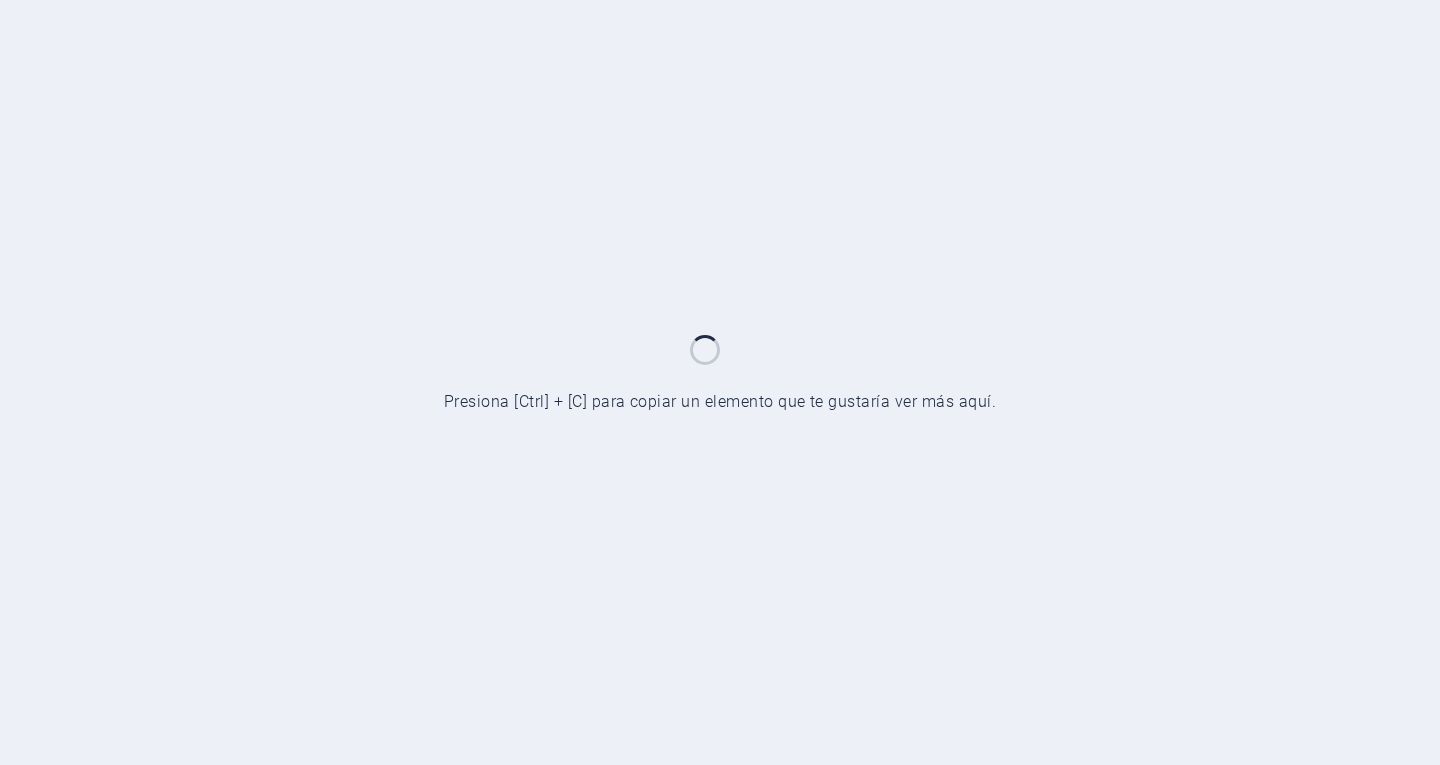 scroll, scrollTop: 0, scrollLeft: 0, axis: both 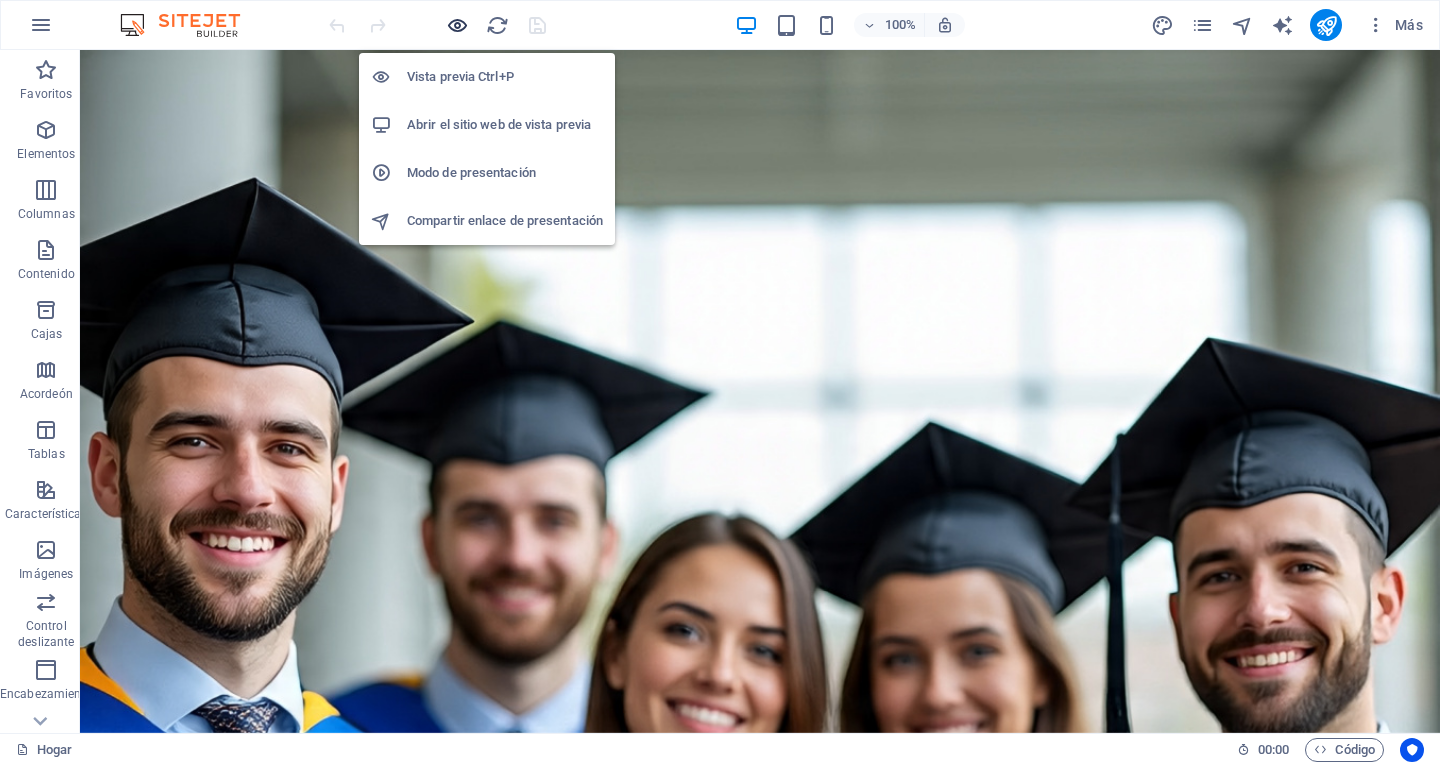 click at bounding box center (457, 25) 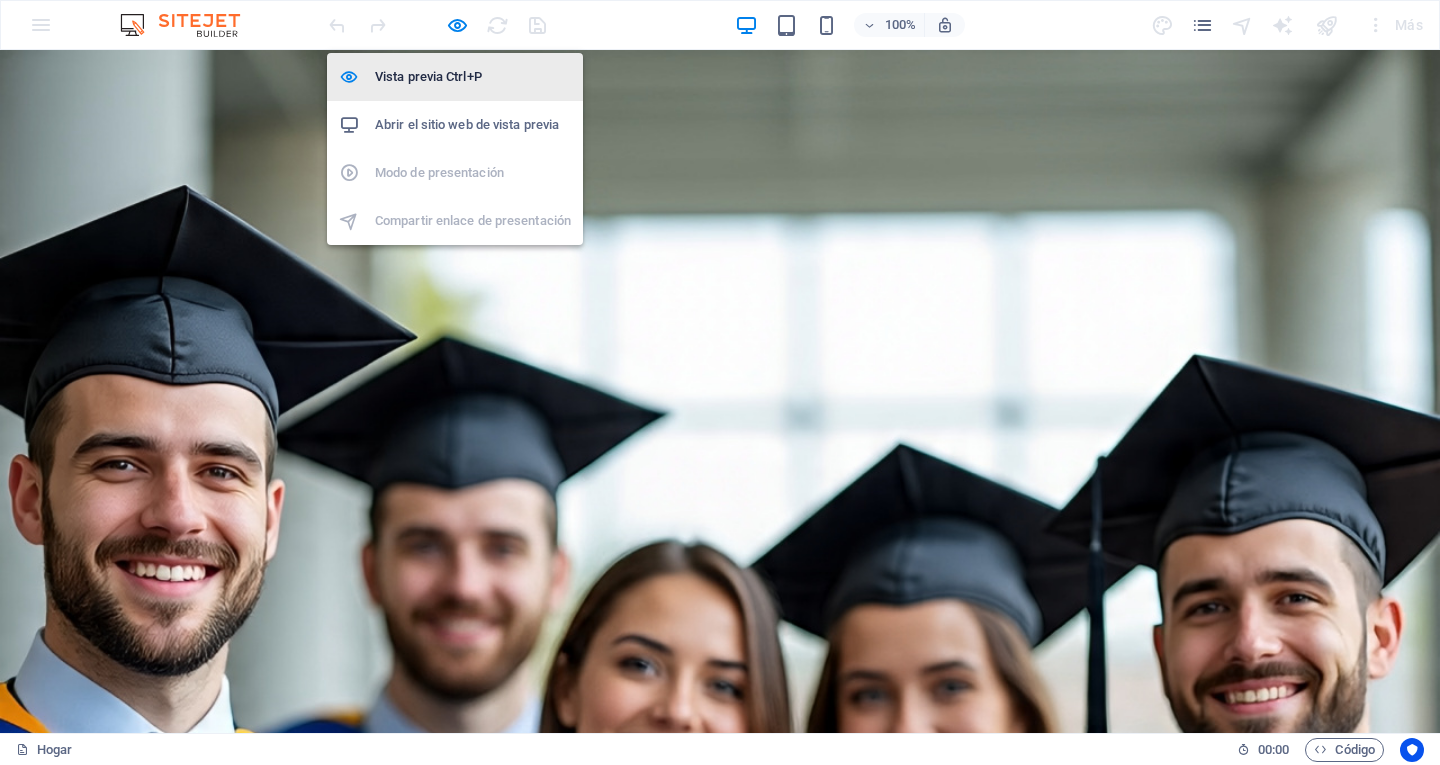 click on "Vista previa Ctrl+P" at bounding box center [455, 77] 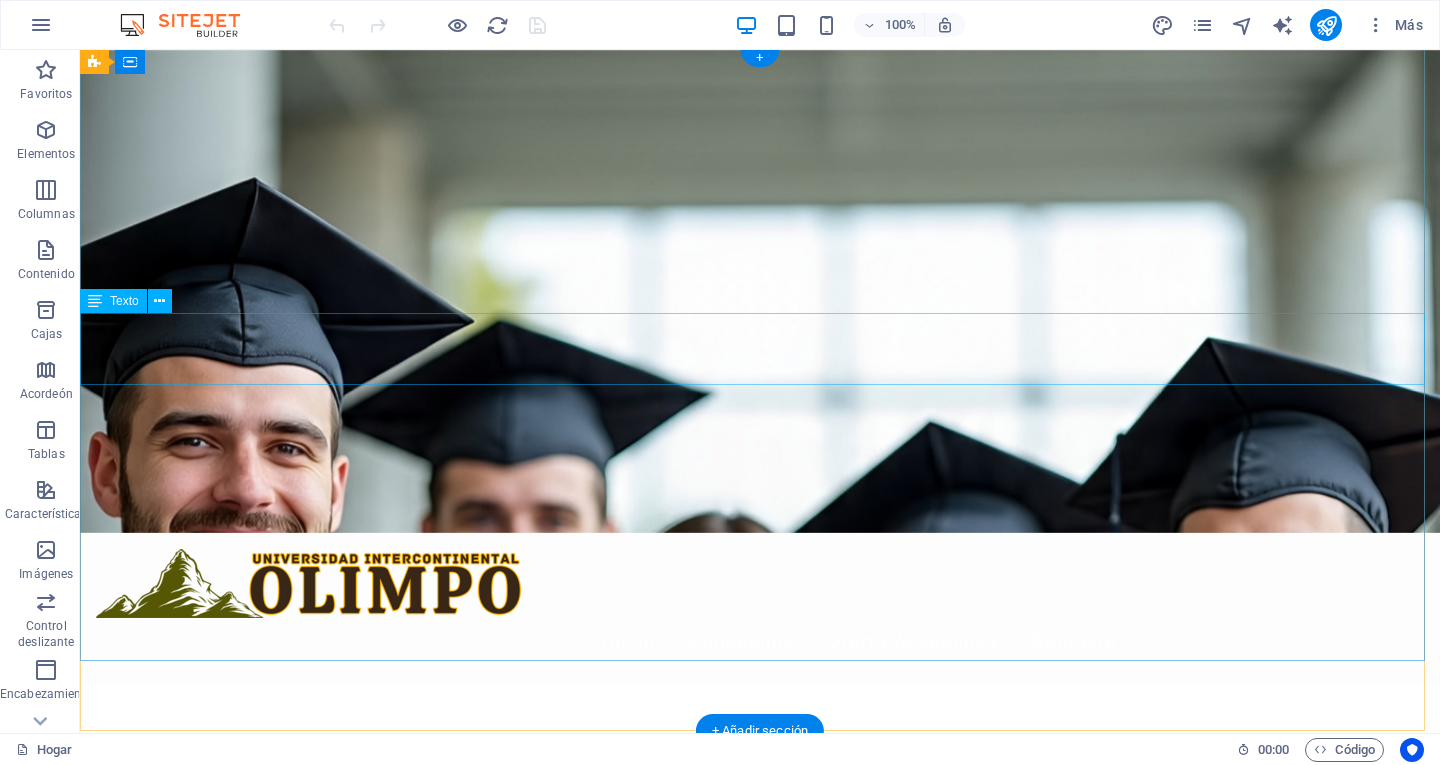 scroll, scrollTop: 0, scrollLeft: 0, axis: both 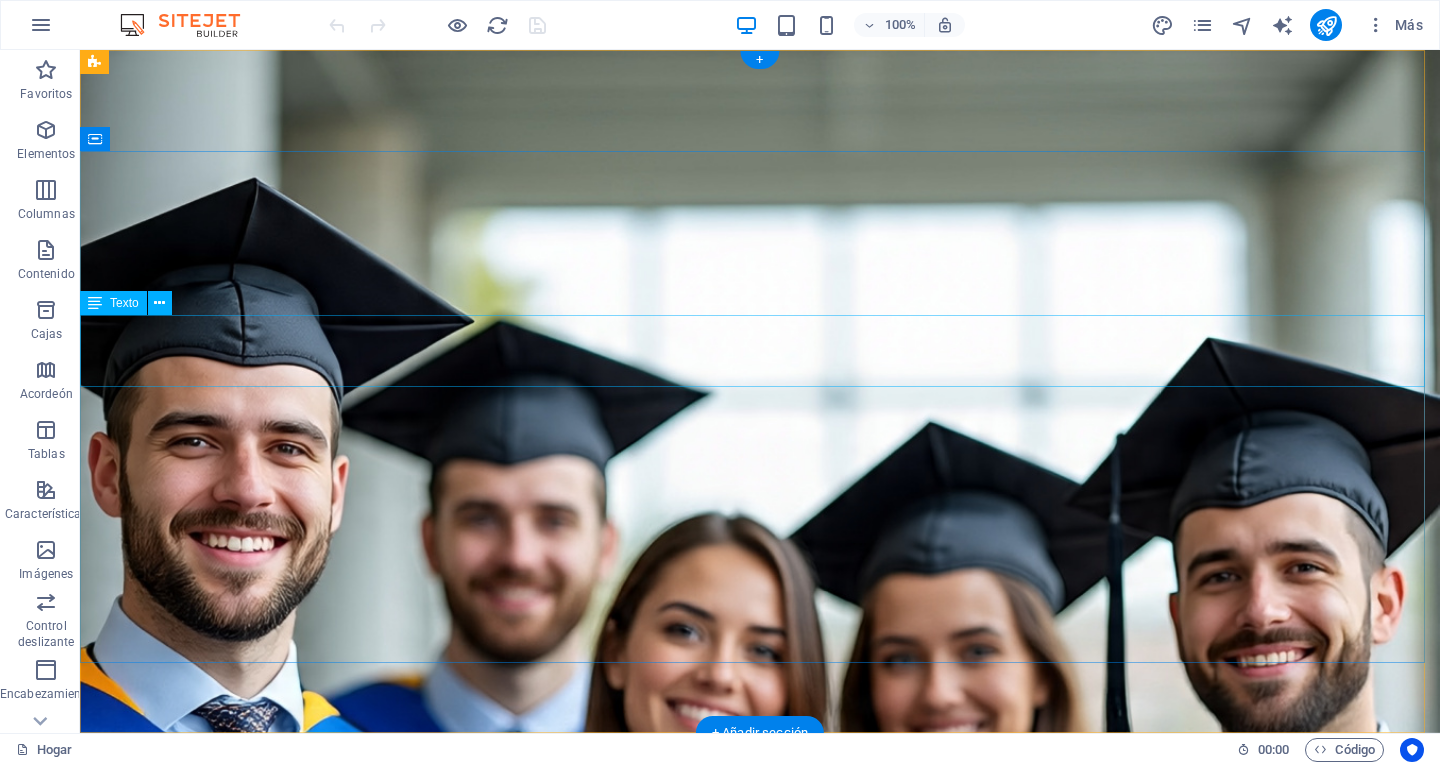click on "[BRAND]" at bounding box center [760, 1000] 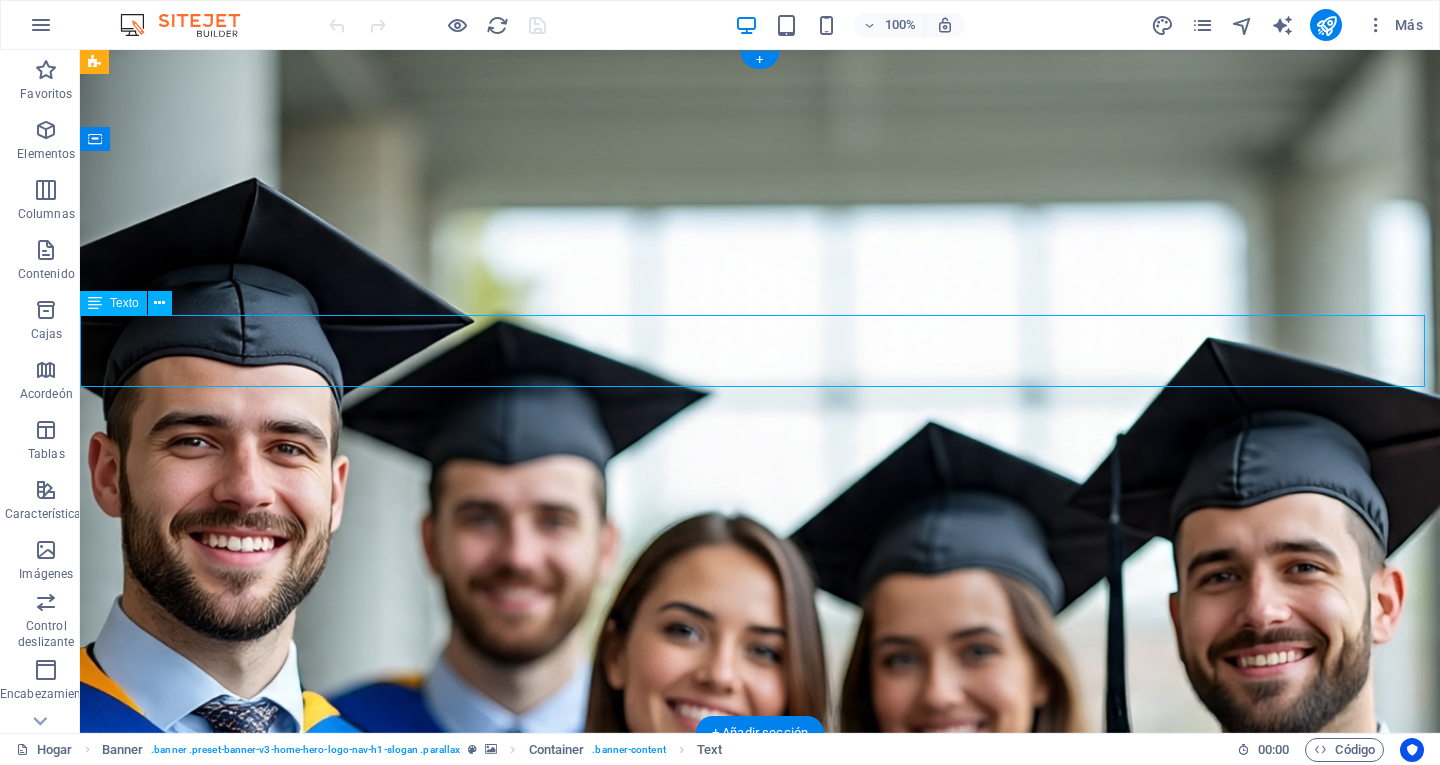 click on "[BRAND]" at bounding box center [760, 1000] 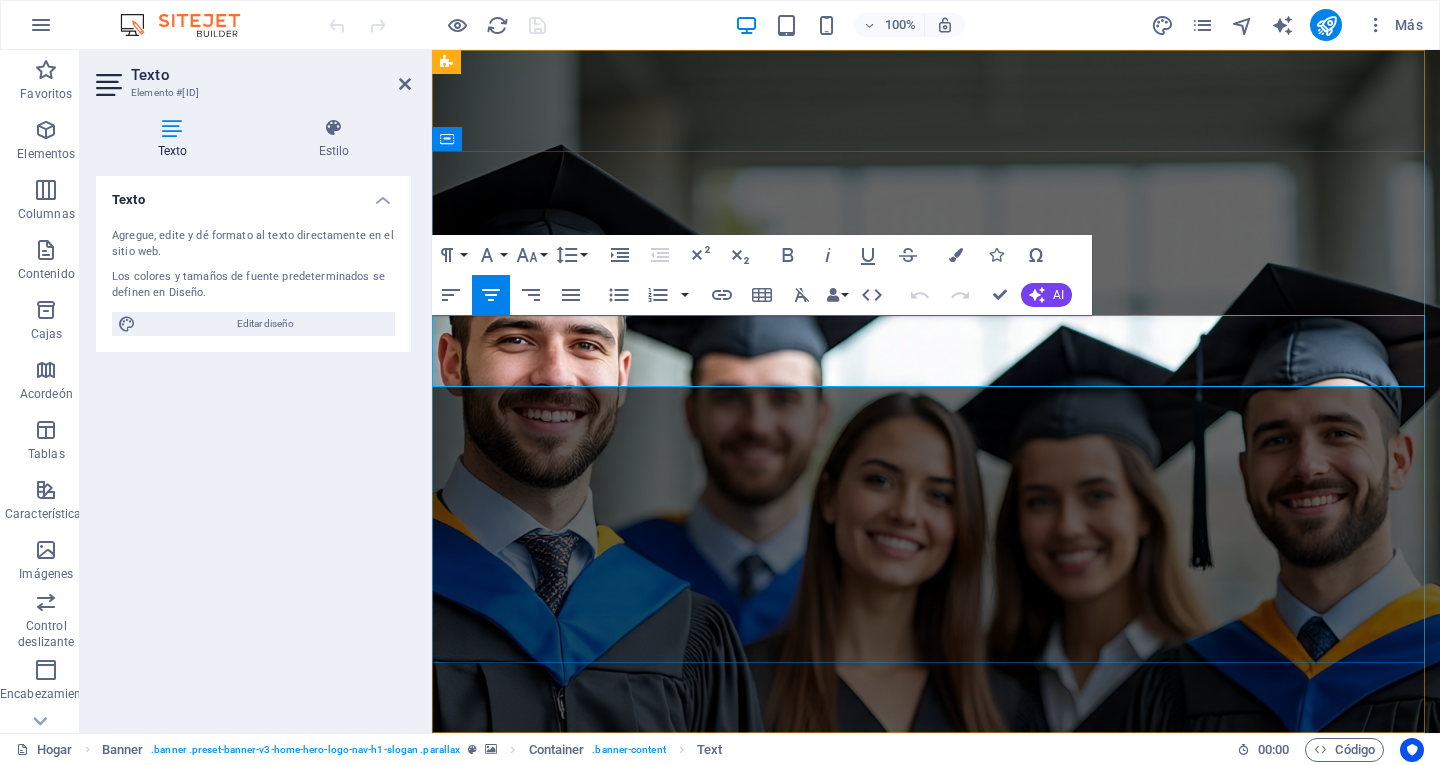 drag, startPoint x: 532, startPoint y: 338, endPoint x: 574, endPoint y: 344, distance: 42.426407 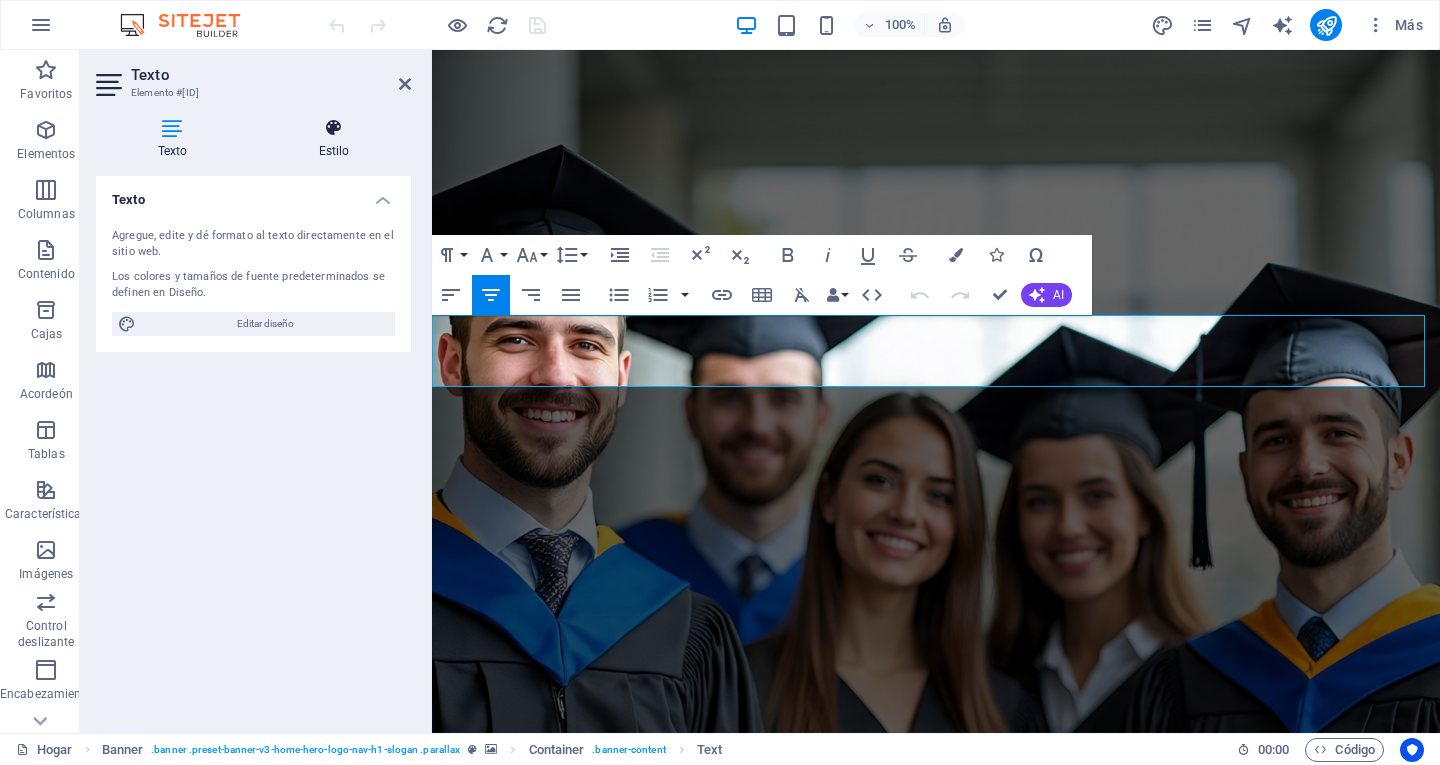 click at bounding box center (334, 128) 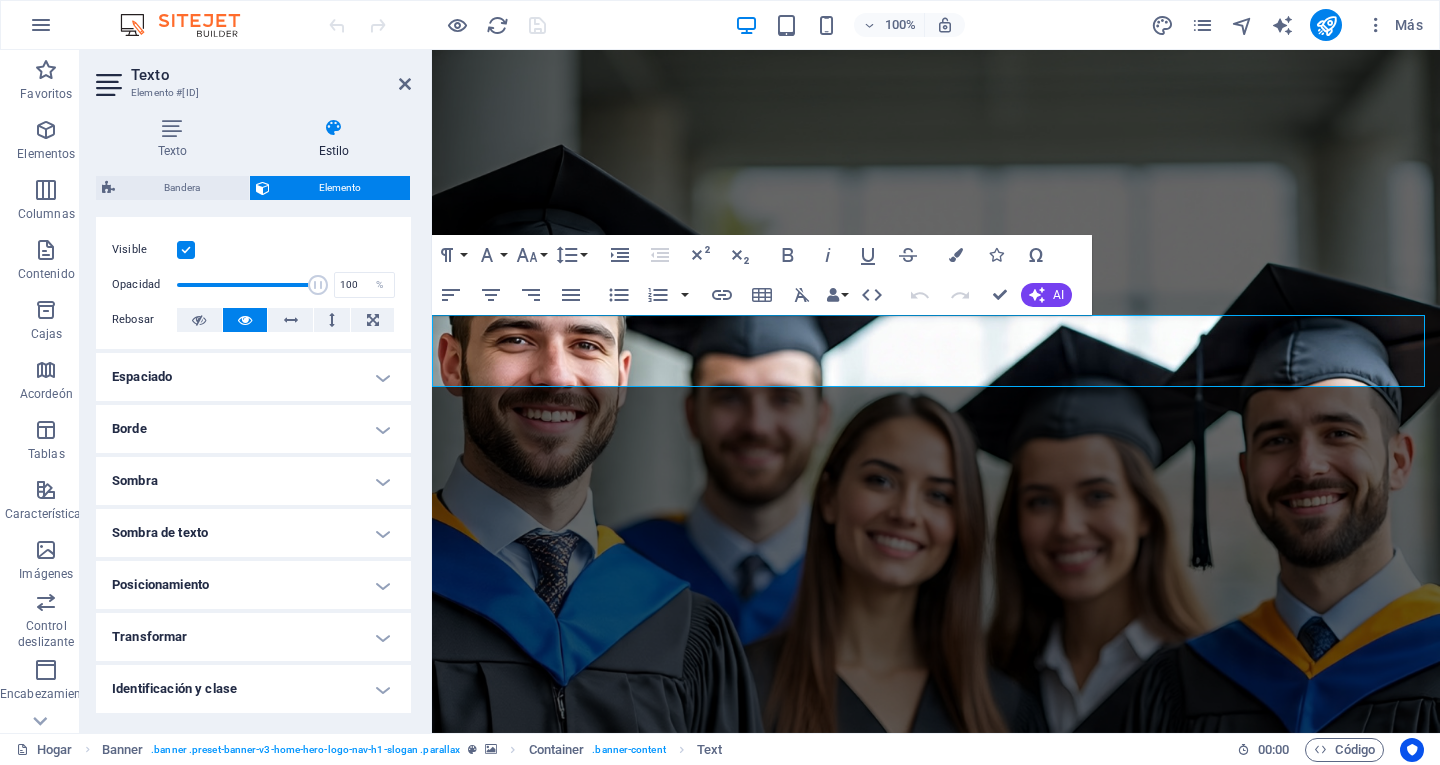 scroll, scrollTop: 300, scrollLeft: 0, axis: vertical 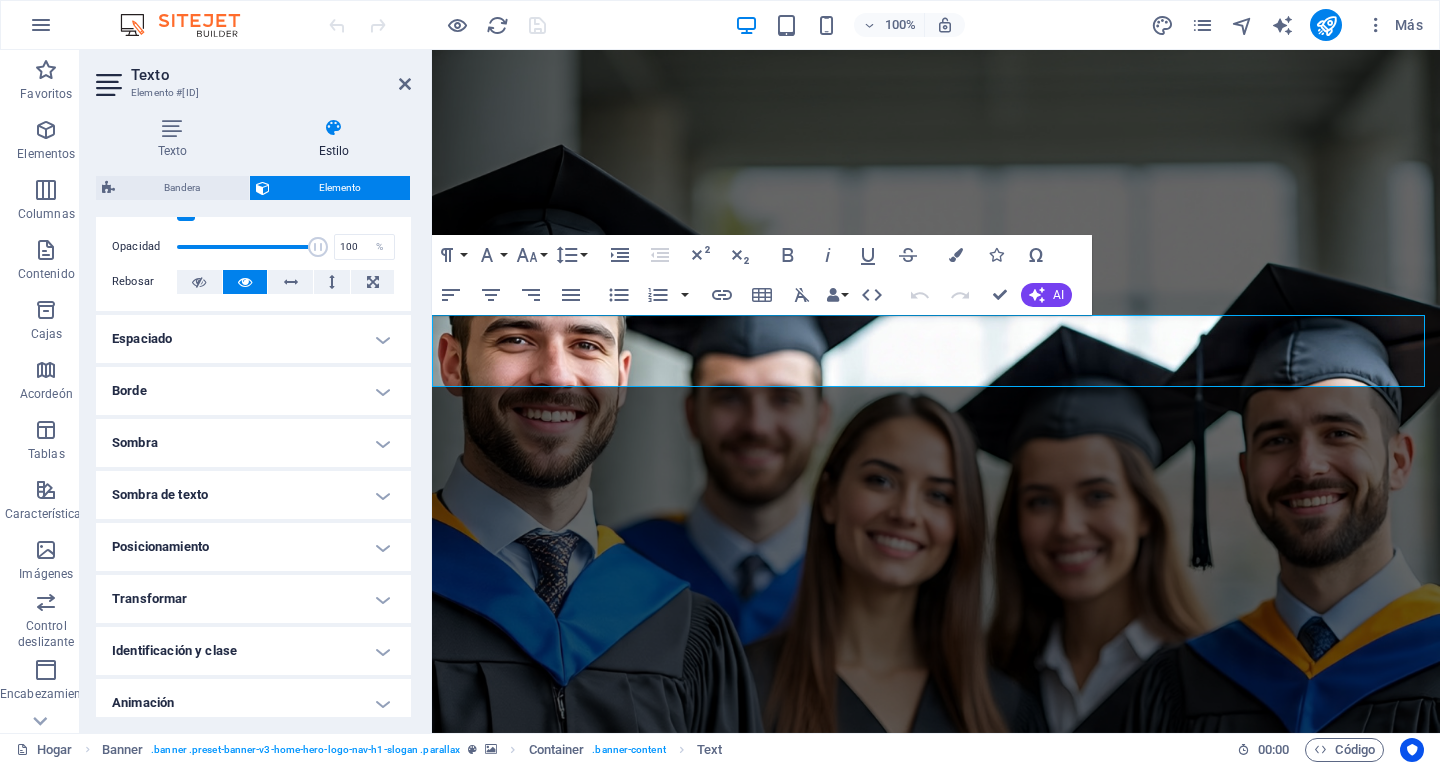 click on "Borde" at bounding box center [253, 391] 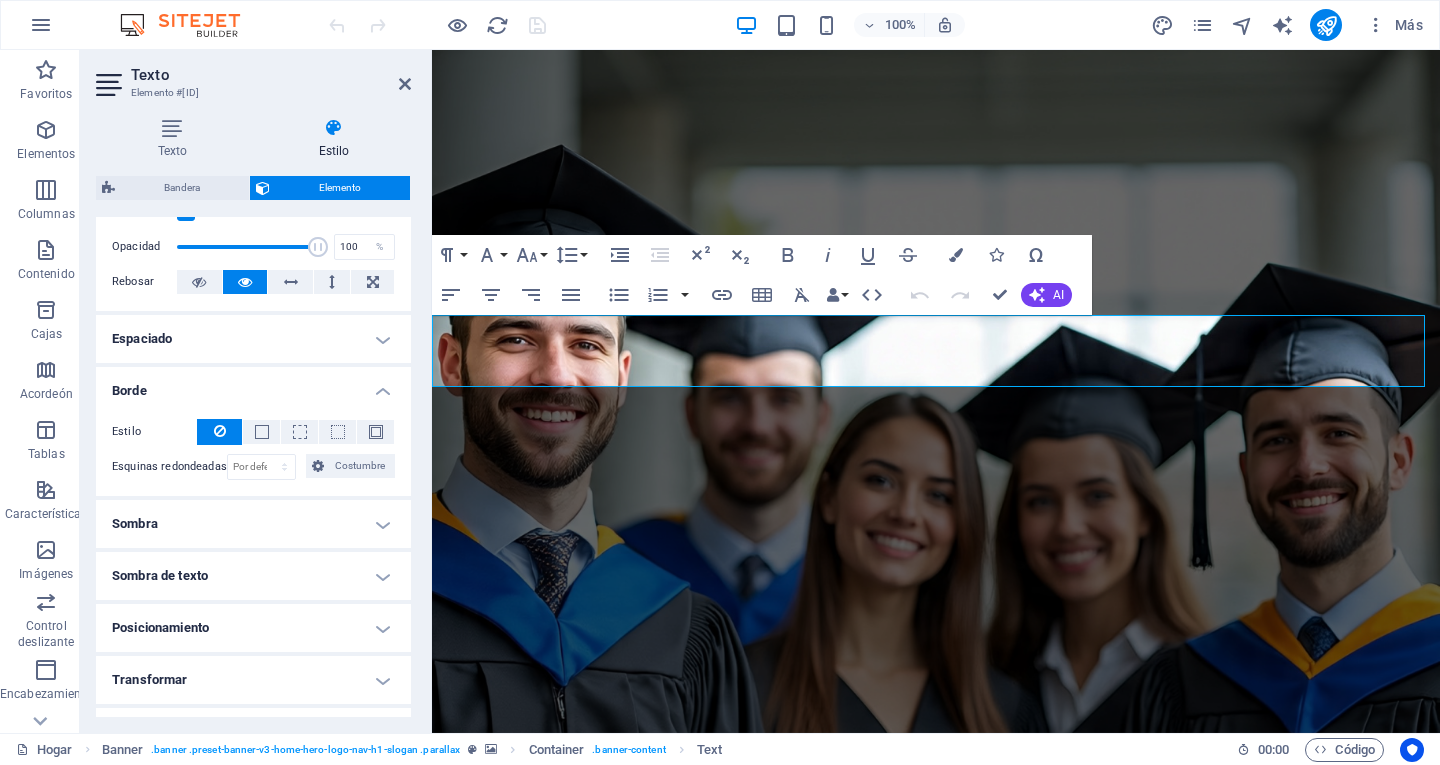 click on "Borde" at bounding box center (253, 385) 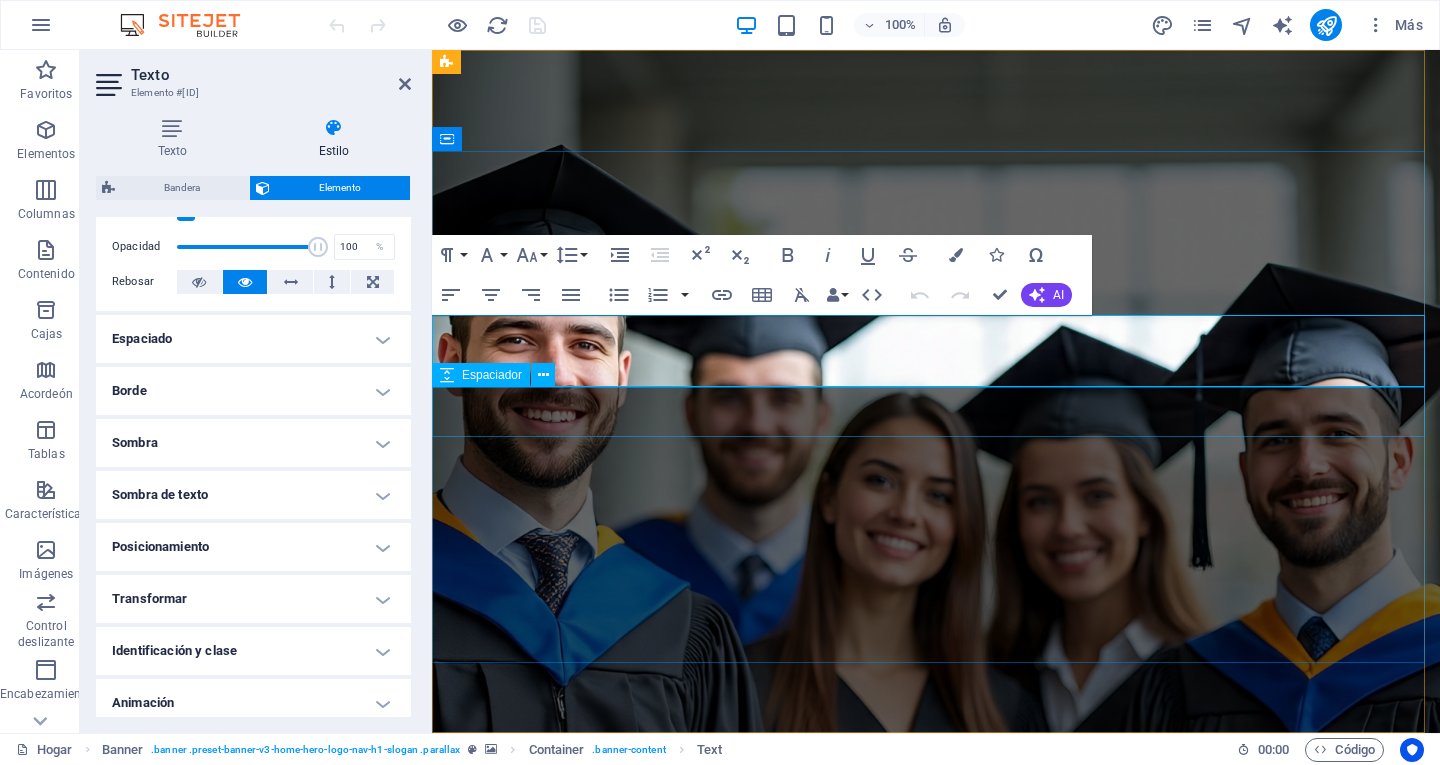 drag, startPoint x: 634, startPoint y: 426, endPoint x: 987, endPoint y: 425, distance: 353.0014 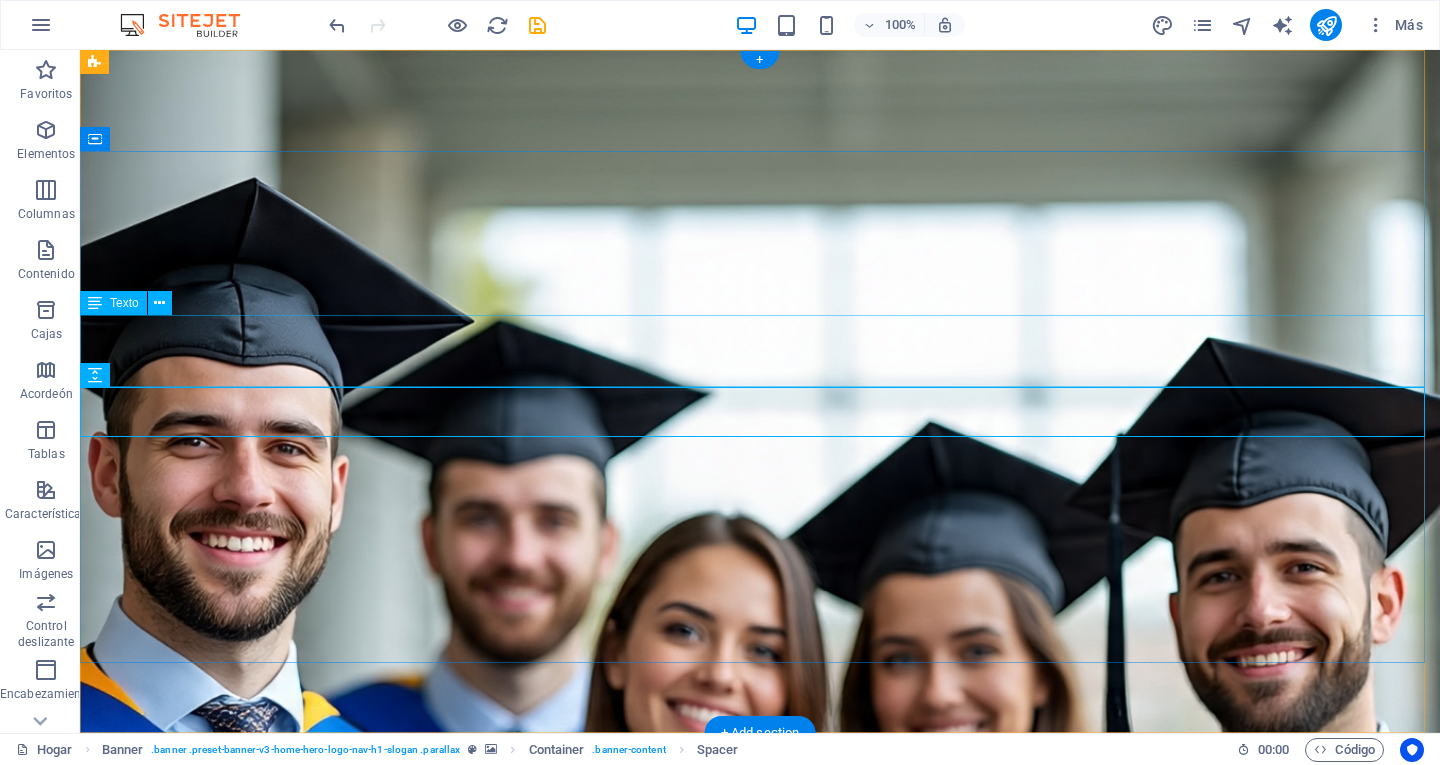 click on "[BRAND]" at bounding box center (760, 1000) 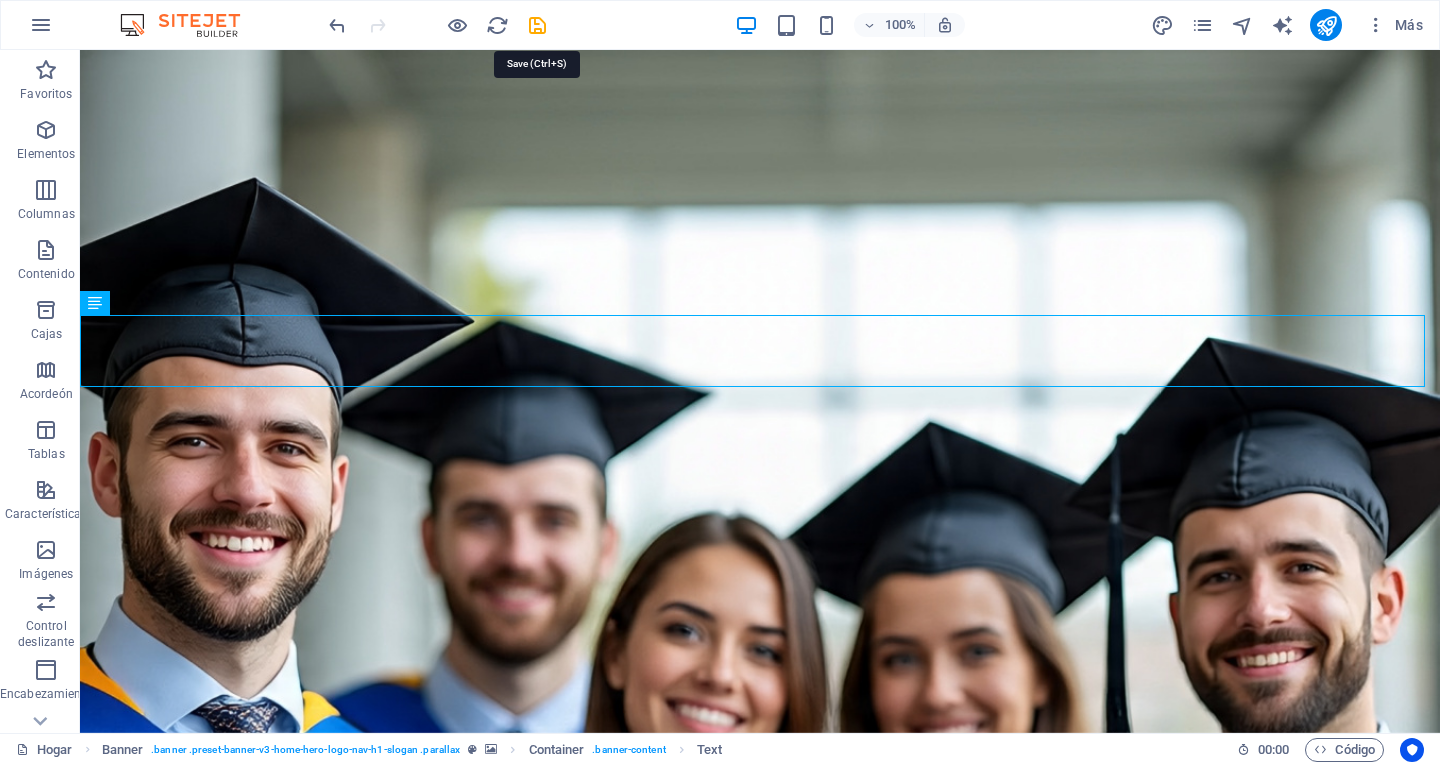 click at bounding box center [537, 25] 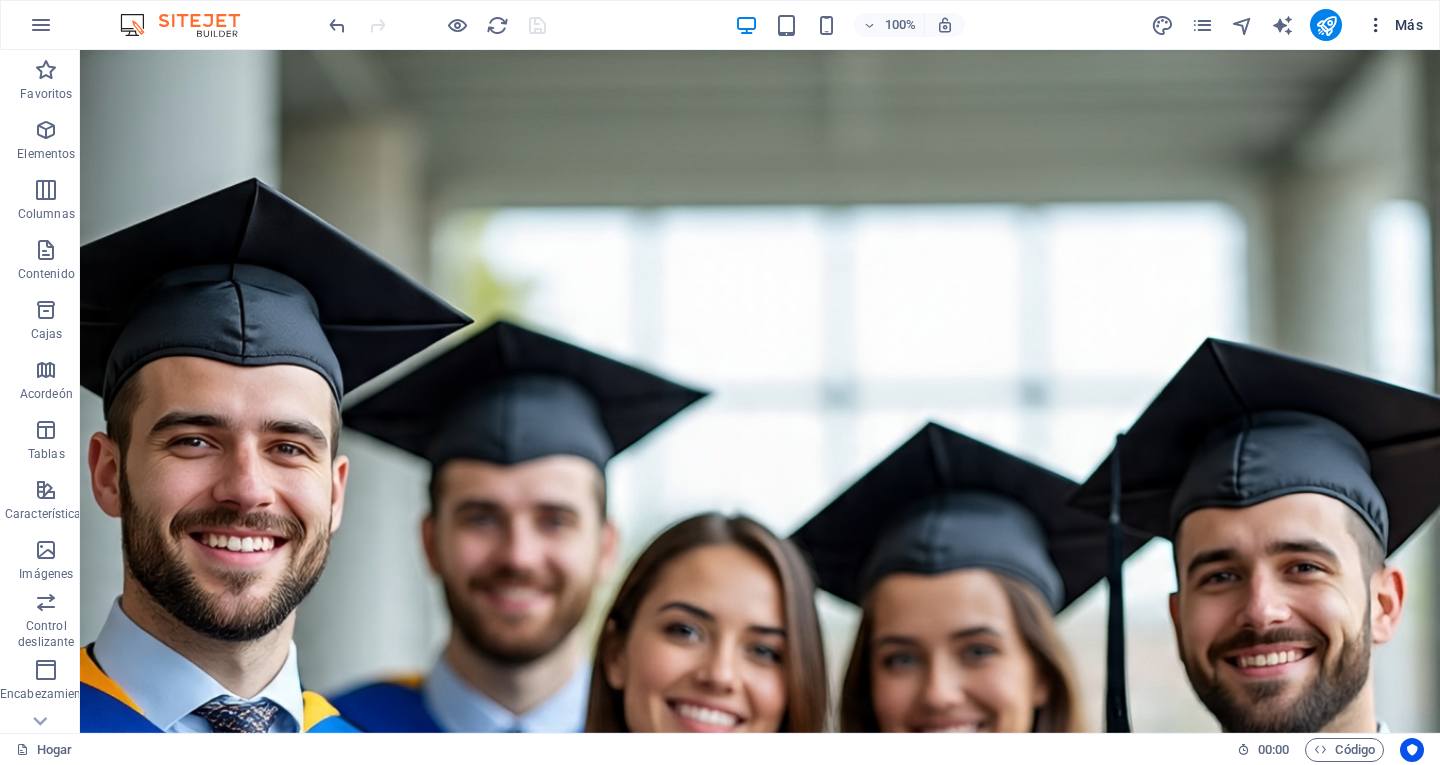 click at bounding box center (1376, 25) 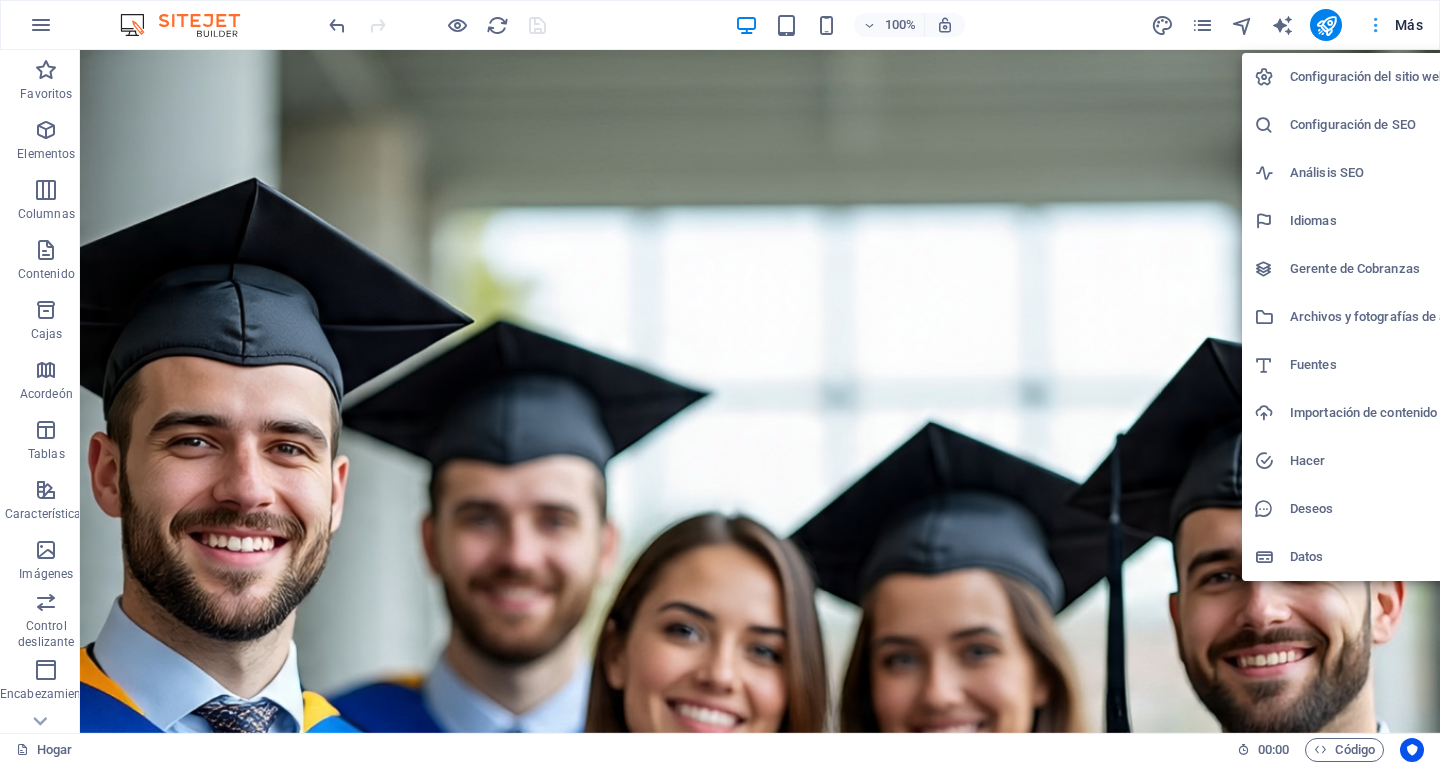 click at bounding box center (720, 382) 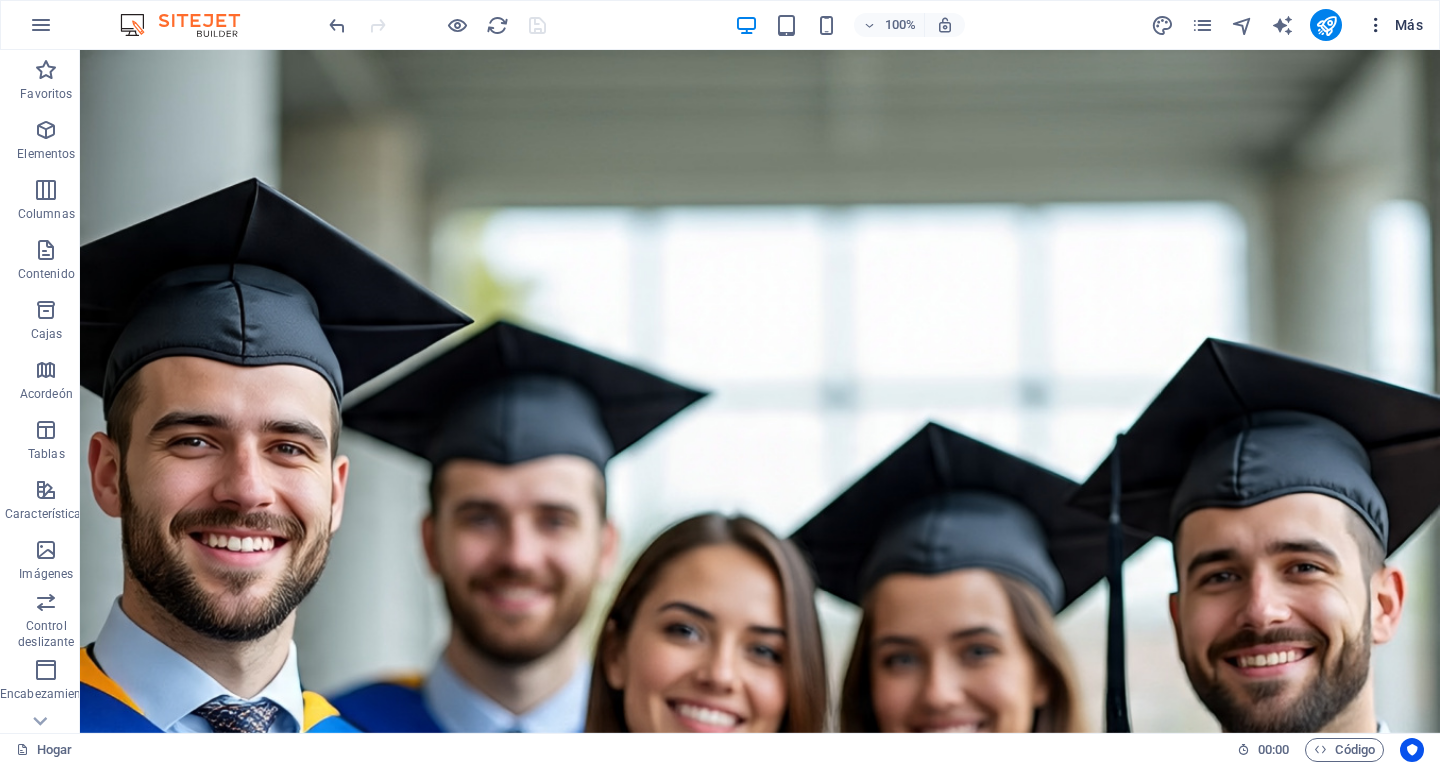 click at bounding box center (1376, 25) 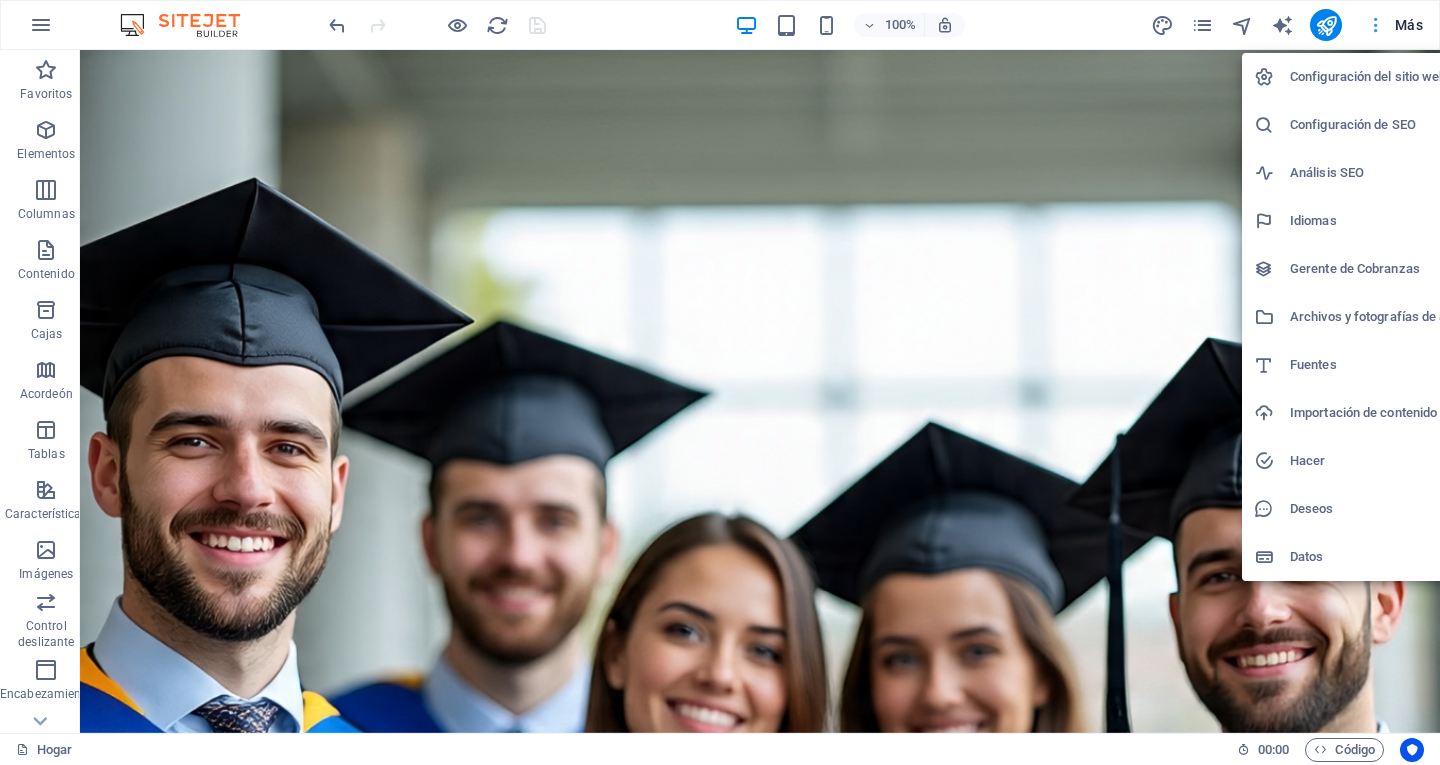 click at bounding box center [720, 382] 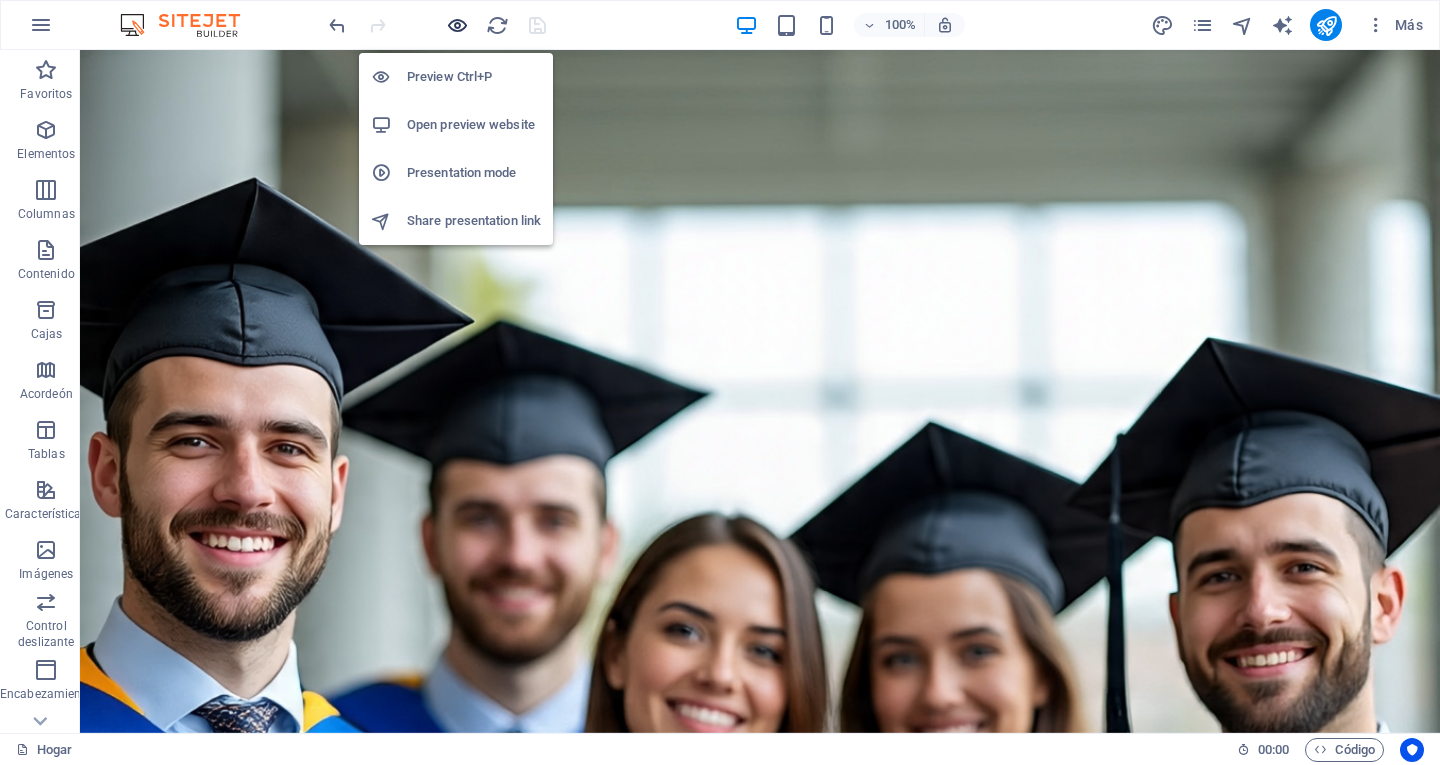 click at bounding box center (457, 25) 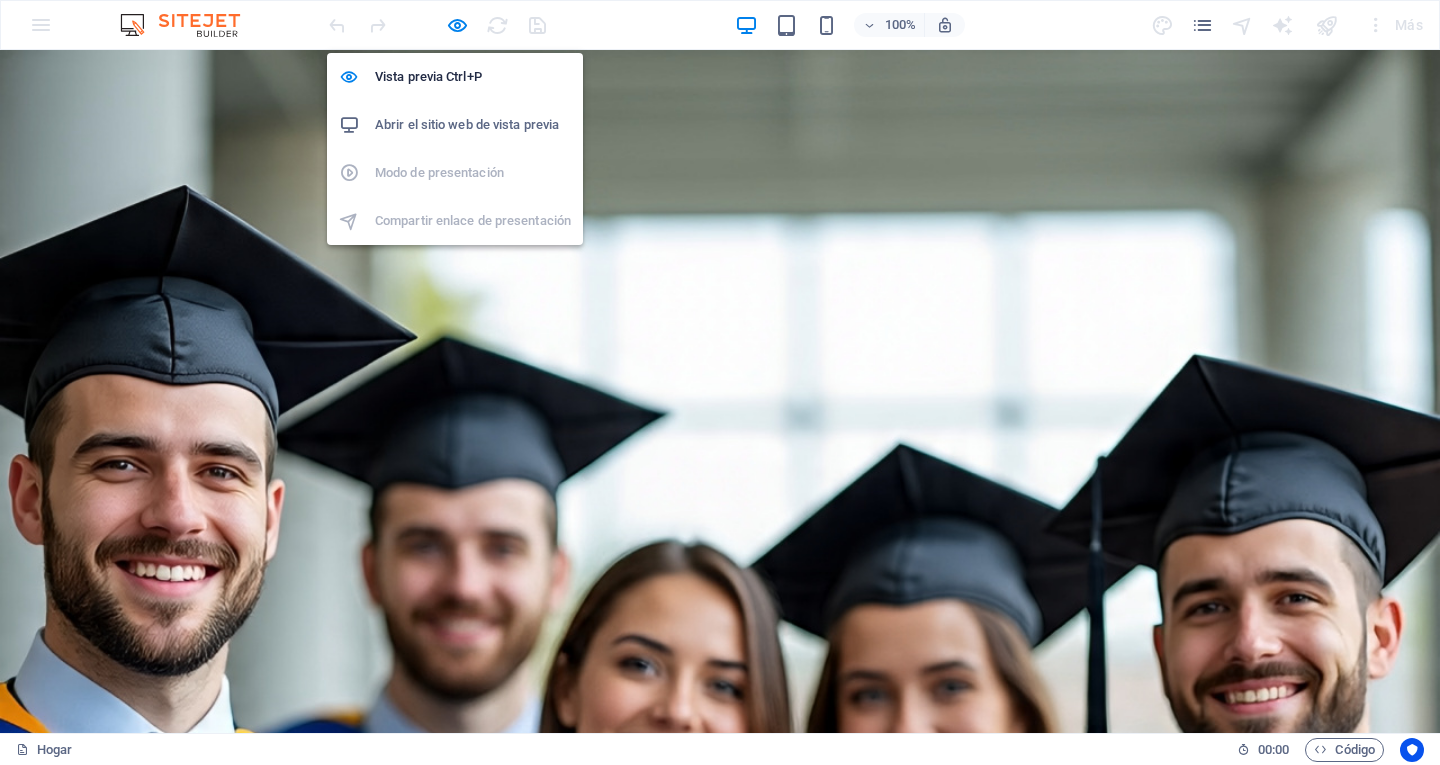 click on "Abrir el sitio web de vista previa" at bounding box center [467, 124] 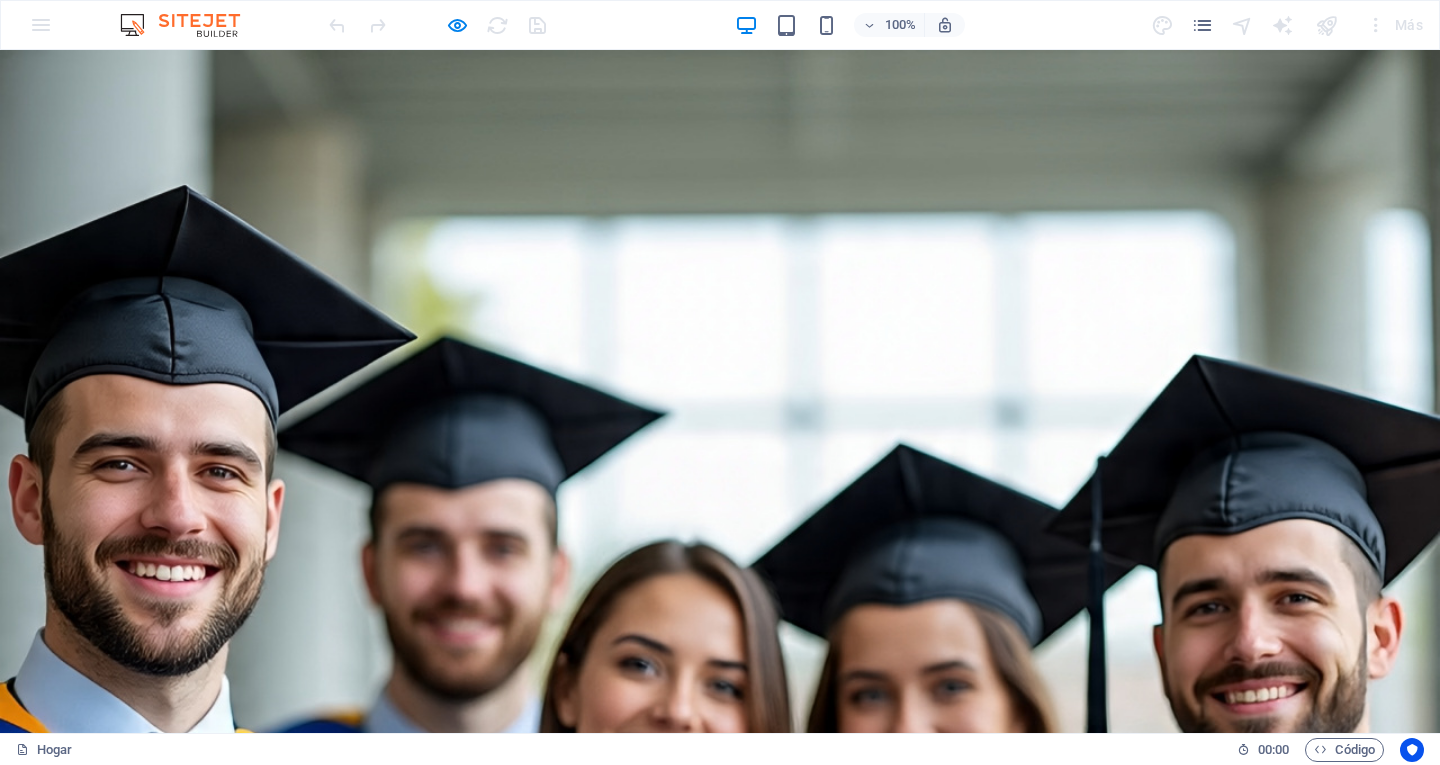 click on "Universidad Intercontinental Olimpo Líderes Con Calidad de Excelencia" at bounding box center (720, 1056) 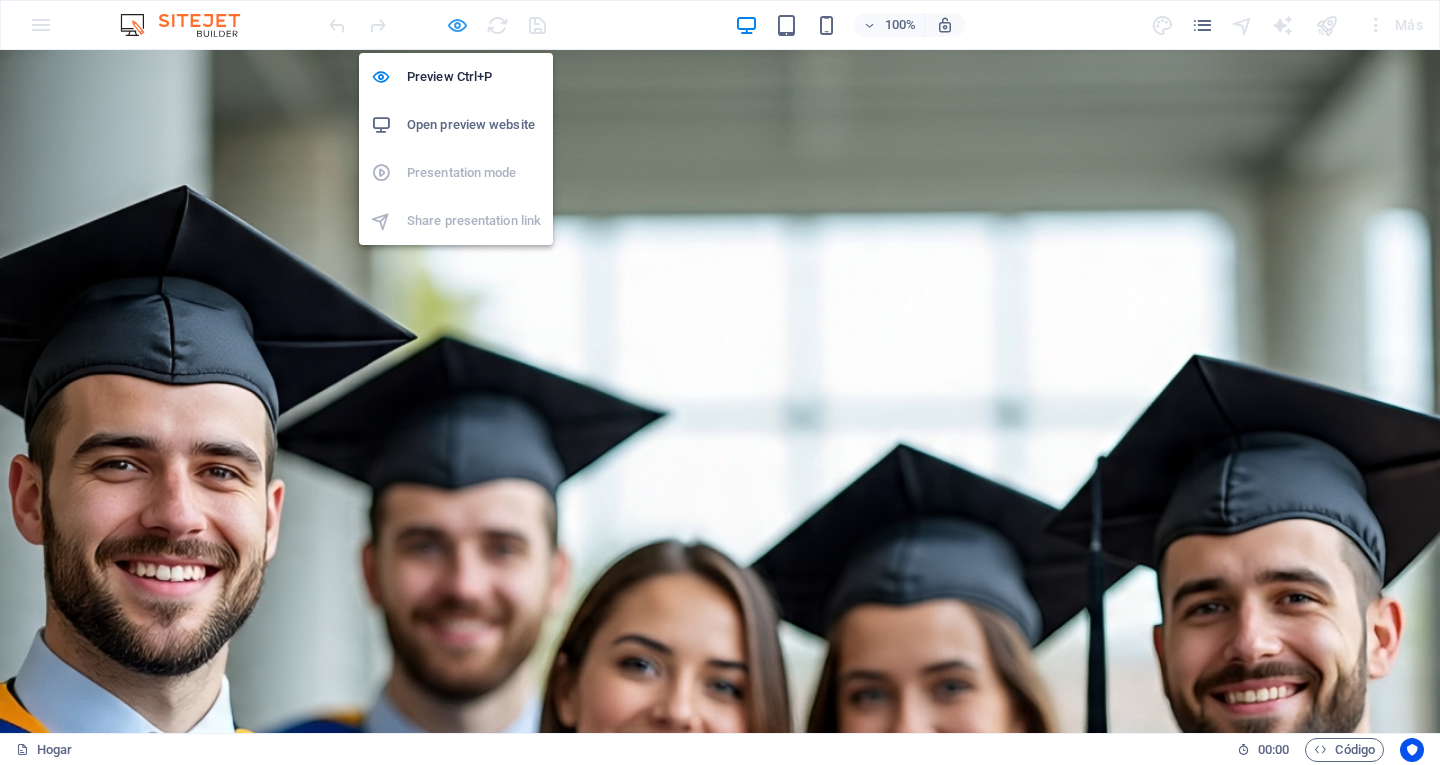 drag, startPoint x: 455, startPoint y: 27, endPoint x: 529, endPoint y: 170, distance: 161.01242 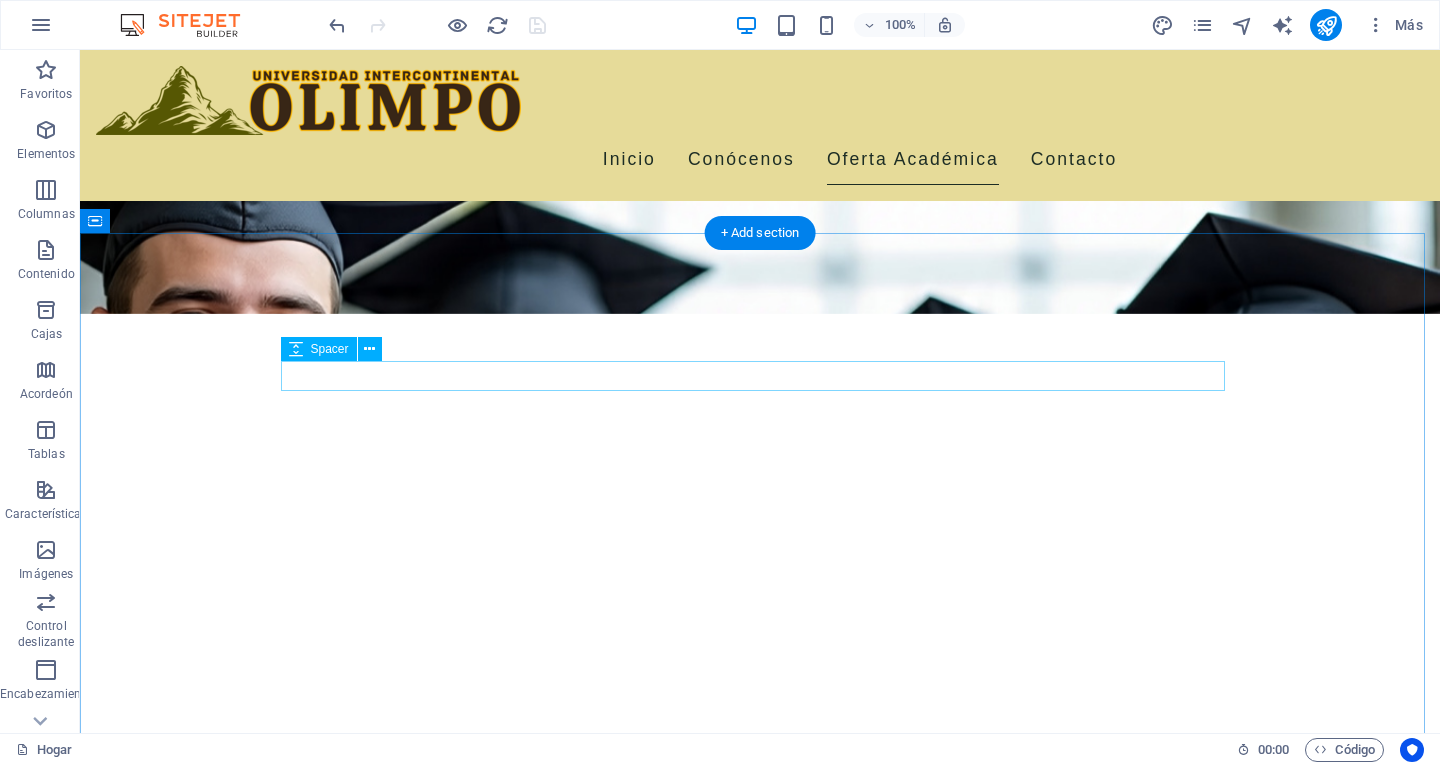 scroll, scrollTop: 500, scrollLeft: 0, axis: vertical 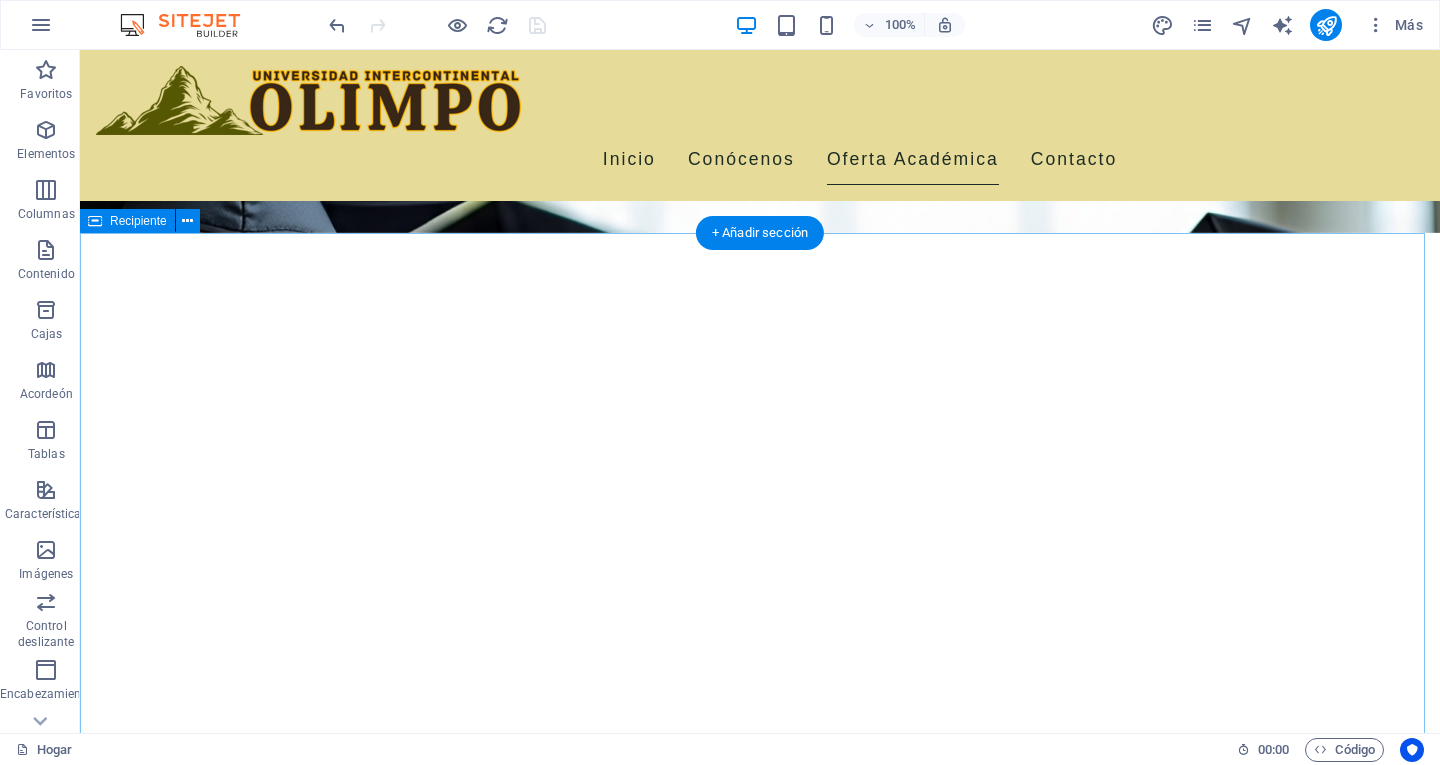 click on "Programas académicos Licenciaturas Ofrecemos una gama de licenciaturas en diversas disciplinas, enfocadas en la formación integral de nuestros estudiantes. Maestrías Nuestras maestrías están diseñadas para profundizar en el conocimiento y habilidades específicas de cada área profesional. Doctorados Formamos investigadores de alto nivel que contribuyen al avance del conocimiento mediante la investigación. Proyectos Innovadores Fomentamos la investigación aplicada y la creación de proyectos que impactan la sociedad. Acompañamiento académico Nos brindamos apoyo académico constante para asegurar el éxito de nuestros estudiantes. Orientación Profesional Ayudamos a nuestros estudiantes a desarrollar habilidades y estrategias para enfrentar el mercado laboral." at bounding box center [760, 1690] 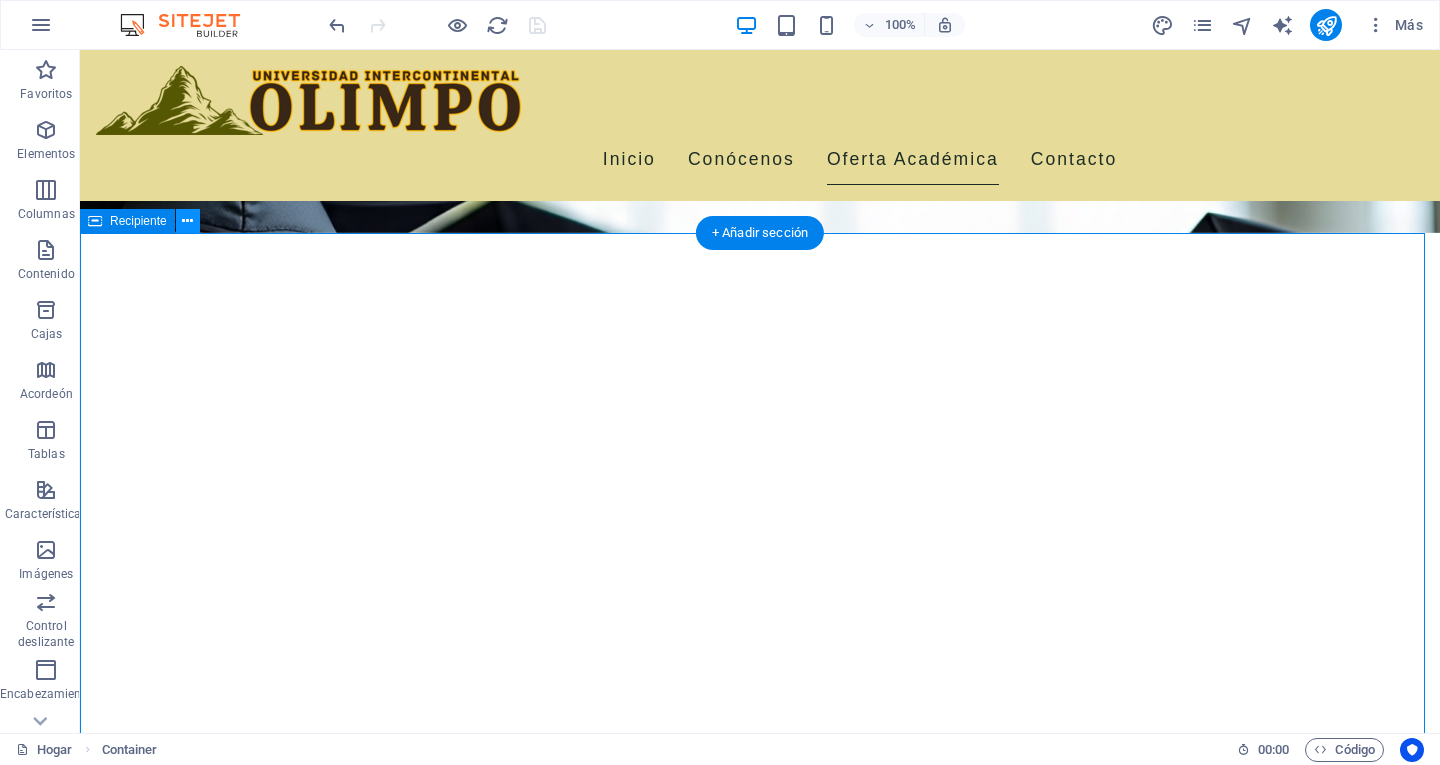 click at bounding box center [187, 221] 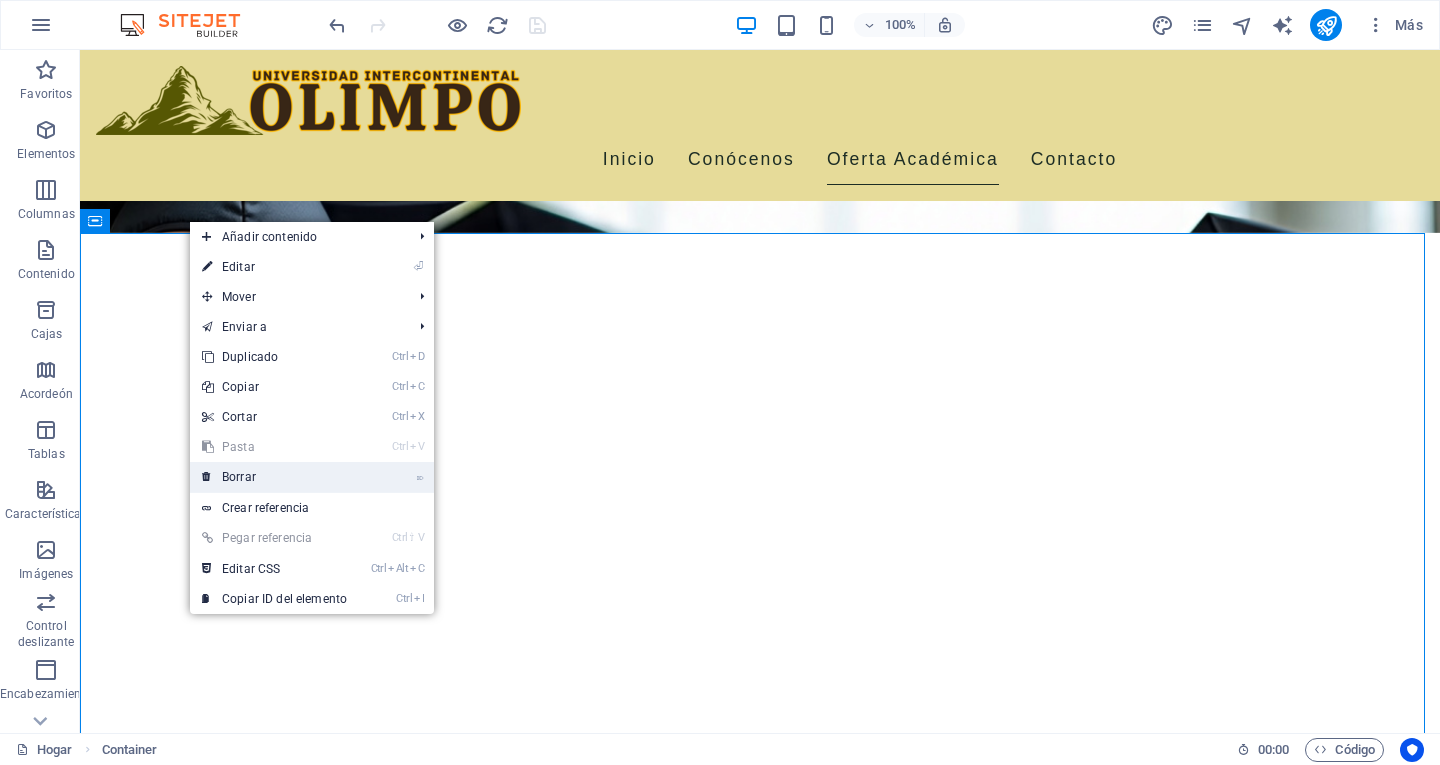 click on "⌦ Borrar" at bounding box center (274, 477) 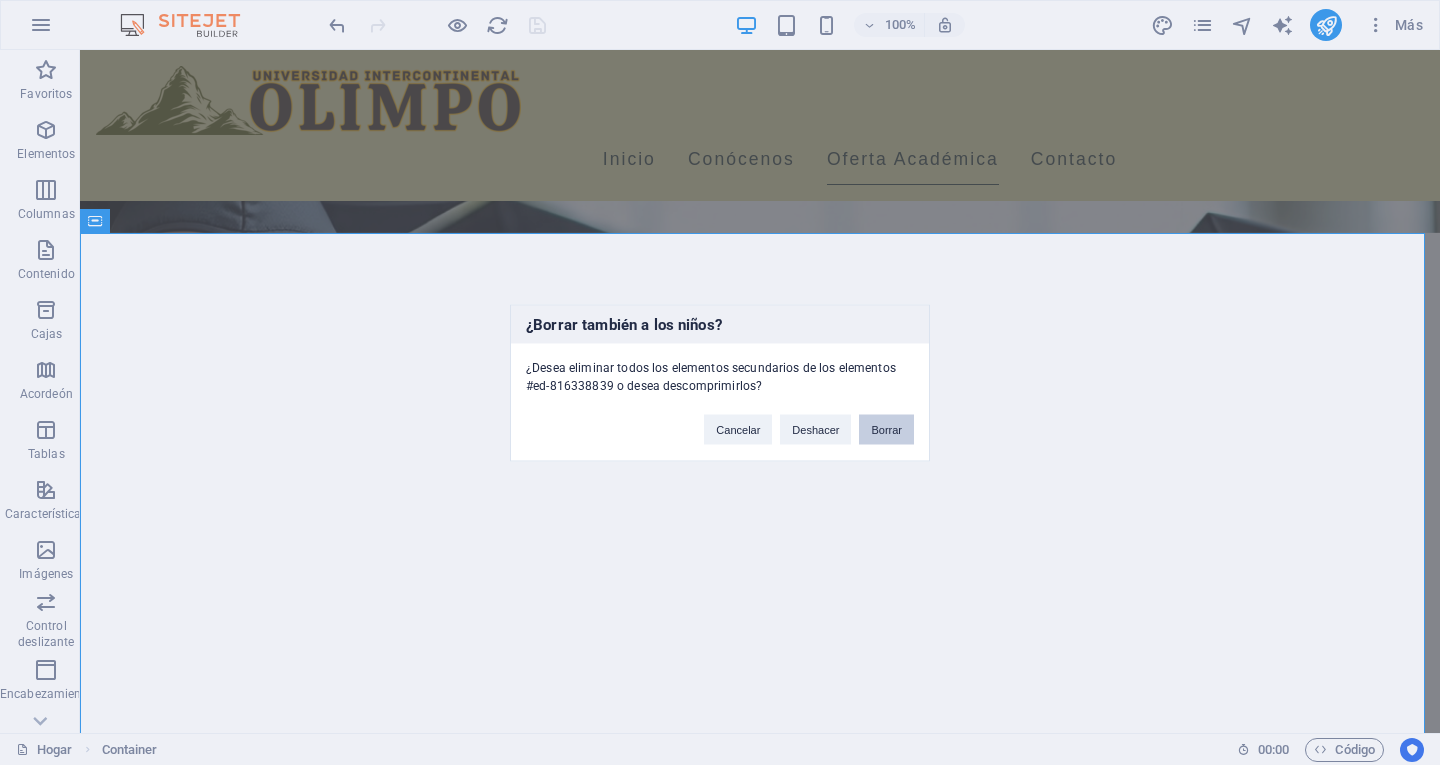 click on "Borrar" at bounding box center [886, 429] 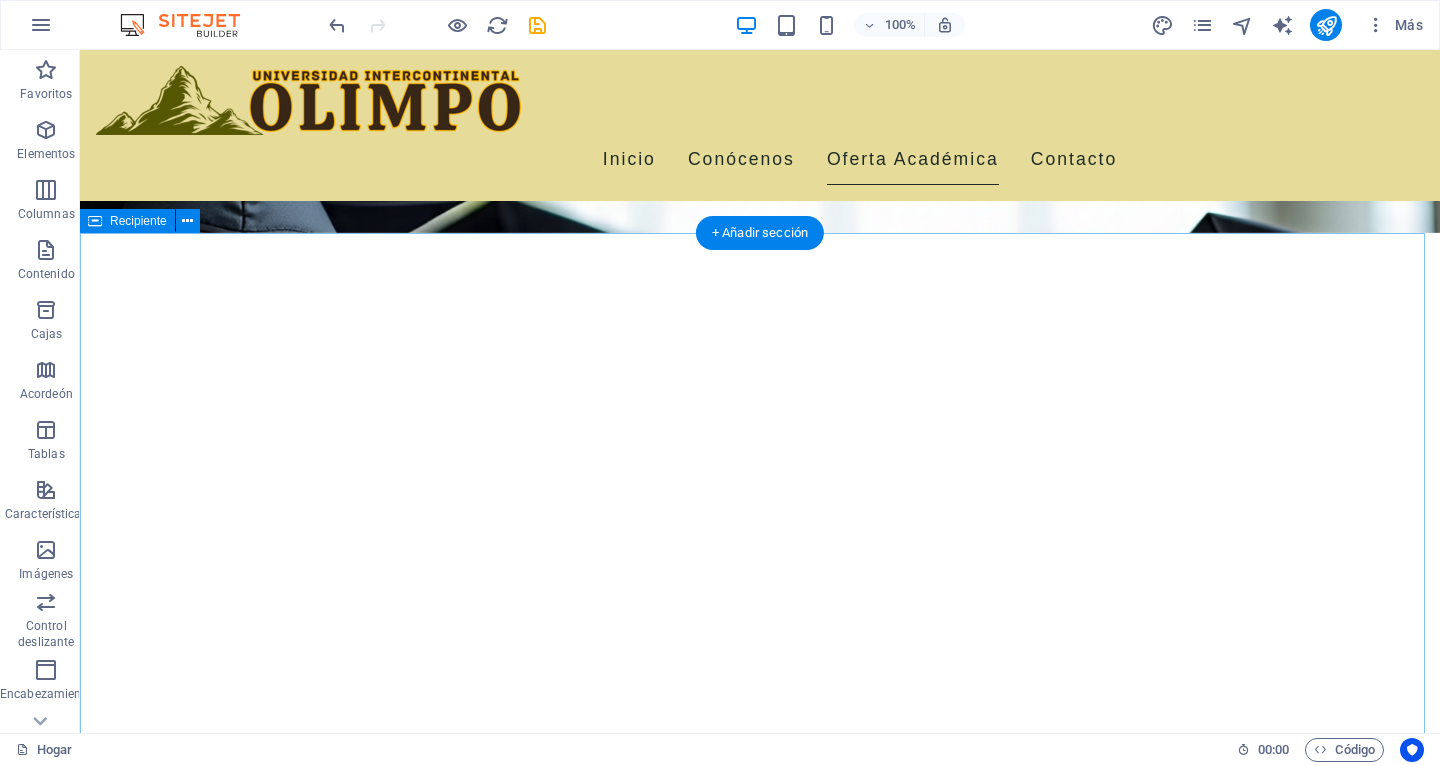 click on "Nuestros Programas Académicos Licenciaturas Licenciatura en Administración de Empresas  Formación integral en gestión empresarial.
$4,500 mensuales
Licenciatura en Psicología  Desarrollo de competencias en el área psicológica.
$4,500 mensuales
Licenciatura en Ingeniería Informática  Preparación en tecnología y desarrollo de software.
$4,500 mensuales
Licenciatura en Derecho  Estudio profundo del sistema legal y derechos humanos.
$4,500 mensuales
Maestría en Marketing Digital  Estrategias modernas para el mundo digital.
$5,500 mensuales
Maestría en Educación  Desarrollo de habilidades pedagógicas avanzadas.
$5,500 mensuales Licenciaturas Maestría en Administración de Negocios  Enfoque en liderazgo y estrategias de negocios.
$5,500 mensuales
Maestría en Psicología Clínica  Formación especializada en salud mental.
$5,500 mensuales
Doctorado en Ciencias Sociales
$6,500 mensuales" at bounding box center [760, 1620] 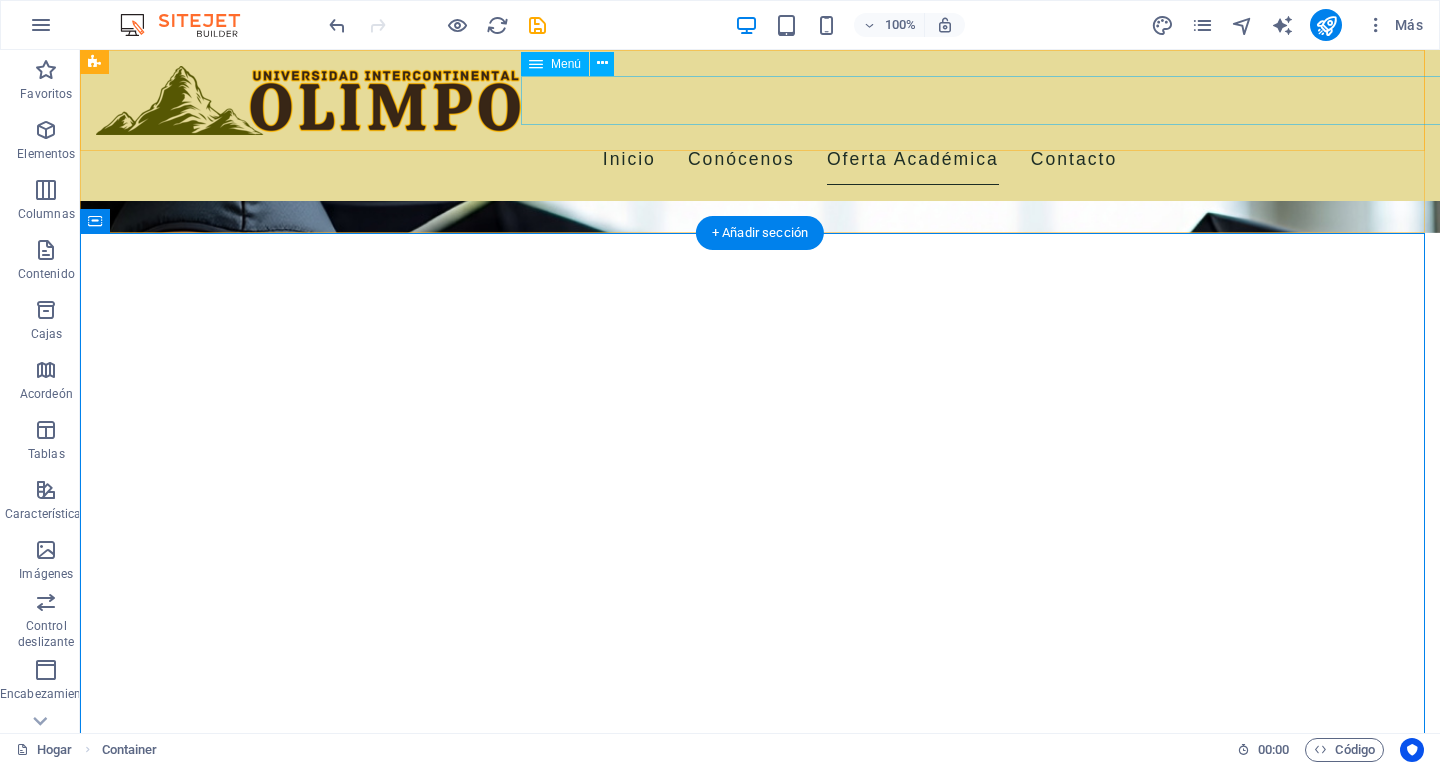 click on "Inicio Conócenos Filosofía Misión Visión Valores Oferta Académica Licenciaturas Ingenierías Maestrías Doctorados Contacto" at bounding box center (860, 160) 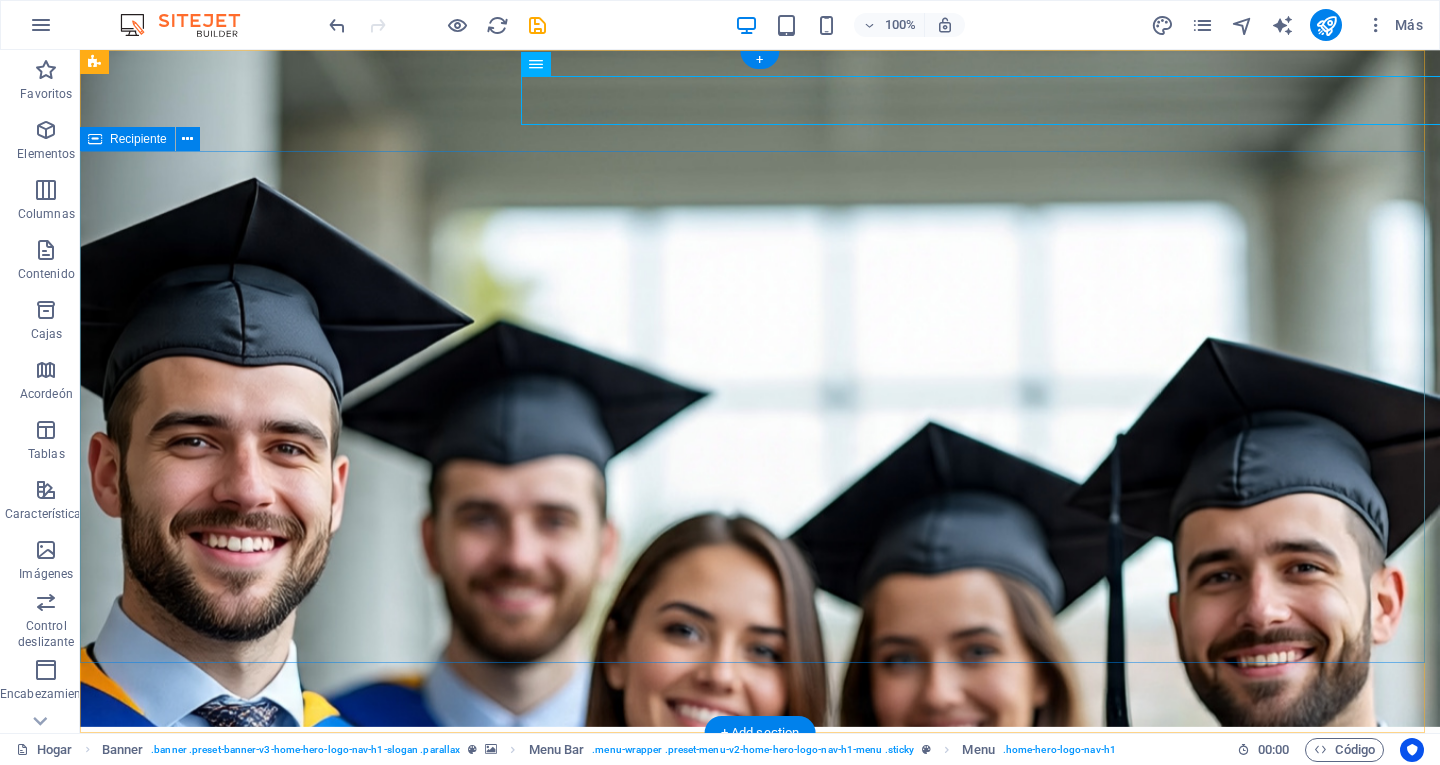 scroll, scrollTop: 0, scrollLeft: 0, axis: both 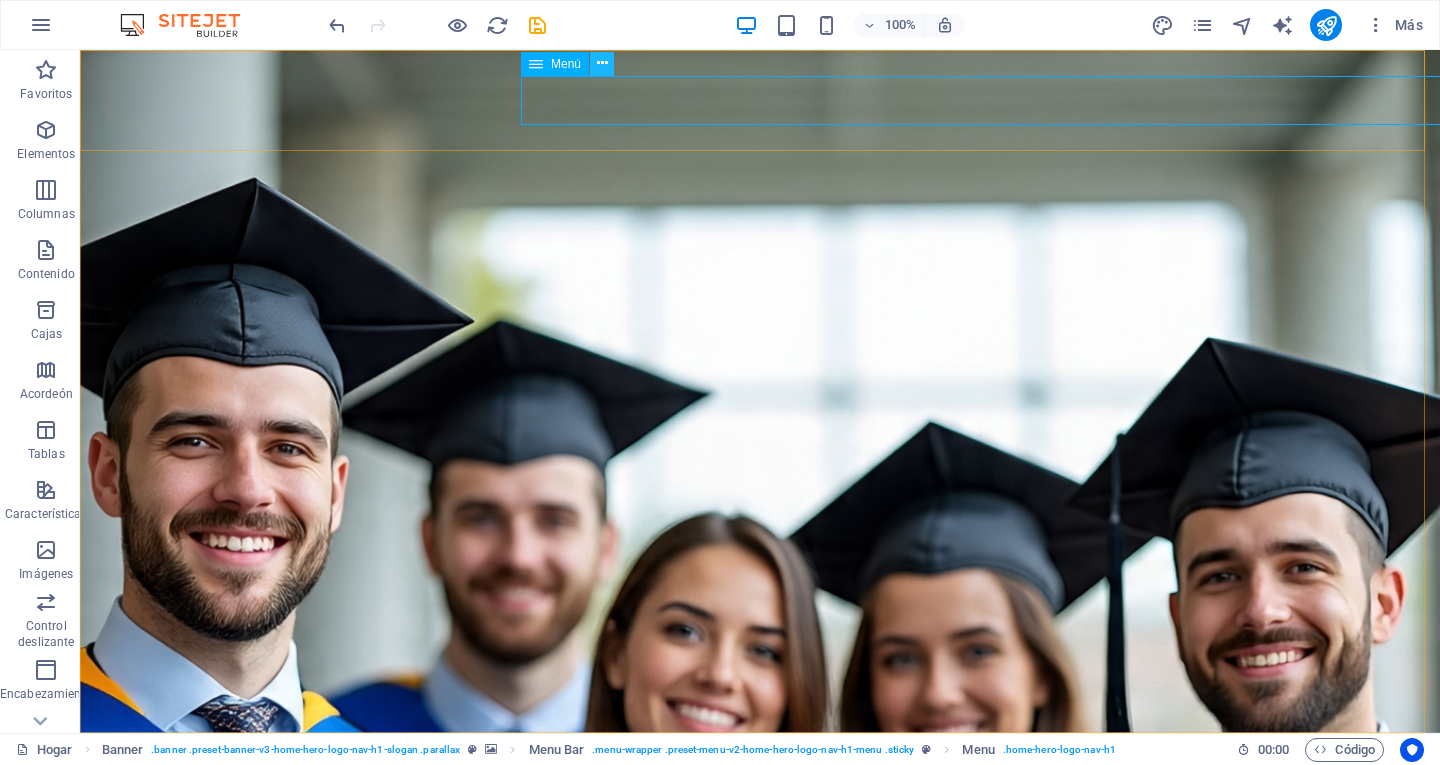 click at bounding box center [602, 64] 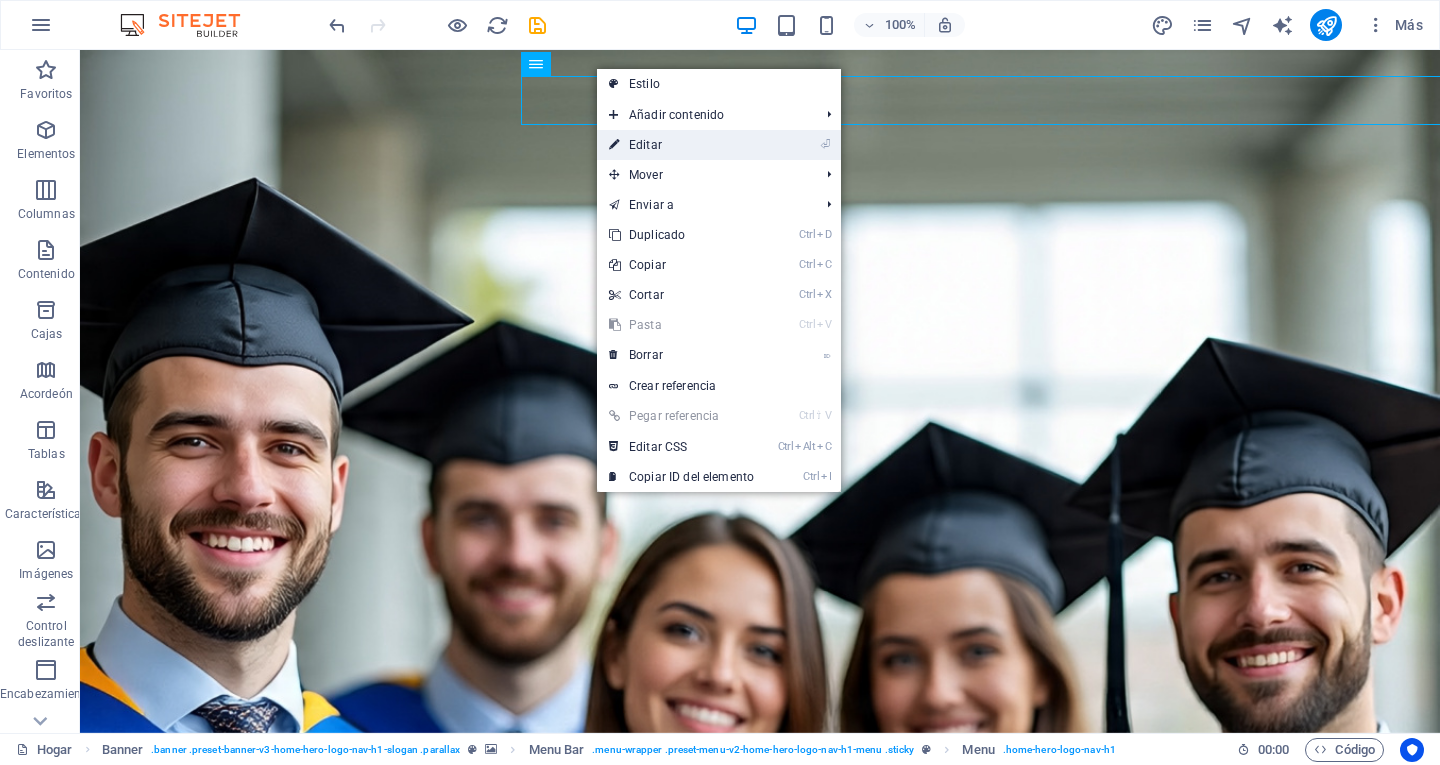 drag, startPoint x: 689, startPoint y: 144, endPoint x: 71, endPoint y: 286, distance: 634.10406 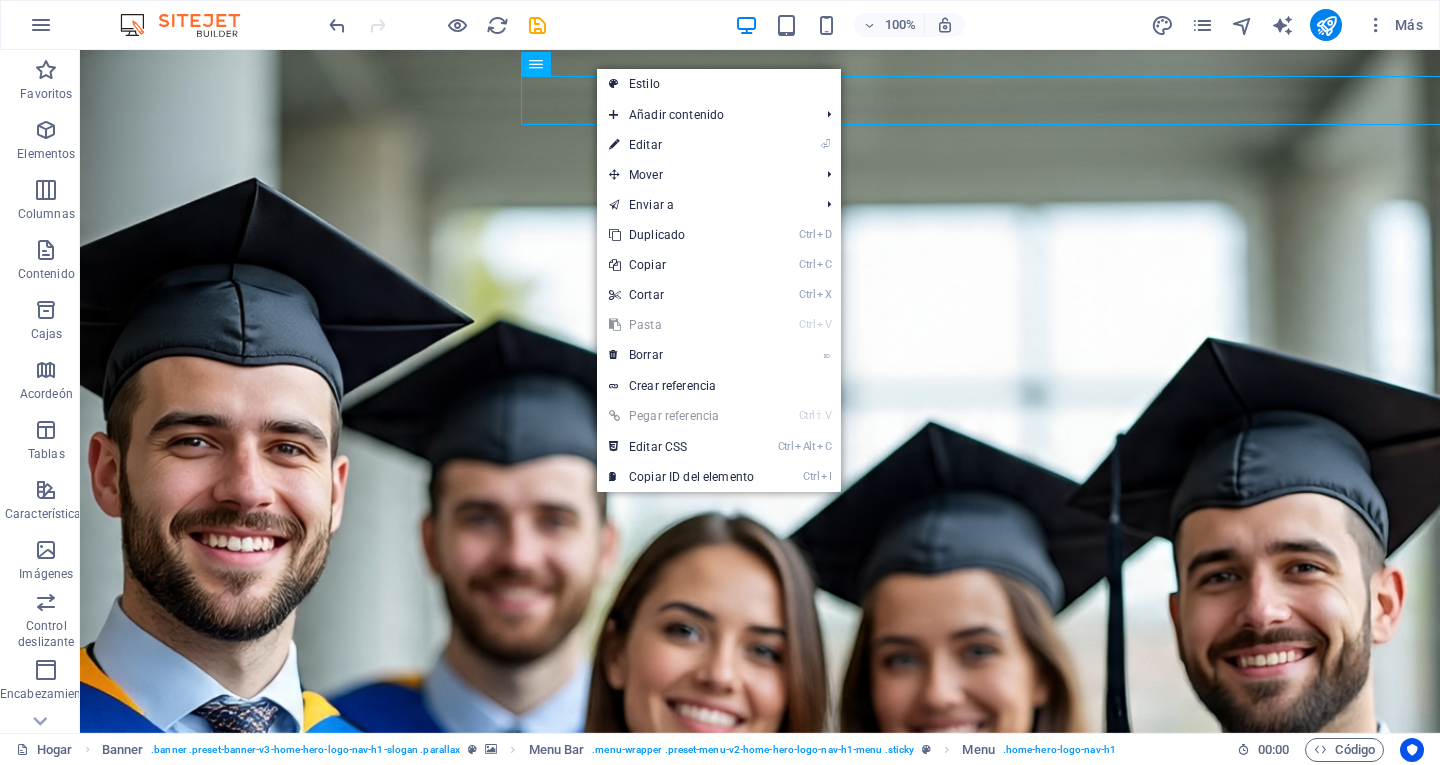 select 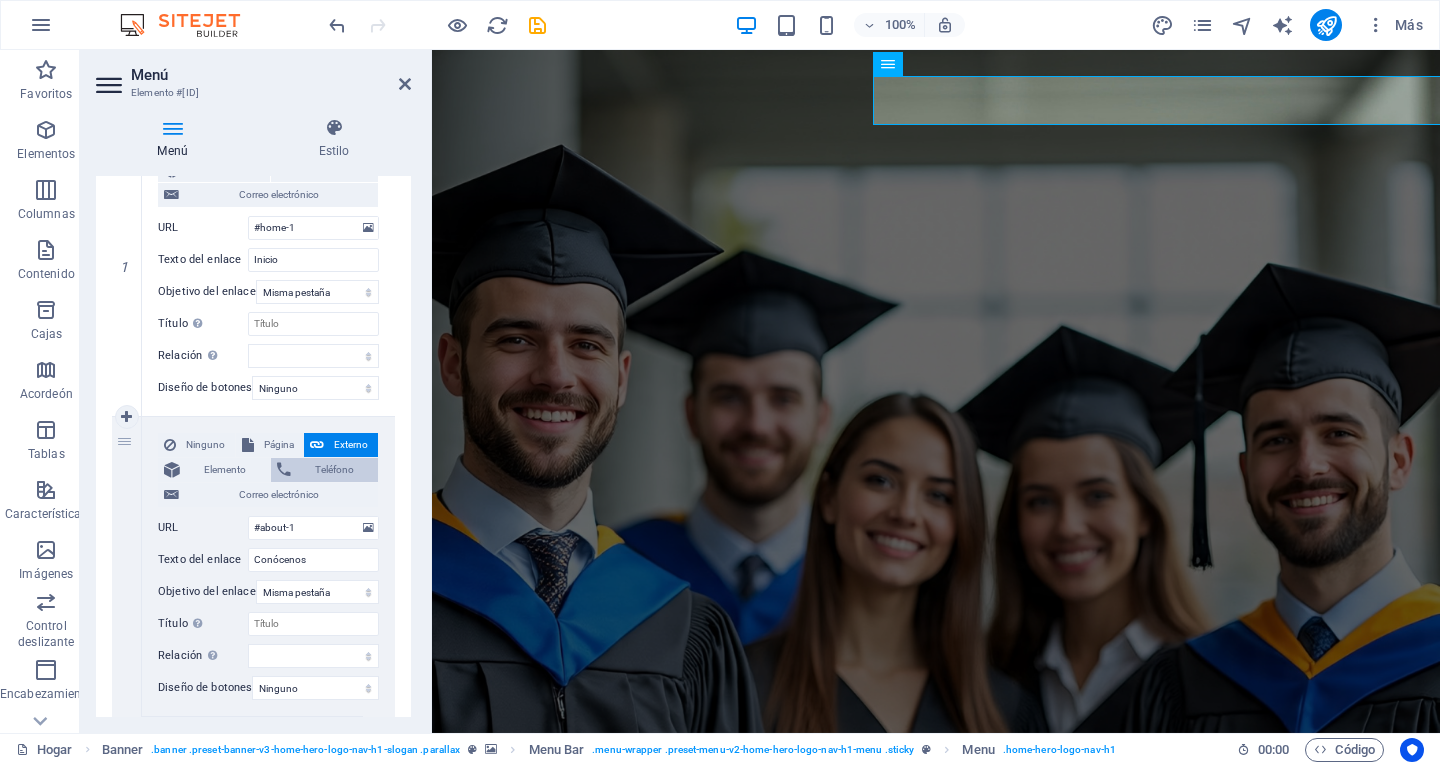 scroll, scrollTop: 300, scrollLeft: 0, axis: vertical 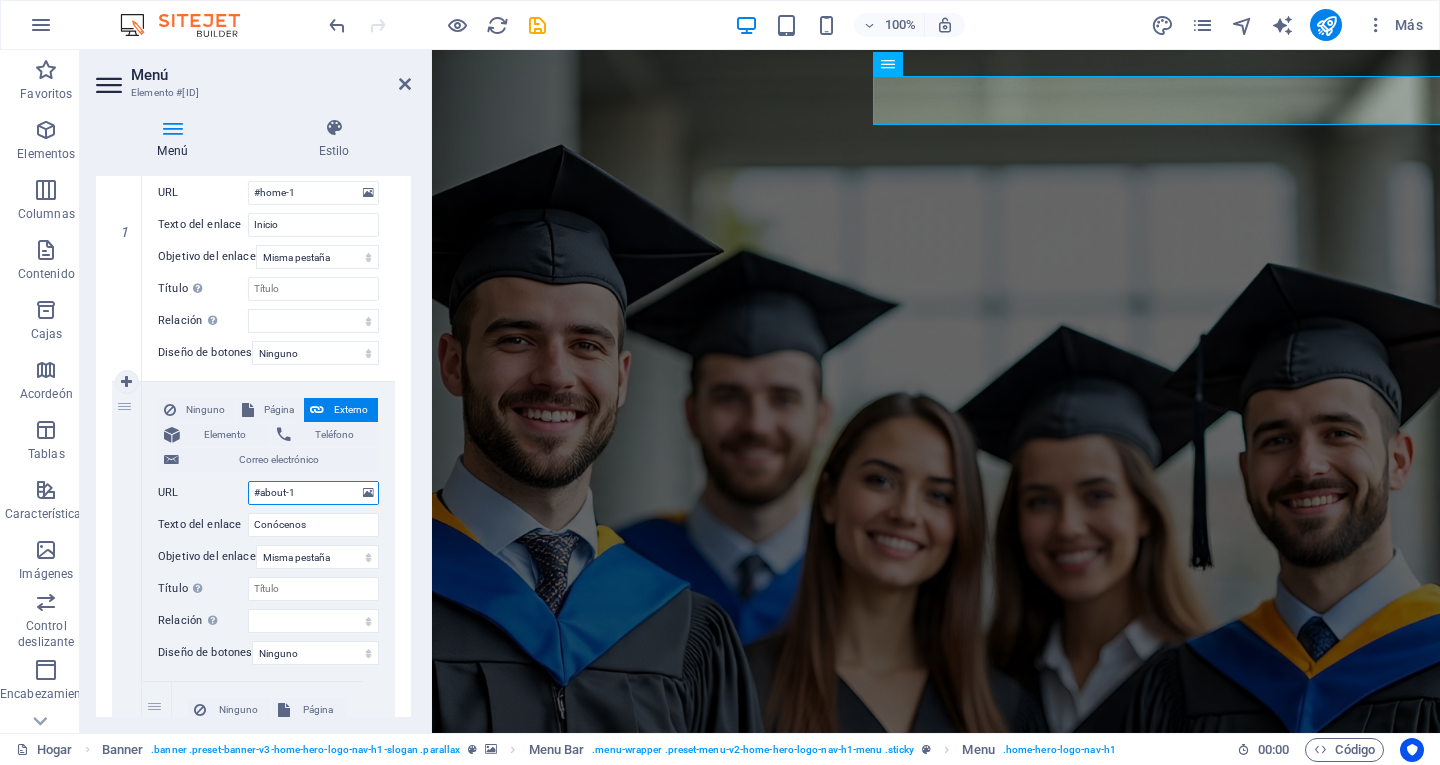 drag, startPoint x: 310, startPoint y: 496, endPoint x: 238, endPoint y: 490, distance: 72.249565 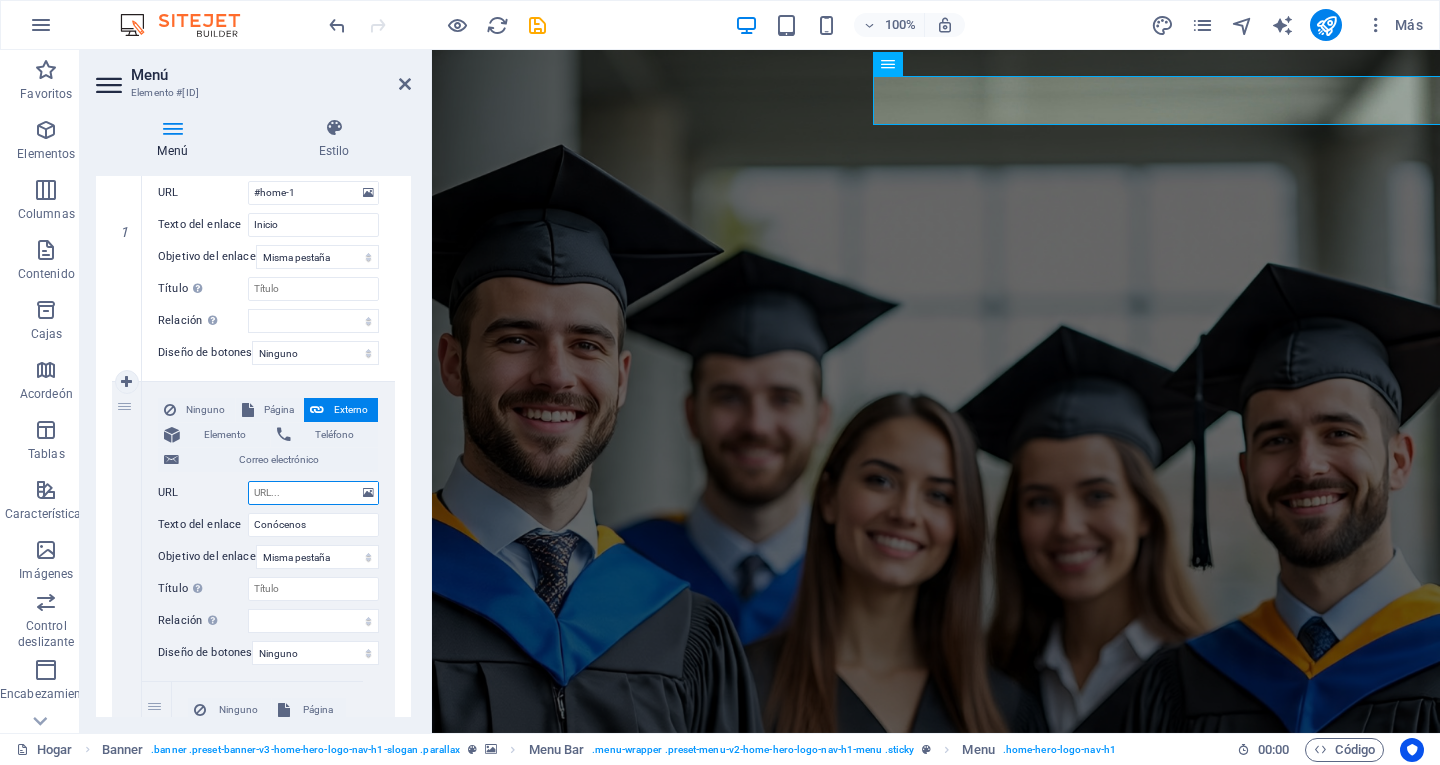 select 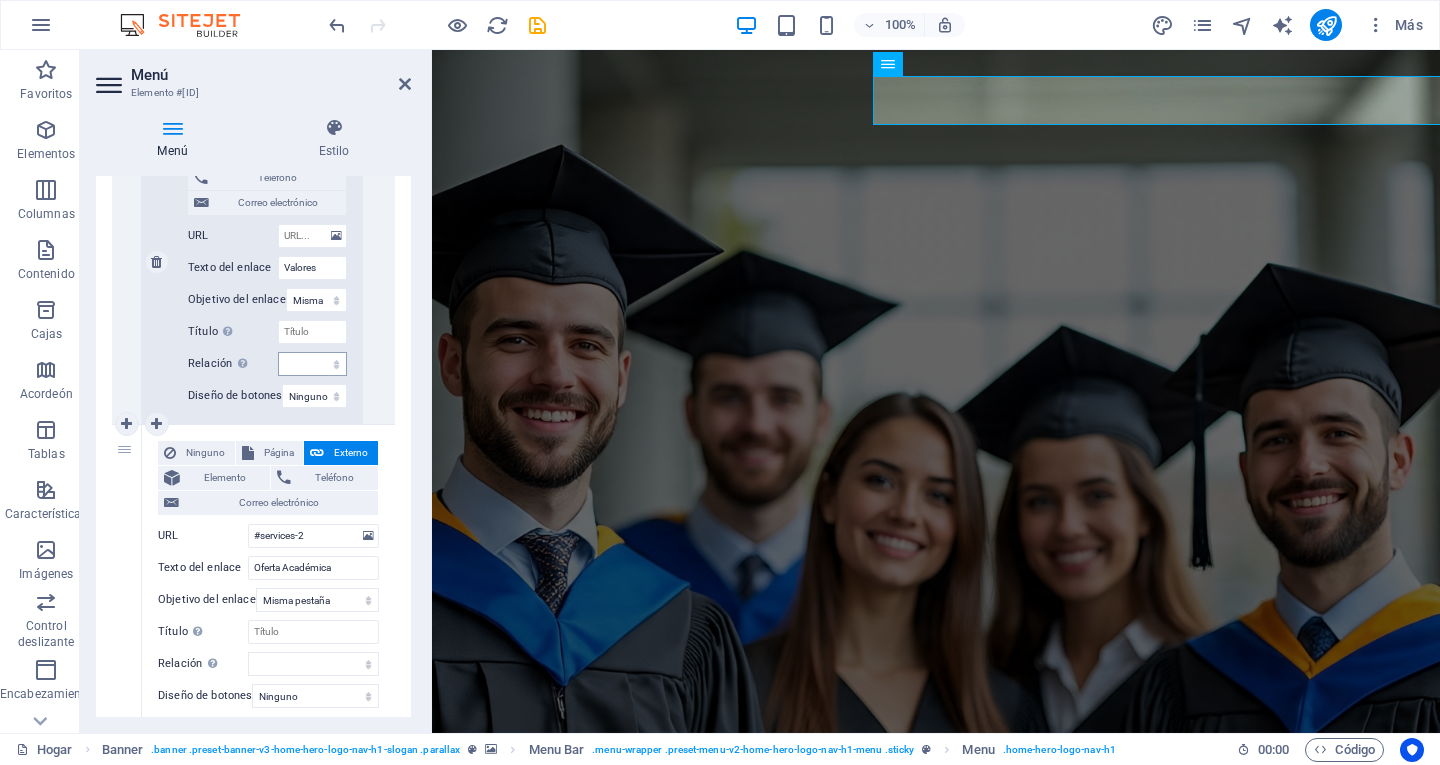scroll, scrollTop: 1900, scrollLeft: 0, axis: vertical 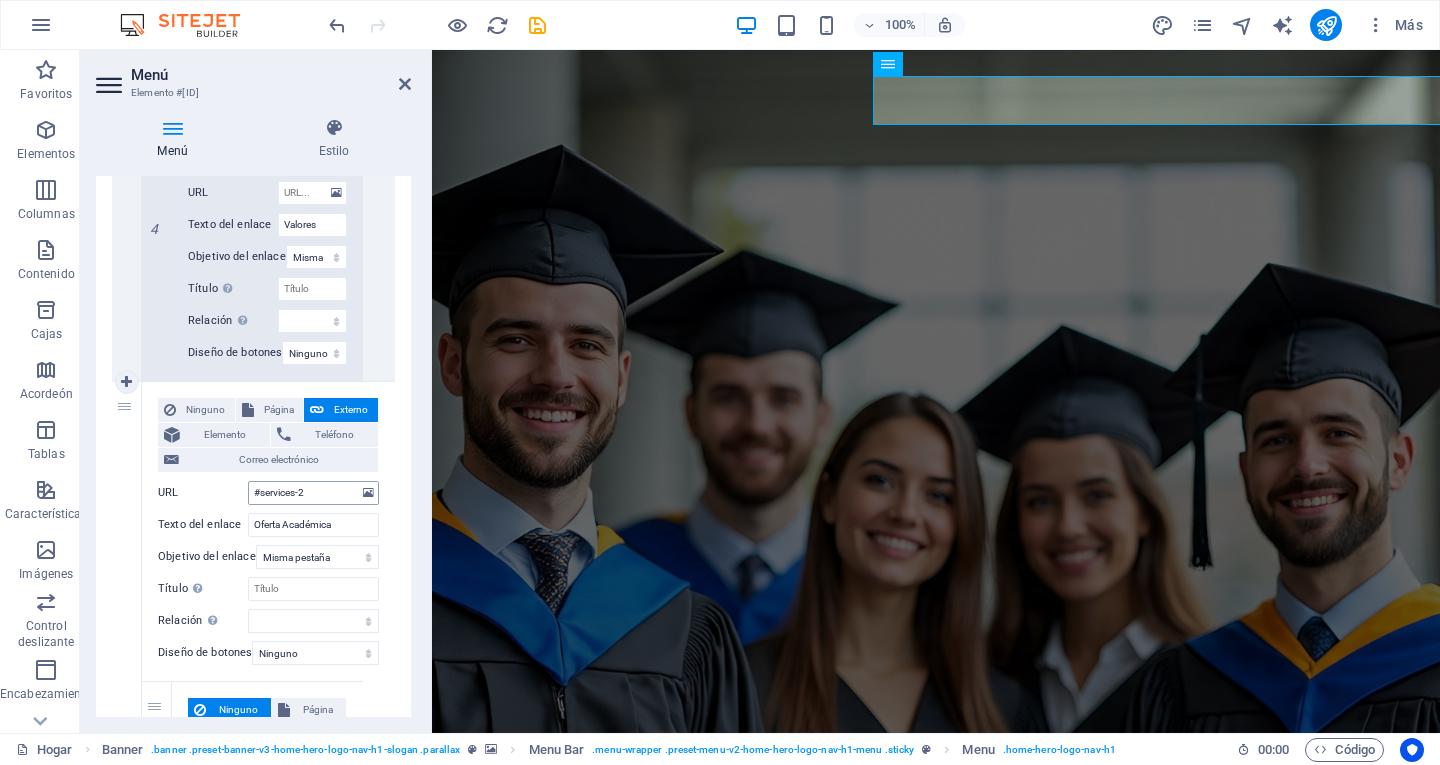type 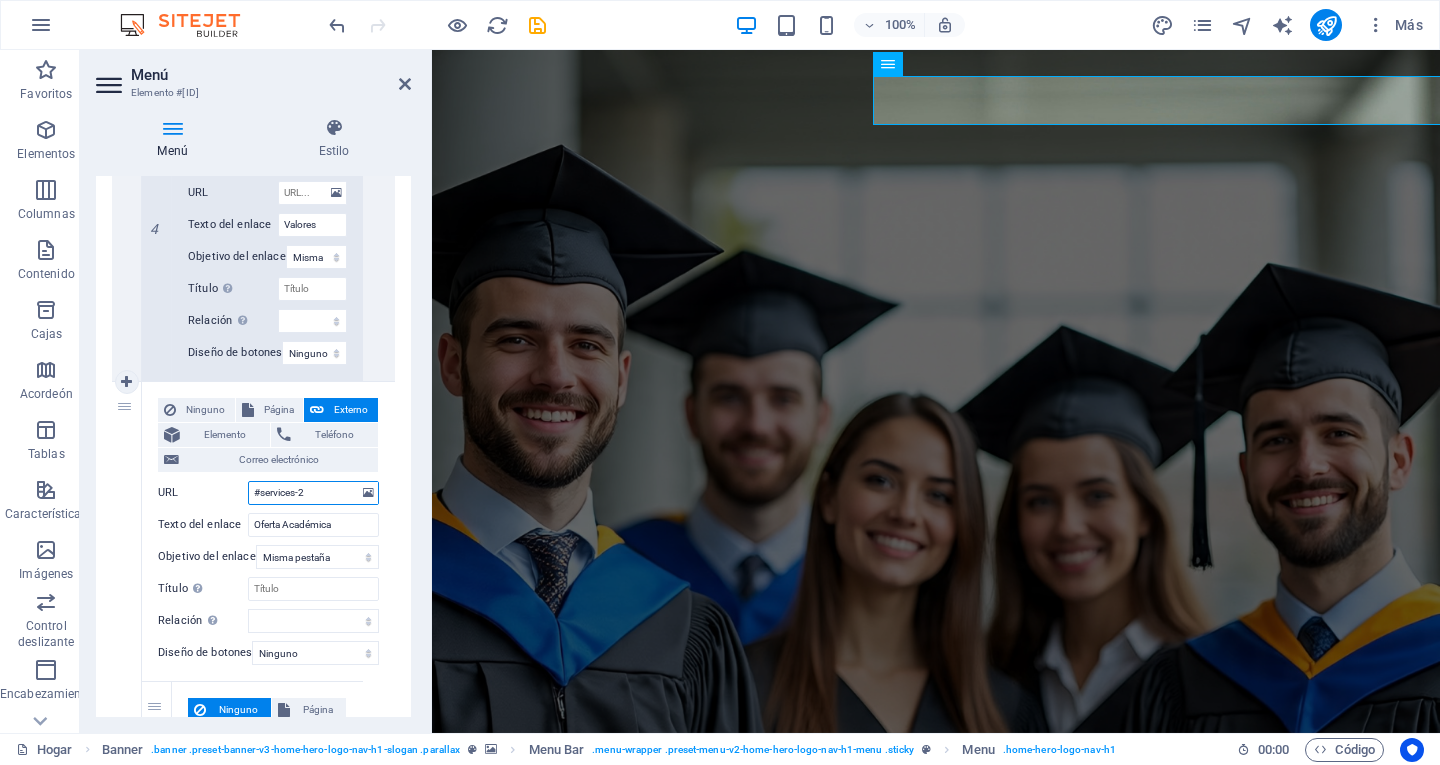 drag, startPoint x: 321, startPoint y: 495, endPoint x: 223, endPoint y: 495, distance: 98 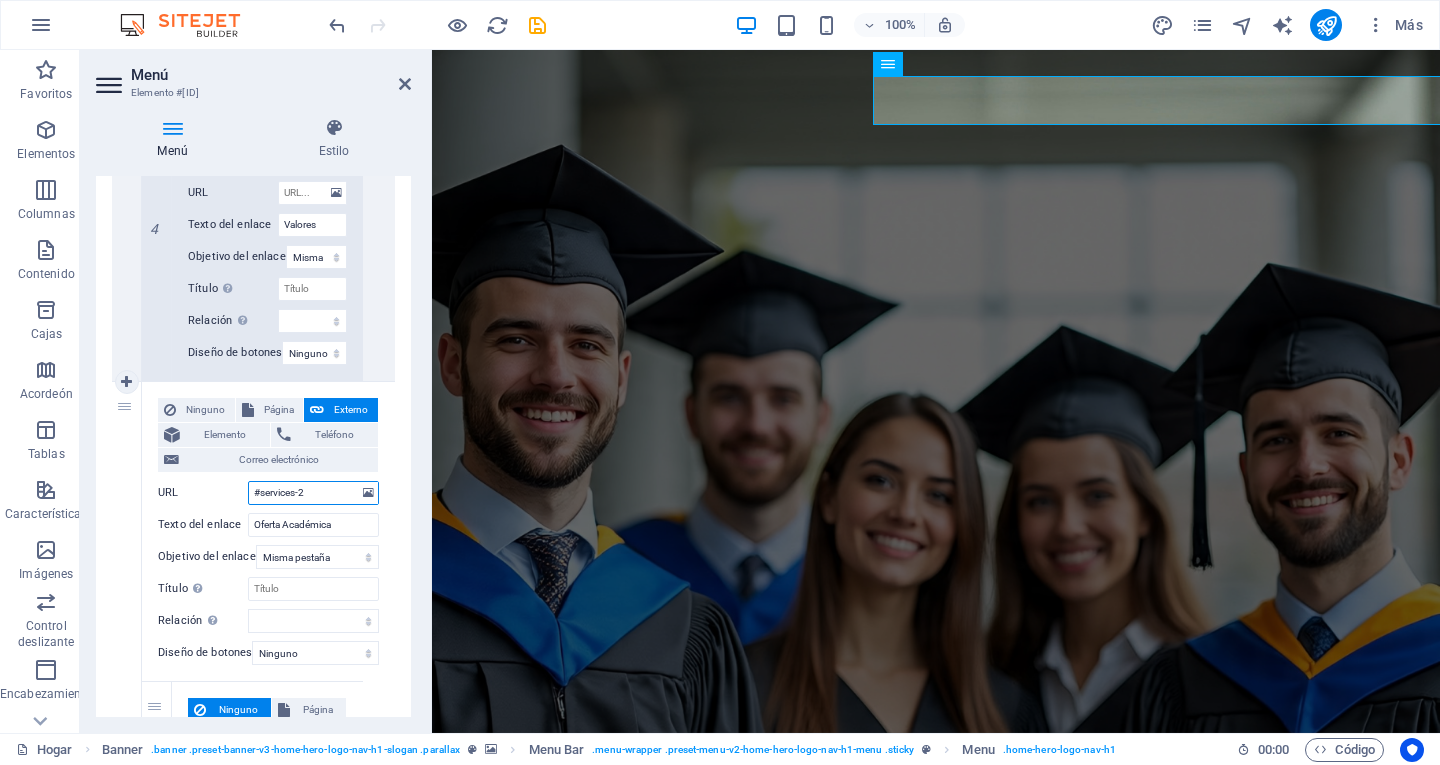 click on "URL #services-2" at bounding box center (268, 493) 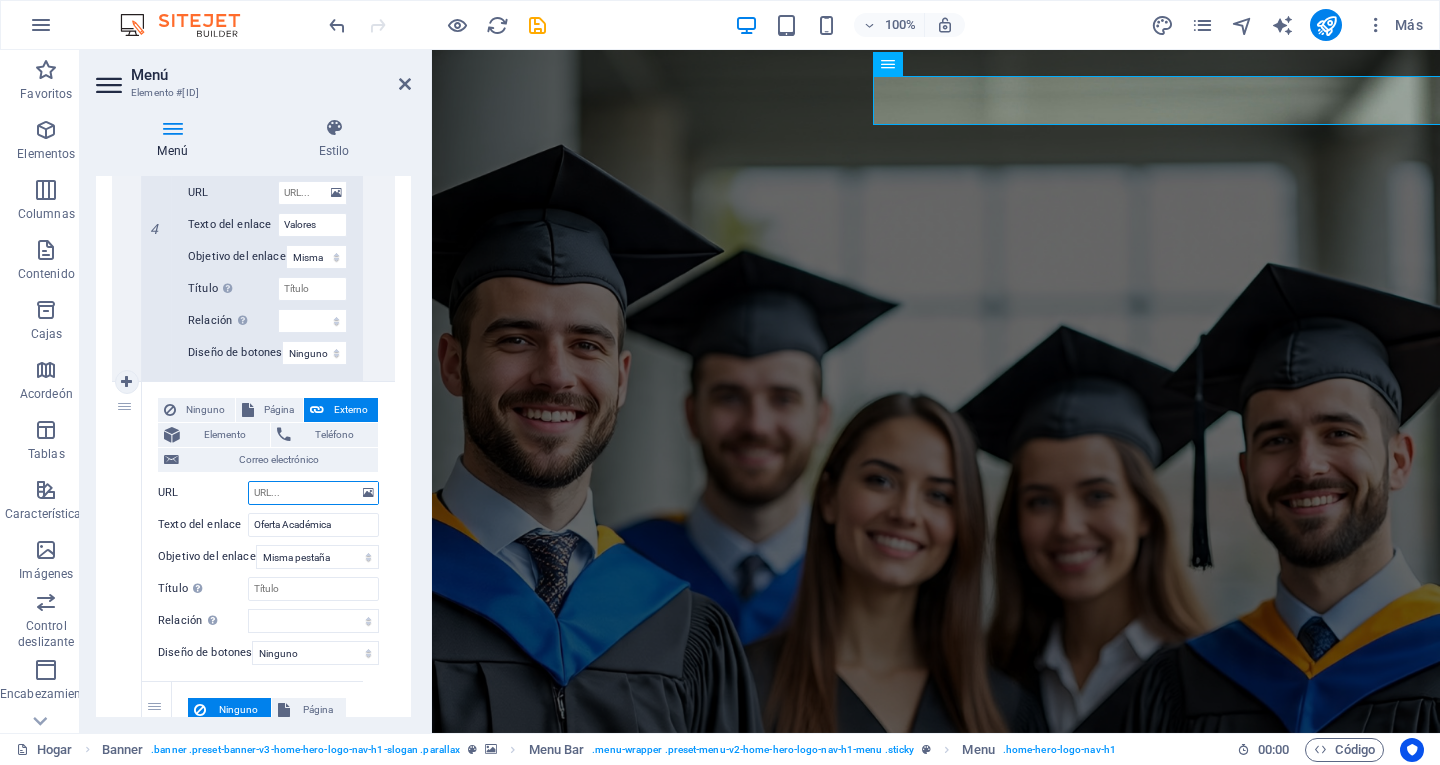 select 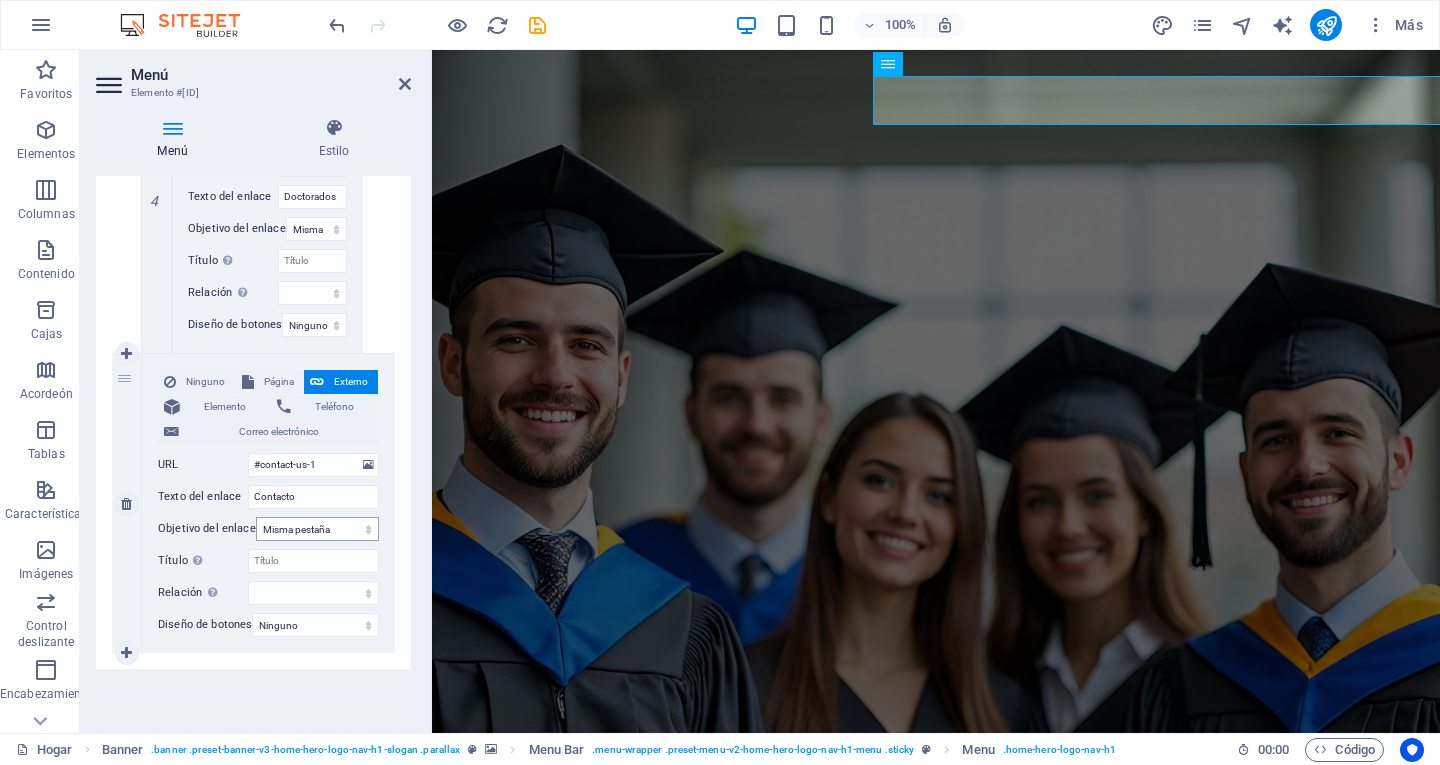 scroll, scrollTop: 3407, scrollLeft: 0, axis: vertical 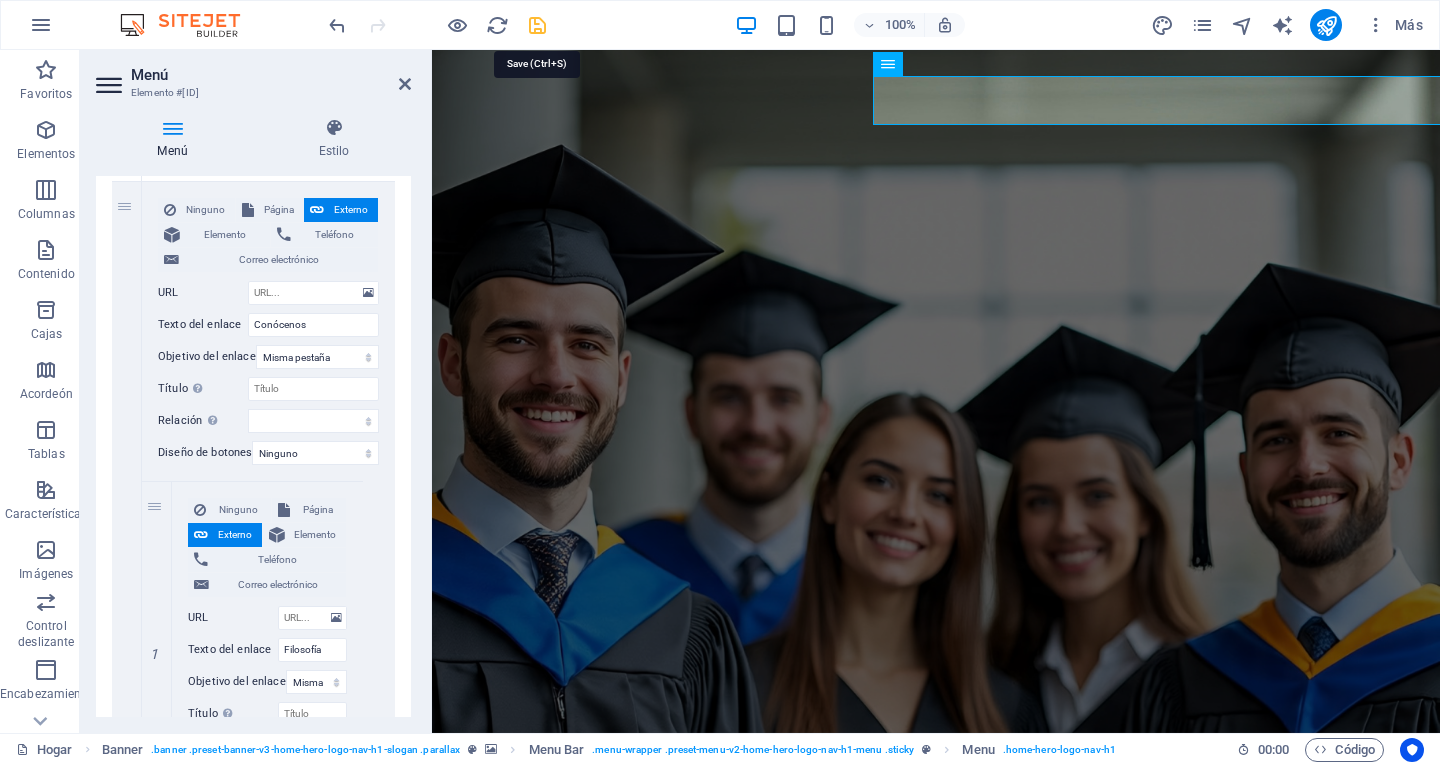click at bounding box center [537, 25] 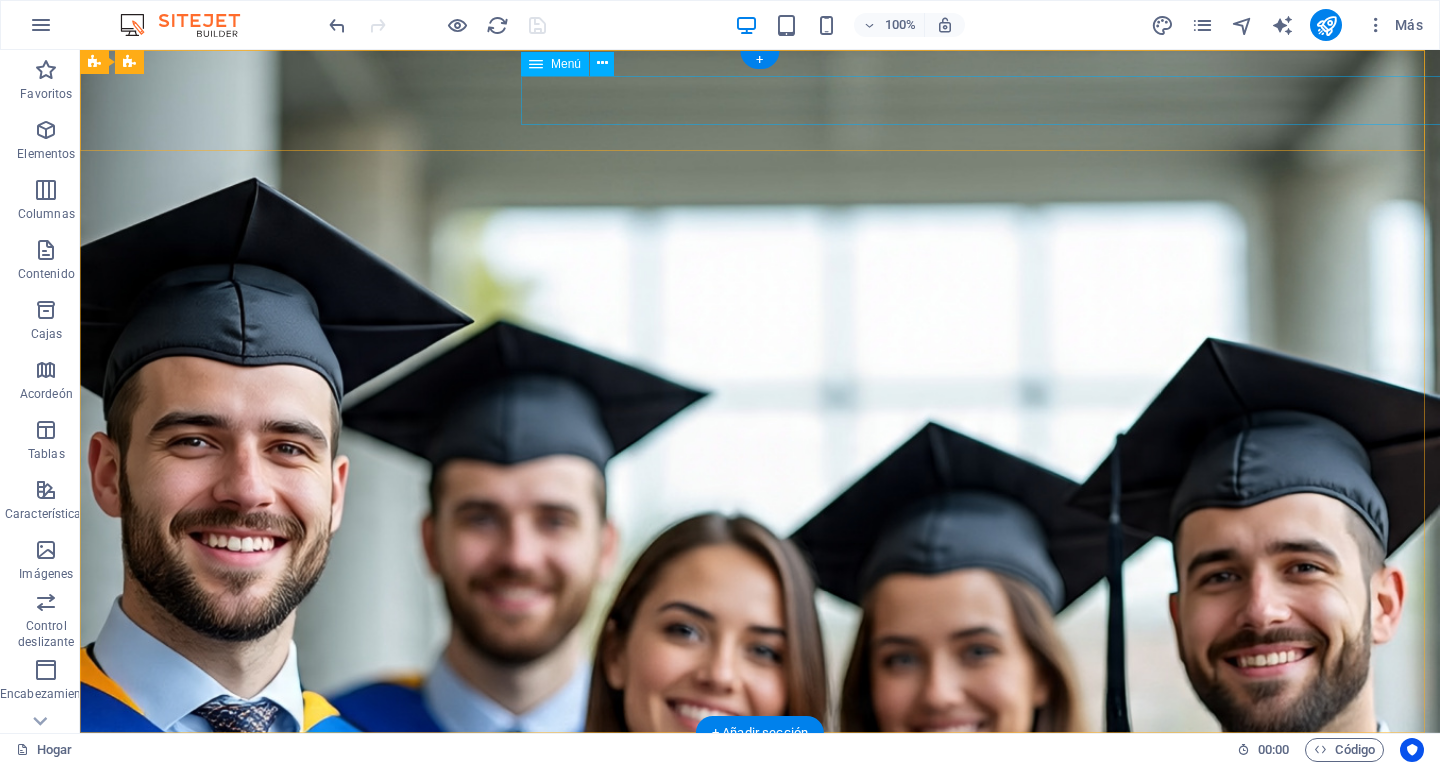 click on "Inicio Conócenos Filosofía Misión Visión Valores Oferta Académica Licenciaturas Ingenierías Maestrías Doctorados Contacto" at bounding box center [860, 843] 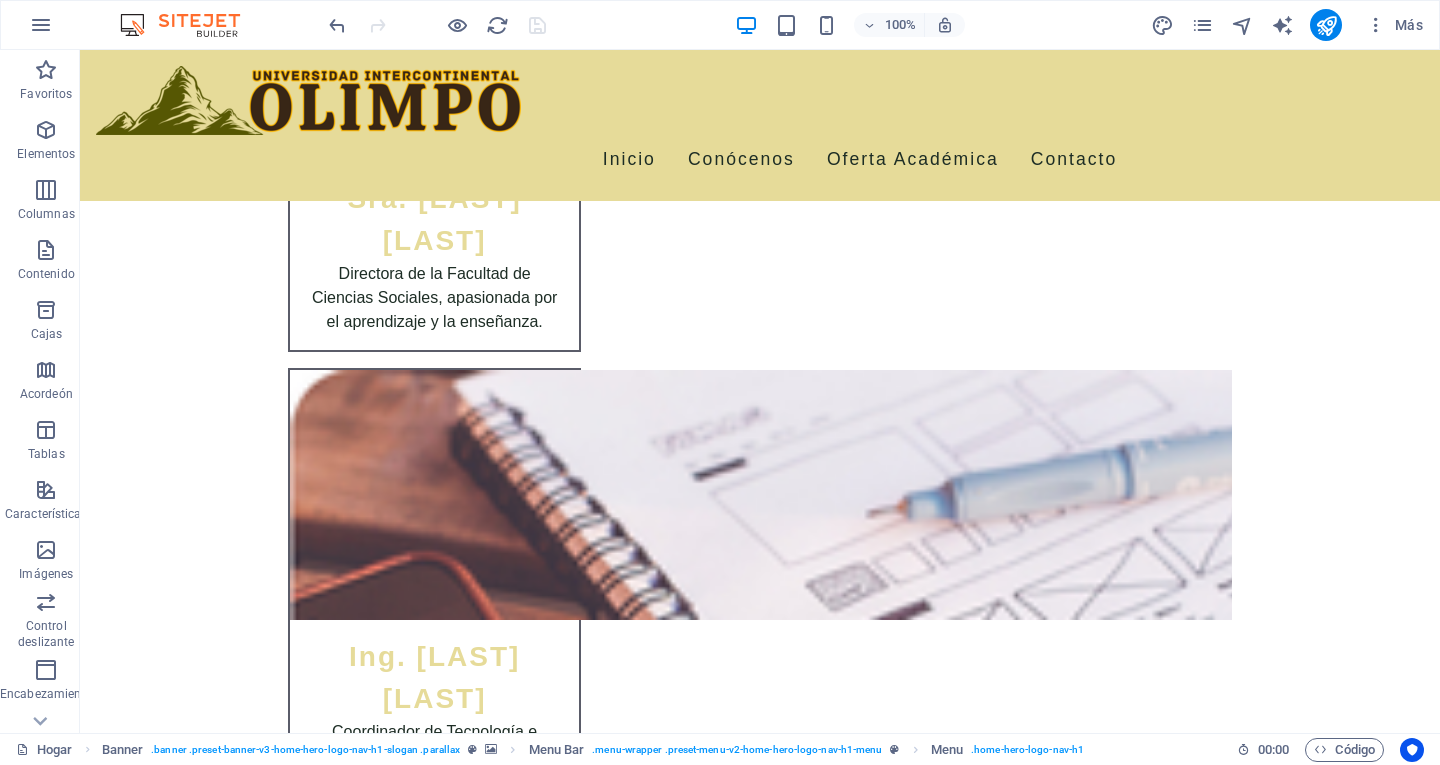 scroll, scrollTop: 3889, scrollLeft: 0, axis: vertical 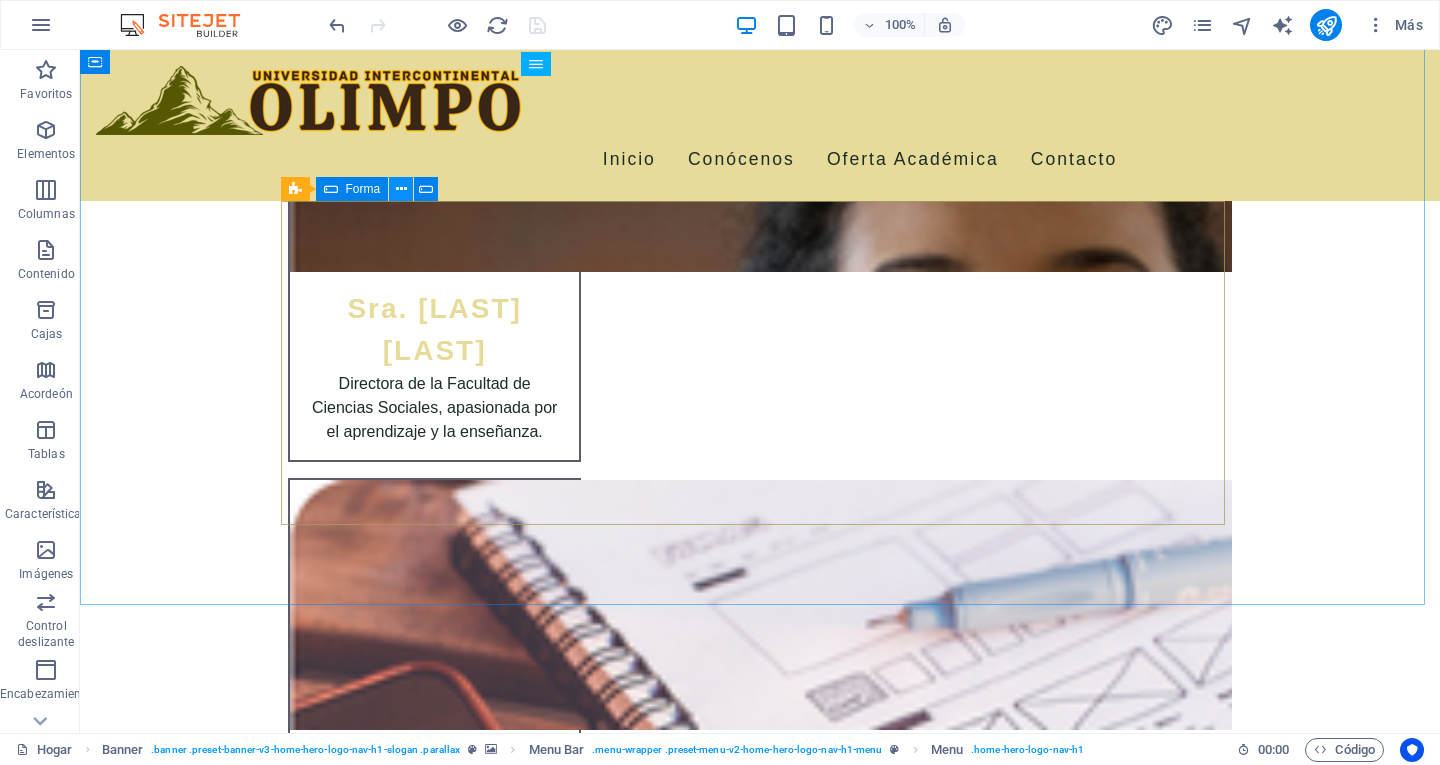 click at bounding box center (401, 189) 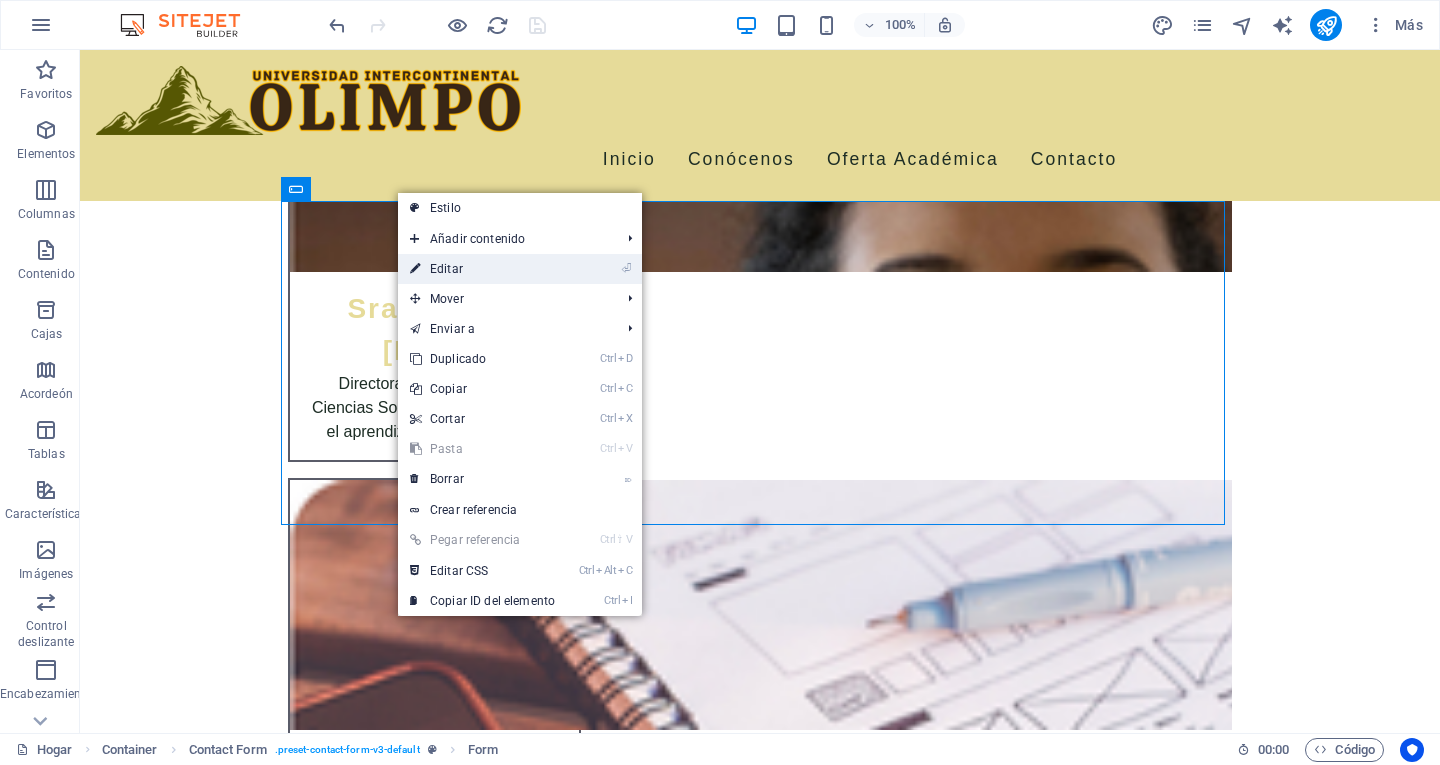 click on "⏎ Editar" at bounding box center (482, 269) 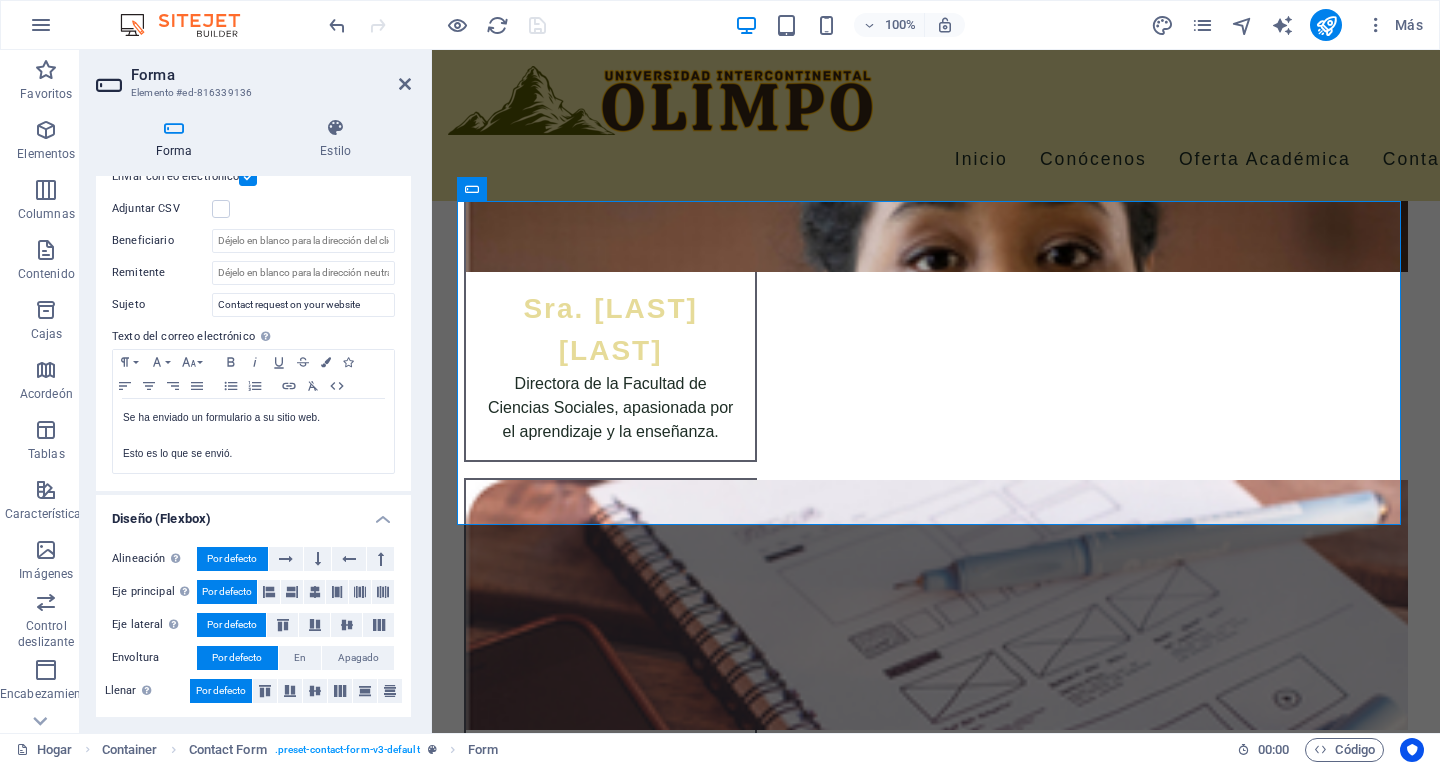 scroll, scrollTop: 578, scrollLeft: 0, axis: vertical 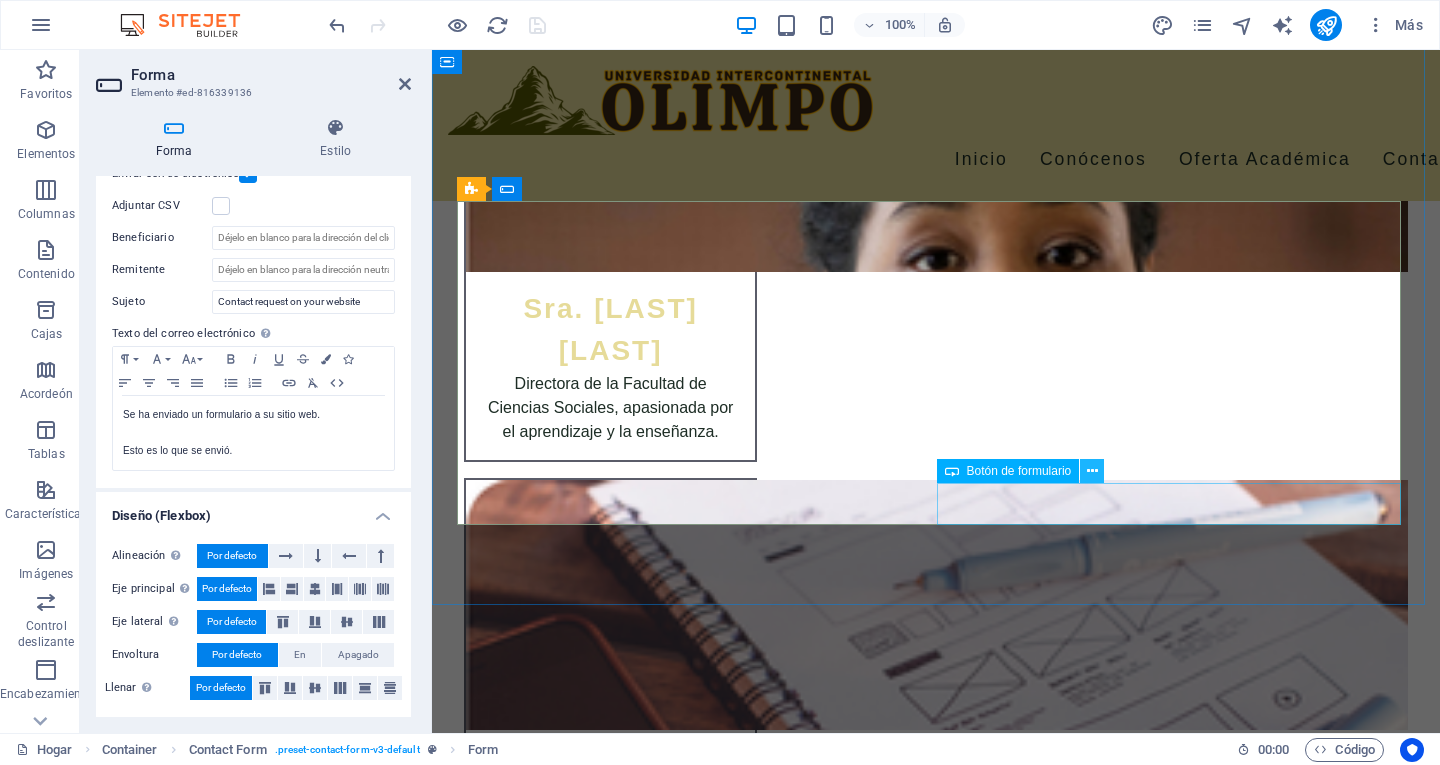 click at bounding box center [1092, 471] 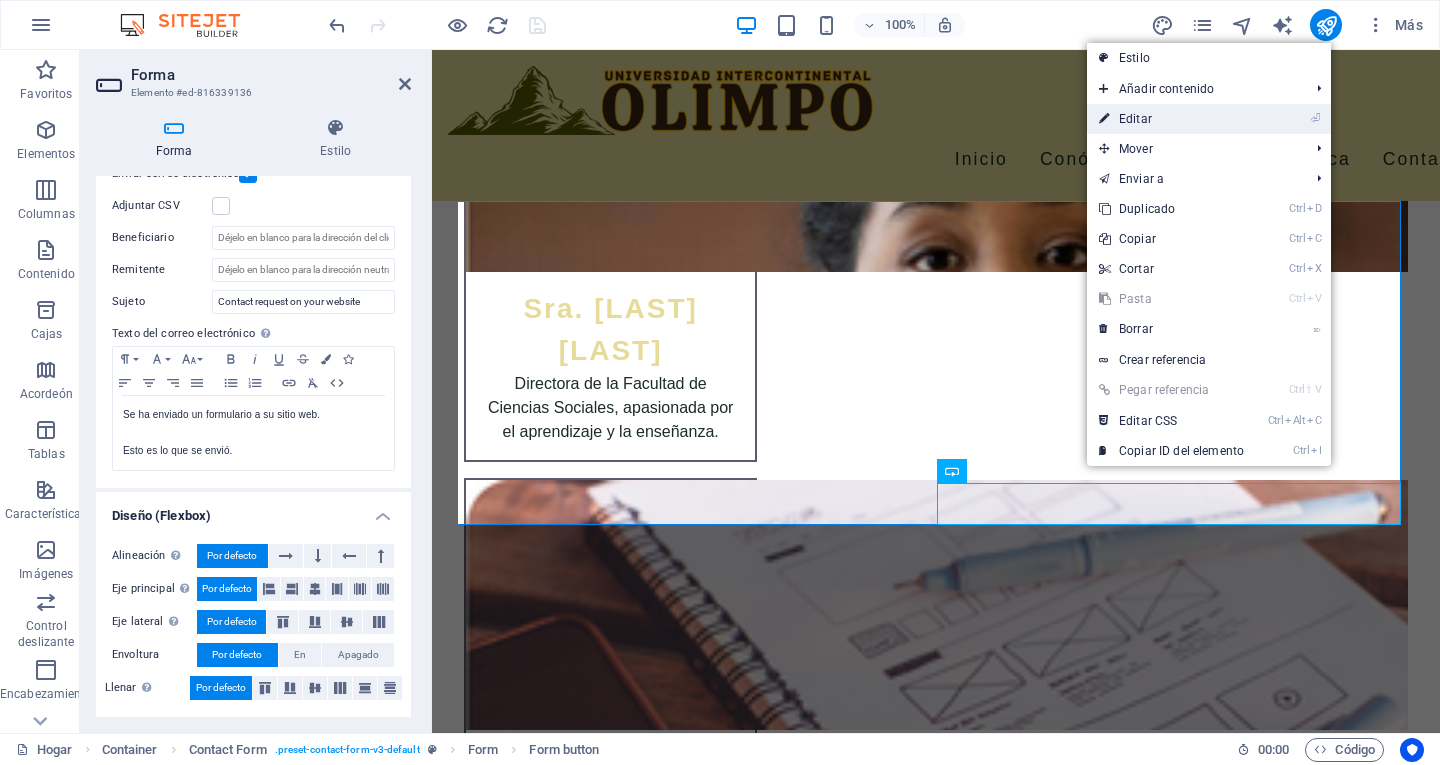 drag, startPoint x: 1145, startPoint y: 111, endPoint x: 15, endPoint y: 311, distance: 1147.5626 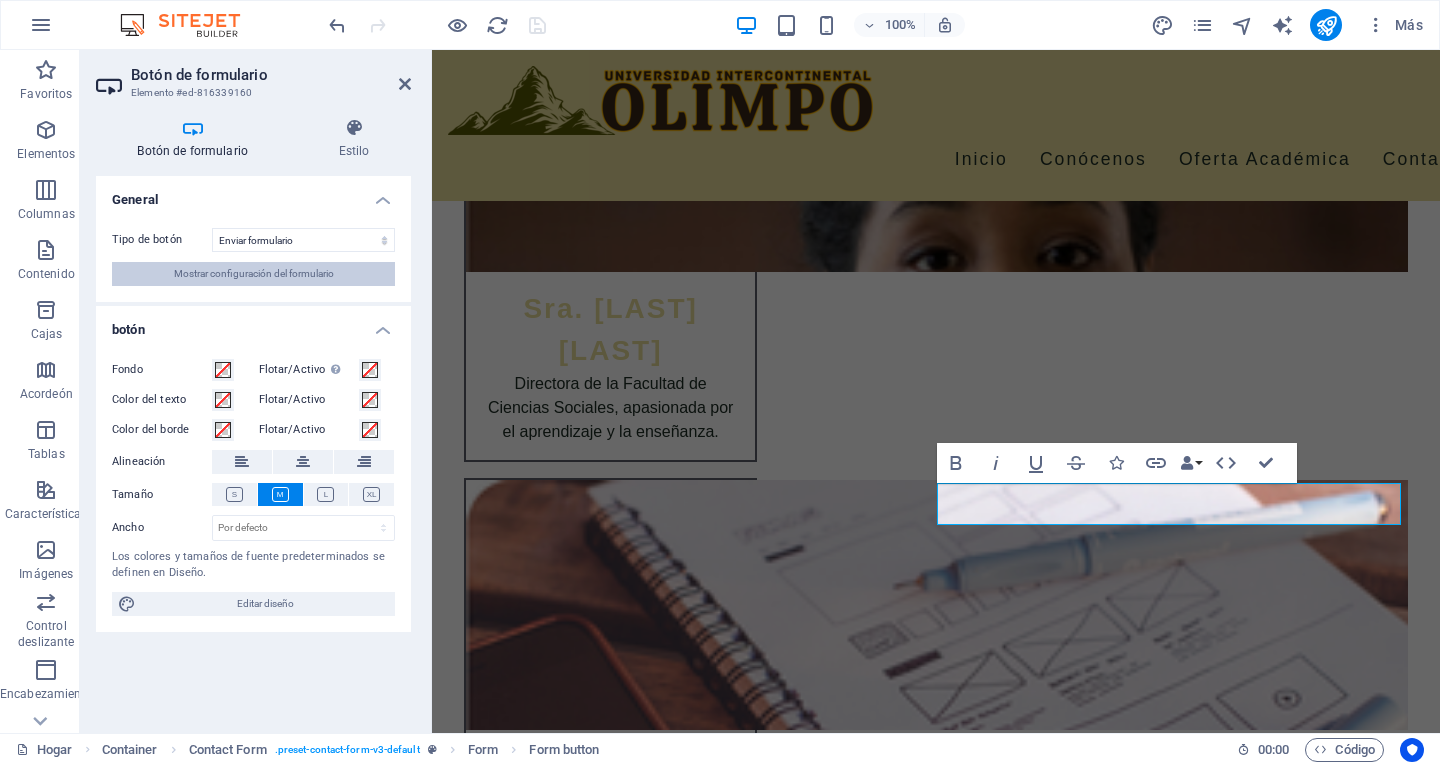 click on "Mostrar configuración del formulario" at bounding box center [254, 273] 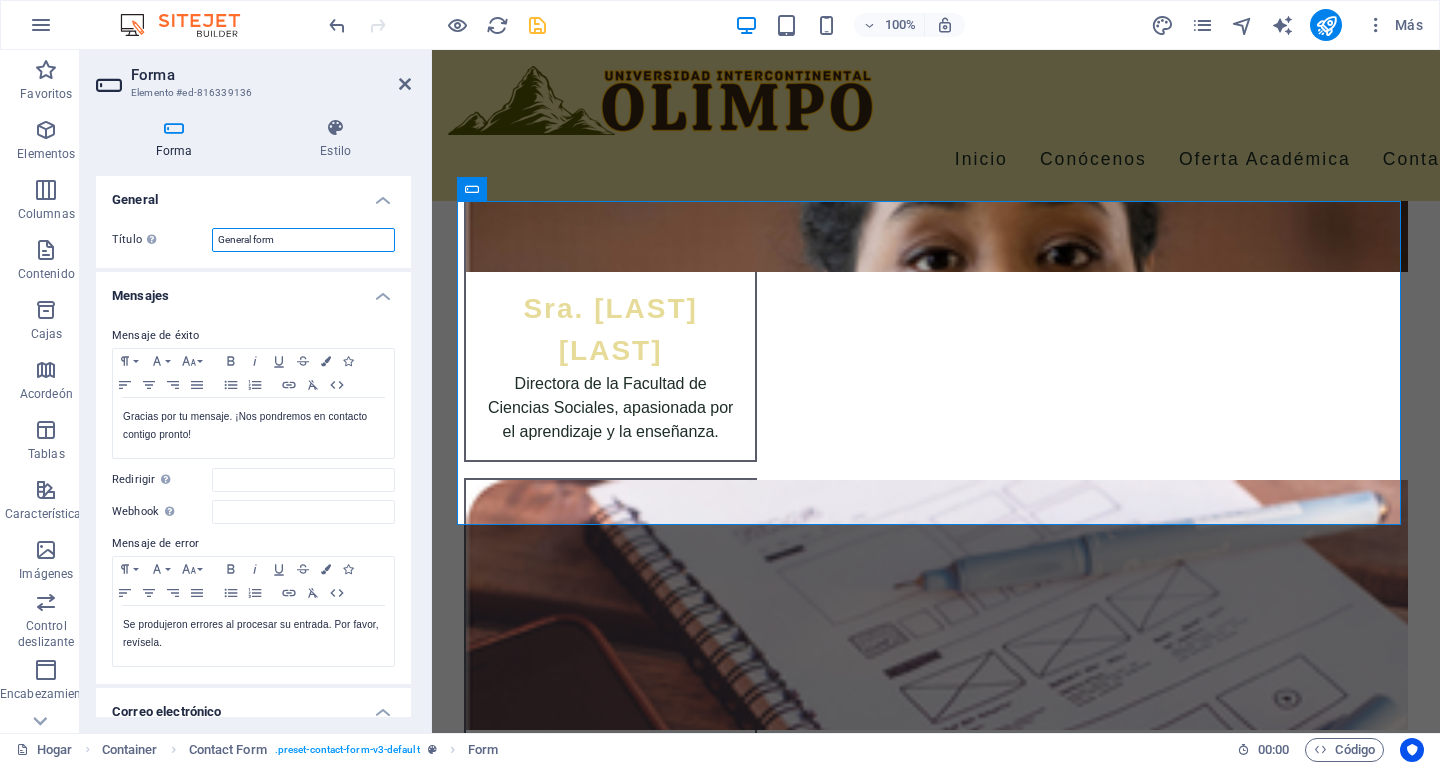 click on "General form" at bounding box center [303, 240] 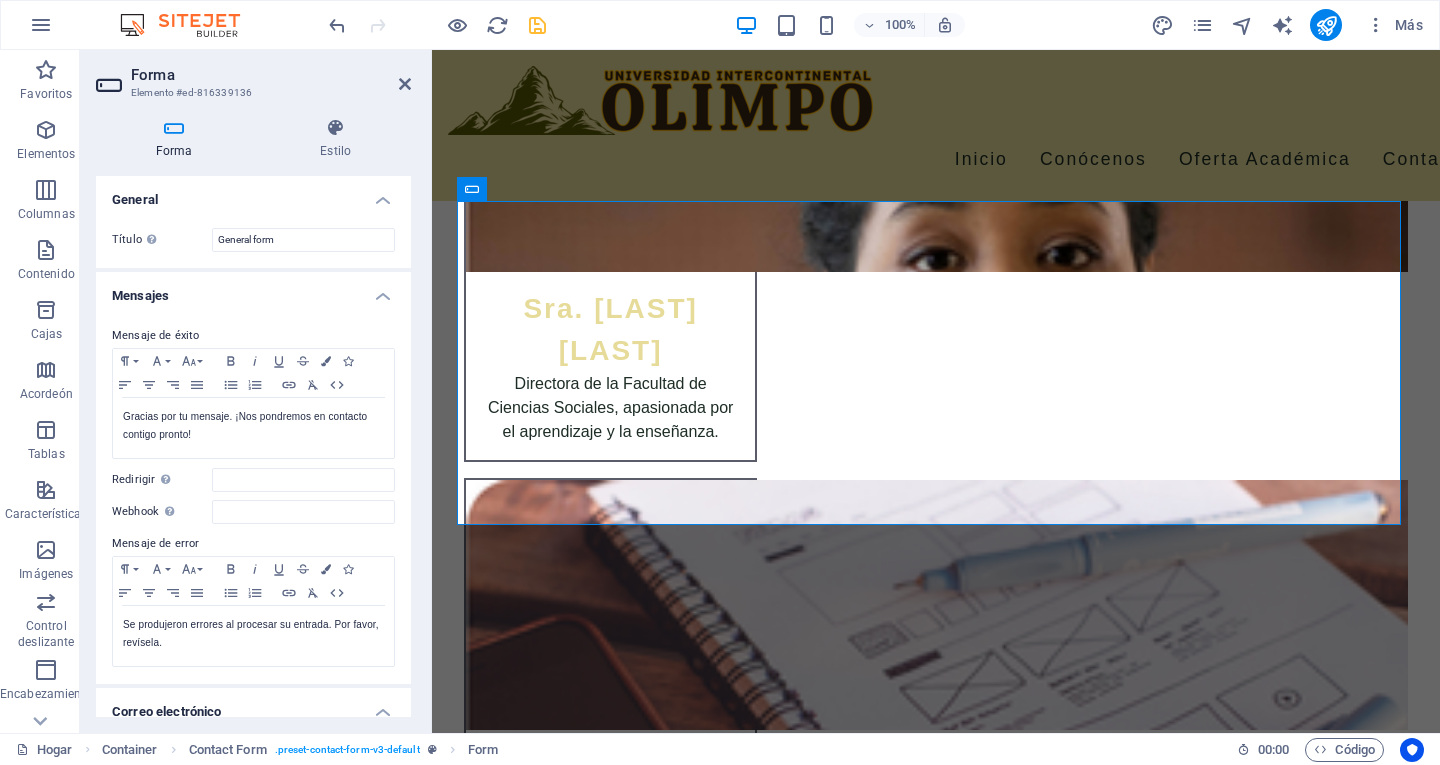 click on "Mensajes" at bounding box center [253, 290] 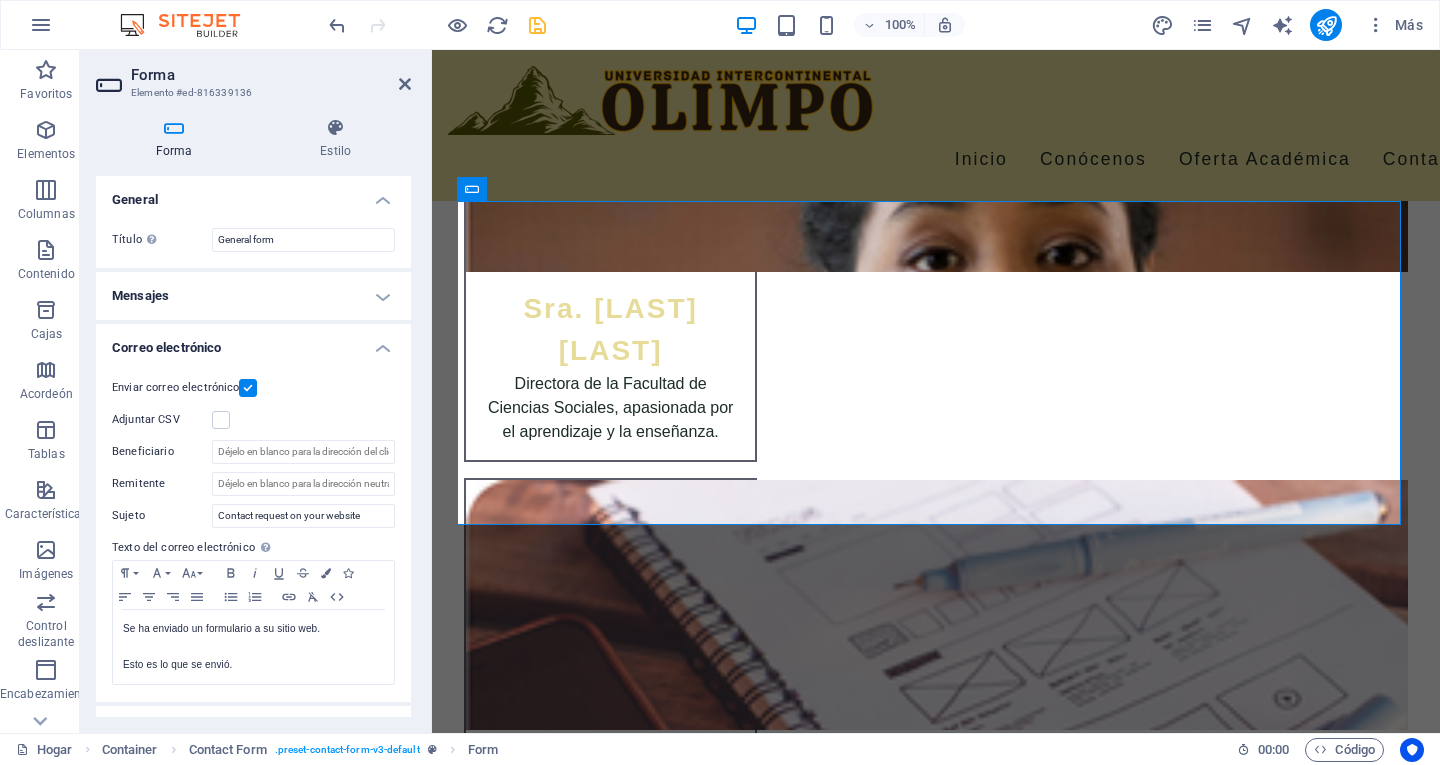 click at bounding box center [248, 388] 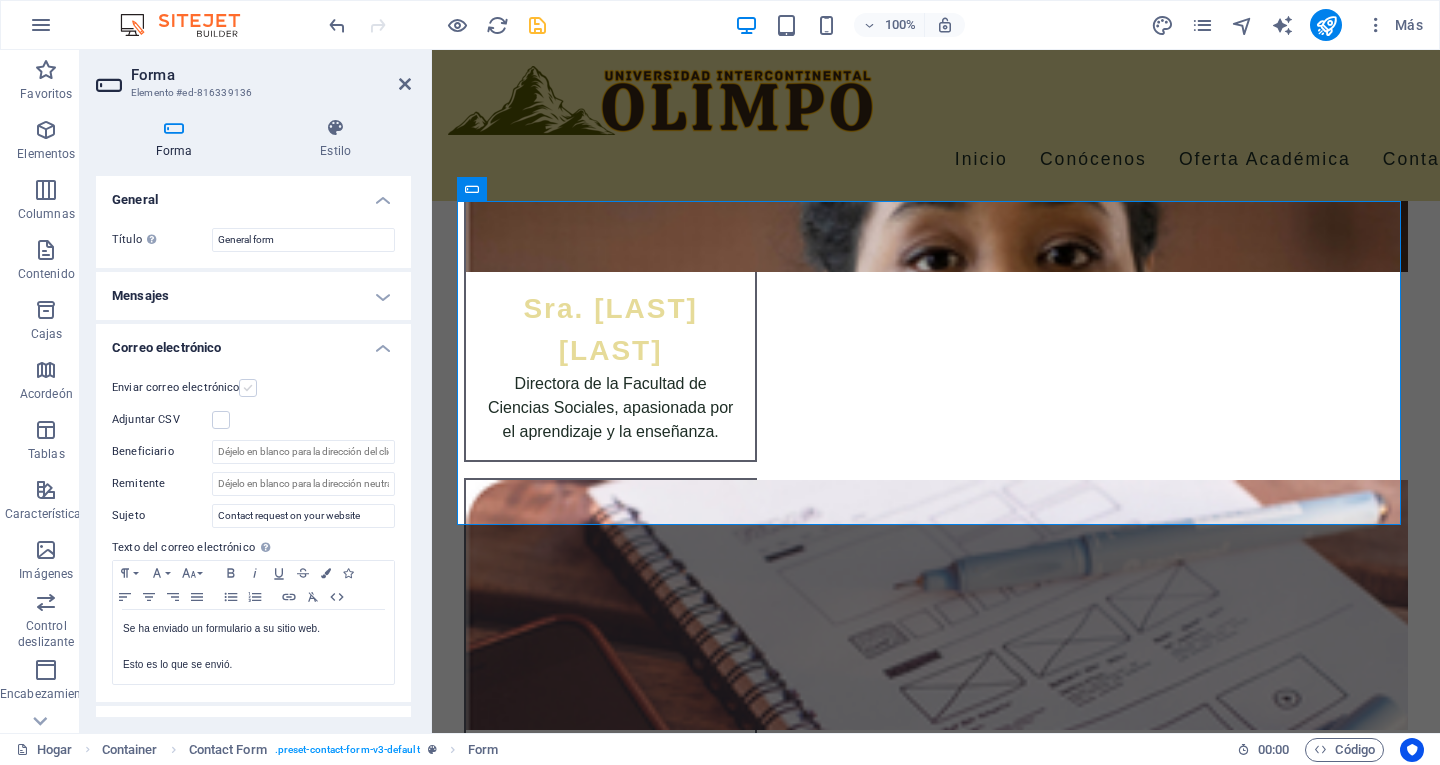 click at bounding box center (248, 388) 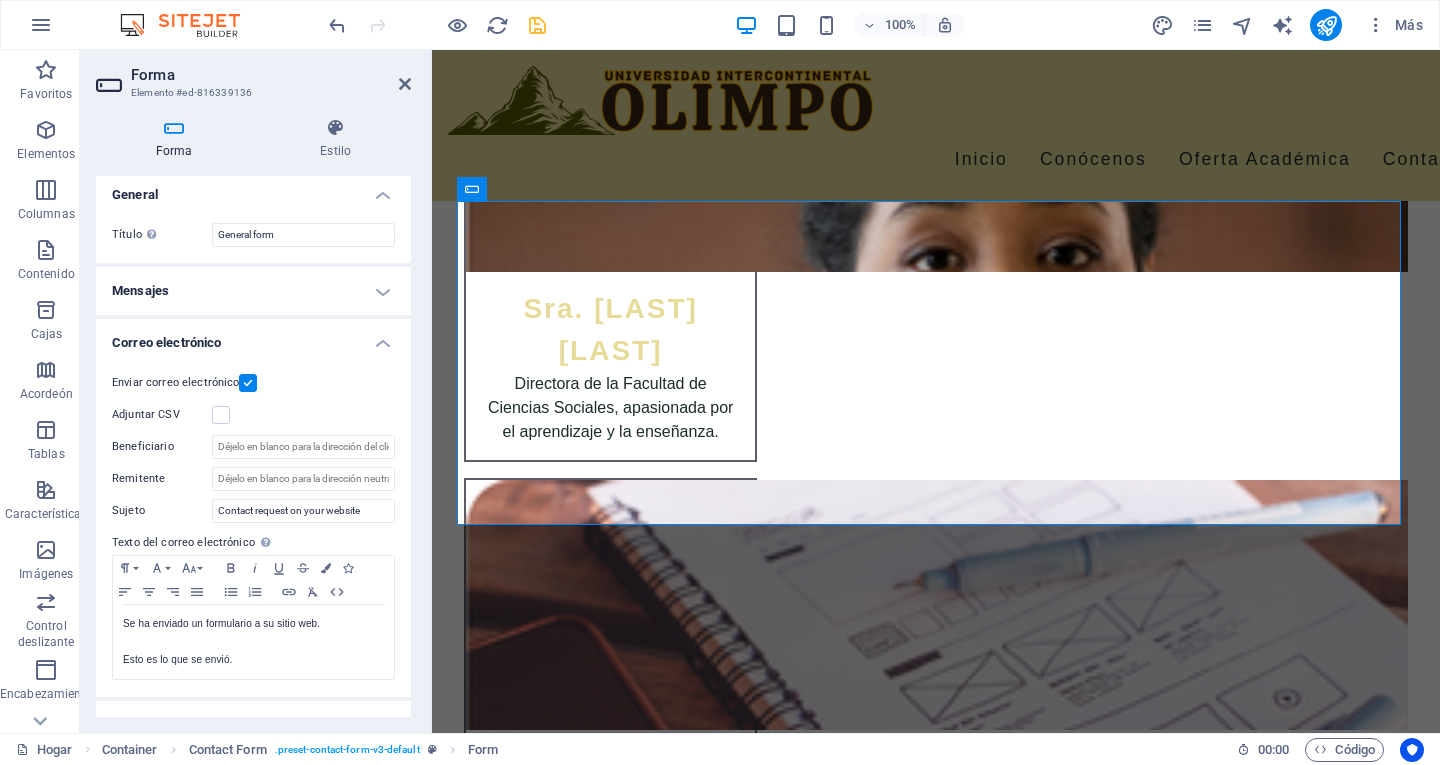 scroll, scrollTop: 0, scrollLeft: 0, axis: both 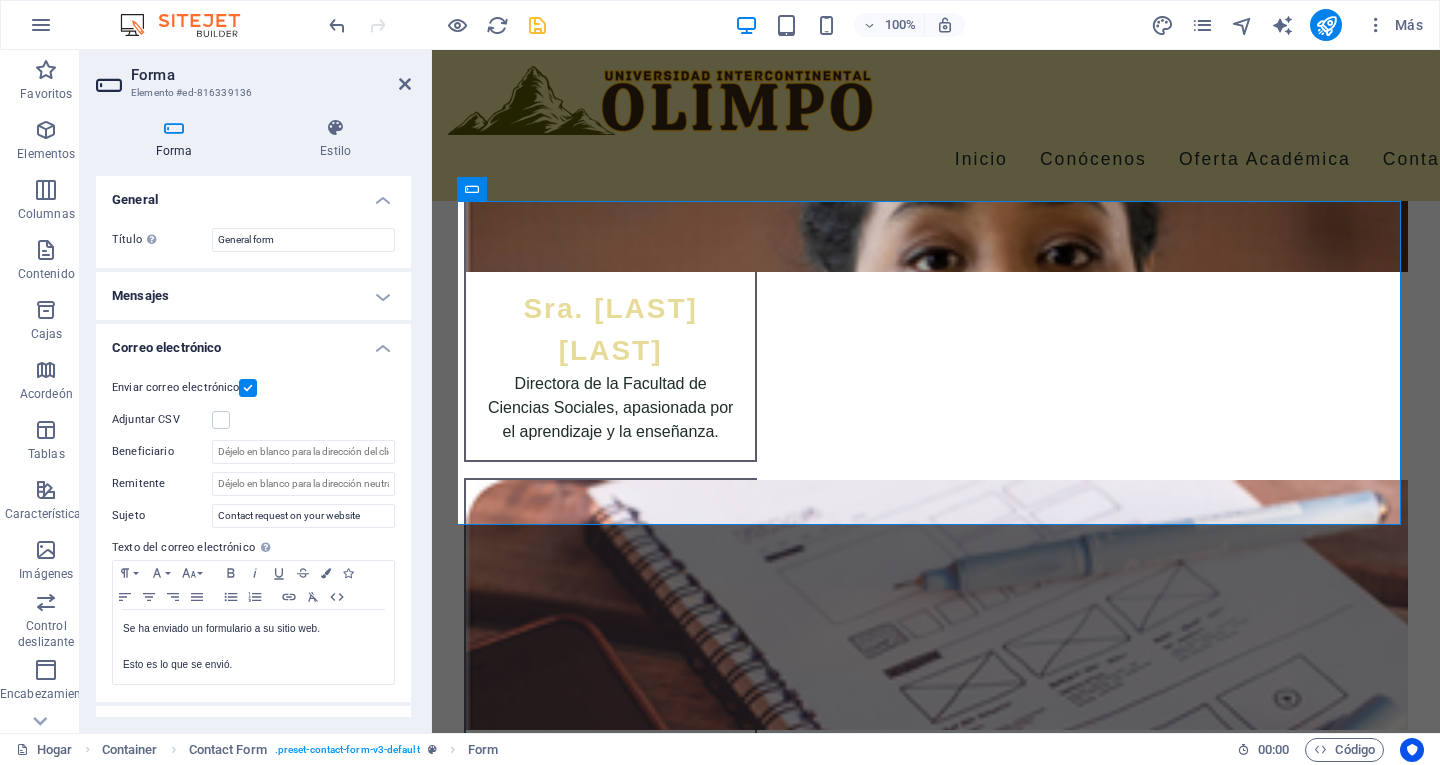 click on "Correo electrónico" at bounding box center [253, 342] 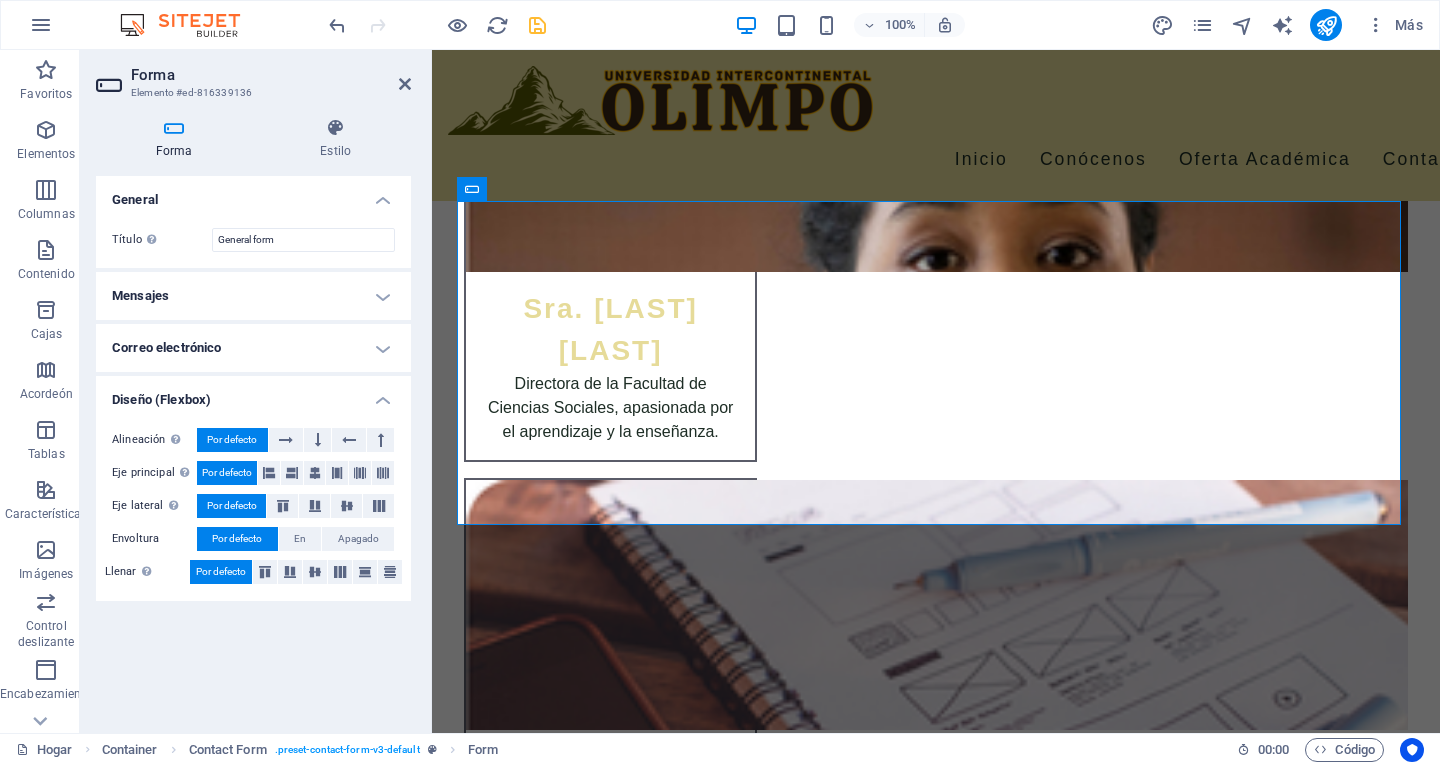 click on "Correo electrónico" at bounding box center [253, 348] 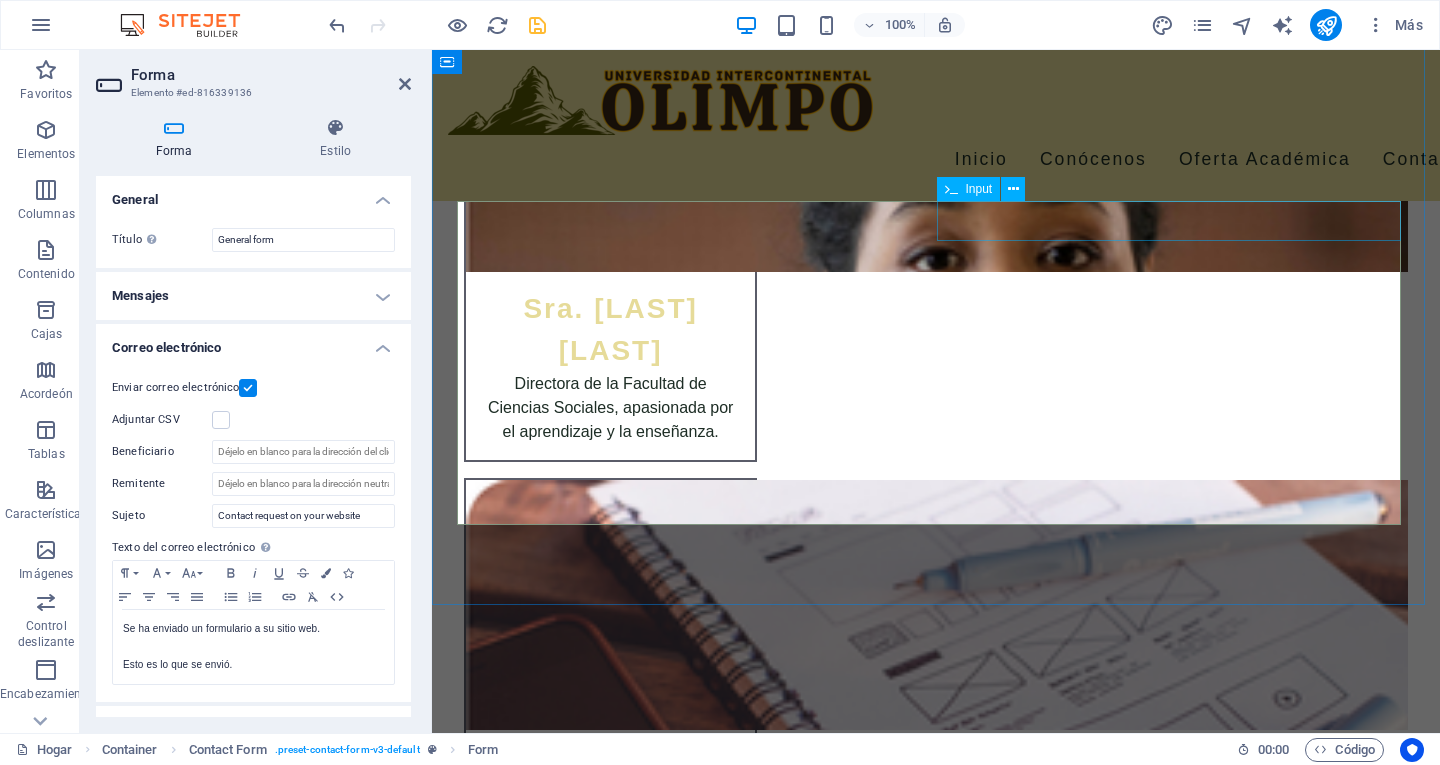 click at bounding box center [1061, 2553] 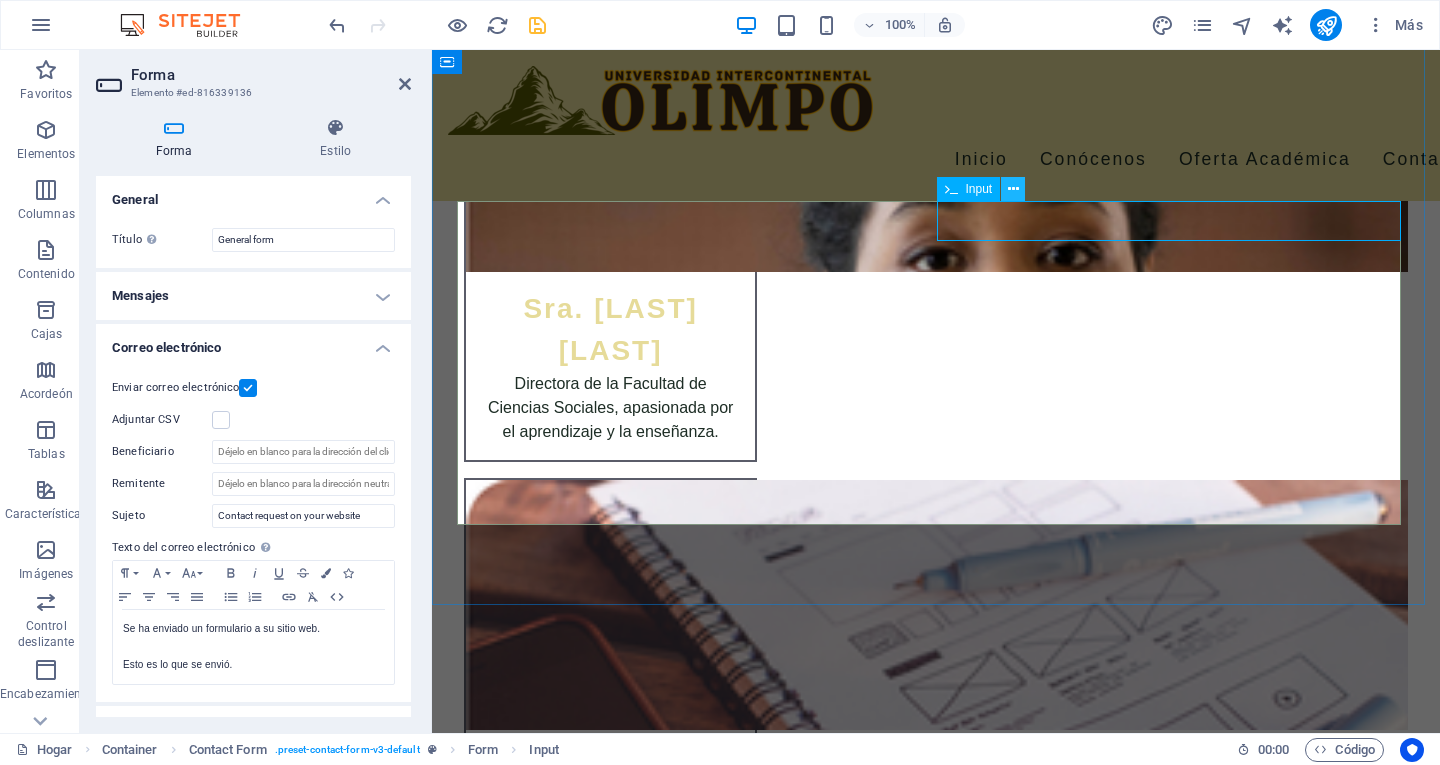 click at bounding box center (1013, 189) 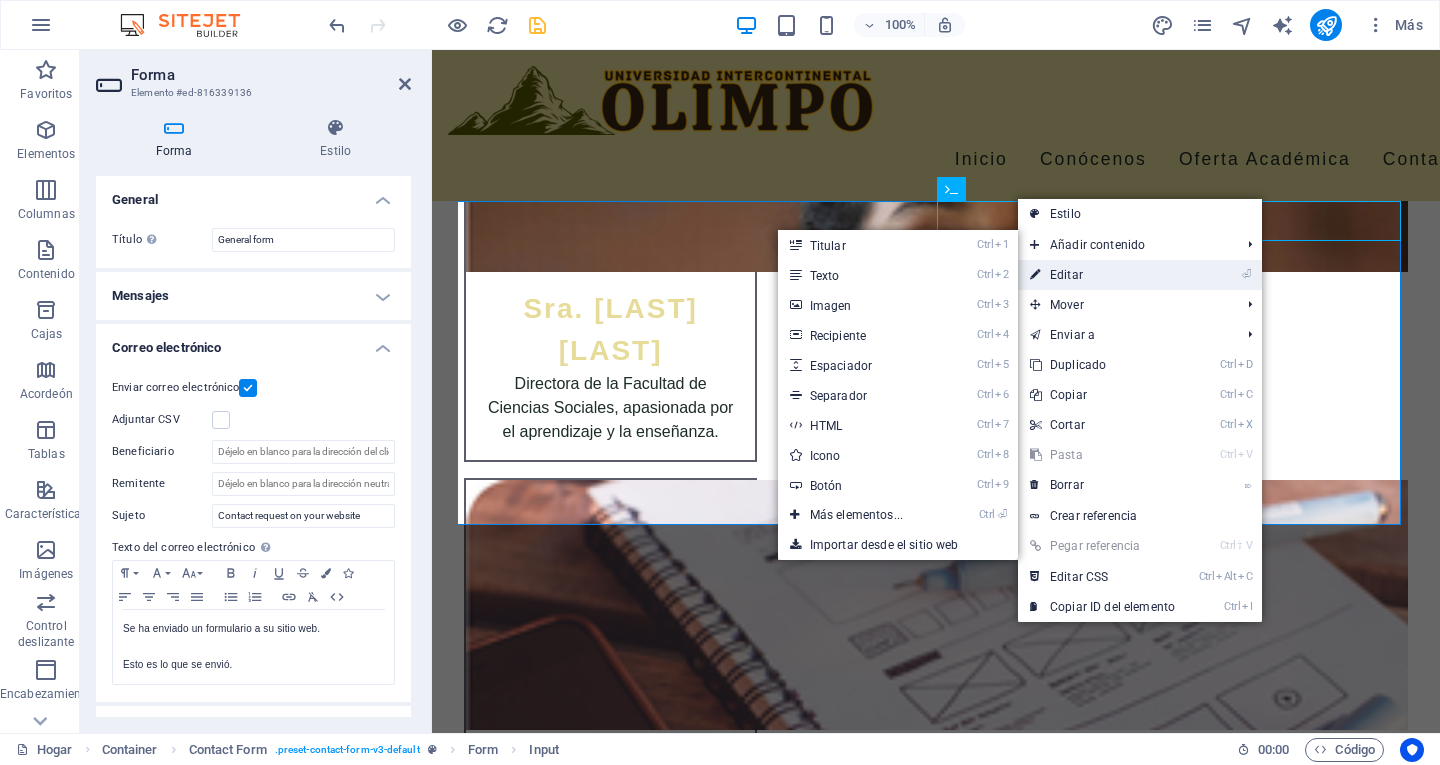click on "Editar" at bounding box center (1066, 275) 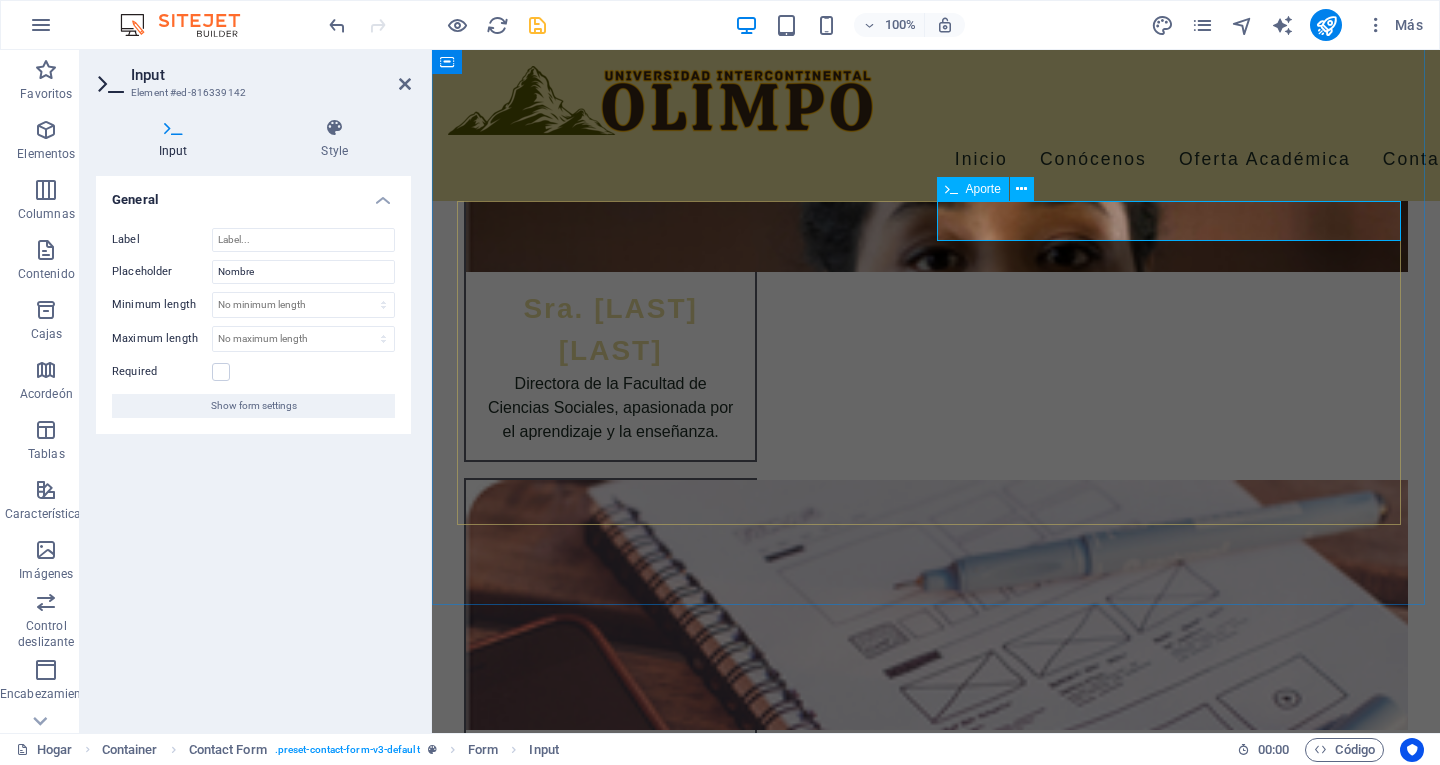 click at bounding box center [1061, 2553] 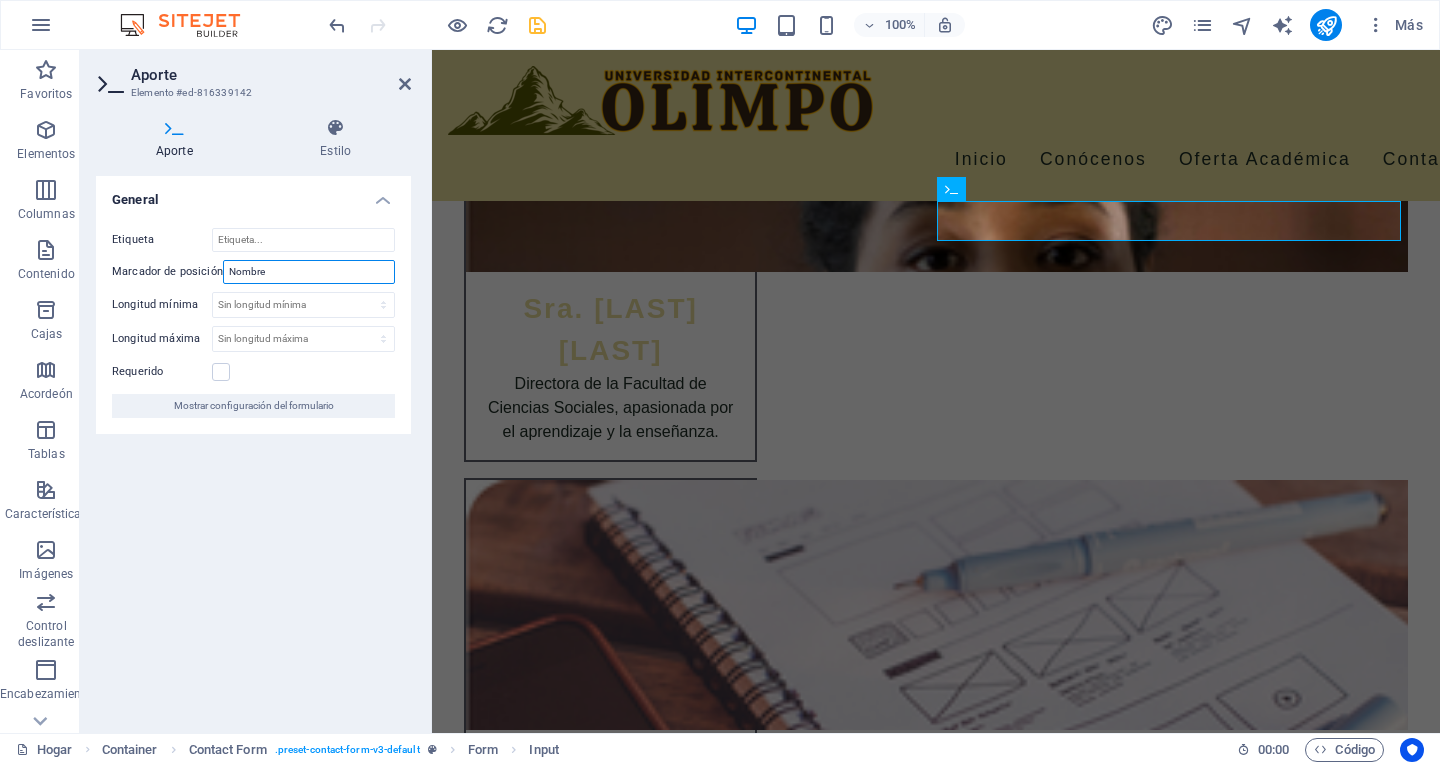 click on "Nombre" at bounding box center [309, 272] 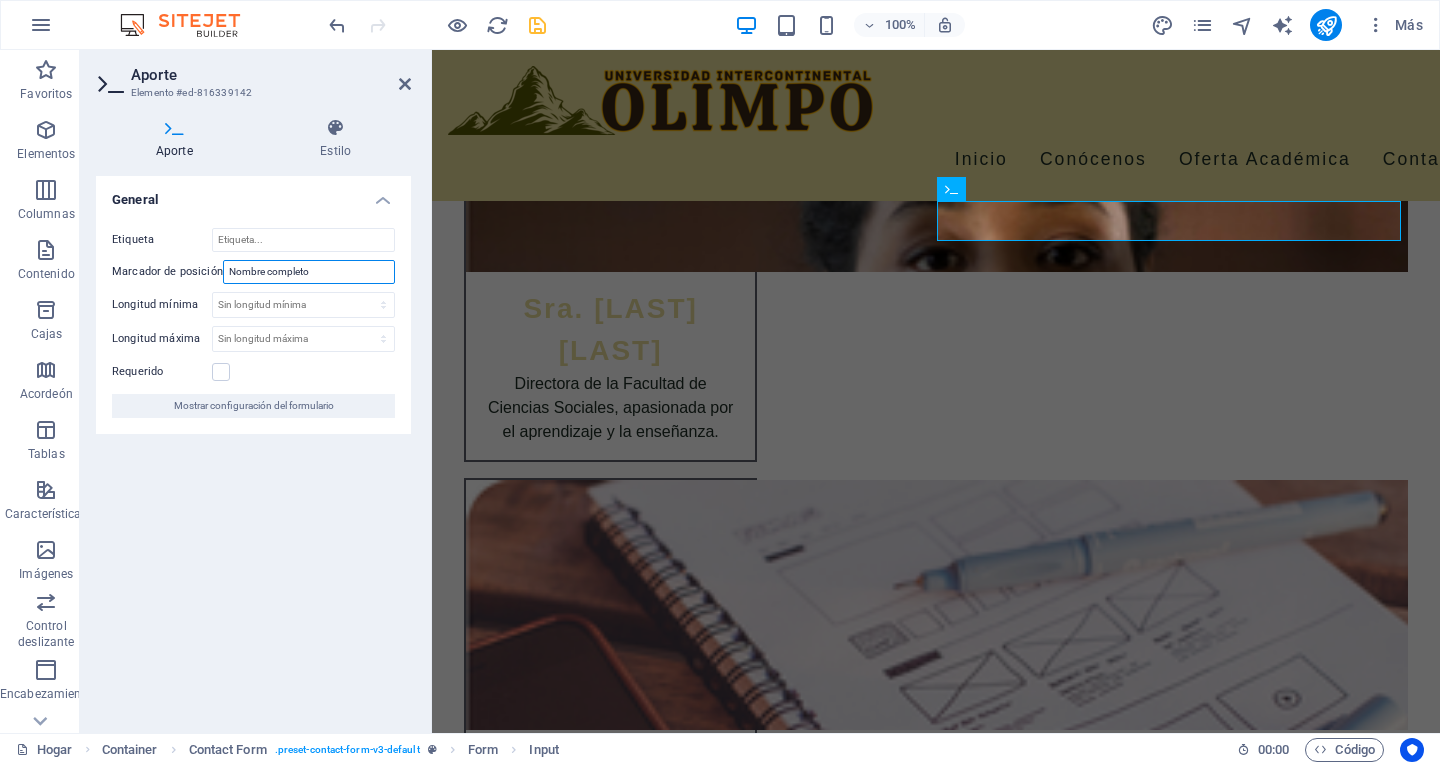 type on "Nombre completo" 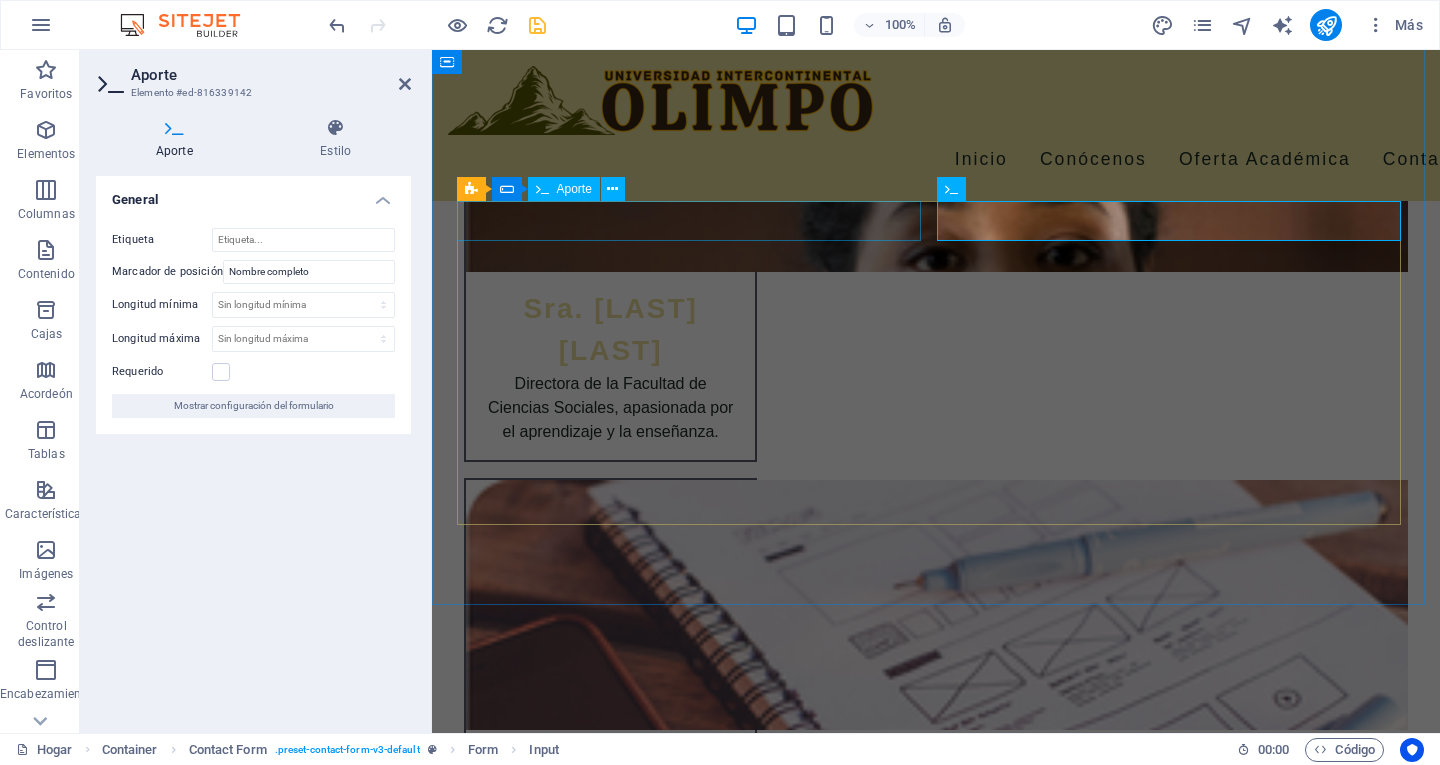 click at bounding box center [696, 2553] 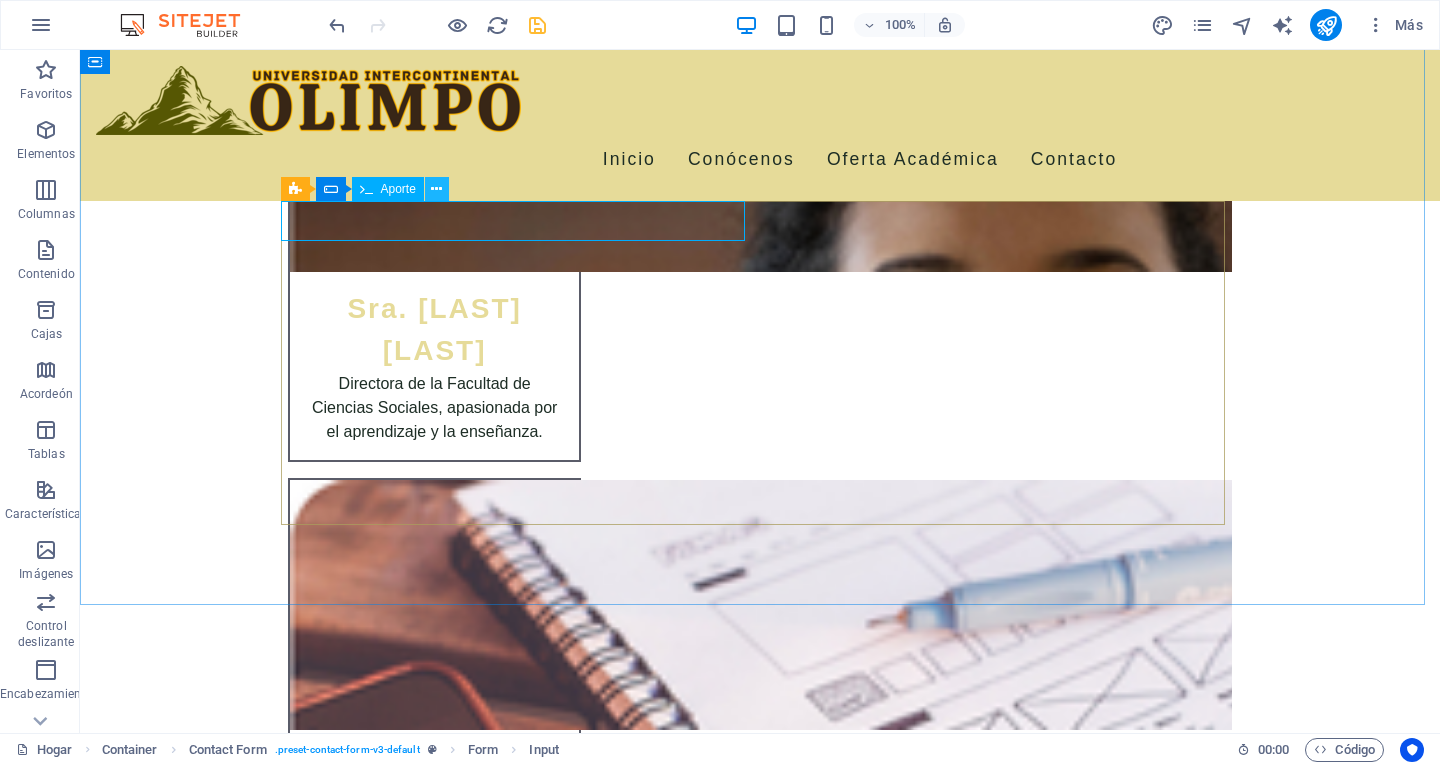 click at bounding box center (436, 189) 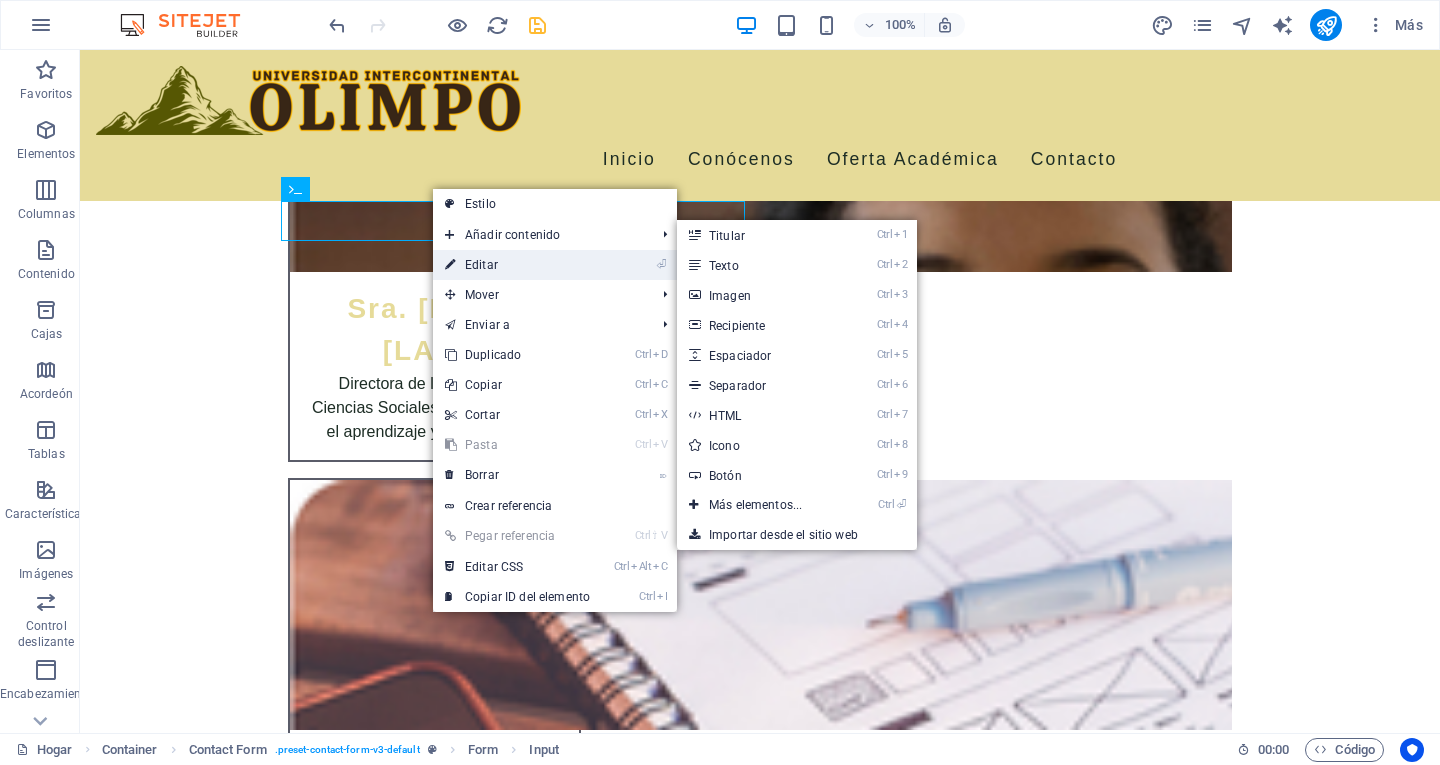 click on "Editar" at bounding box center [481, 265] 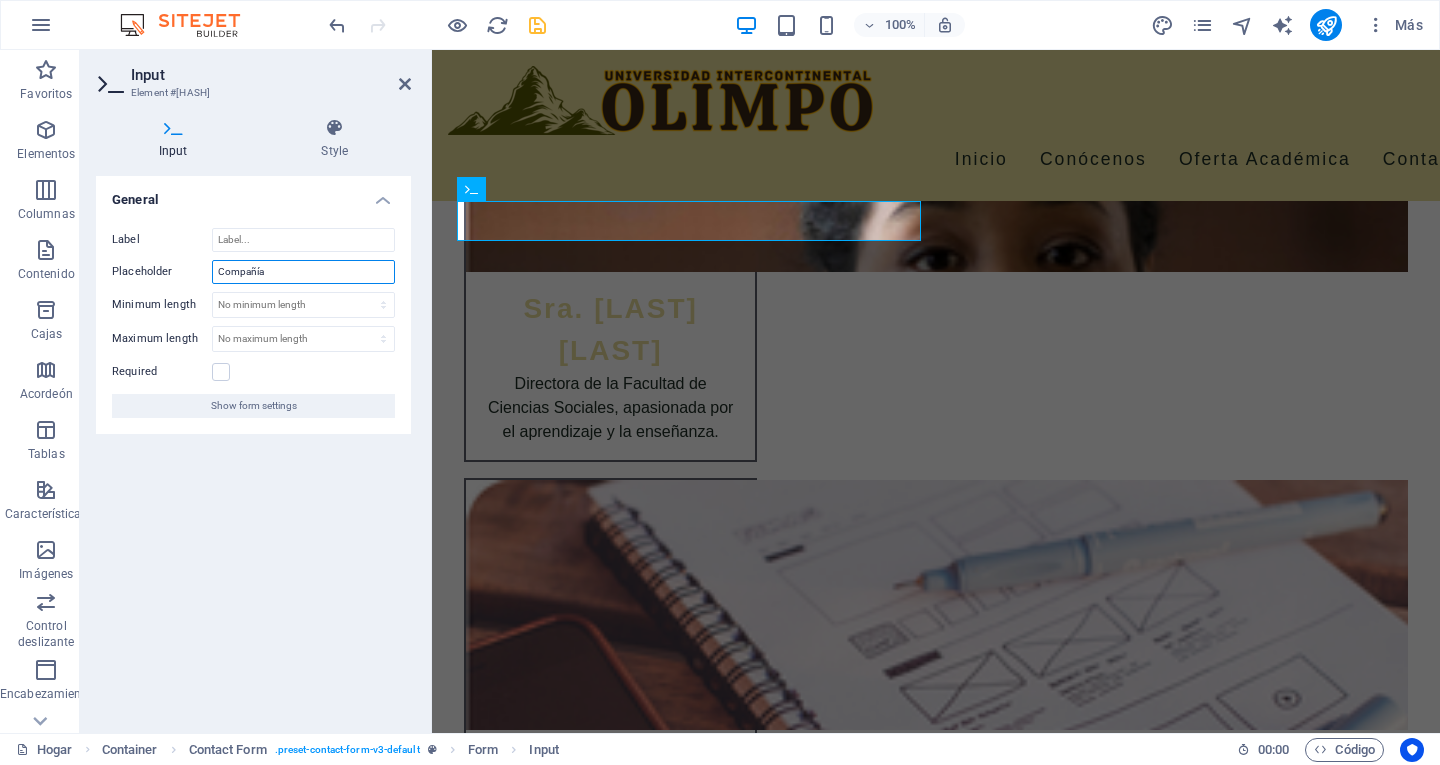 click on "Placeholder Compañía" at bounding box center (253, 272) 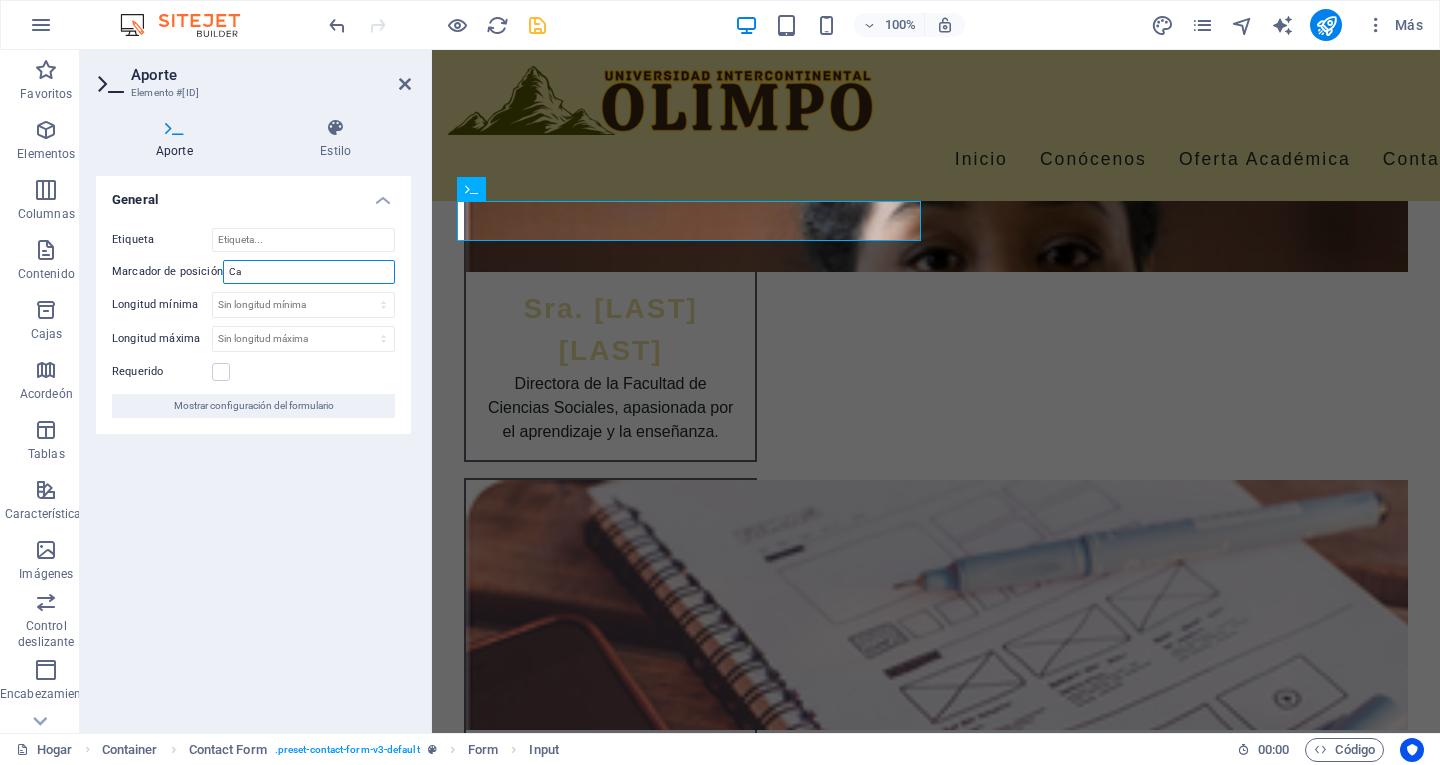type on "C" 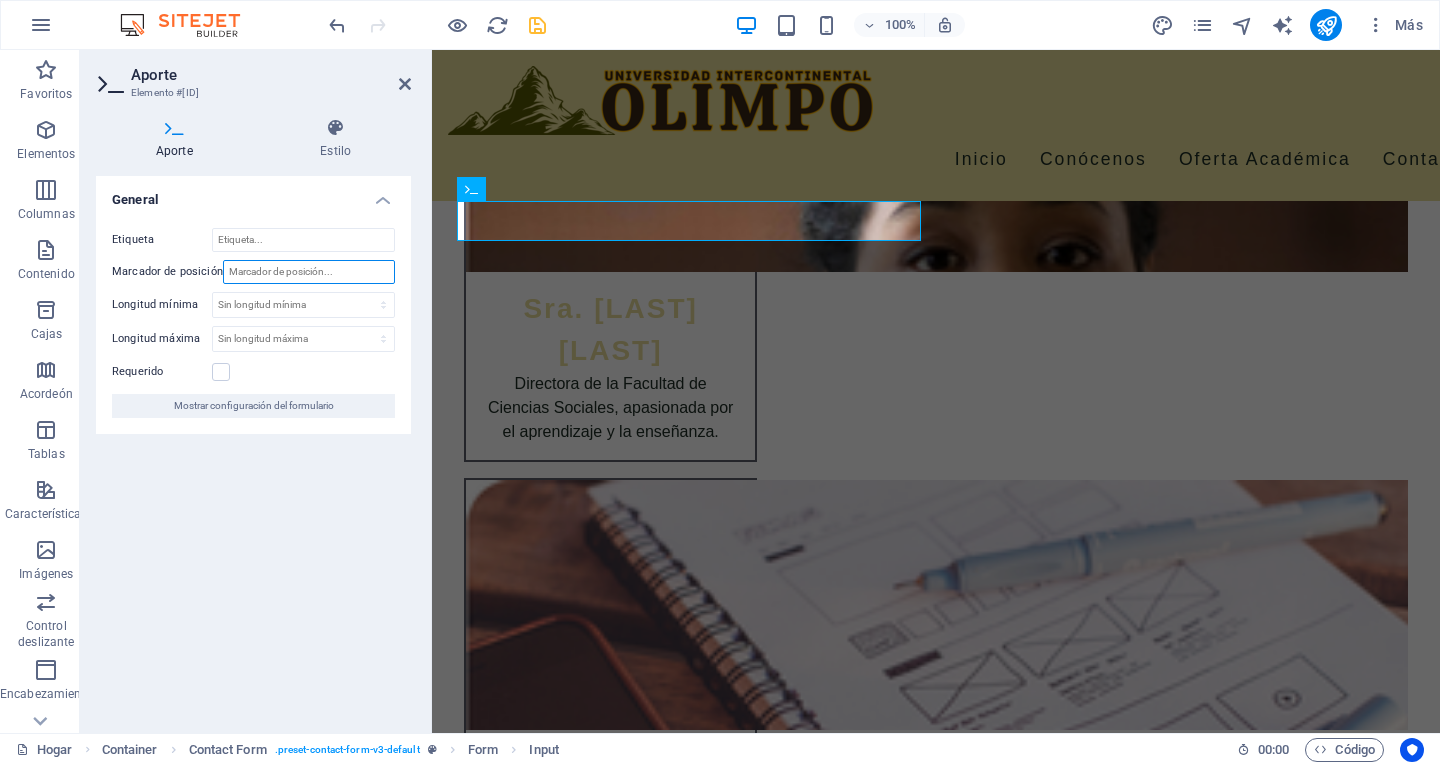 type on "O" 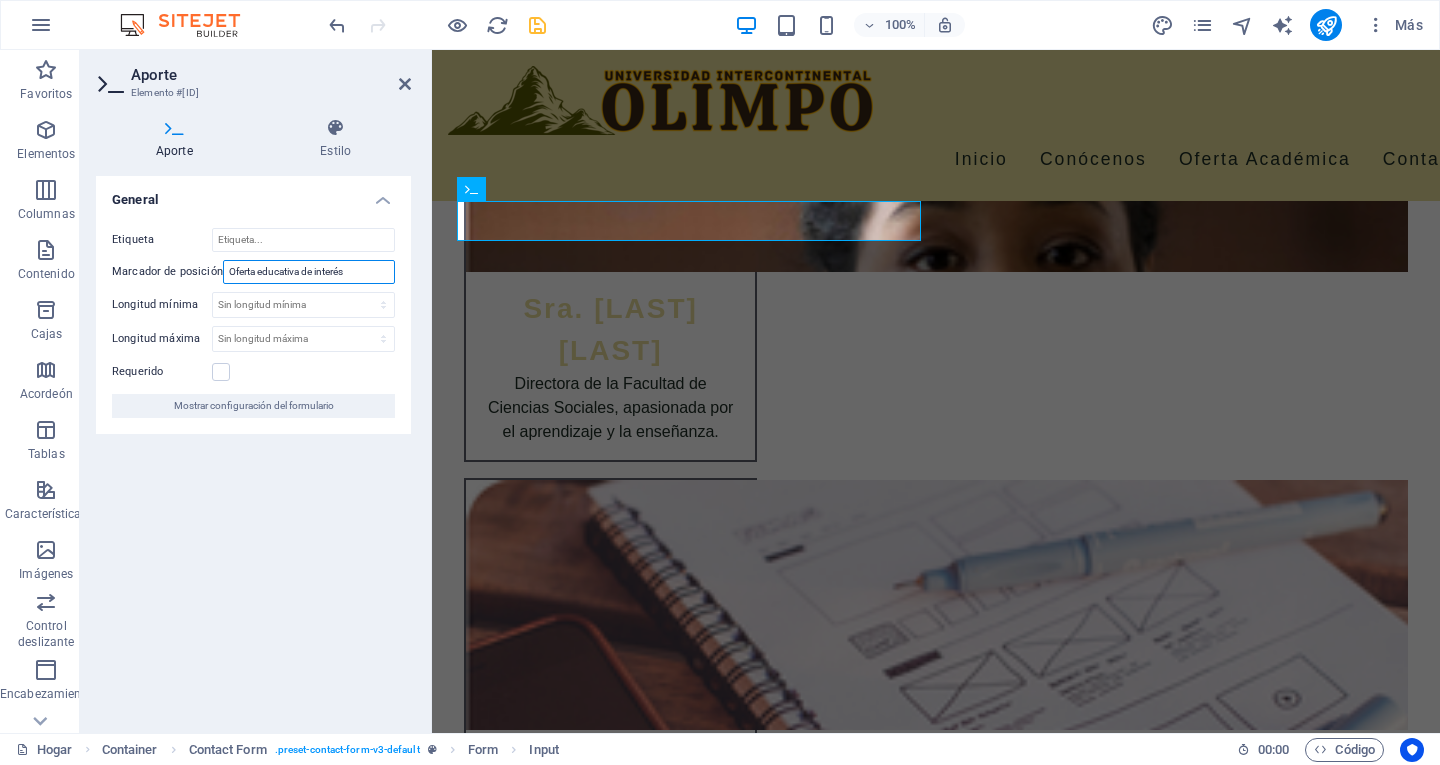 type on "Oferta educativa de interés" 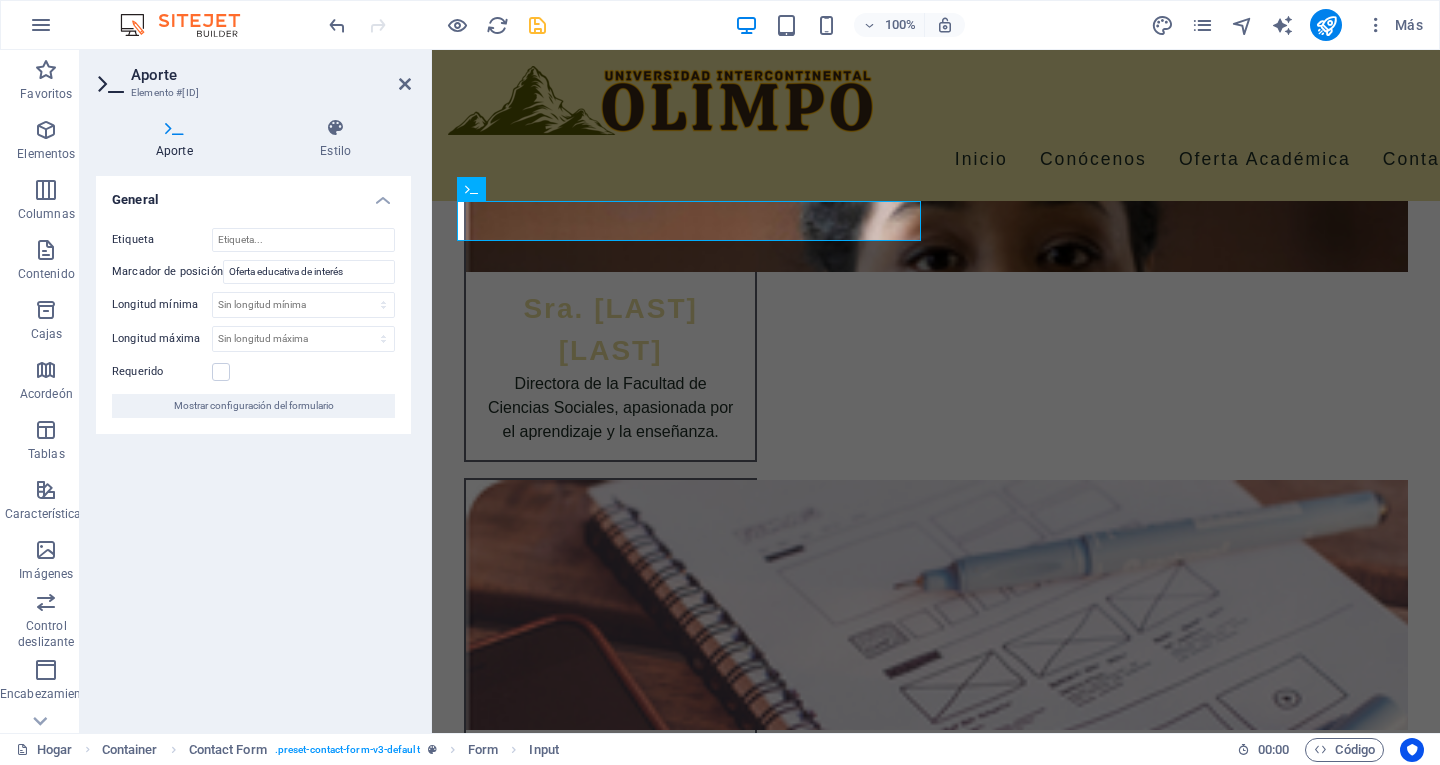 click on "General Etiqueta Marcador de posición Oferta educativa de interés Longitud mínima Sin longitud mínima caracteres Longitud máxima Sin longitud máxima caracteres Requerido Mostrar configuración del formulario" at bounding box center [253, 446] 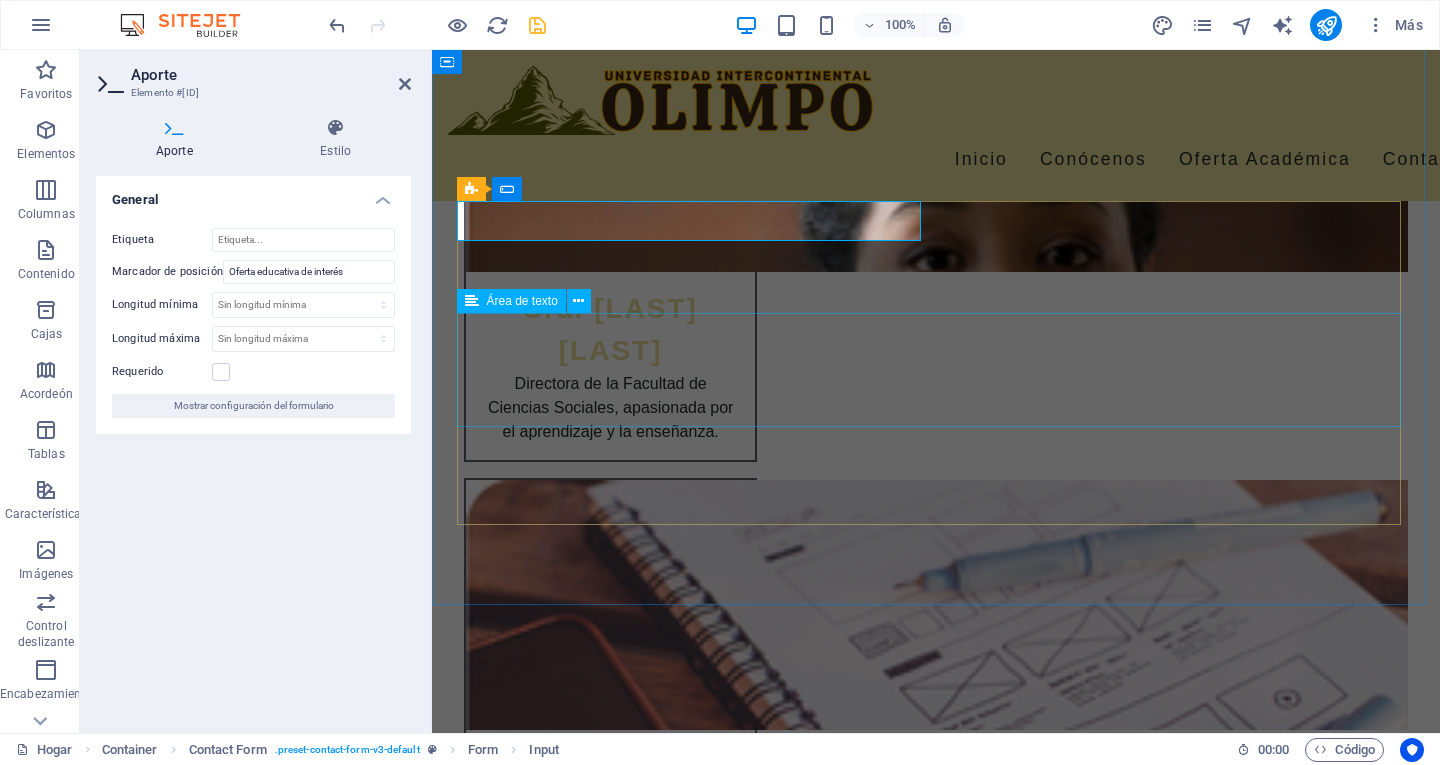 click at bounding box center [936, 2708] 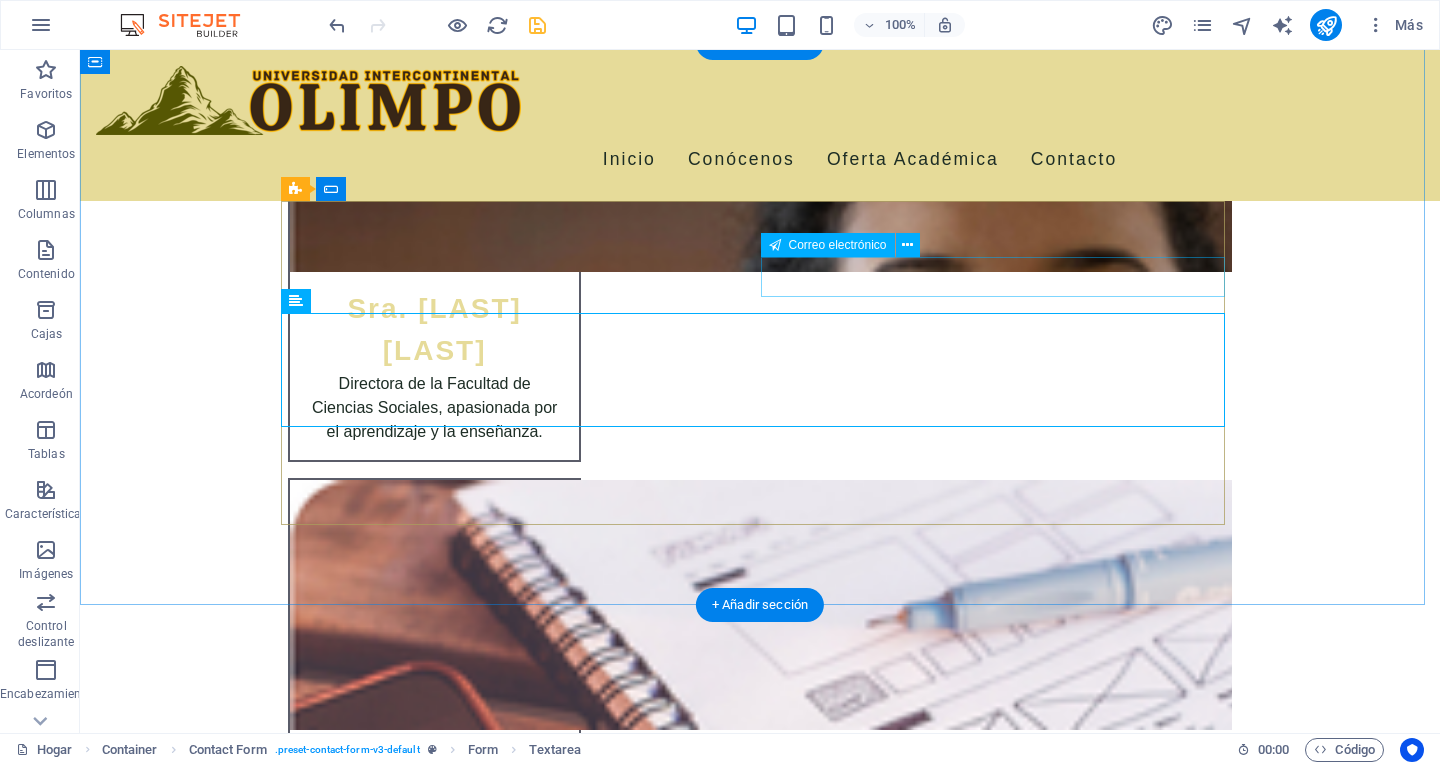 click at bounding box center (1000, 2611) 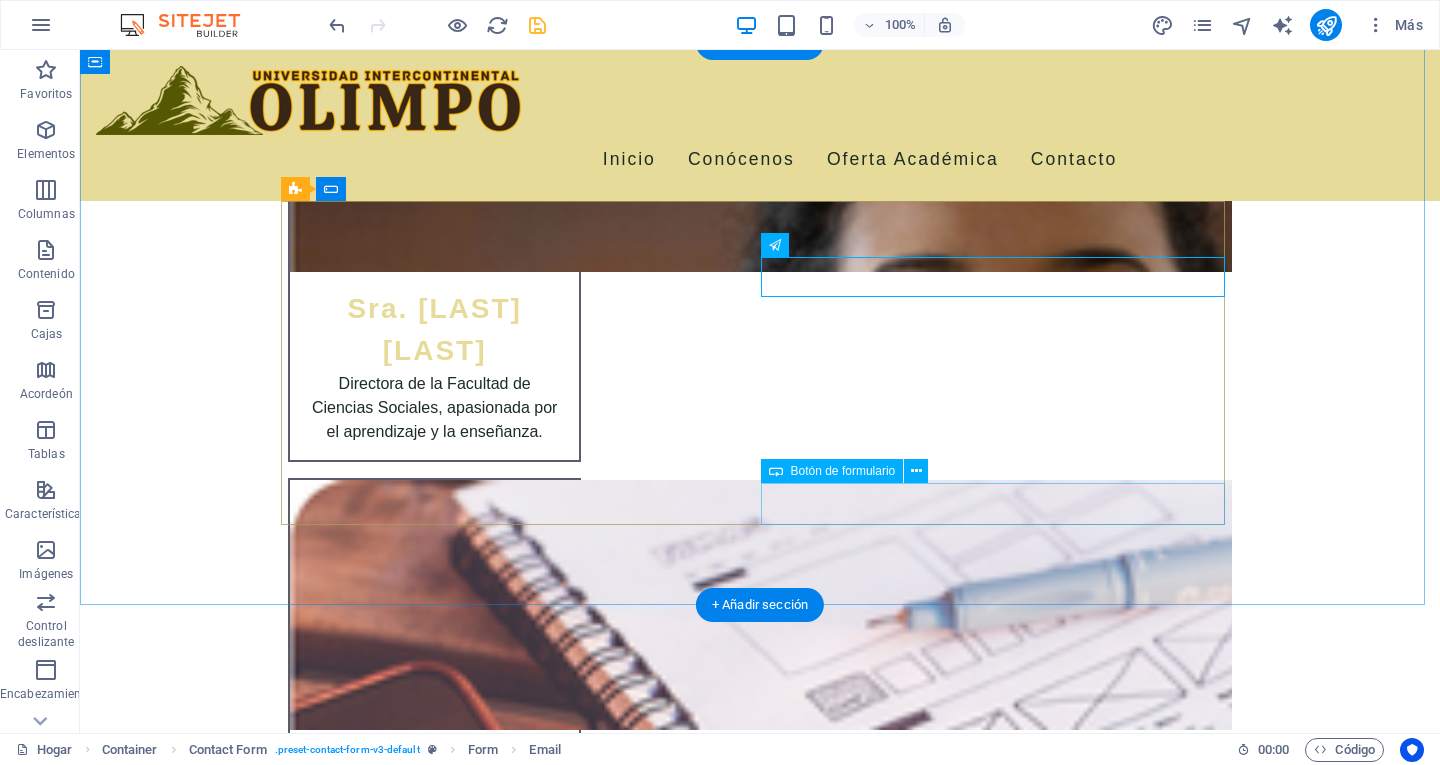 click on "Enviar Consulta" at bounding box center (1000, 2846) 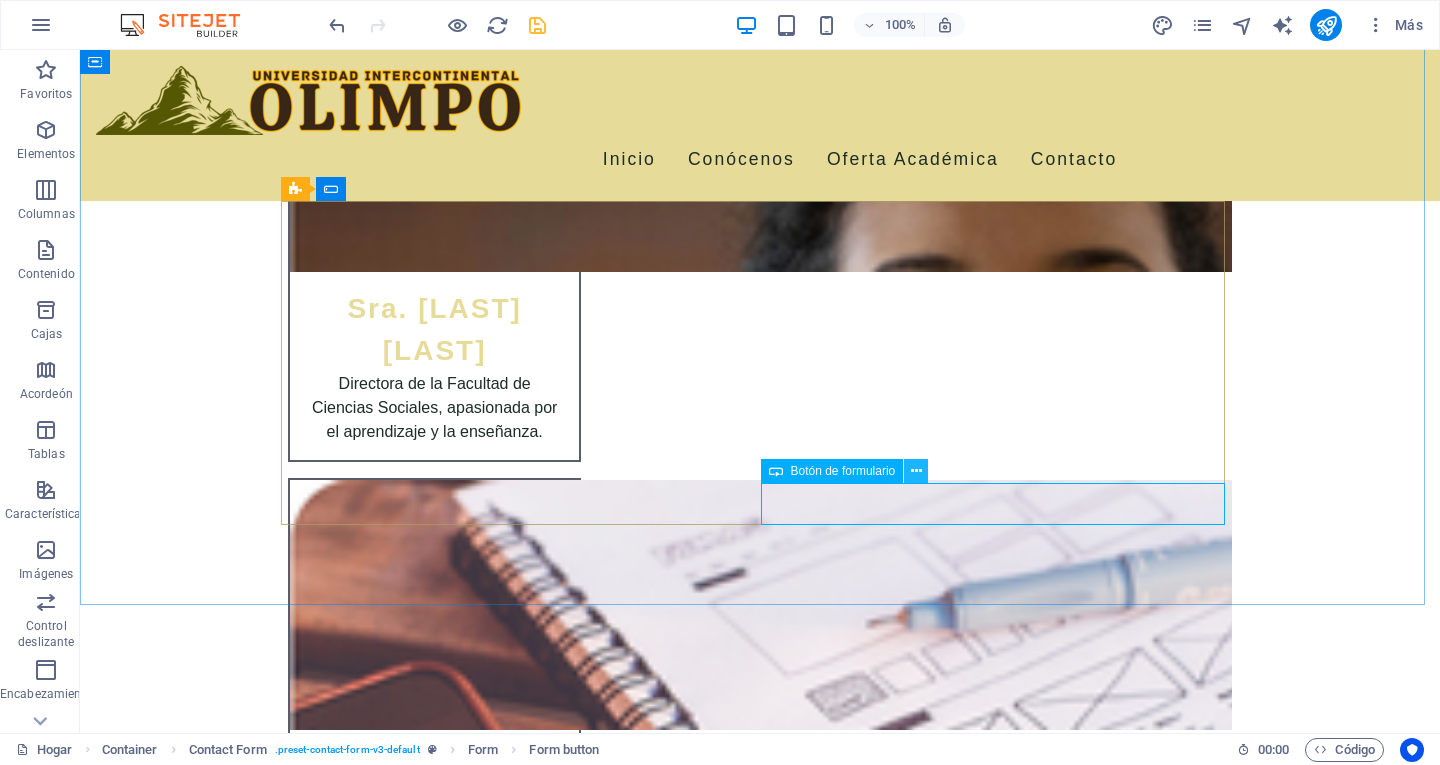 click at bounding box center (916, 471) 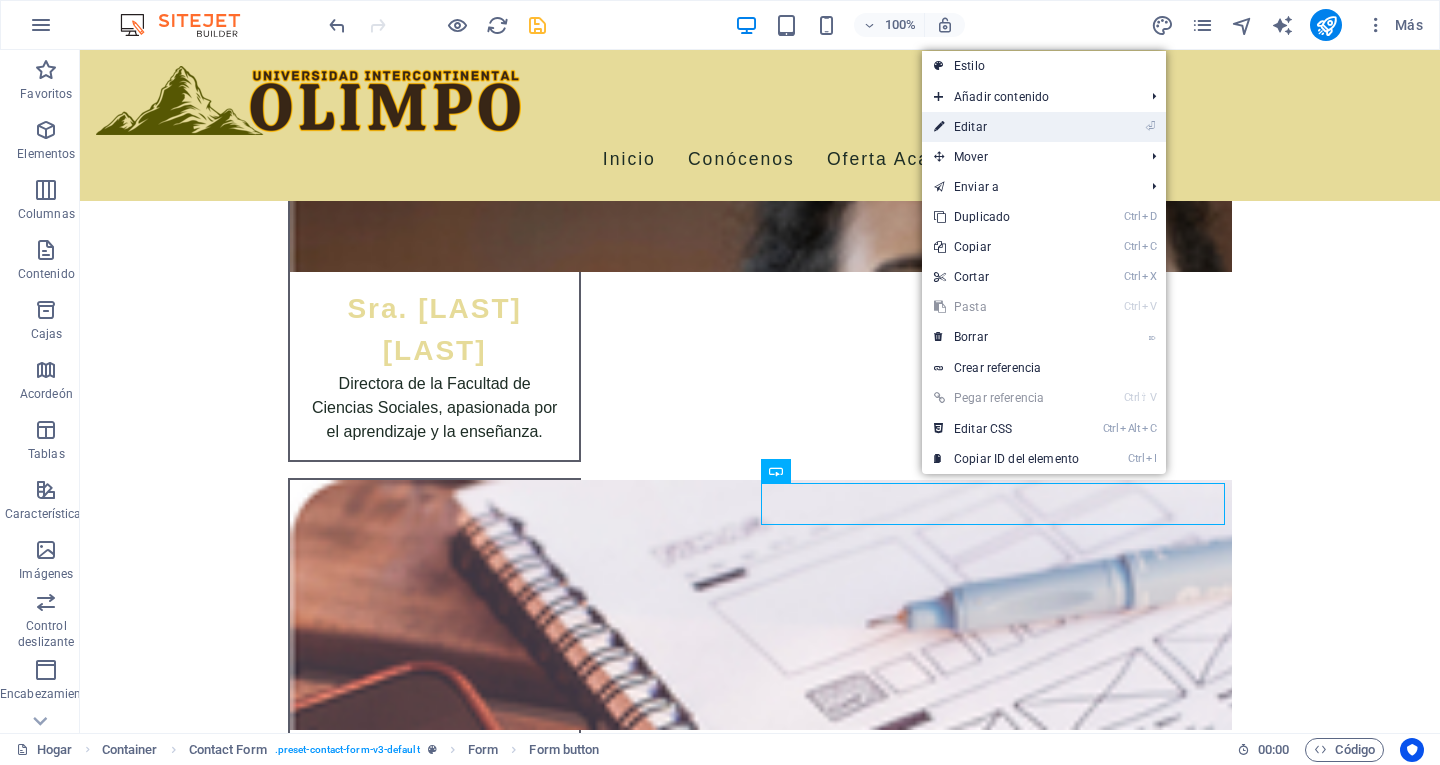 click on "Editar" at bounding box center [970, 127] 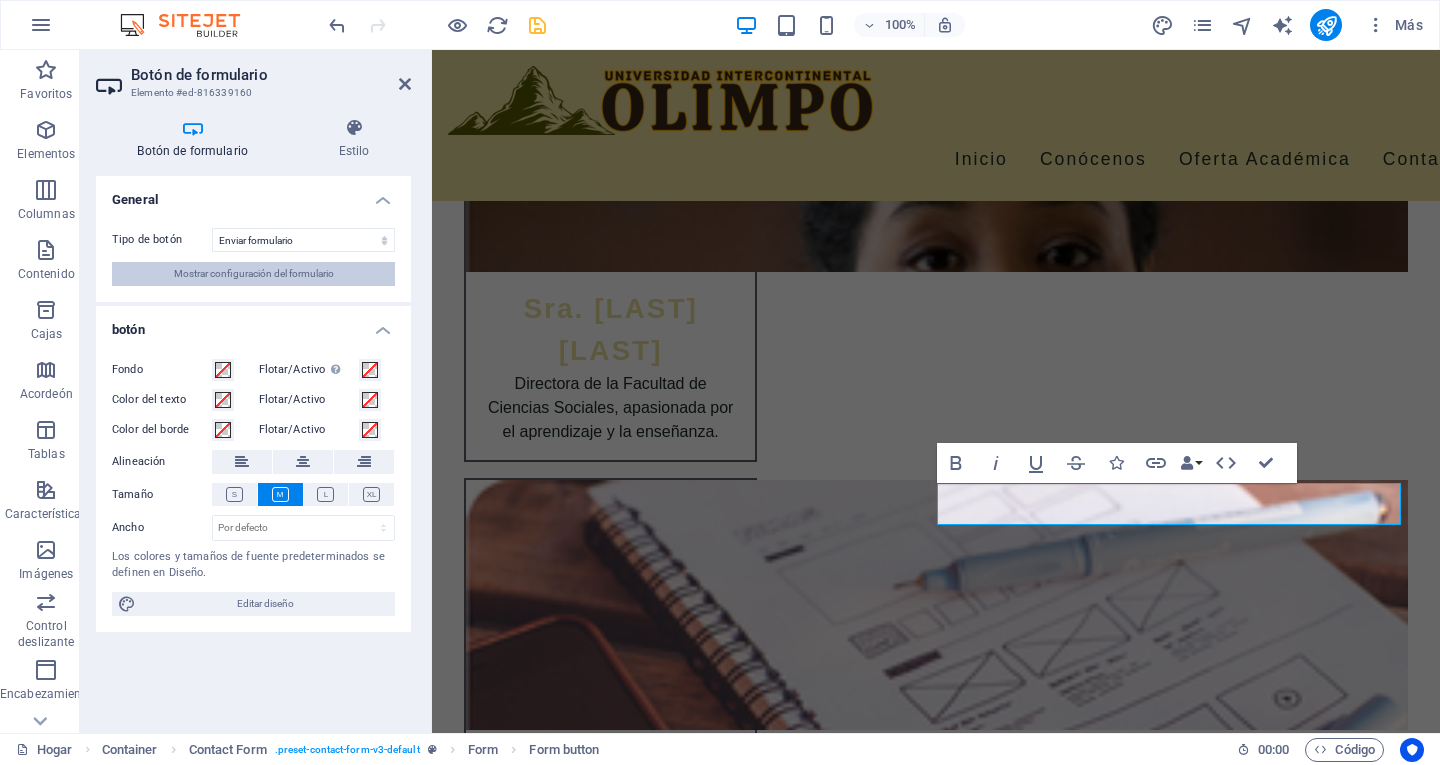 click on "Mostrar configuración del formulario" at bounding box center (254, 273) 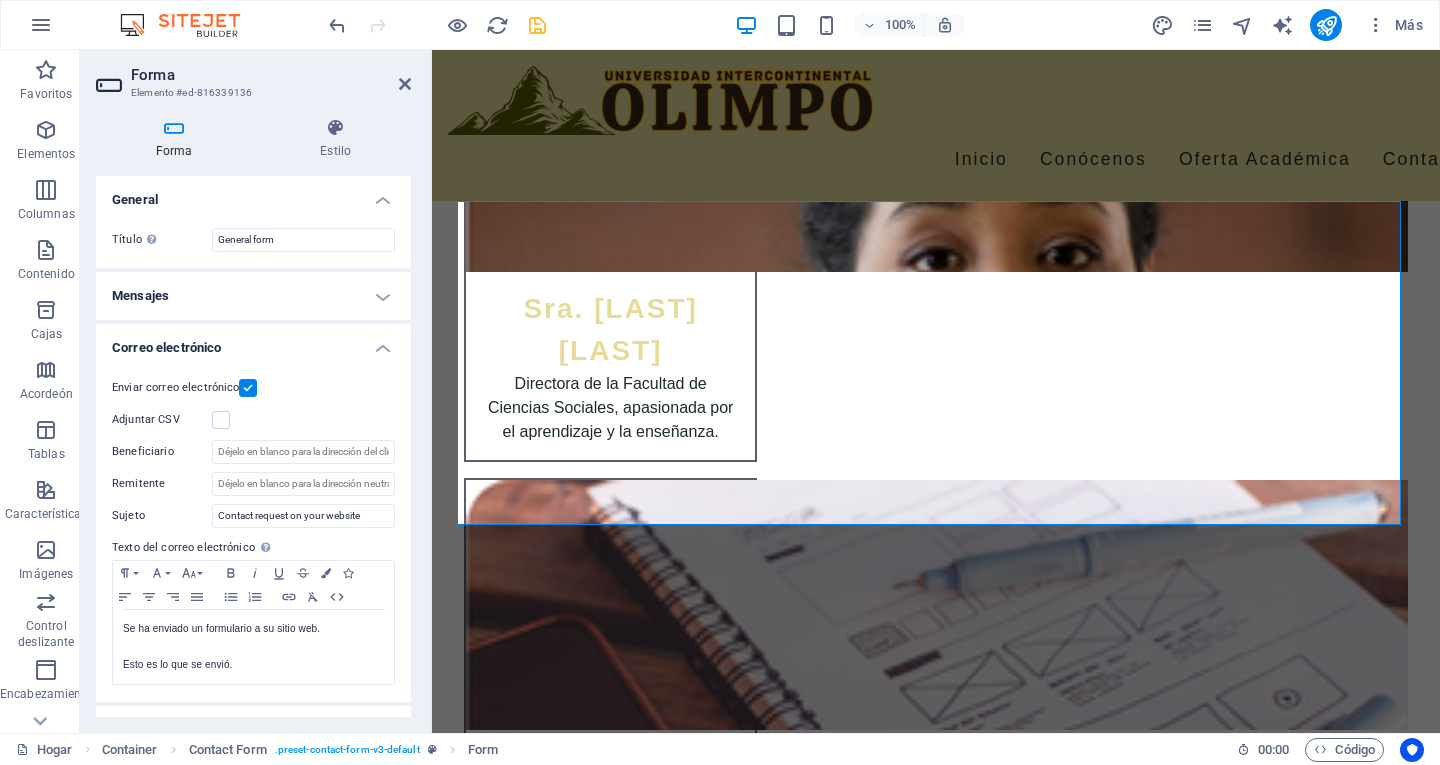 click on "Mensajes" at bounding box center [253, 296] 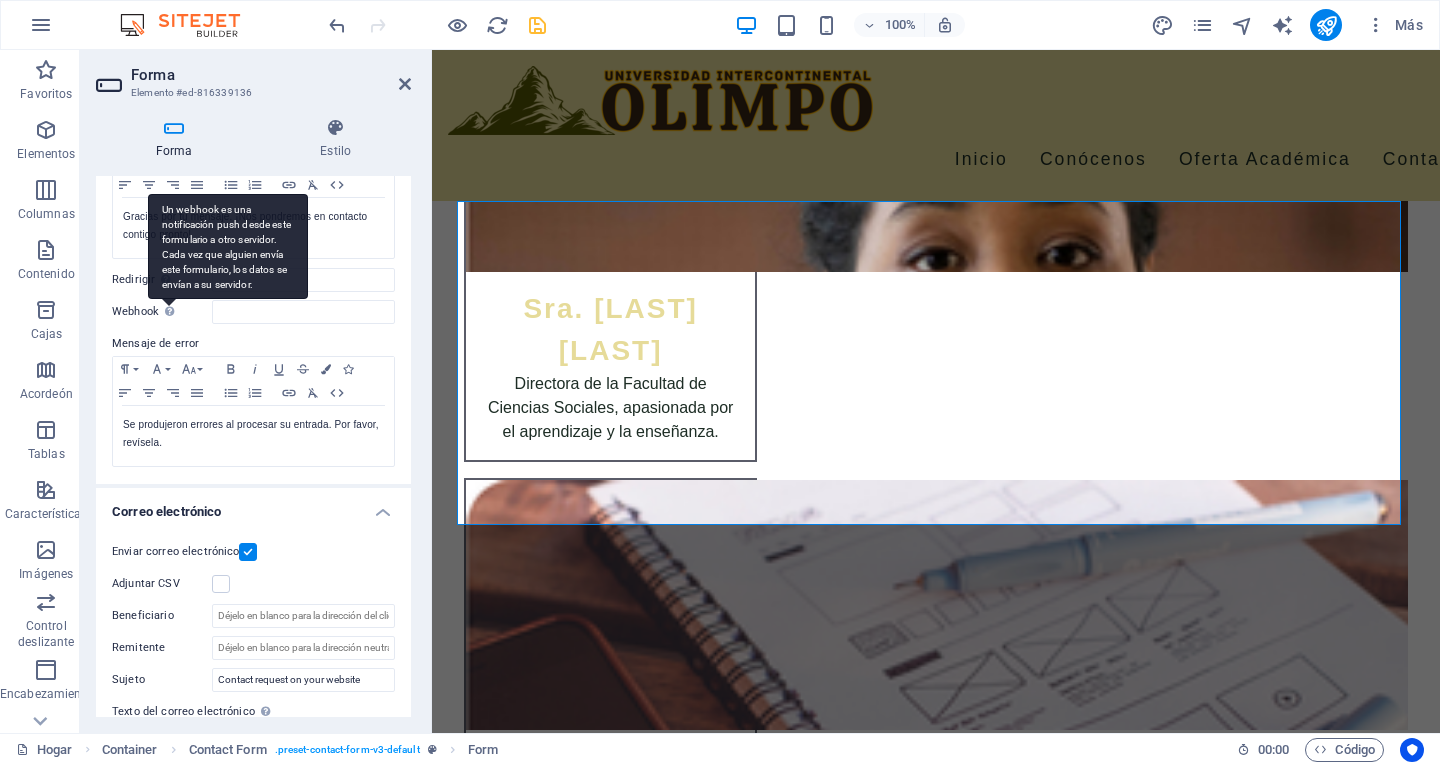 scroll, scrollTop: 300, scrollLeft: 0, axis: vertical 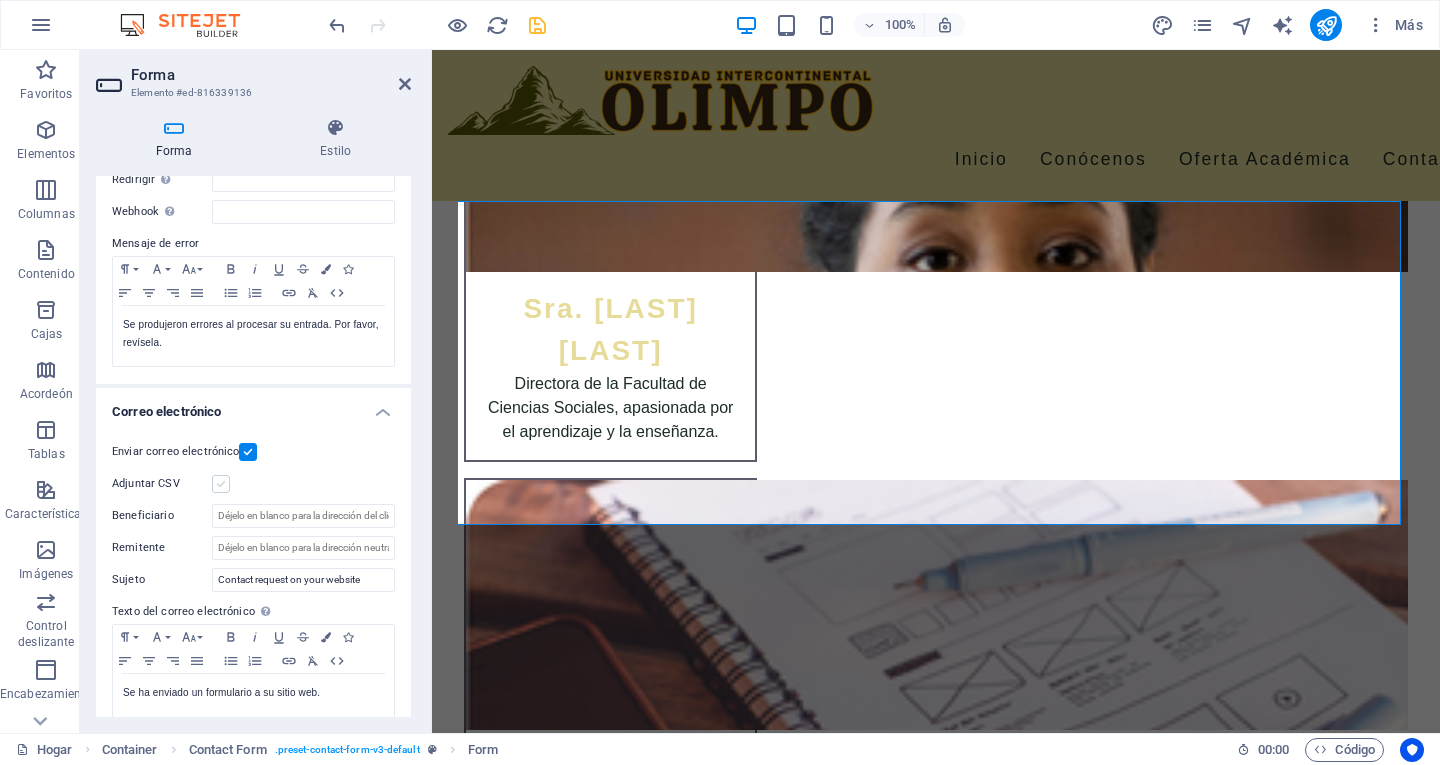 click at bounding box center [221, 484] 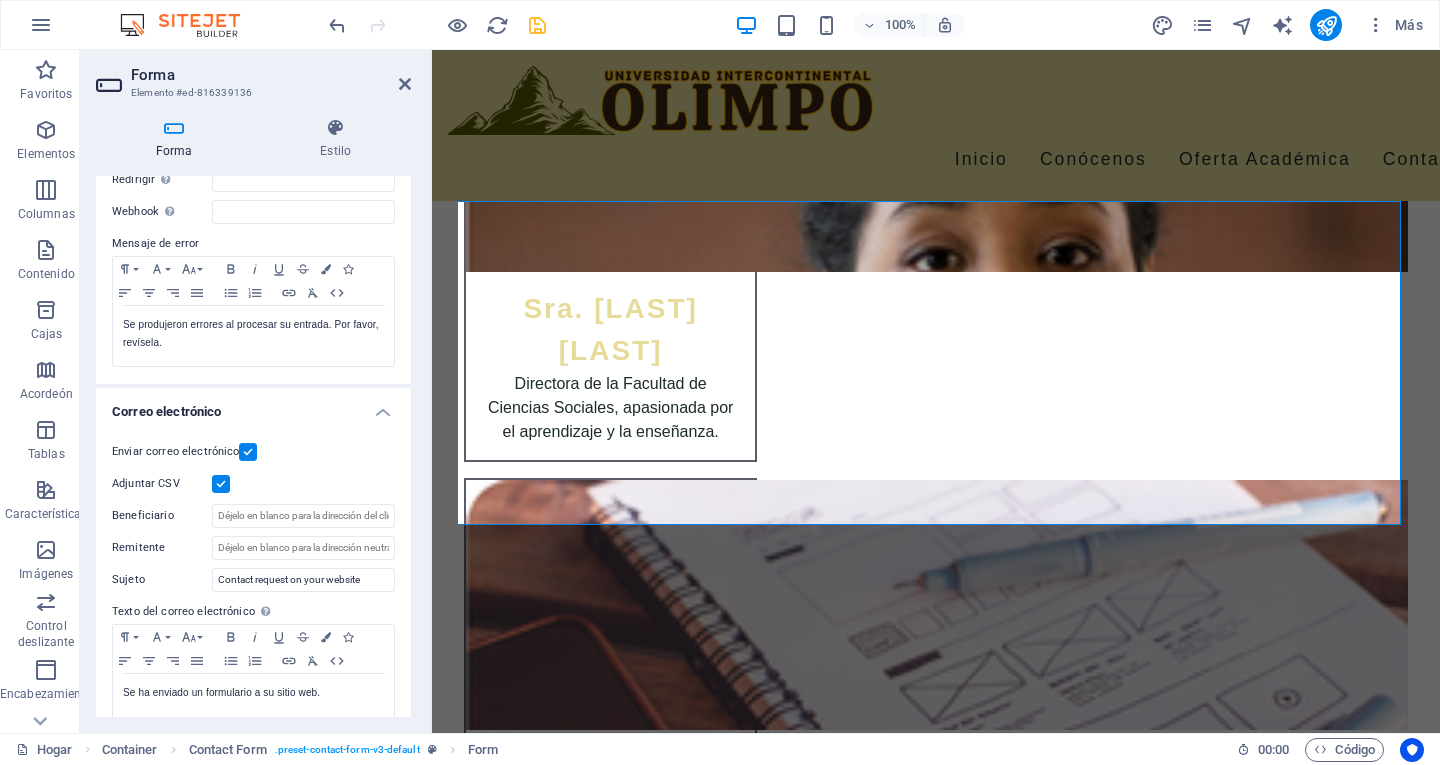 click at bounding box center (221, 484) 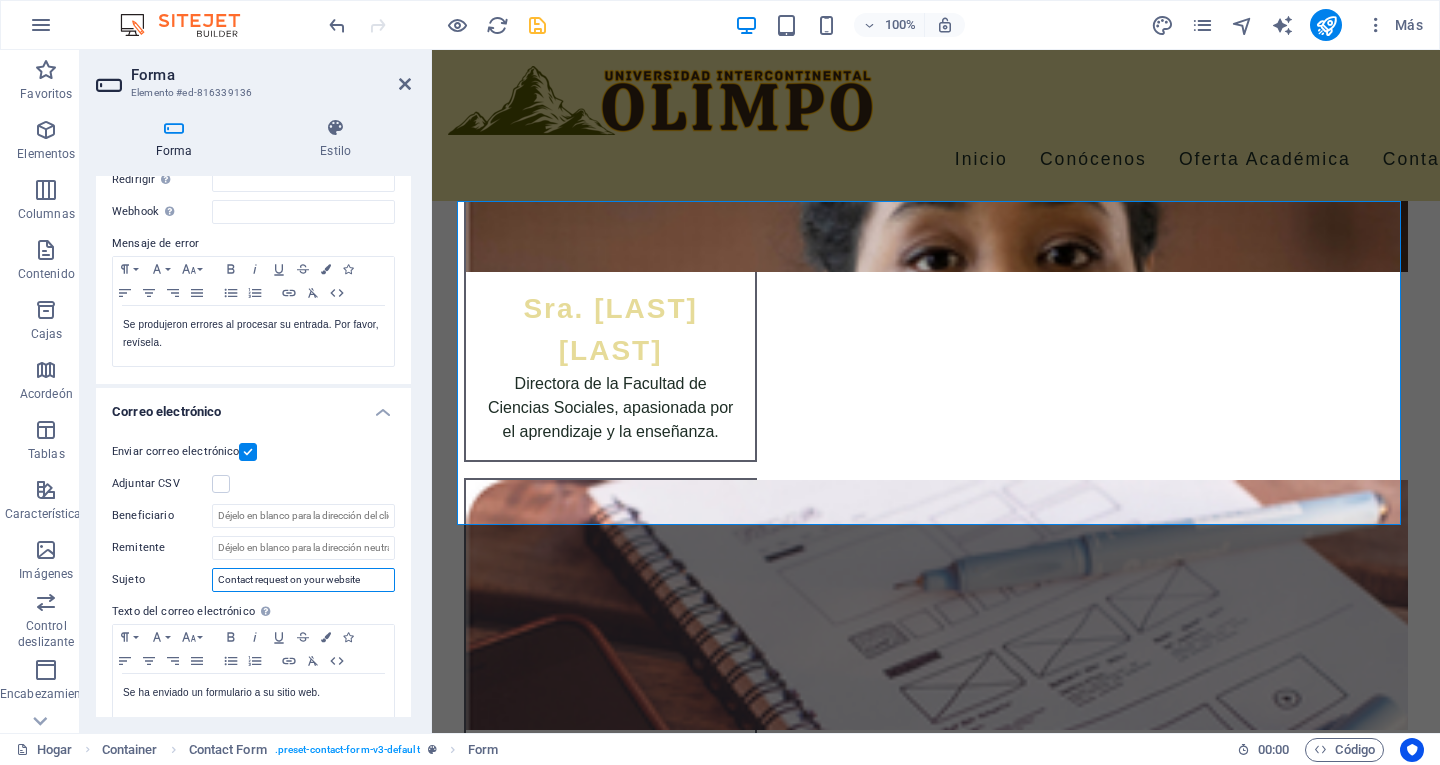 click on "Contact request on your website" at bounding box center [303, 580] 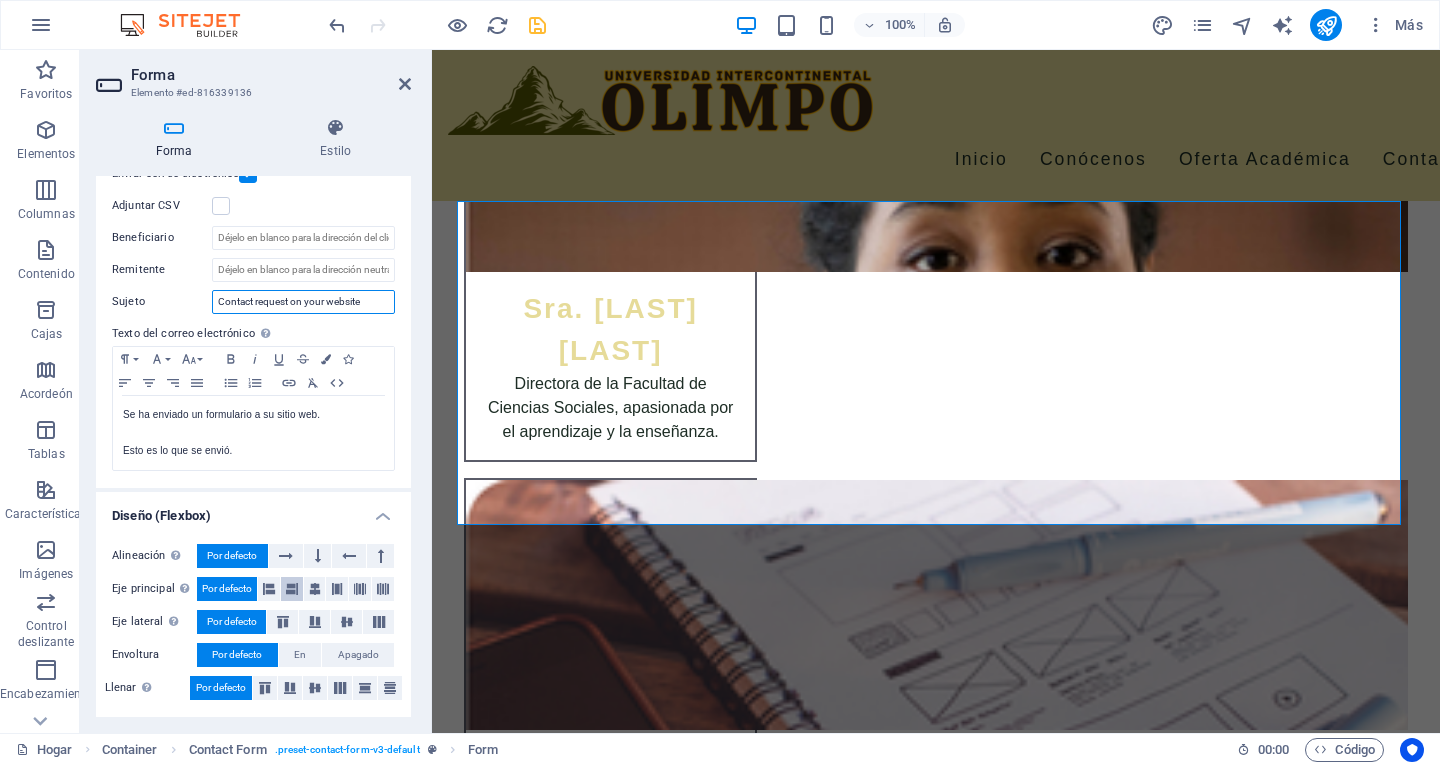 scroll, scrollTop: 478, scrollLeft: 0, axis: vertical 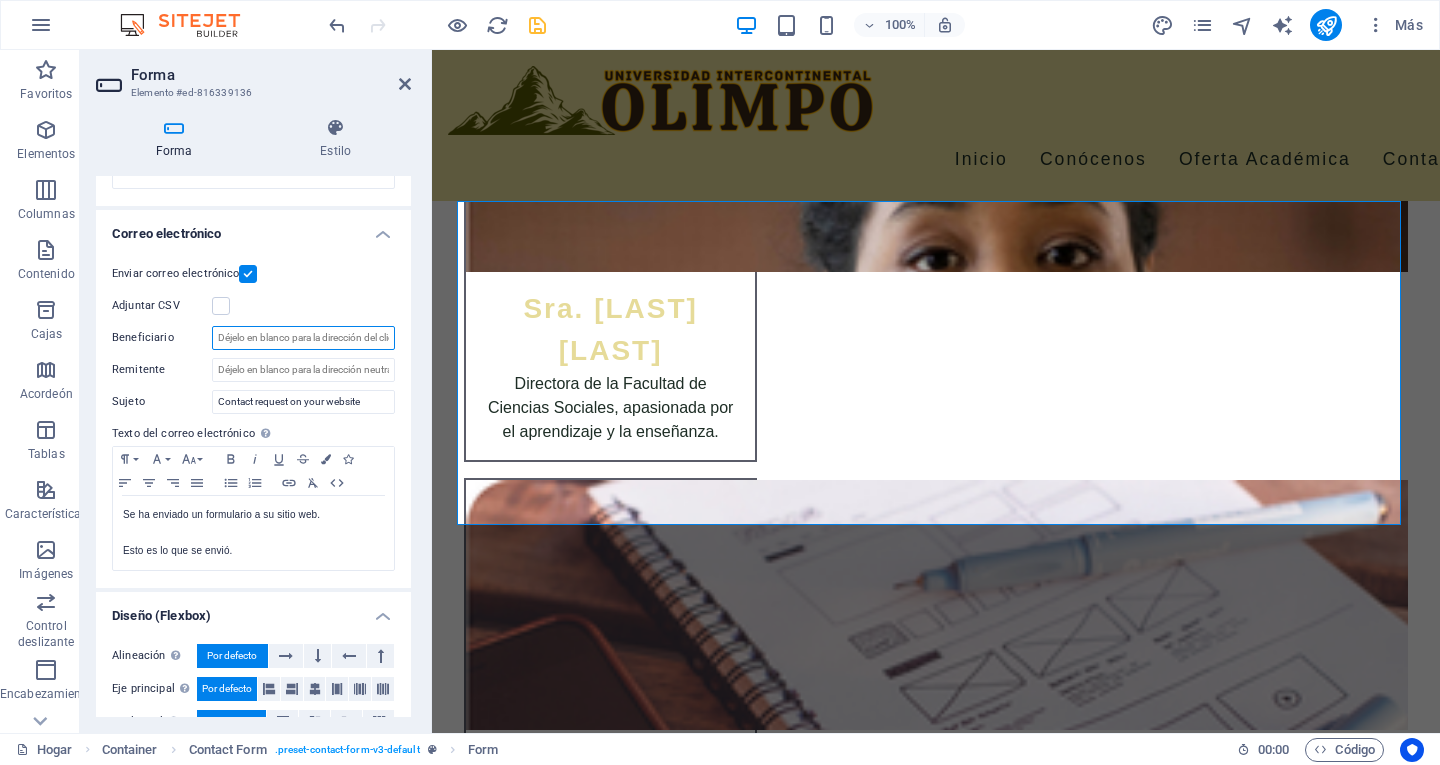 click on "Beneficiario" at bounding box center (303, 338) 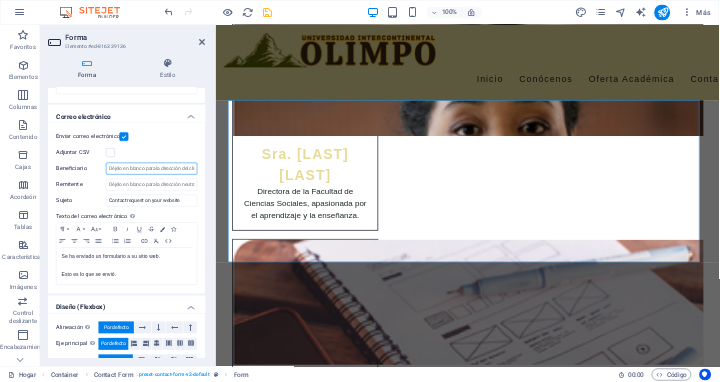 scroll, scrollTop: 3856, scrollLeft: 0, axis: vertical 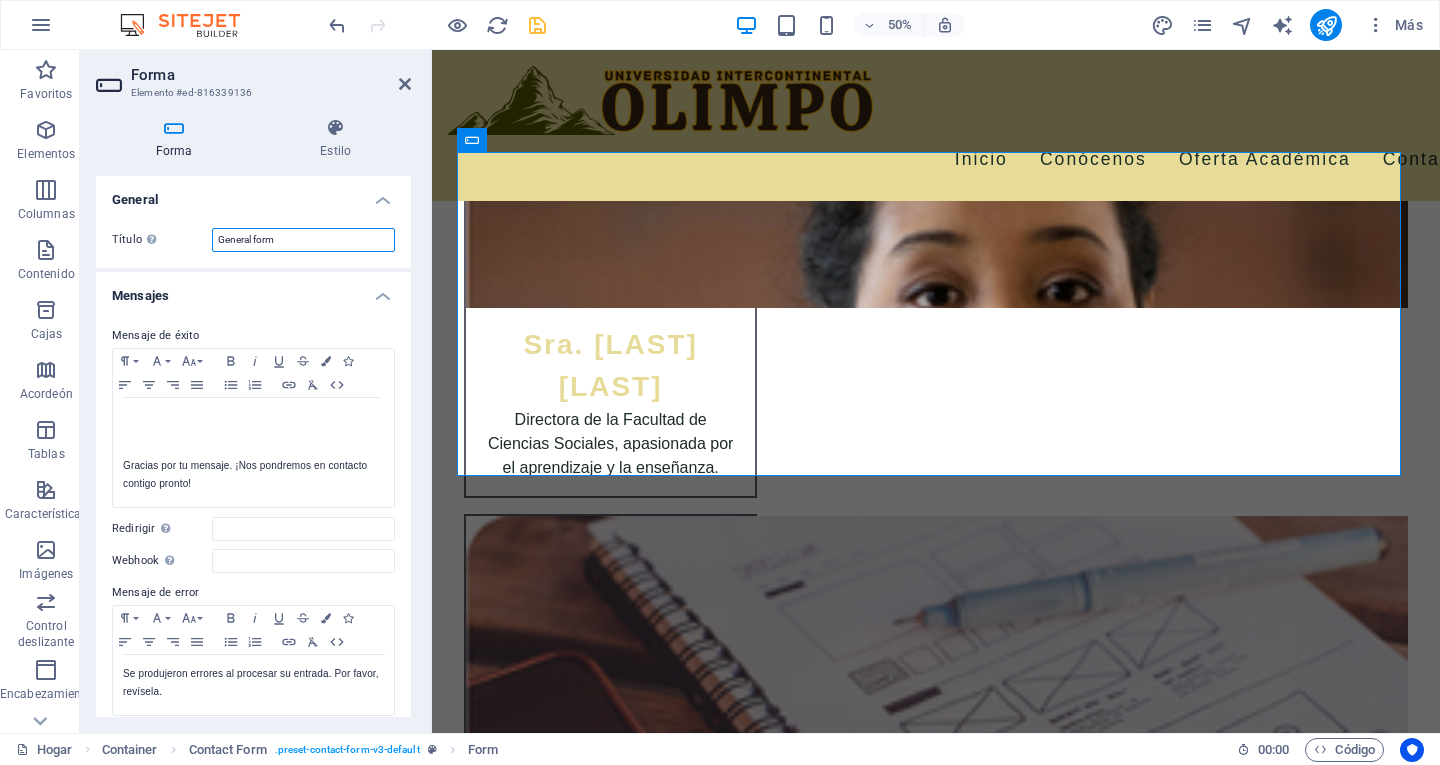 click on "General form" at bounding box center (303, 240) 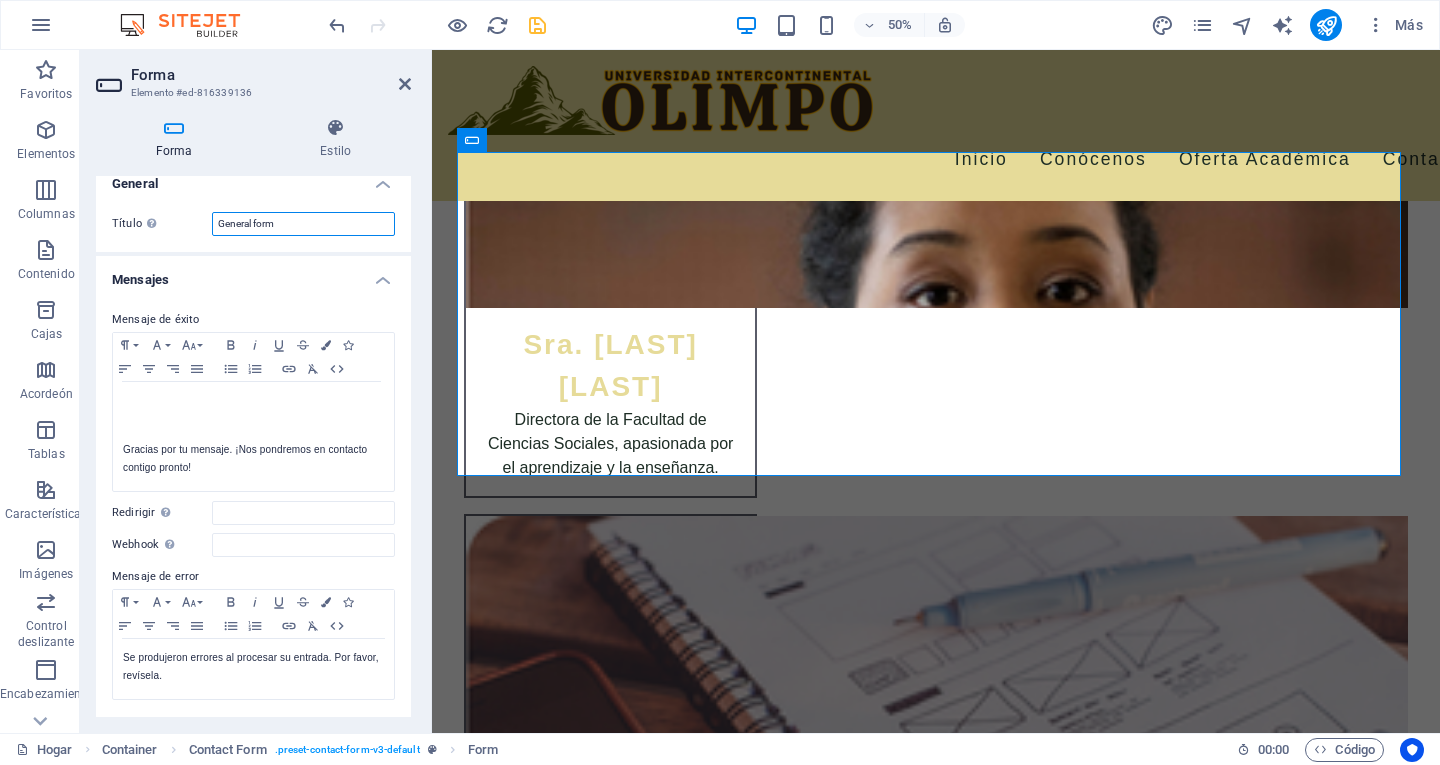 scroll, scrollTop: 0, scrollLeft: 0, axis: both 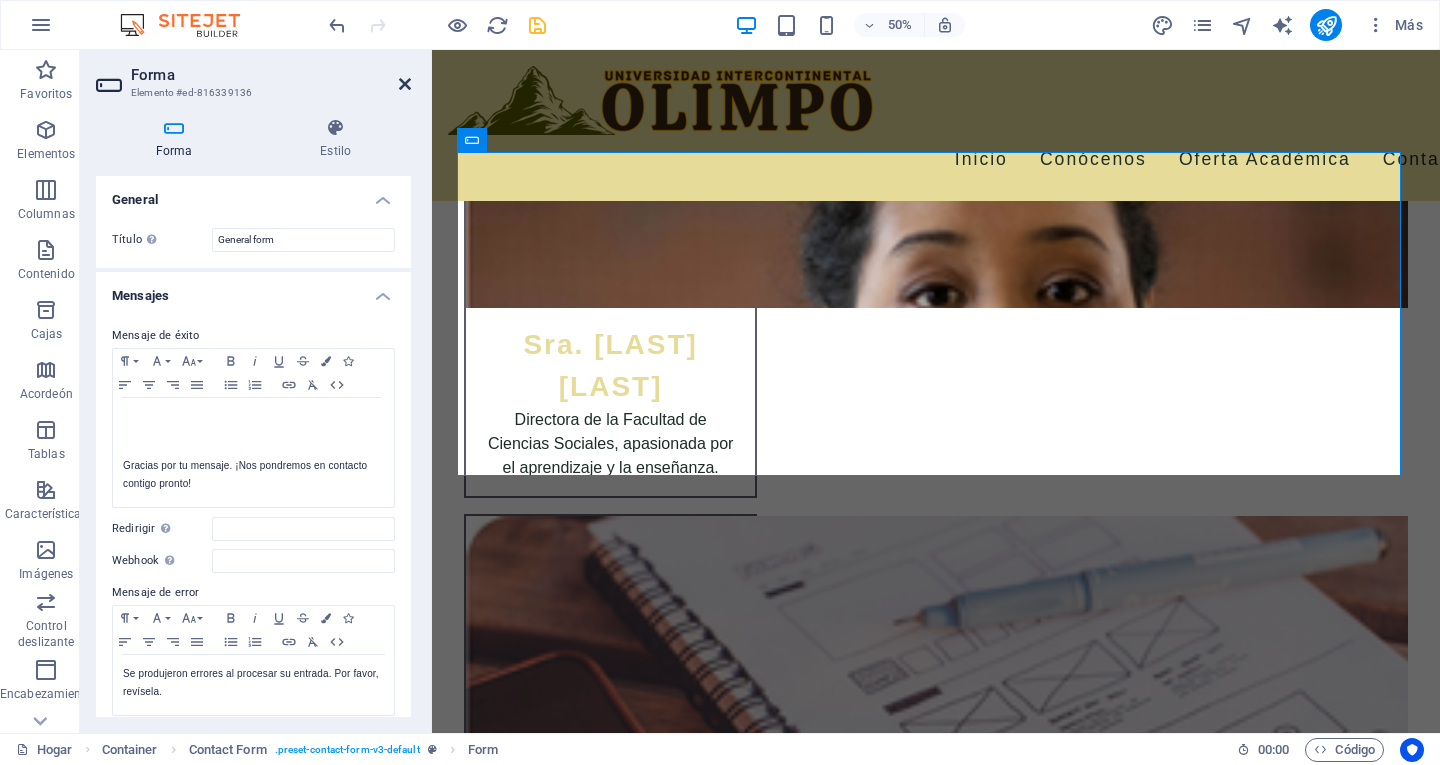 click at bounding box center (405, 84) 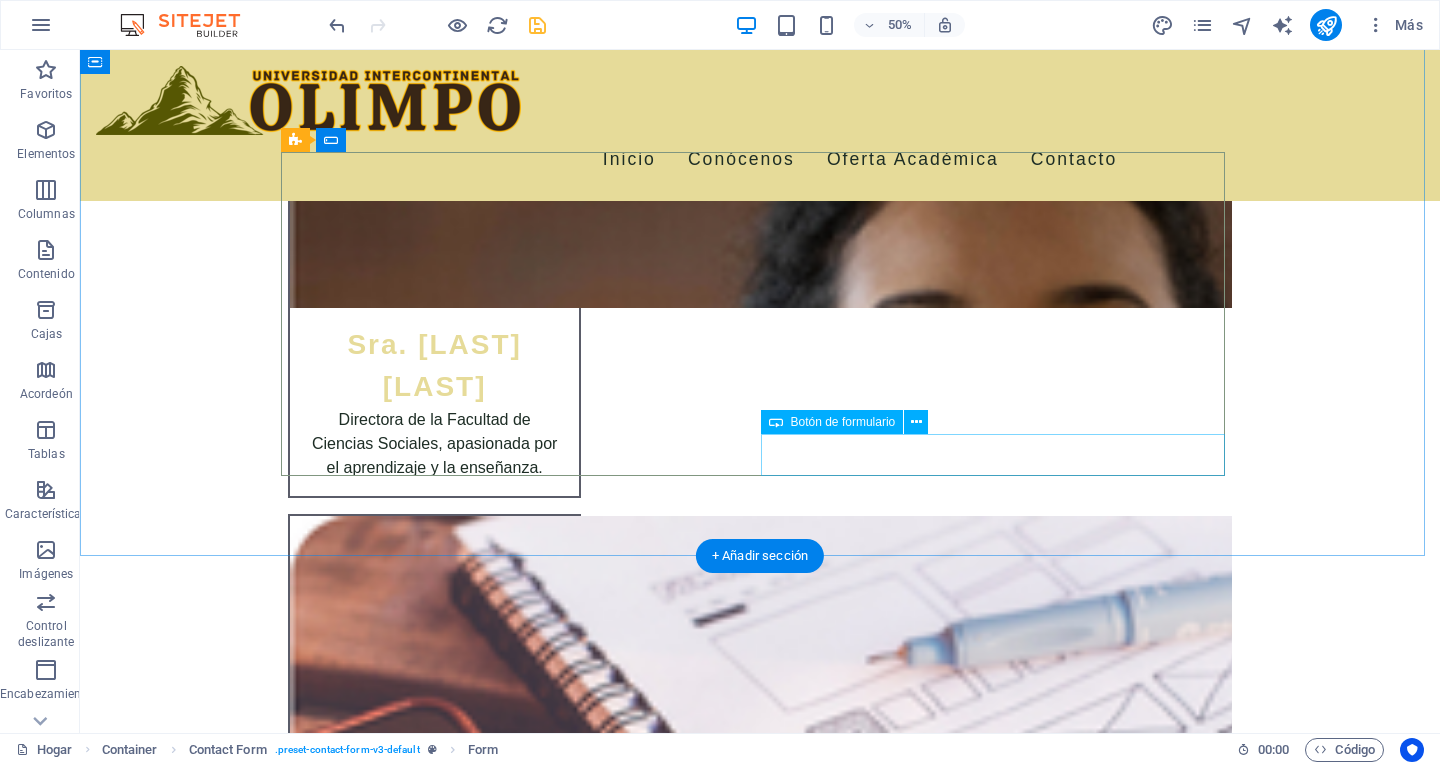click on "Enviar Consulta" at bounding box center (1000, 2882) 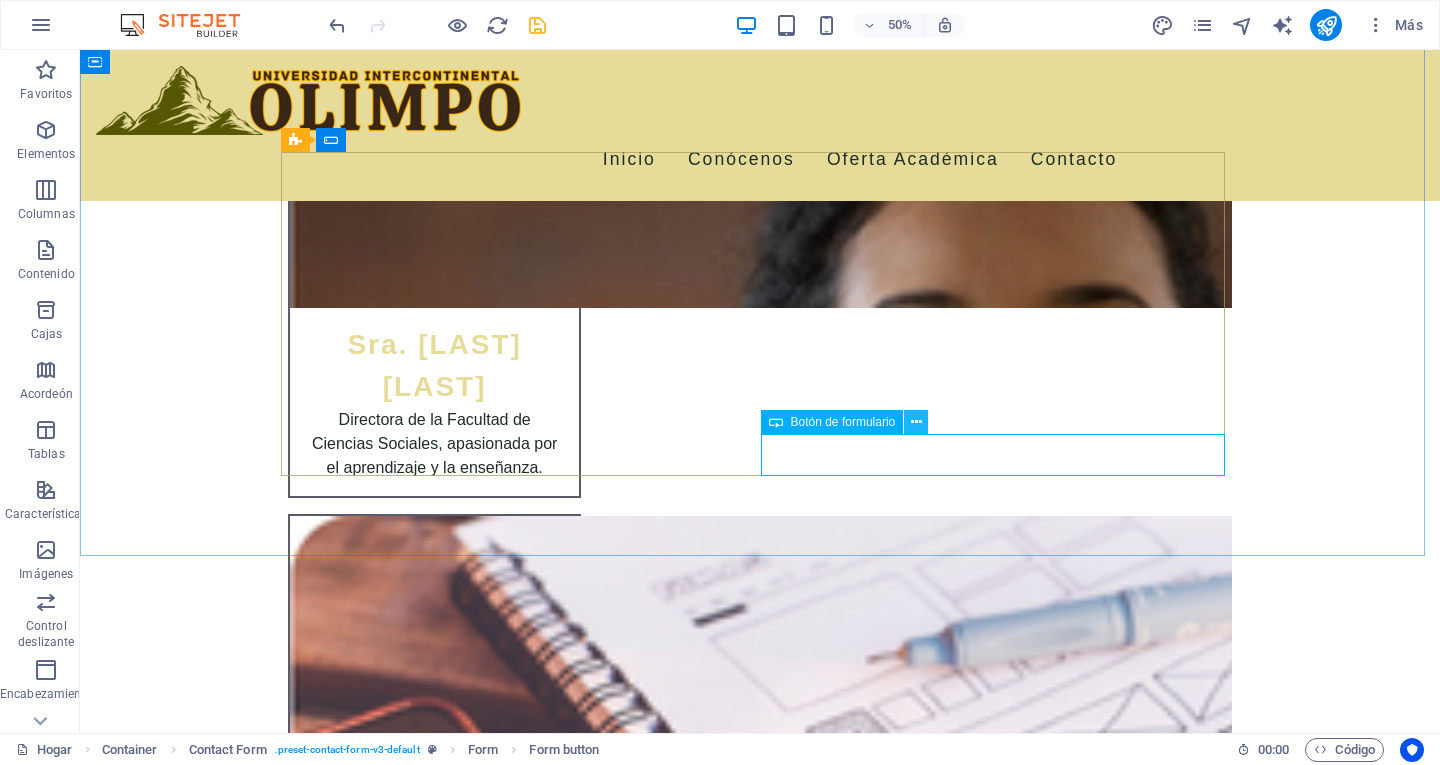 click at bounding box center [916, 422] 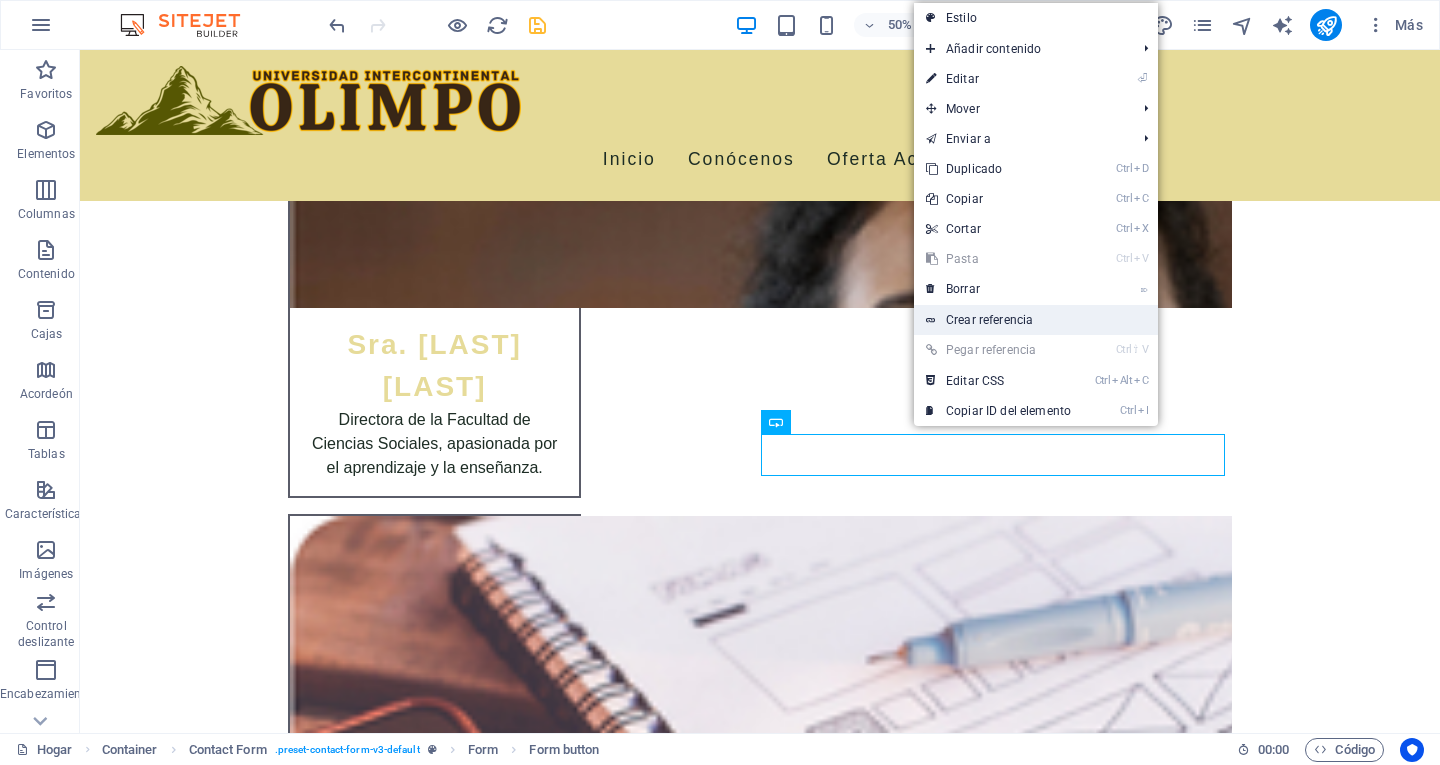 click on "Crear referencia" at bounding box center (989, 320) 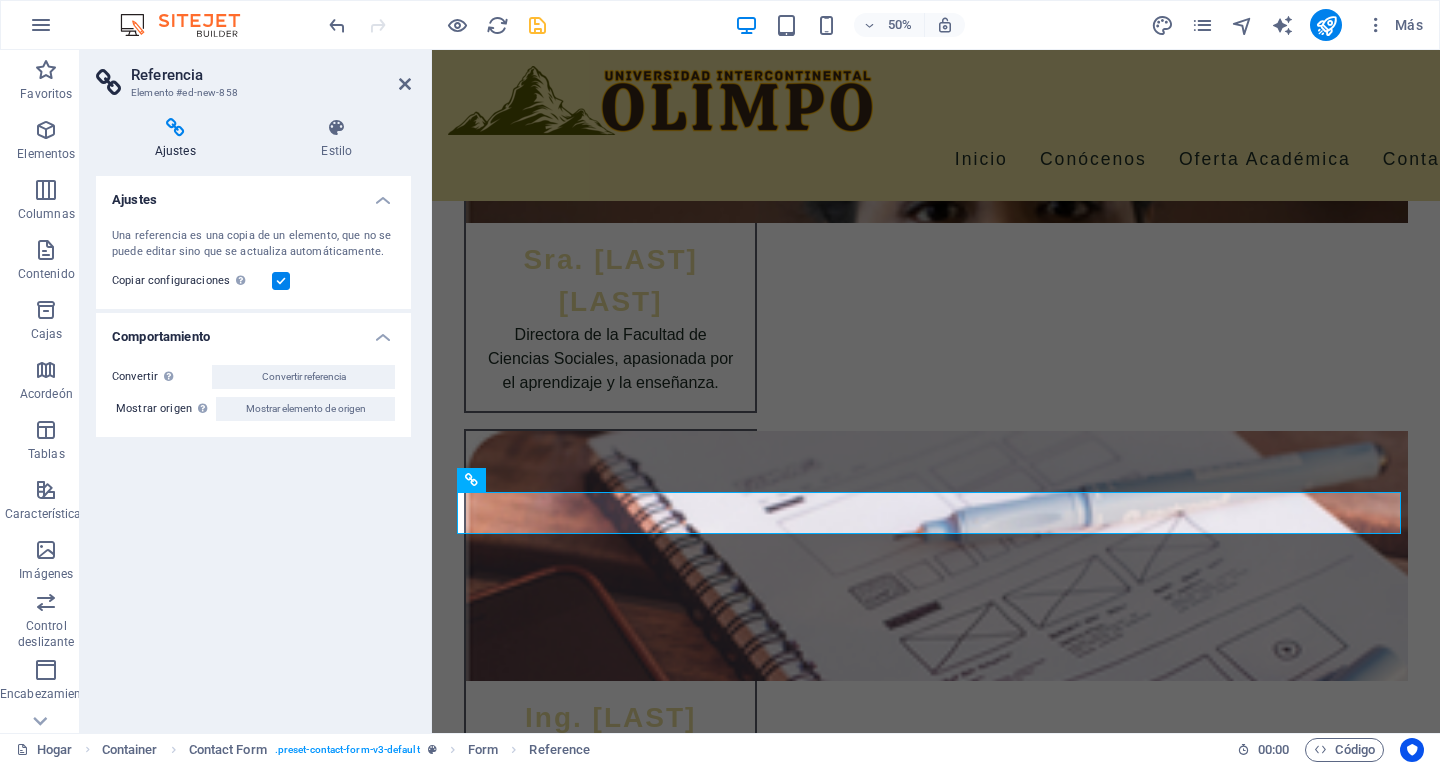 click at bounding box center [337, 25] 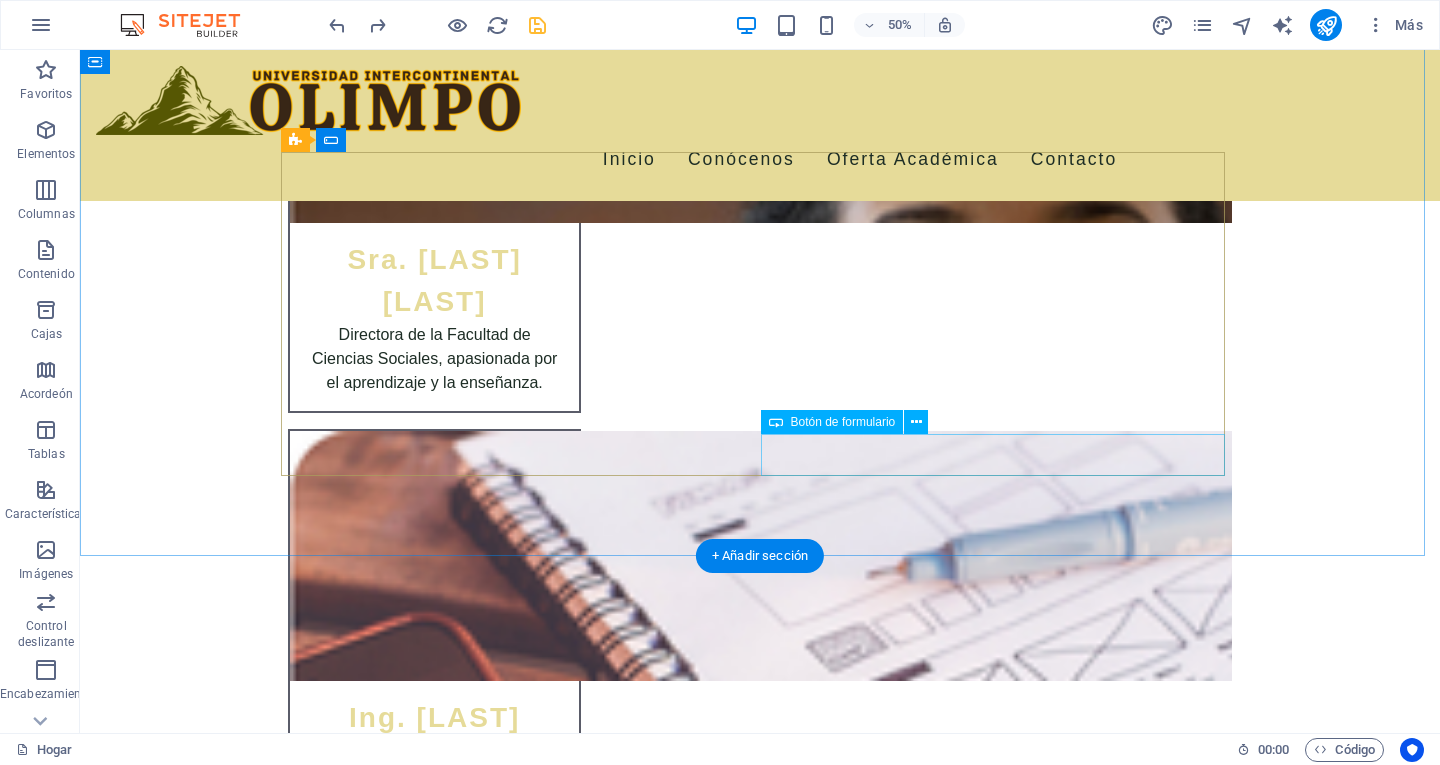 click on "Enviar Consulta" at bounding box center (1000, 2797) 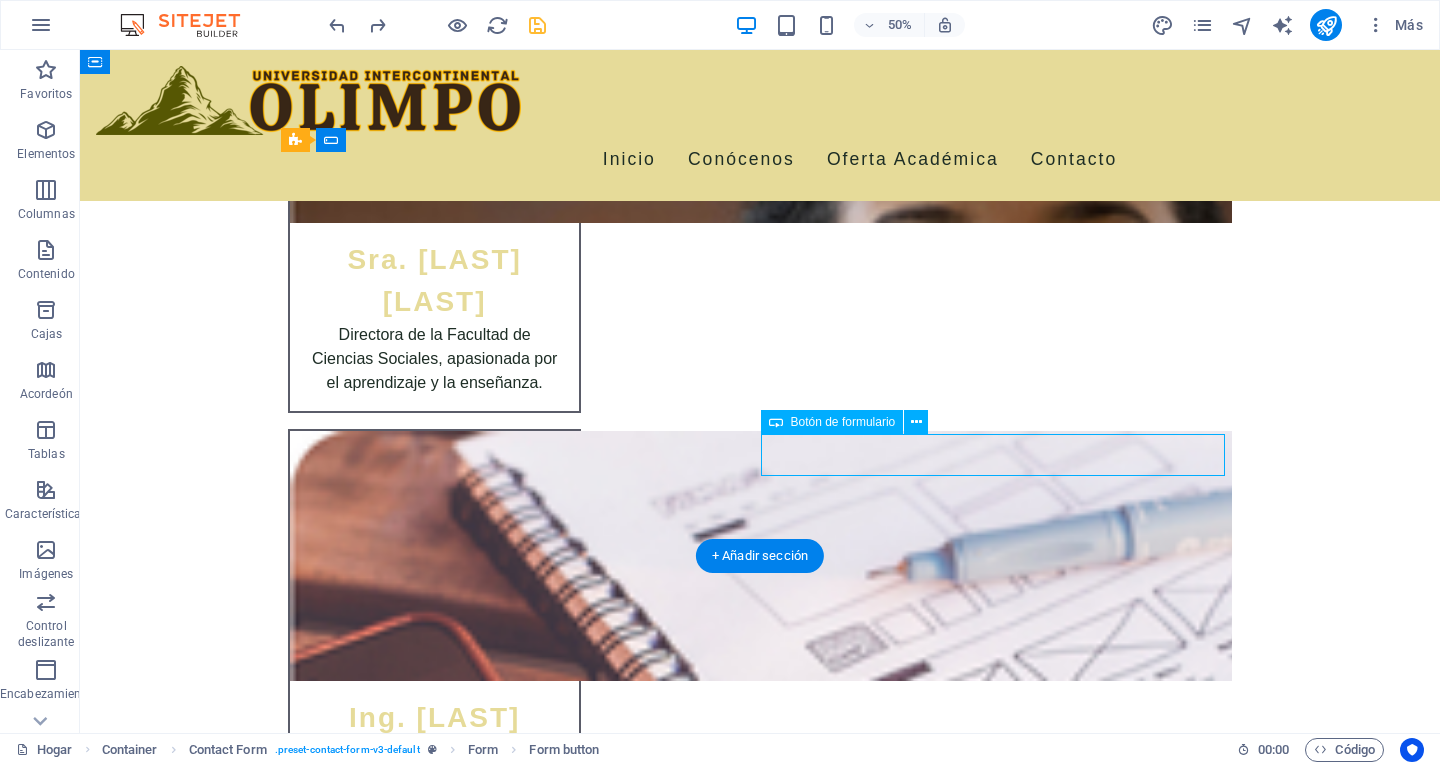 click on "Enviar Consulta" at bounding box center (1000, 2797) 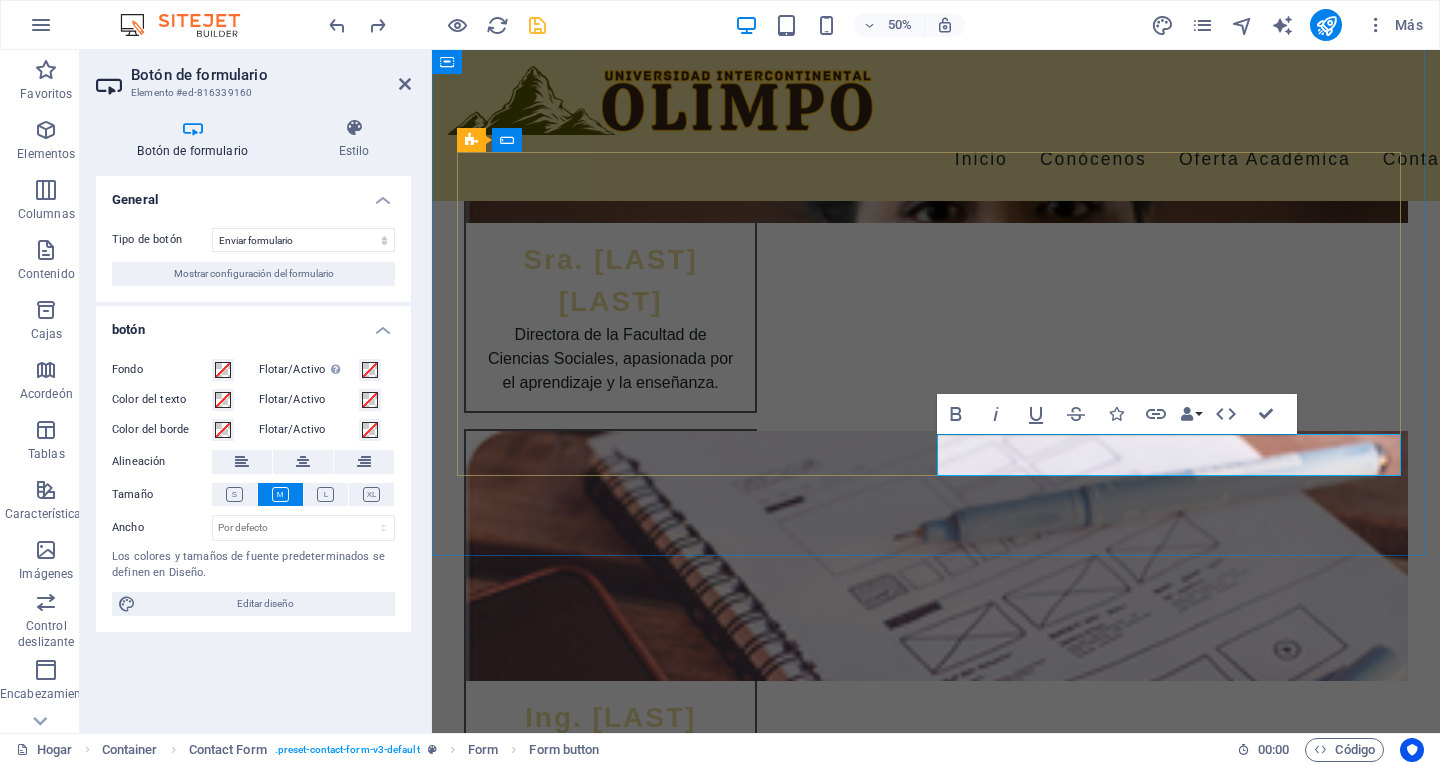 click on "Enviar Consulta" at bounding box center (1176, 2795) 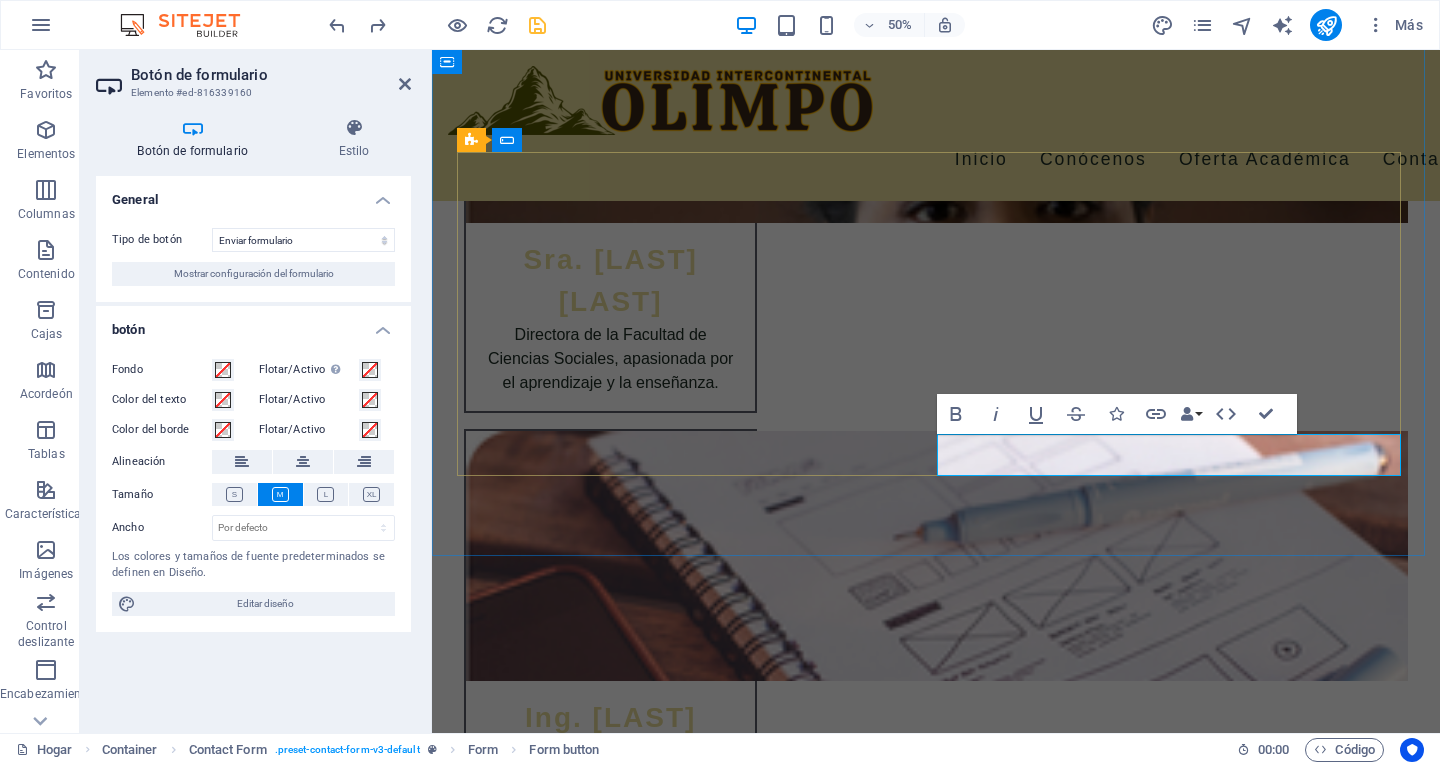 type on "Submit" 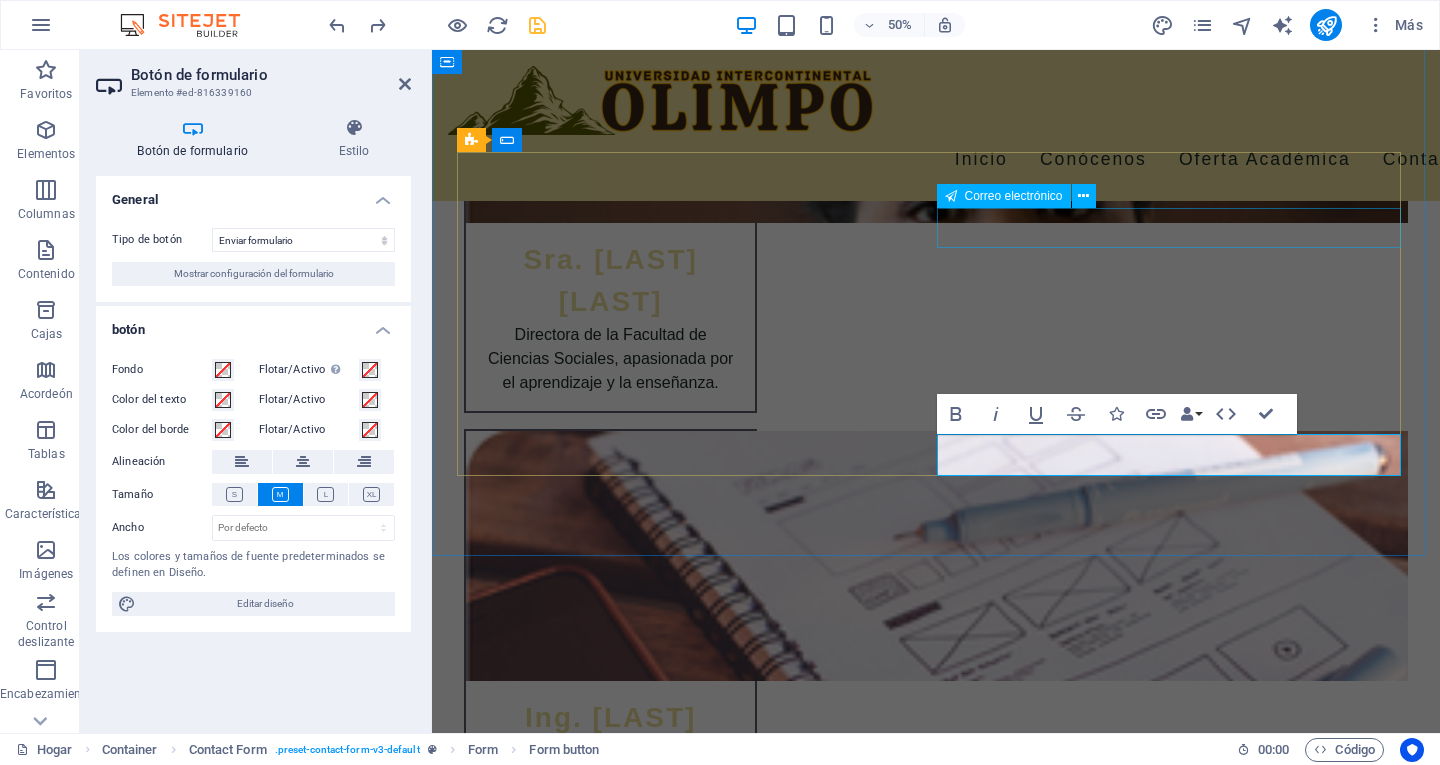 click at bounding box center [1176, 2562] 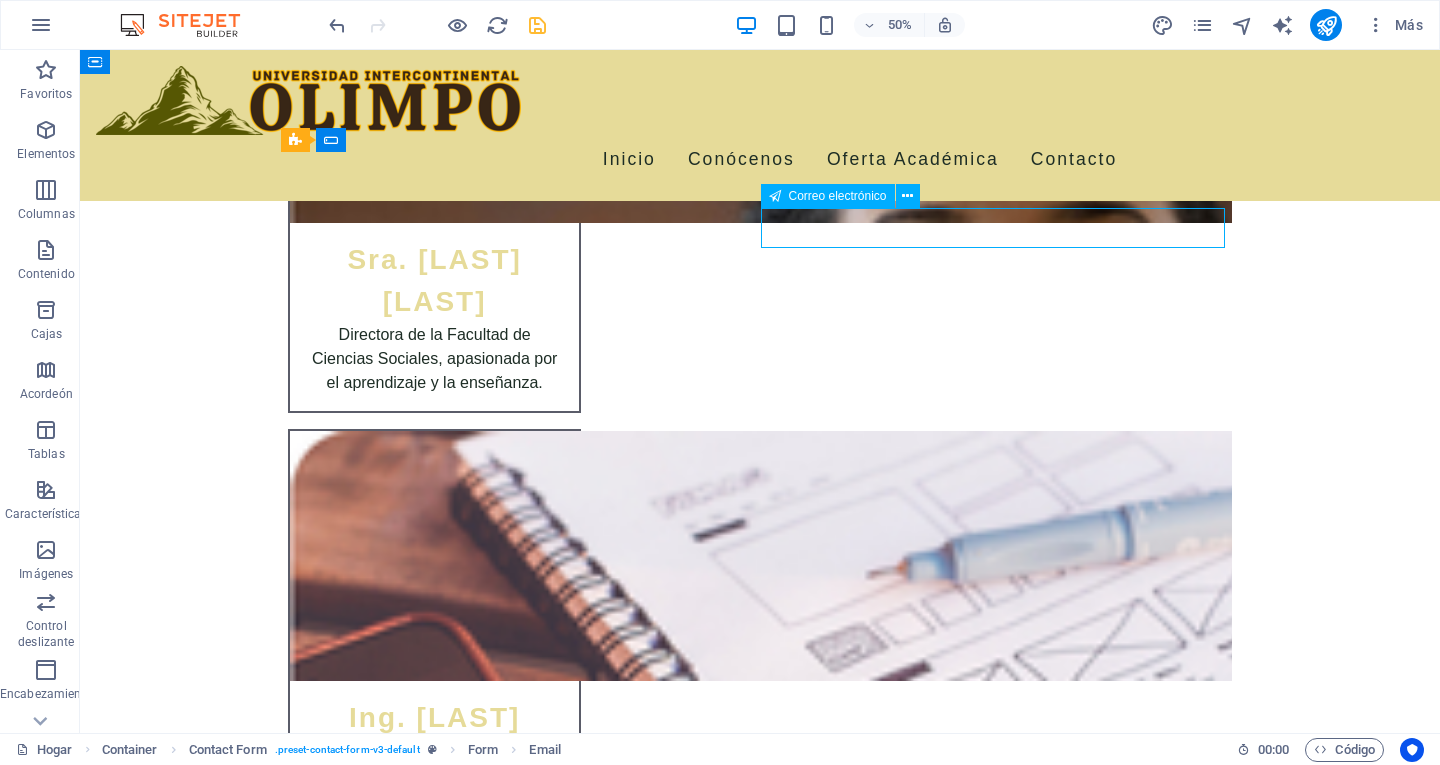 click at bounding box center (1000, 2562) 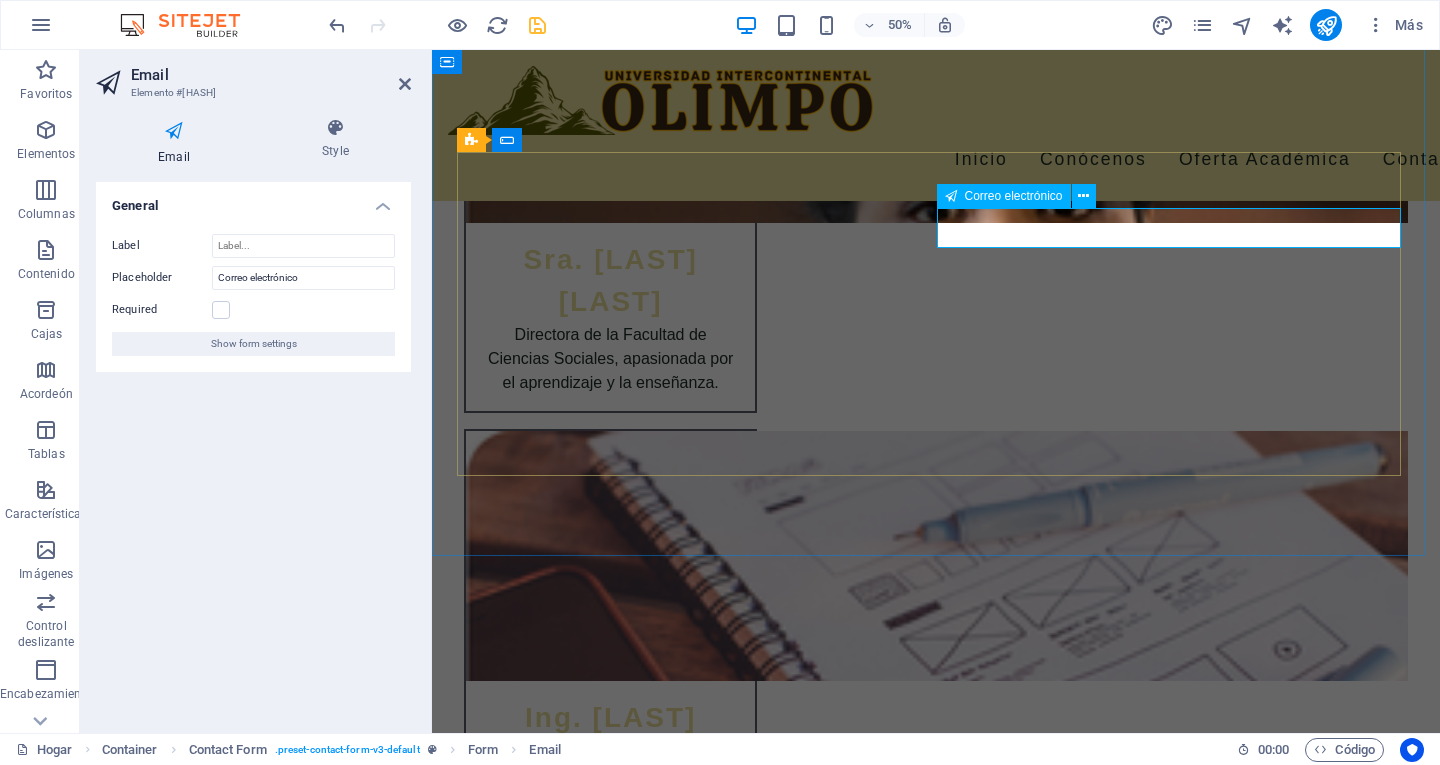 click at bounding box center [1061, 2562] 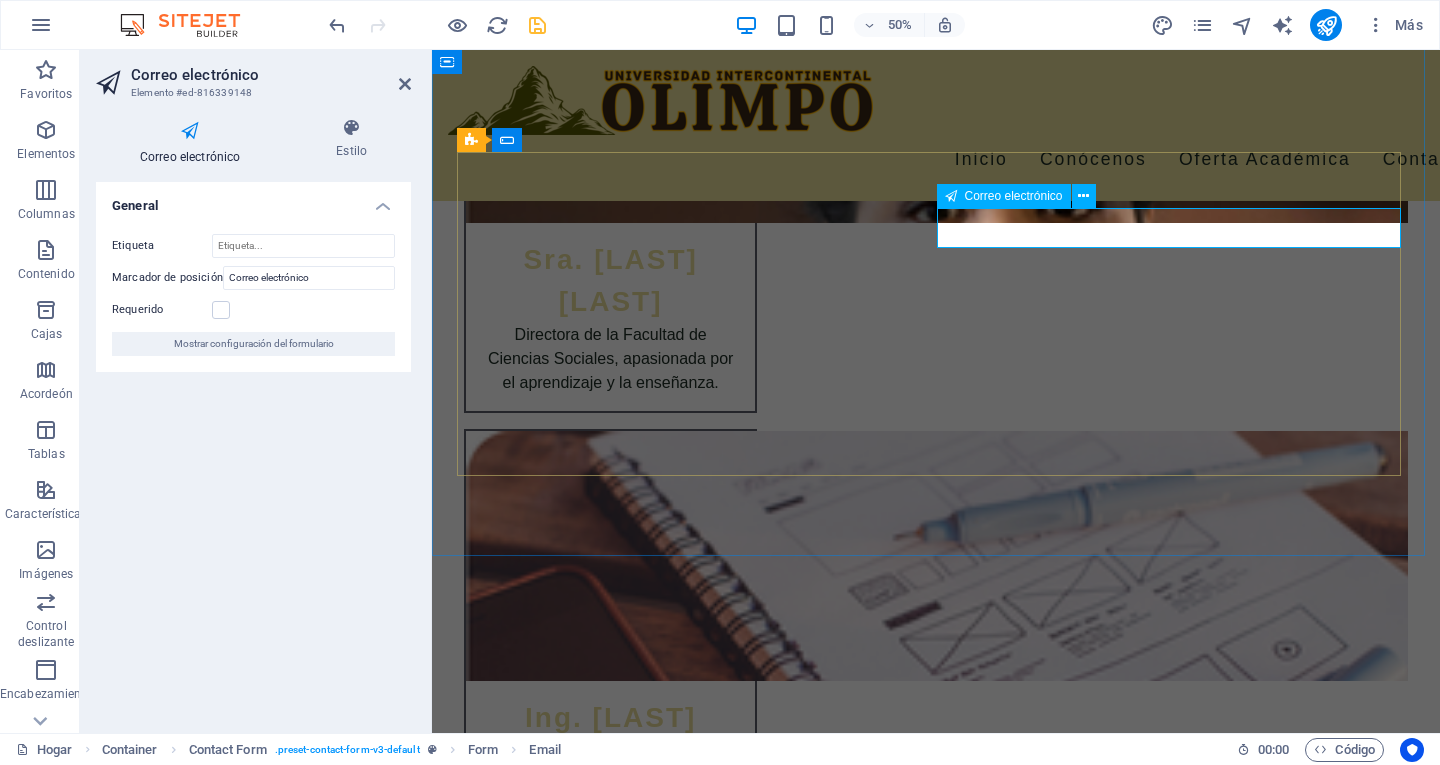 click at bounding box center [1061, 2562] 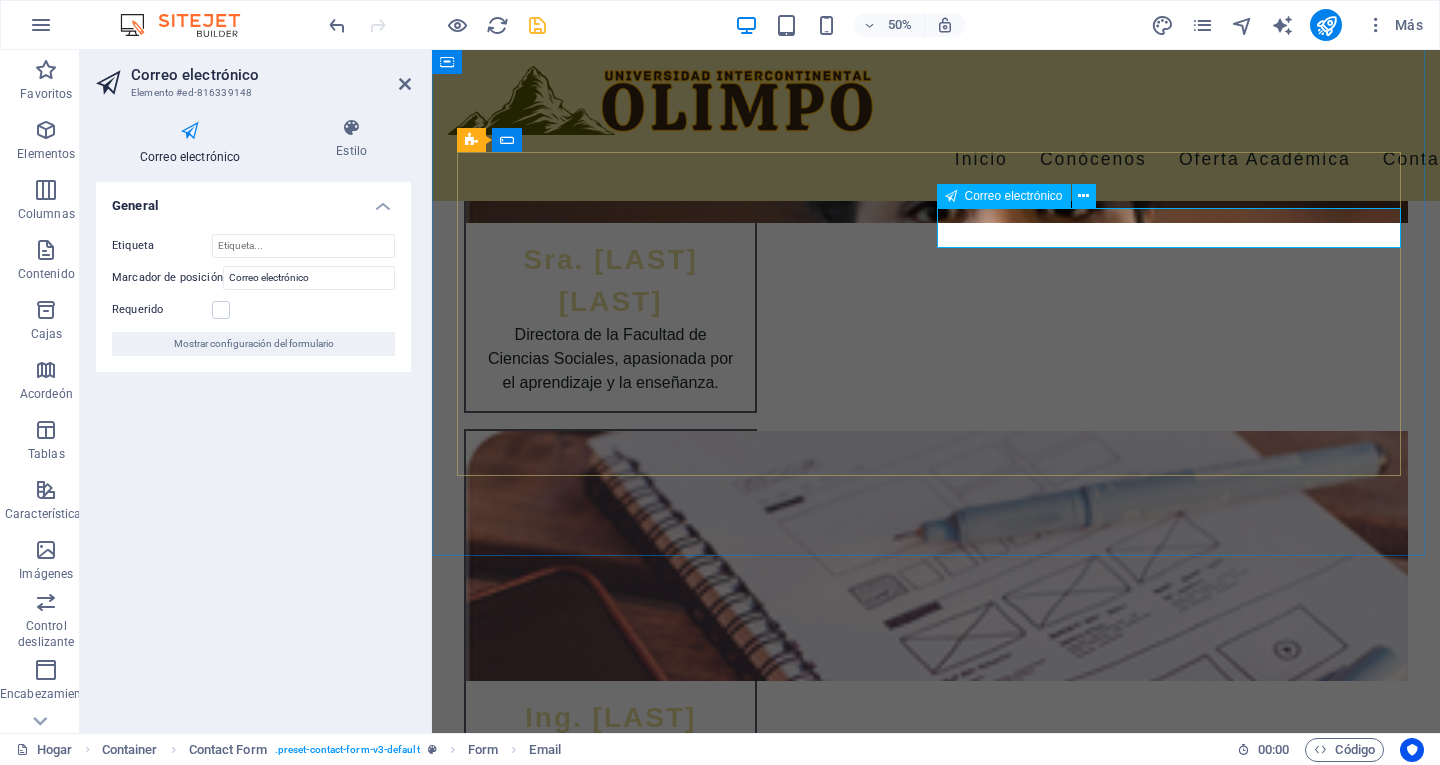 click at bounding box center (1061, 2562) 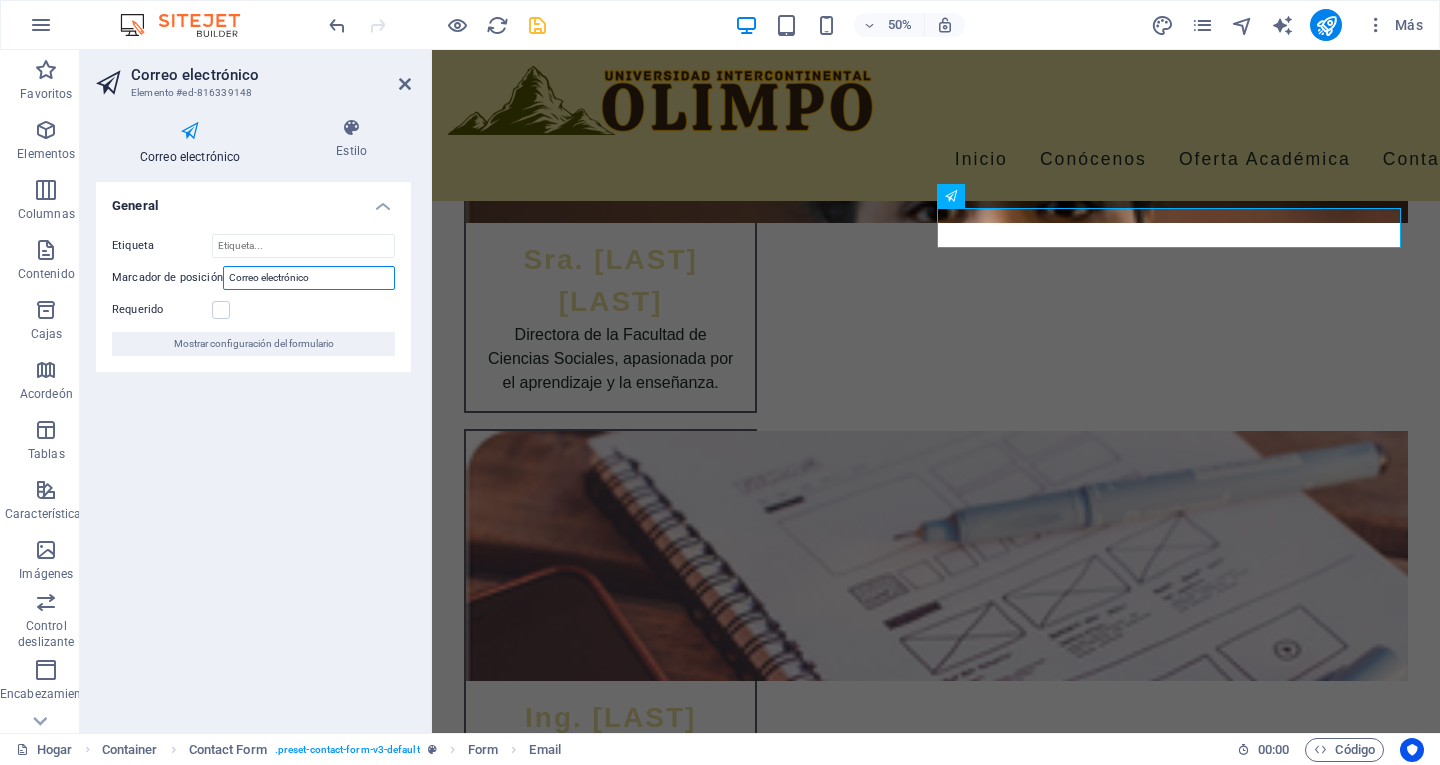 click on "Correo electrónico" at bounding box center (309, 278) 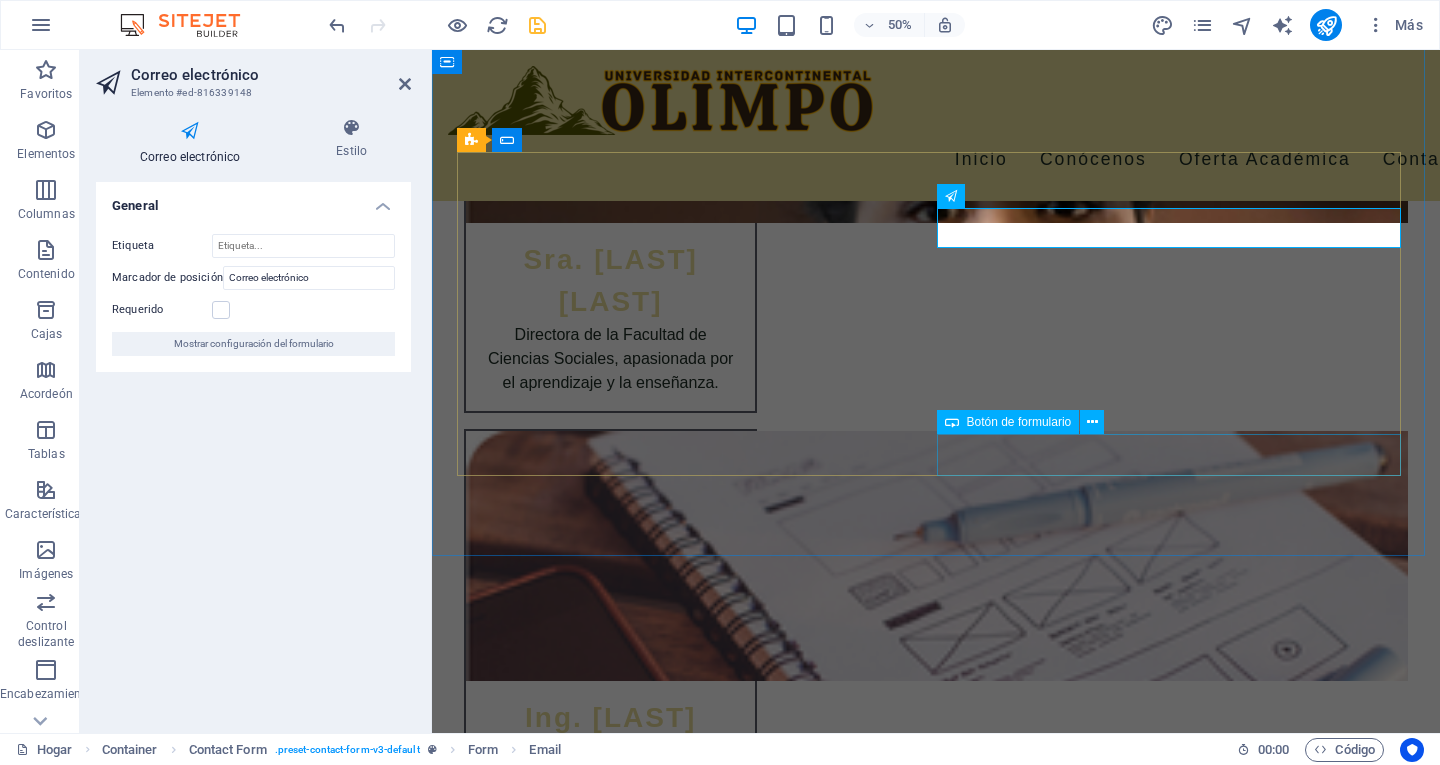 click on "Enviar mensaje" at bounding box center [1176, 2797] 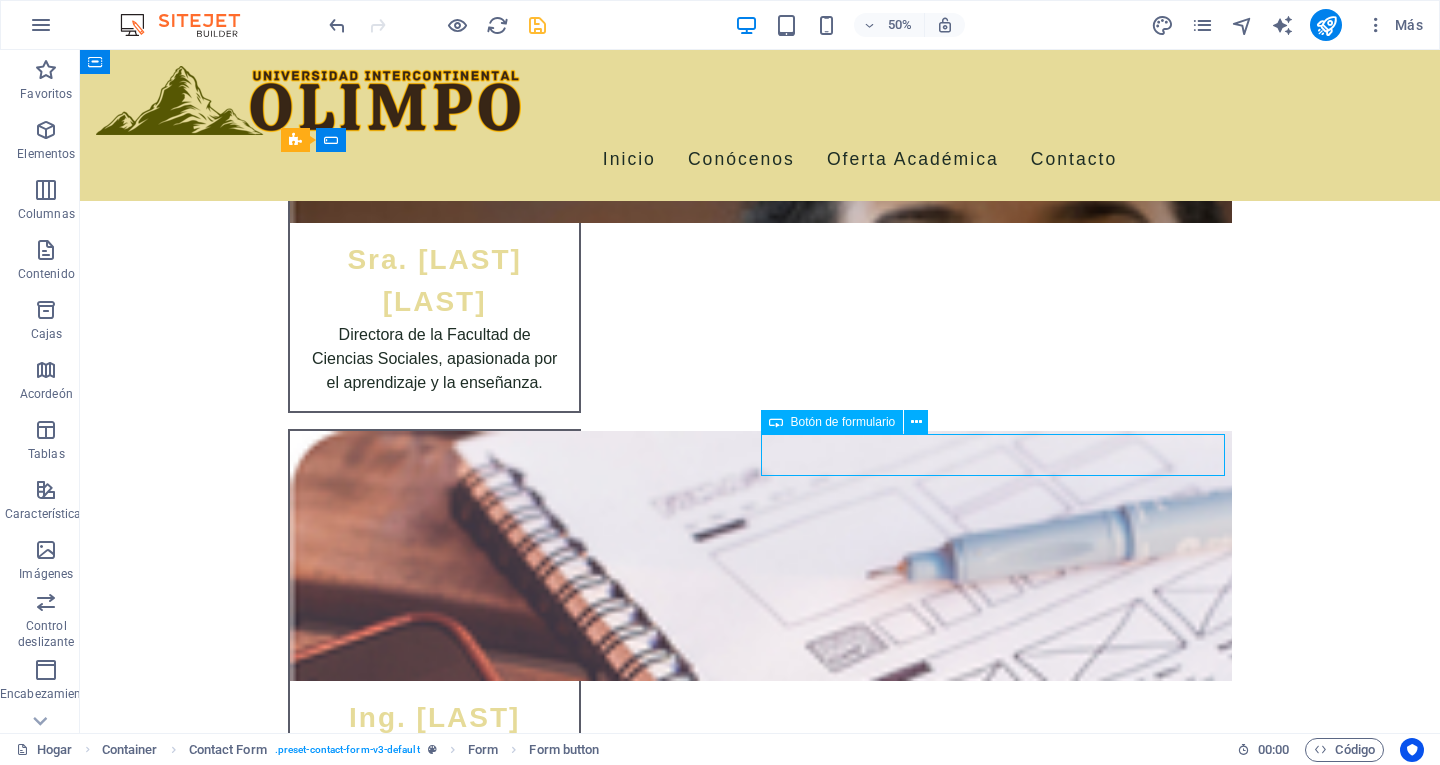 click on "Enviar mensaje" at bounding box center [1000, 2797] 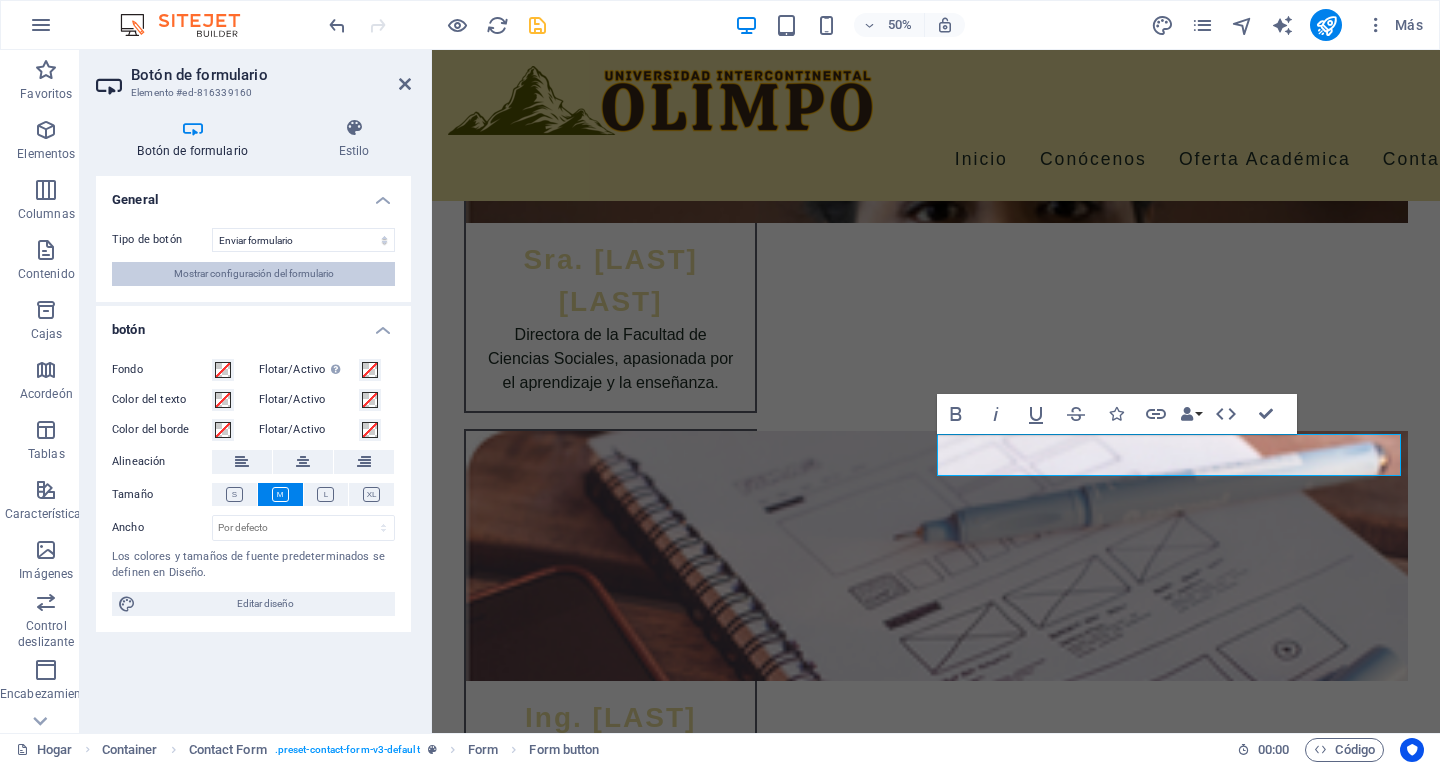 click on "Mostrar configuración del formulario" at bounding box center [254, 273] 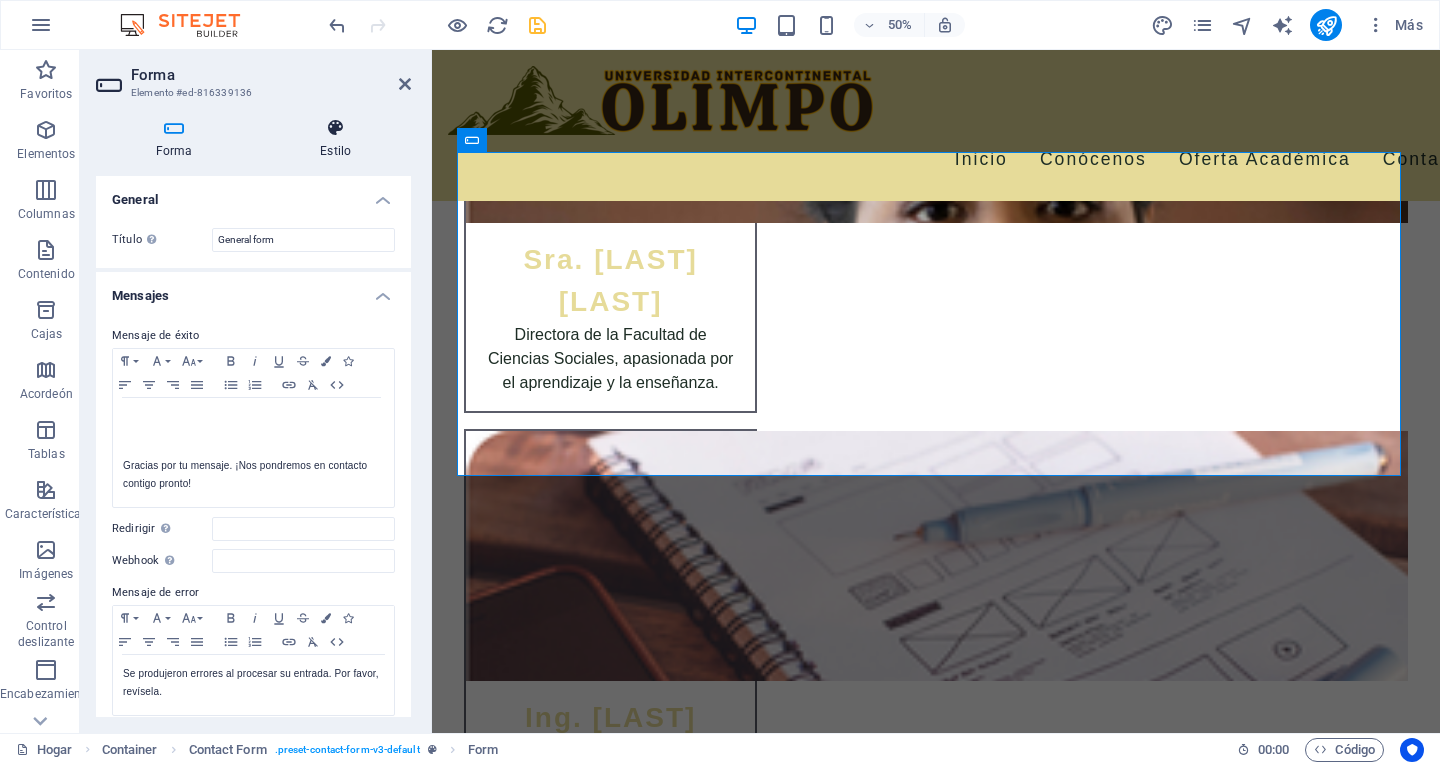 click on "Estilo" at bounding box center (335, 139) 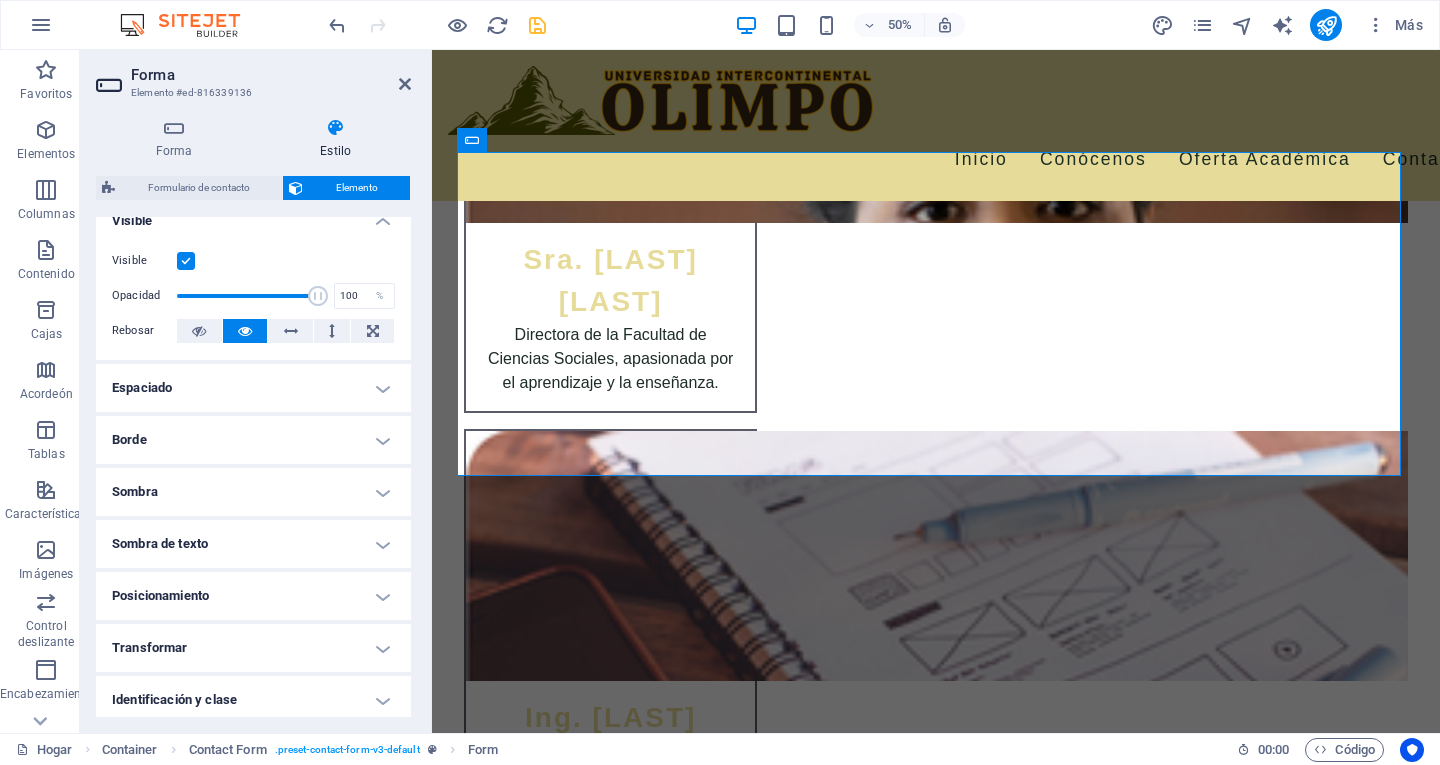scroll, scrollTop: 0, scrollLeft: 0, axis: both 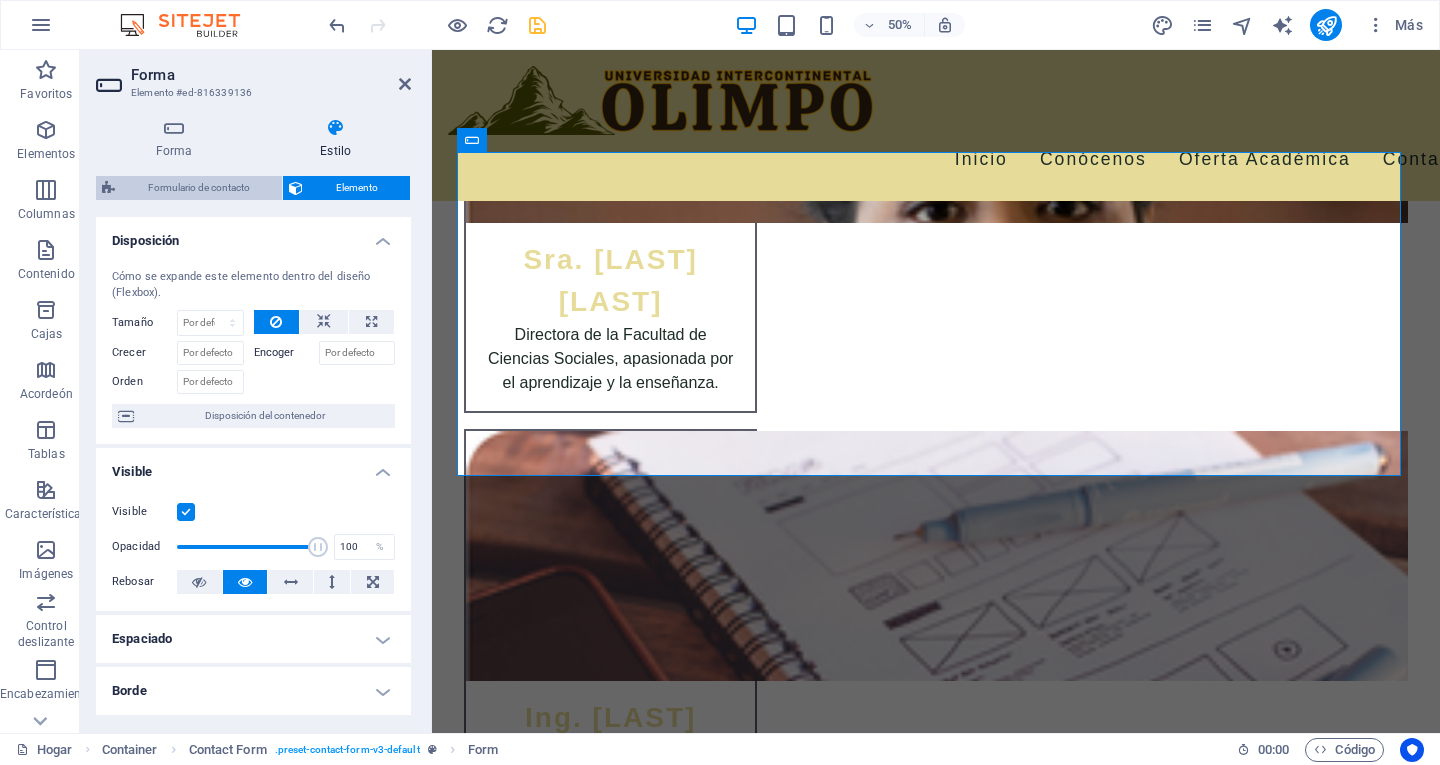 click on "Formulario de contacto" at bounding box center (199, 187) 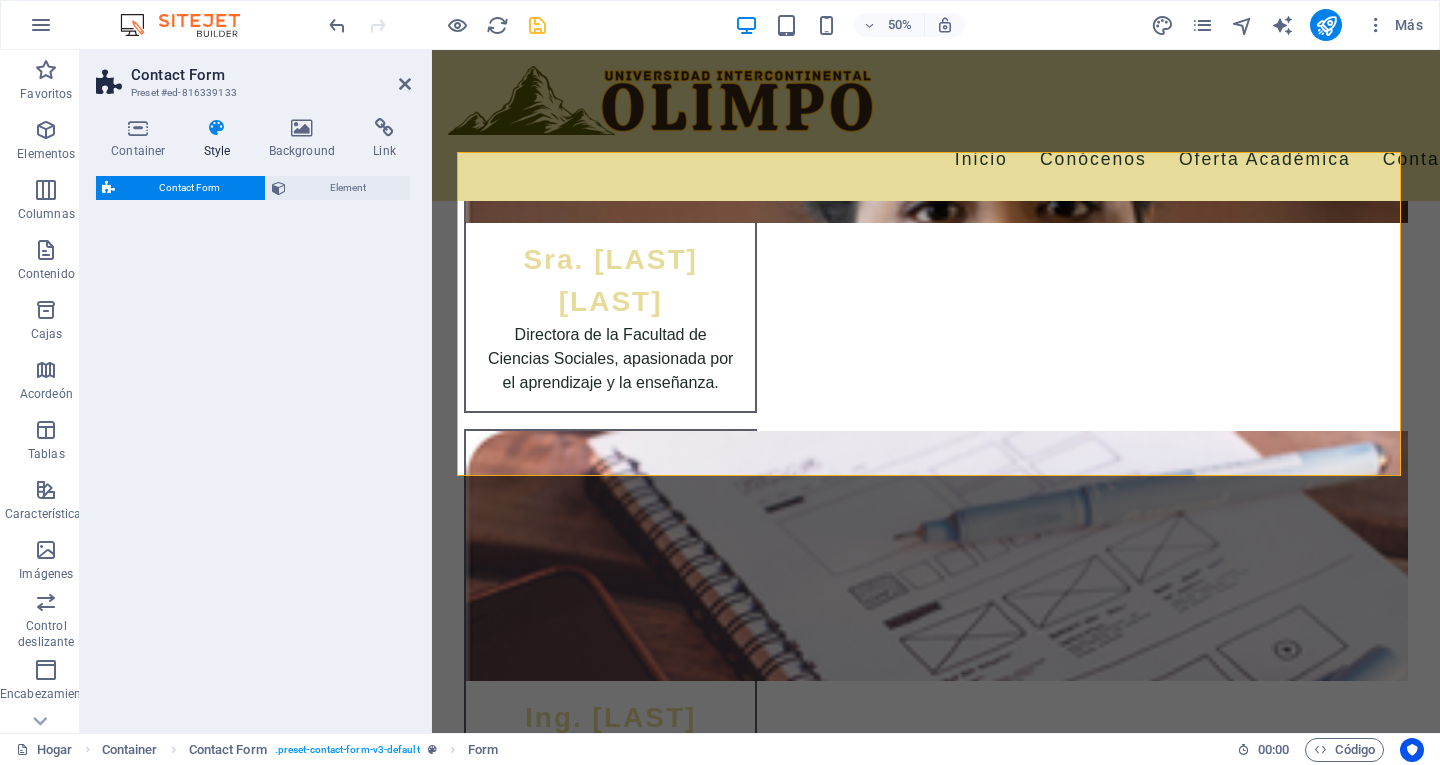 select on "rem" 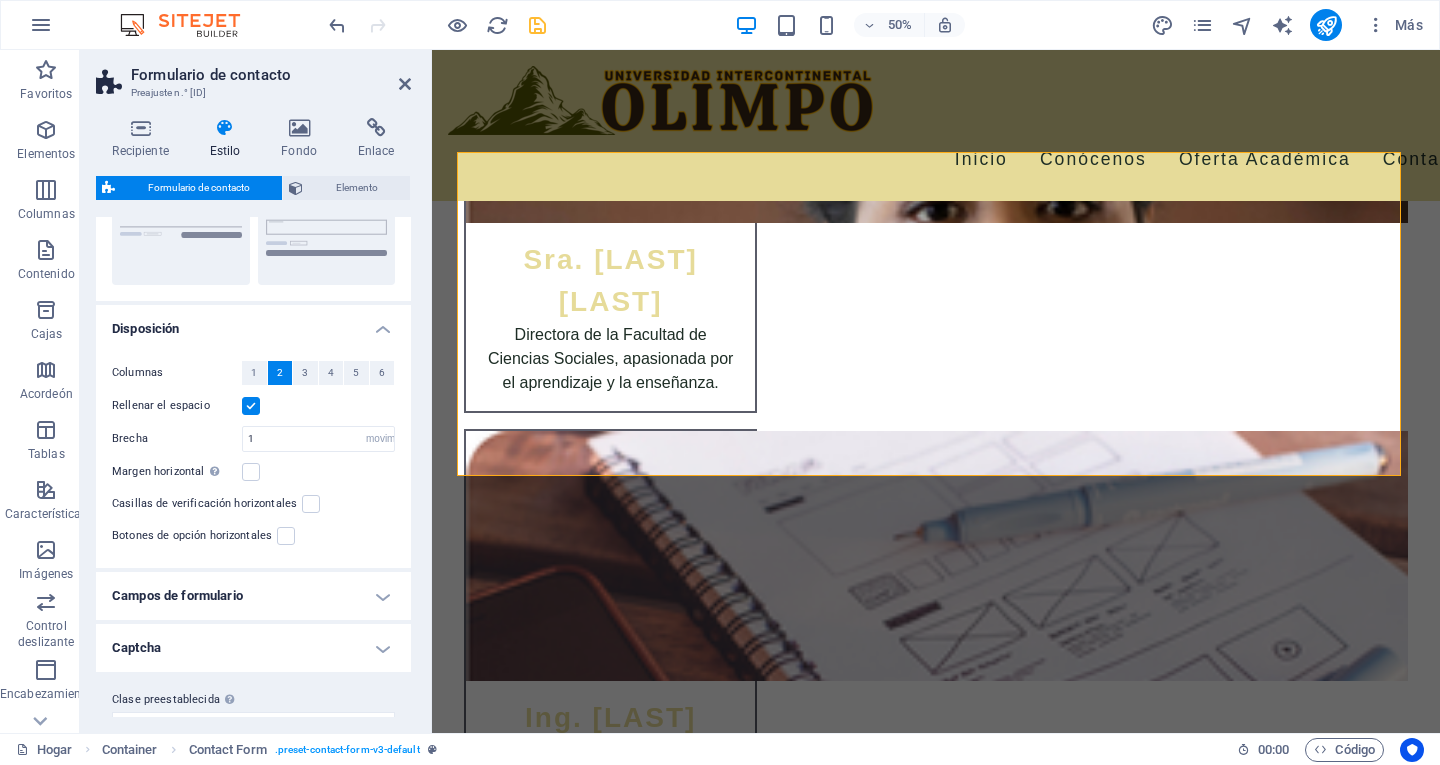 scroll, scrollTop: 259, scrollLeft: 0, axis: vertical 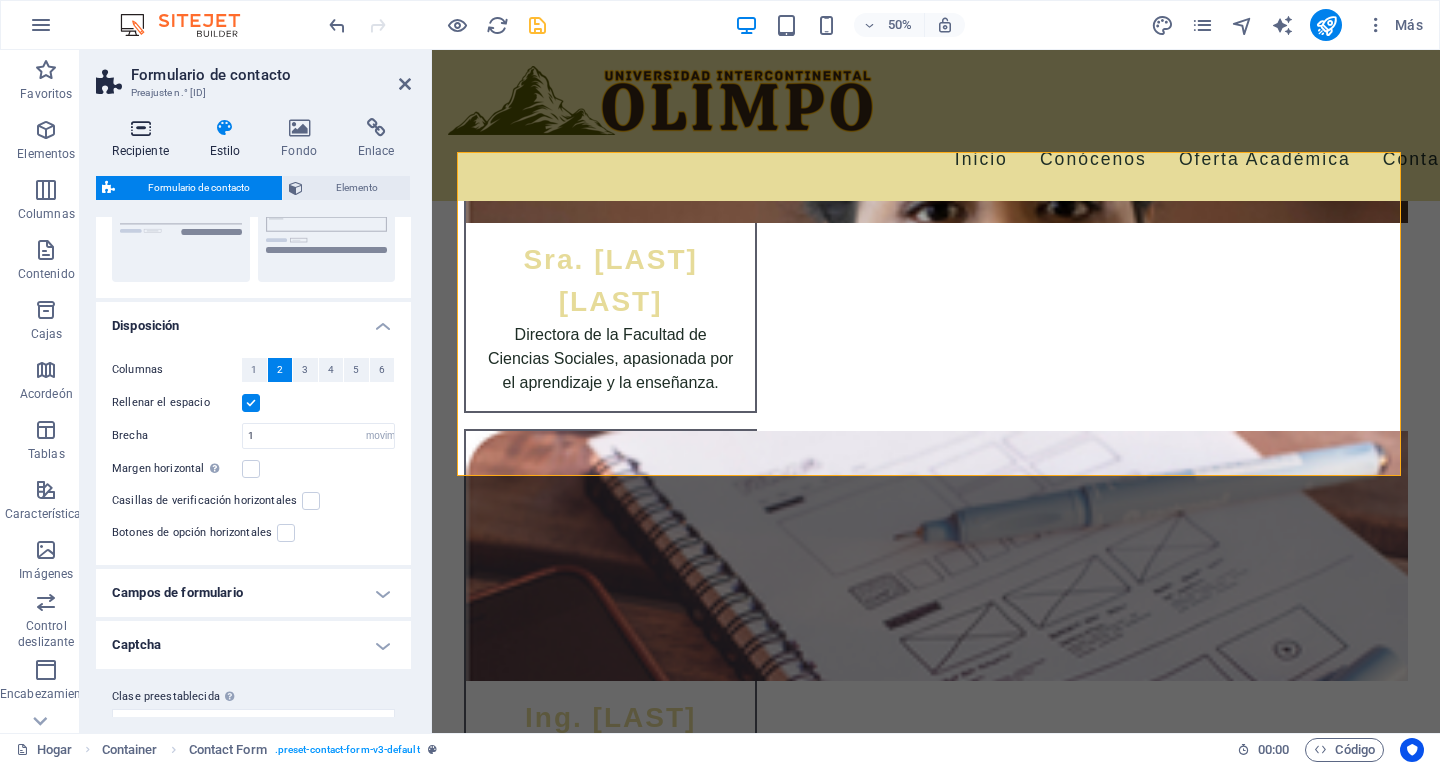 click on "Recipiente" at bounding box center (144, 139) 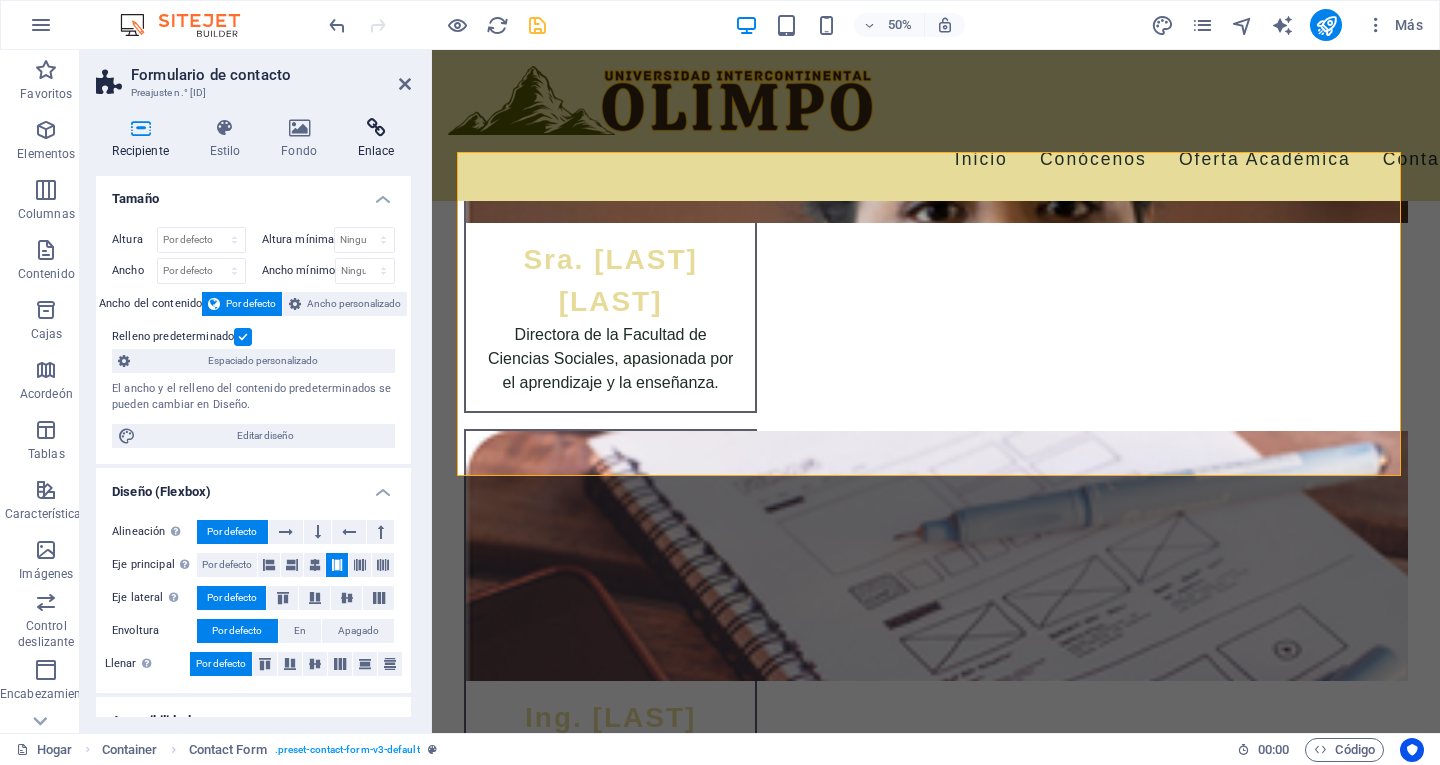 scroll, scrollTop: 0, scrollLeft: 0, axis: both 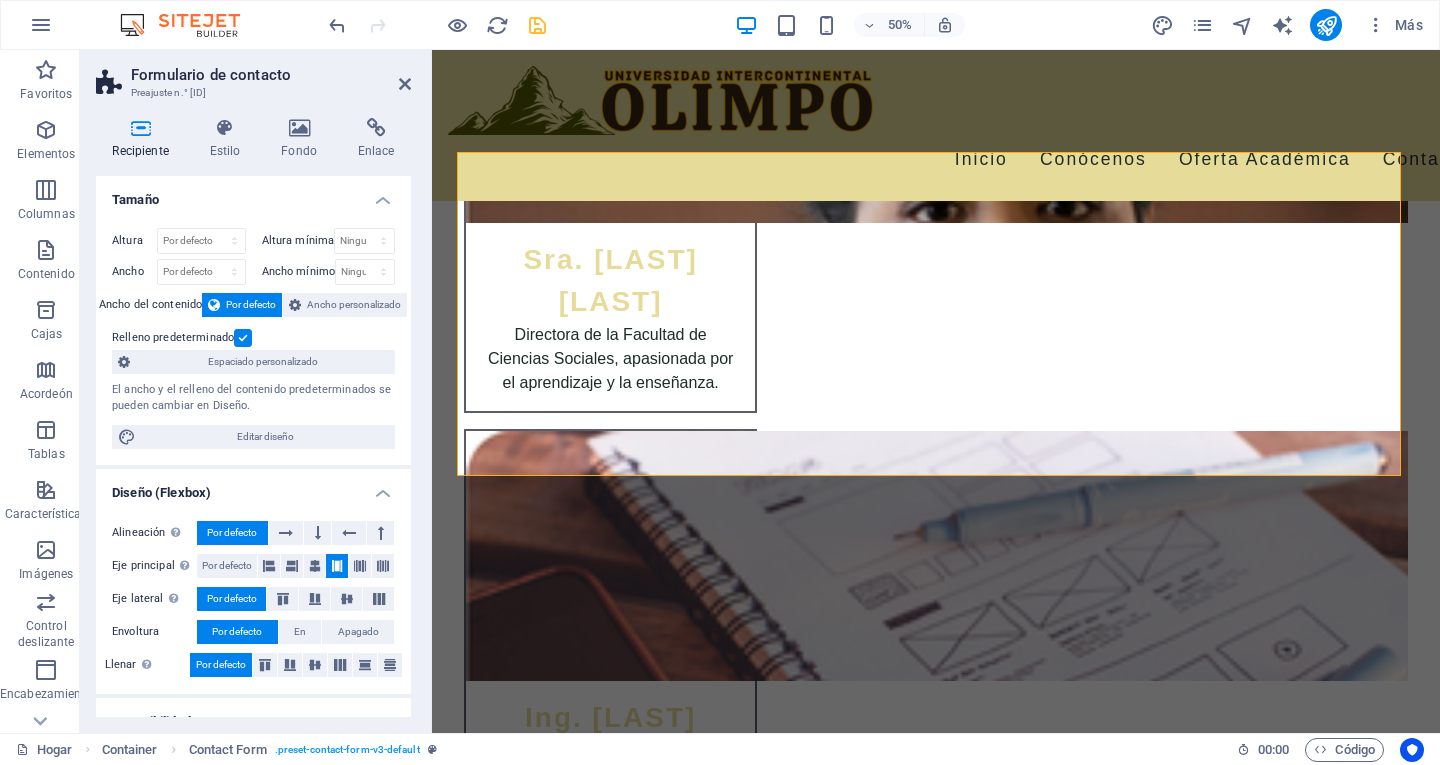 click on "Formulario de contacto Preajuste n.° ed-816339133" at bounding box center [253, 76] 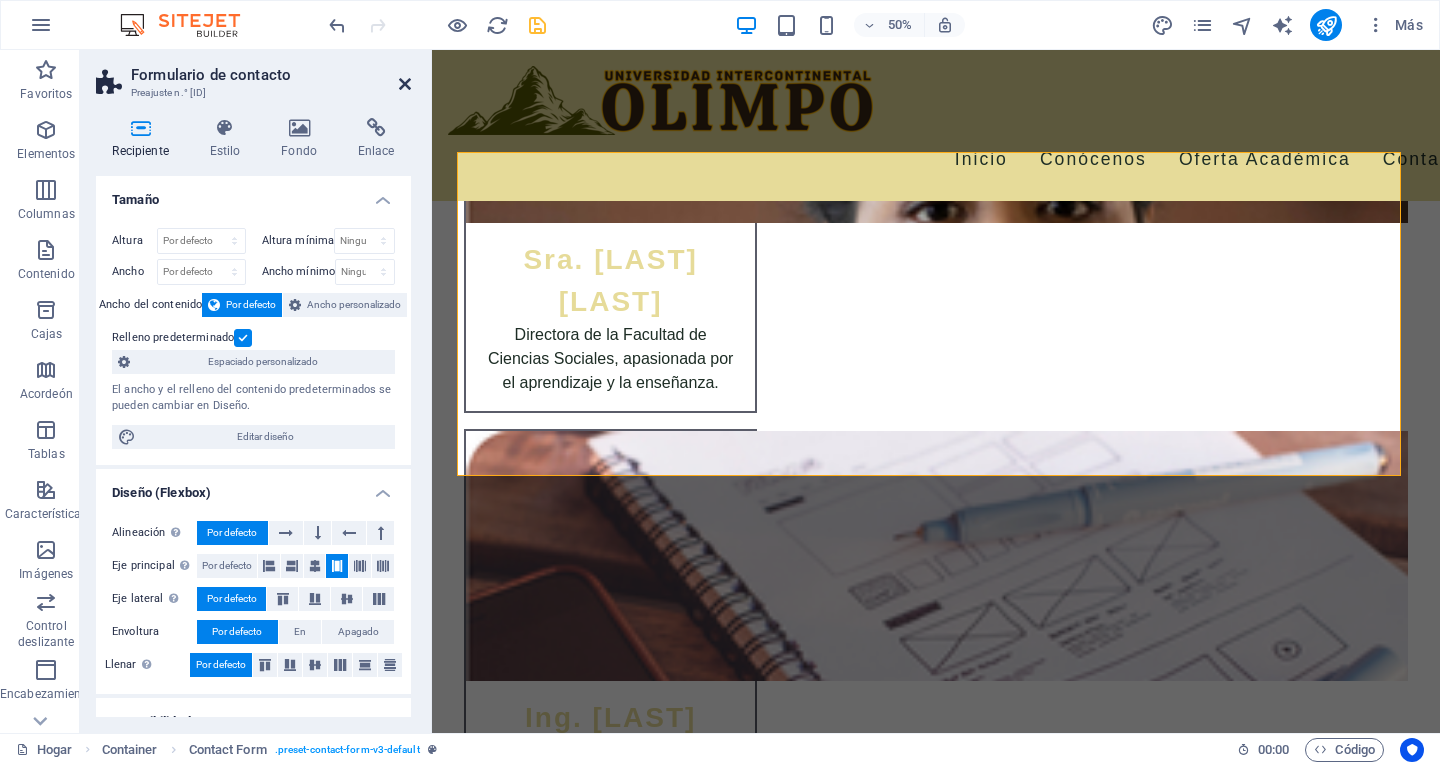 click at bounding box center [405, 84] 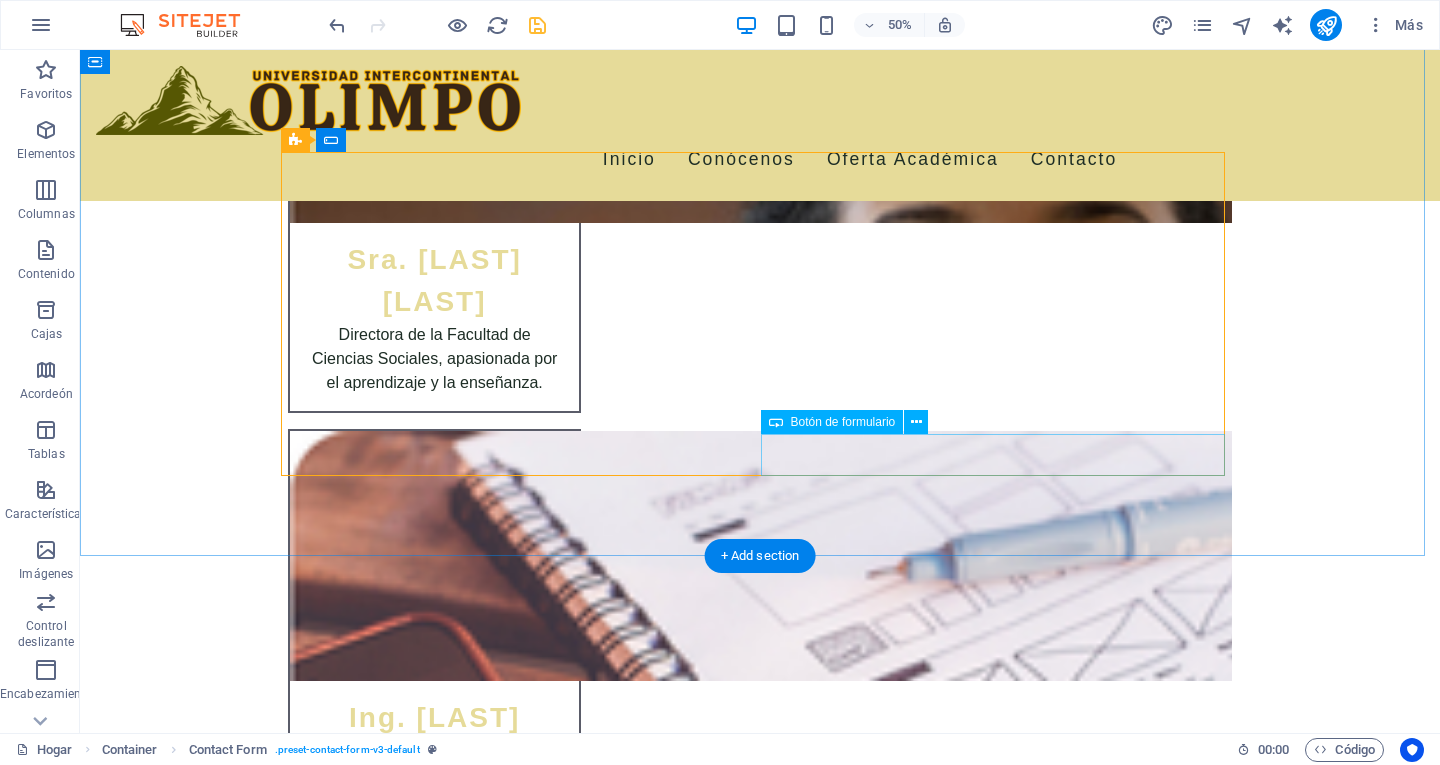 click on "Enviar mensaje" at bounding box center [1000, 2797] 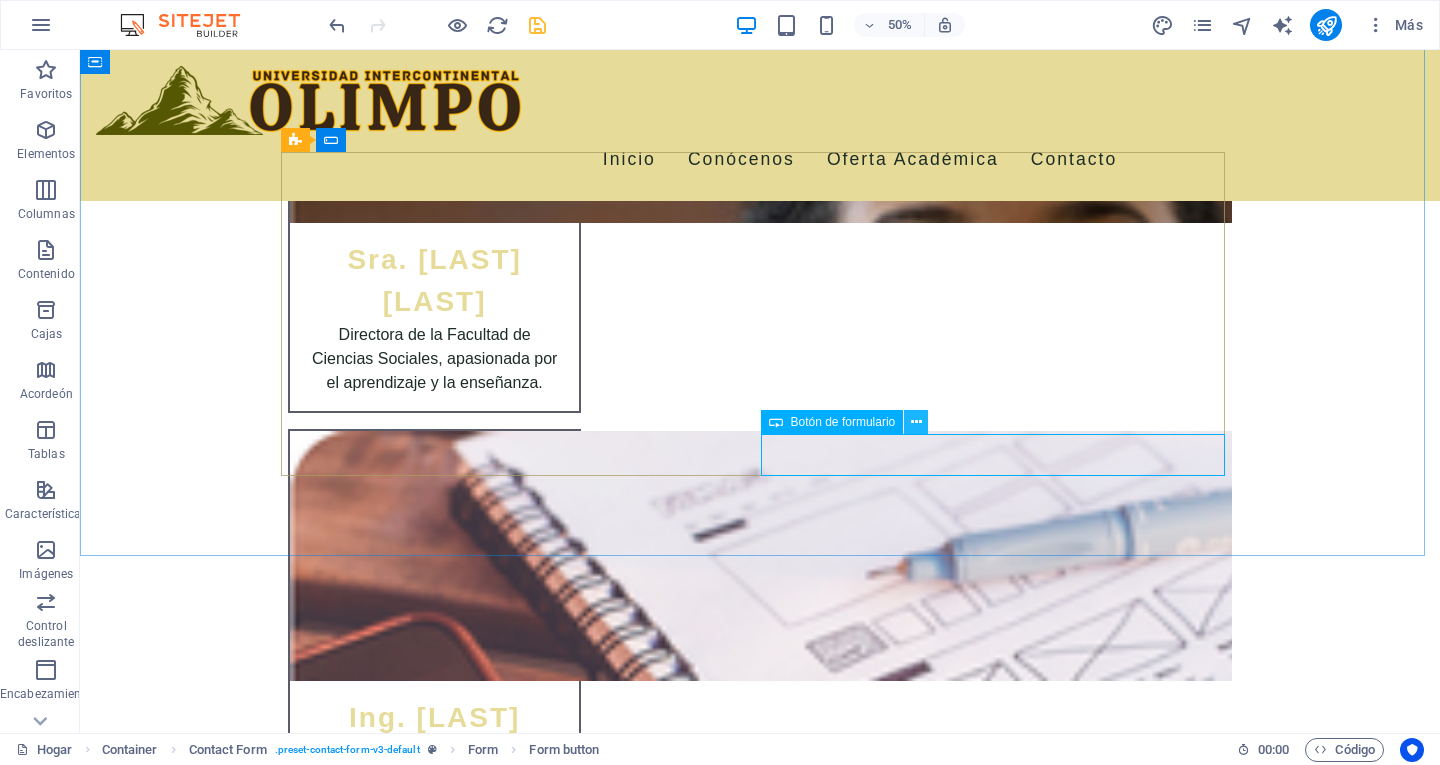click at bounding box center (916, 422) 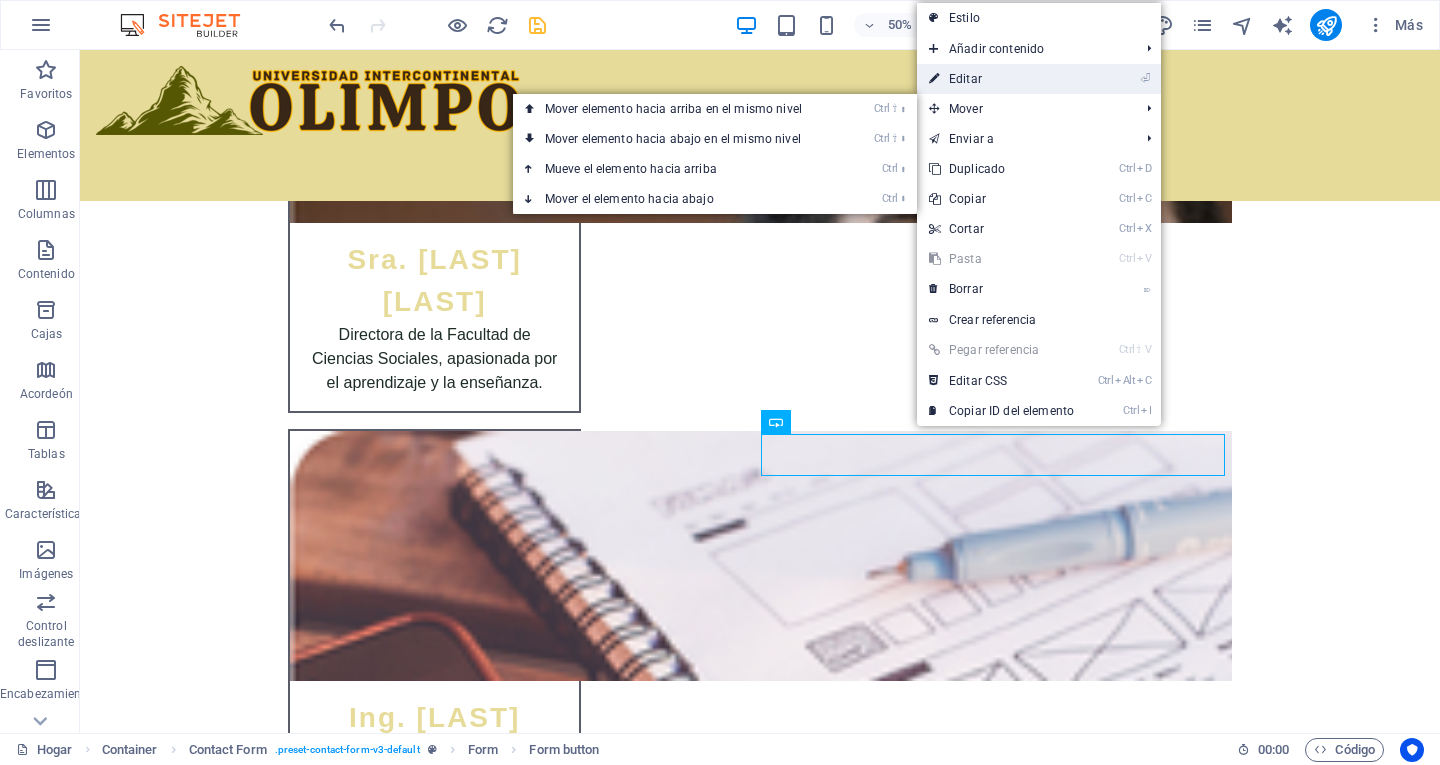 click on "Editar" at bounding box center (965, 79) 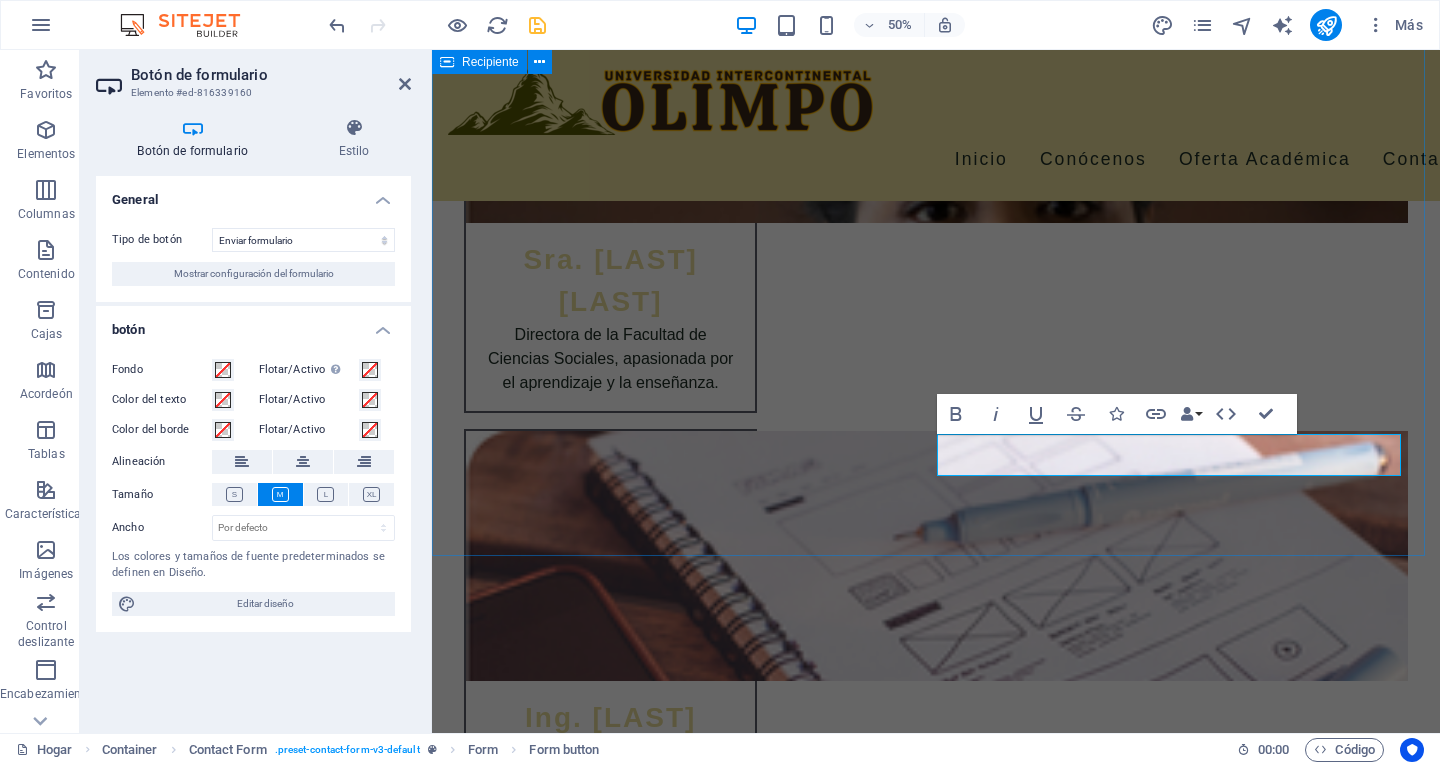 click on "Estamos aquí para ayudarte   He leído y comprendido la política de privacidad. ¿Ilegible? Cargar nuevo Enviar mensaje" at bounding box center [936, 2611] 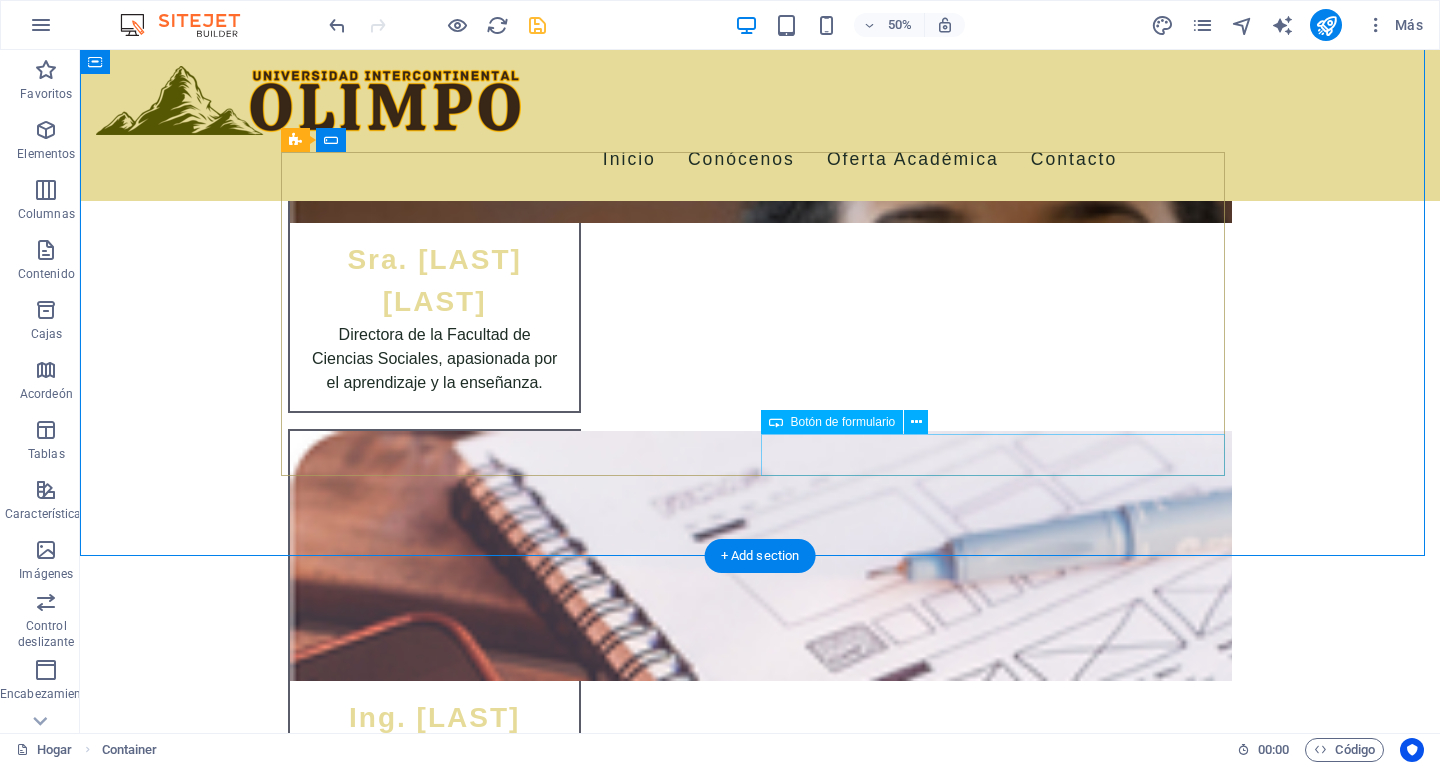 click on "Enviar mensaje" at bounding box center (1000, 2797) 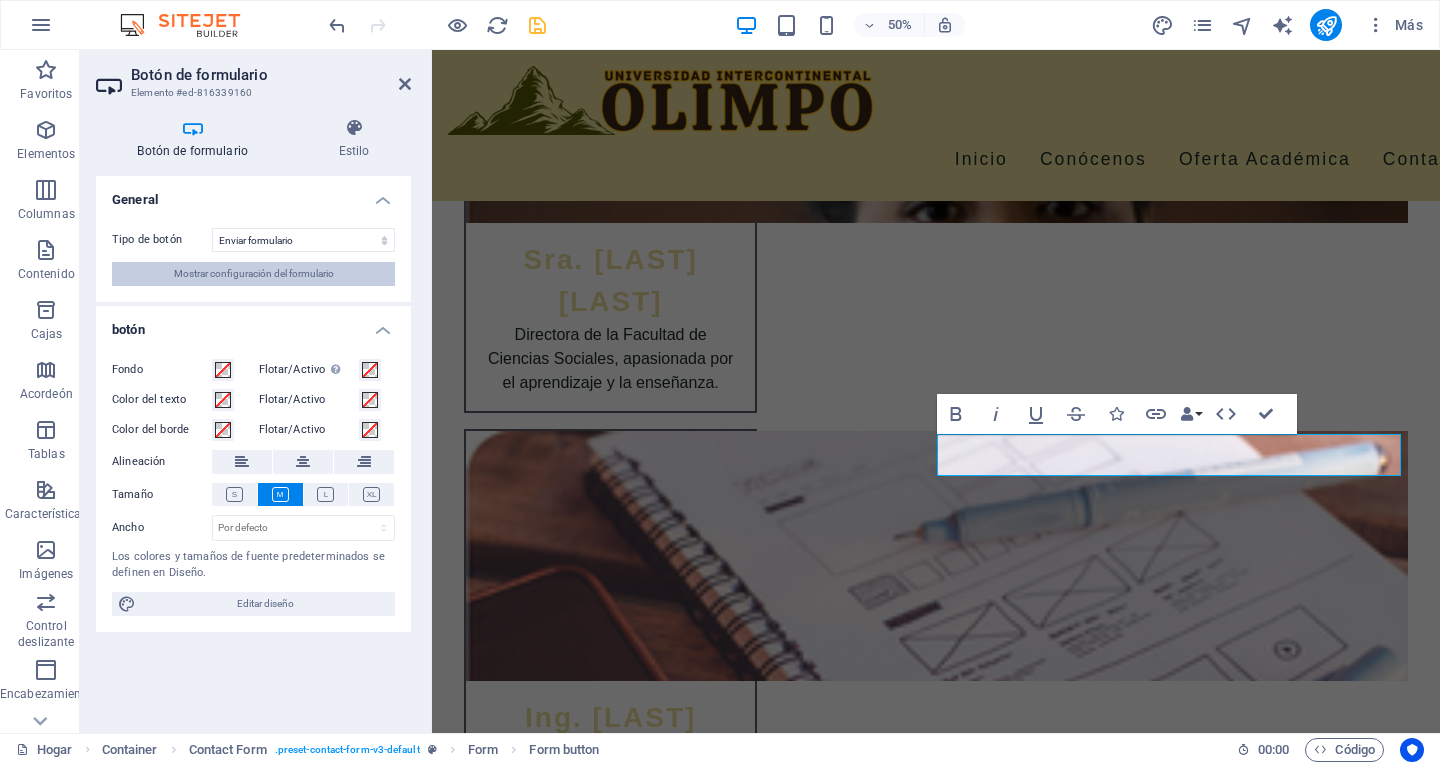 click on "Mostrar configuración del formulario" at bounding box center (254, 273) 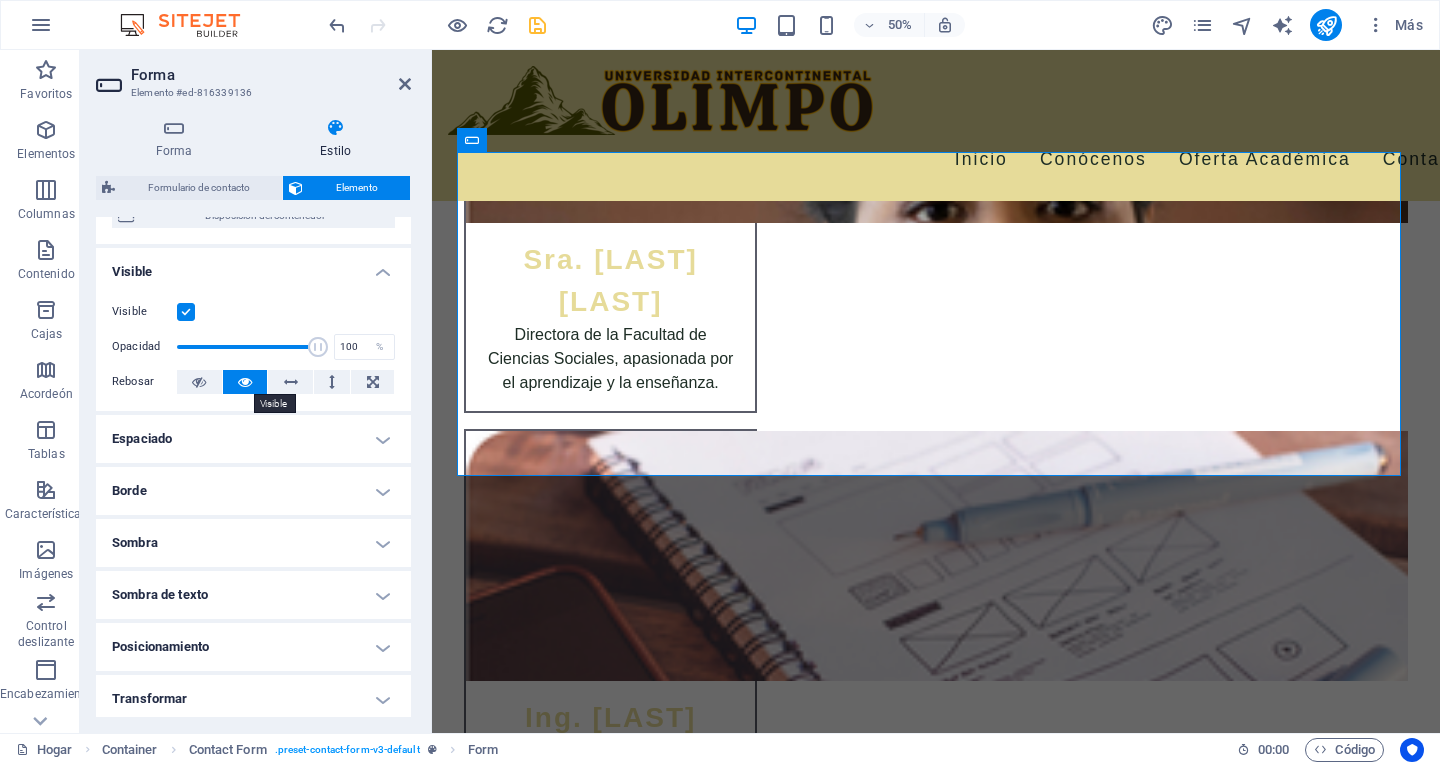 scroll, scrollTop: 0, scrollLeft: 0, axis: both 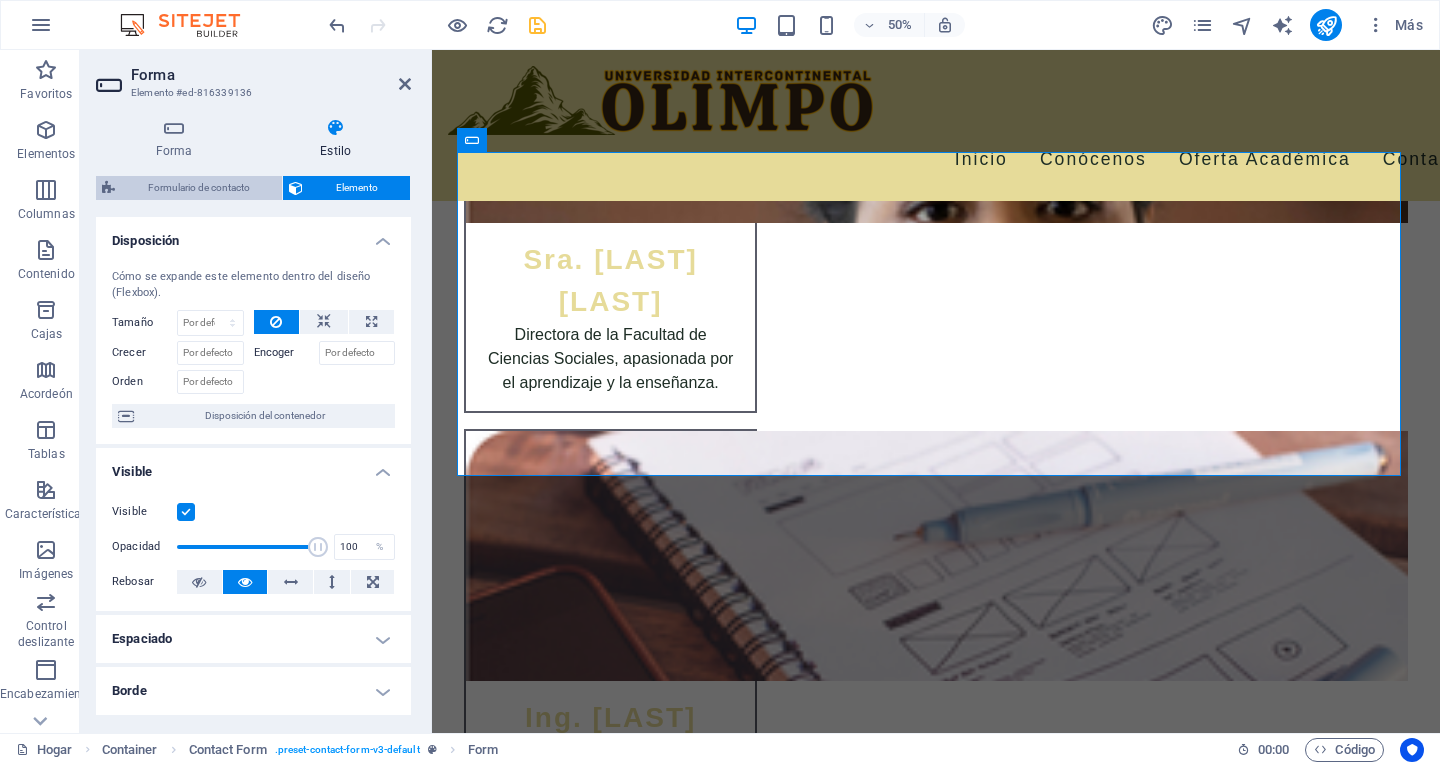 click on "Formulario de contacto" at bounding box center (199, 187) 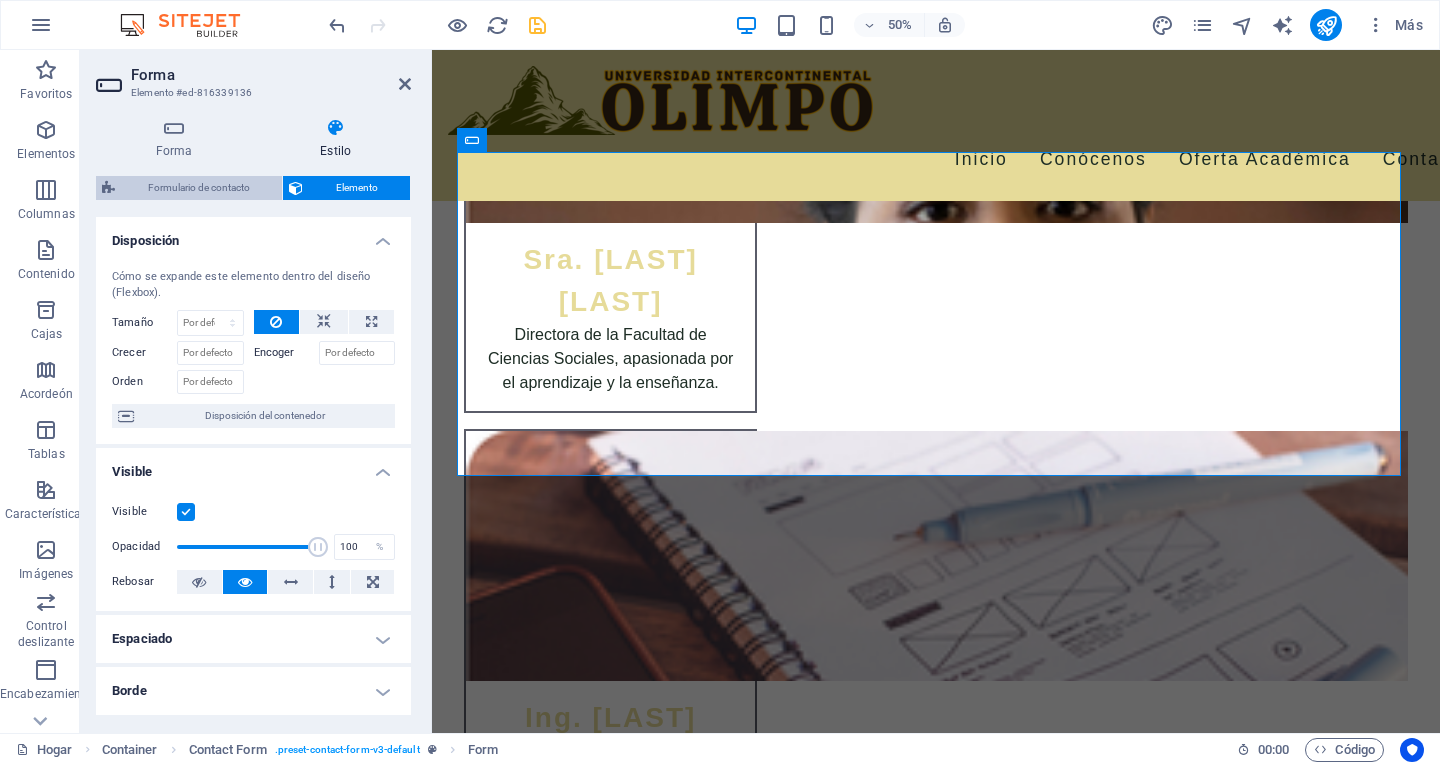 select on "rem" 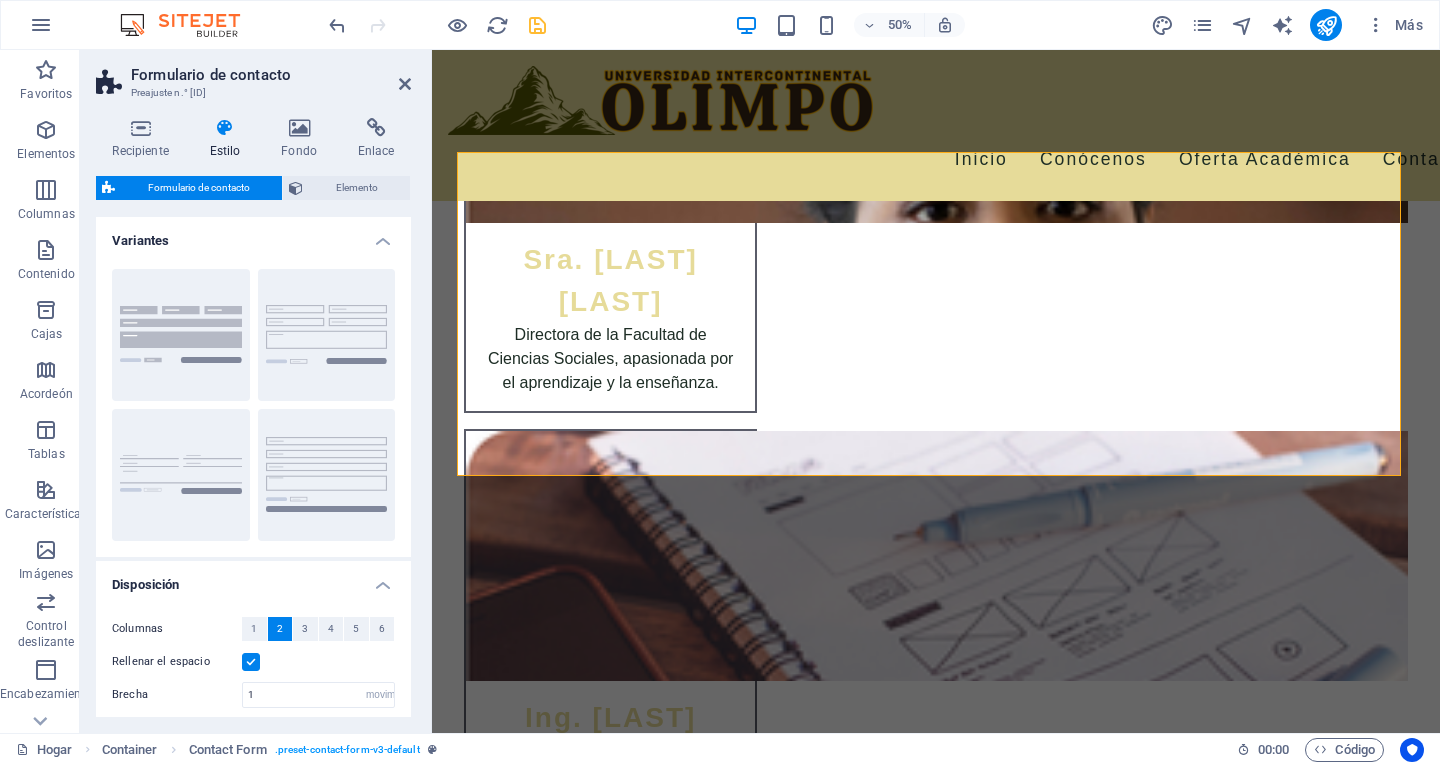 click at bounding box center [225, 128] 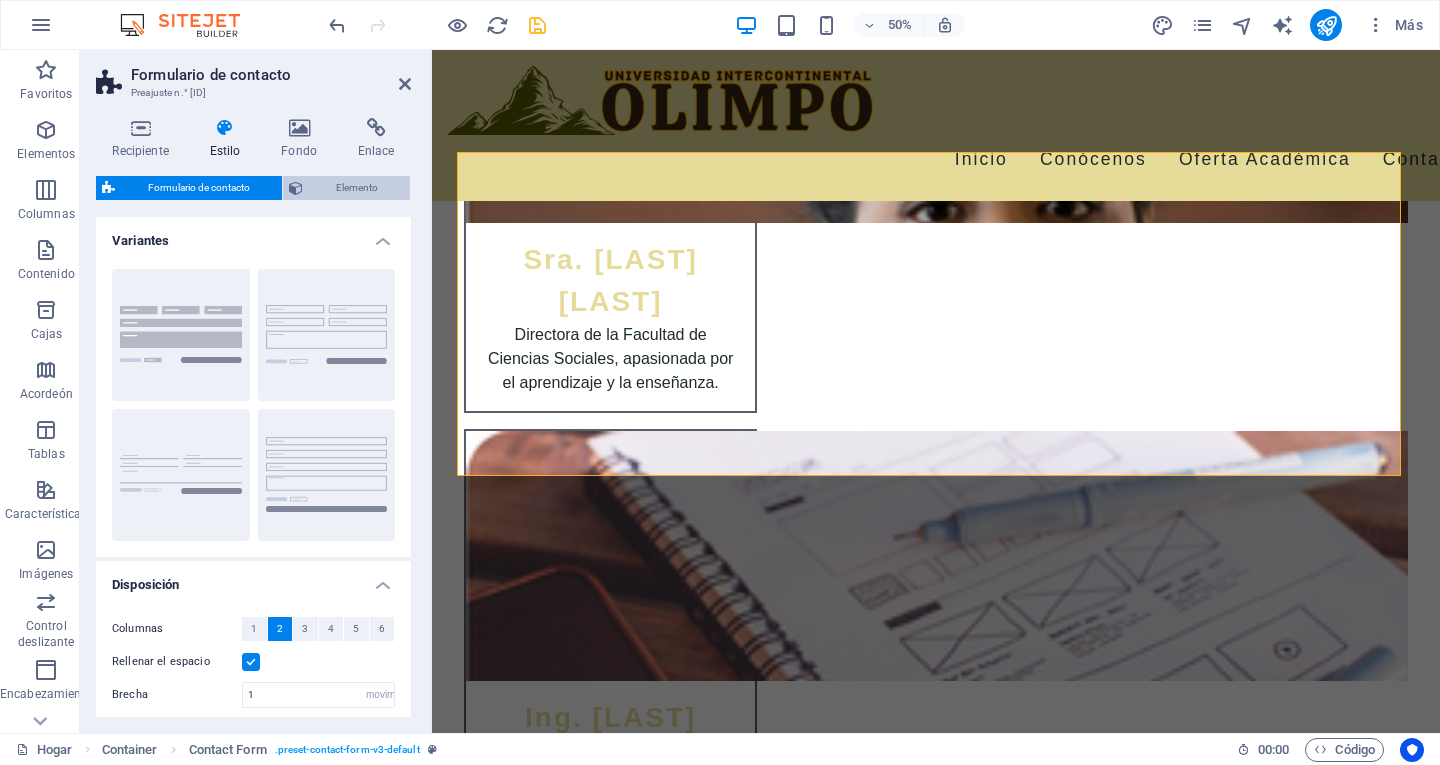click on "Elemento" at bounding box center (356, 188) 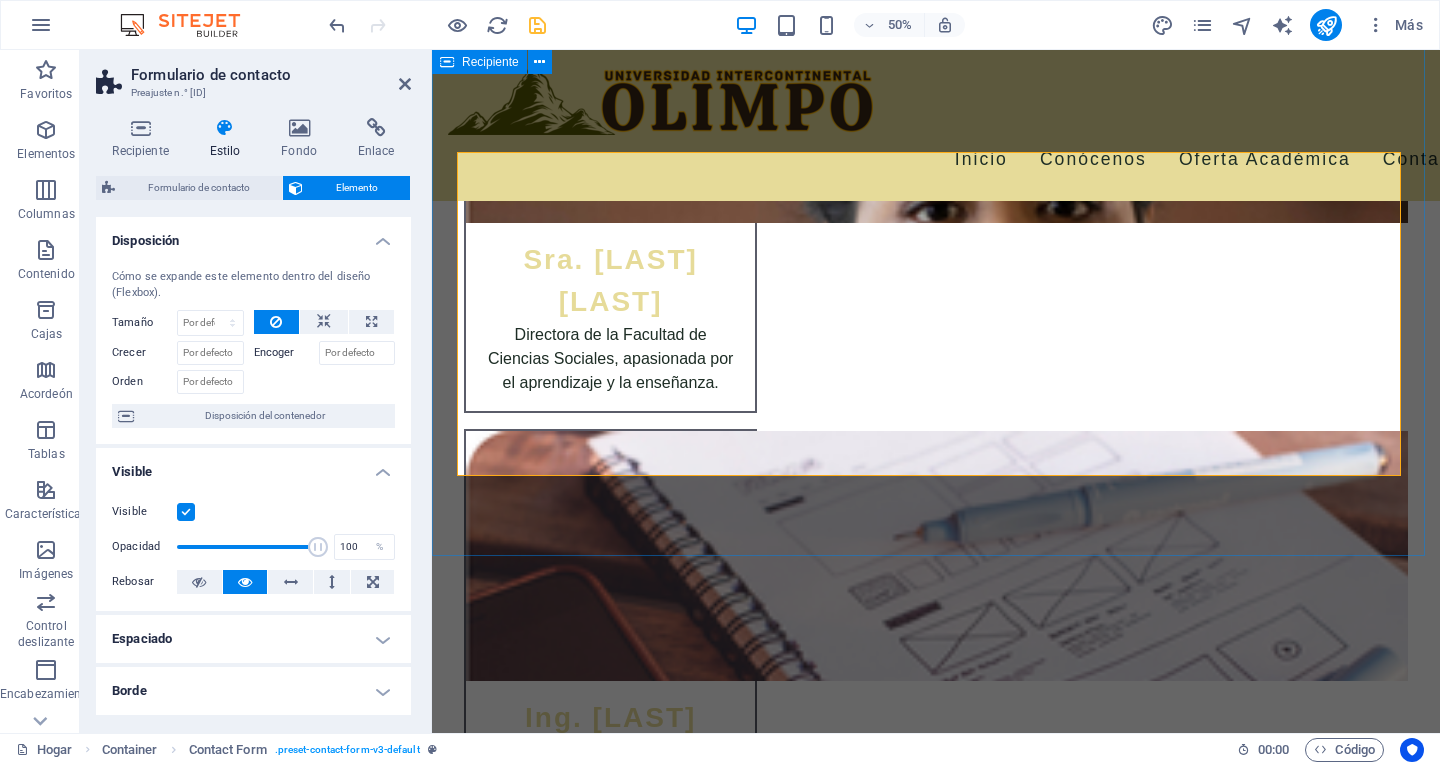 click on "Estamos aquí para ayudarte   He leído y comprendido la política de privacidad. ¿Ilegible? Cargar nuevo Enviar mensaje" at bounding box center (936, 2611) 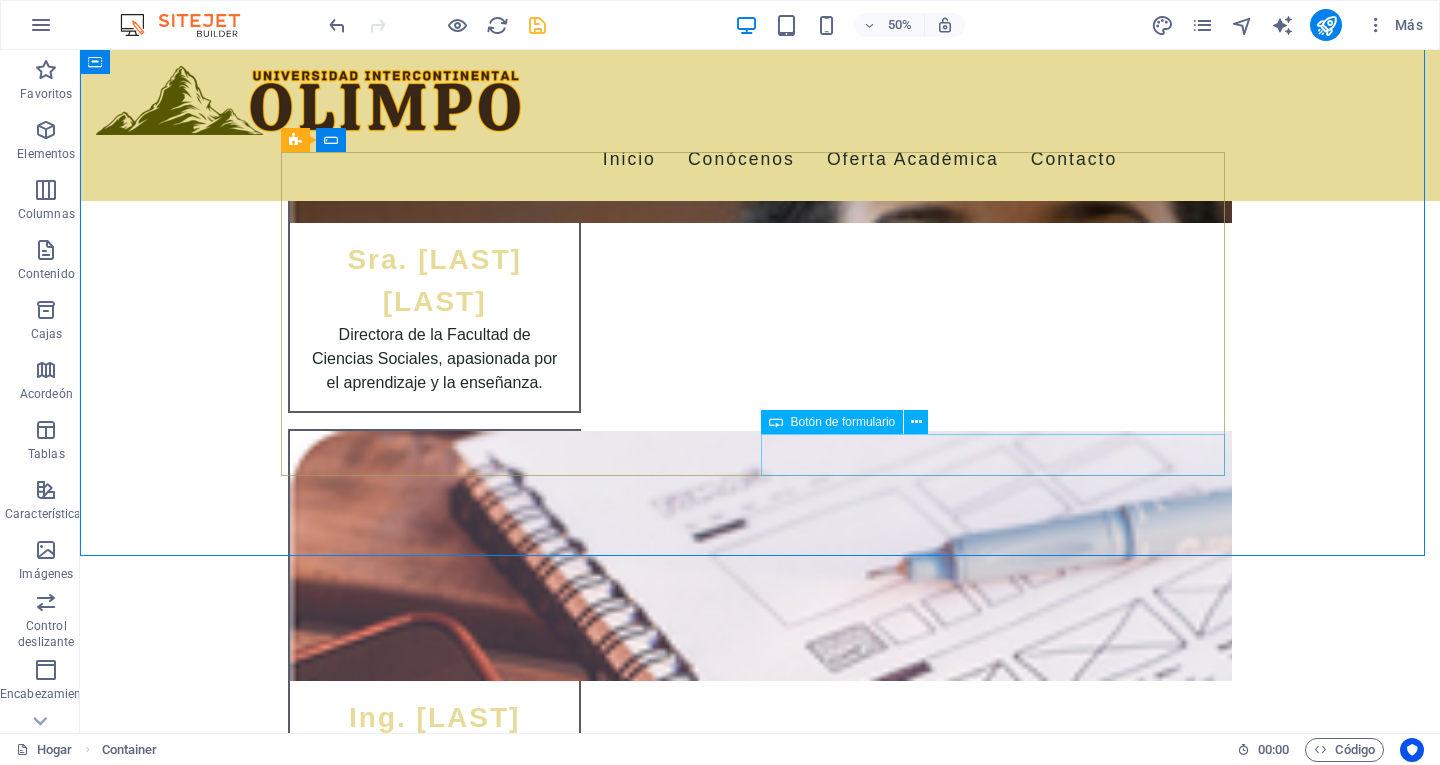 click on "Enviar mensaje" at bounding box center (1000, 2797) 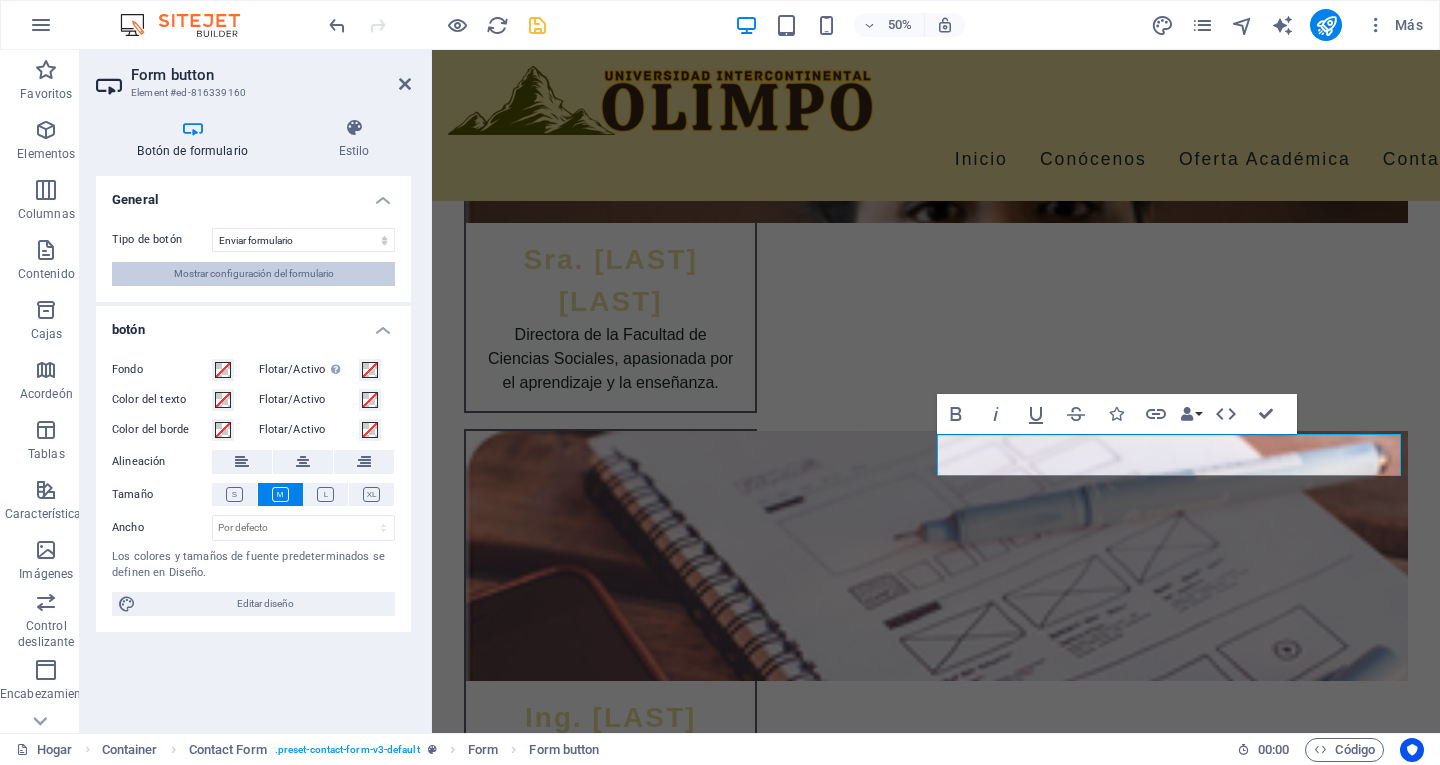 click on "Mostrar configuración del formulario" at bounding box center (254, 274) 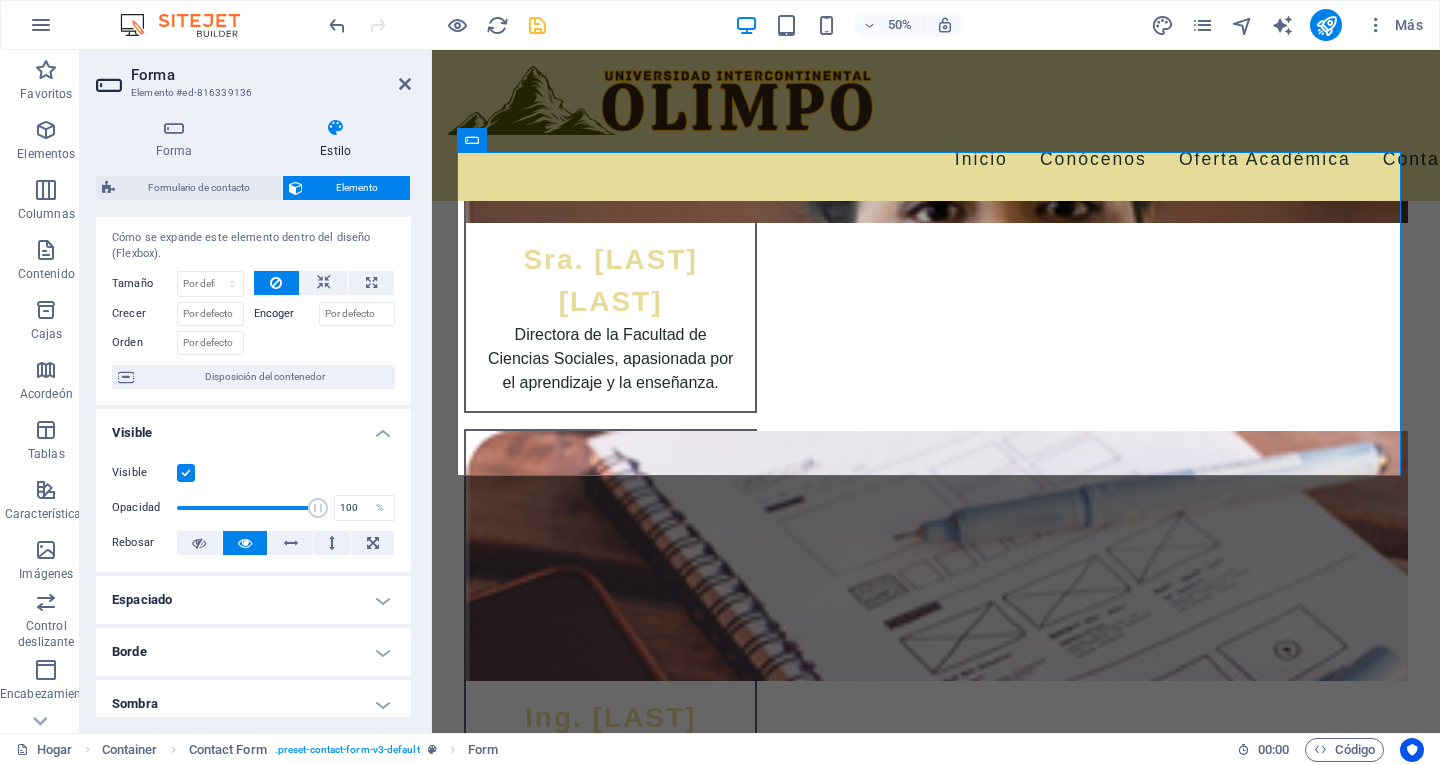 scroll, scrollTop: 0, scrollLeft: 0, axis: both 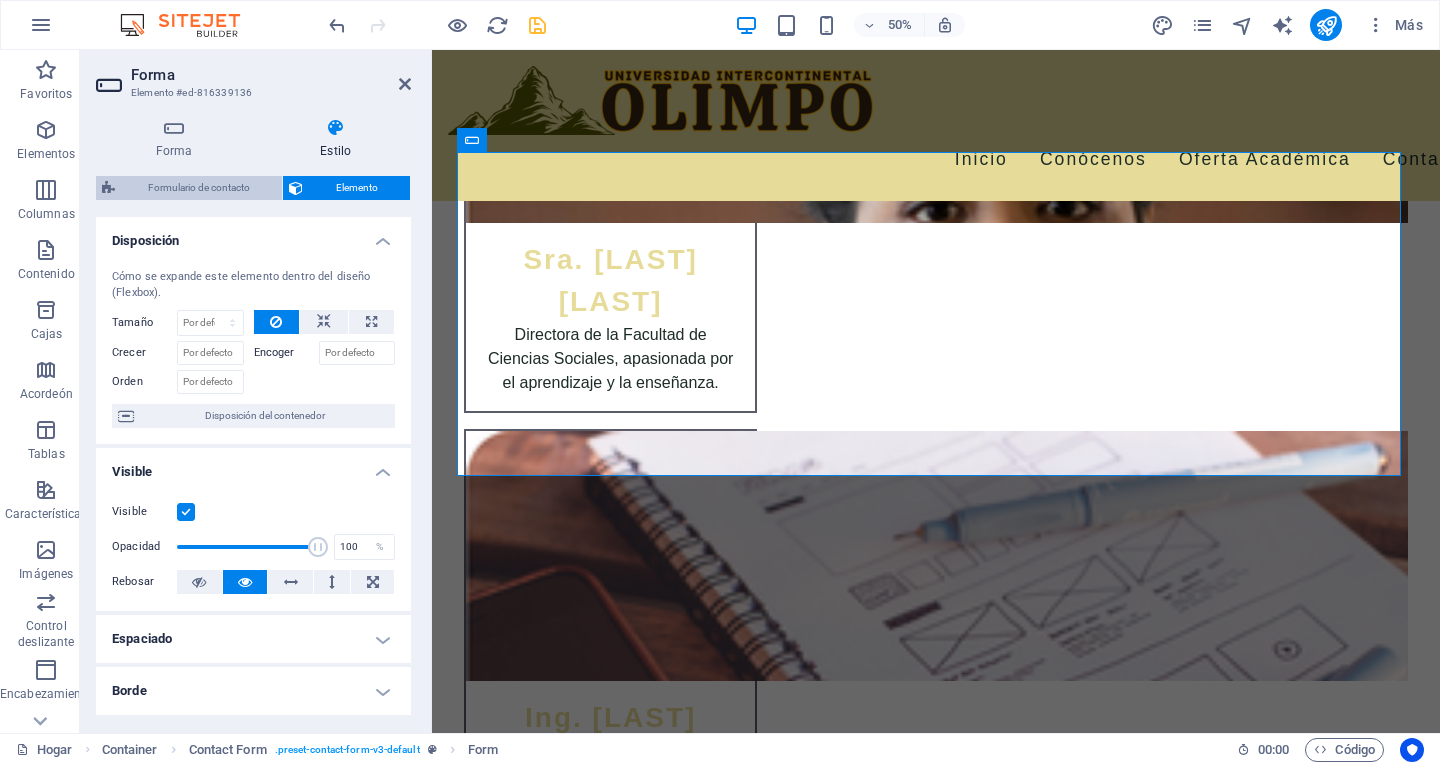 click on "Formulario de contacto" at bounding box center (199, 187) 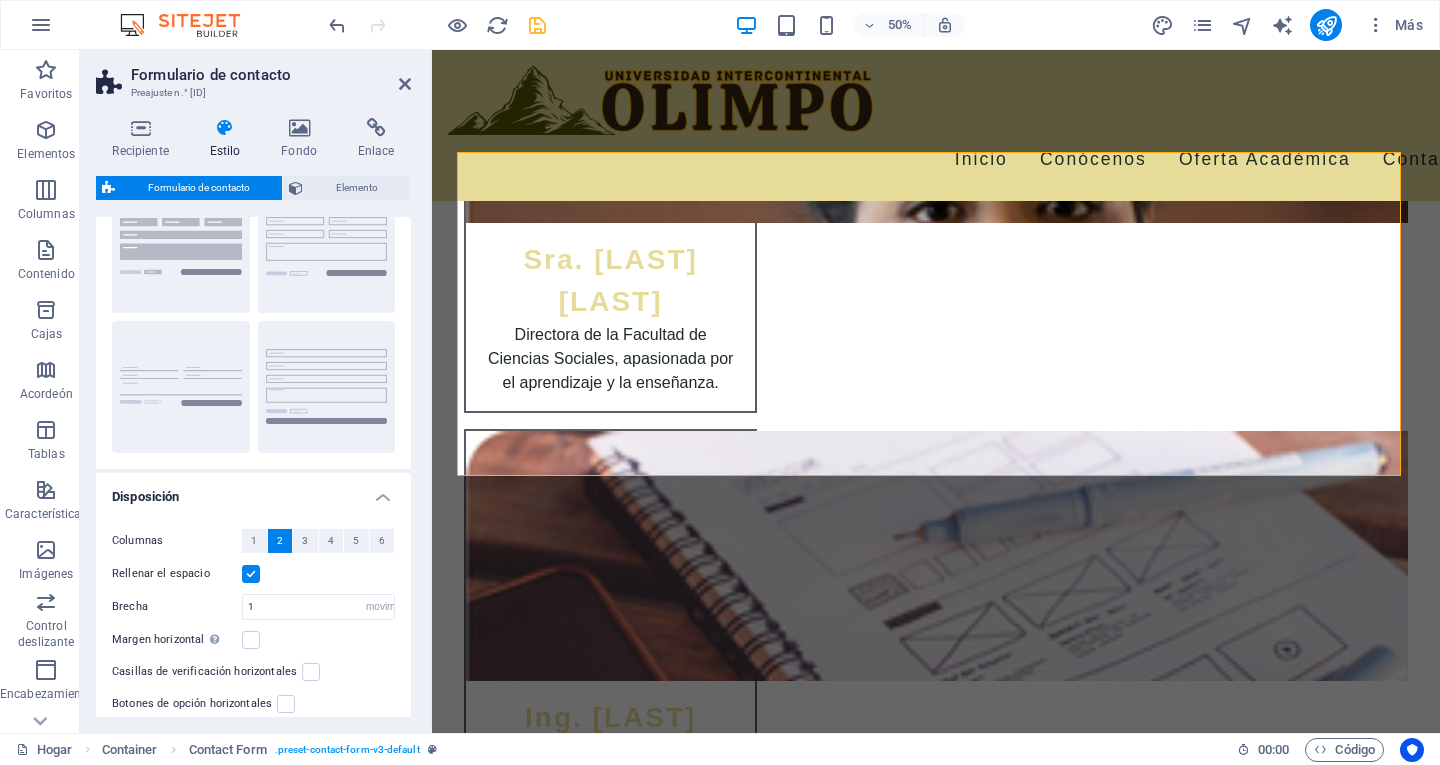 scroll, scrollTop: 291, scrollLeft: 0, axis: vertical 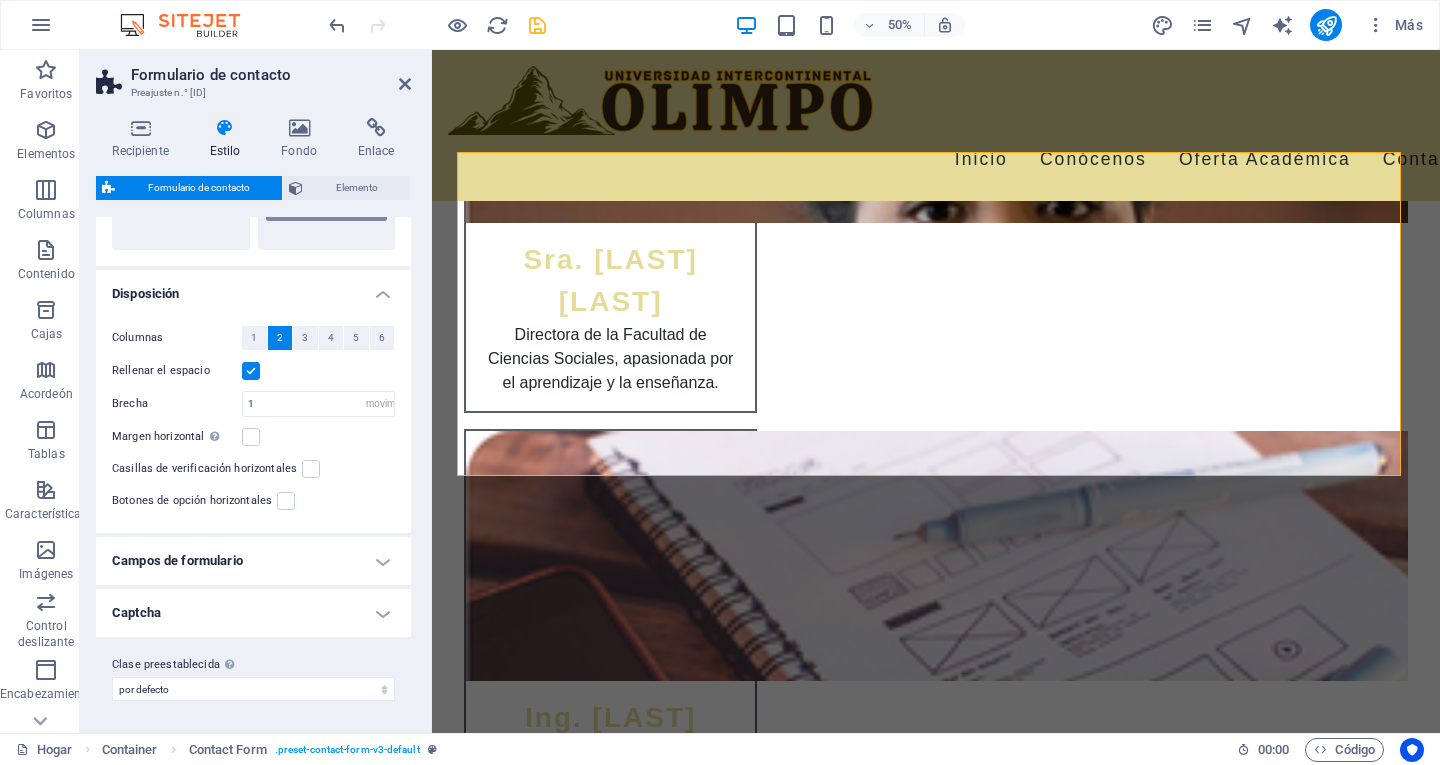 click on "Campos de formulario" at bounding box center [253, 561] 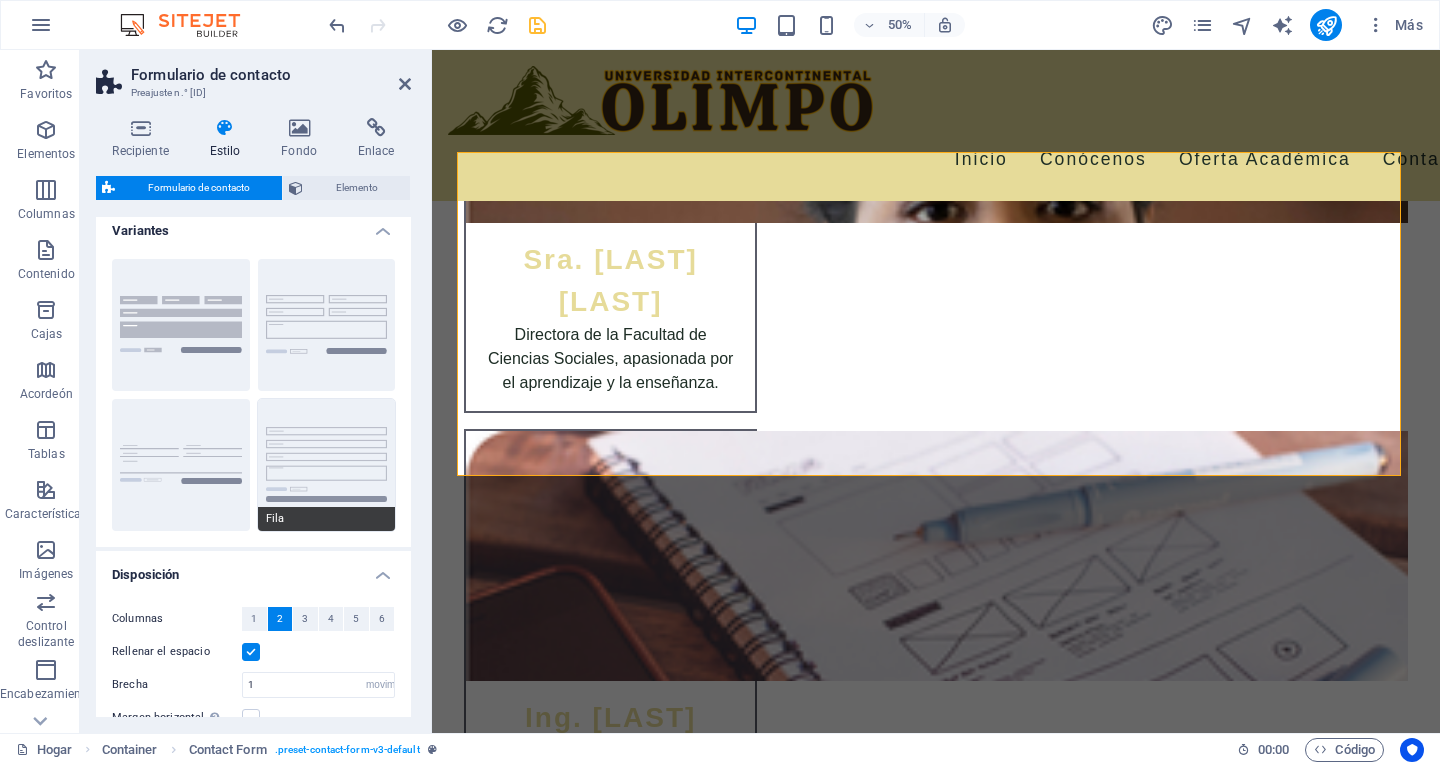 scroll, scrollTop: 0, scrollLeft: 0, axis: both 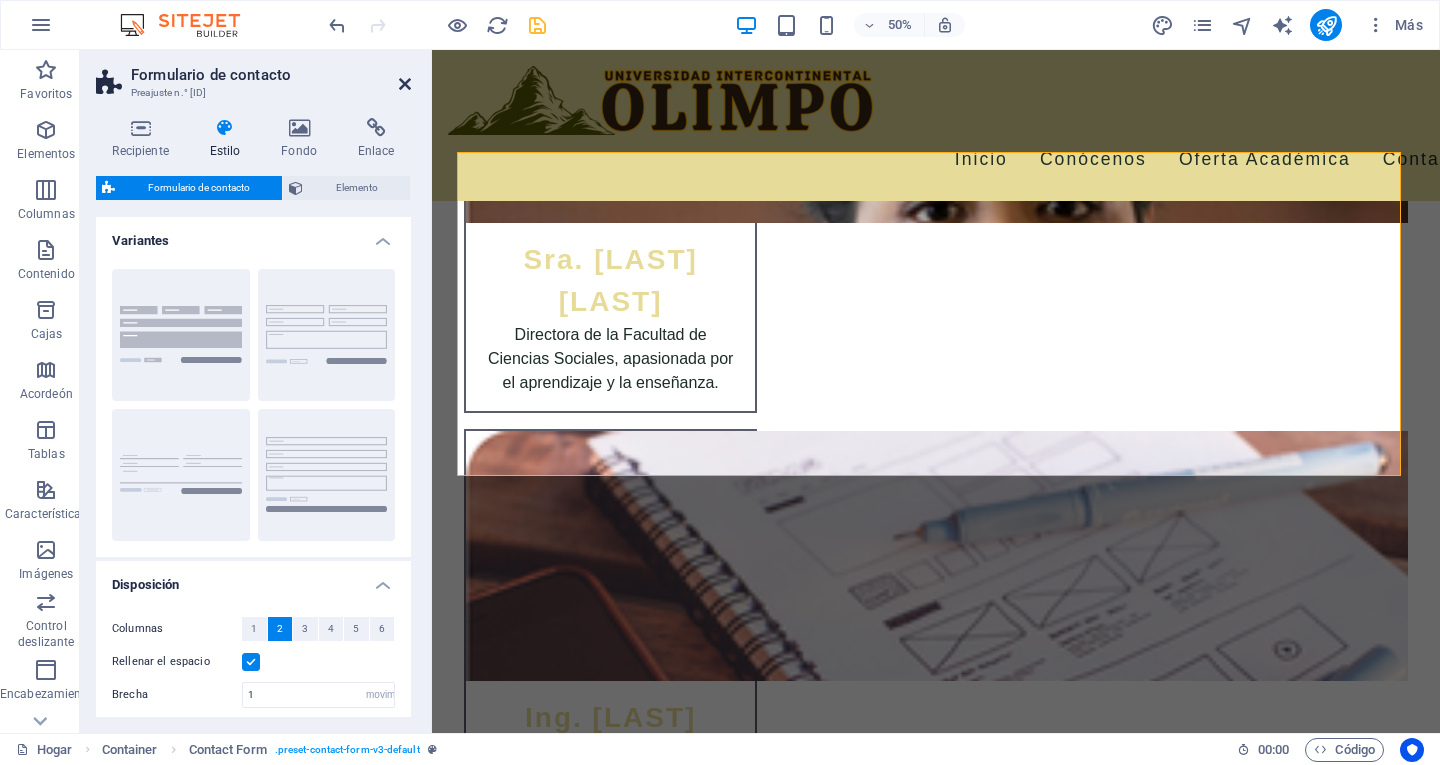 click at bounding box center (405, 84) 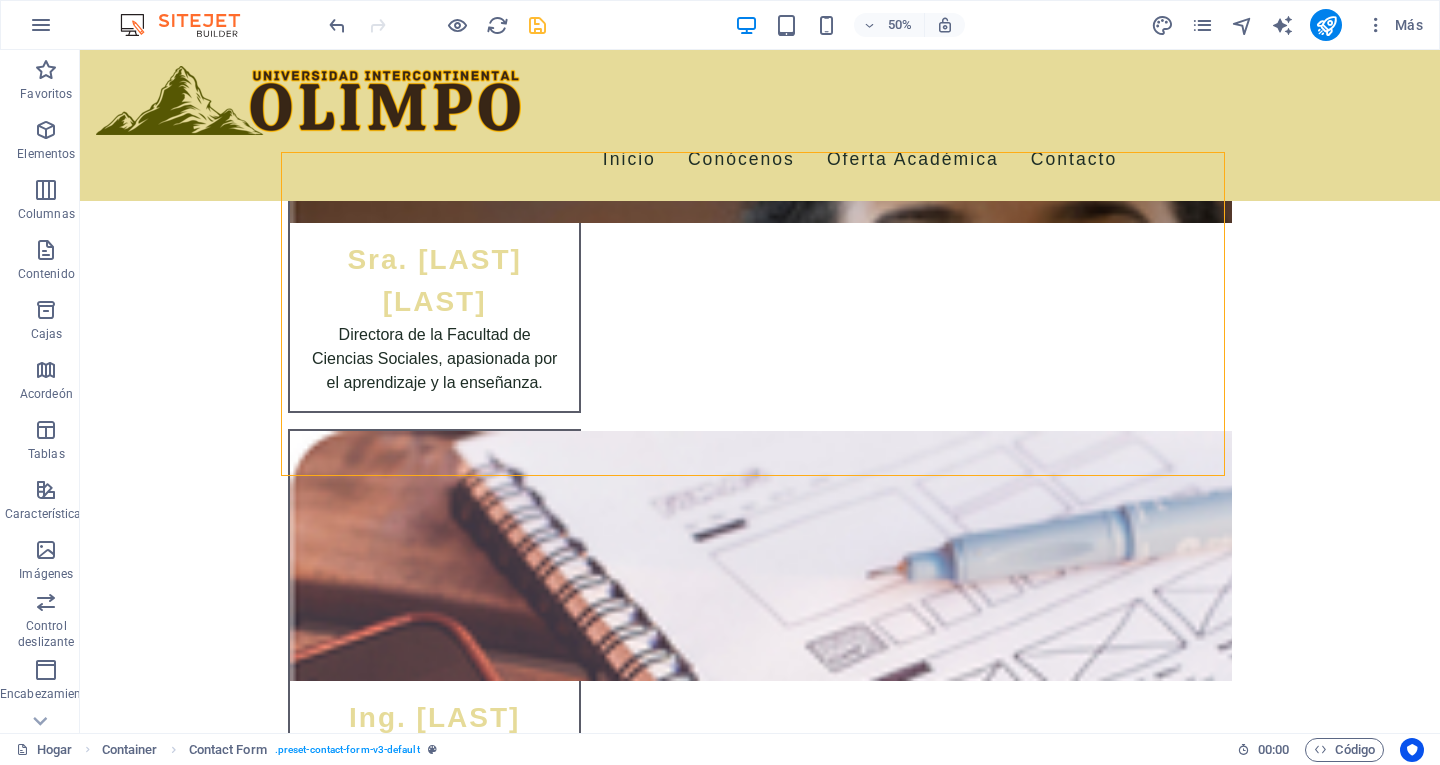 click at bounding box center (537, 25) 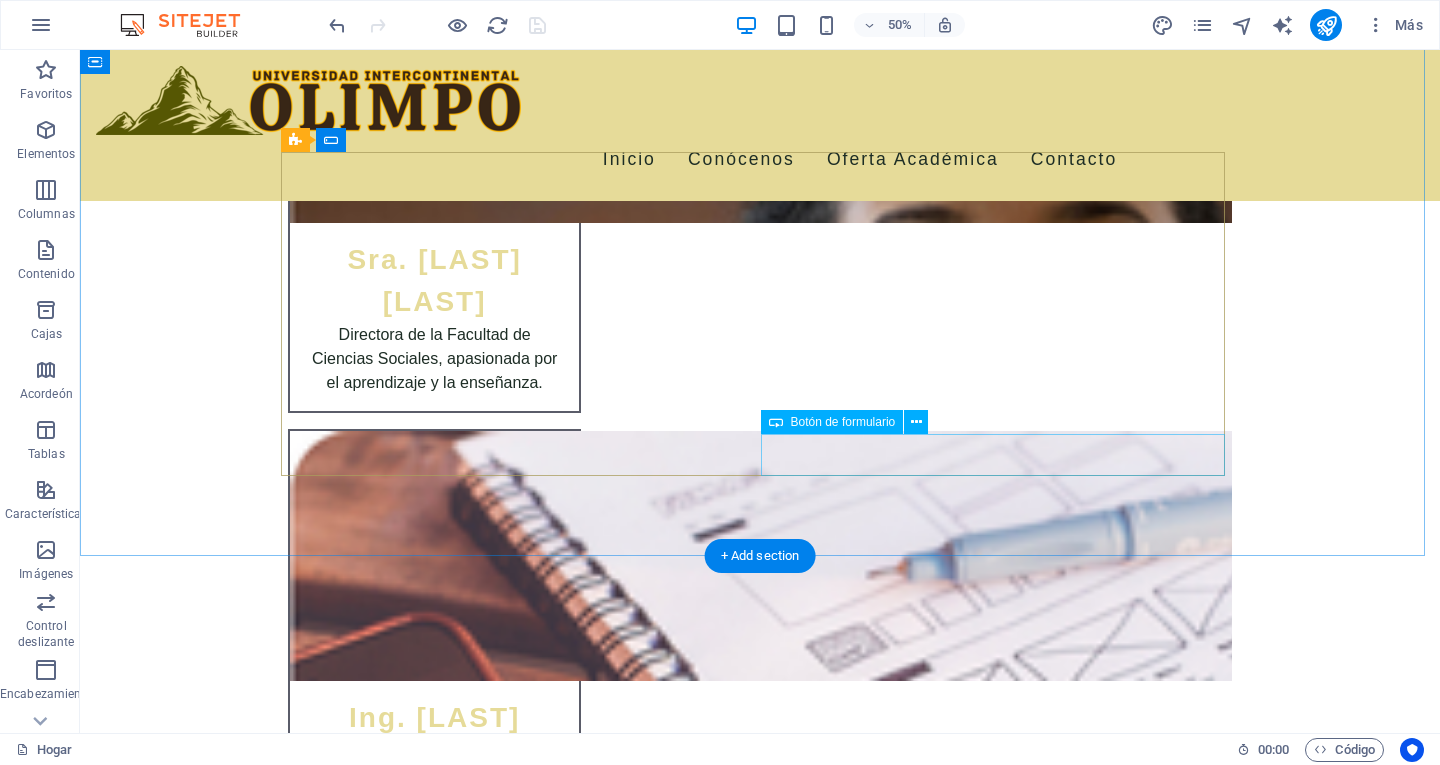 click on "Enviar mensaje" at bounding box center (1000, 2797) 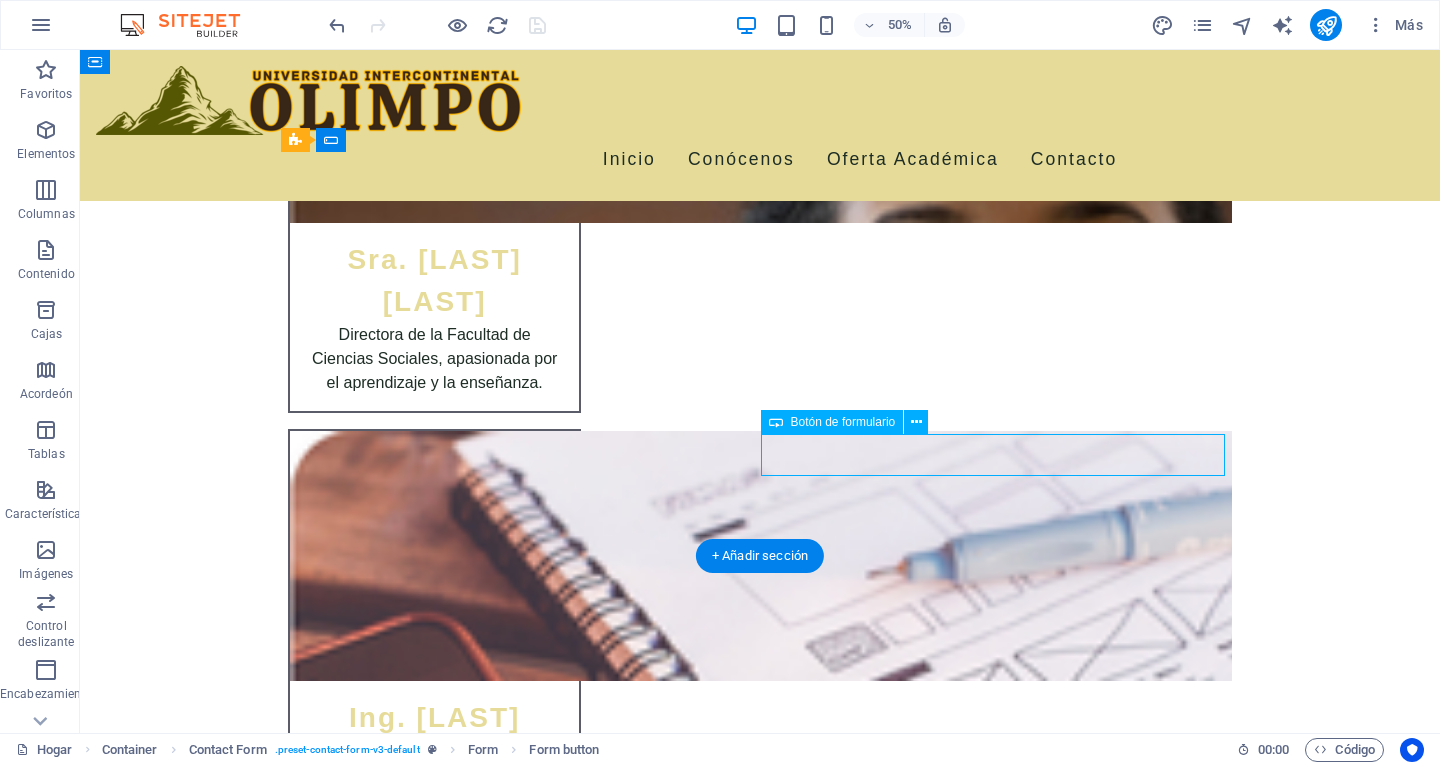 click on "Enviar mensaje" at bounding box center [1000, 2797] 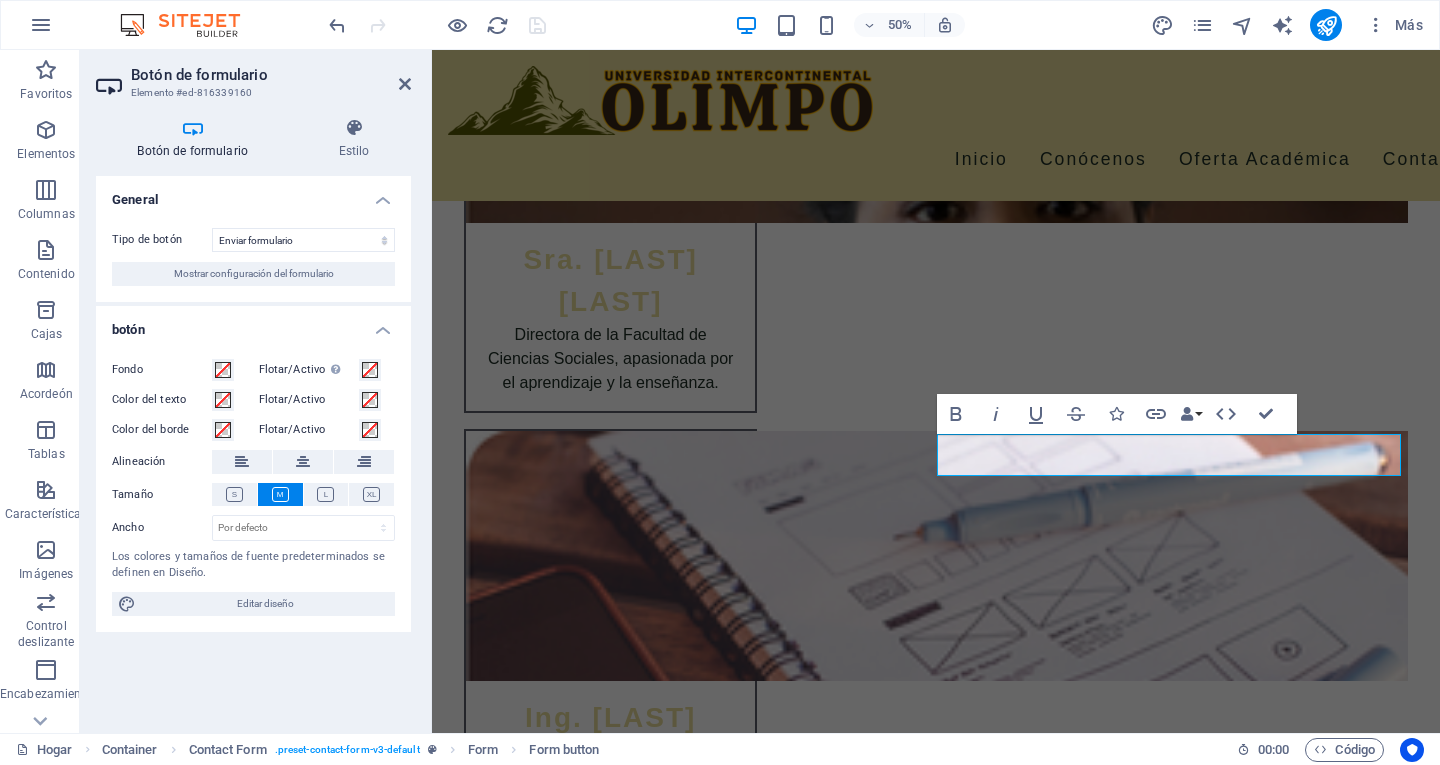 click on "Tipo de botón" at bounding box center (147, 239) 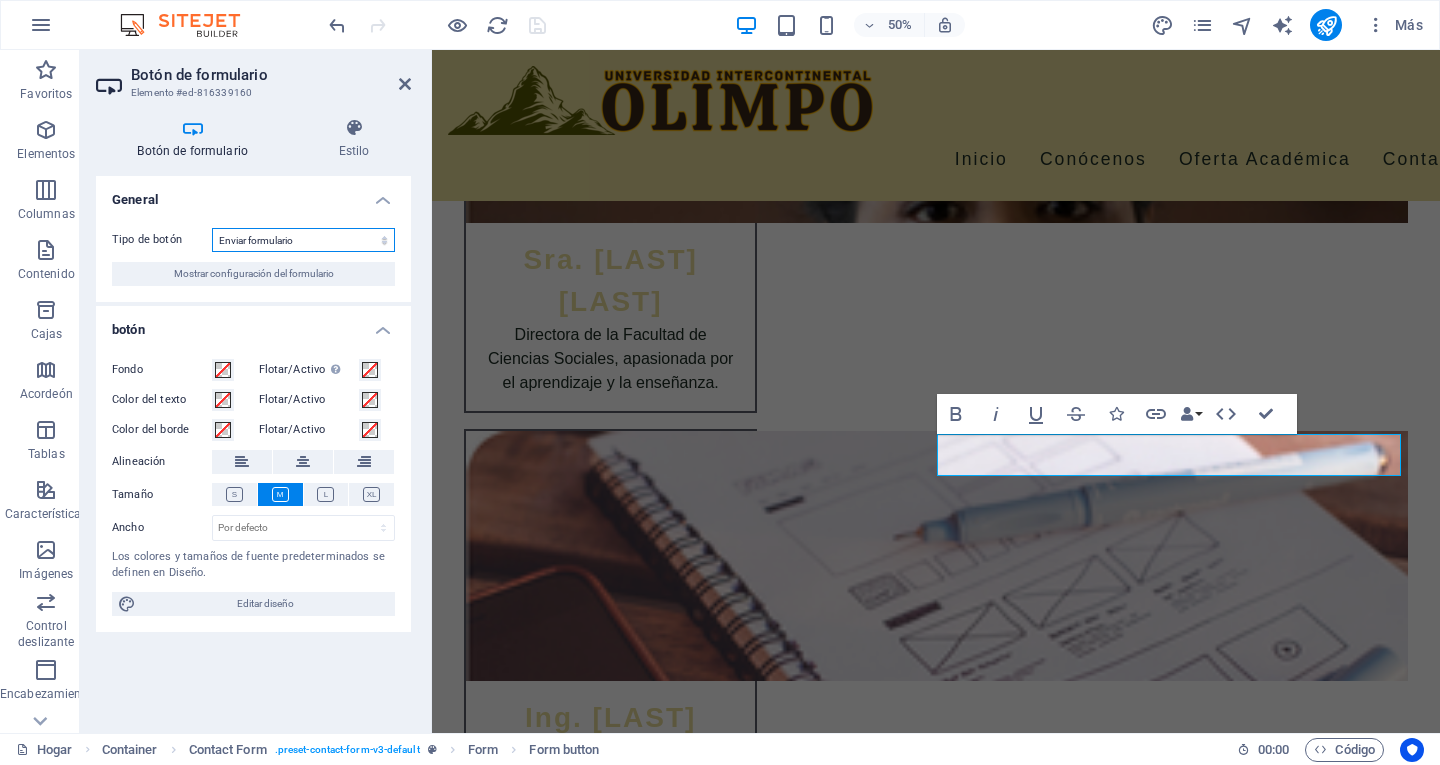 click on "Enviar formulario Restablecer formulario Ninguna acción" at bounding box center [303, 240] 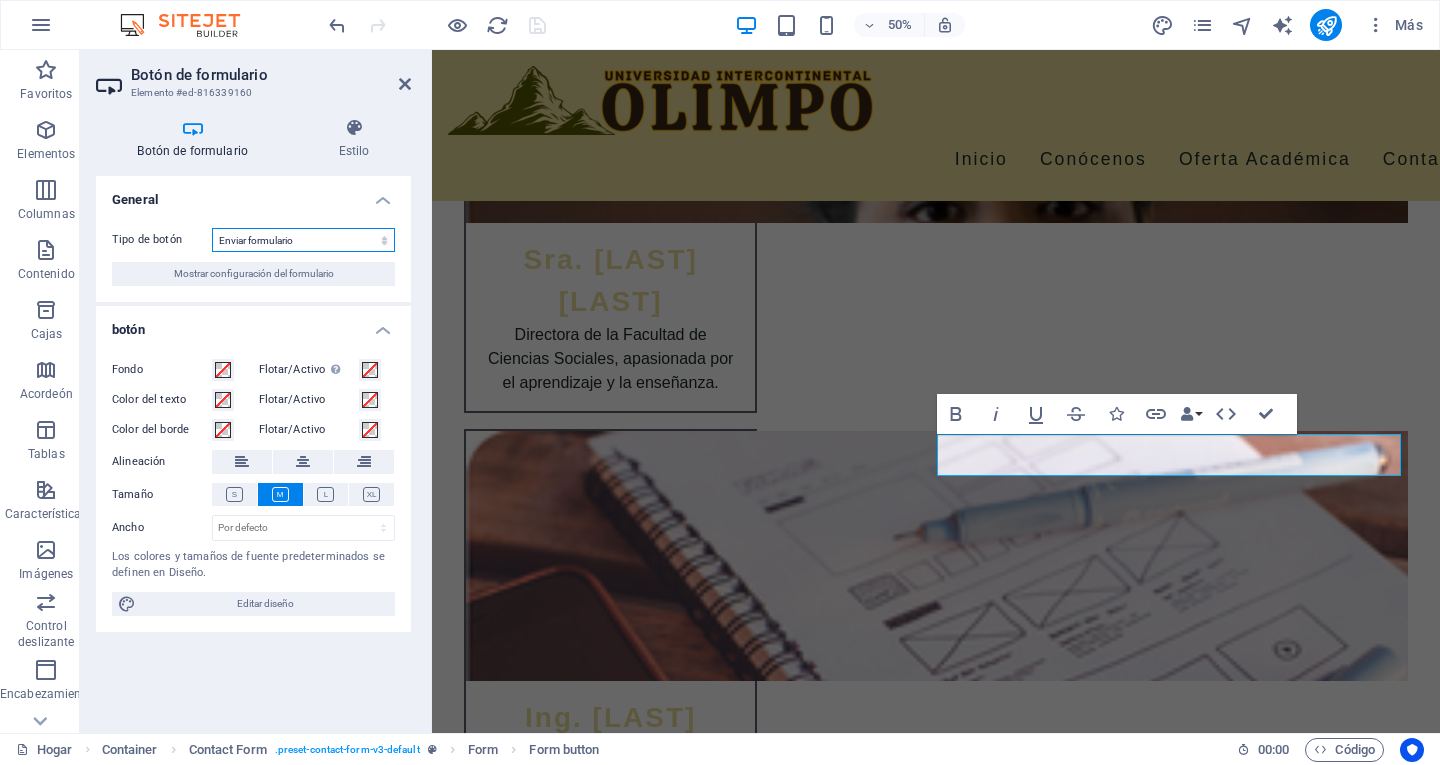 click on "Enviar formulario Restablecer formulario Ninguna acción" at bounding box center (303, 240) 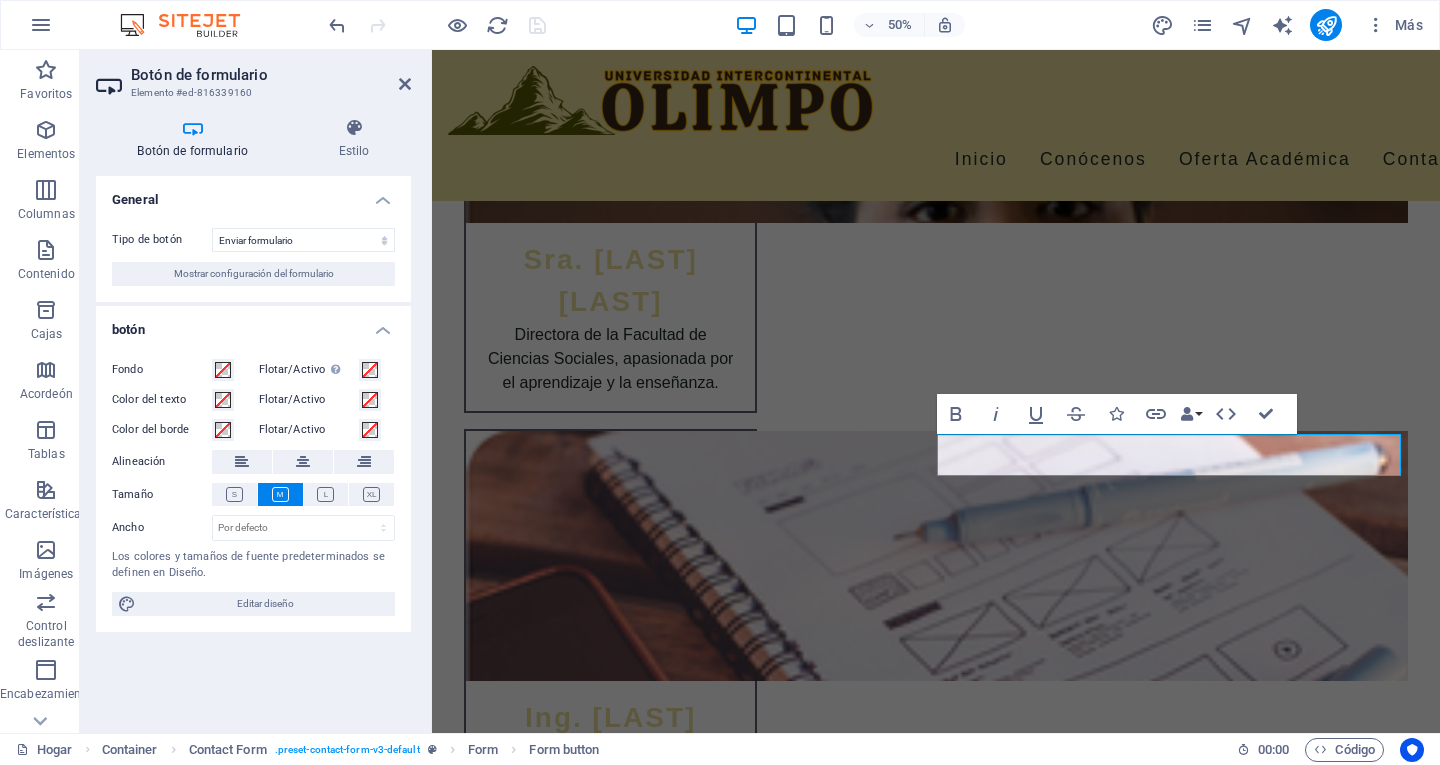 click on "Tipo de botón" at bounding box center (147, 239) 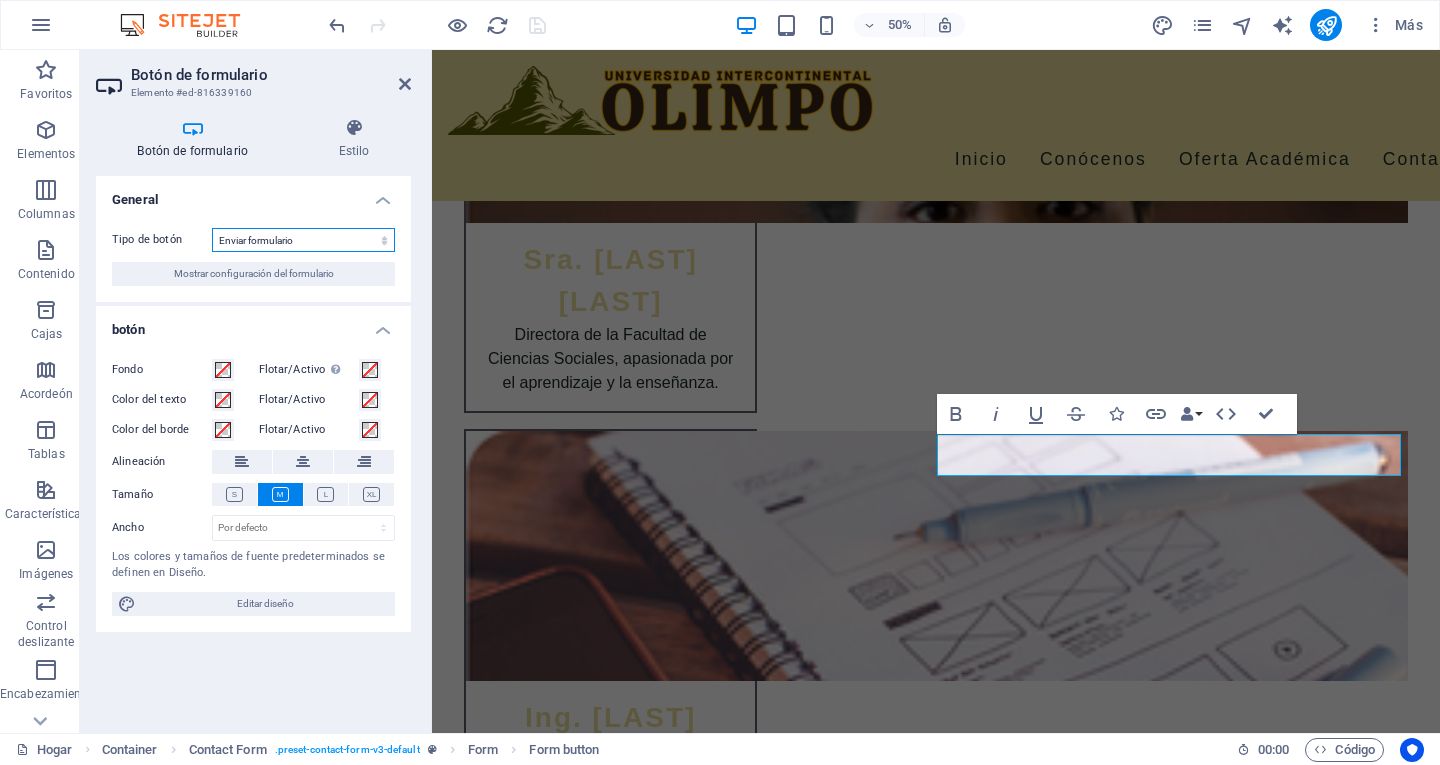 click on "Enviar formulario Restablecer formulario Ninguna acción" at bounding box center (303, 240) 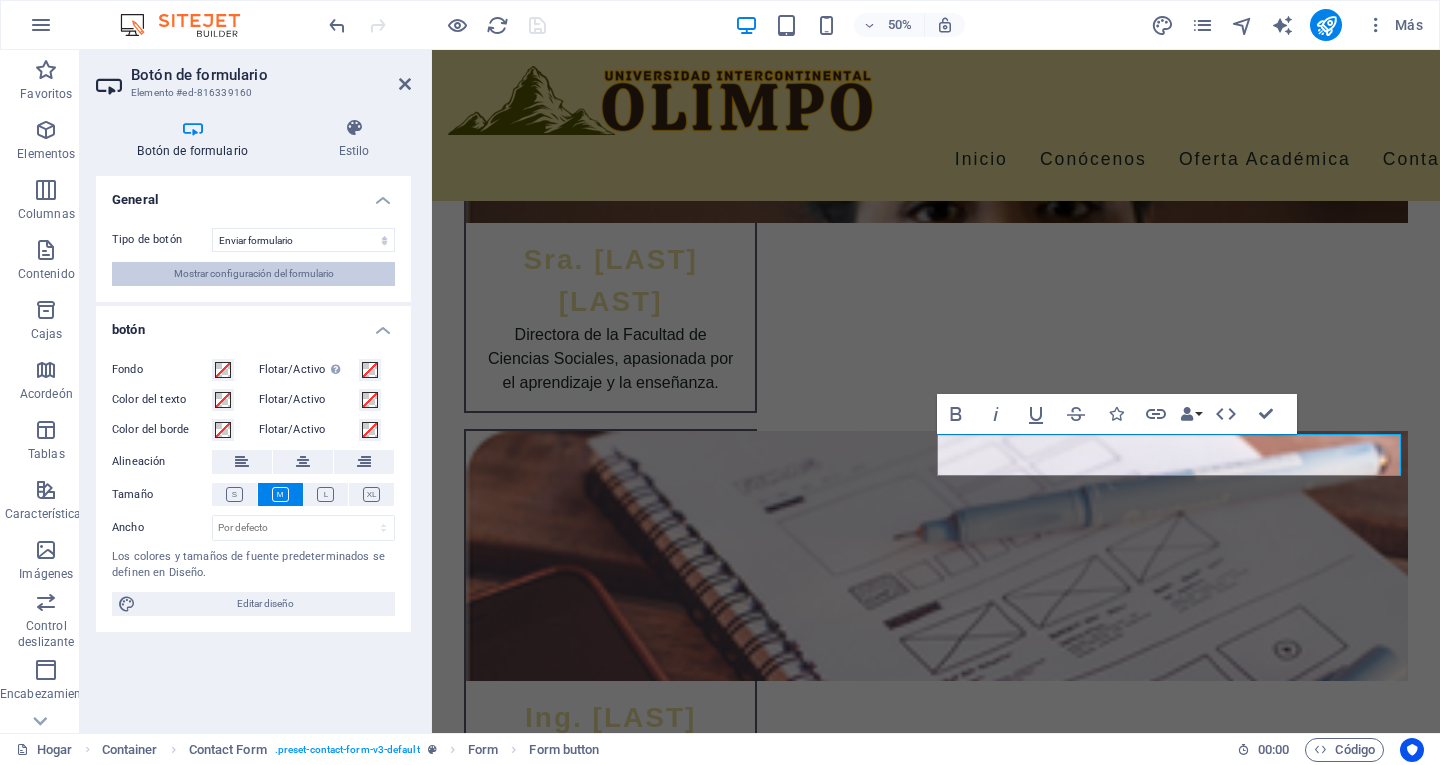 click on "Mostrar configuración del formulario" at bounding box center [253, 274] 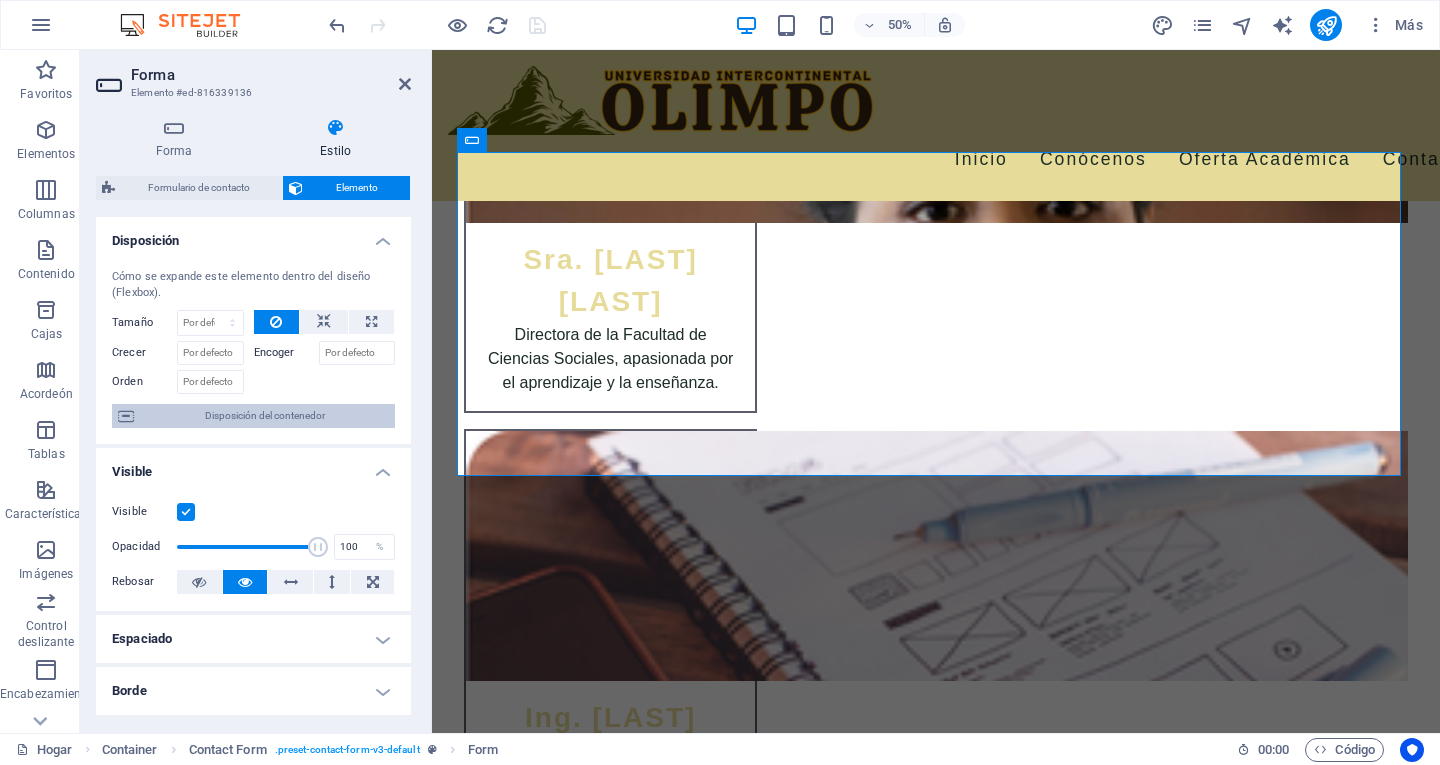 click at bounding box center (126, 416) 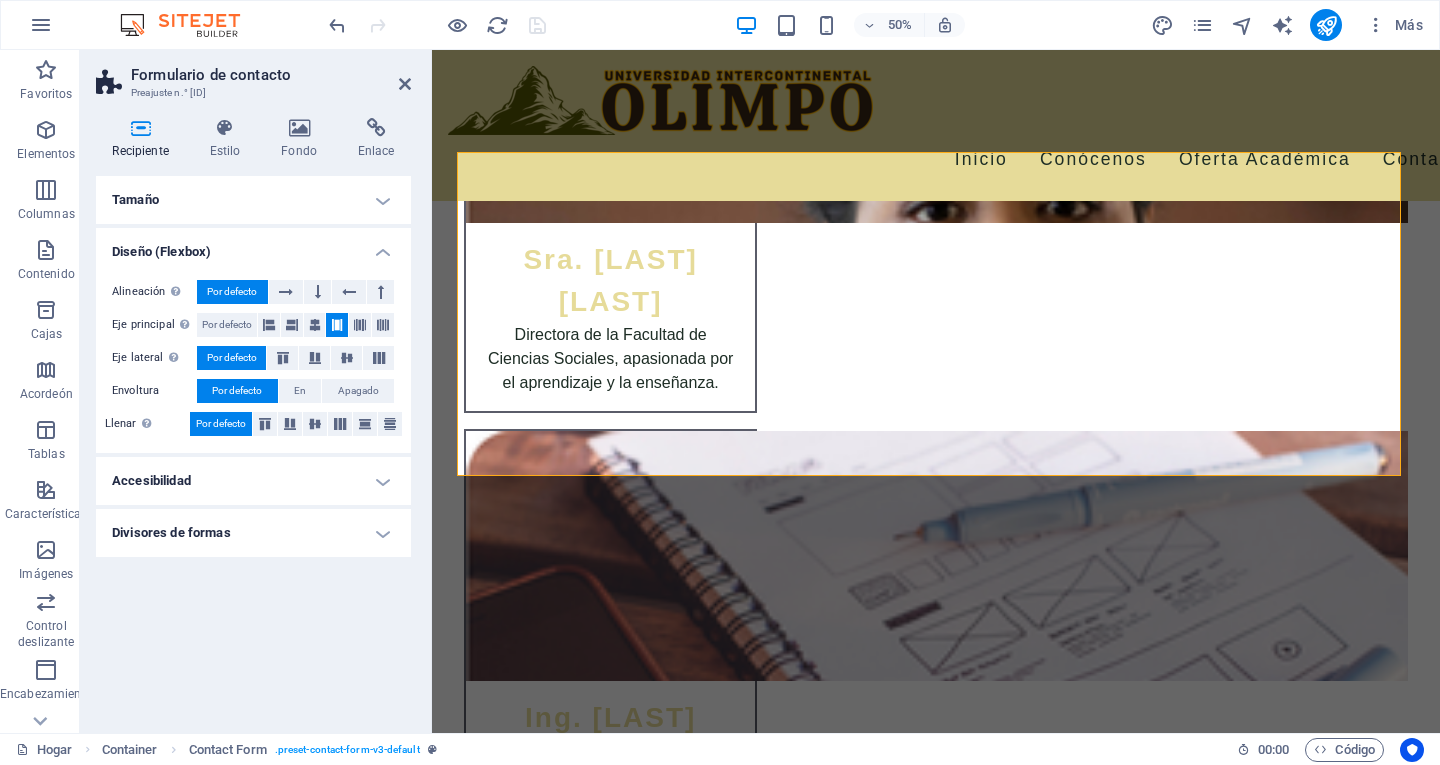 click on "Tamaño" at bounding box center (253, 200) 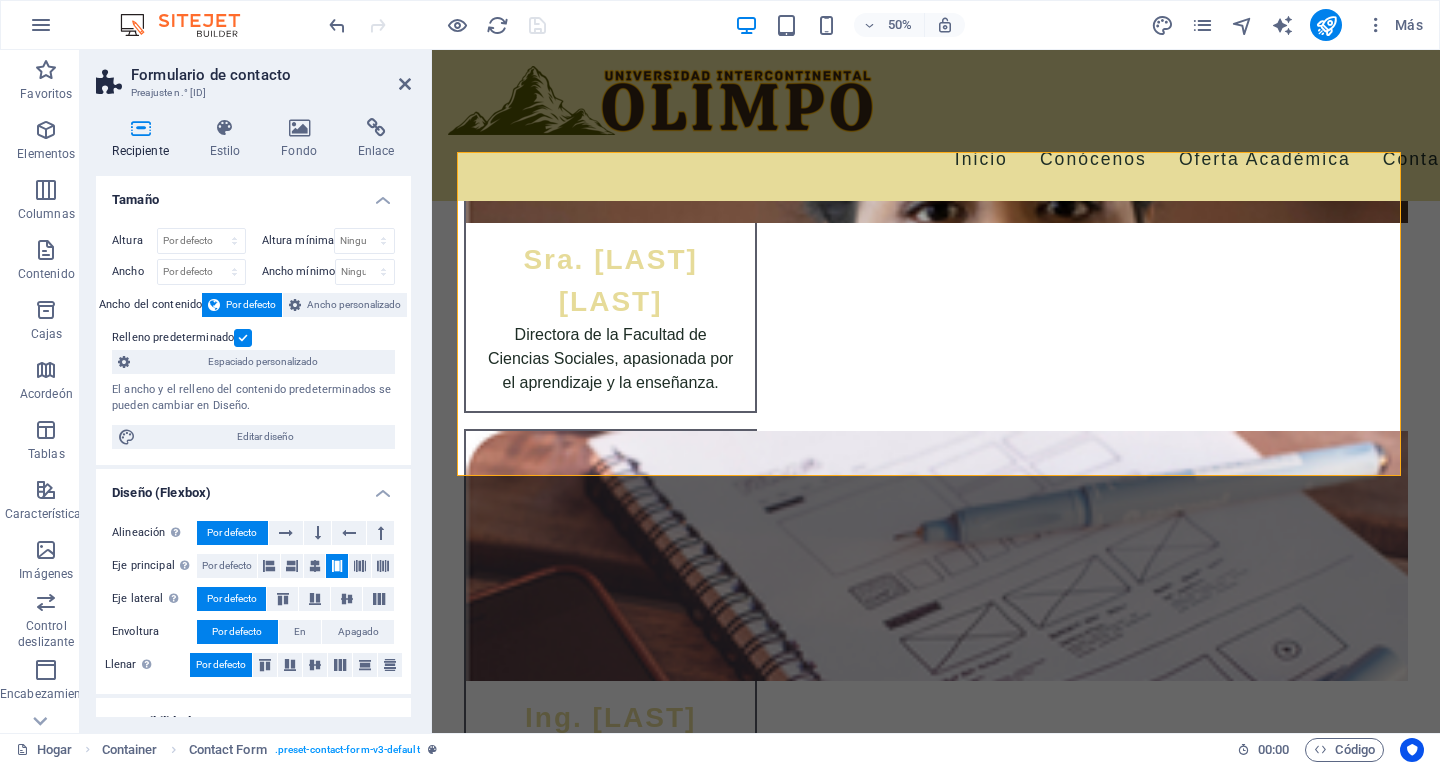 click on "Tamaño" at bounding box center [253, 194] 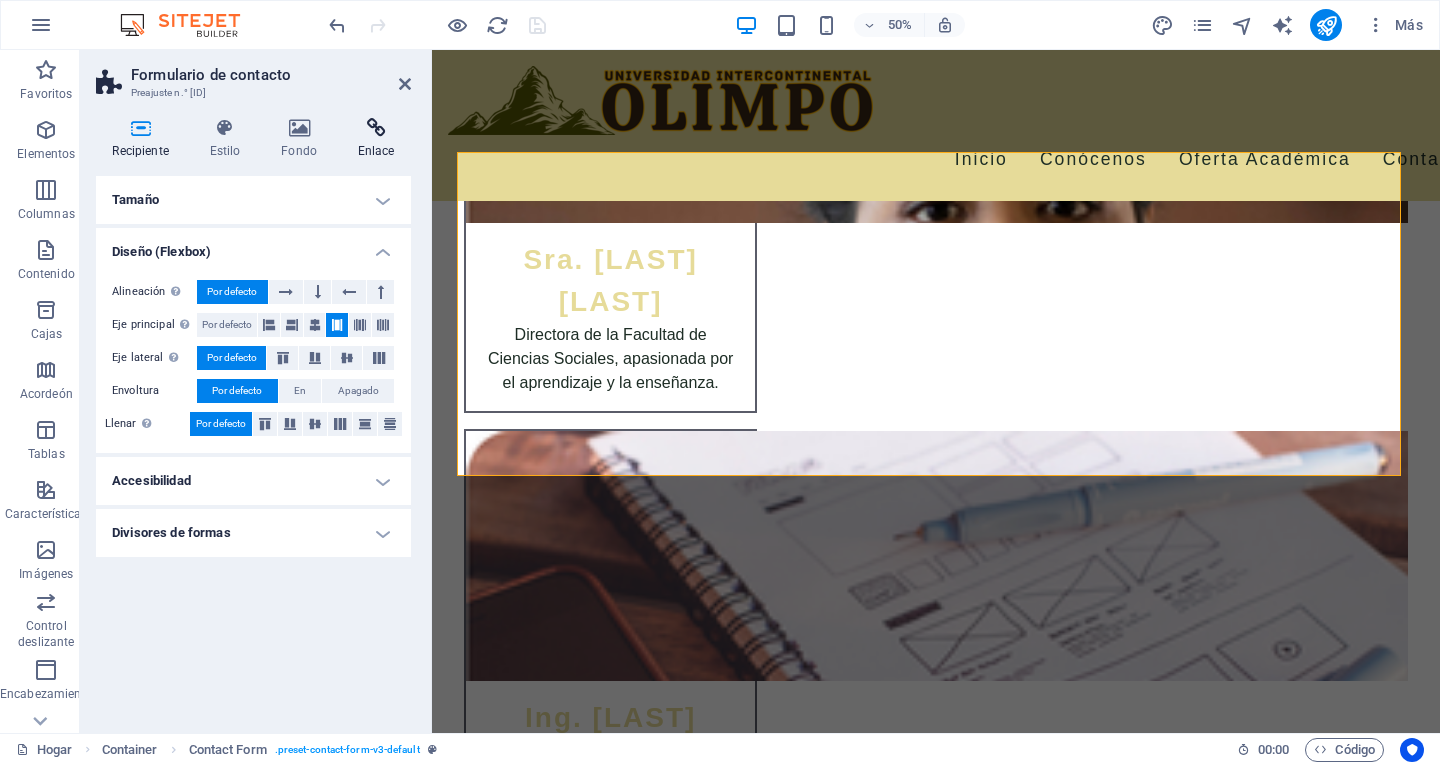 click at bounding box center (376, 128) 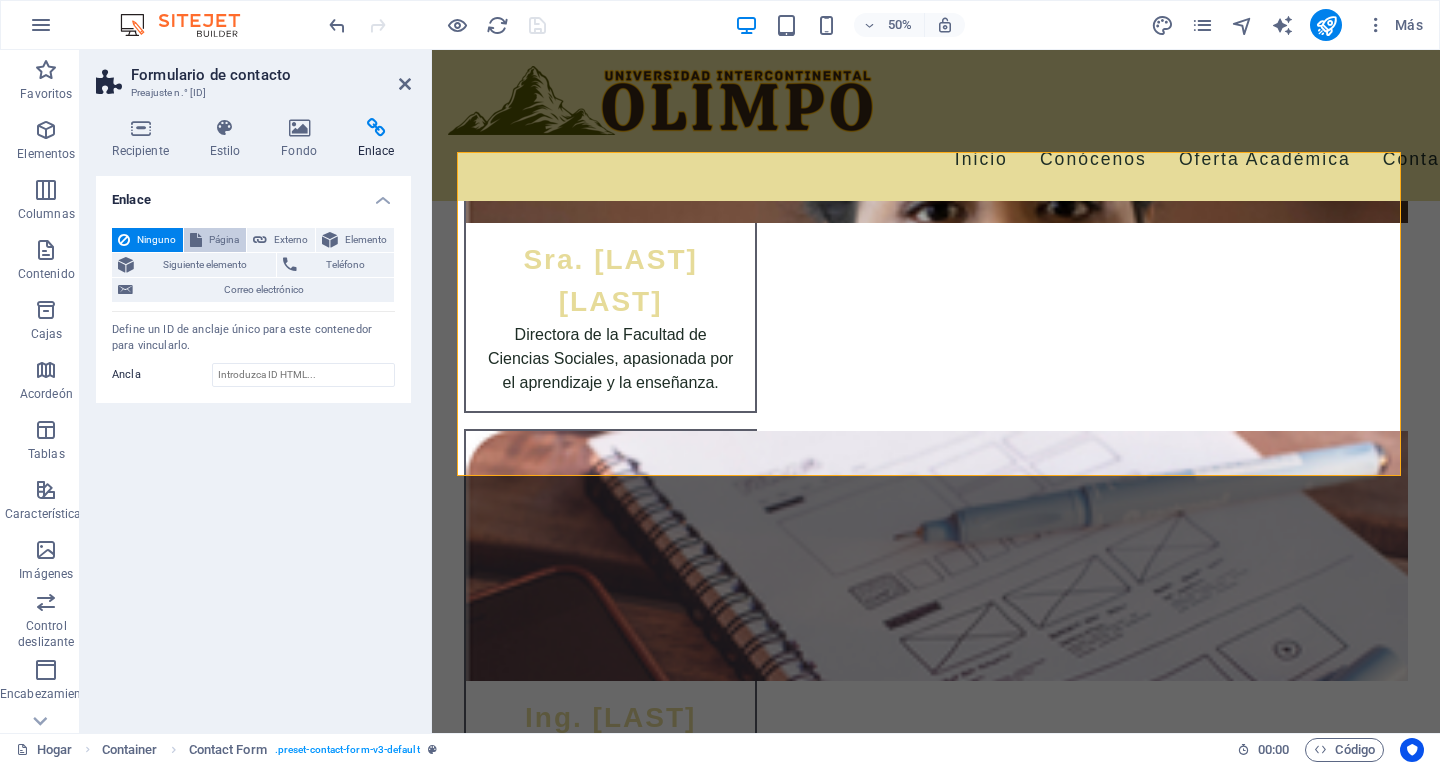 click on "Página" at bounding box center (224, 239) 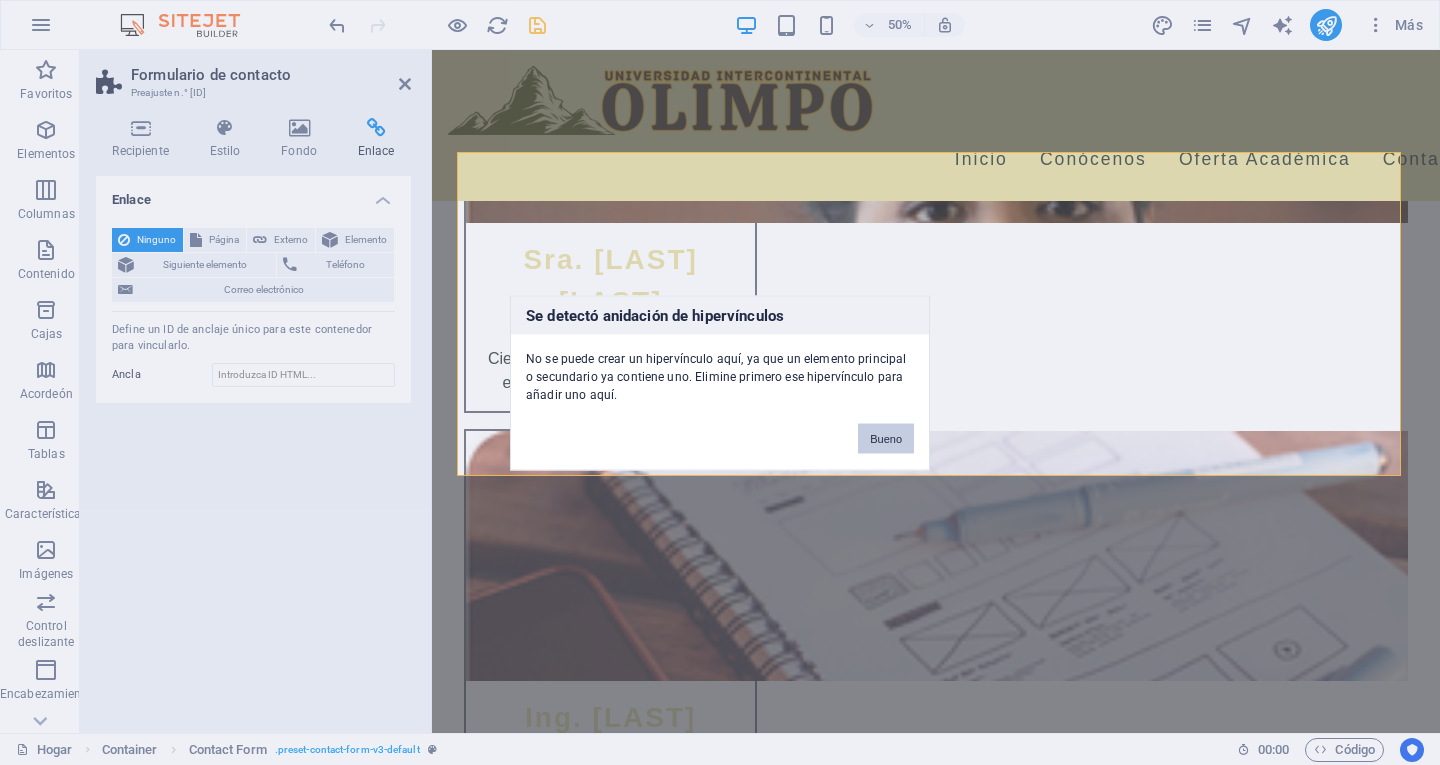click on "Bueno" at bounding box center (886, 438) 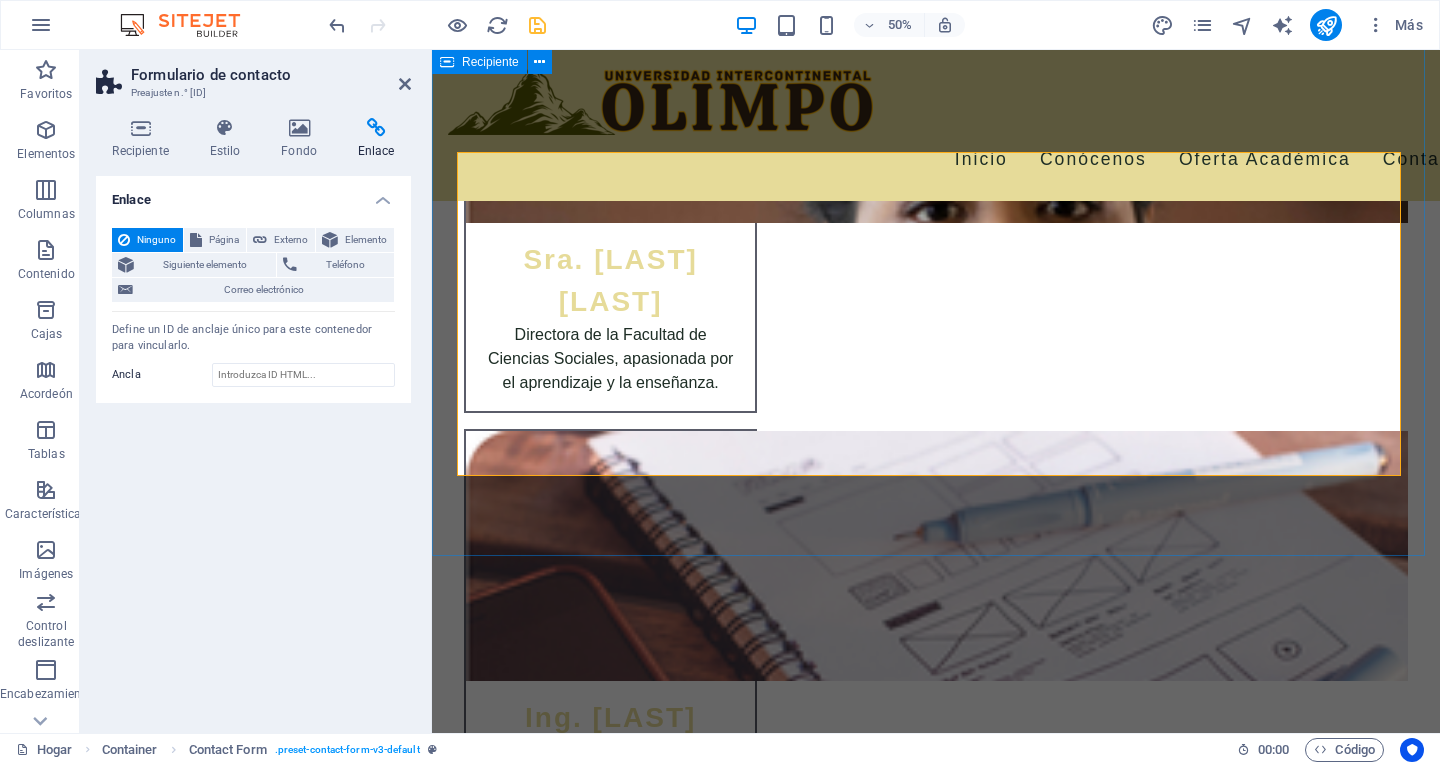 click on "Estamos aquí para ayudarte   He leído y comprendido la política de privacidad. ¿Ilegible? Cargar nuevo Enviar mensaje" at bounding box center [936, 2611] 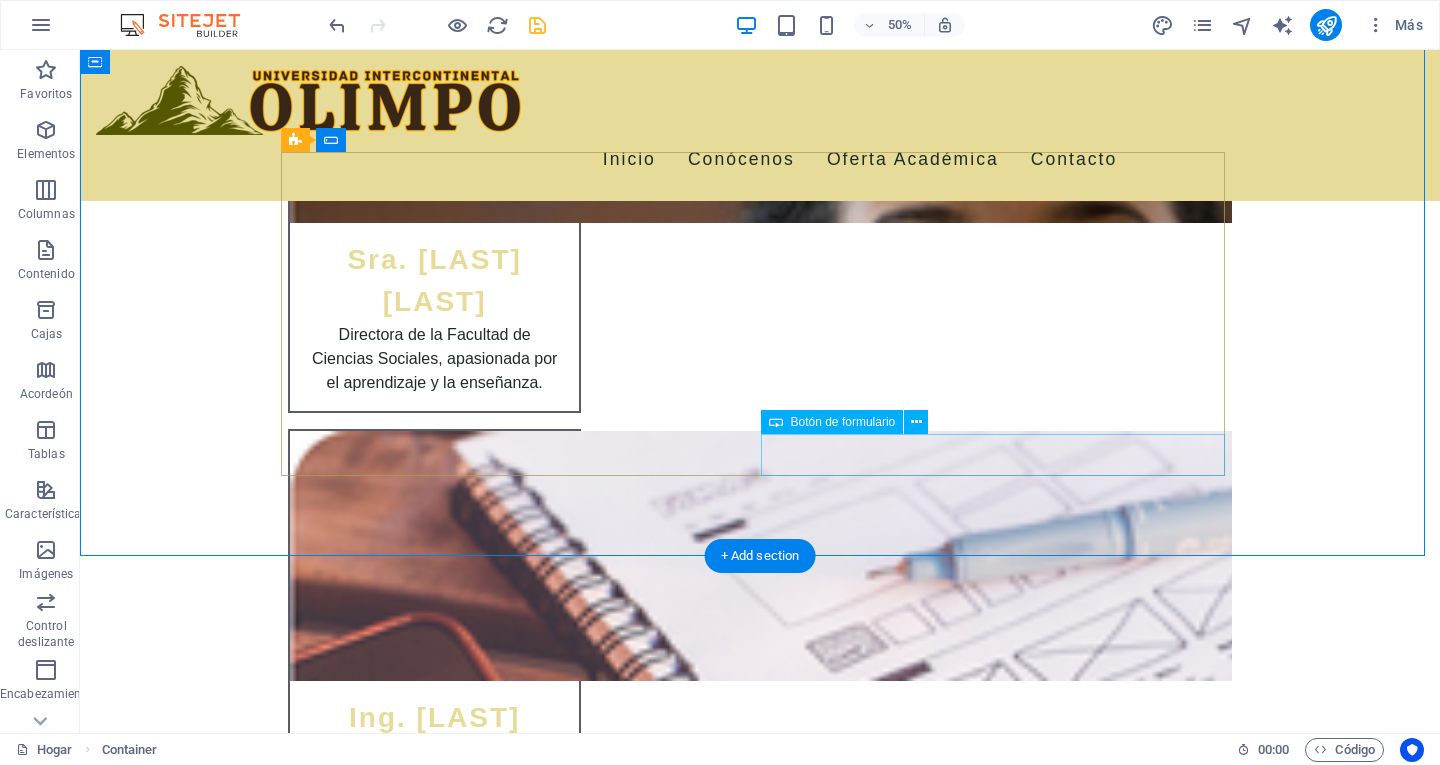 click on "Enviar mensaje" at bounding box center (1000, 2797) 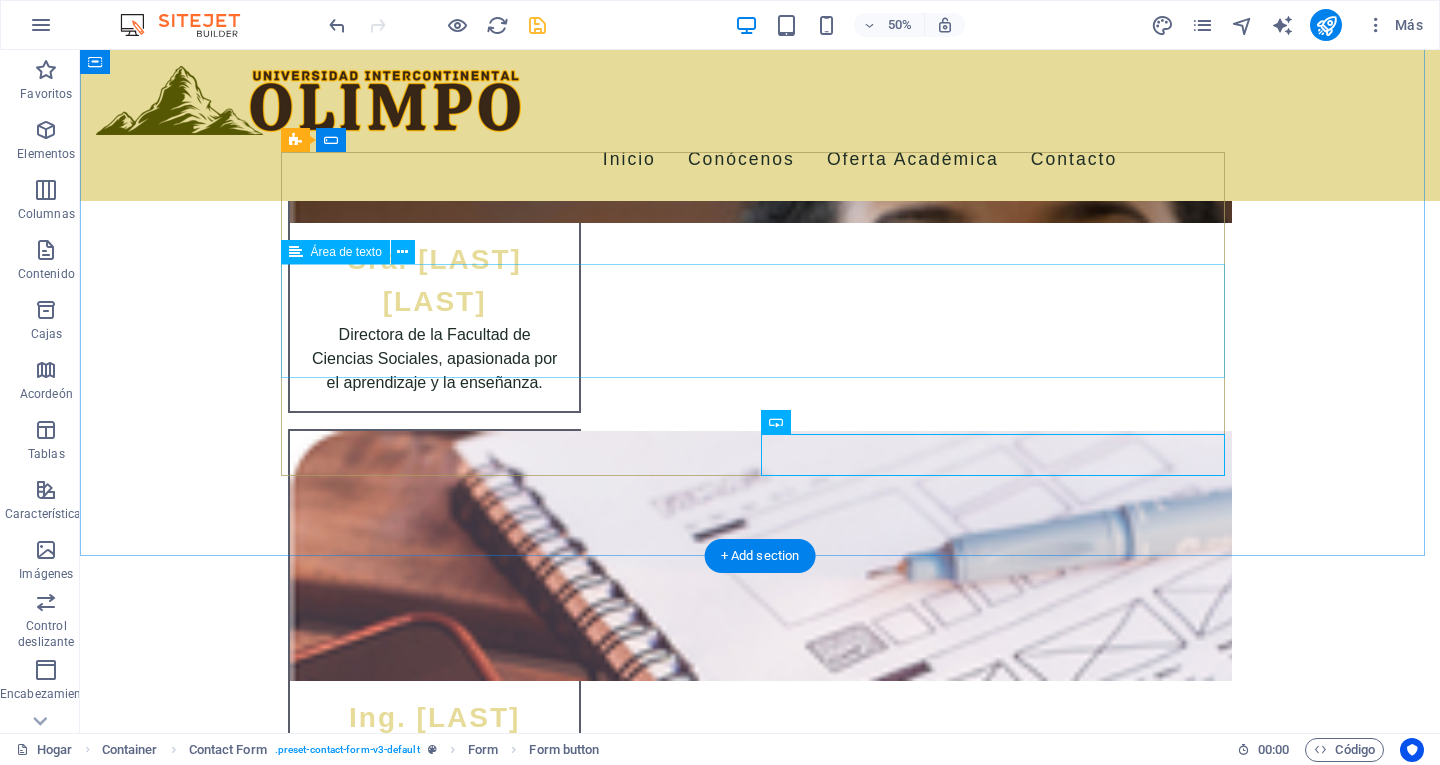 click at bounding box center [760, 2659] 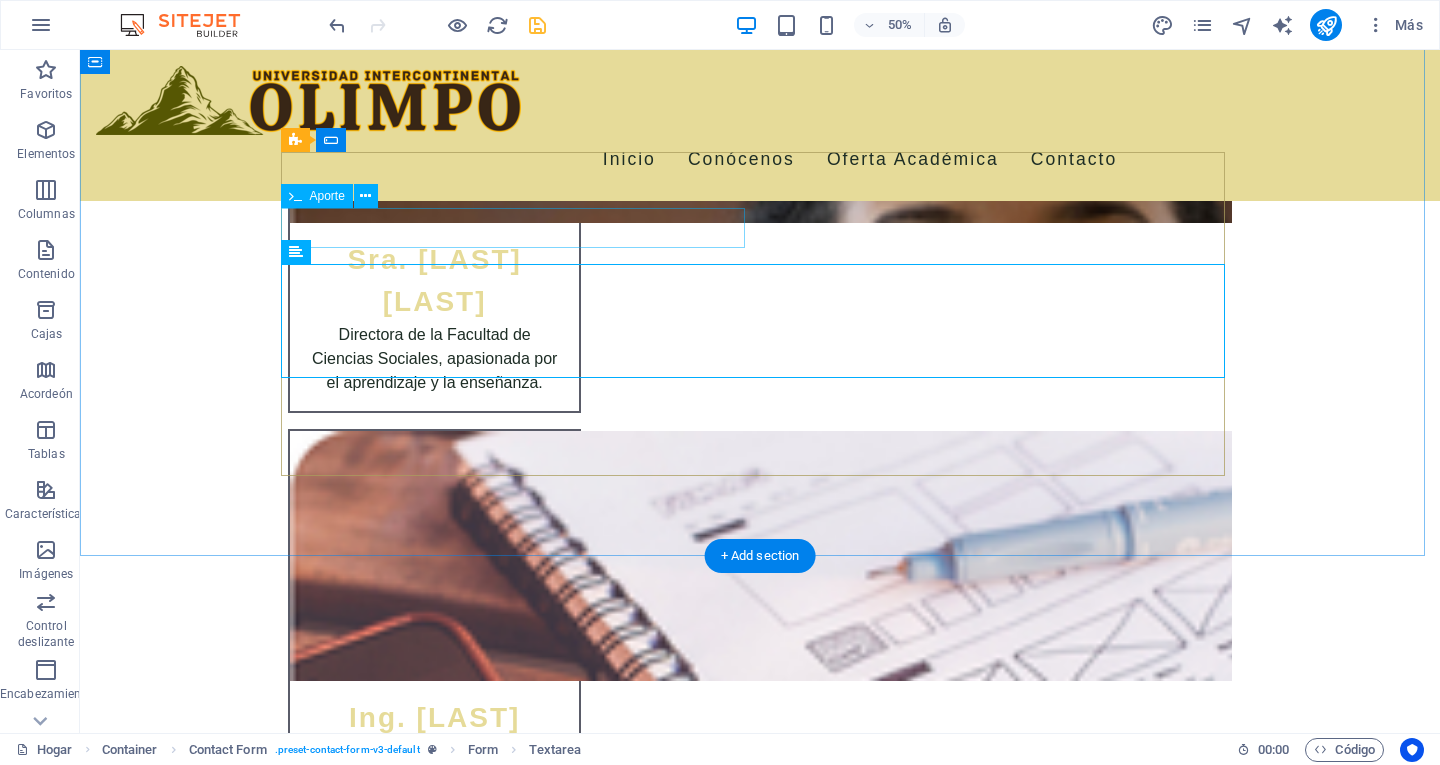 click at bounding box center [520, 2562] 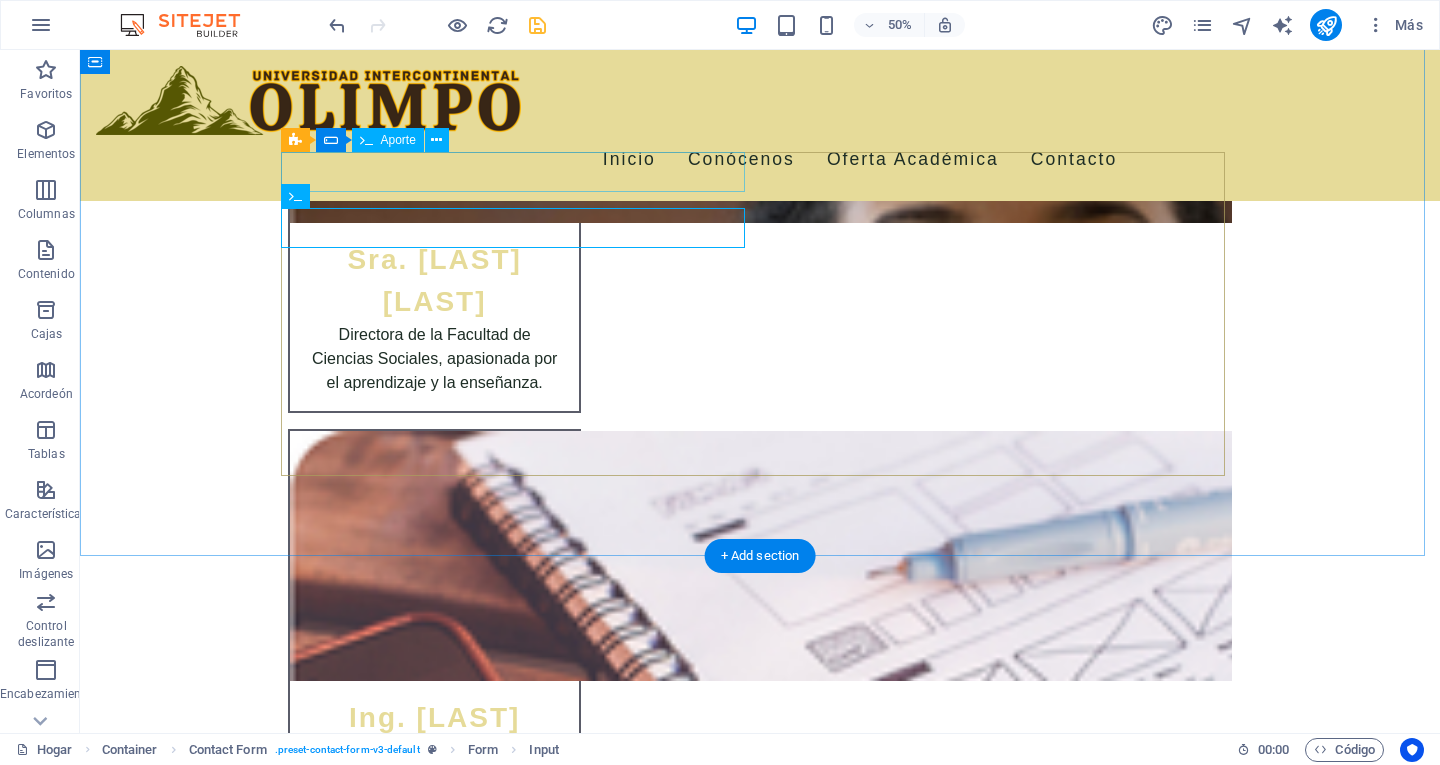 click at bounding box center [520, 2504] 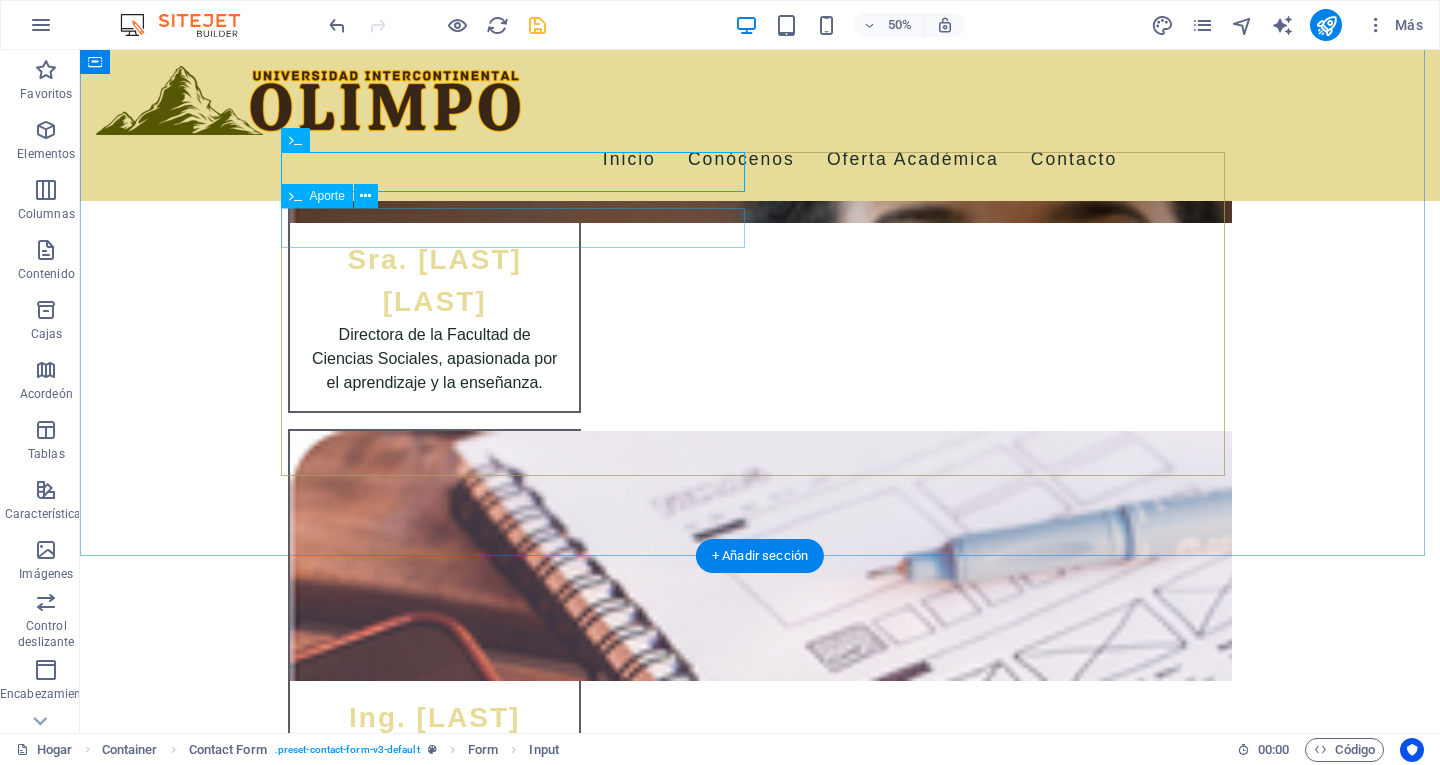 click at bounding box center (520, 2562) 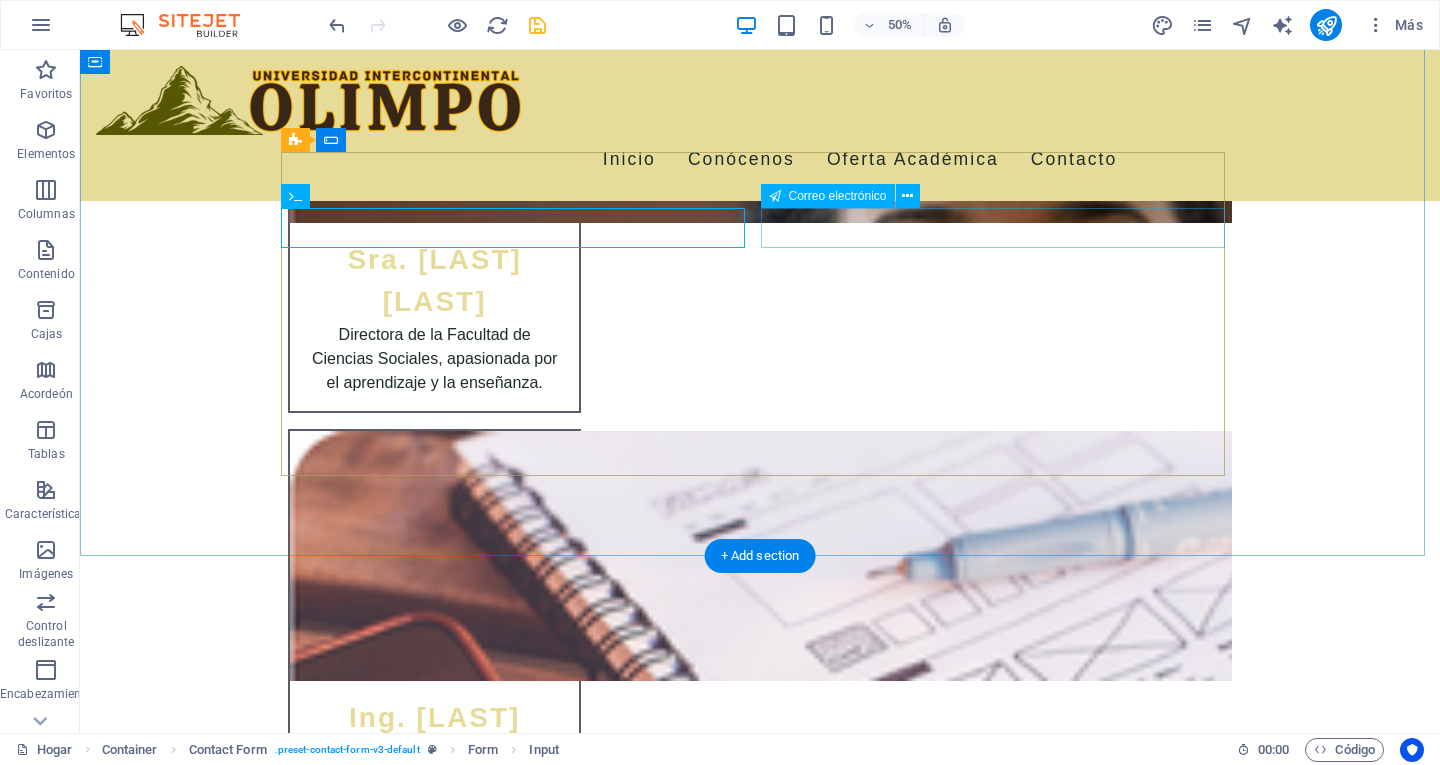 click at bounding box center (1000, 2562) 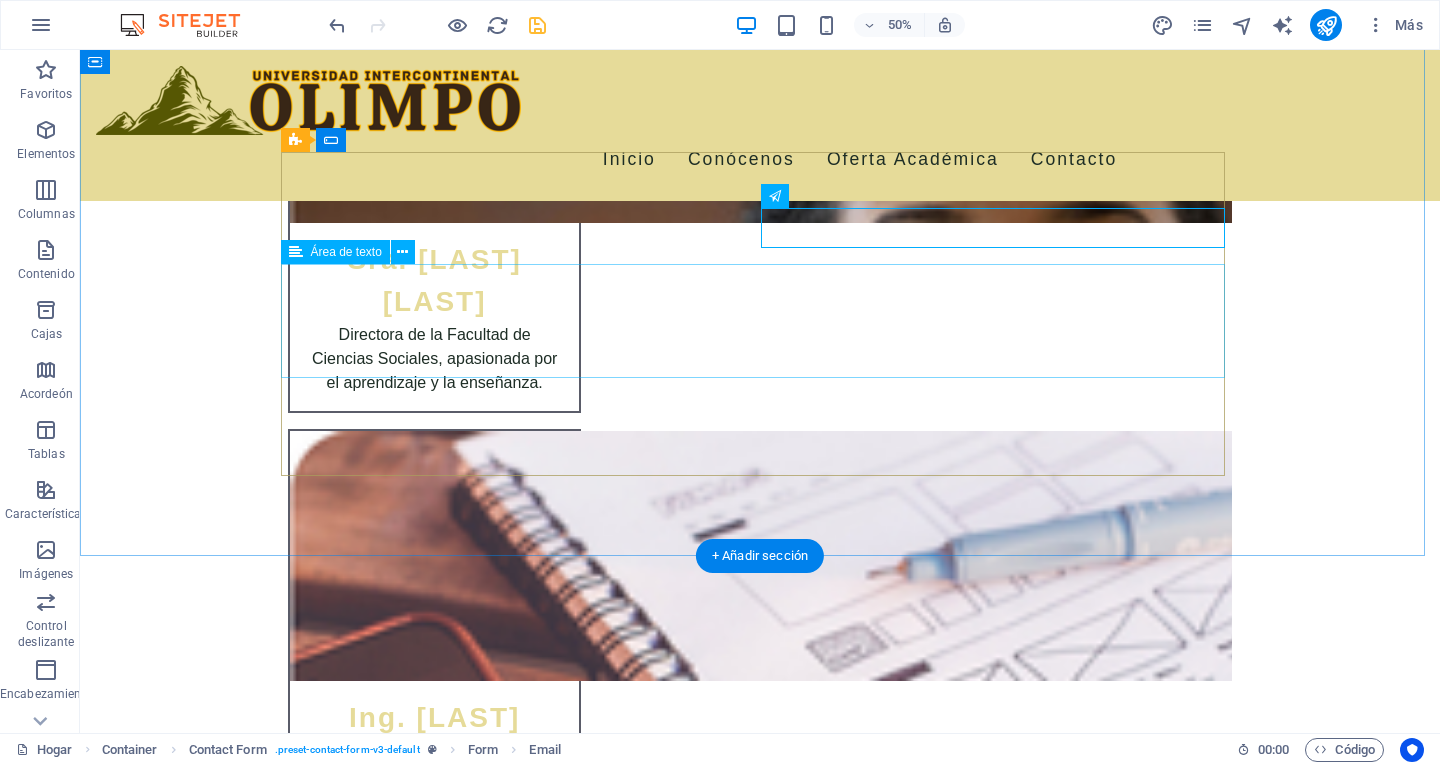 click at bounding box center [760, 2659] 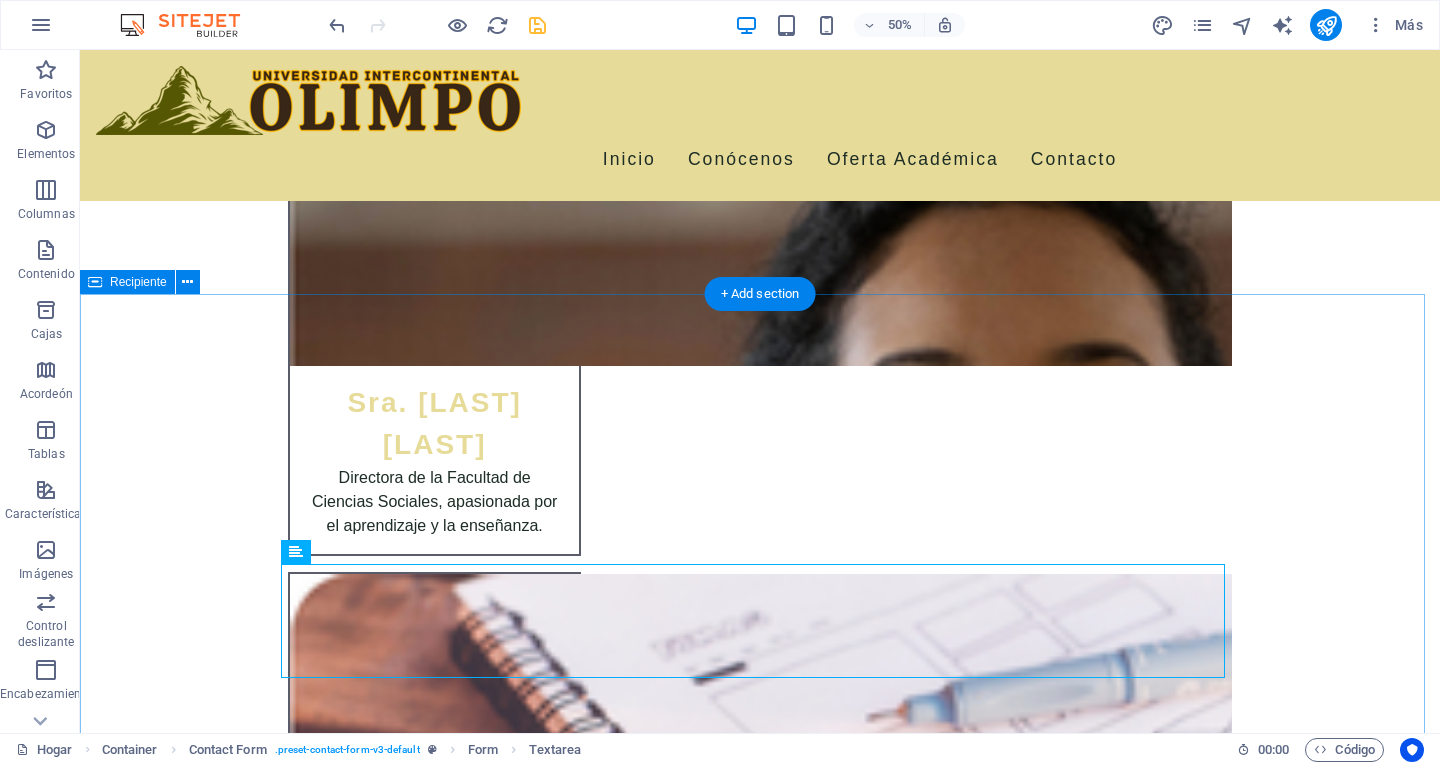 scroll, scrollTop: 3338, scrollLeft: 0, axis: vertical 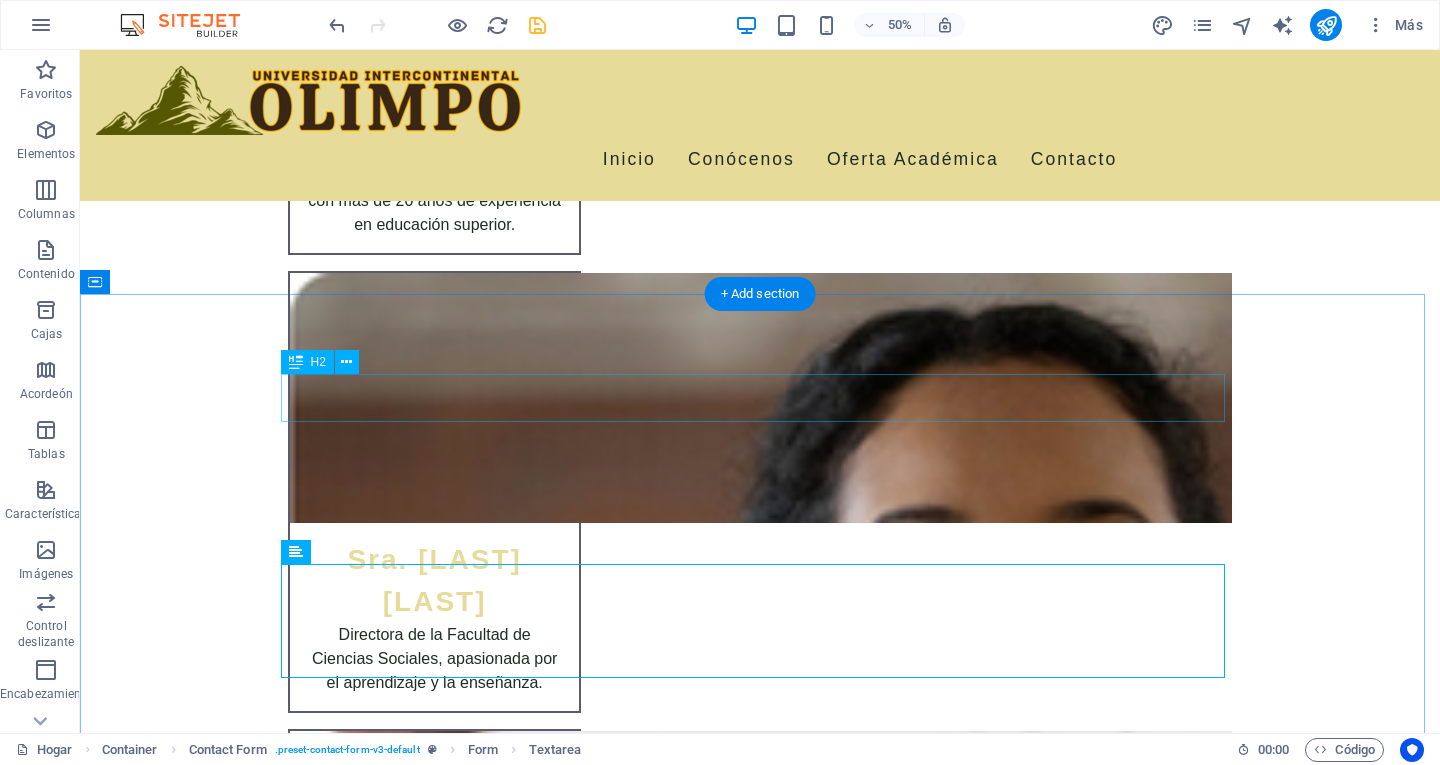 click on "Estamos aquí para ayudarte" at bounding box center (760, 2729) 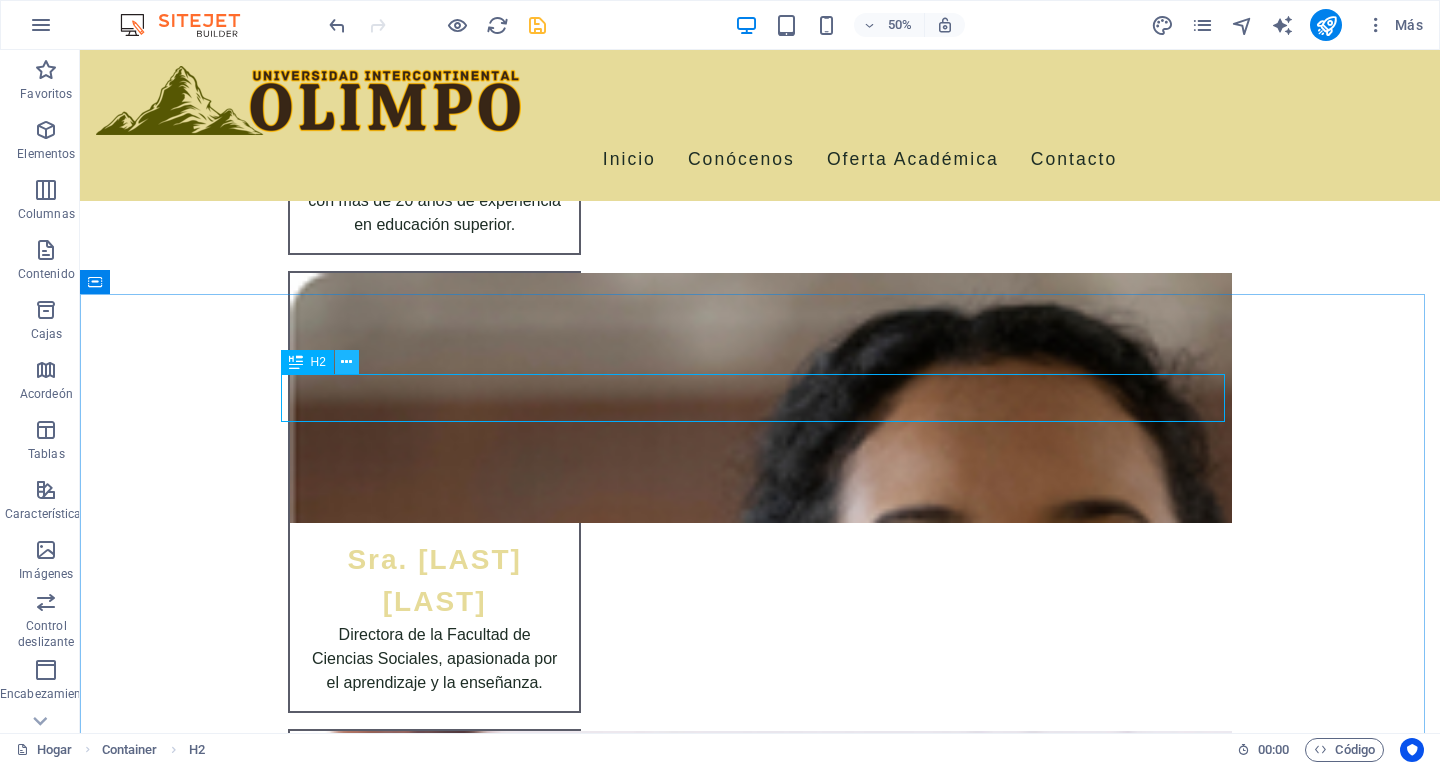 click at bounding box center [346, 362] 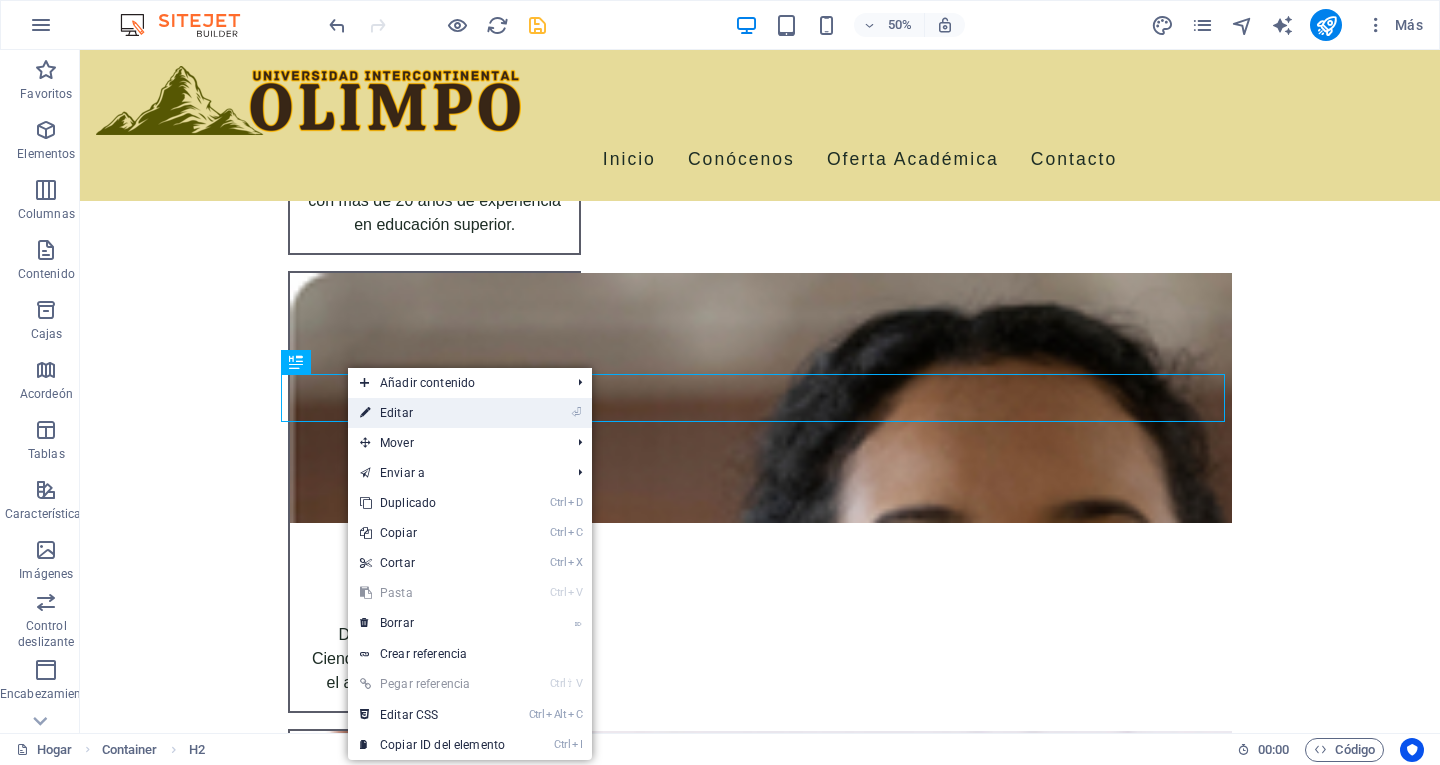 click on "⏎ Editar" at bounding box center [432, 413] 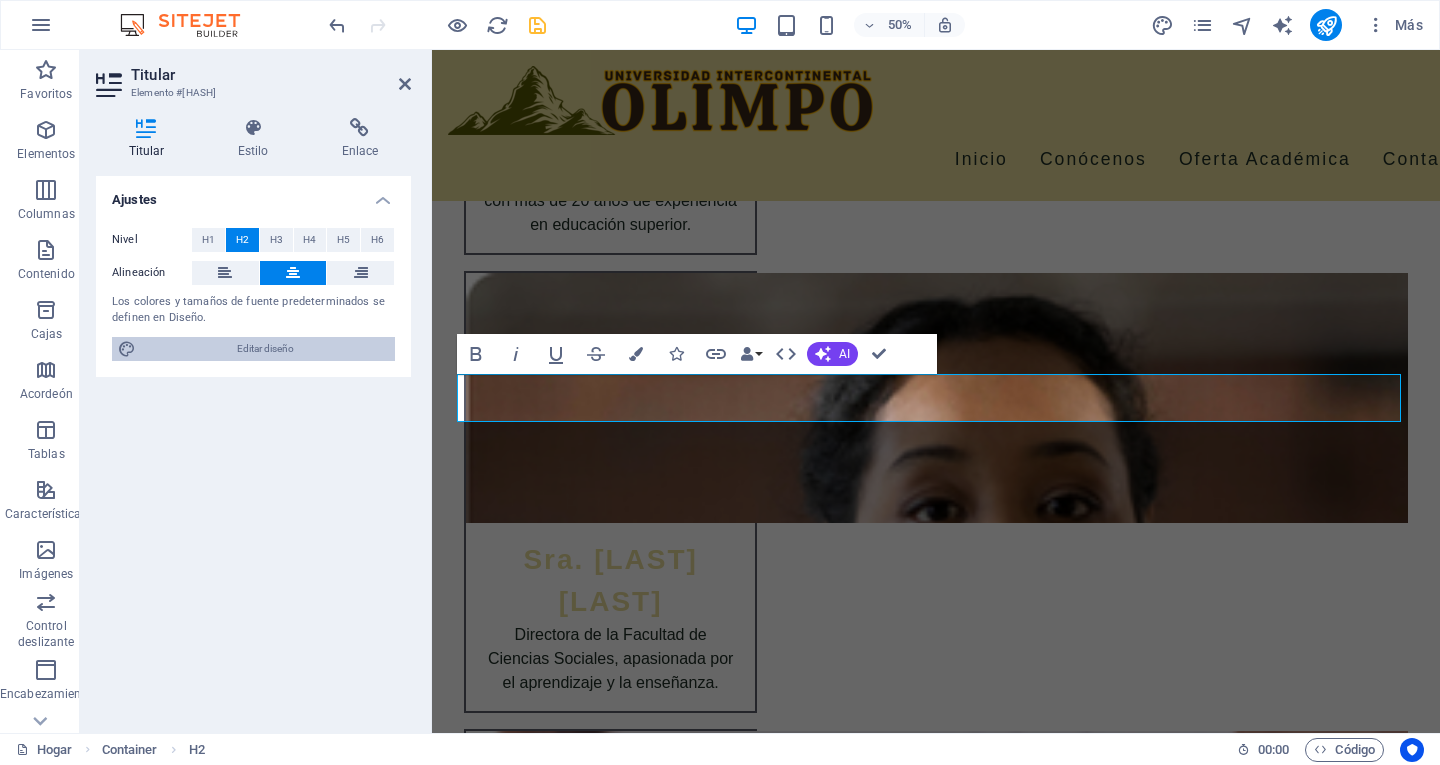 click on "Editar diseño" at bounding box center [265, 348] 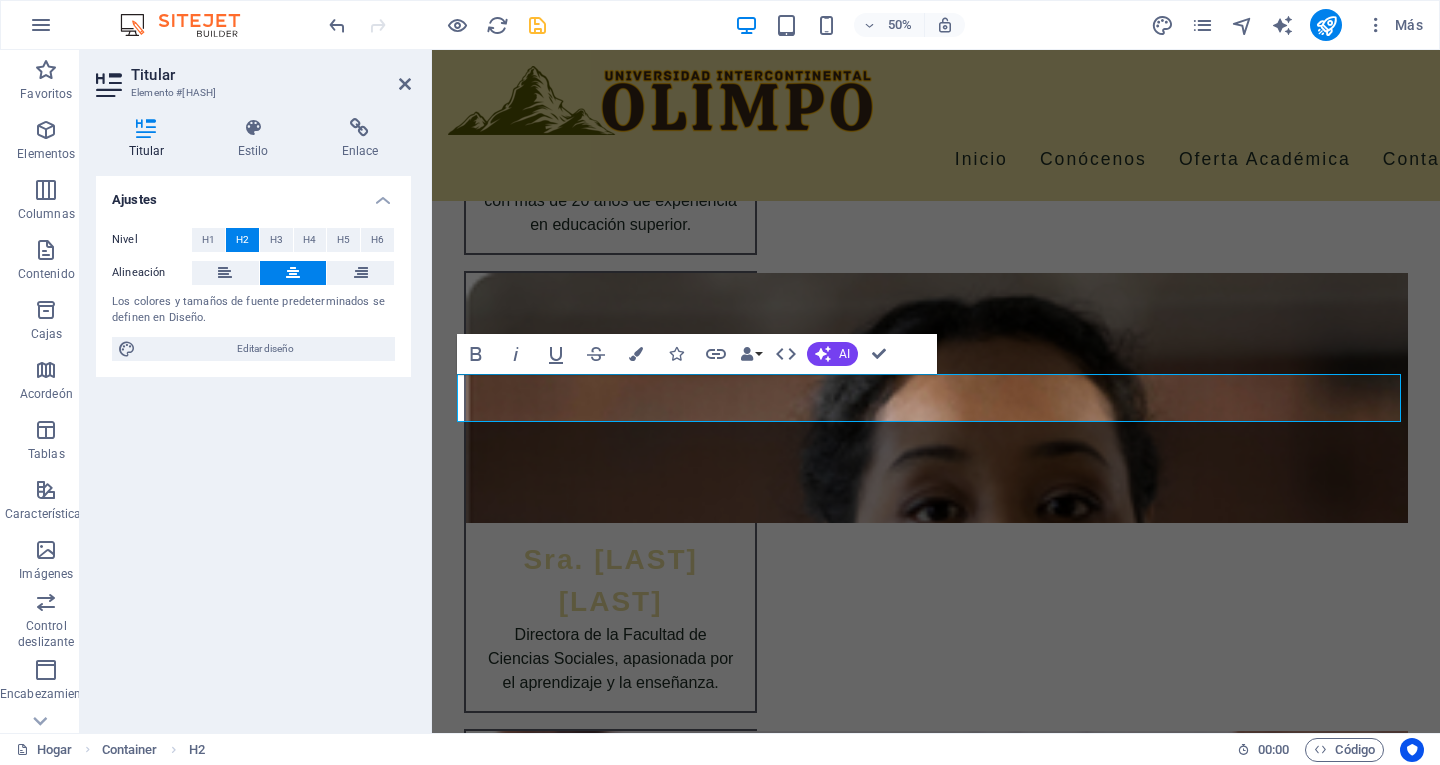 select on "px" 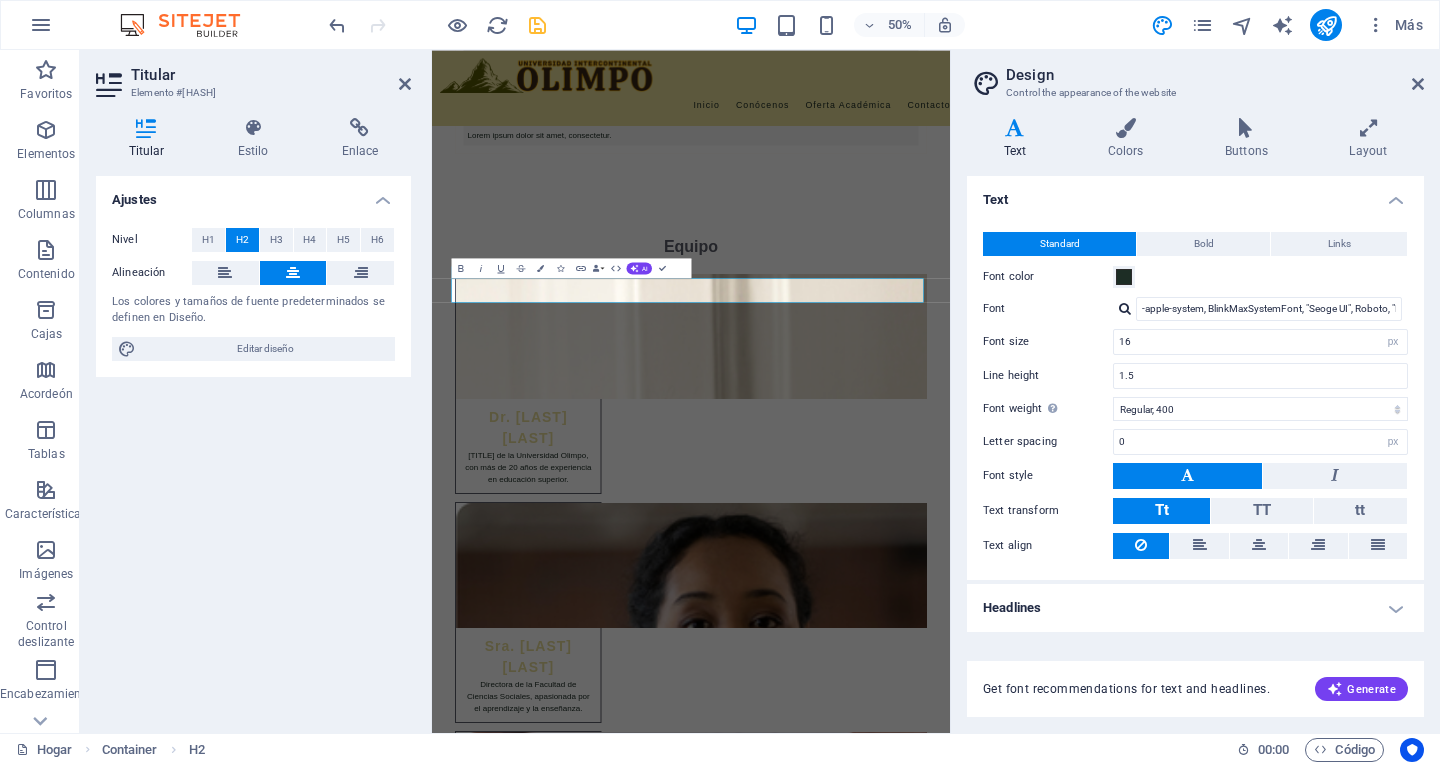 scroll, scrollTop: 3889, scrollLeft: 0, axis: vertical 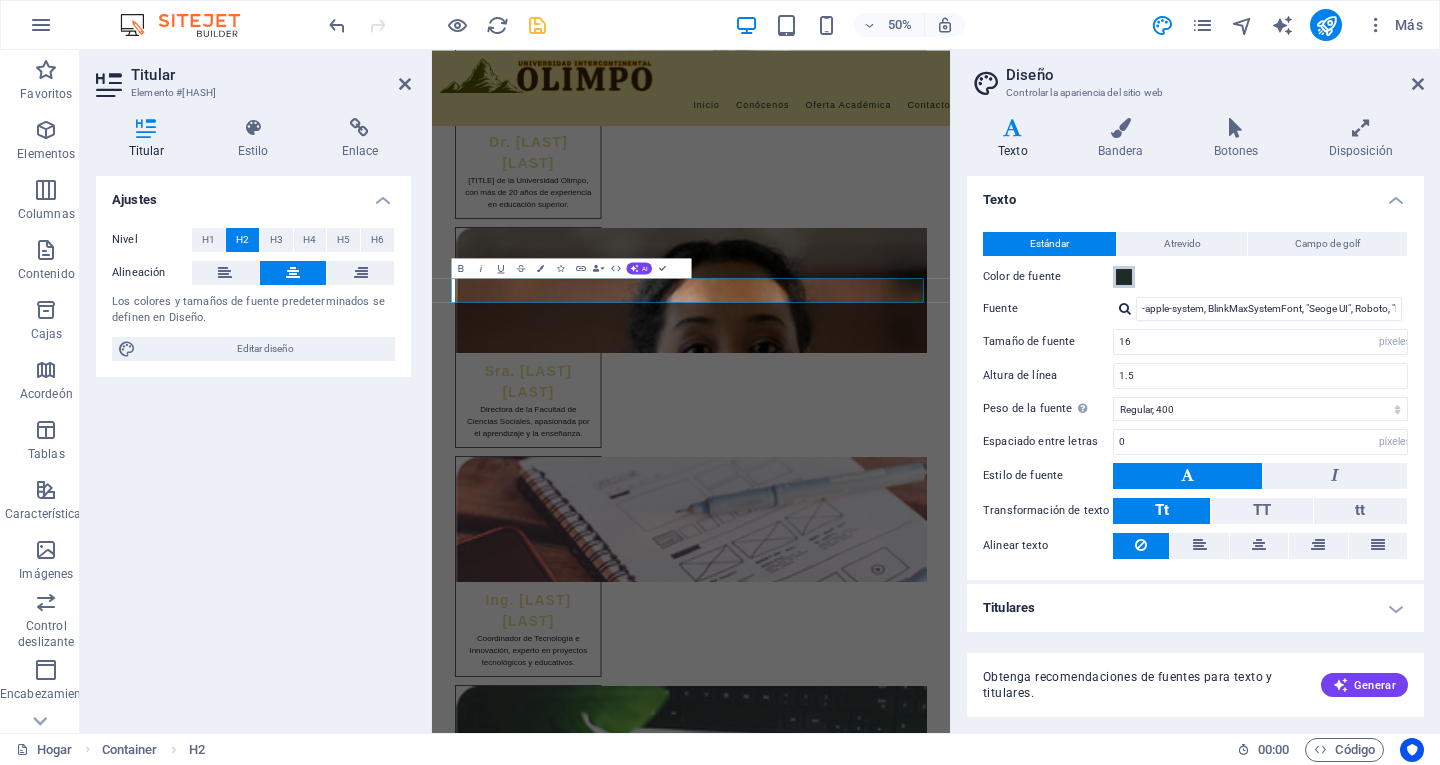 click at bounding box center (1124, 277) 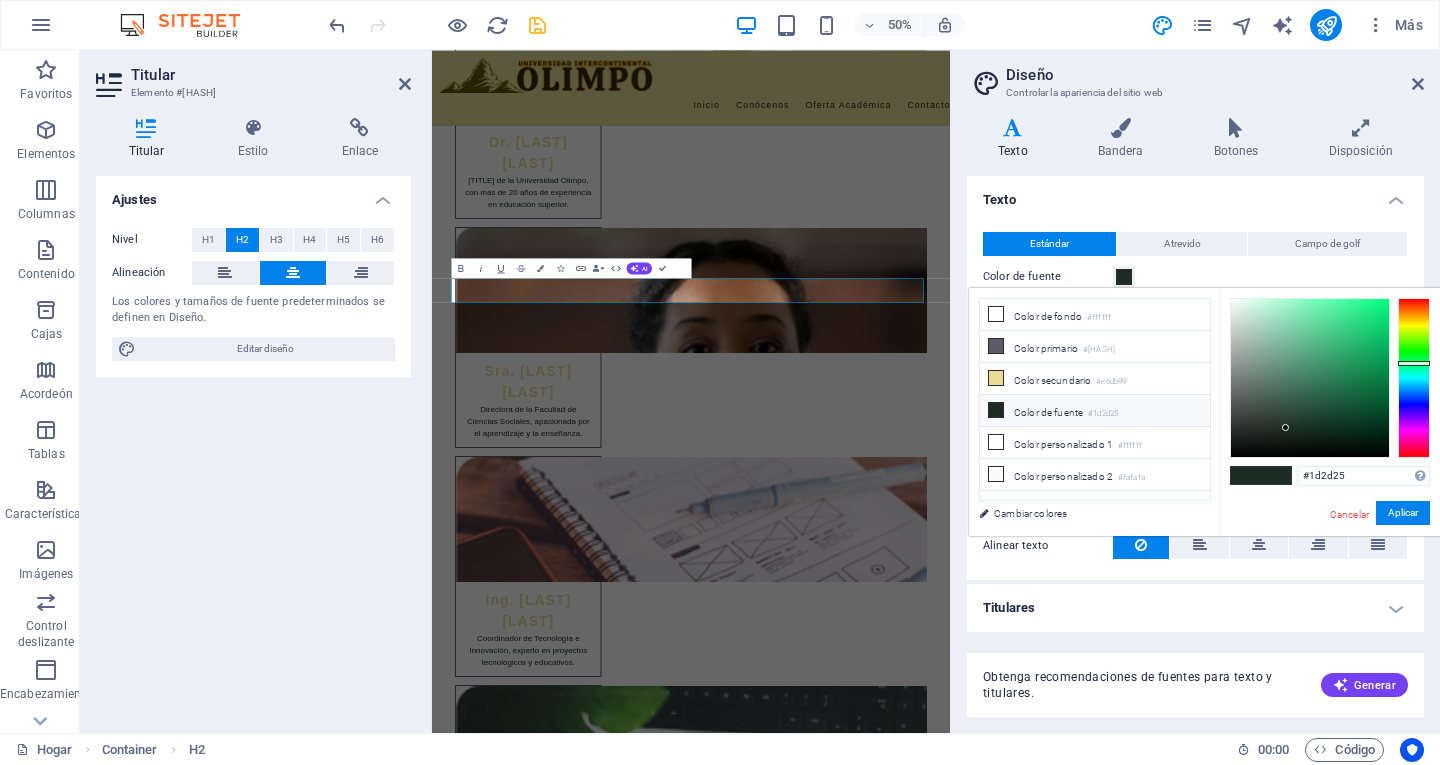 click on "Color de fuente" at bounding box center [1048, 412] 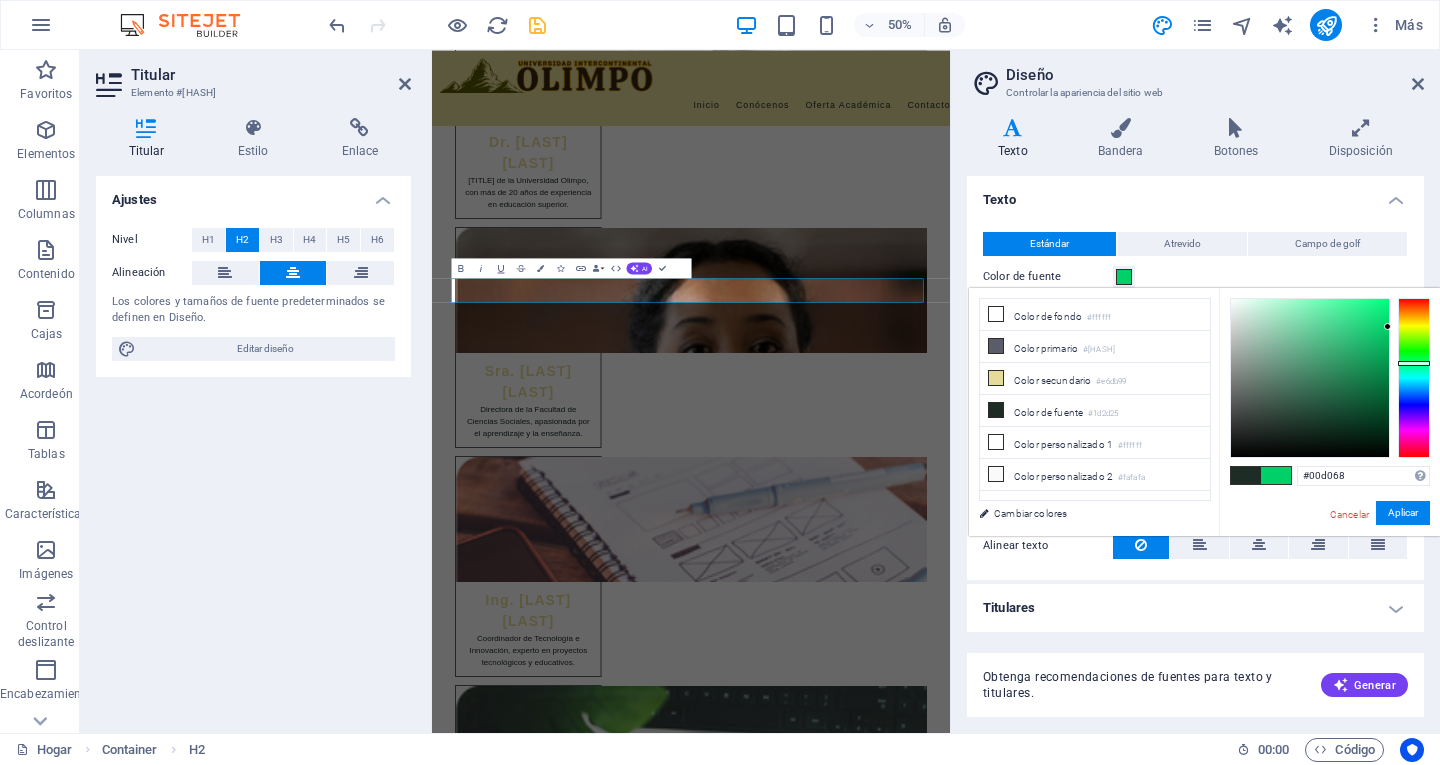 drag, startPoint x: 1288, startPoint y: 428, endPoint x: 1400, endPoint y: 328, distance: 150.14659 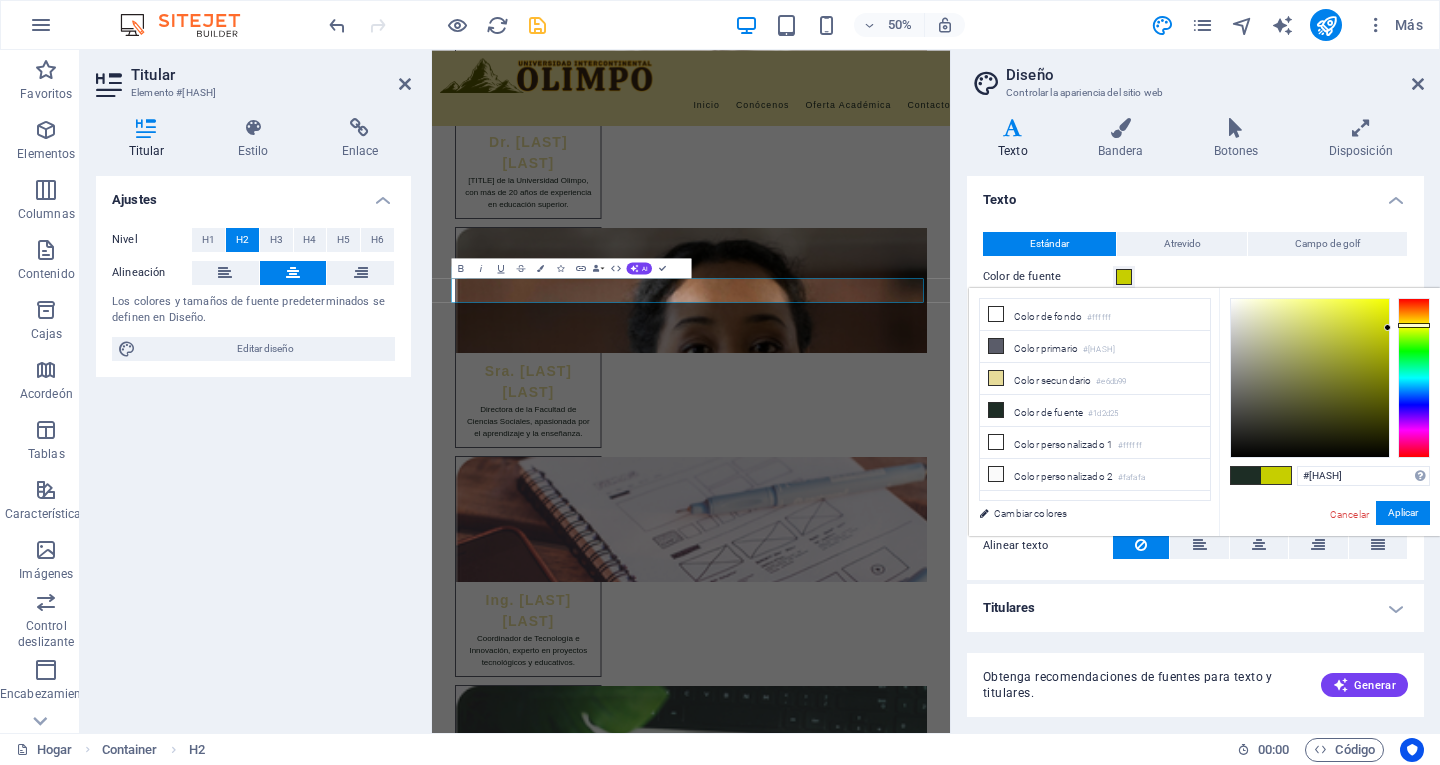 click at bounding box center (1414, 378) 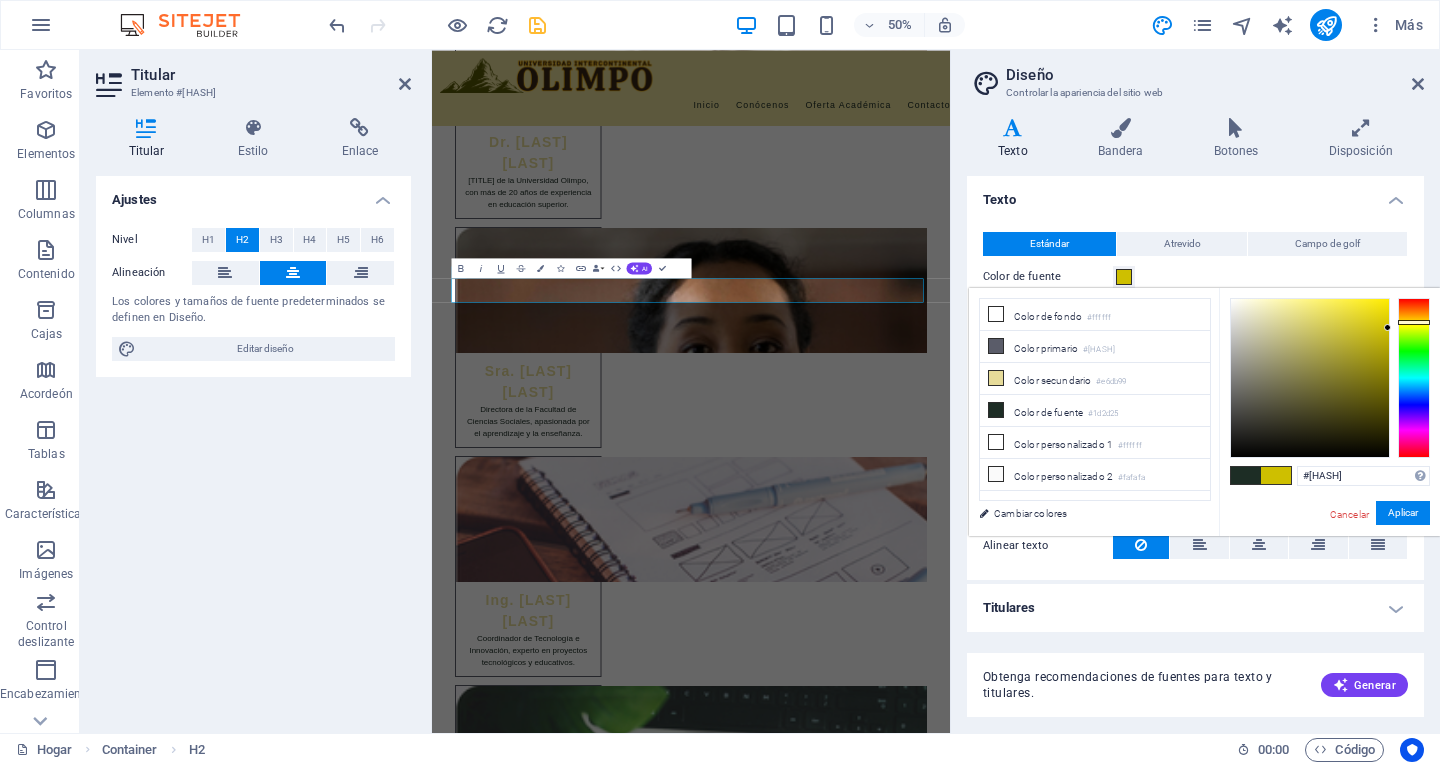 click at bounding box center (1414, 322) 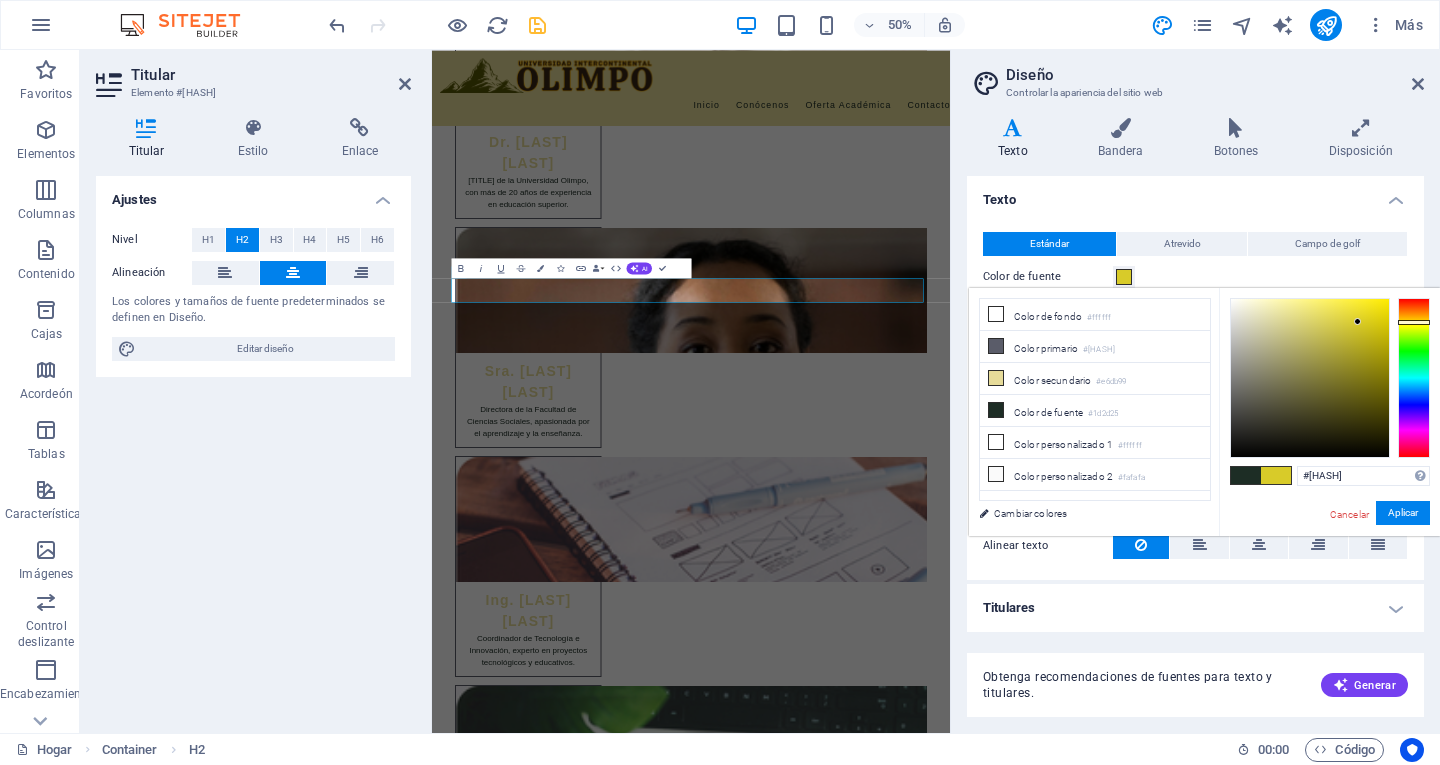 drag, startPoint x: 1387, startPoint y: 329, endPoint x: 1358, endPoint y: 322, distance: 29.832869 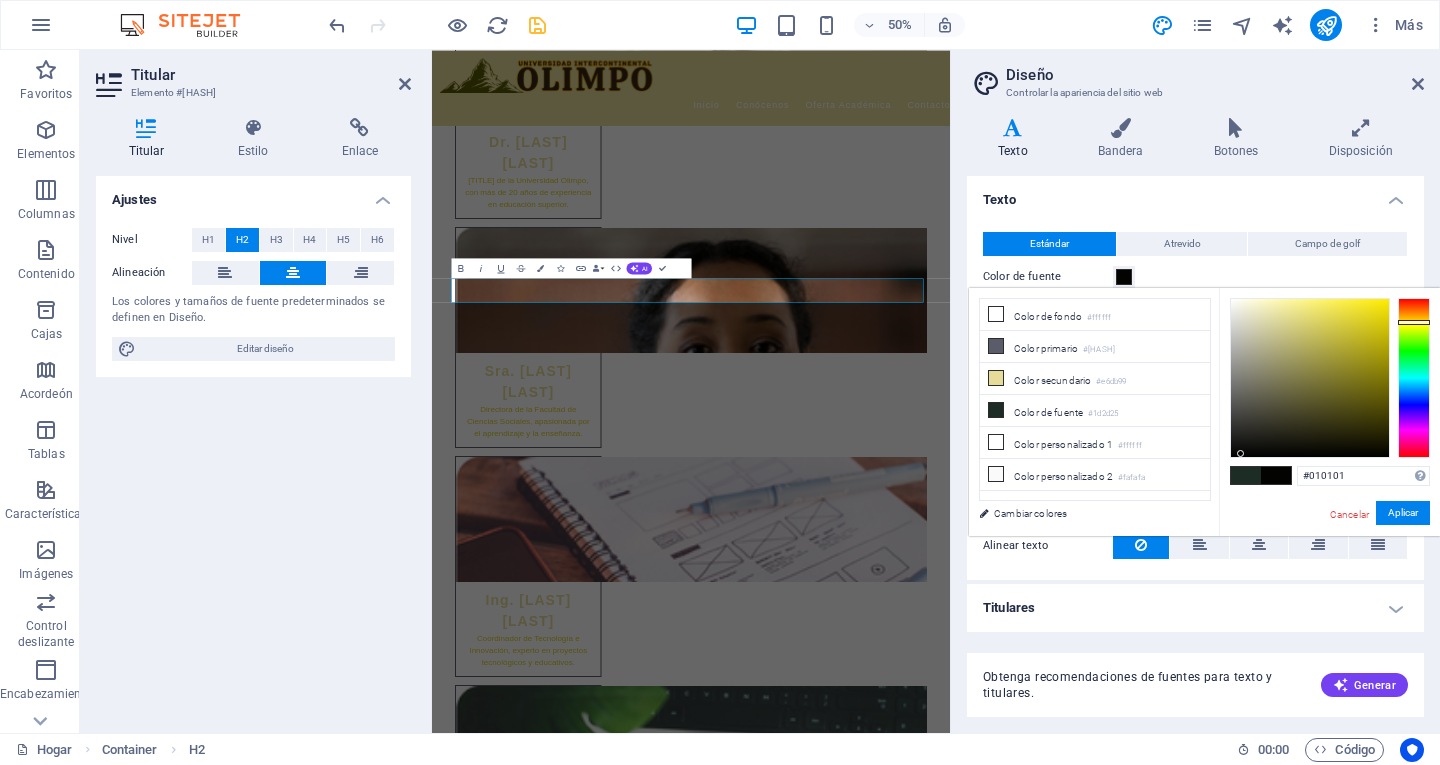 type on "#000000" 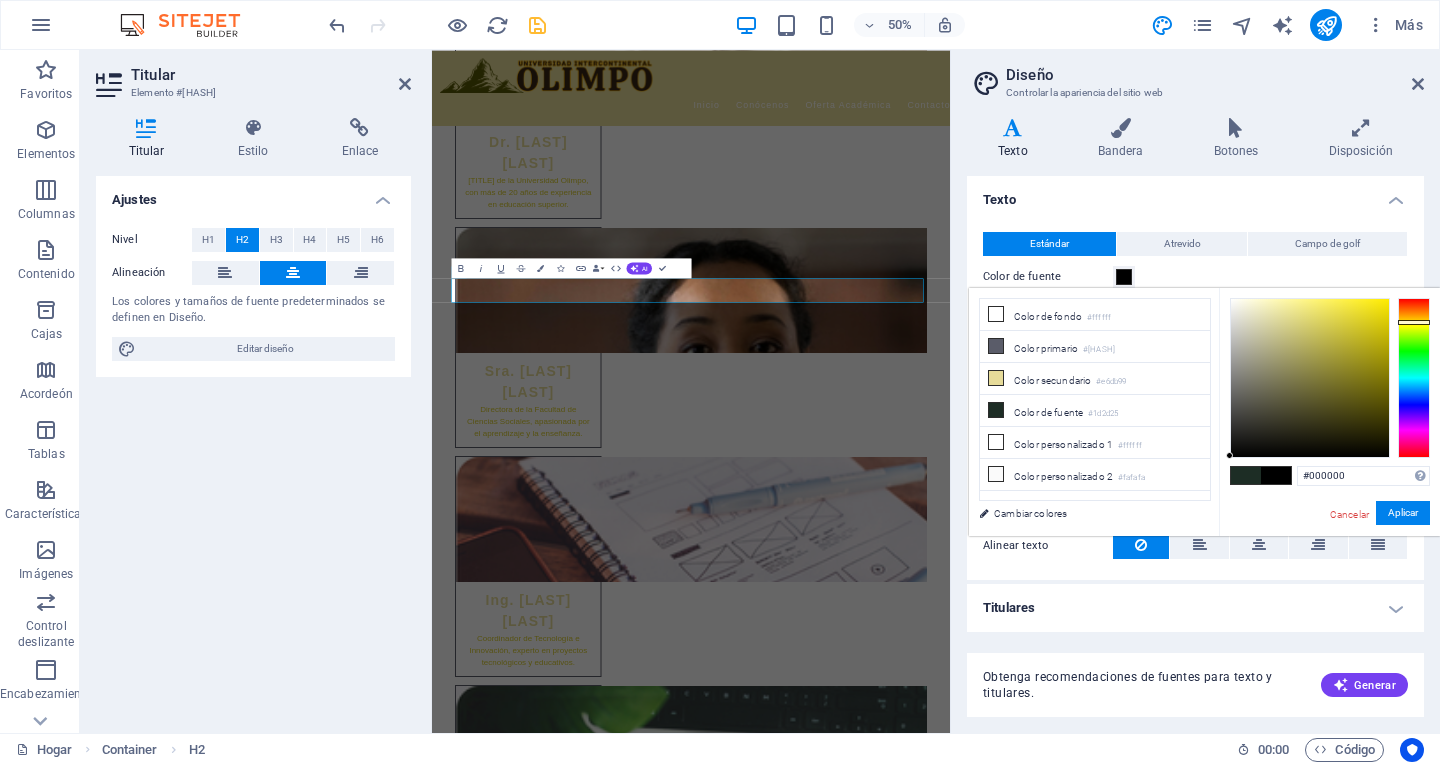 drag, startPoint x: 1357, startPoint y: 323, endPoint x: 1226, endPoint y: 460, distance: 189.55211 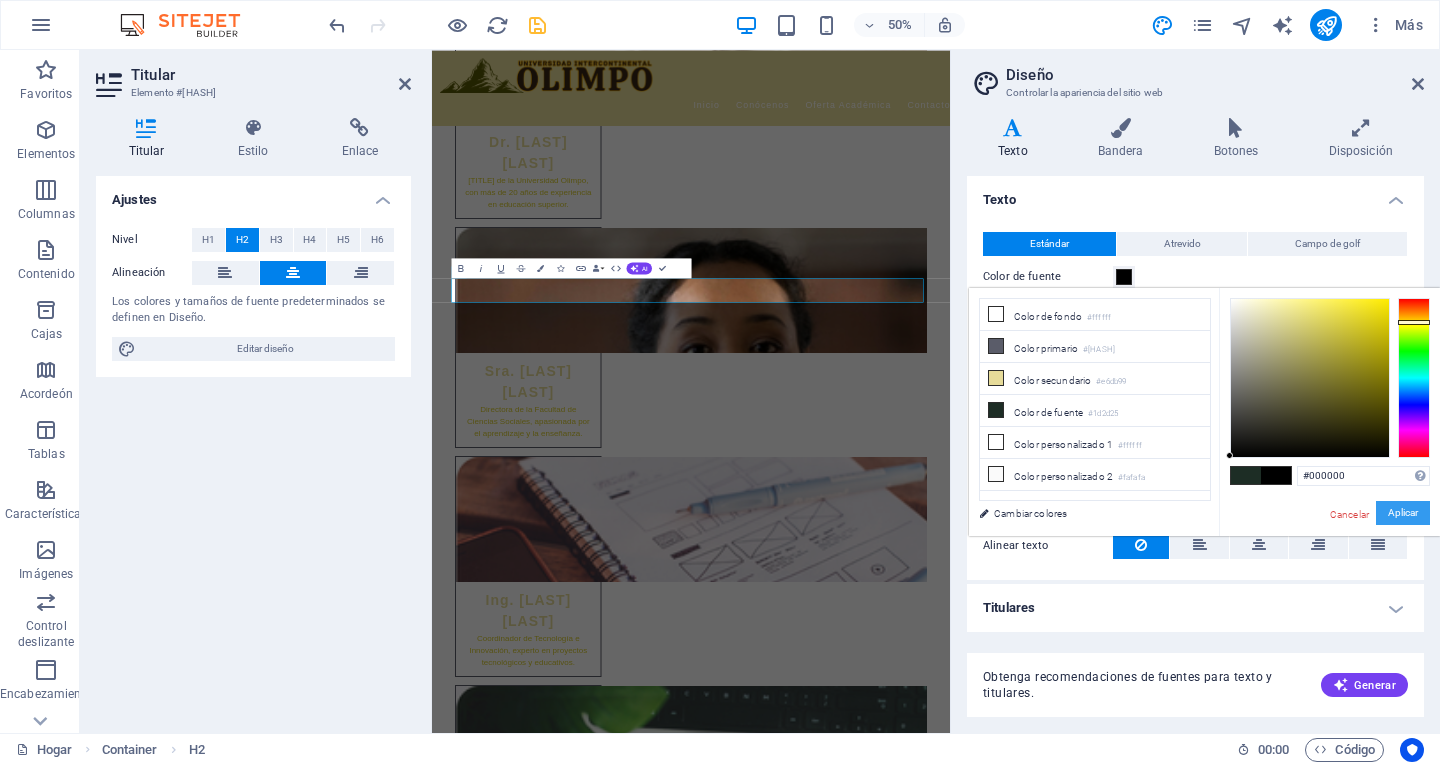 click on "Aplicar" at bounding box center (1403, 512) 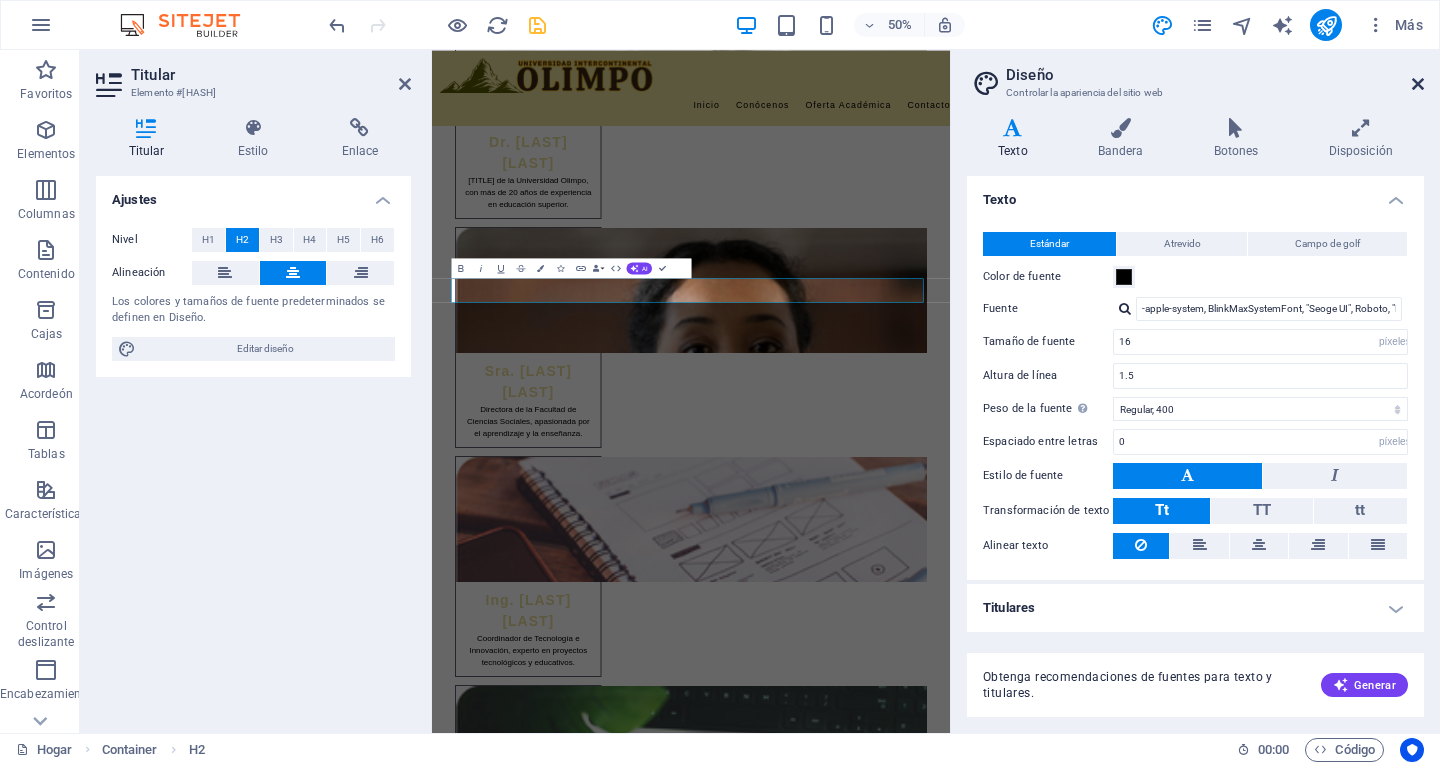 click at bounding box center [1418, 84] 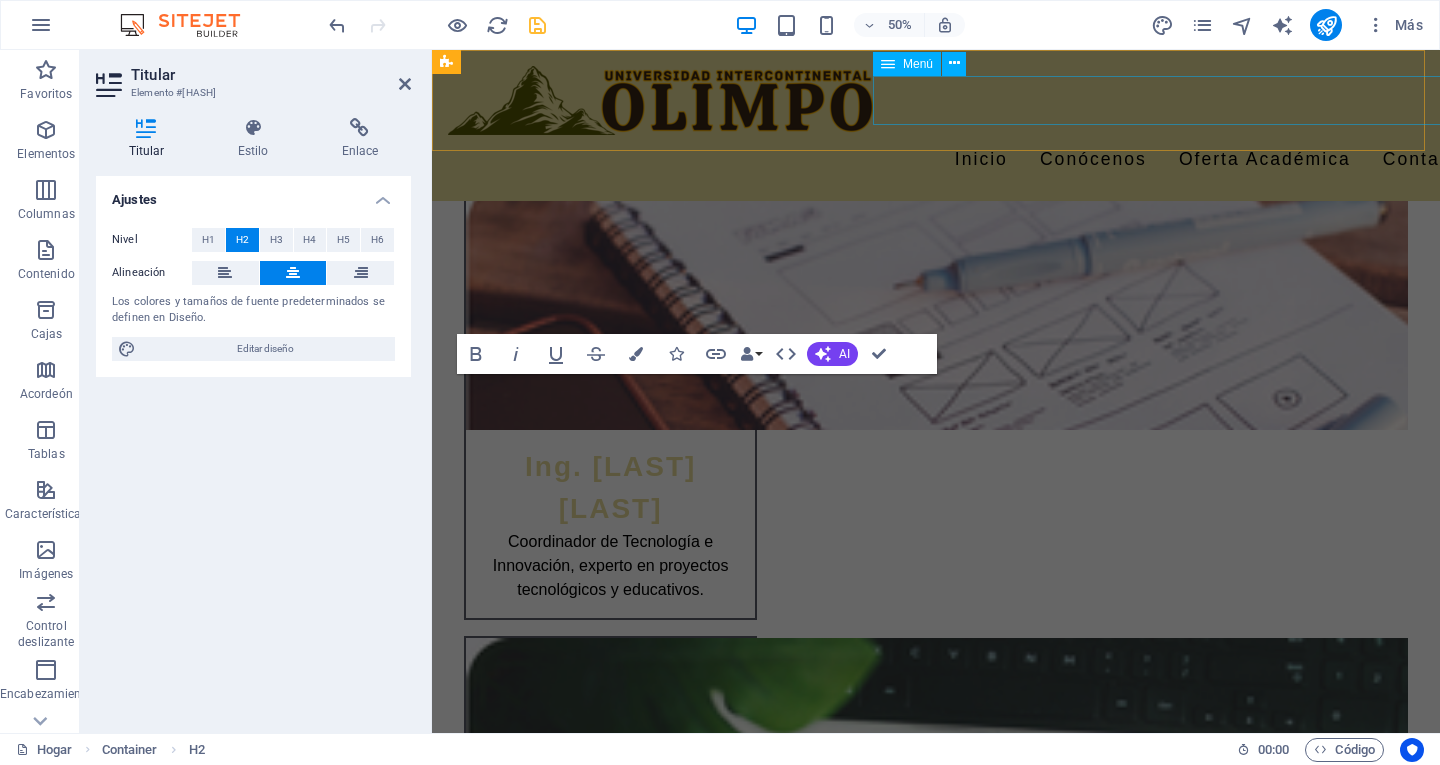 scroll, scrollTop: 3338, scrollLeft: 0, axis: vertical 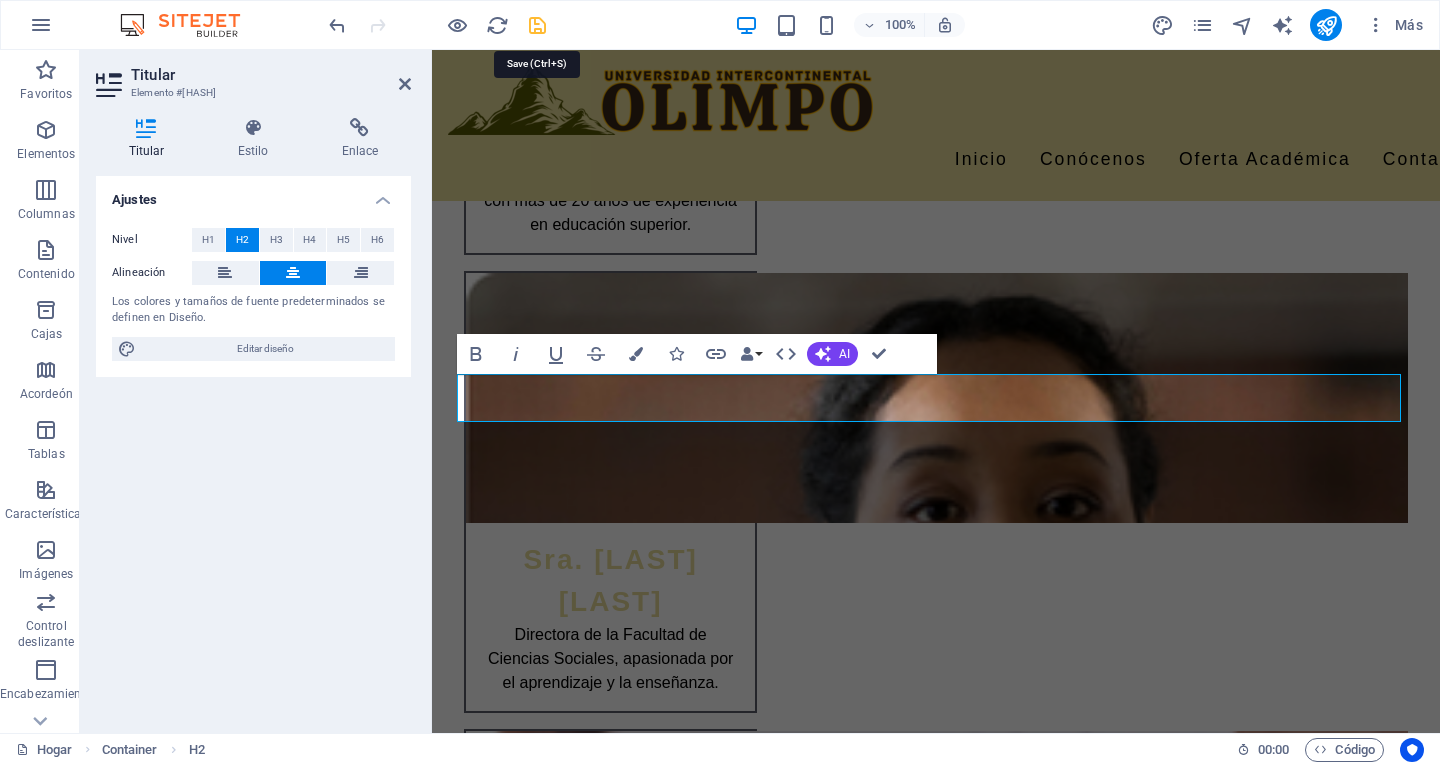 click at bounding box center (537, 25) 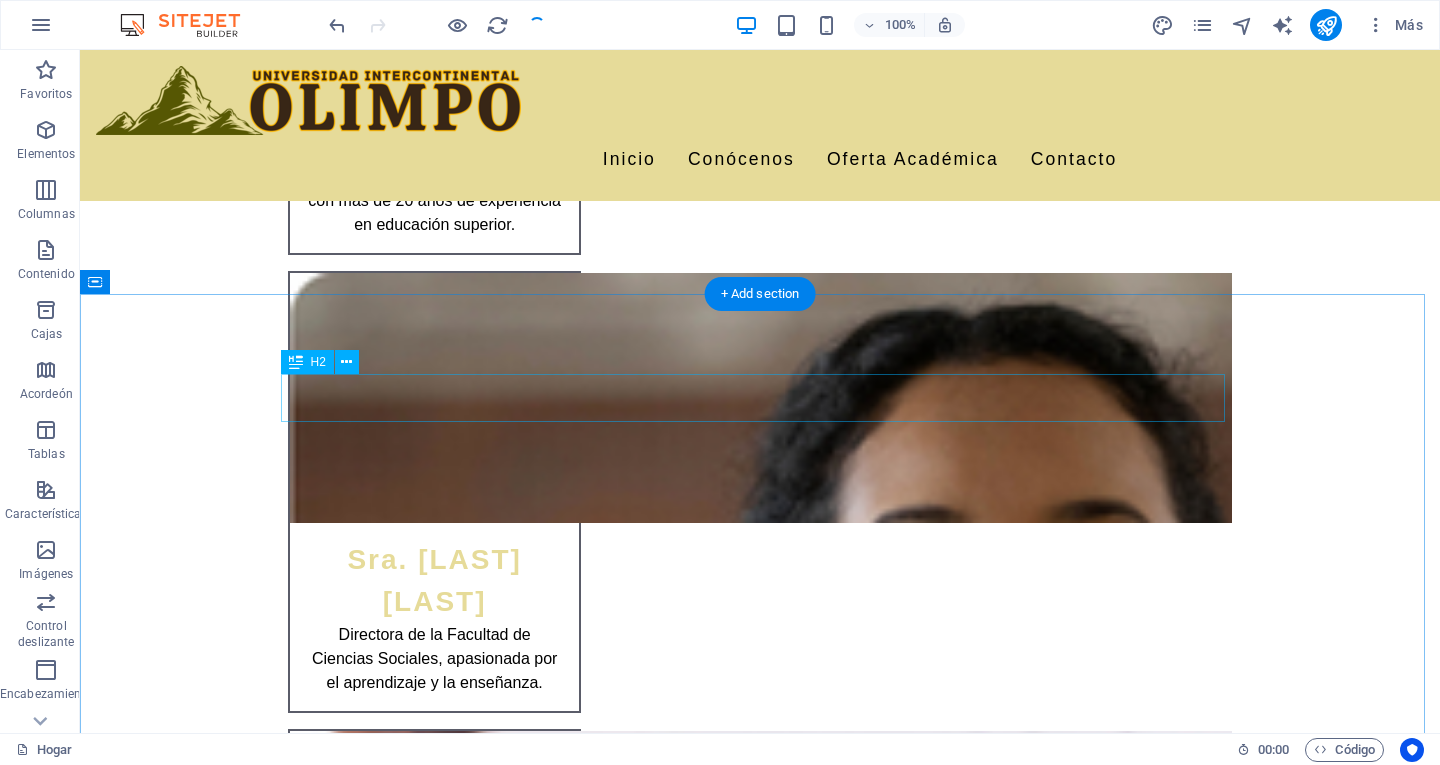 click on "Estamos aquí para ayudarte" at bounding box center [760, 2729] 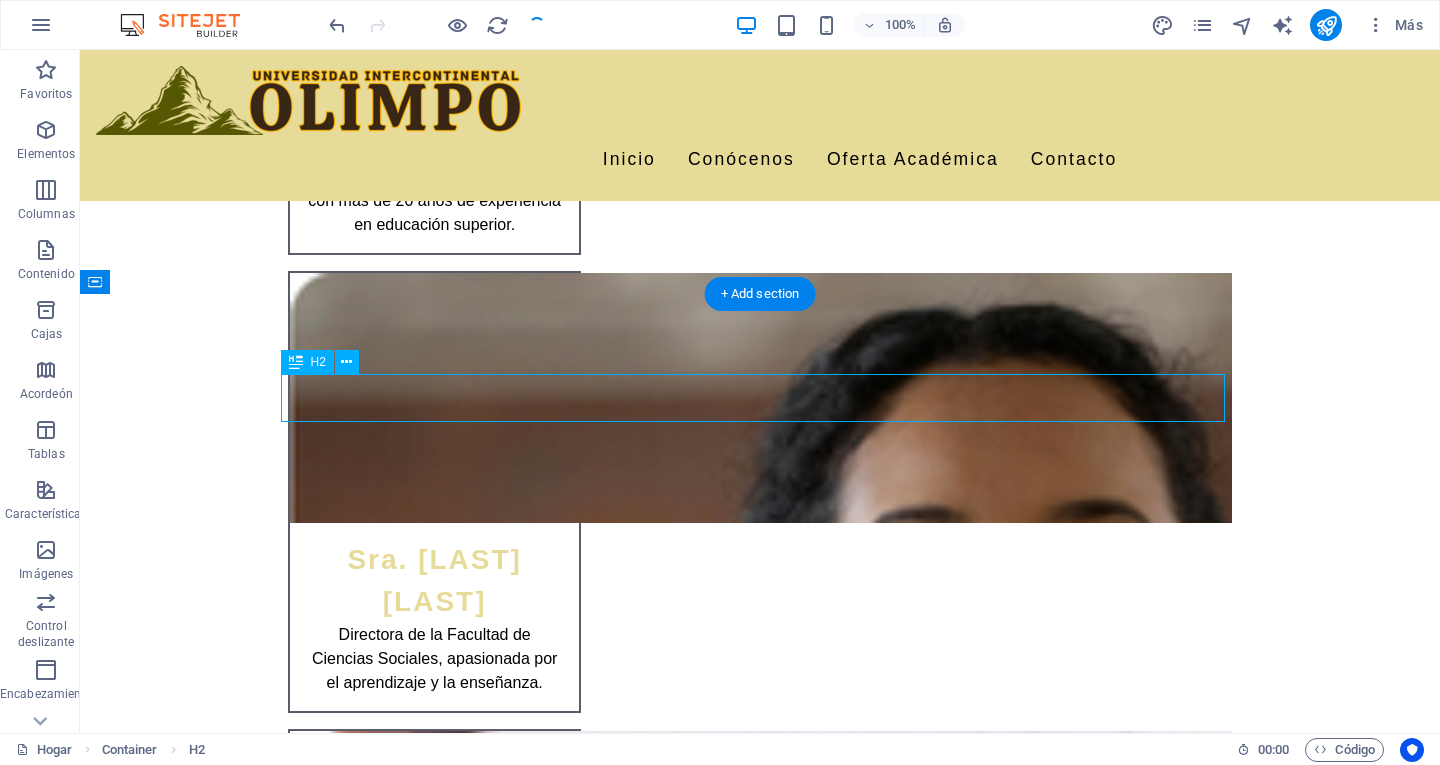 click on "Estamos aquí para ayudarte" at bounding box center (760, 2729) 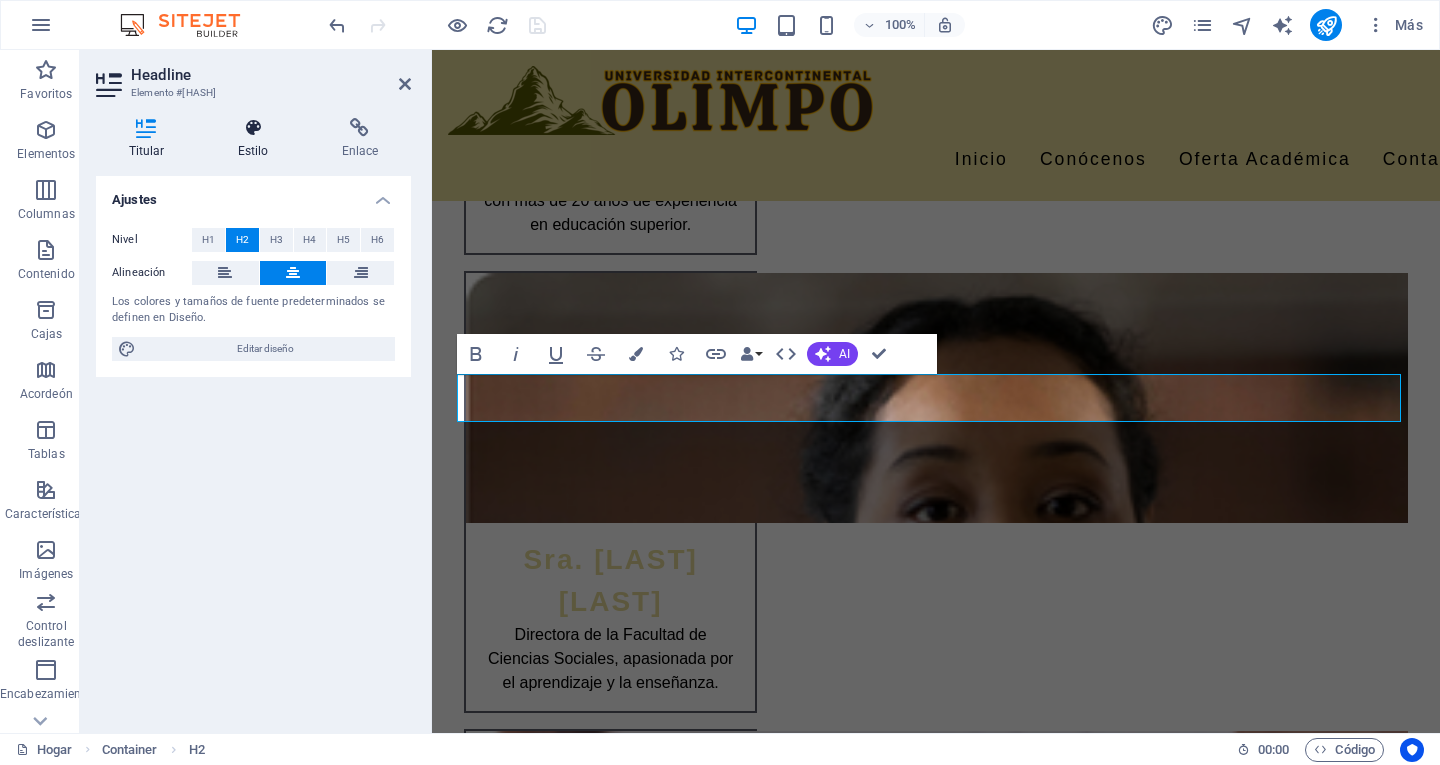 click on "Estilo" at bounding box center (253, 151) 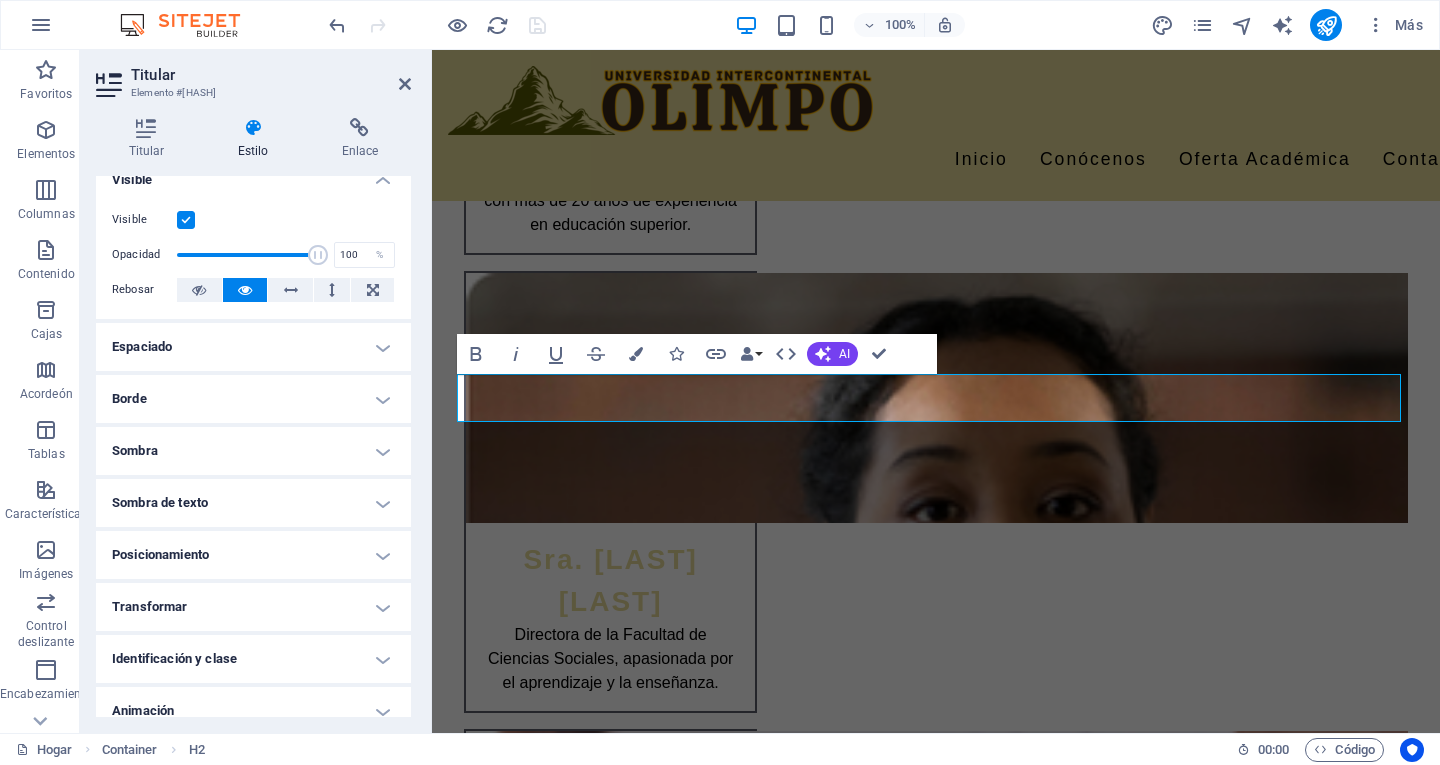 scroll, scrollTop: 221, scrollLeft: 0, axis: vertical 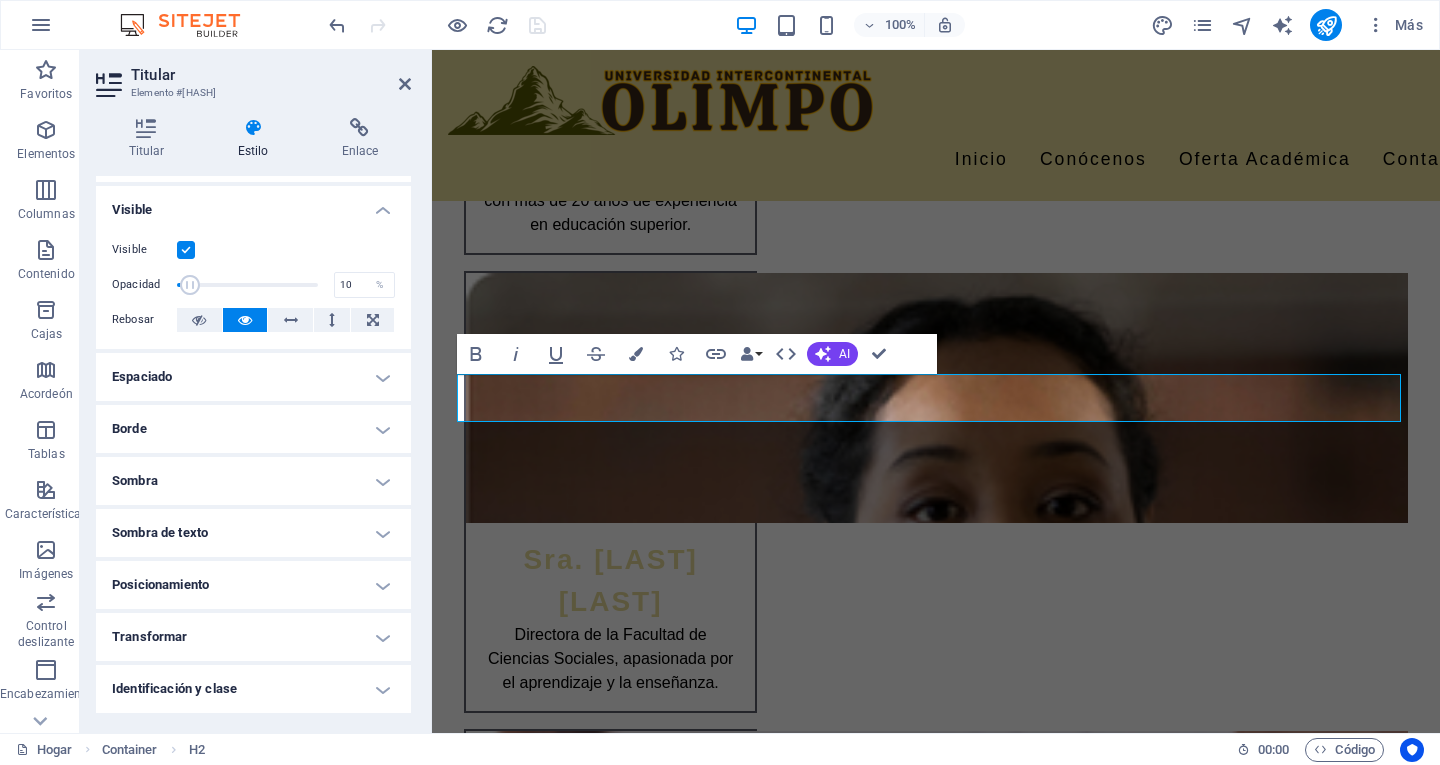 drag, startPoint x: 278, startPoint y: 283, endPoint x: 188, endPoint y: 277, distance: 90.199776 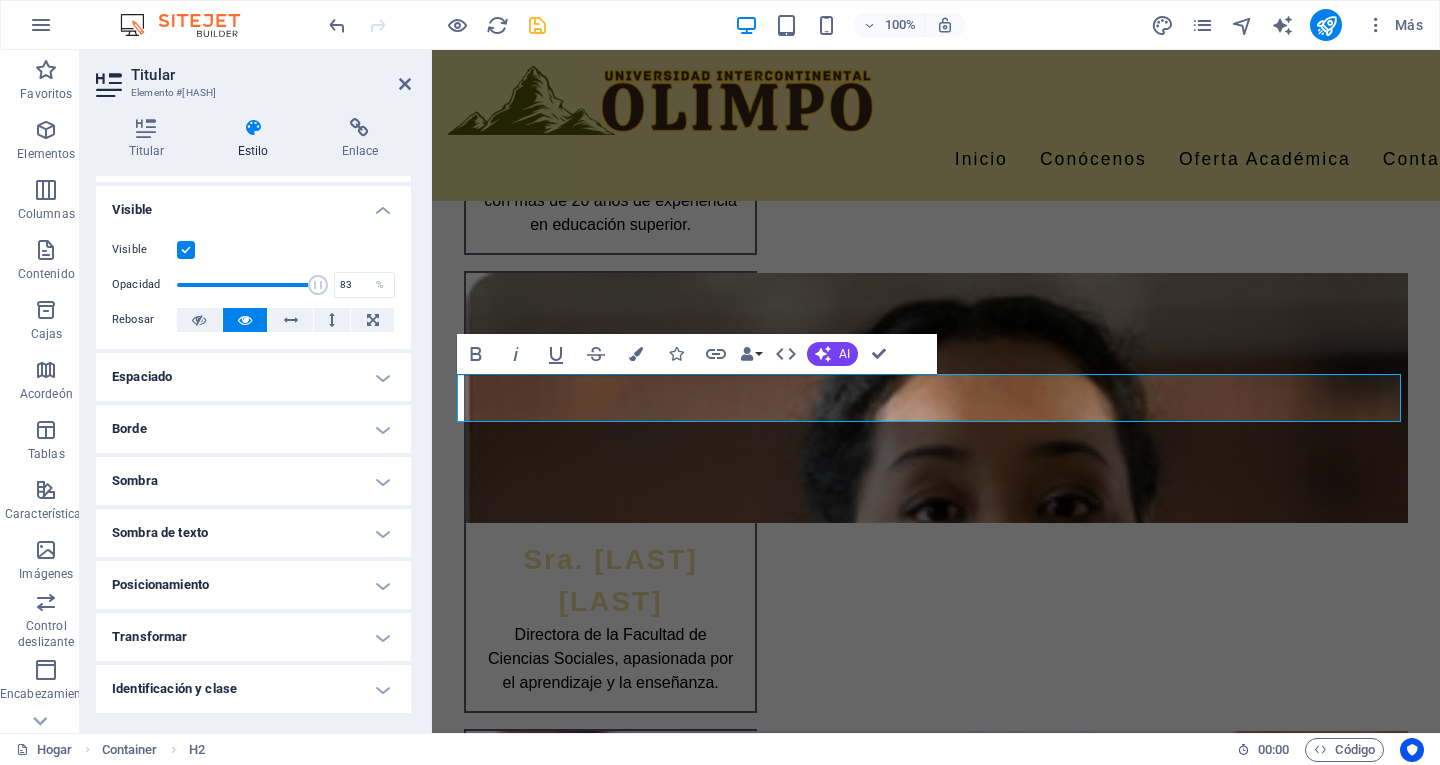type on "100" 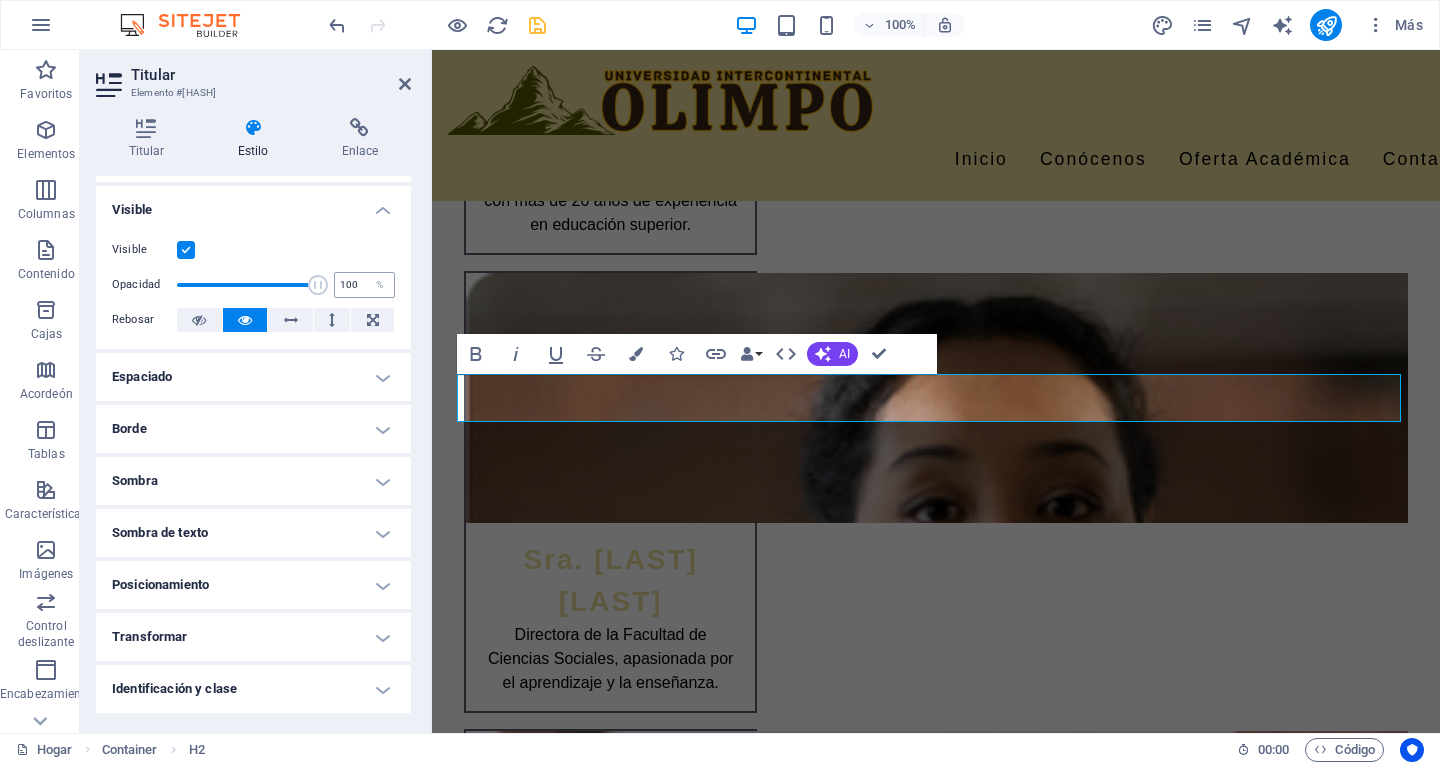 drag, startPoint x: 191, startPoint y: 284, endPoint x: 349, endPoint y: 282, distance: 158.01266 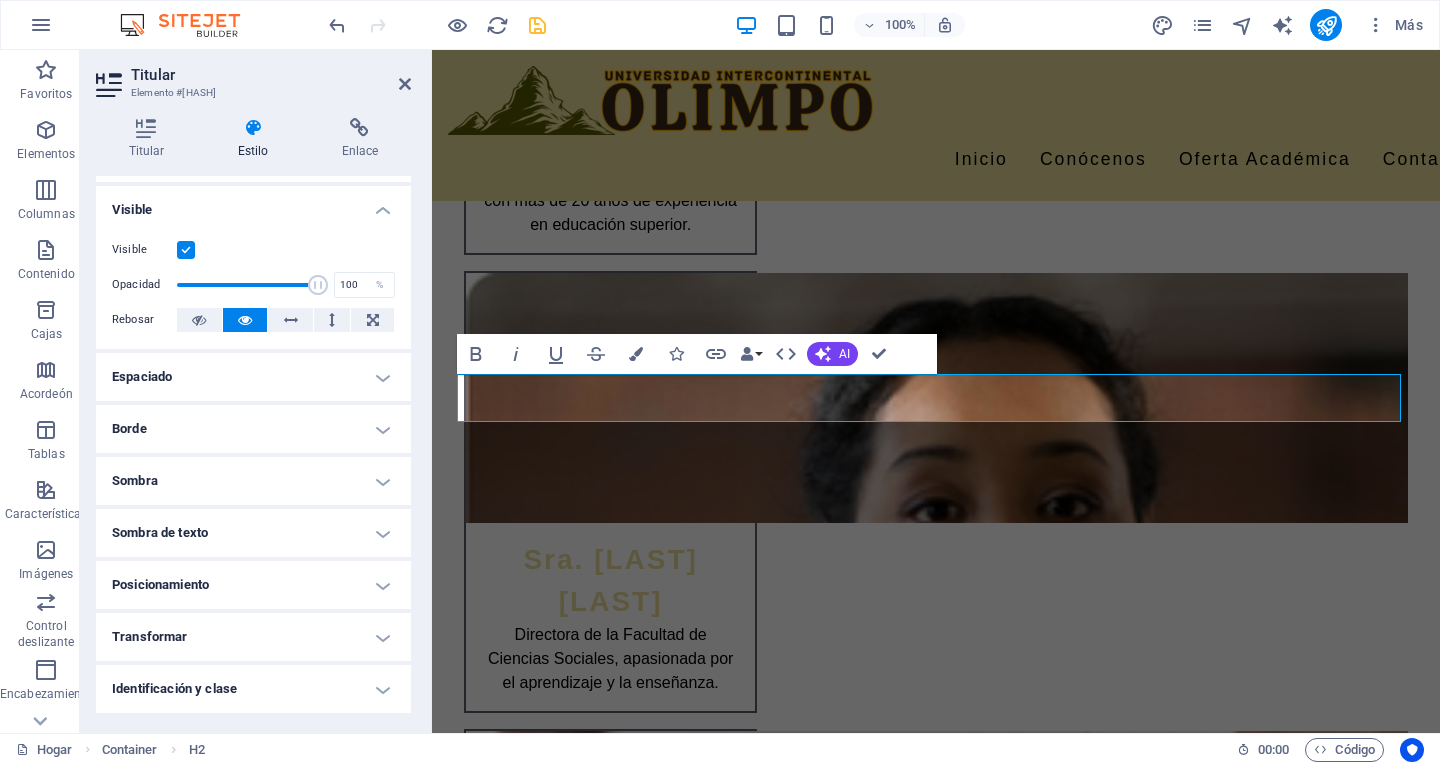 click at bounding box center (186, 250) 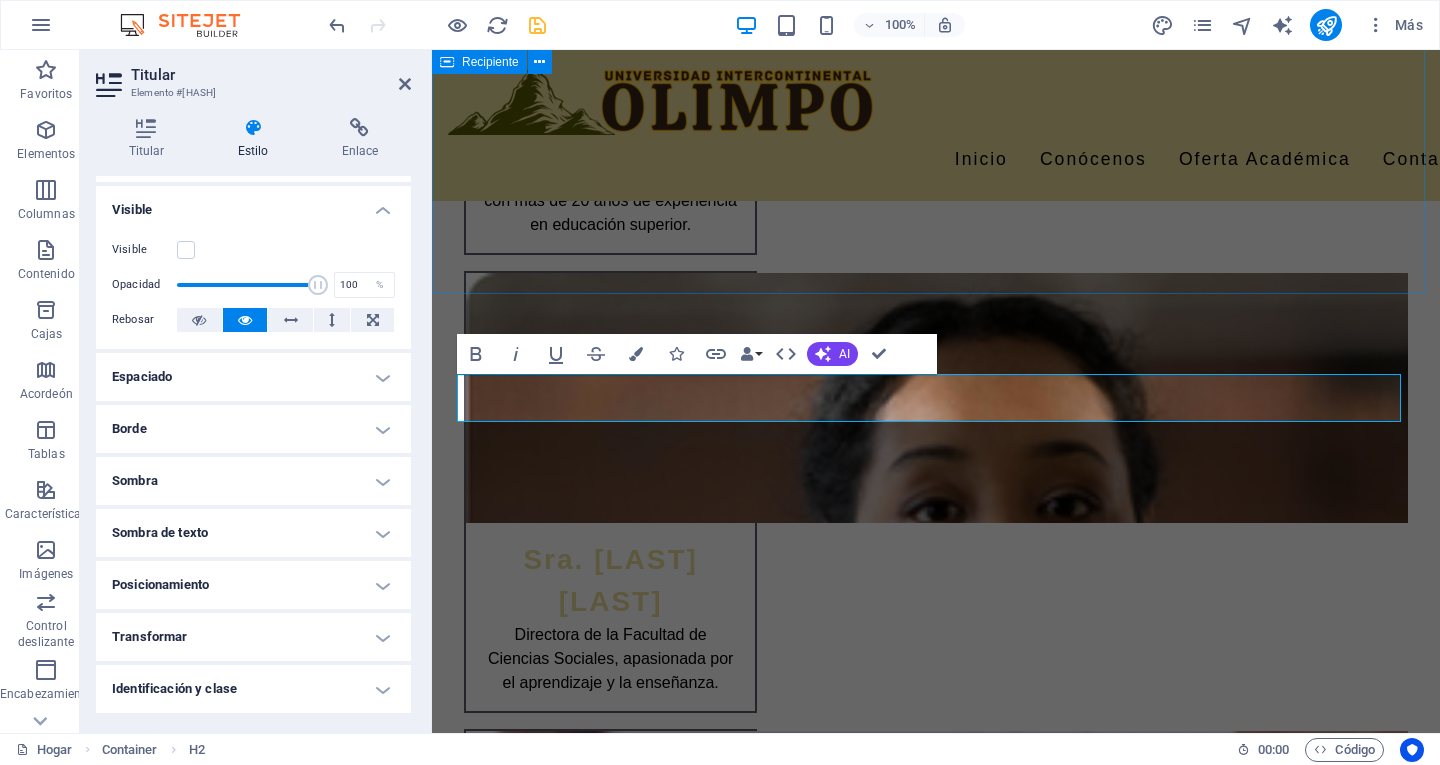 click on "Equipo Dr. Juan Pérez Rector de la Universidad Olimpo, con más de 20 años de experiencia en educación superior. Sra. Ana López Directora de la Facultad de Ciencias Sociales, apasionada por el aprendizaje y la enseñanza. Ing. Carlos Gómez Coordinador de Tecnología e Innovación, experto en proyectos tecnológicos y educativos. Dra. María Sánchez Jefa del Departamento de Investigación, comprometida con el avance del conocimiento. Lic. Laura Torres Asesora Académica, especialista en desarrollo estudiantil y rutas profesionales. Mtro. José Ramírez Docente y mentor, dedicado a guiar a los estudiantes hacia su éxito personal y profesional." at bounding box center [936, 1140] 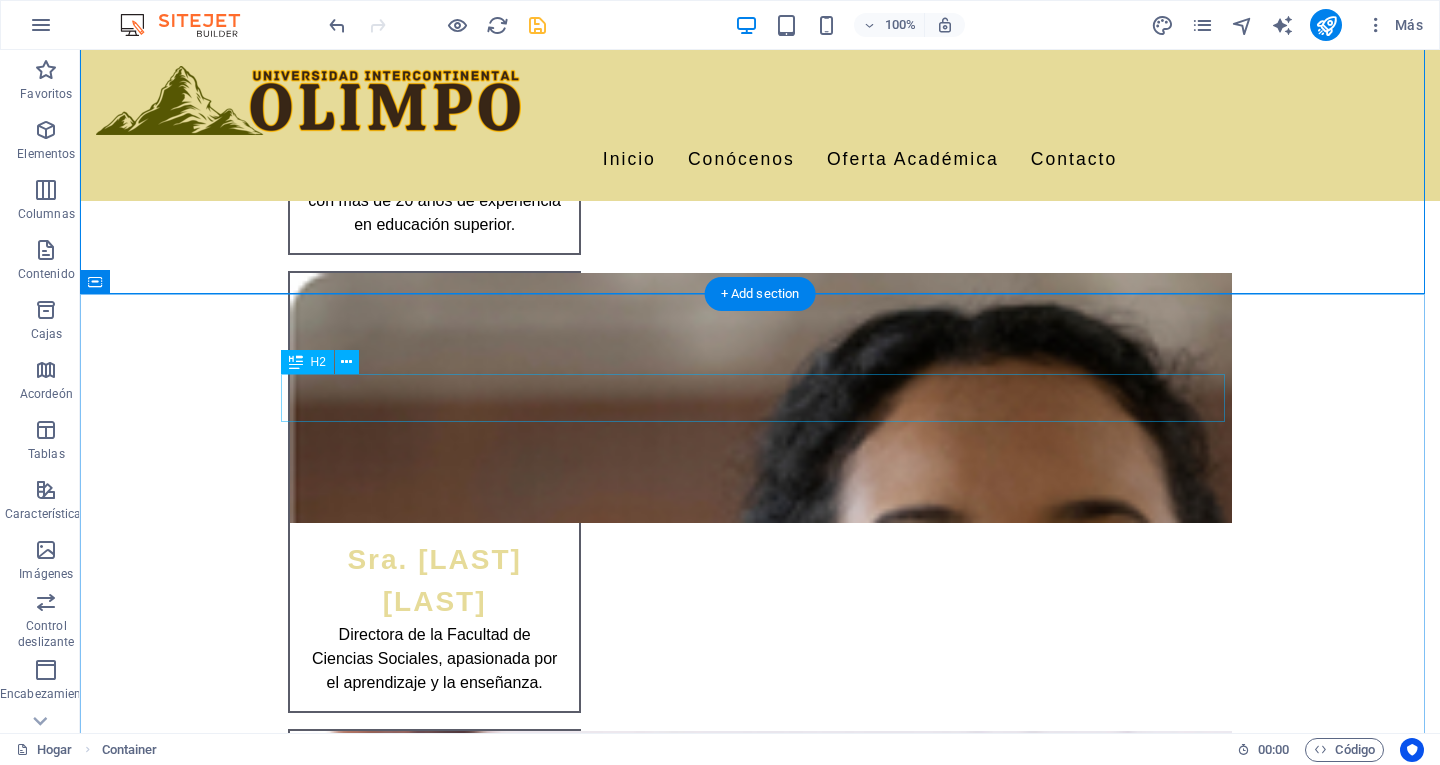 click on "Estamos aquí para ayudarte" at bounding box center [760, 2729] 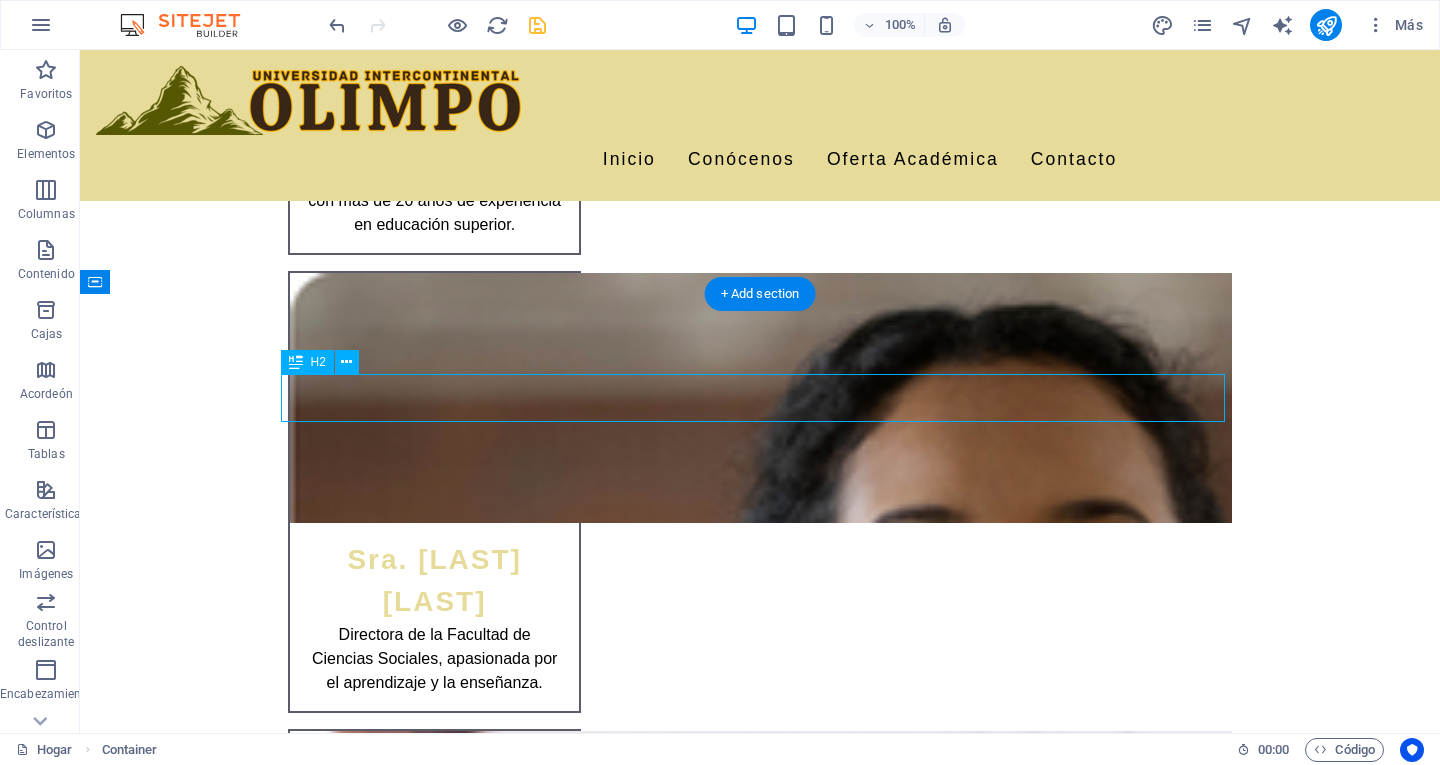 click on "Estamos aquí para ayudarte" at bounding box center [760, 2729] 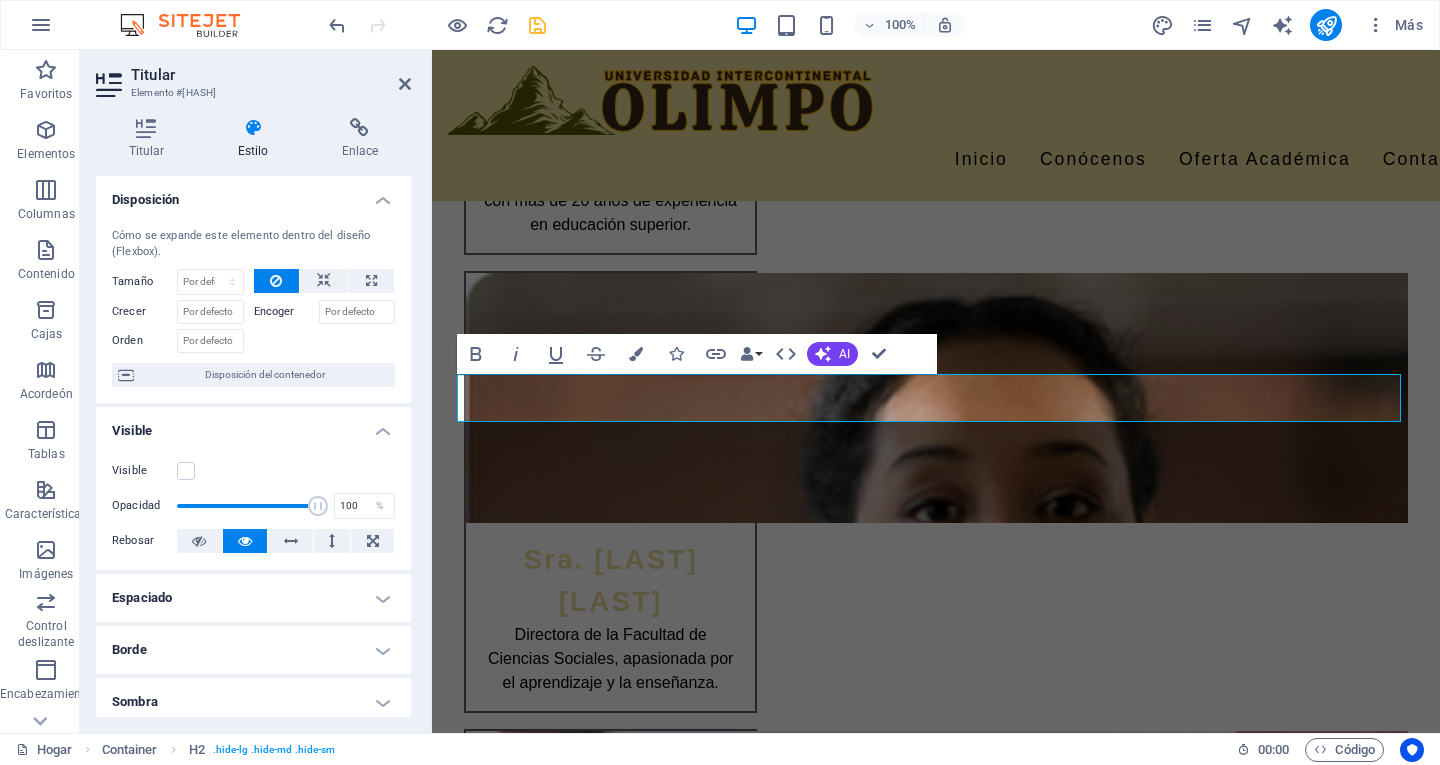 click on "Visible" at bounding box center [253, 471] 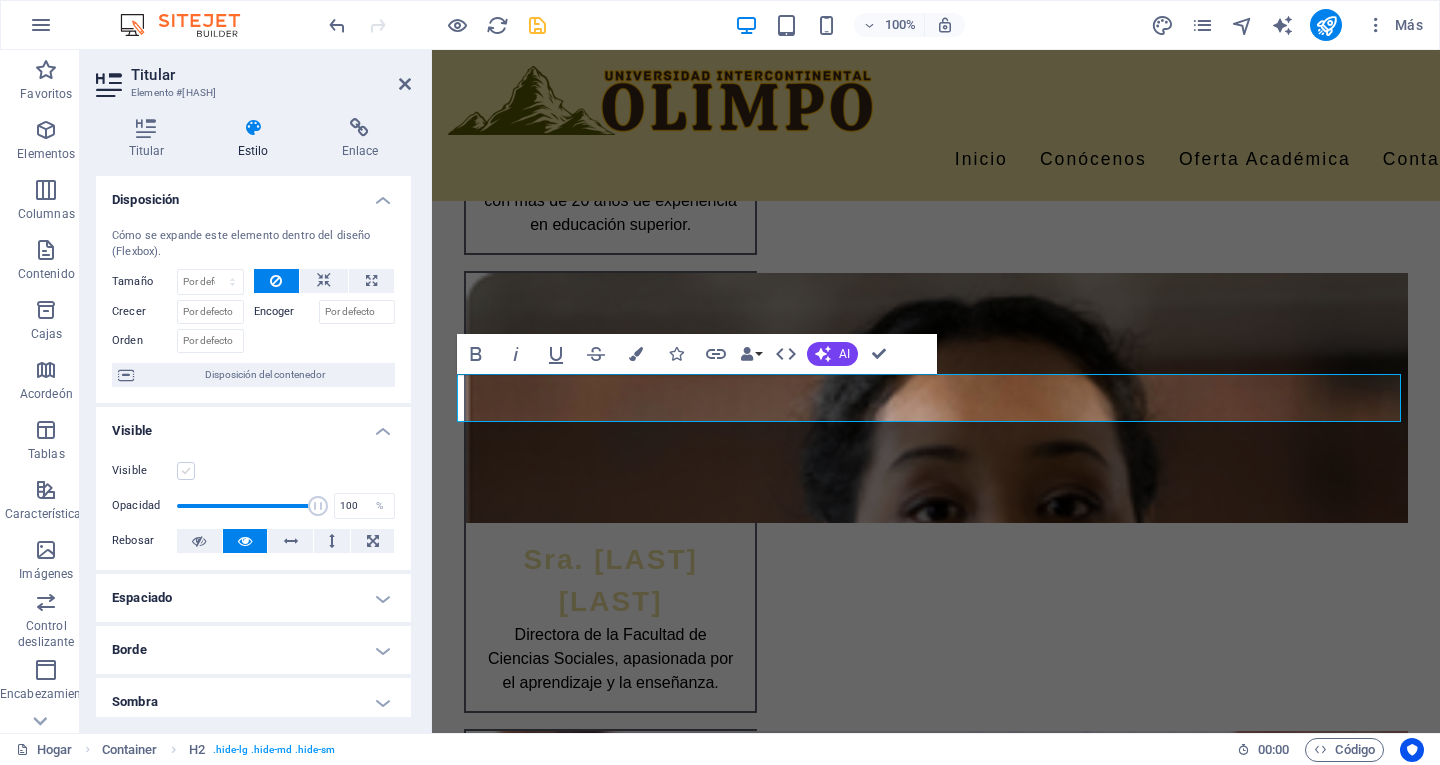 click at bounding box center [186, 471] 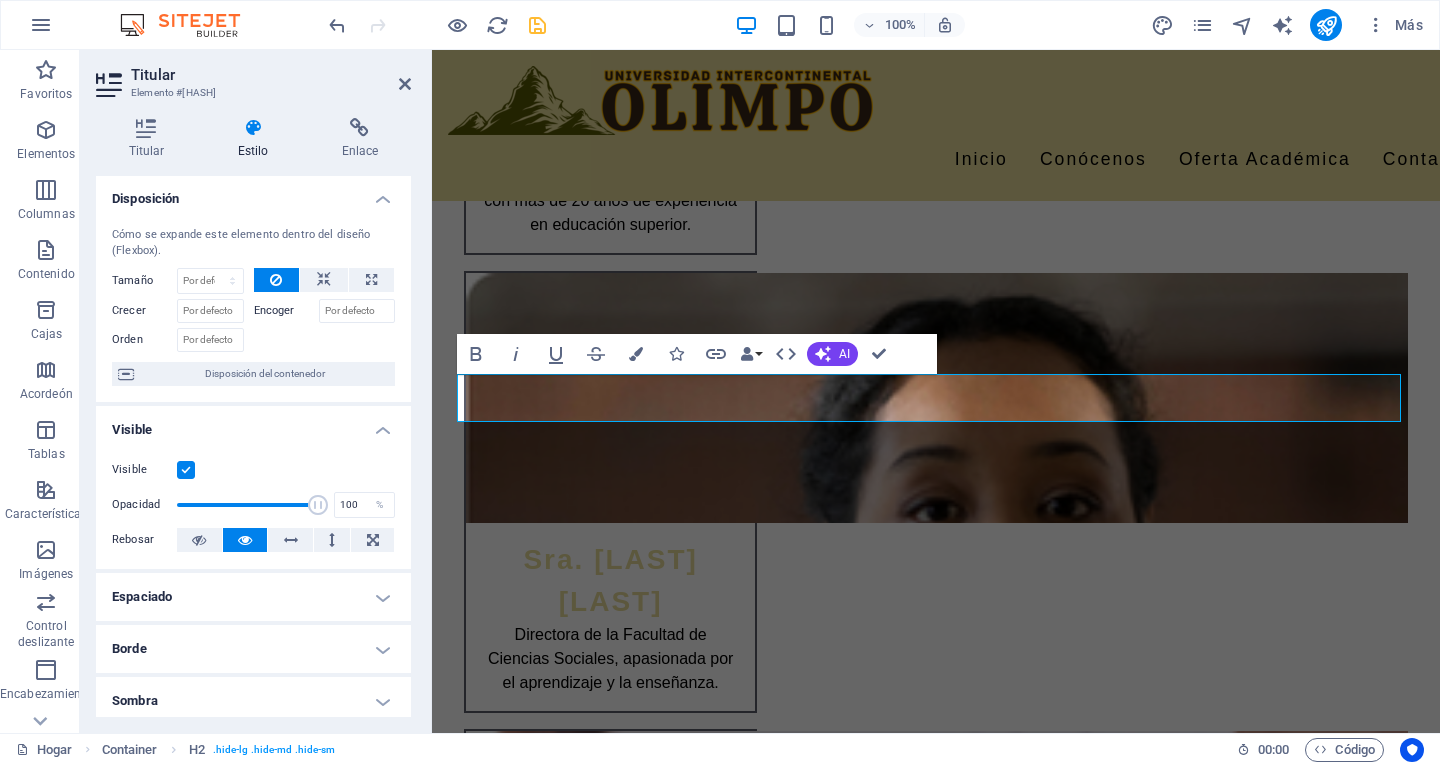 scroll, scrollTop: 0, scrollLeft: 0, axis: both 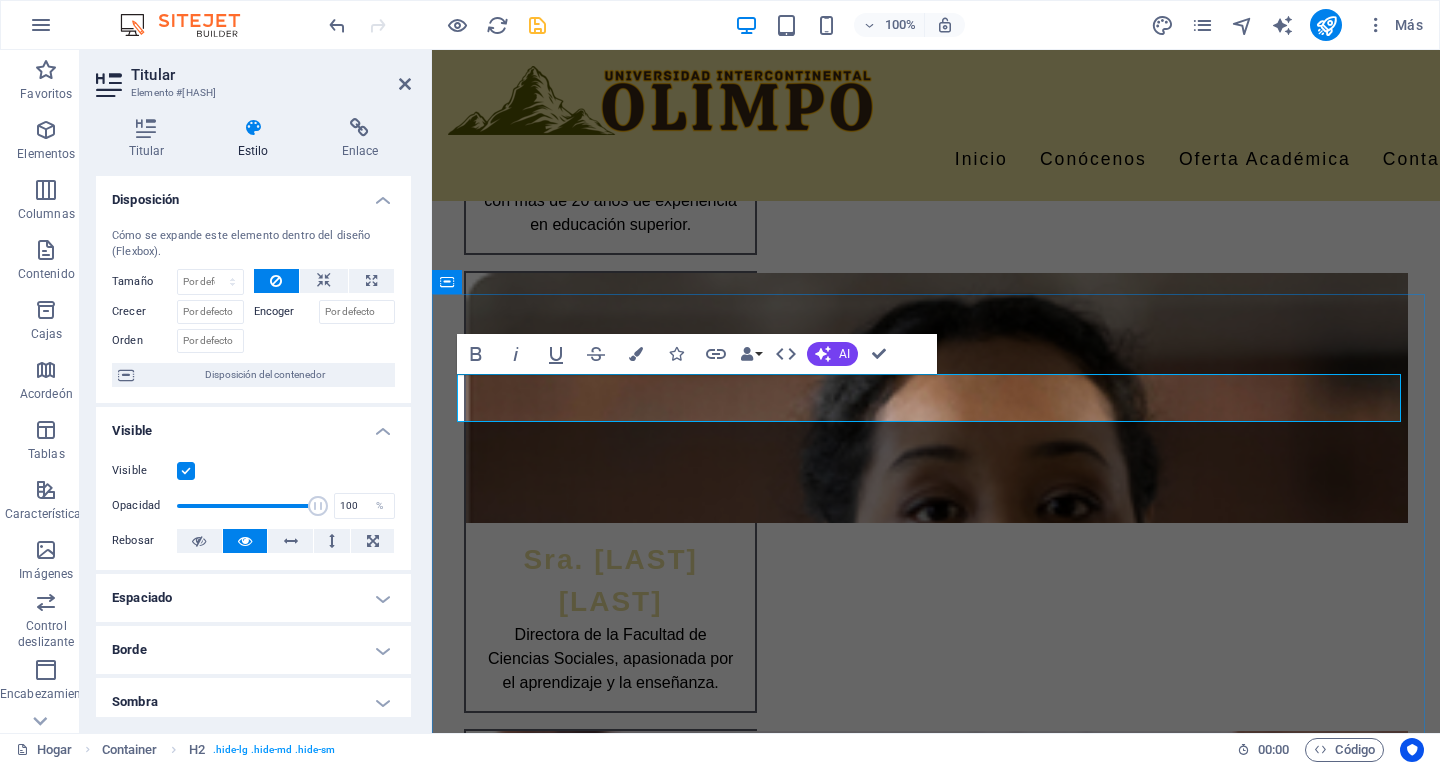click on "Estamos aquí para ayudarte" at bounding box center (936, 2729) 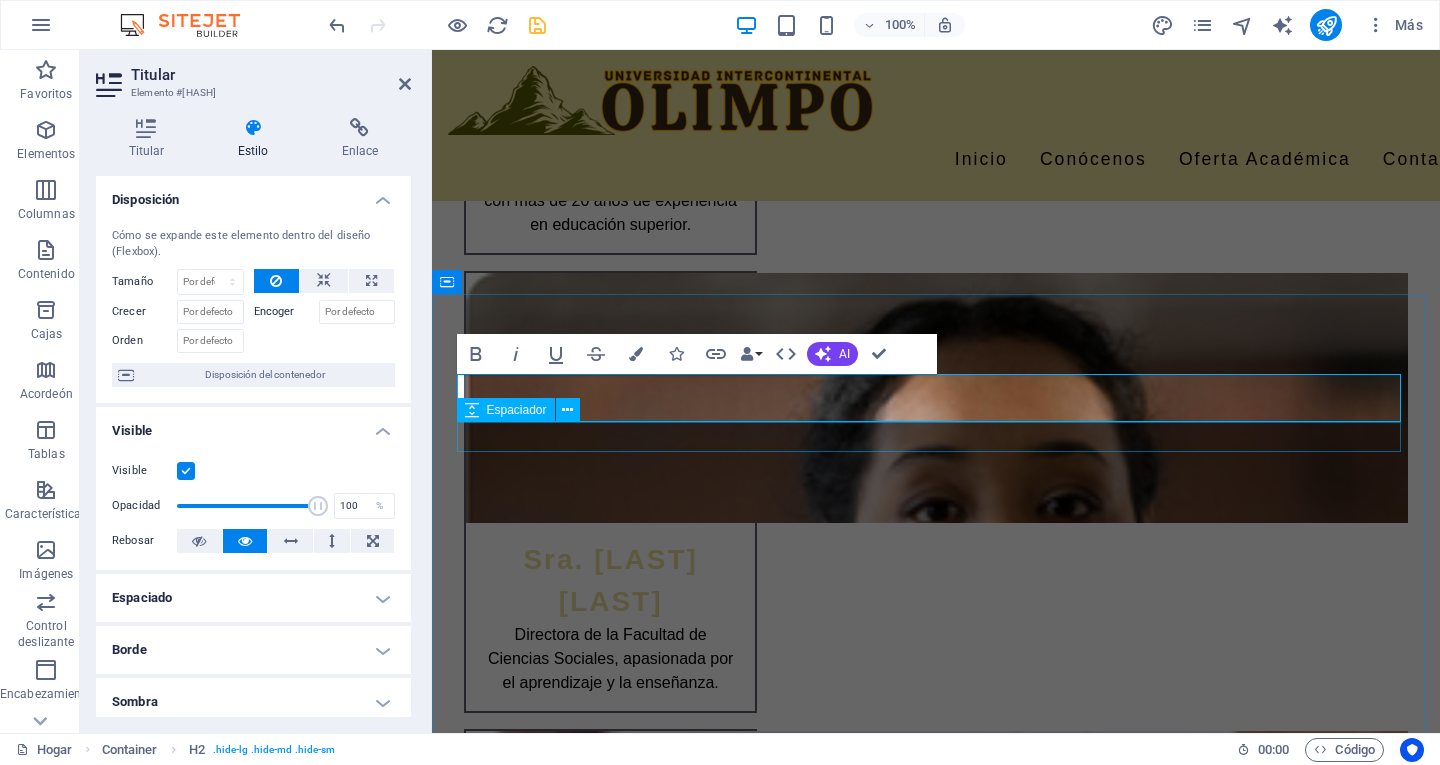 click at bounding box center (936, 2768) 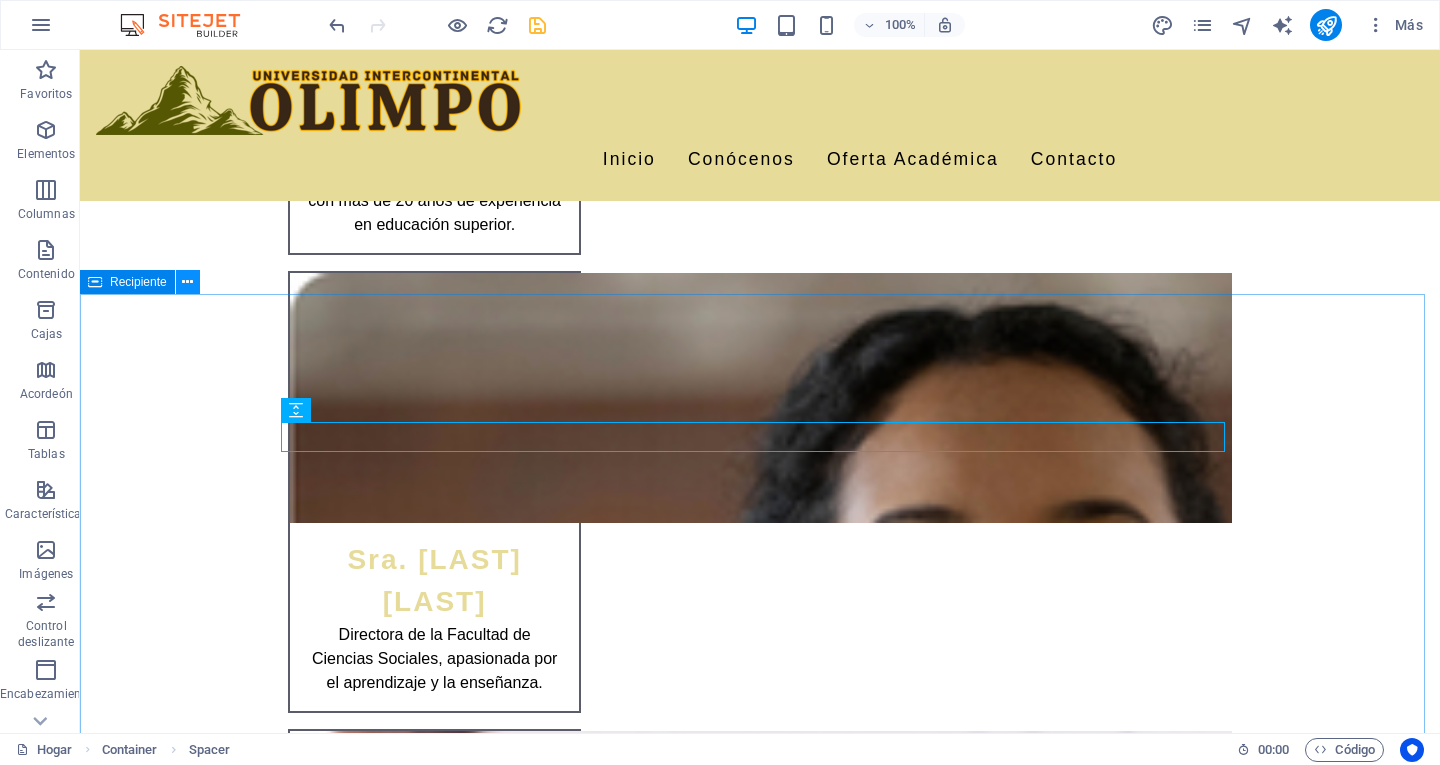 click at bounding box center [187, 282] 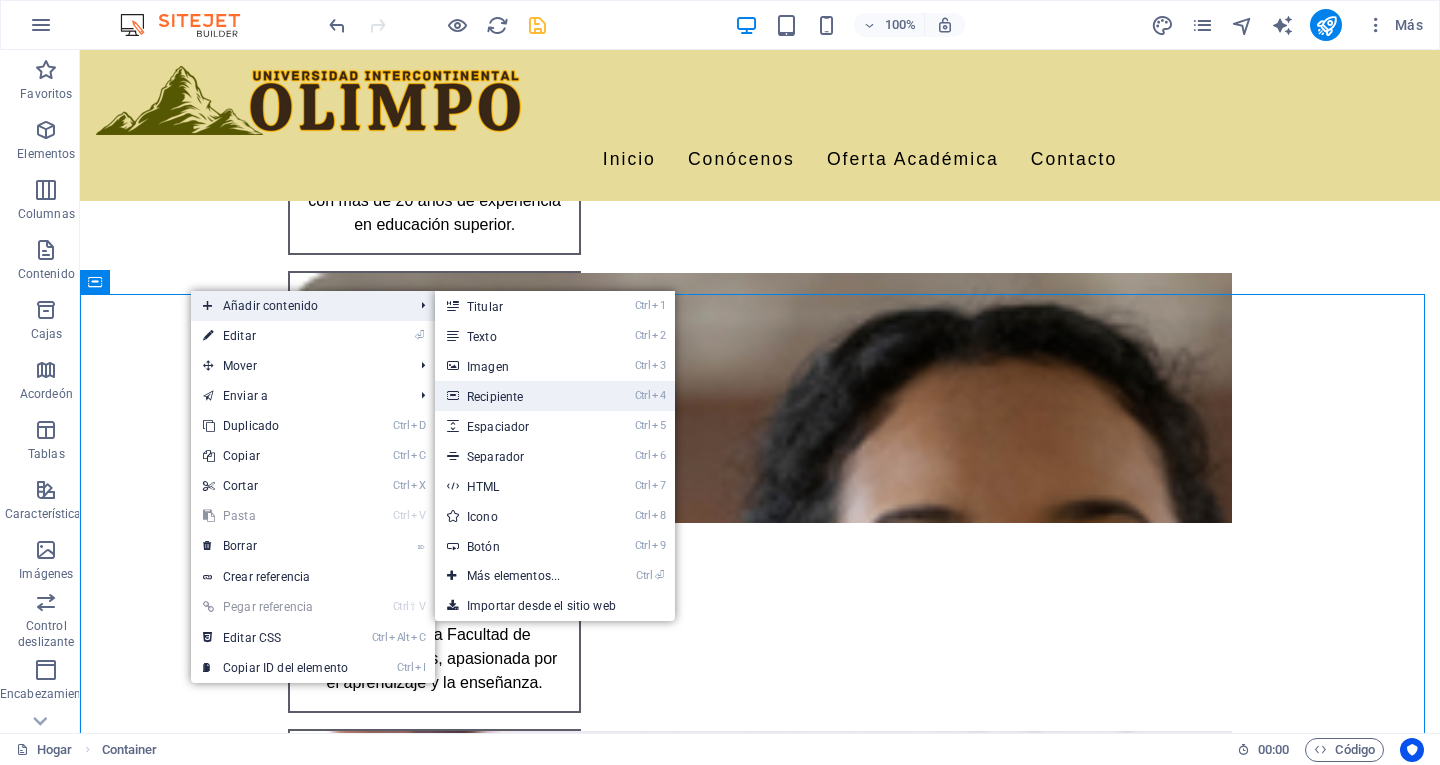 click on "Recipiente" at bounding box center (495, 397) 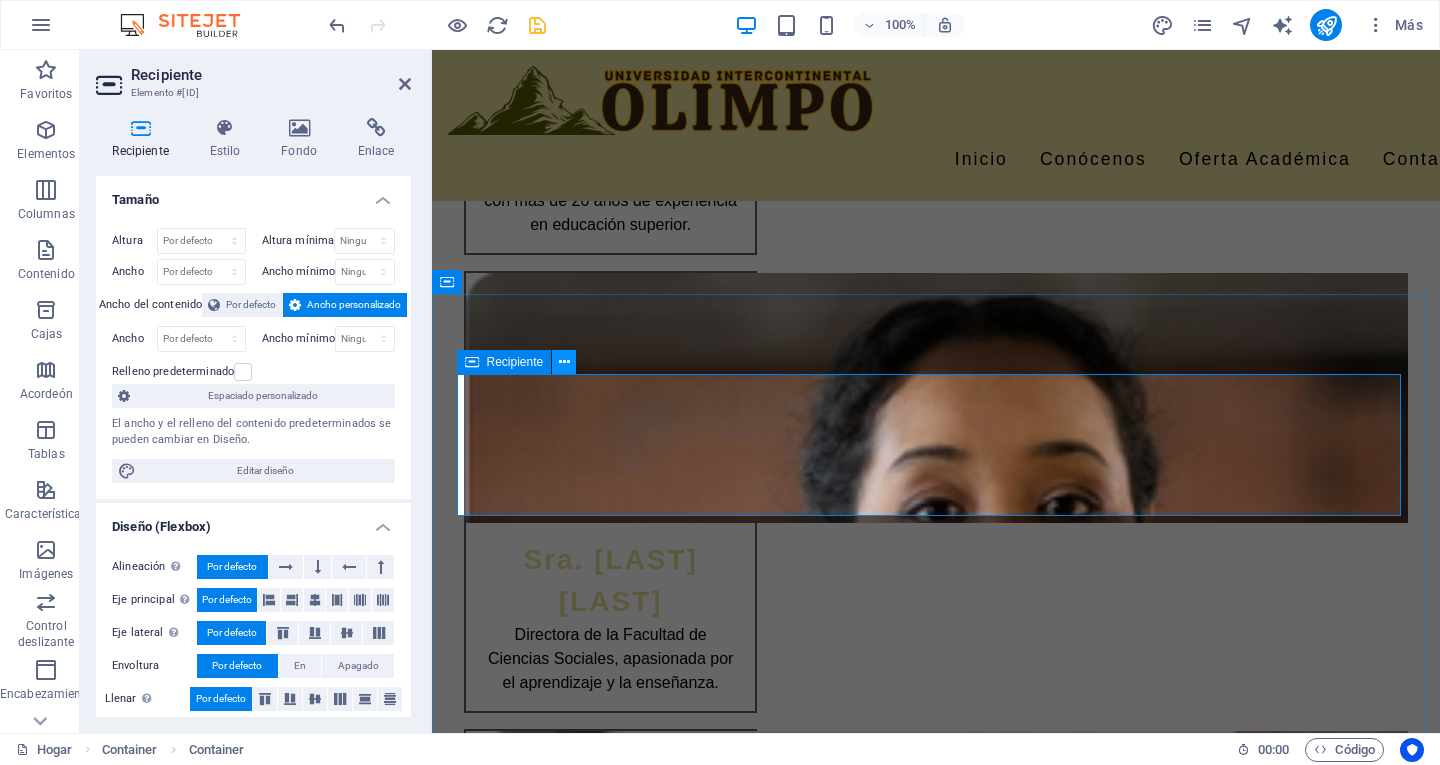 click at bounding box center (564, 362) 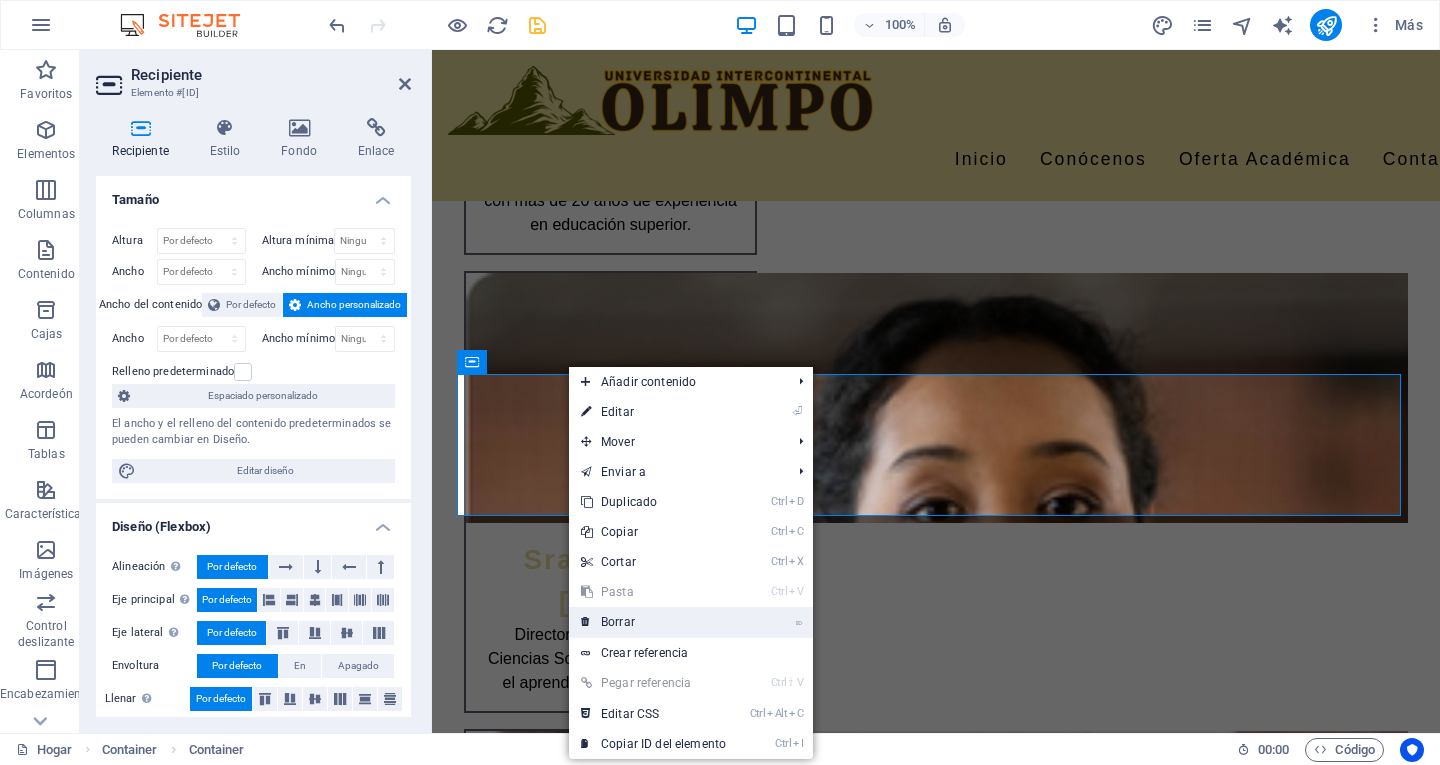 click on "⌦ Borrar" at bounding box center [653, 622] 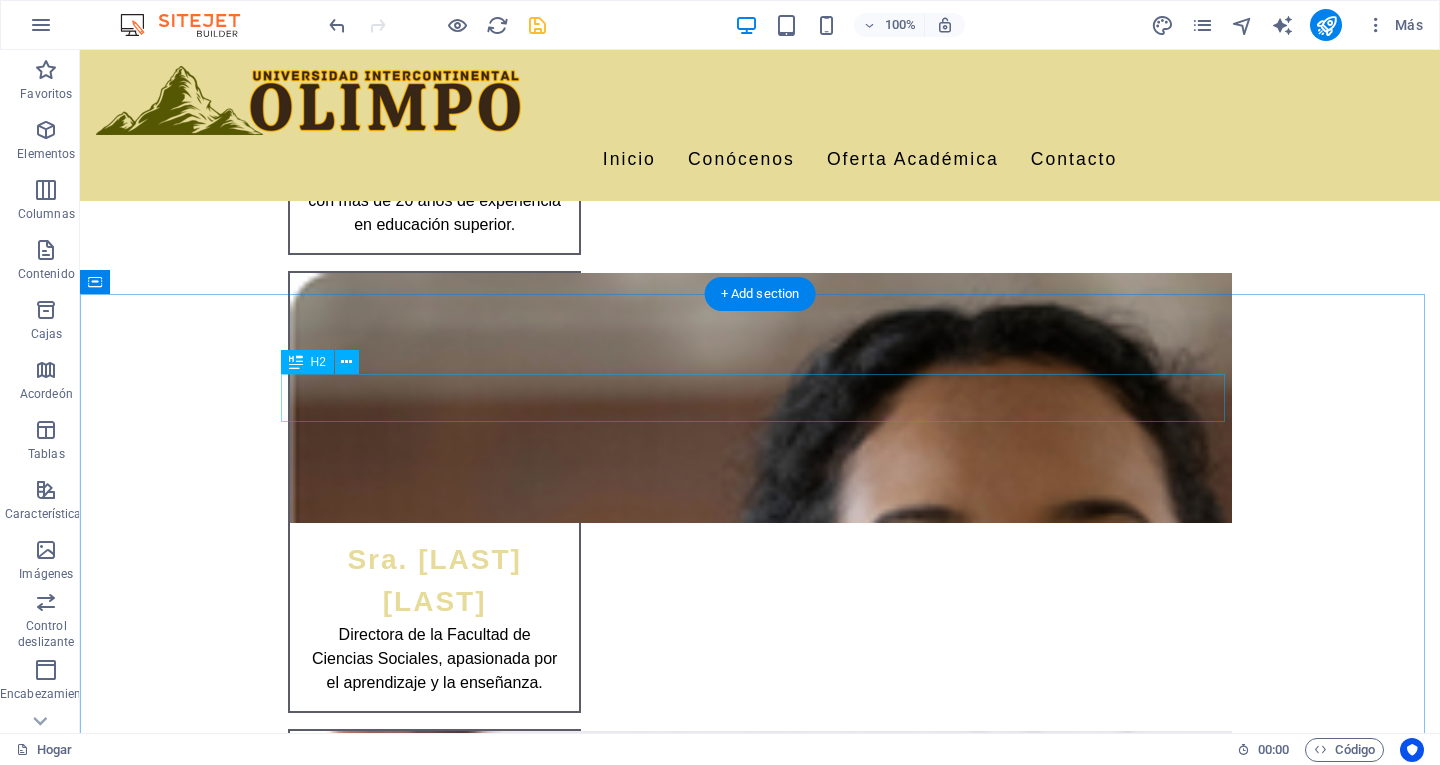 click on "Estamos aquí para ayudarte" at bounding box center [760, 2729] 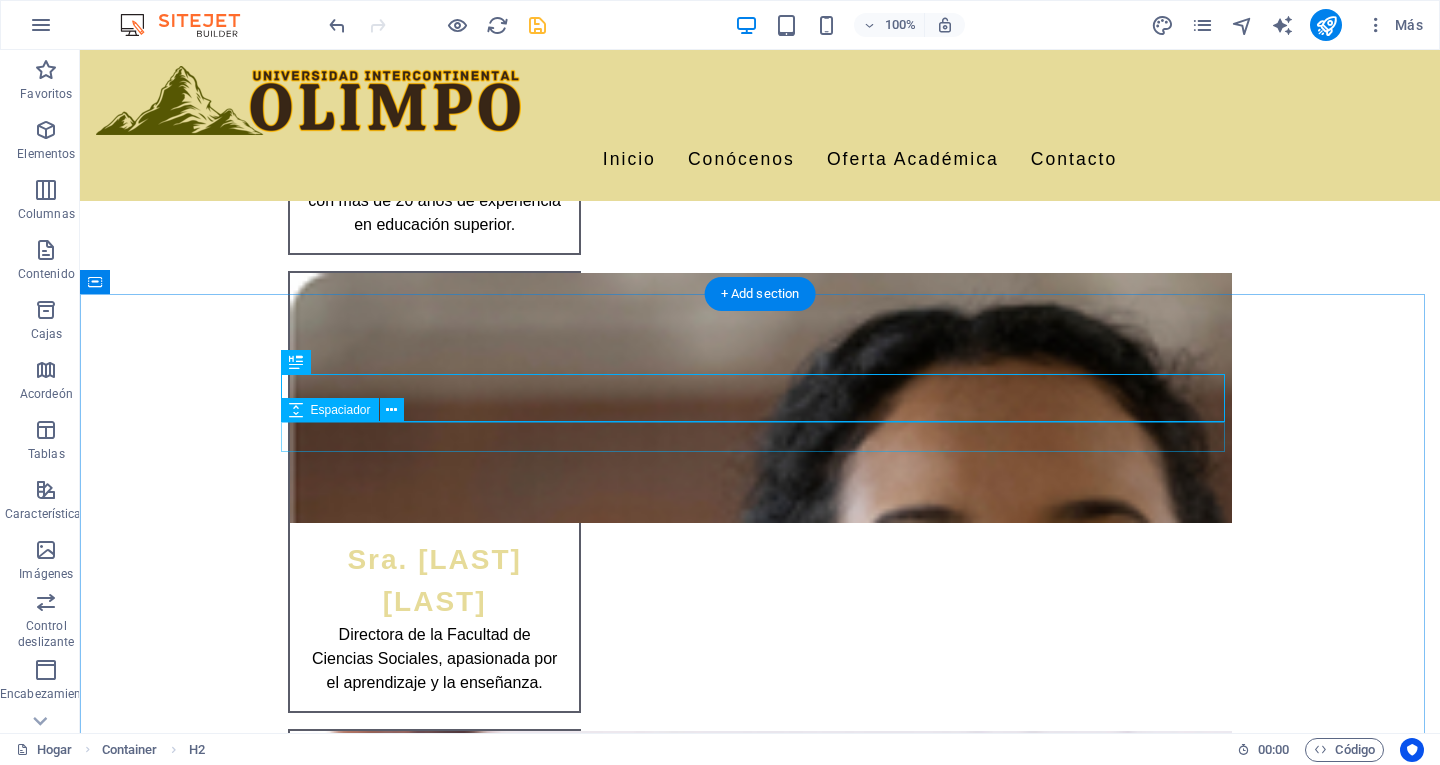 click at bounding box center (760, 2768) 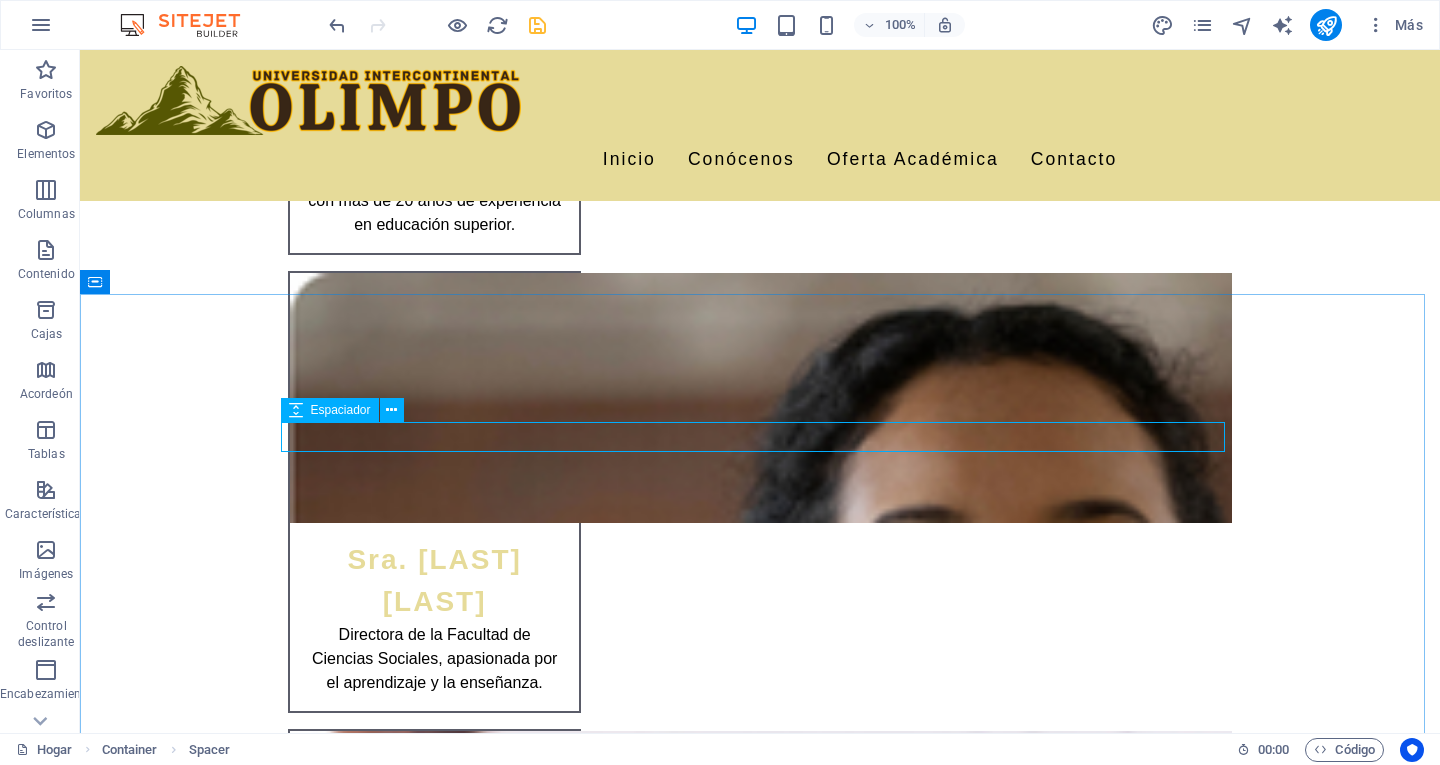 click on "Espaciador" at bounding box center (341, 410) 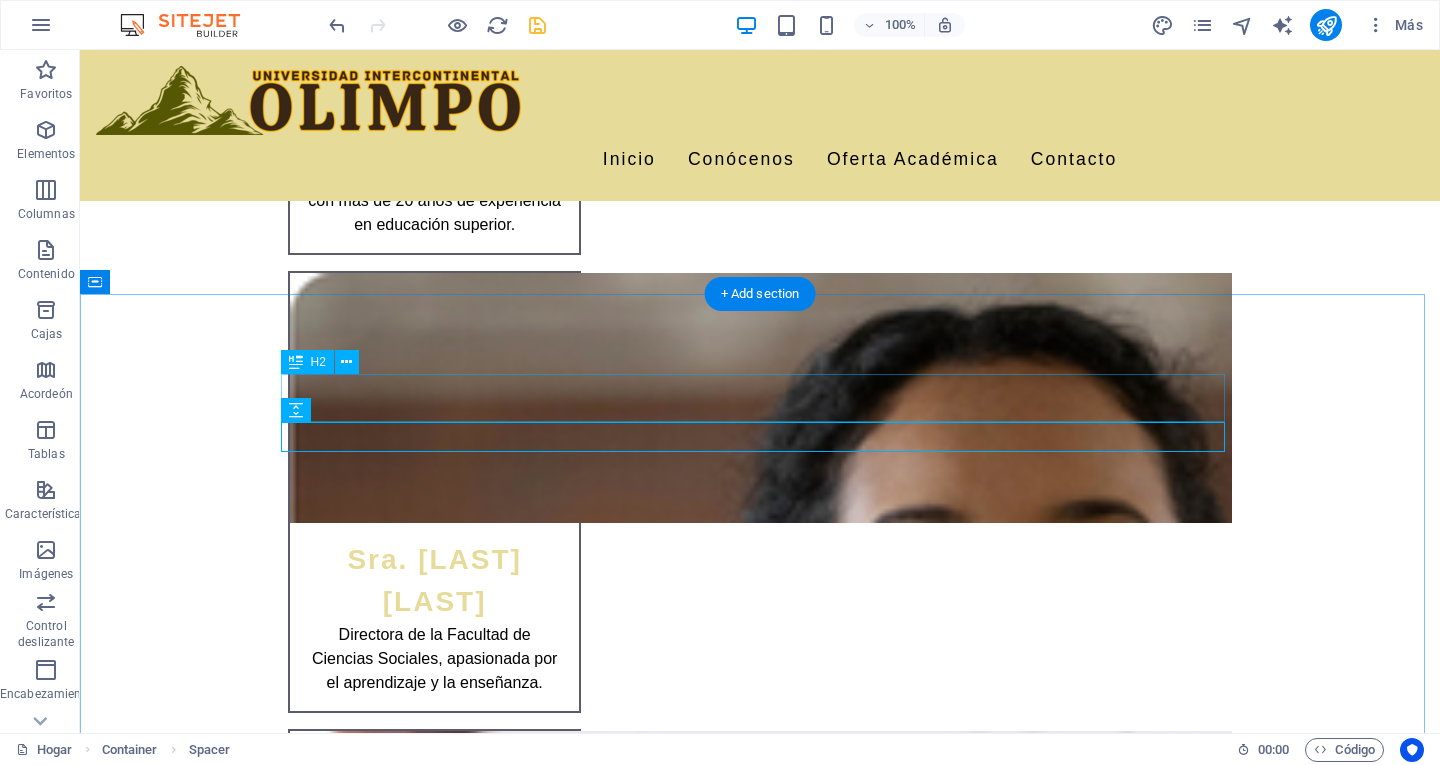 click on "Estamos aquí para ayudarte" at bounding box center [760, 2729] 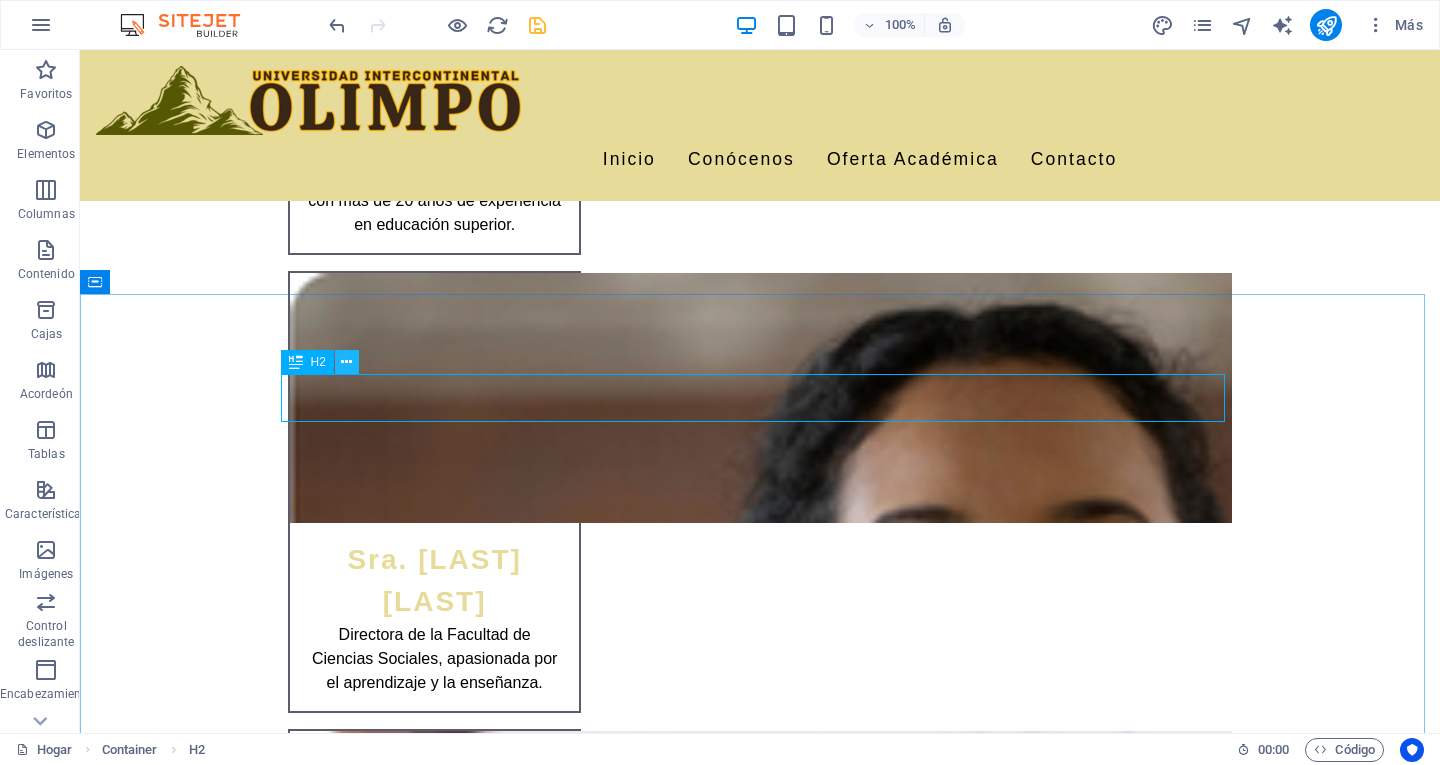 click at bounding box center [346, 362] 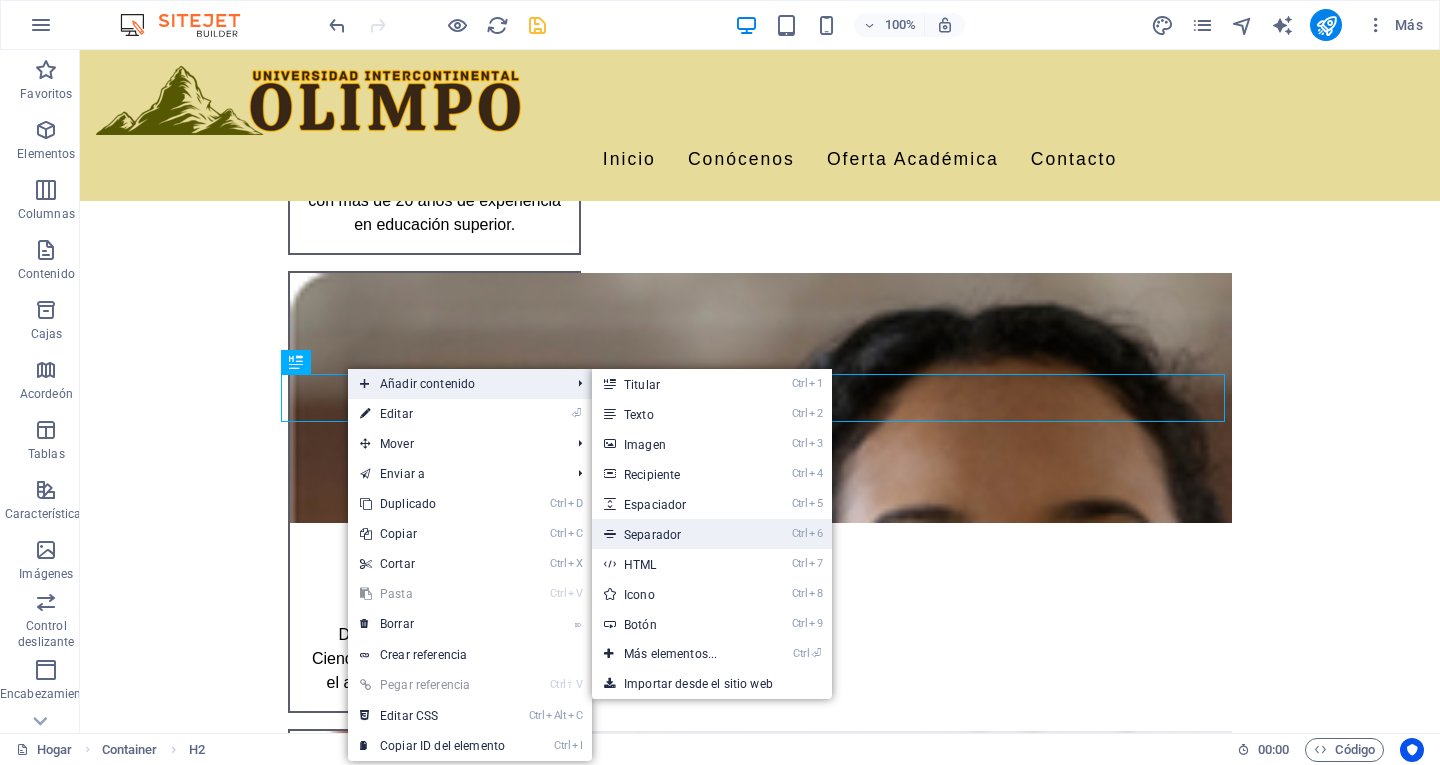 click on "Separador" at bounding box center (652, 535) 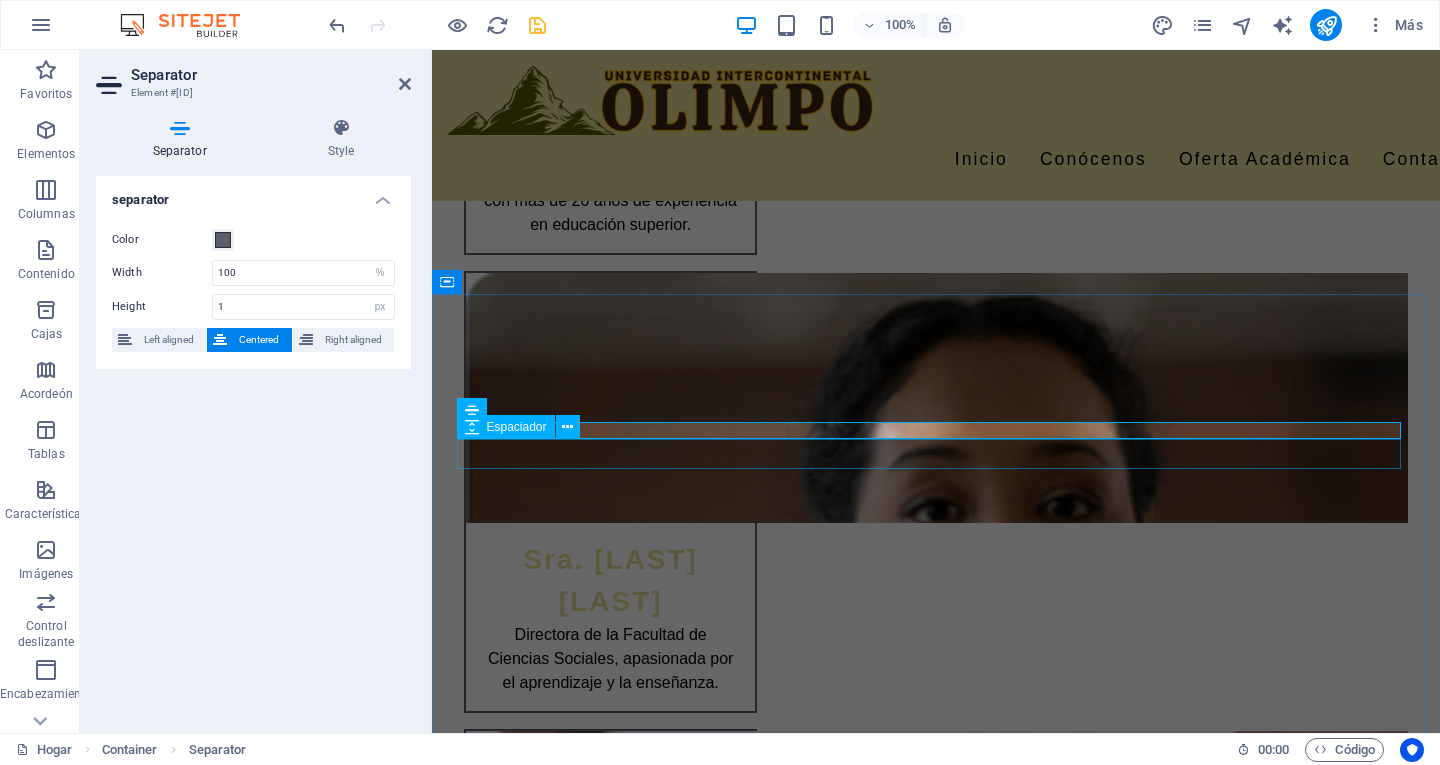 click at bounding box center (936, 2785) 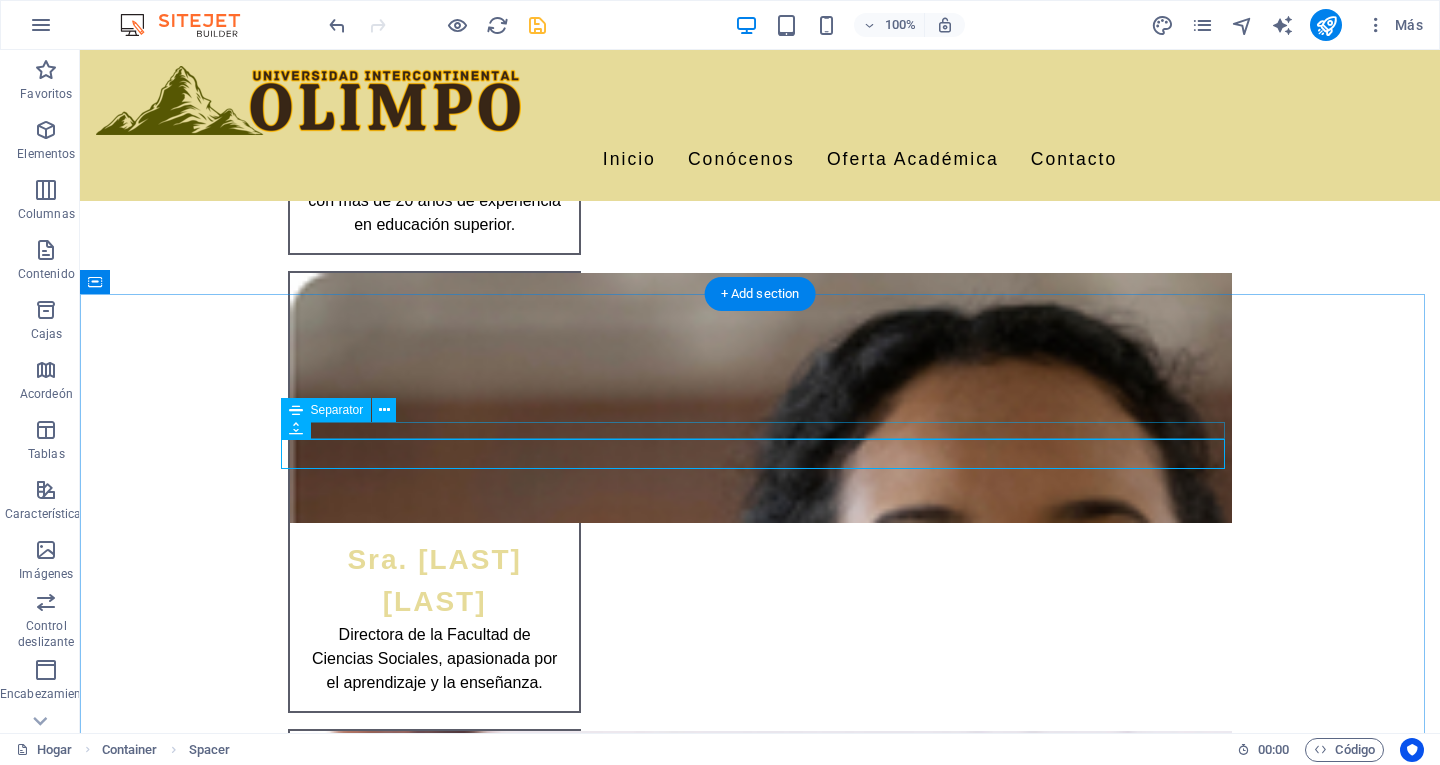 click at bounding box center [760, 2761] 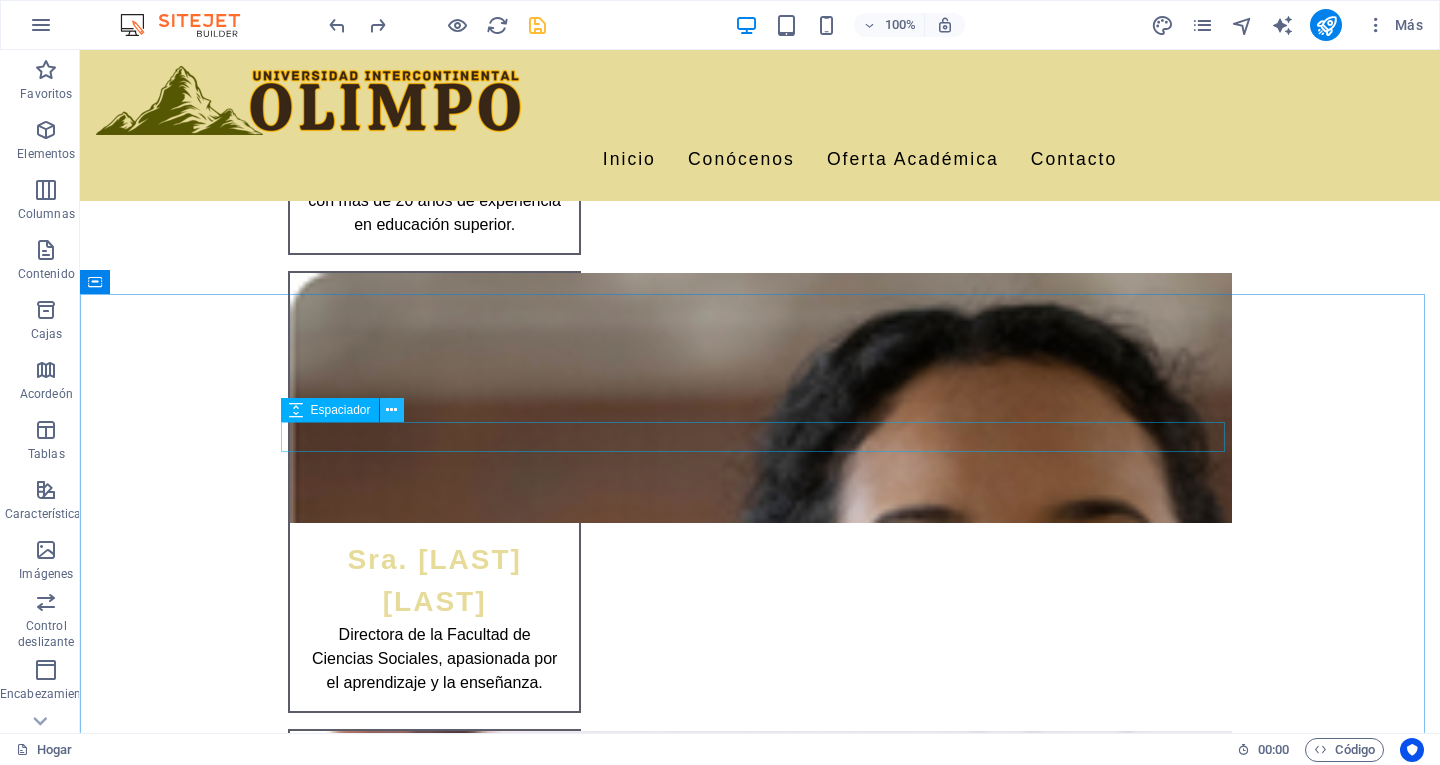 click at bounding box center [392, 410] 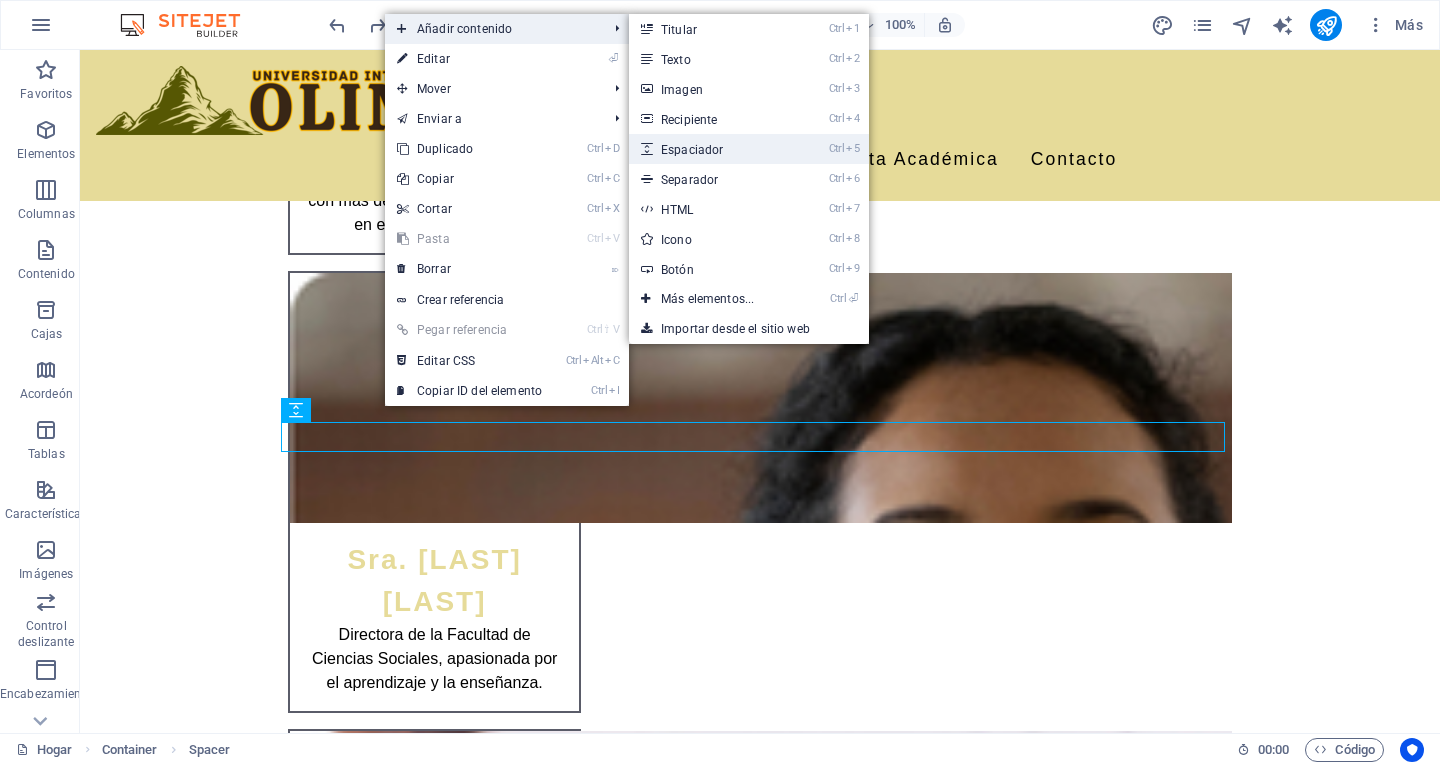click on "Espaciador" at bounding box center (692, 150) 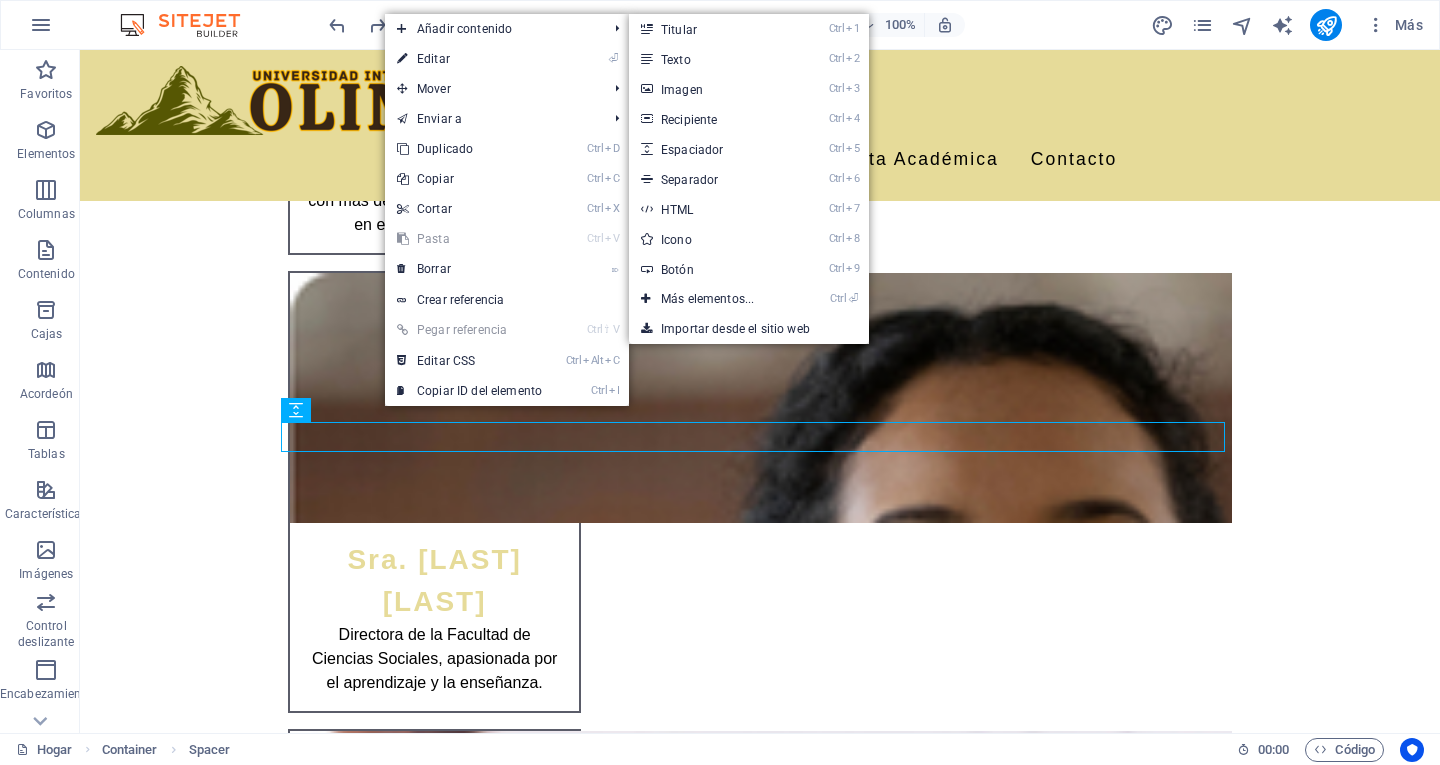 select on "px" 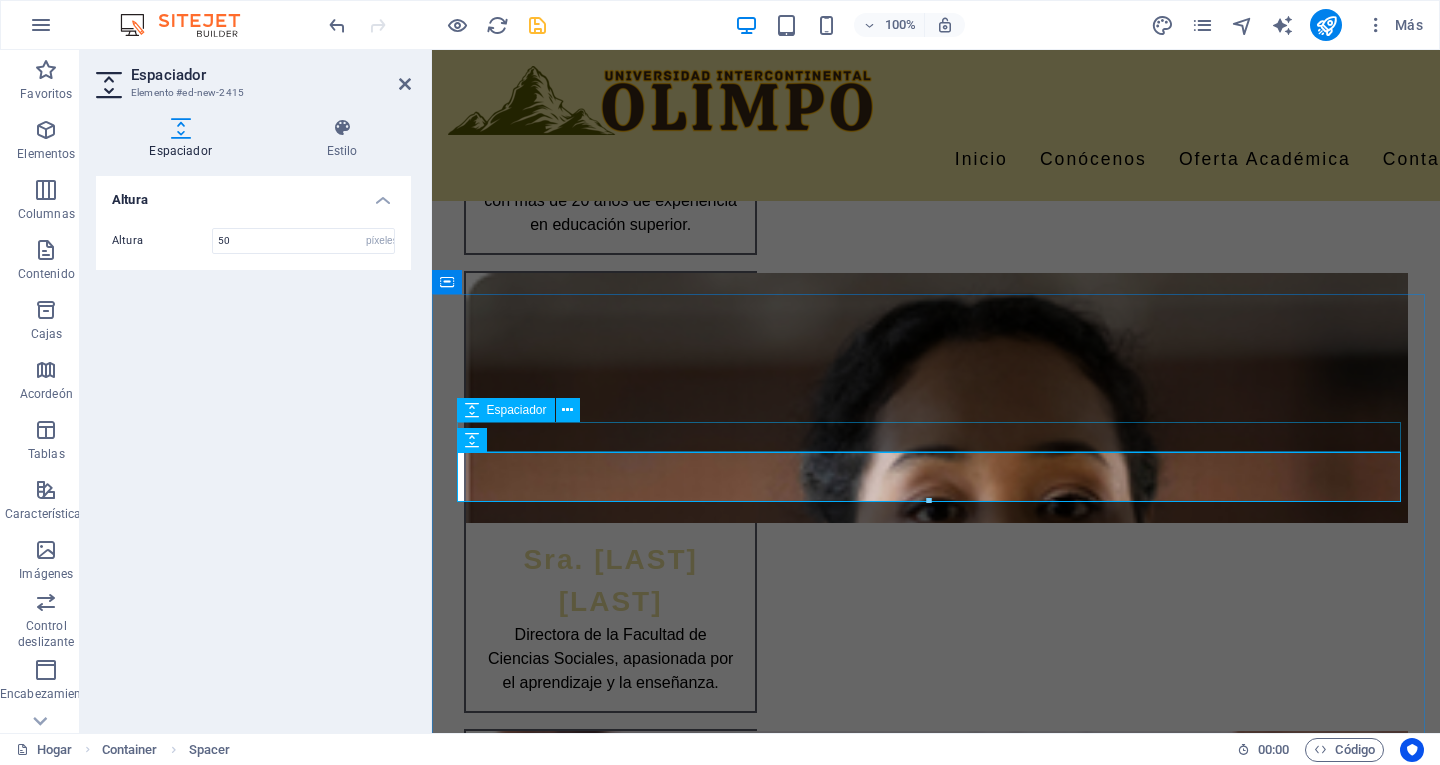 click at bounding box center [936, 2768] 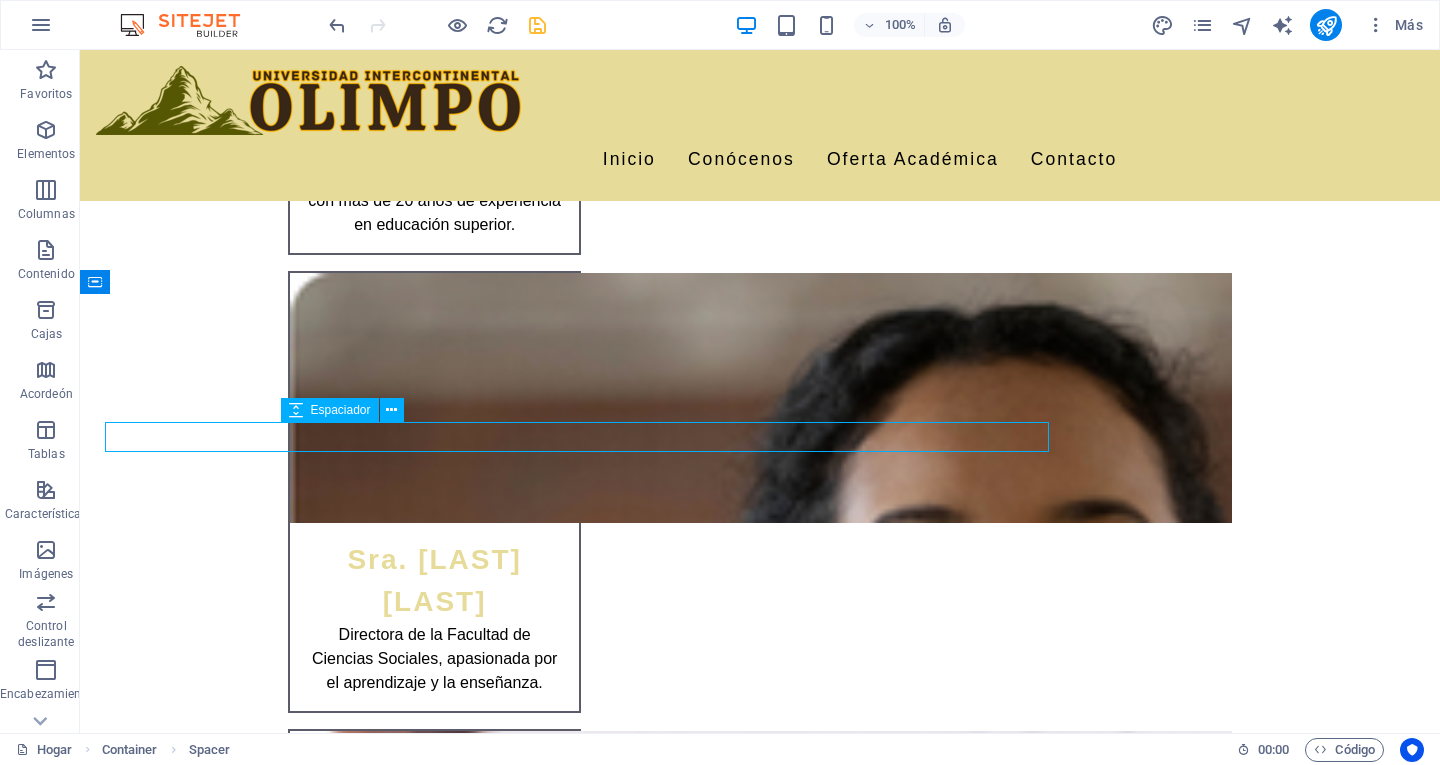 click at bounding box center (760, 2768) 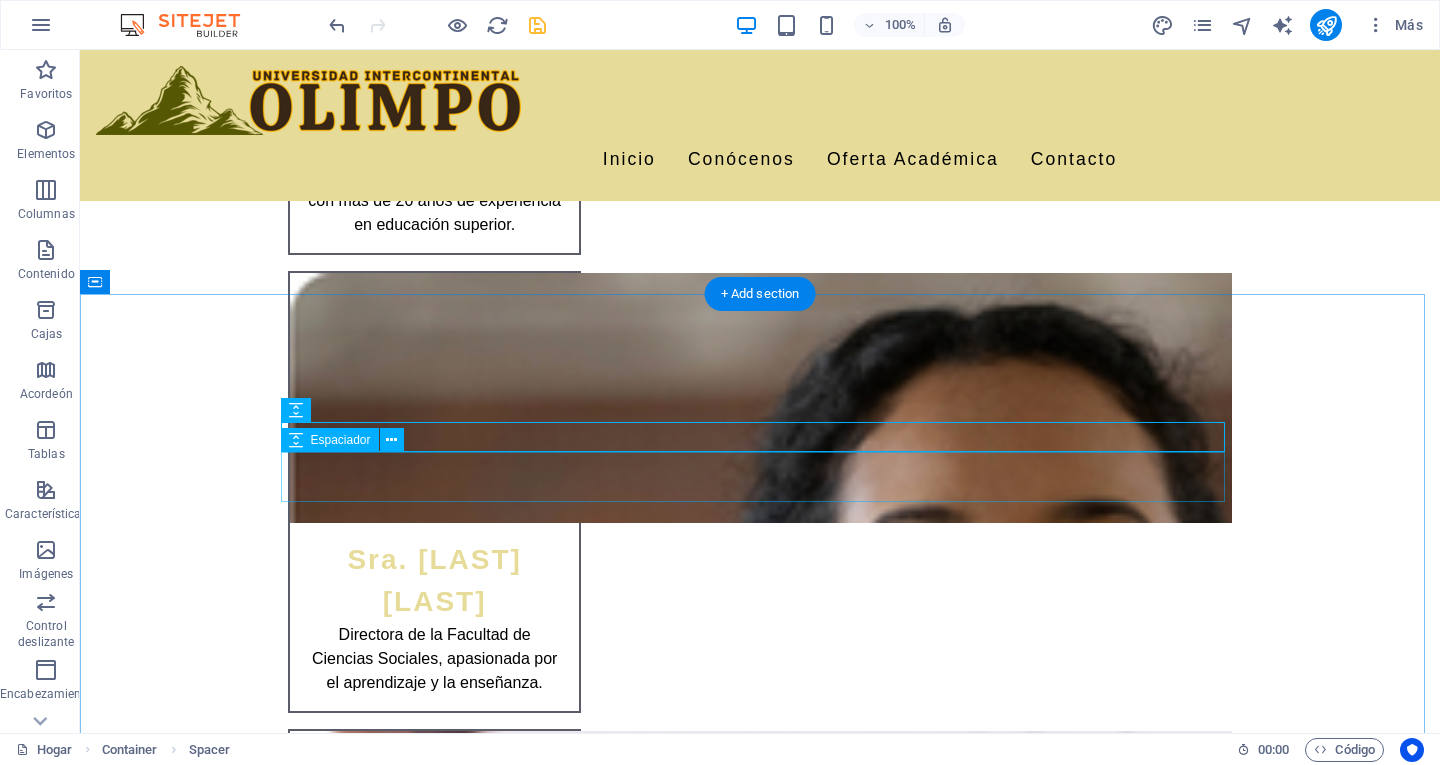click at bounding box center (760, 2808) 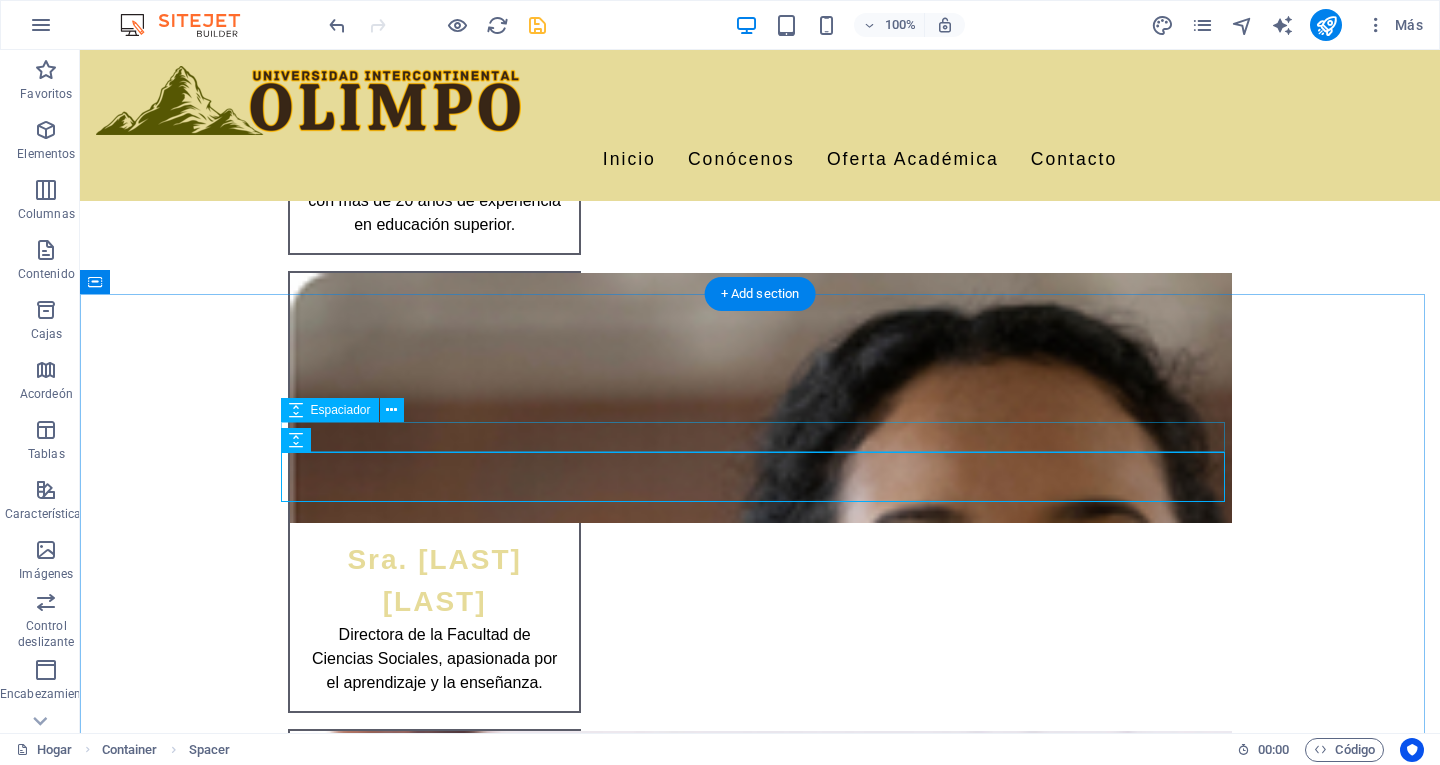 click at bounding box center (760, 2768) 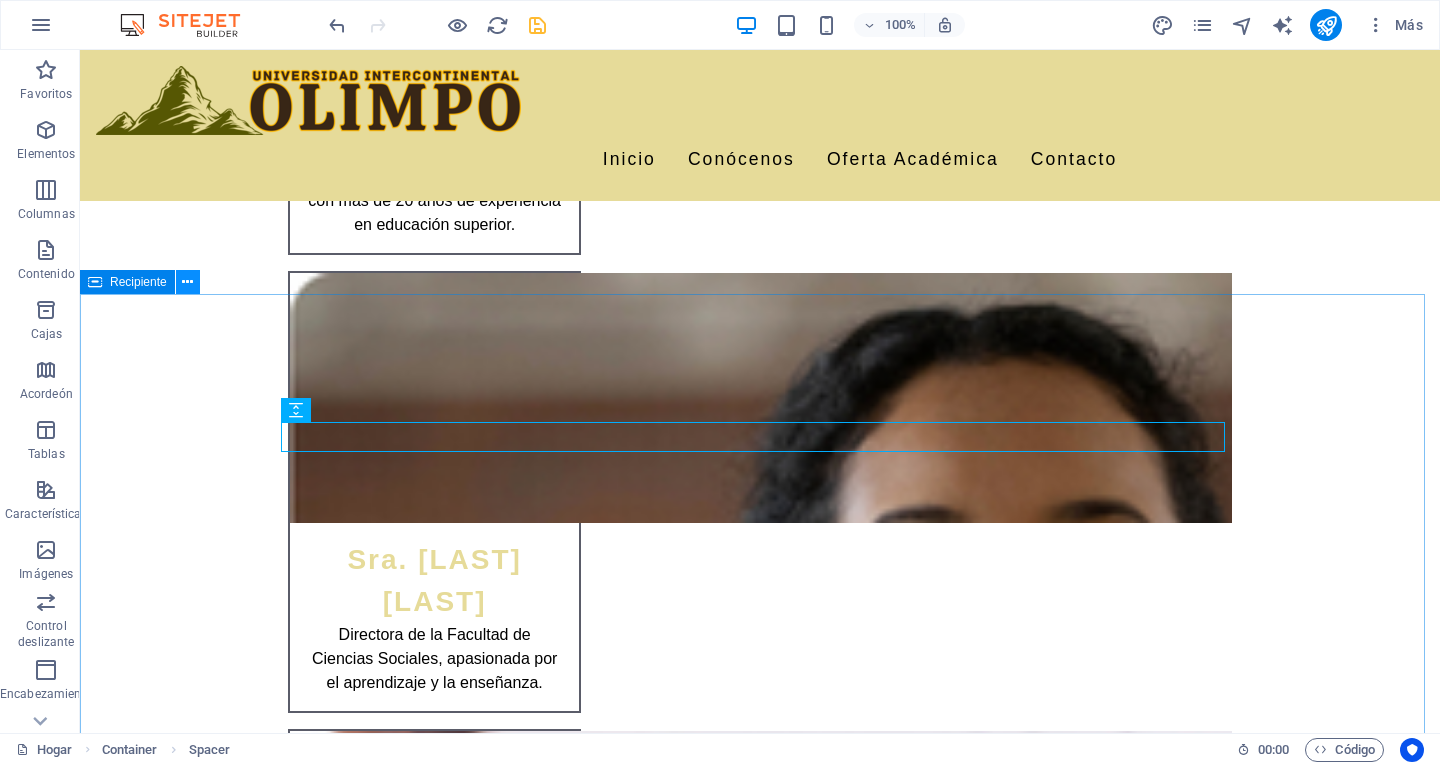 click at bounding box center (187, 282) 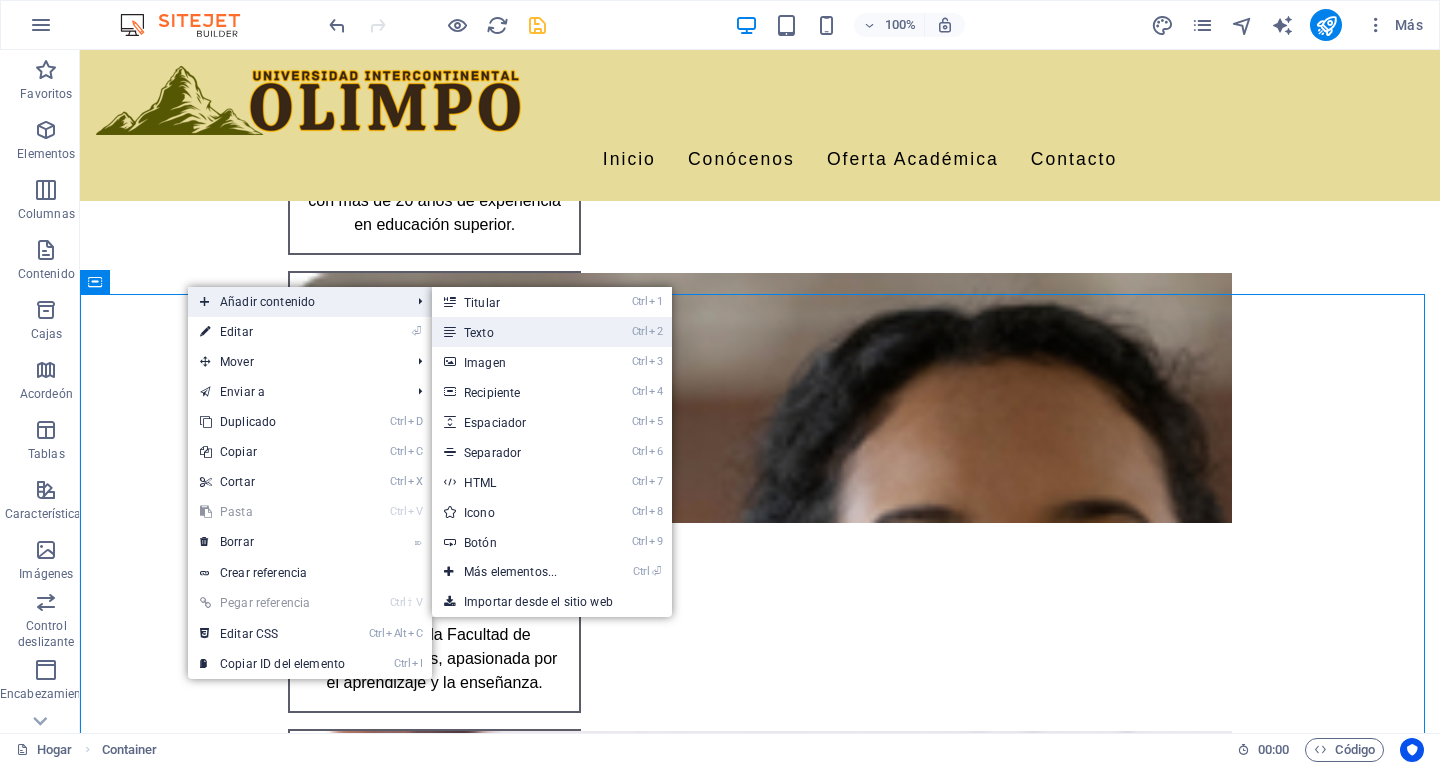 drag, startPoint x: 478, startPoint y: 334, endPoint x: 241, endPoint y: 385, distance: 242.42525 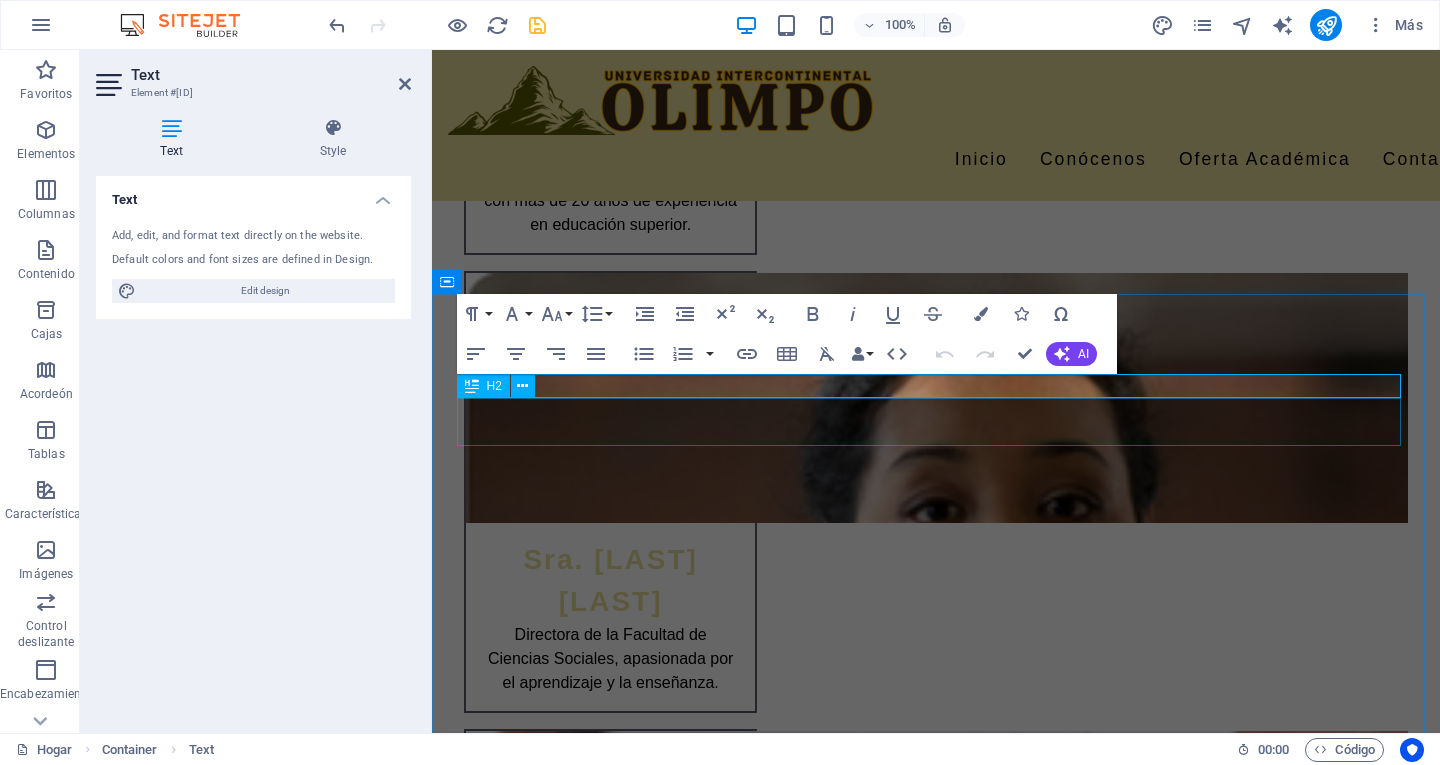 click on "Estamos aquí para ayudarte" at bounding box center [936, 2753] 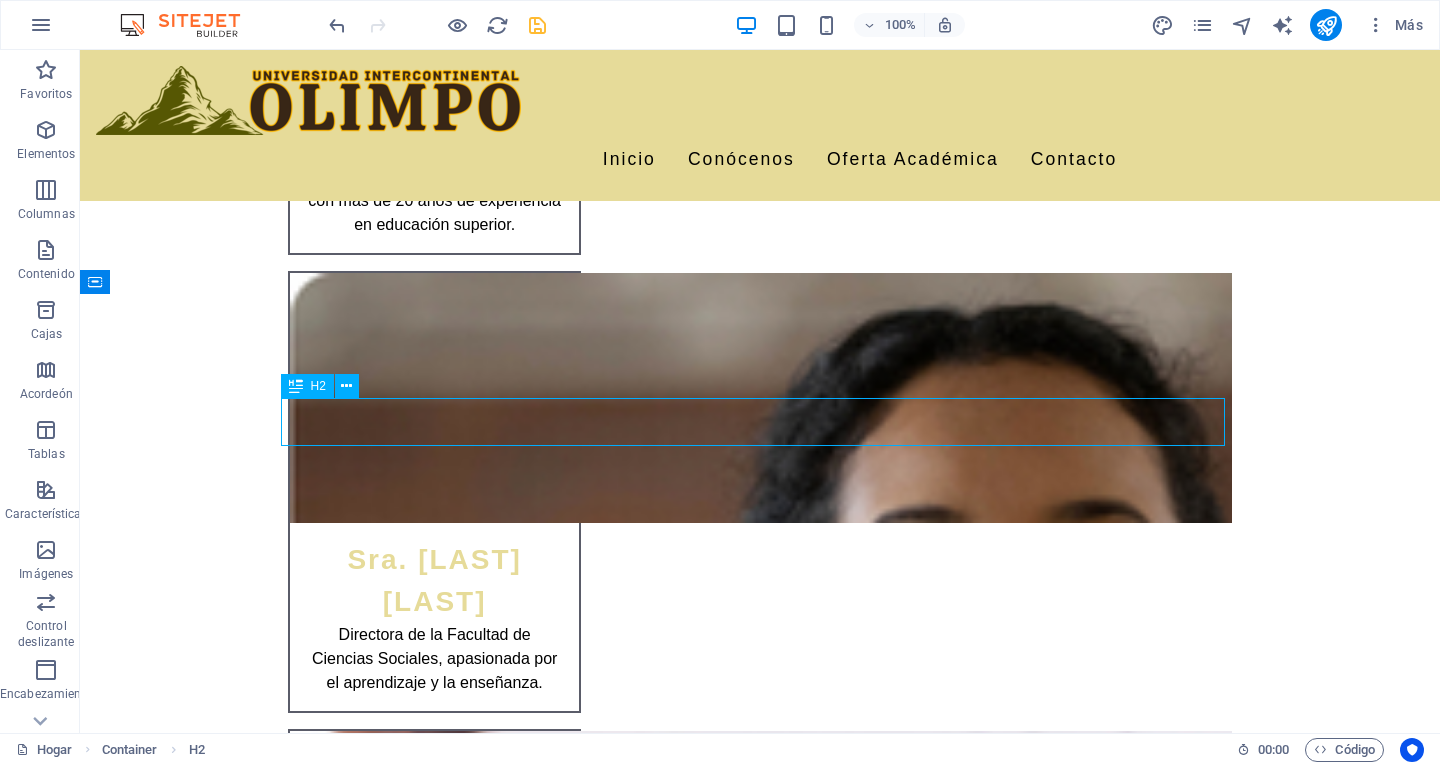 click on "Estamos aquí para ayudarte" at bounding box center (760, 2753) 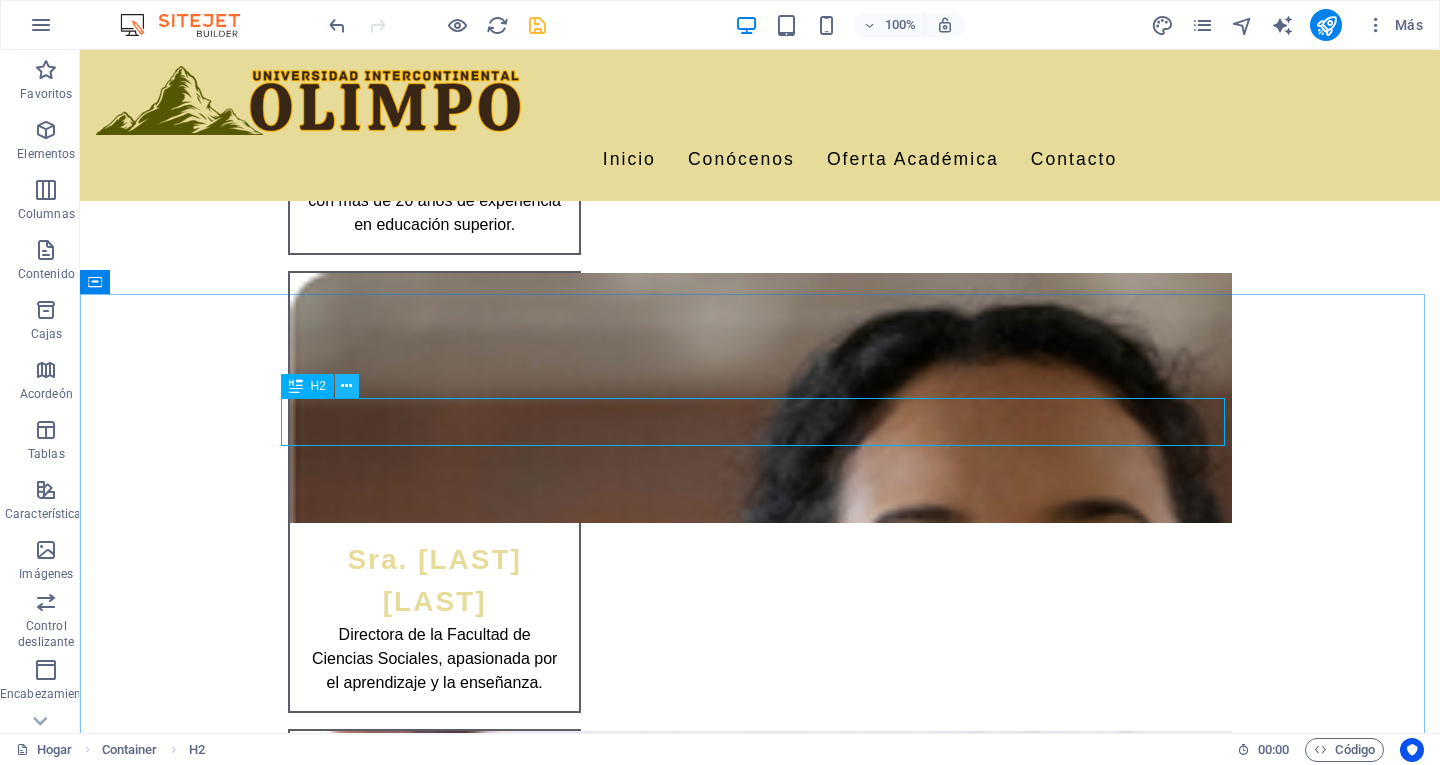 click at bounding box center (346, 386) 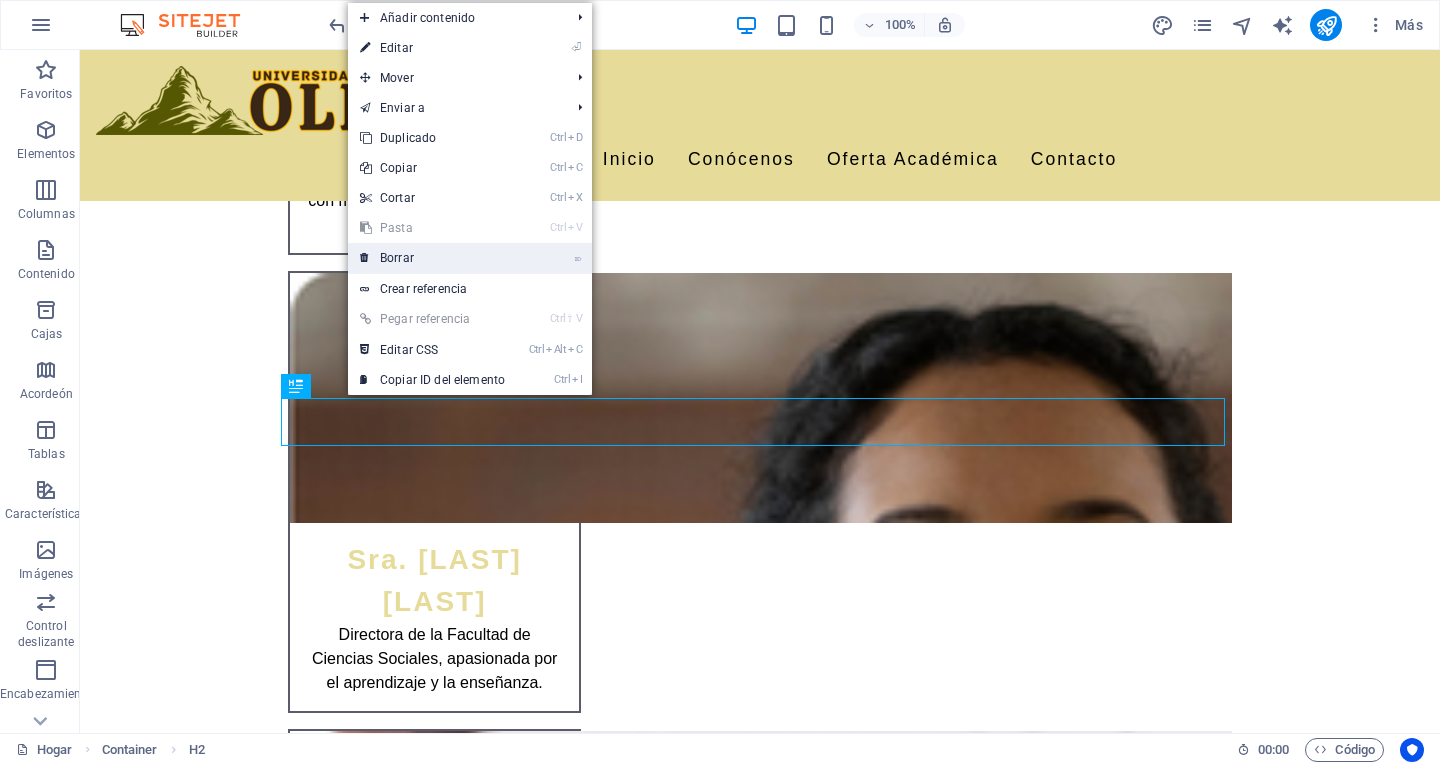 click on "Borrar" at bounding box center [397, 258] 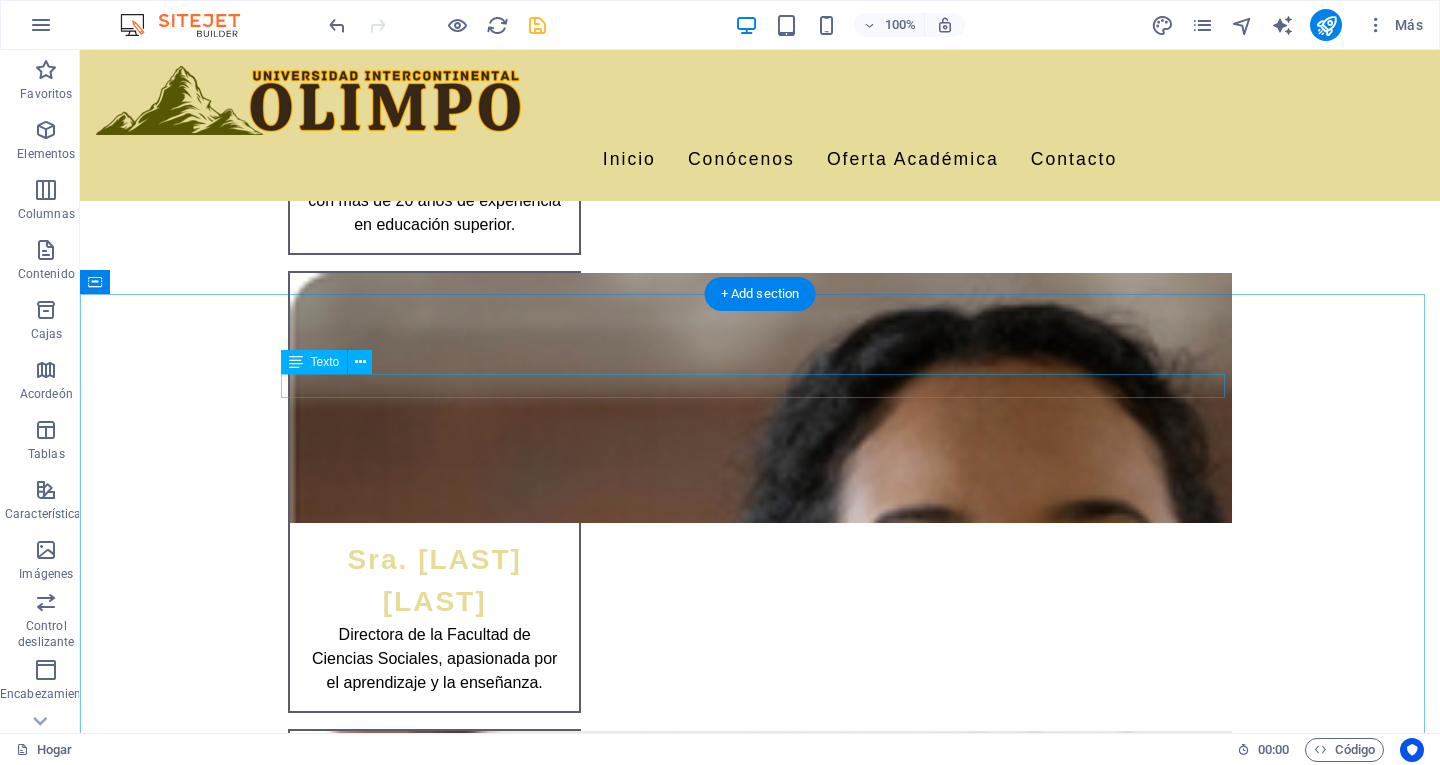click on "Nuevo elemento de texto" at bounding box center [760, 2717] 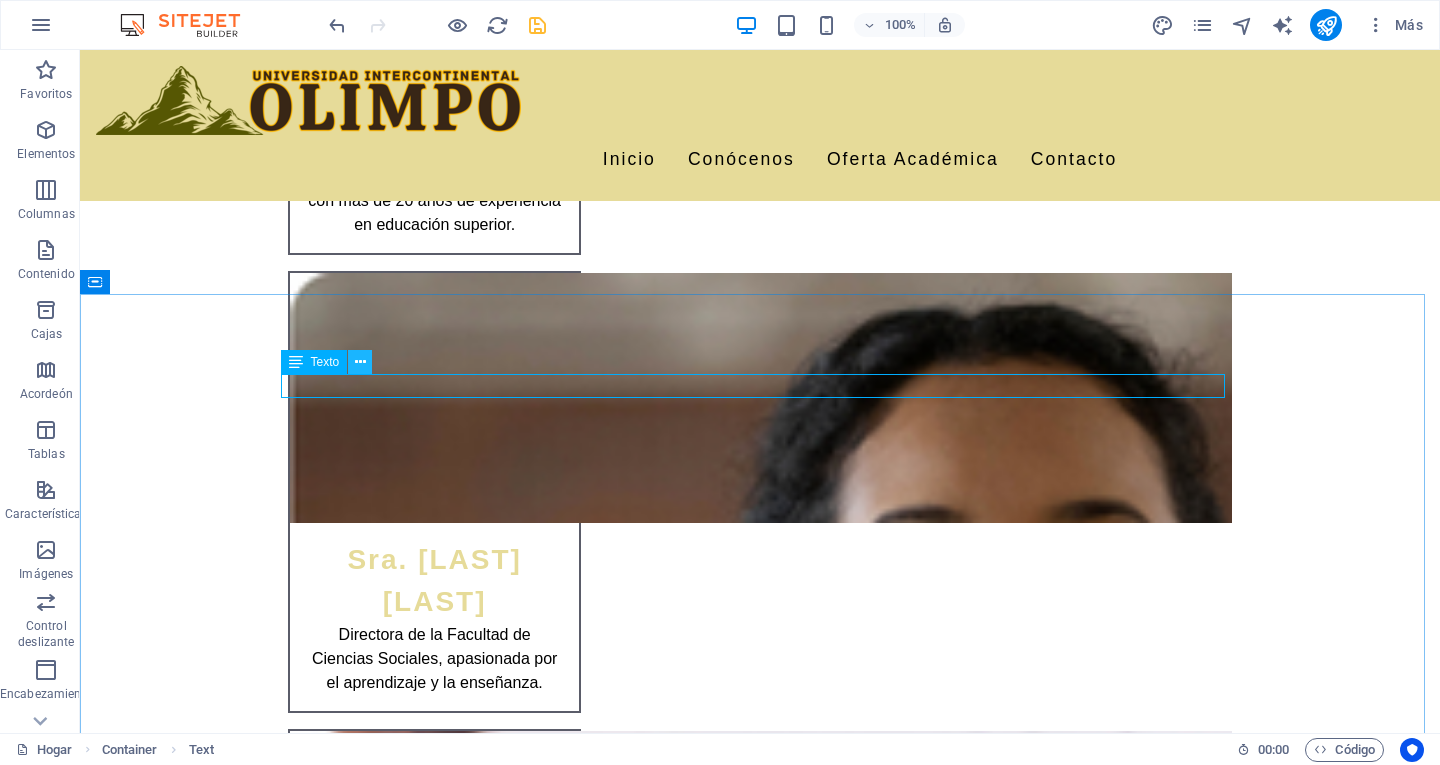click at bounding box center (360, 362) 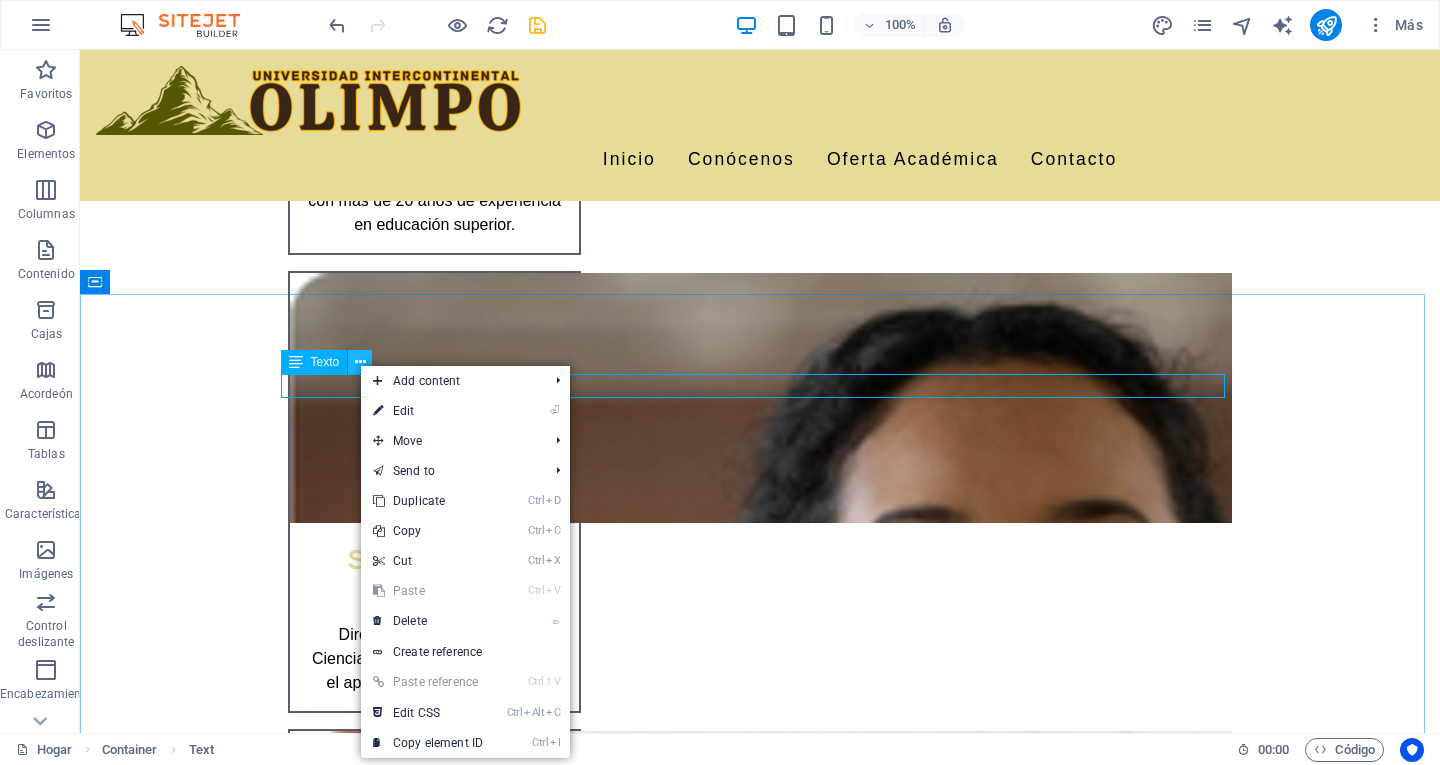 click at bounding box center (360, 362) 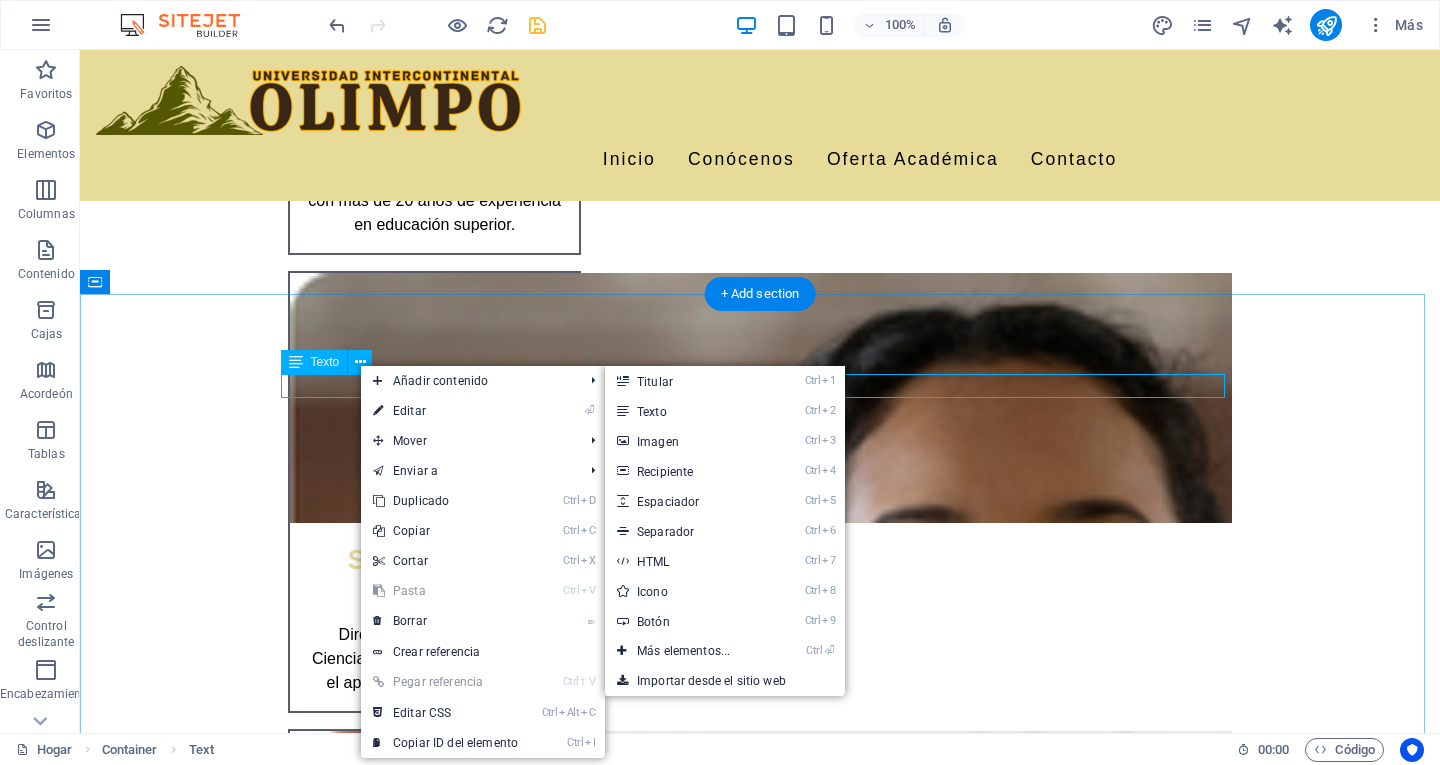 click on "Nuevo elemento de texto" at bounding box center [760, 2717] 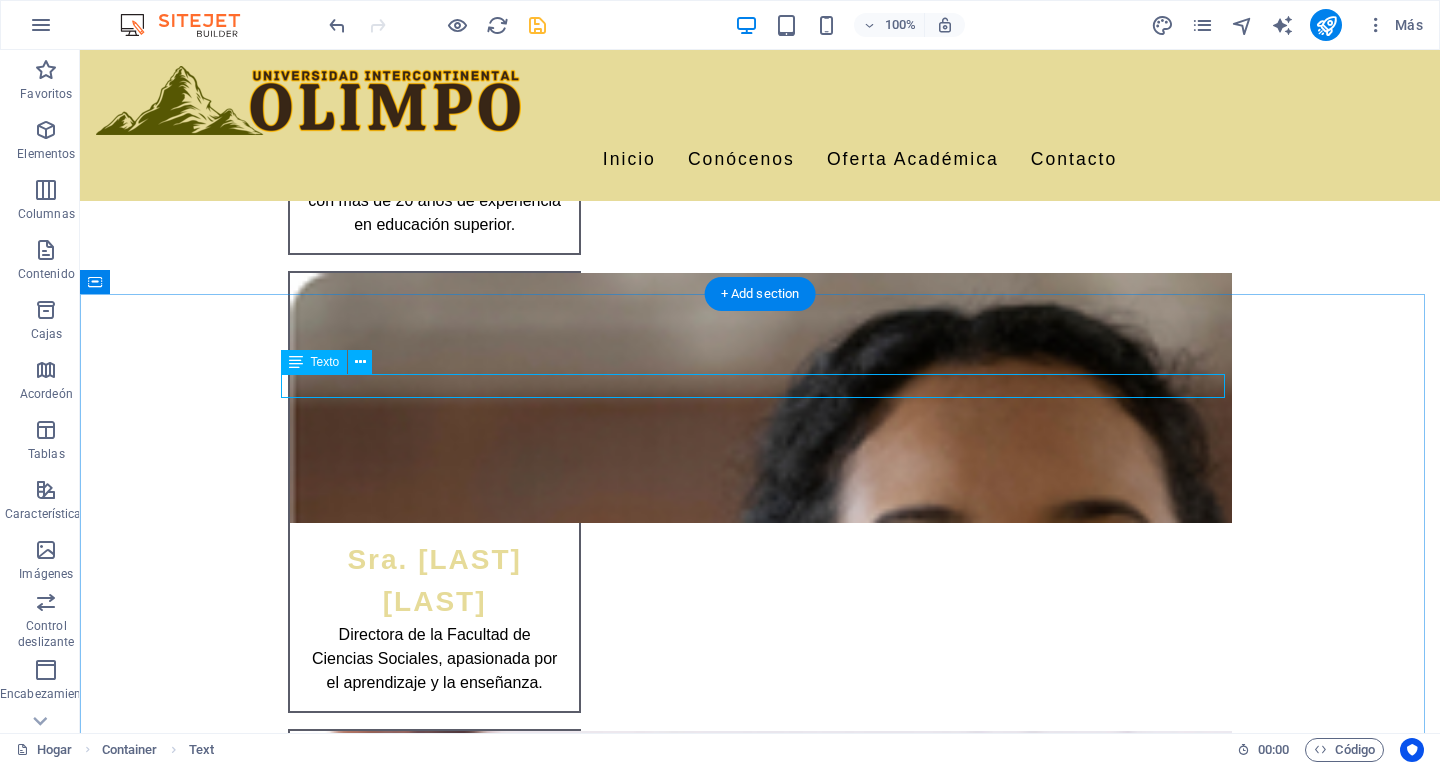 click on "Nuevo elemento de texto" at bounding box center (760, 2717) 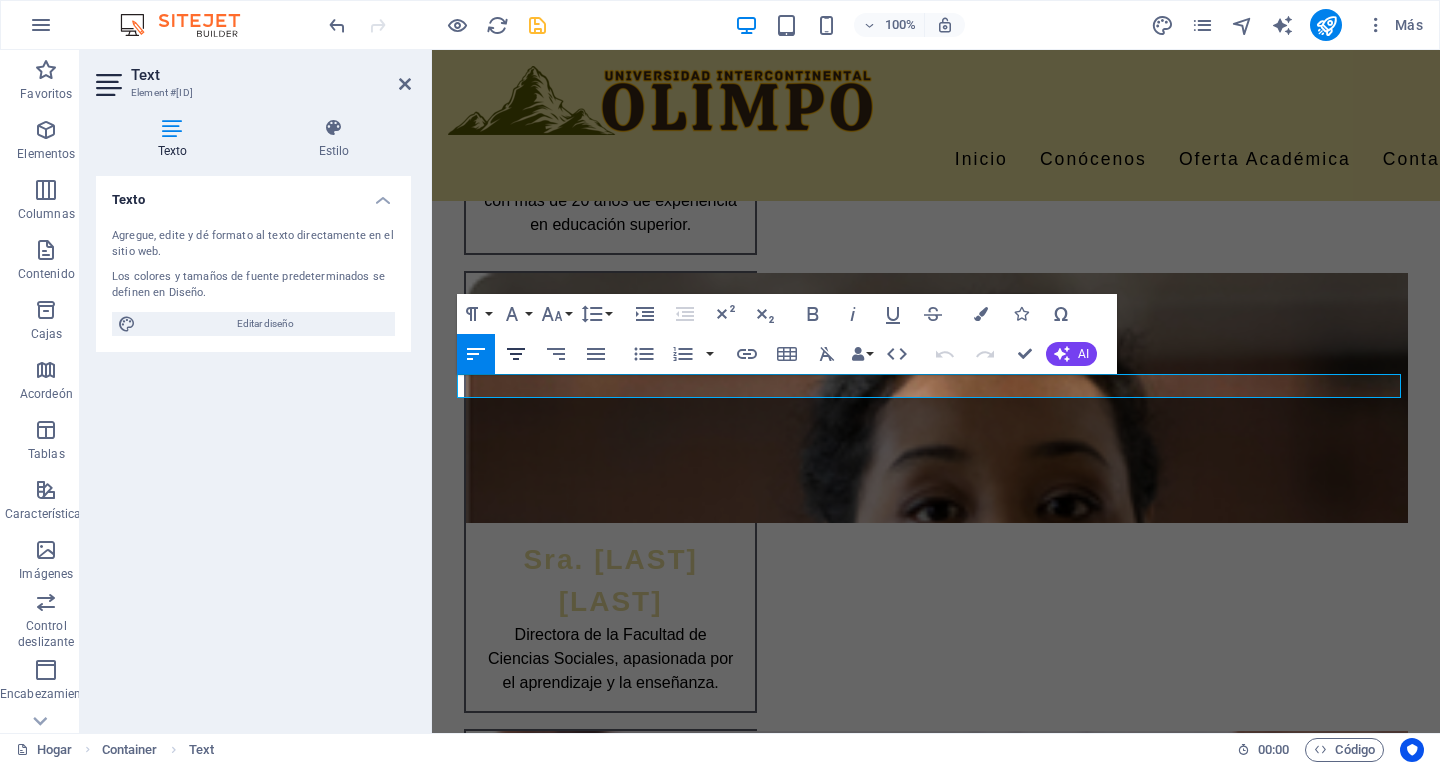click 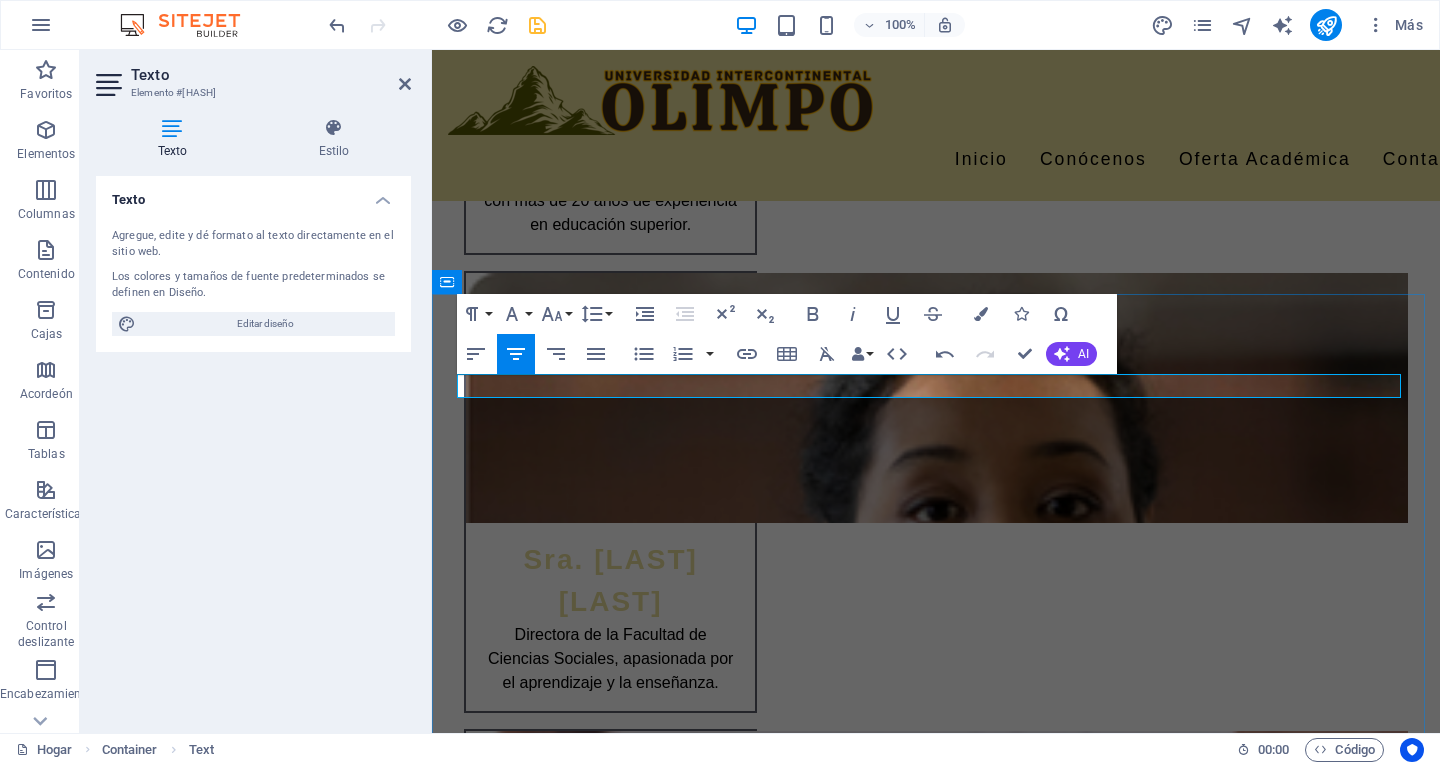 drag, startPoint x: 1019, startPoint y: 384, endPoint x: 845, endPoint y: 393, distance: 174.2326 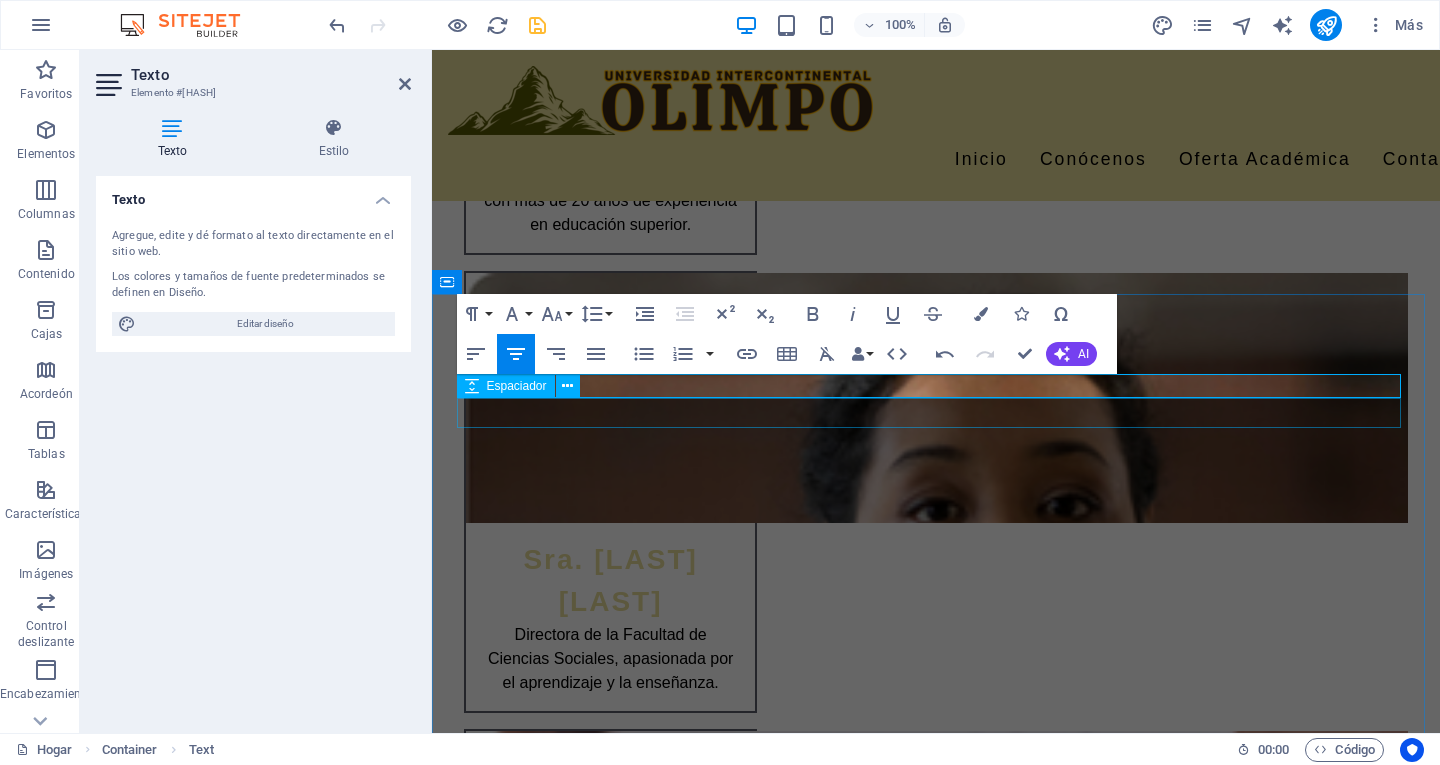 drag, startPoint x: 1017, startPoint y: 393, endPoint x: 795, endPoint y: 401, distance: 222.1441 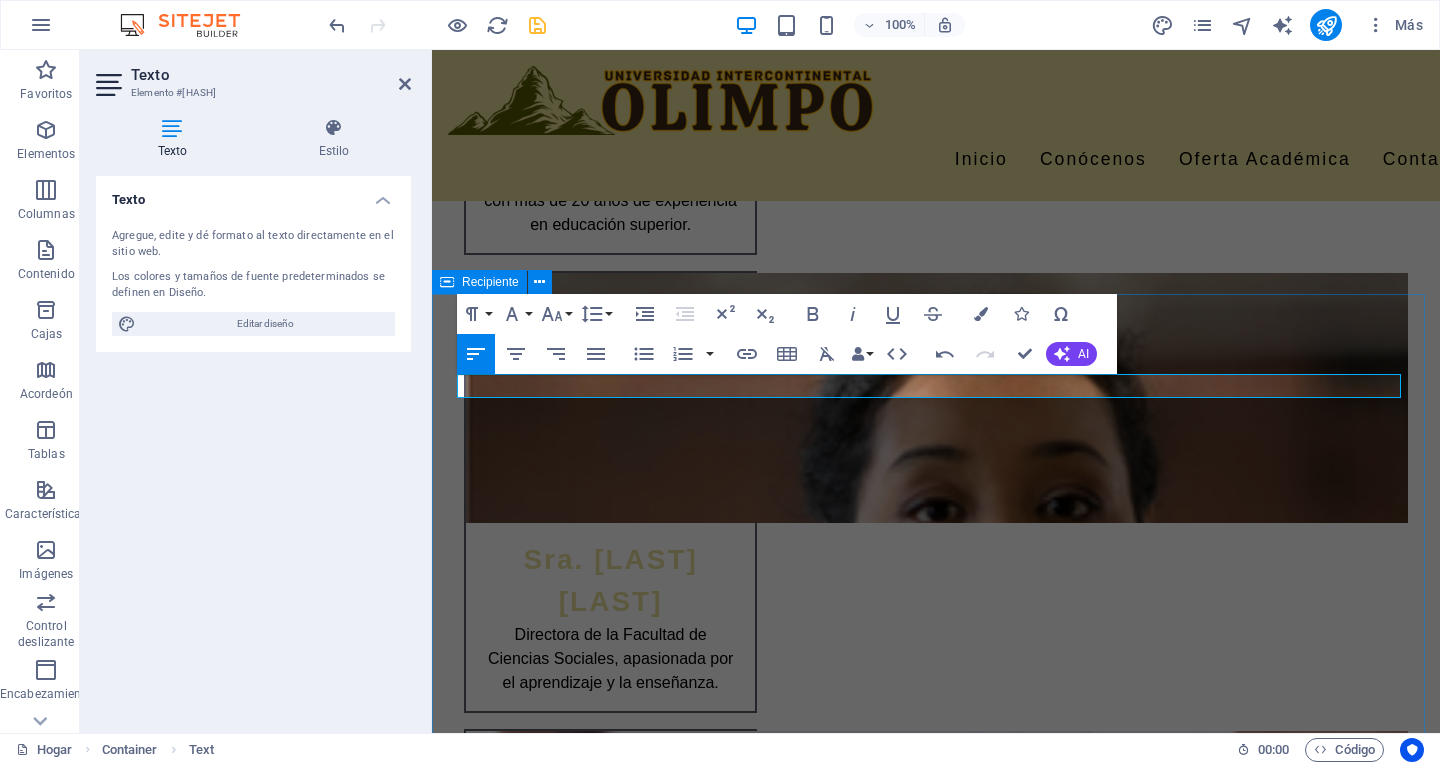 drag, startPoint x: 571, startPoint y: 389, endPoint x: 440, endPoint y: 389, distance: 131 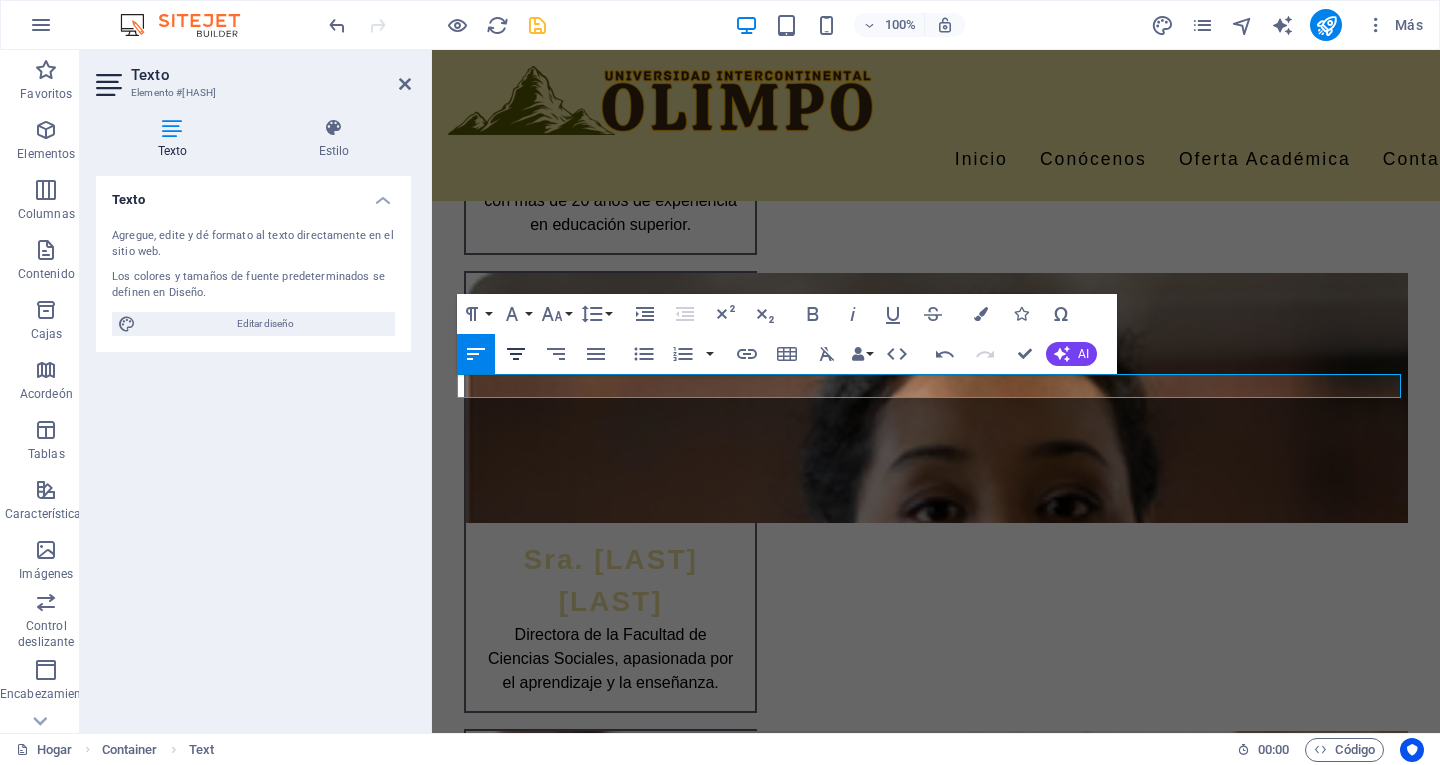 click 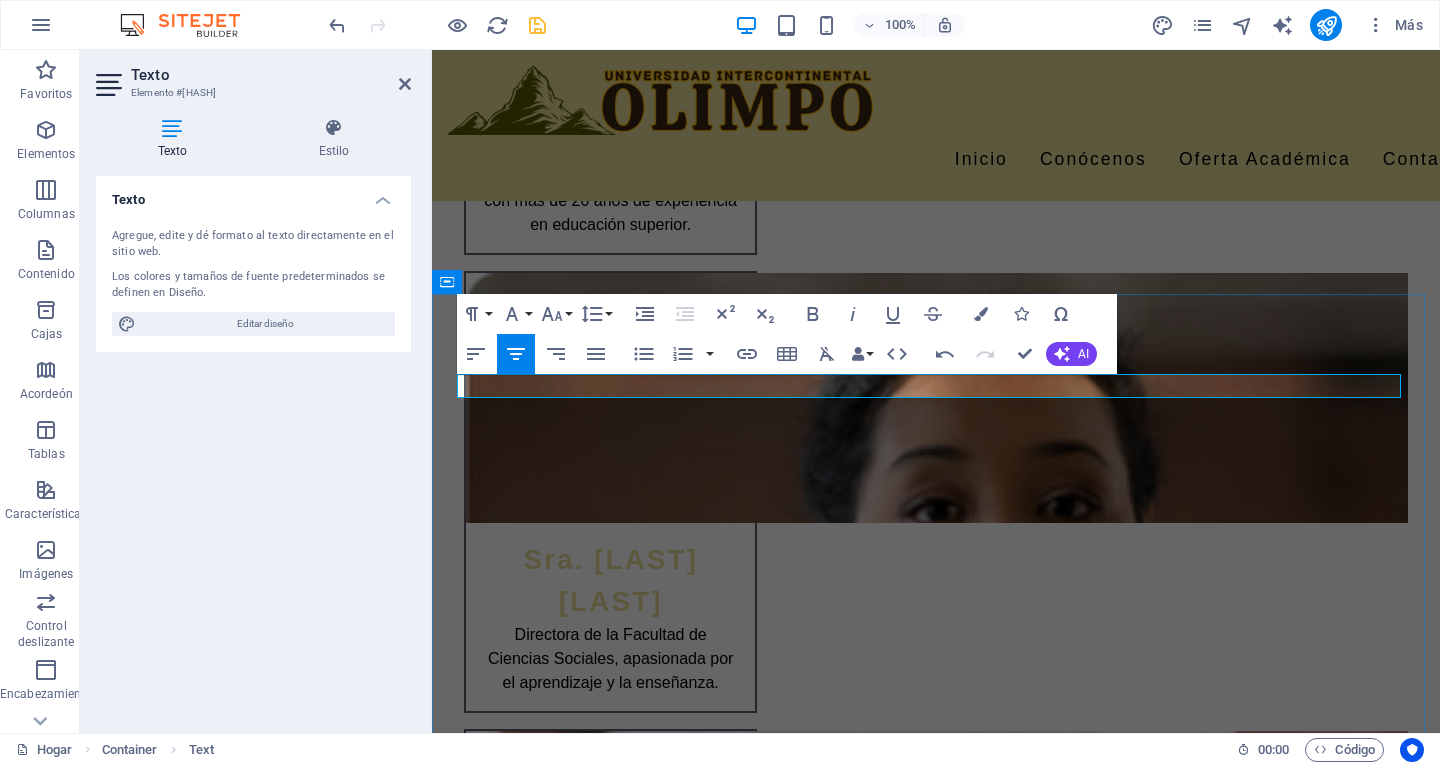 drag, startPoint x: 831, startPoint y: 383, endPoint x: 1030, endPoint y: 391, distance: 199.16074 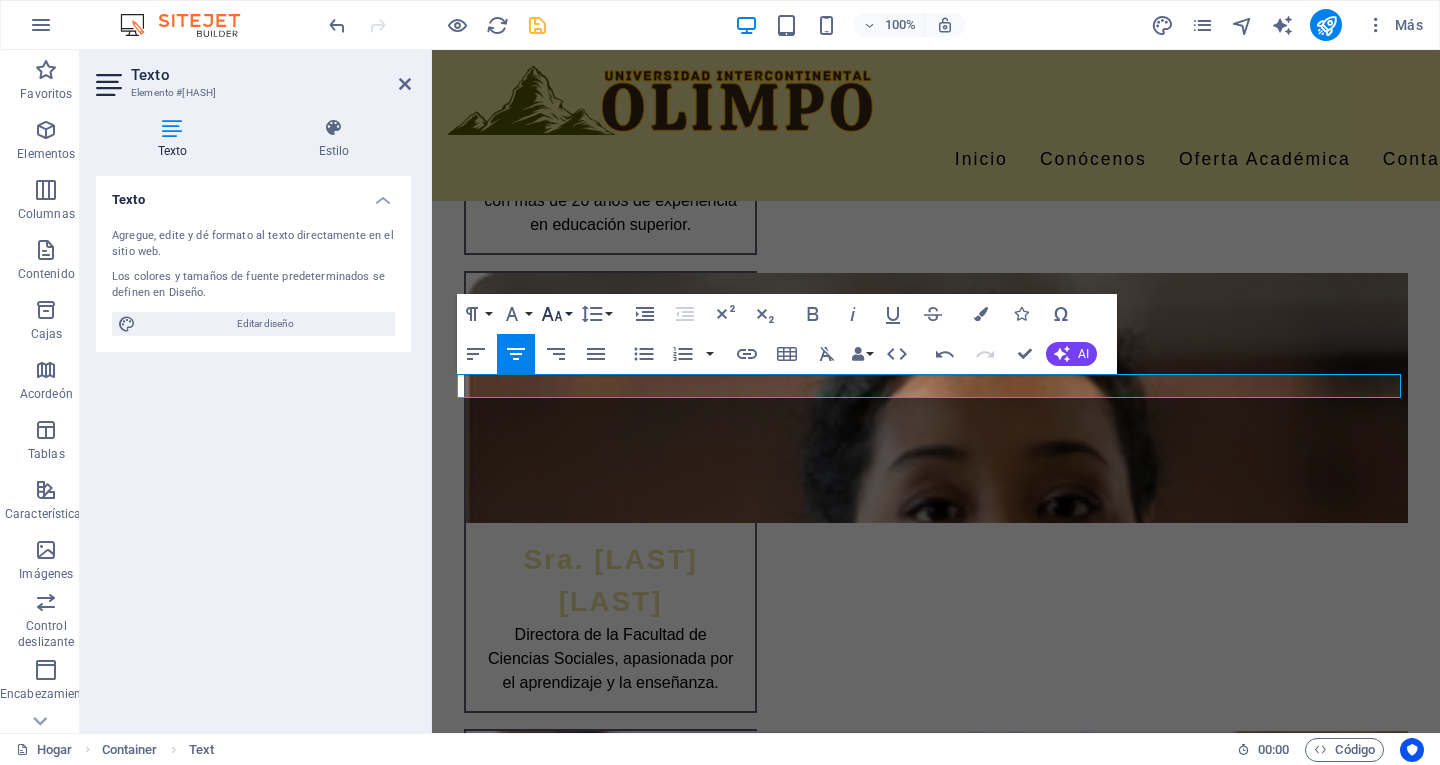 click 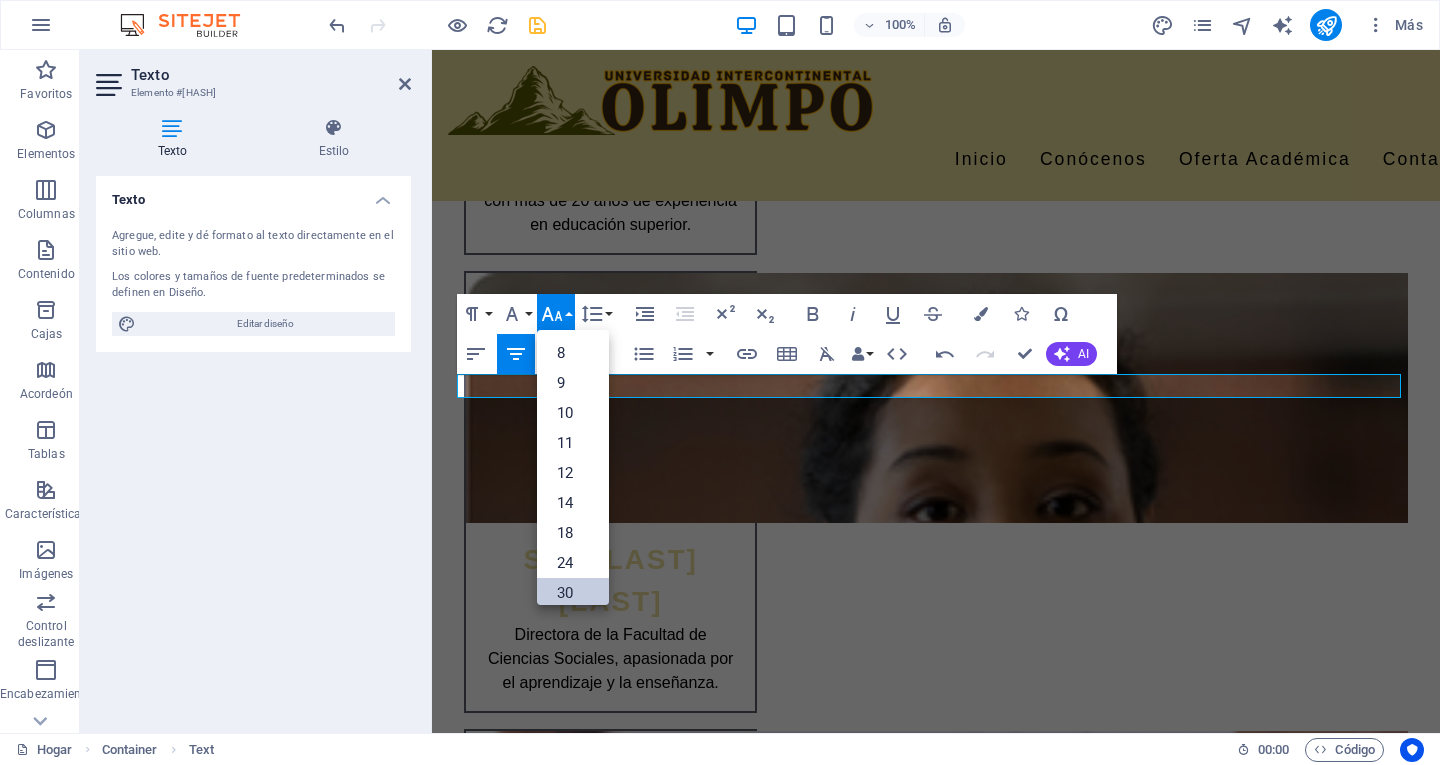 click on "30" at bounding box center (565, 593) 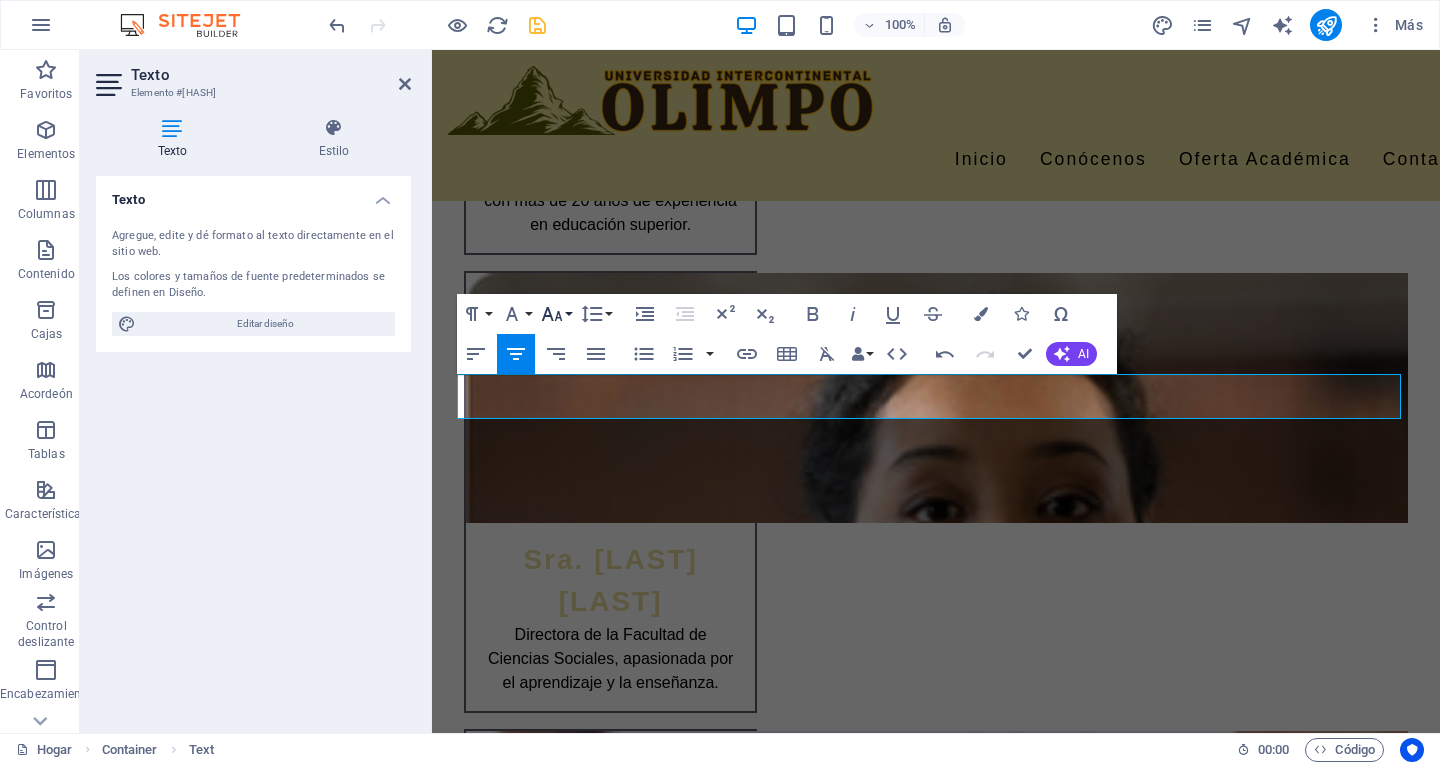 click 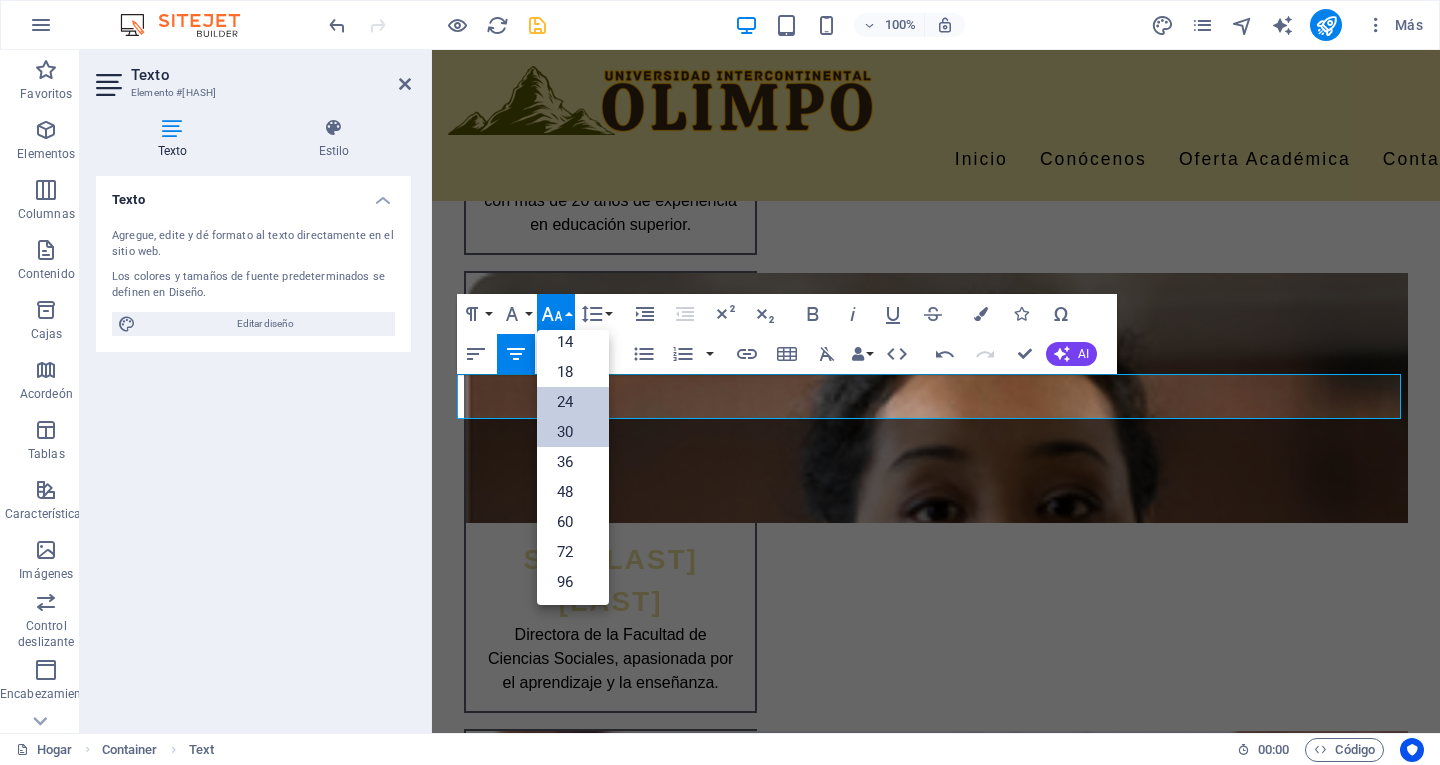 scroll, scrollTop: 161, scrollLeft: 0, axis: vertical 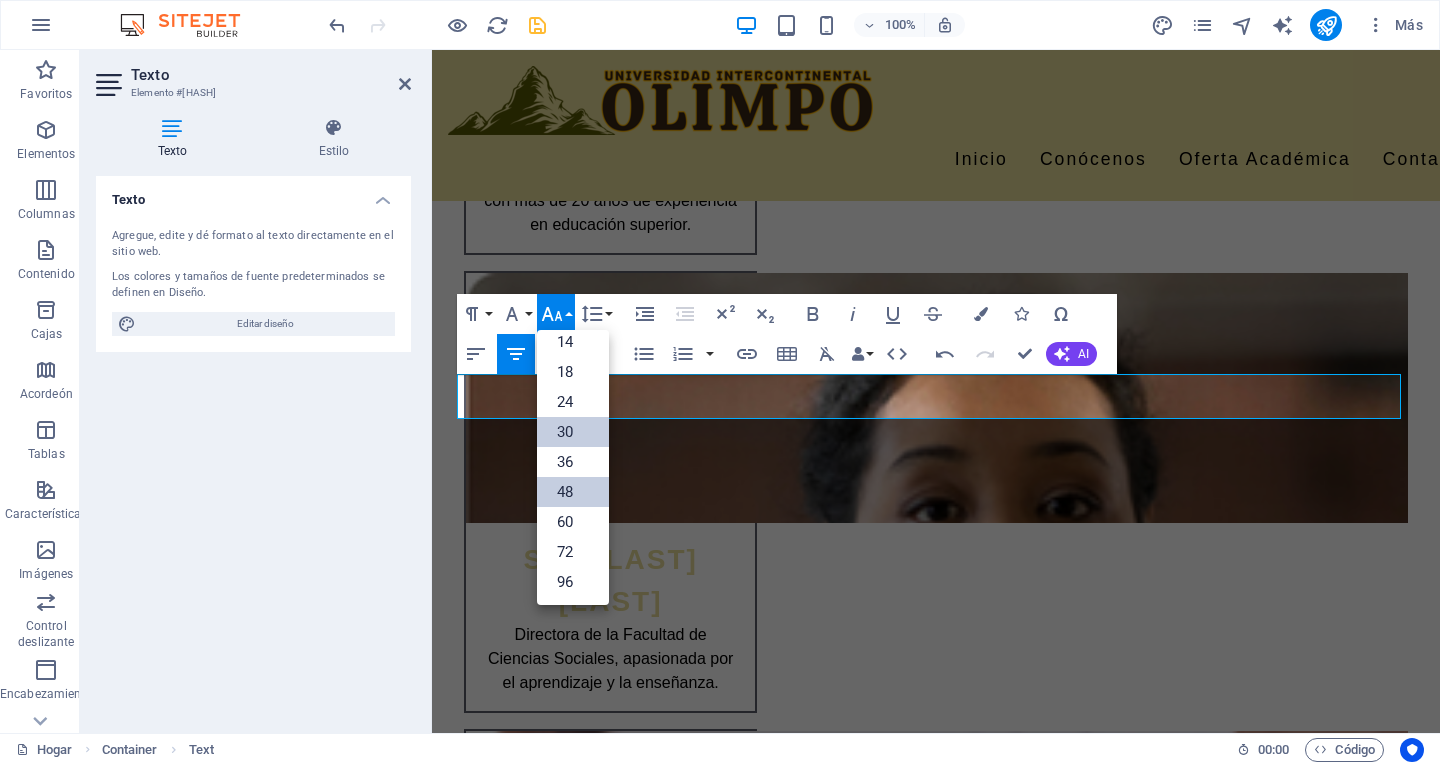 click on "48" at bounding box center (565, 492) 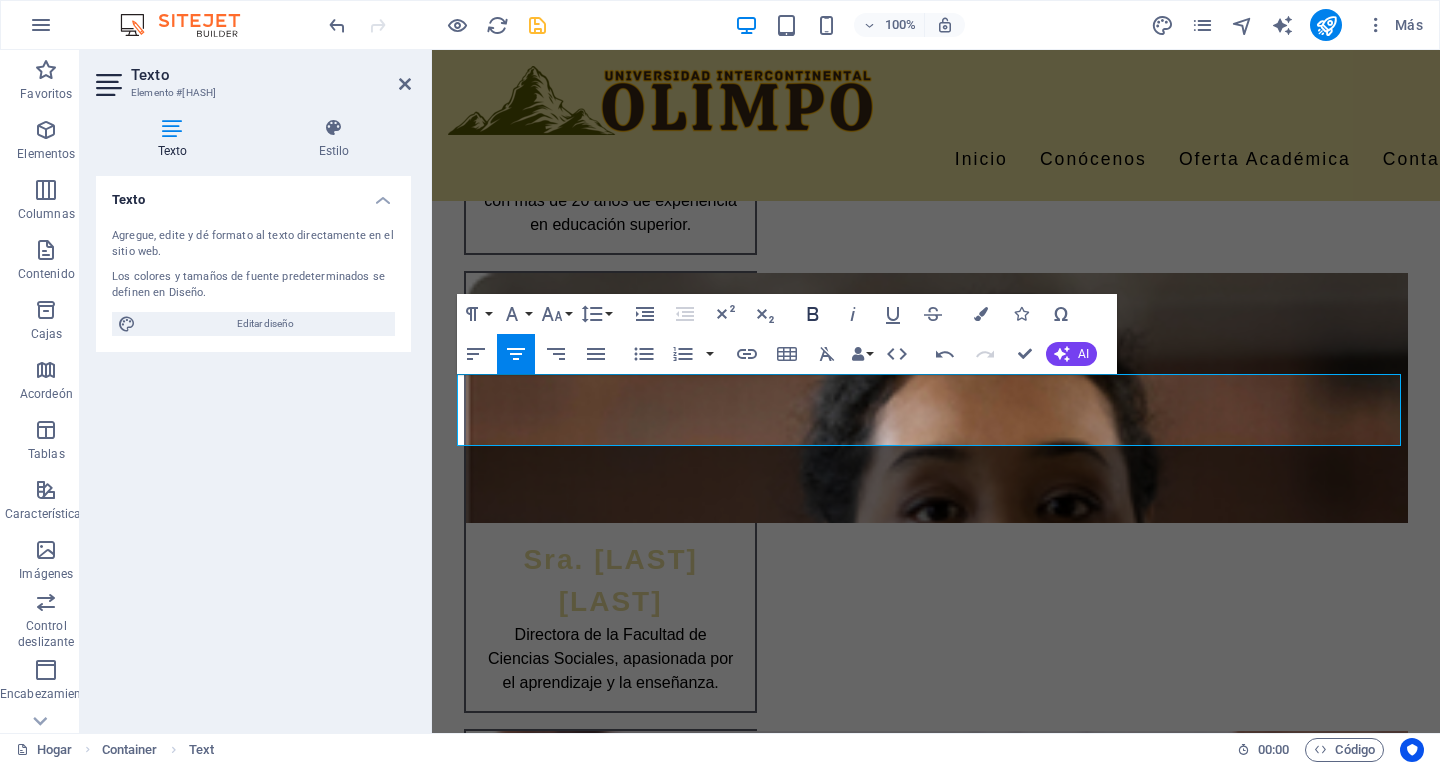 click 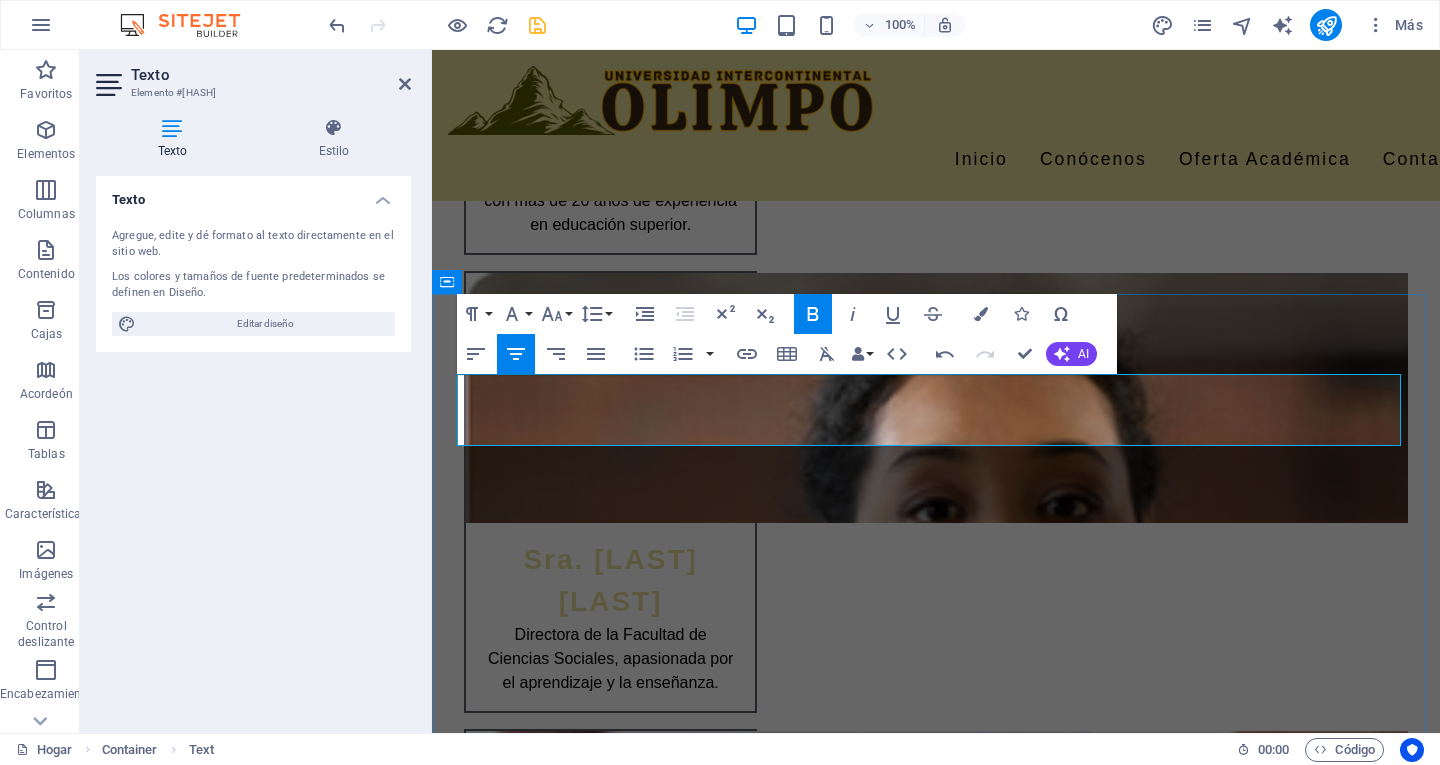 click on "Estamos aquí para ayudarte" at bounding box center [936, 2740] 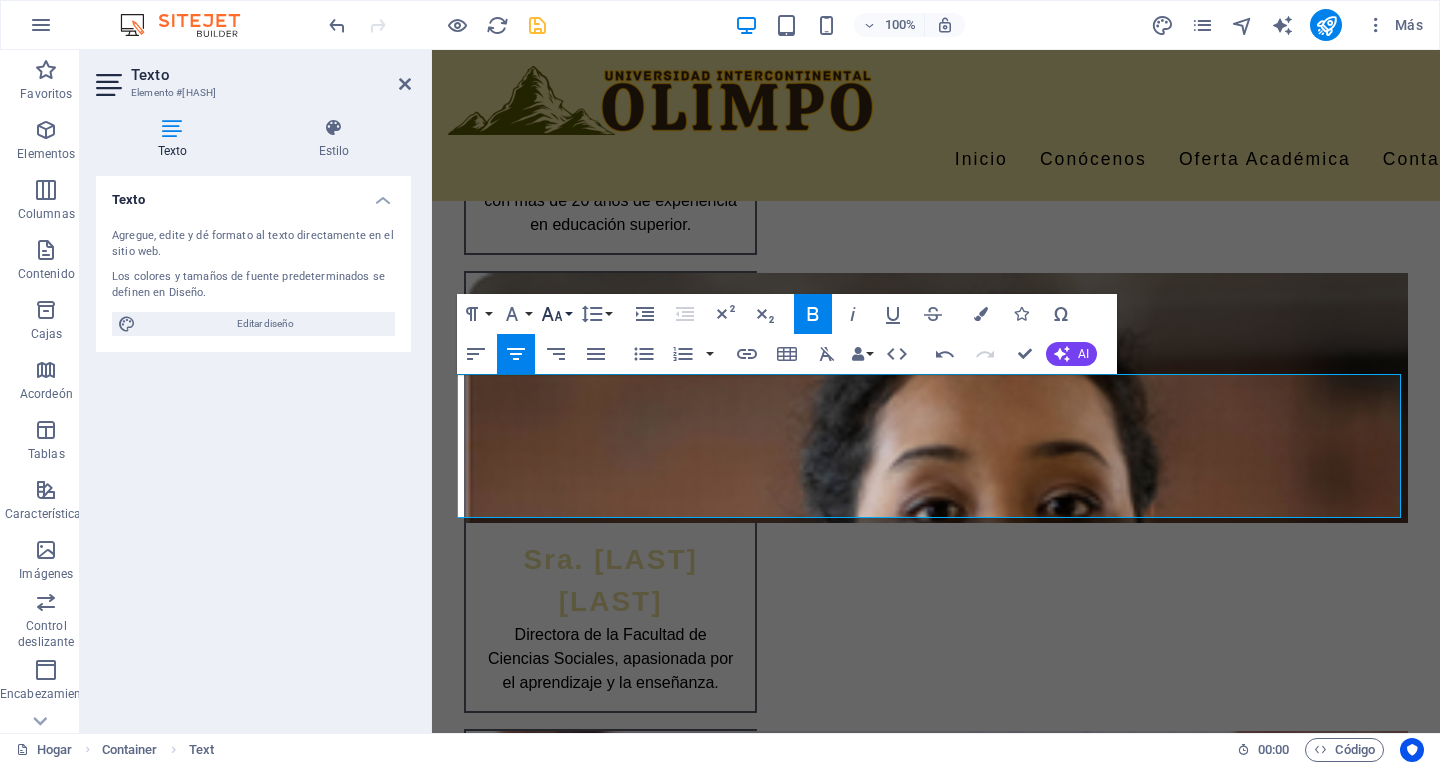 click 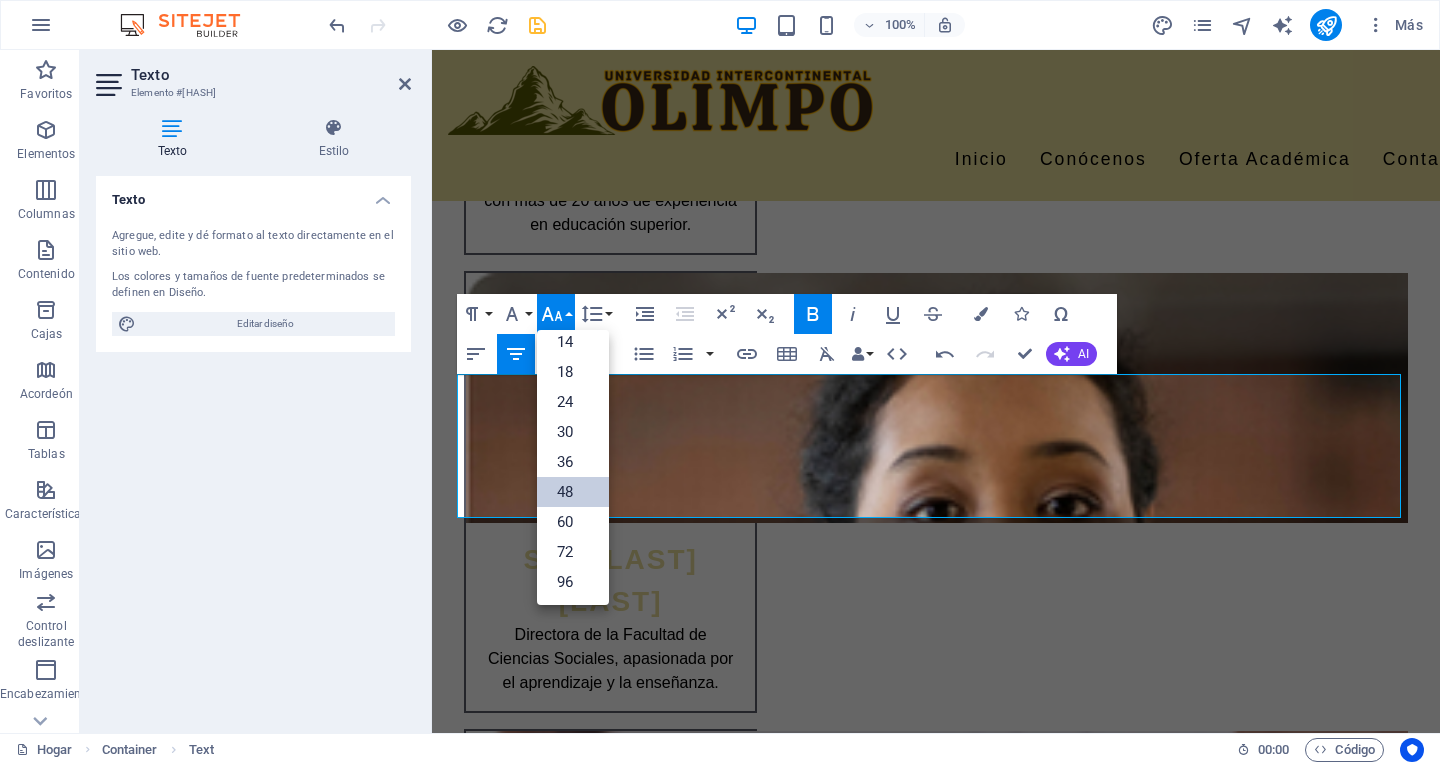 scroll, scrollTop: 61, scrollLeft: 0, axis: vertical 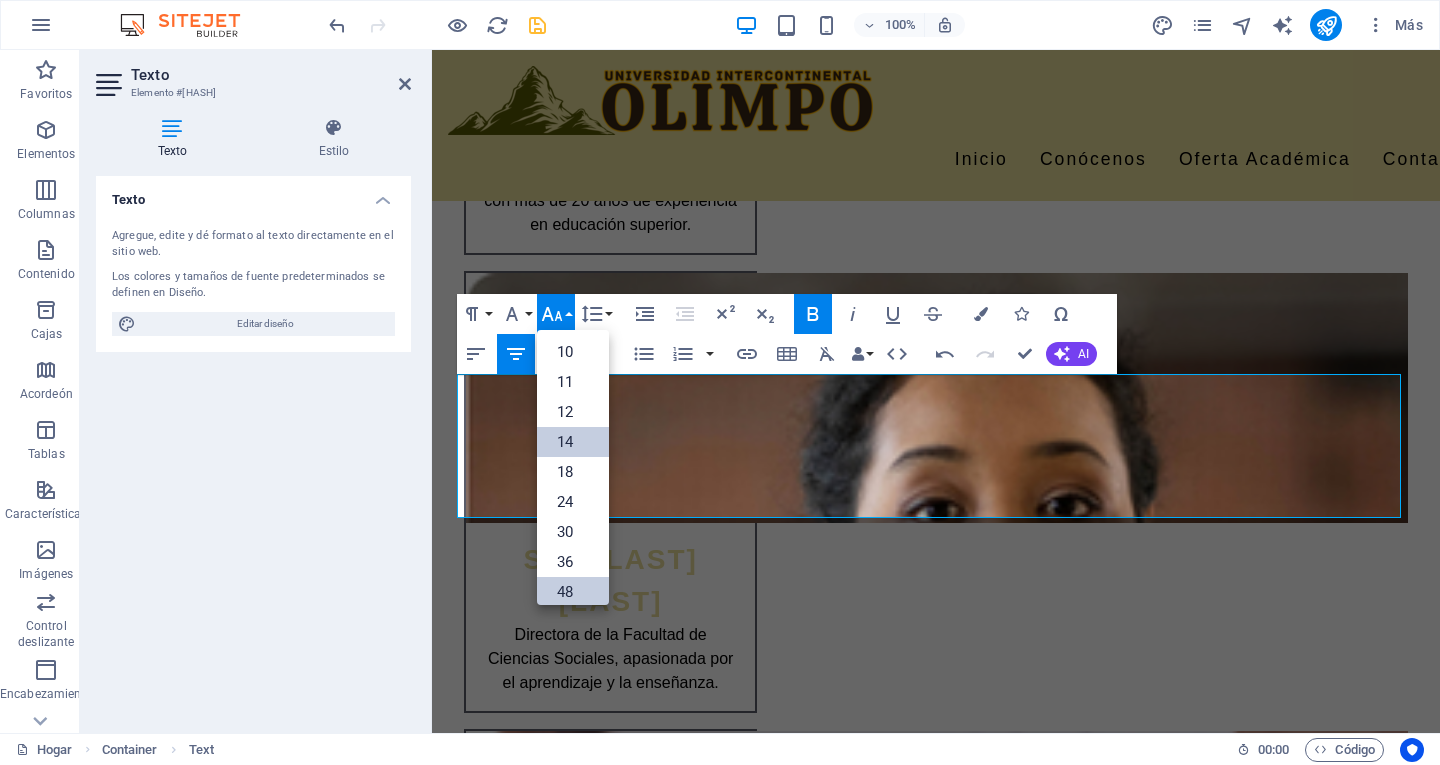 click on "14" at bounding box center [565, 442] 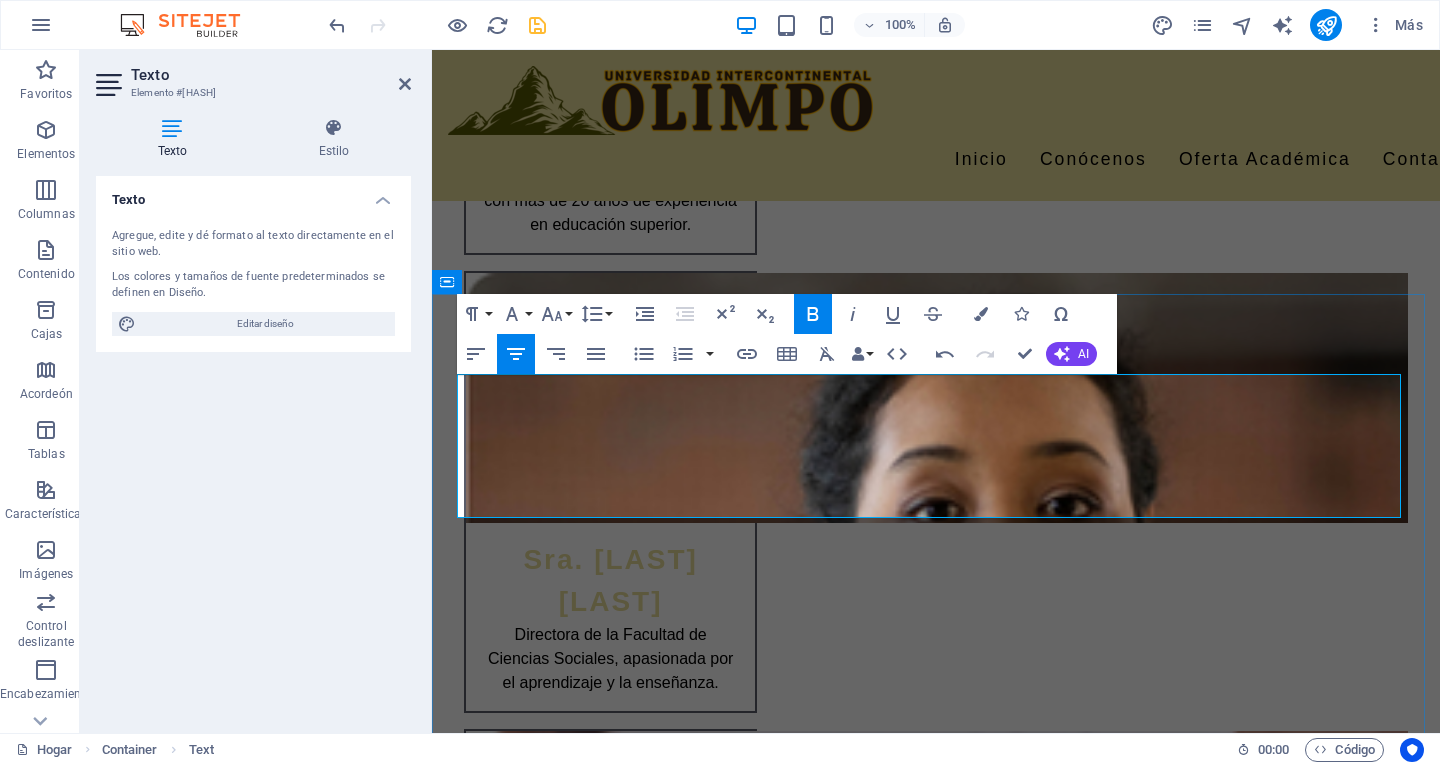 click on "Pregunta por nuestras becas y promociones, además de horarios y fechas de apertura de nuevos grupos" at bounding box center (936, 2824) 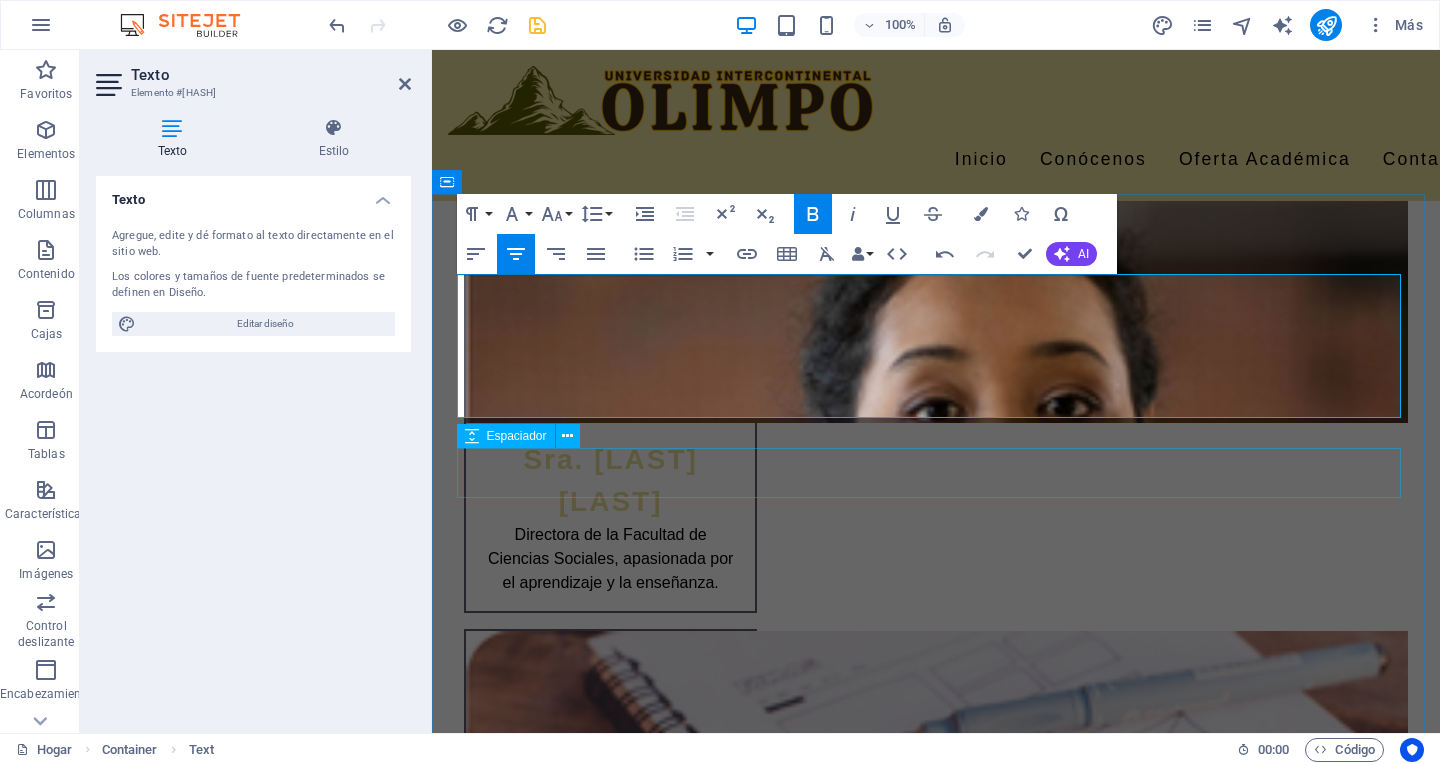 click at bounding box center (936, 2804) 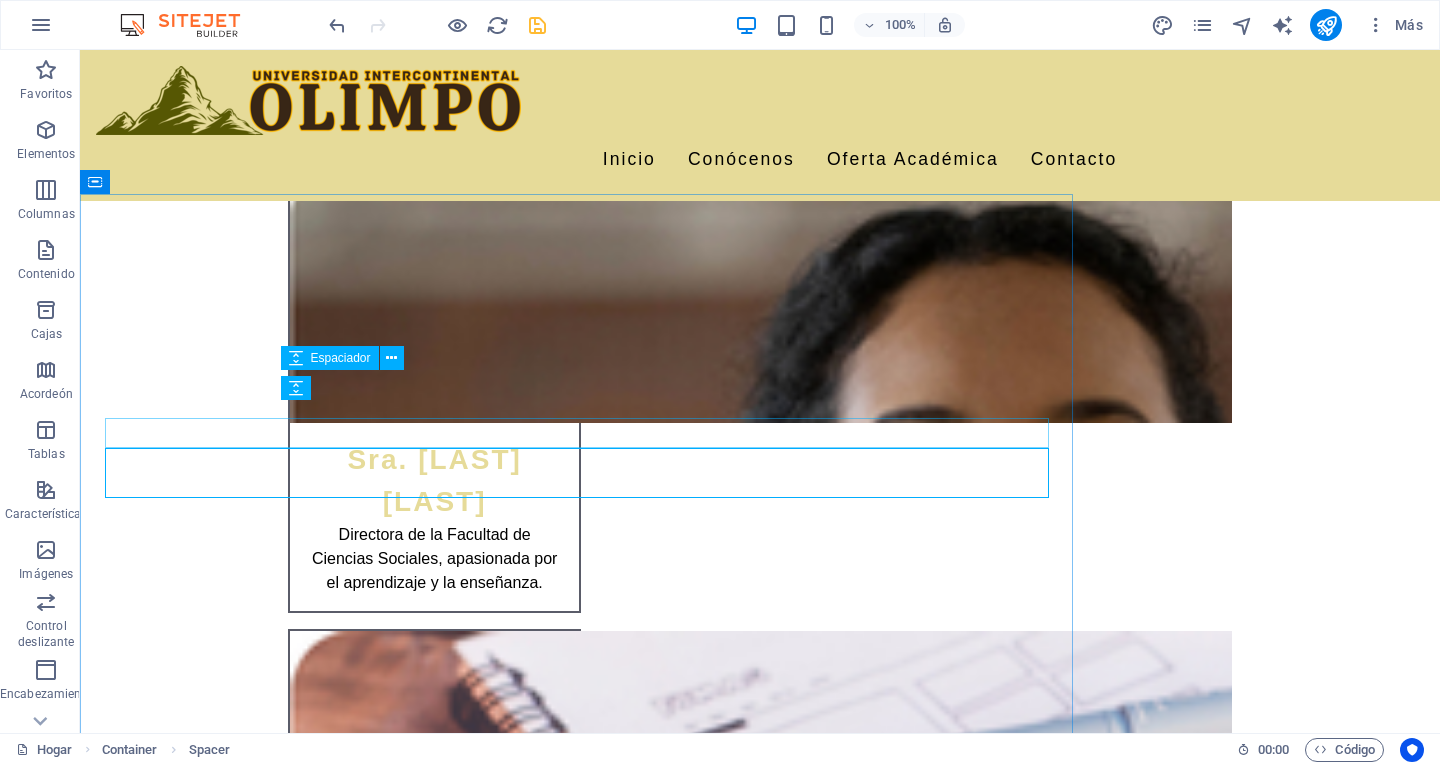 click at bounding box center (760, 2716) 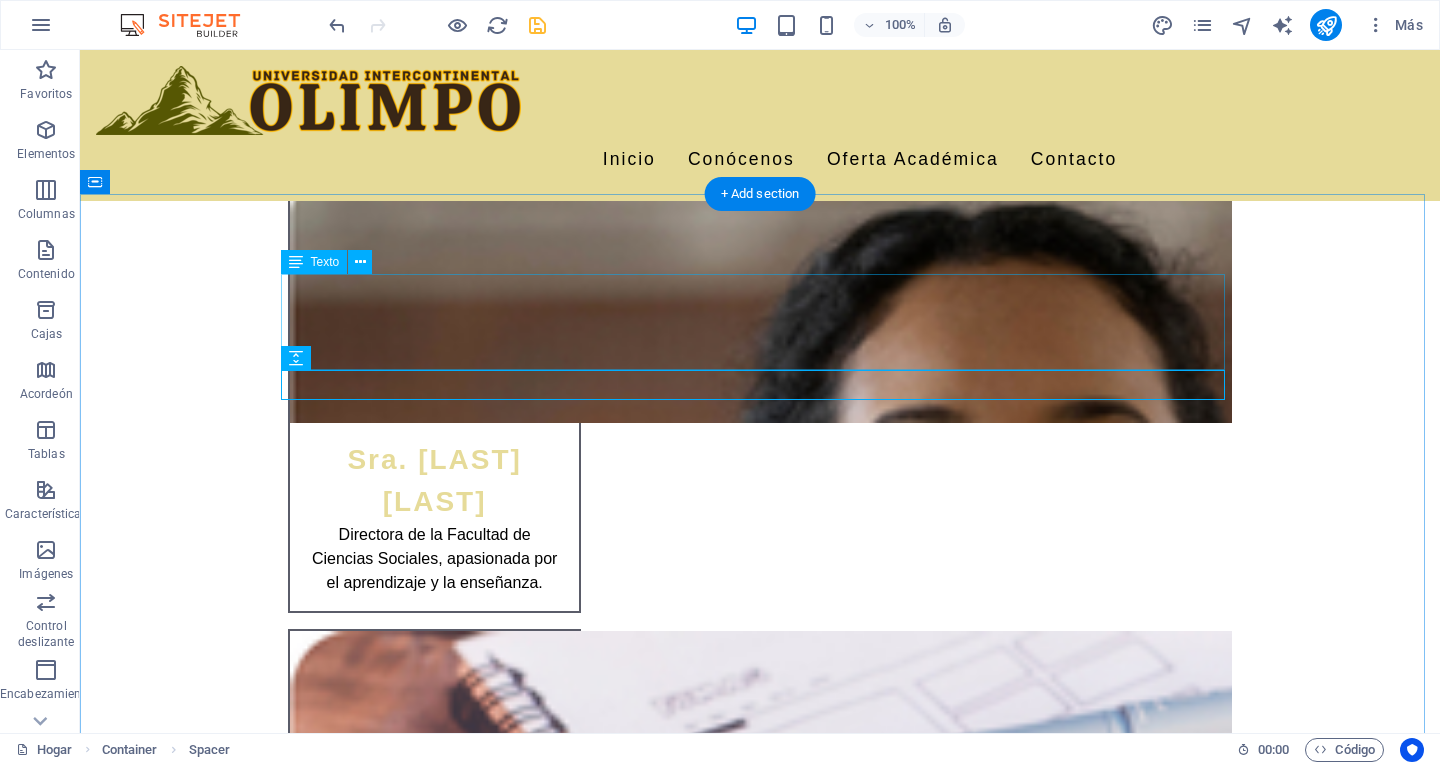 click on "Estamos aquí para ayudarte Pregunta por nuestras becas y promociones, además de horarios y fechas de apertura de nuevos grupos" at bounding box center [760, 2653] 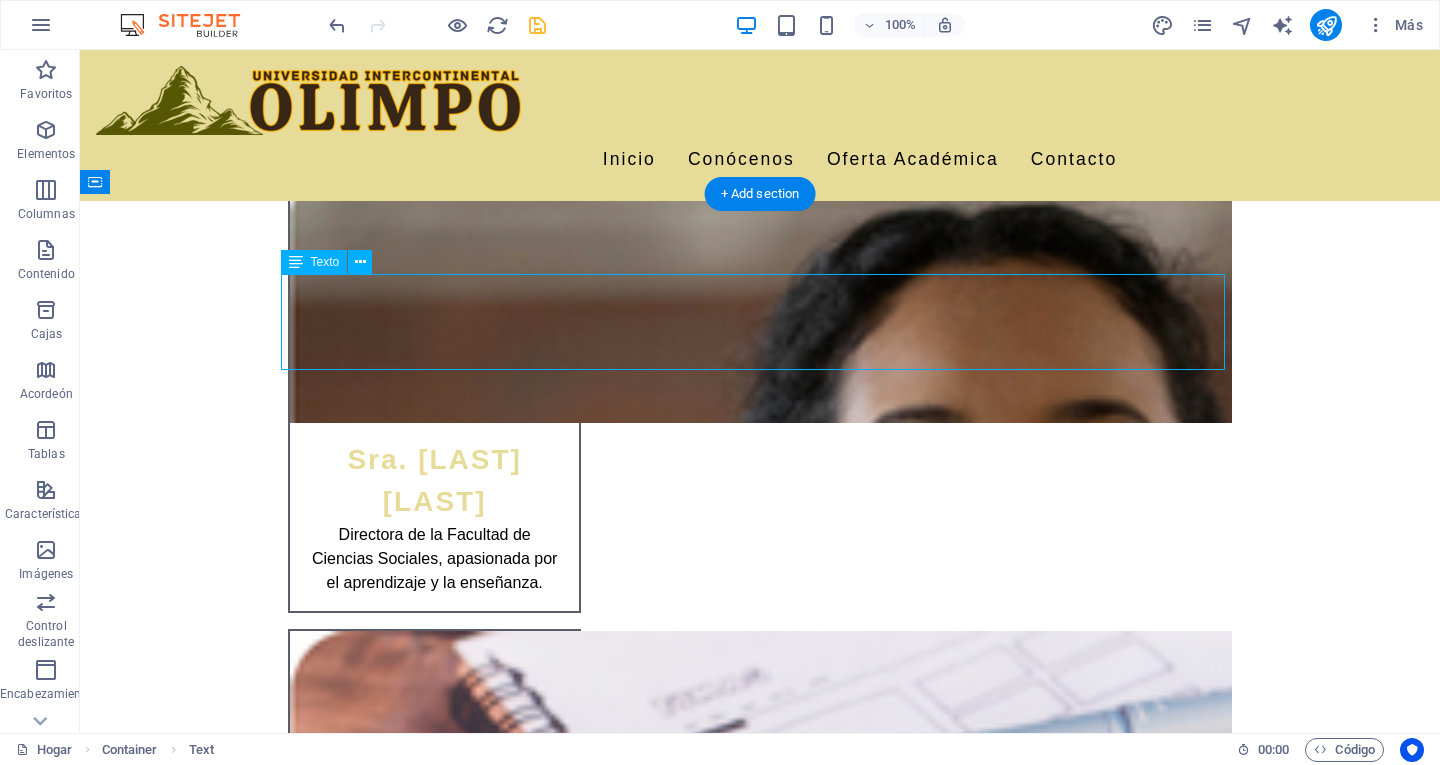 click on "Estamos aquí para ayudarte Pregunta por nuestras becas y promociones, además de horarios y fechas de apertura de nuevos grupos" at bounding box center (760, 2653) 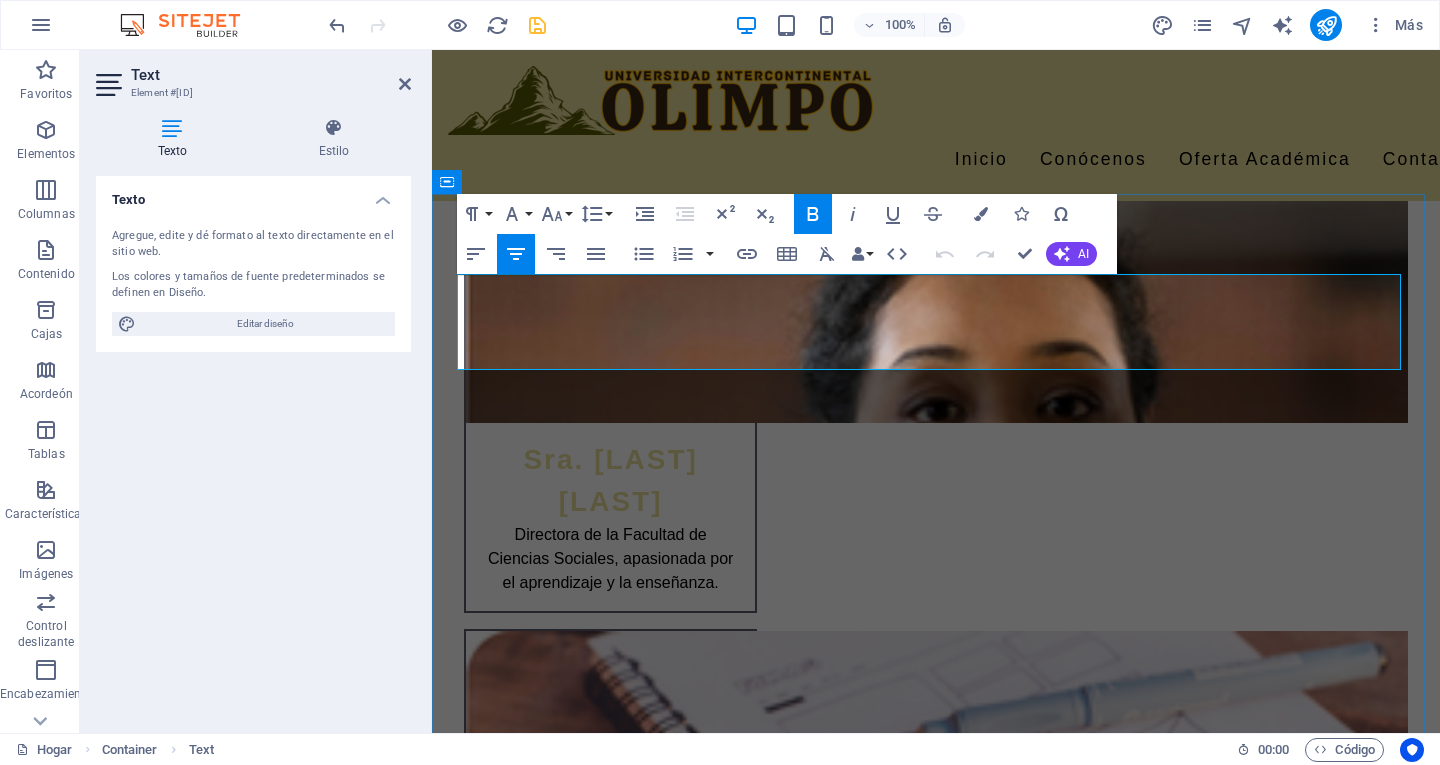 click on "Estamos aquí para ayudarte" at bounding box center [936, 2640] 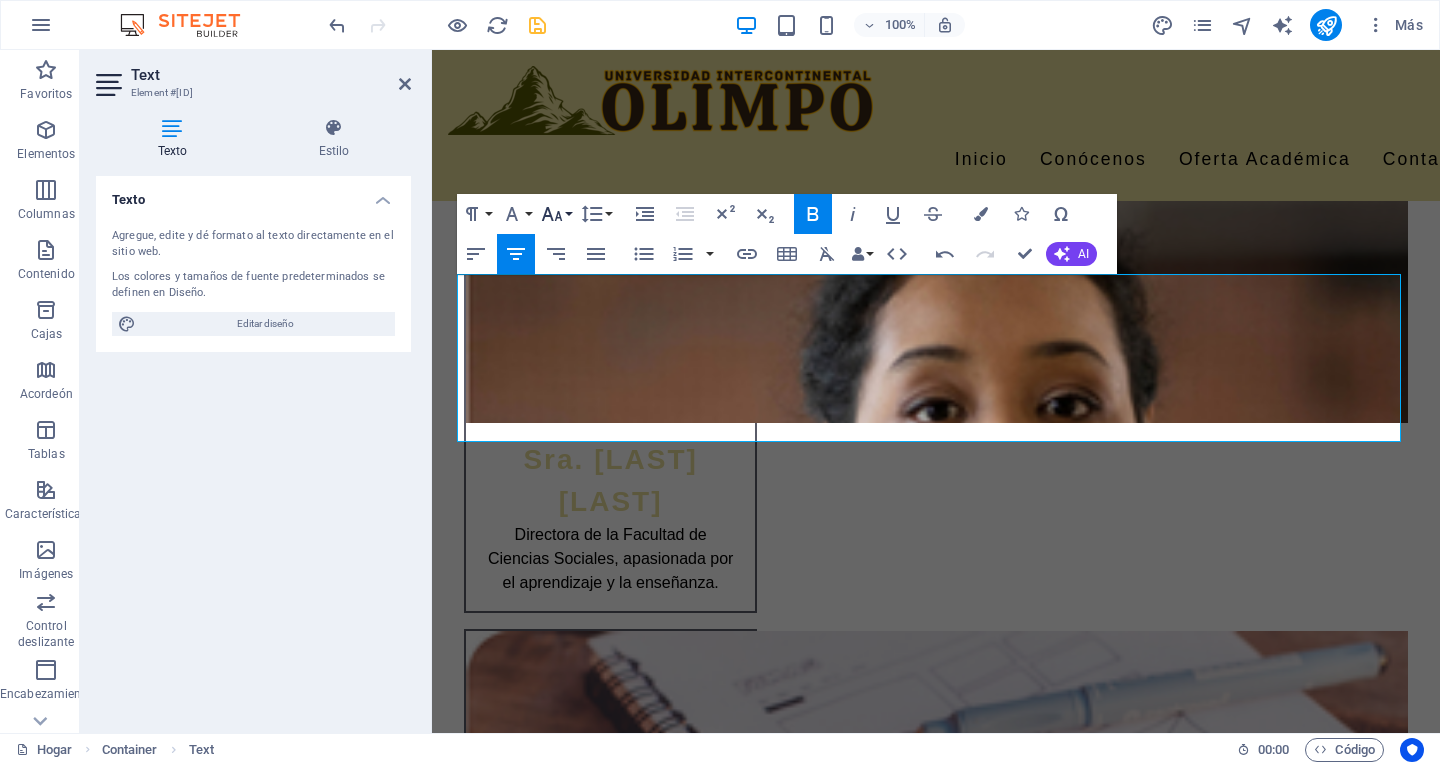 click 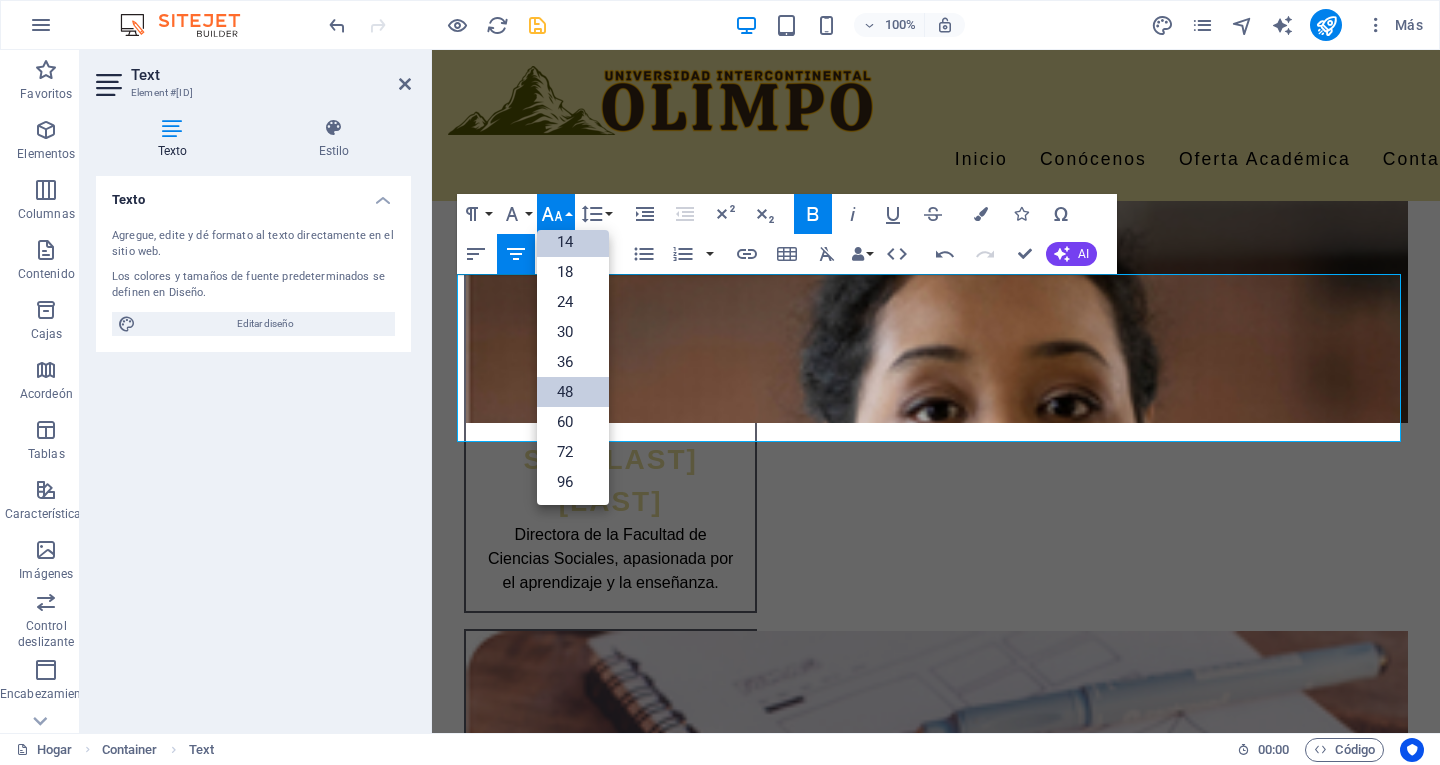 scroll, scrollTop: 161, scrollLeft: 0, axis: vertical 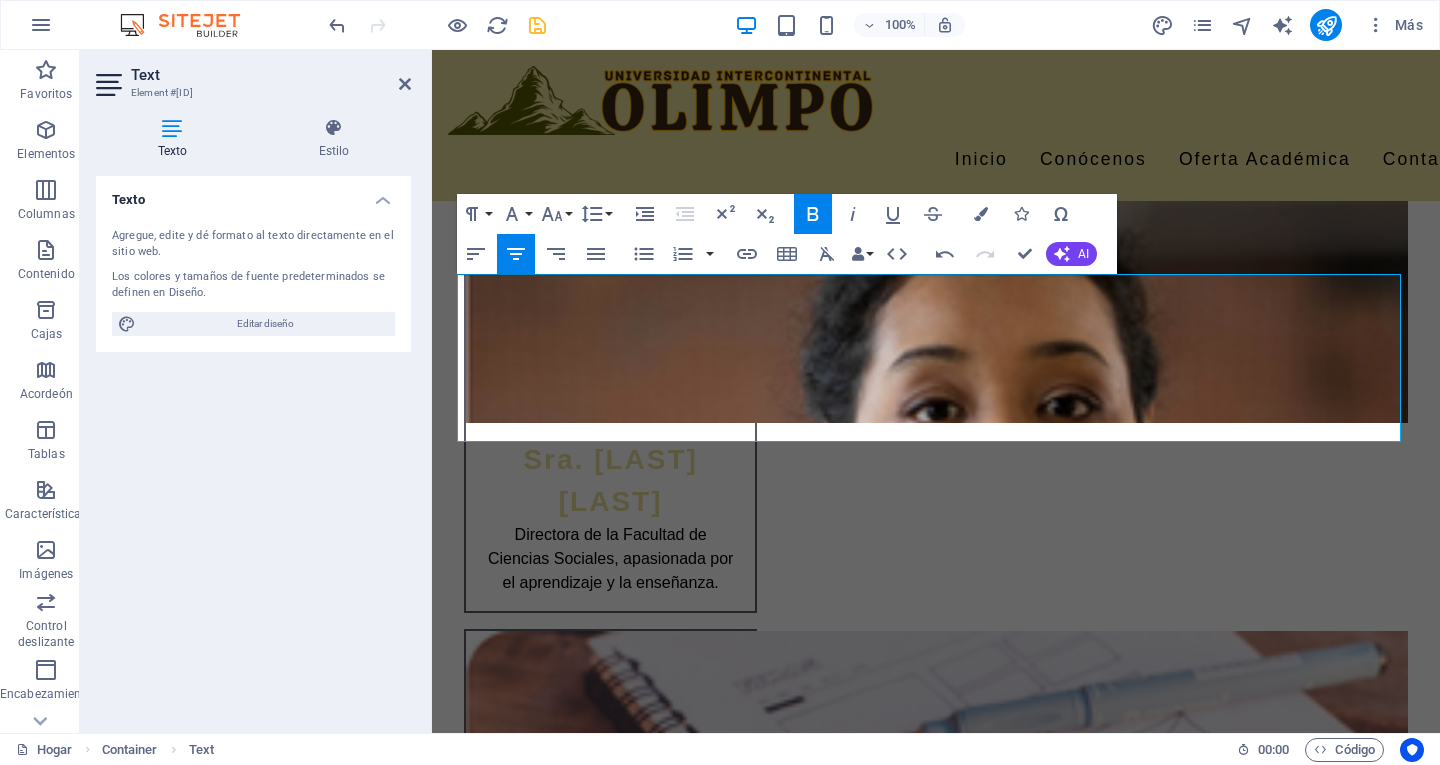 type 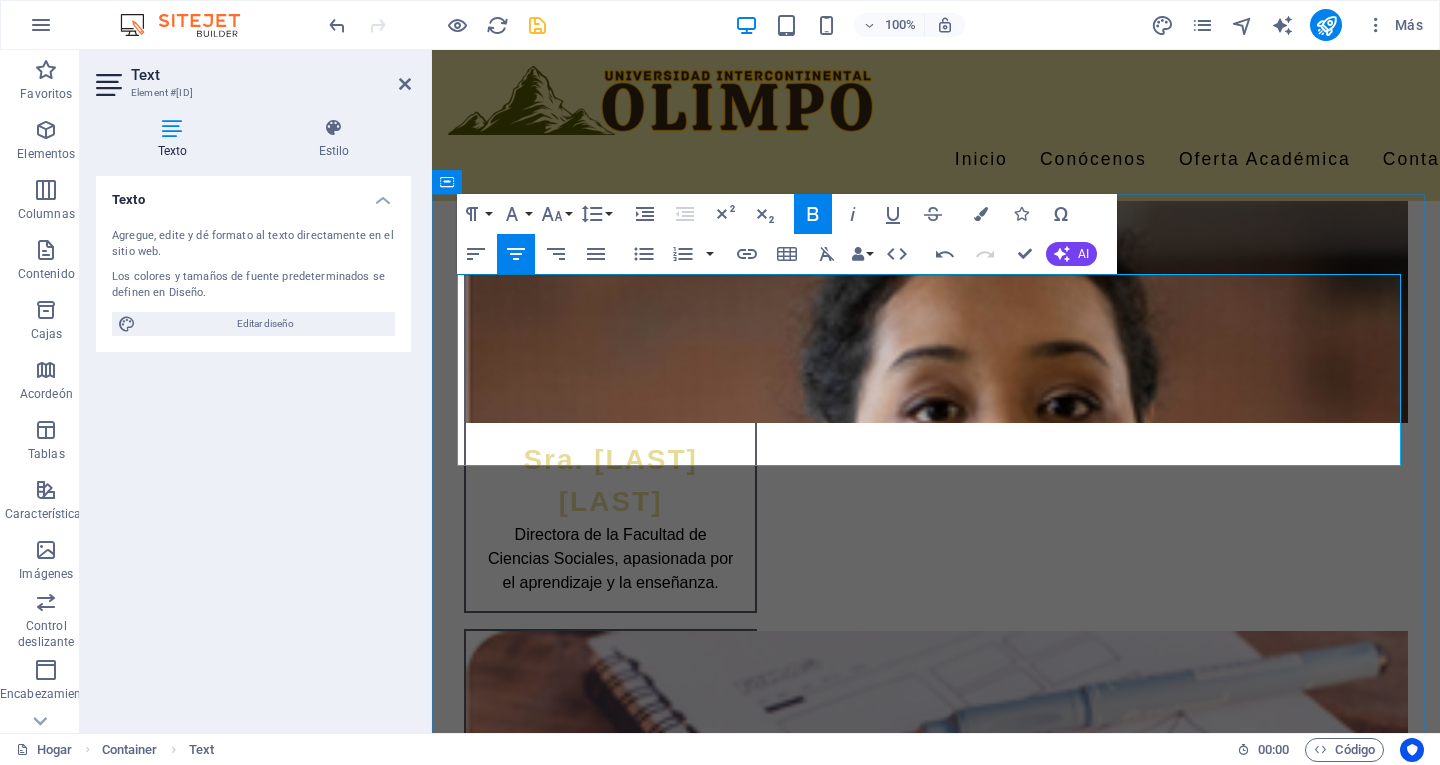drag, startPoint x: 1116, startPoint y: 427, endPoint x: 734, endPoint y: 399, distance: 383.0248 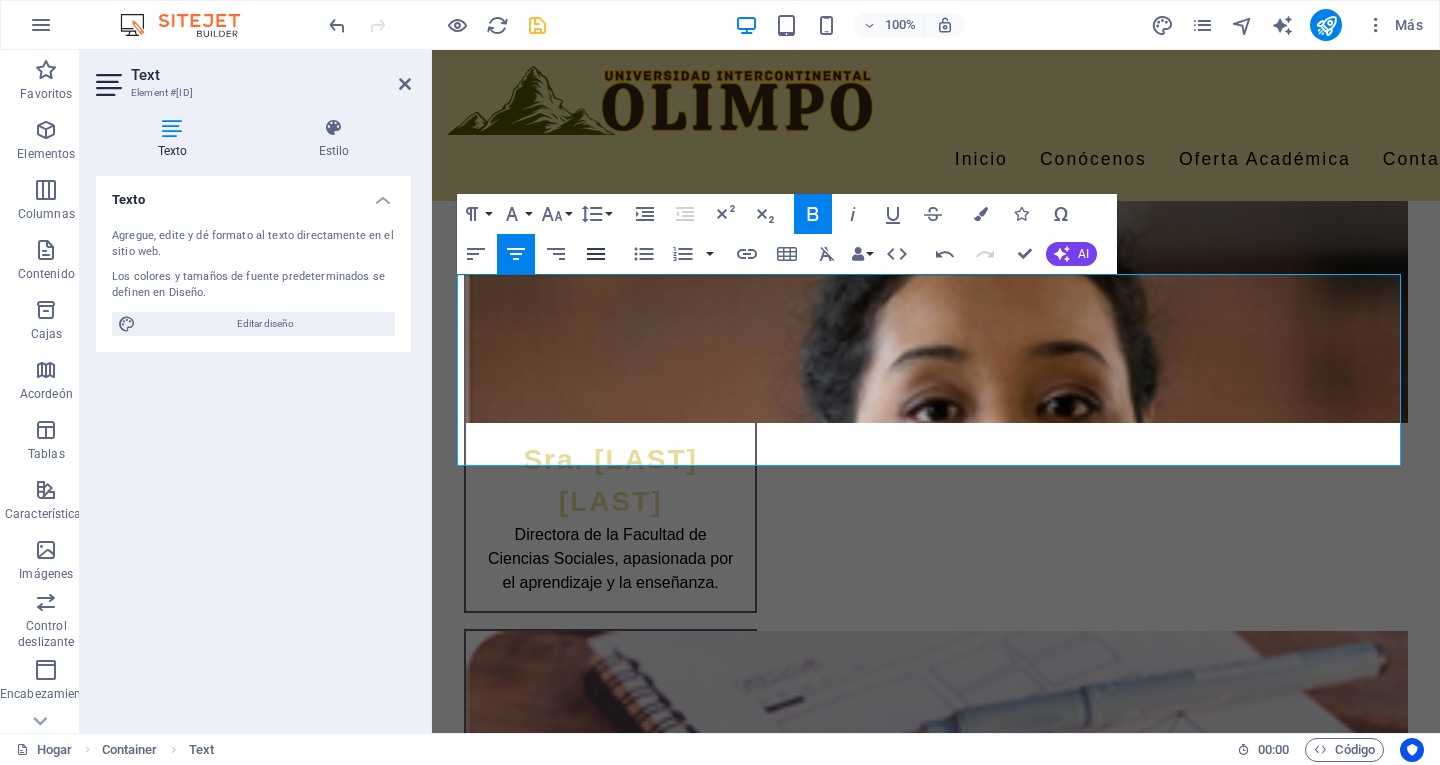 click 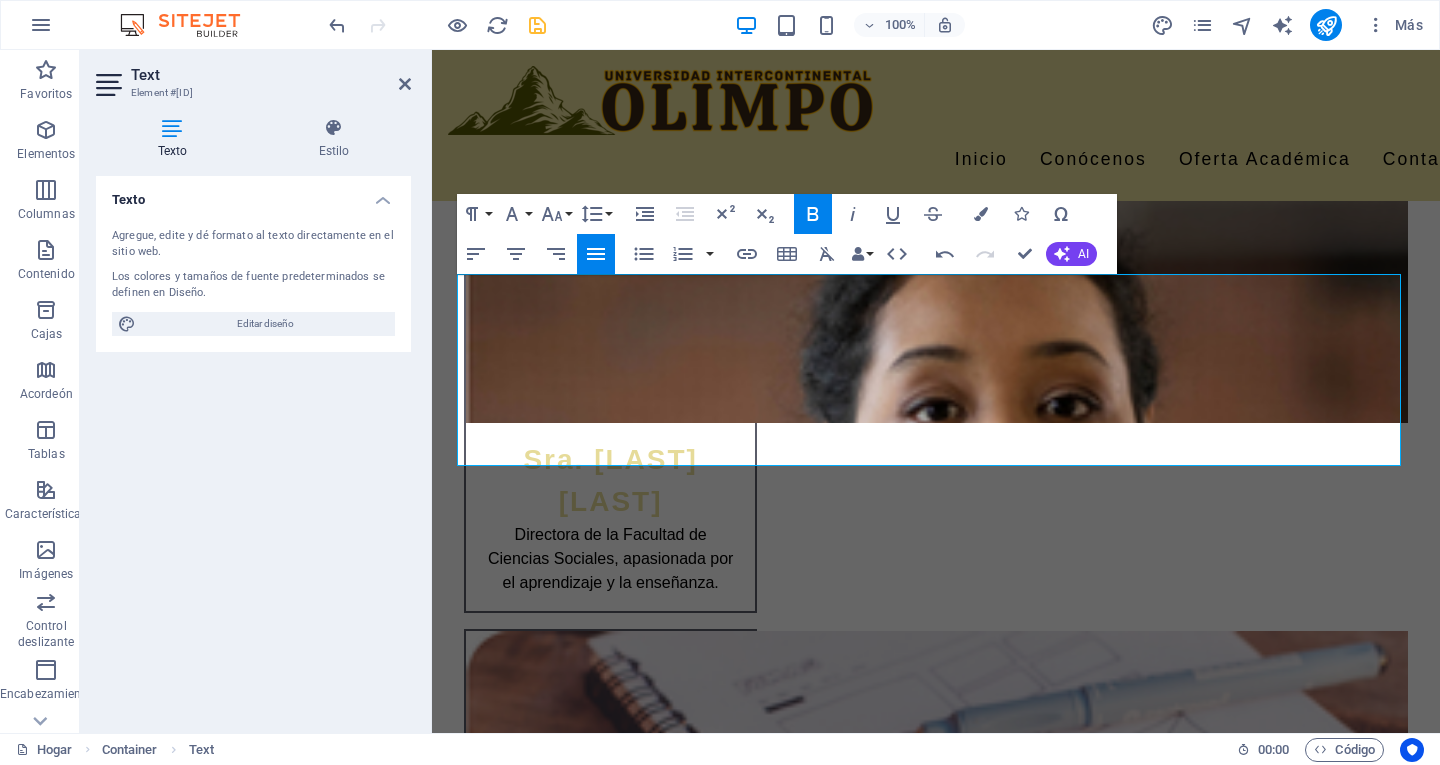 click 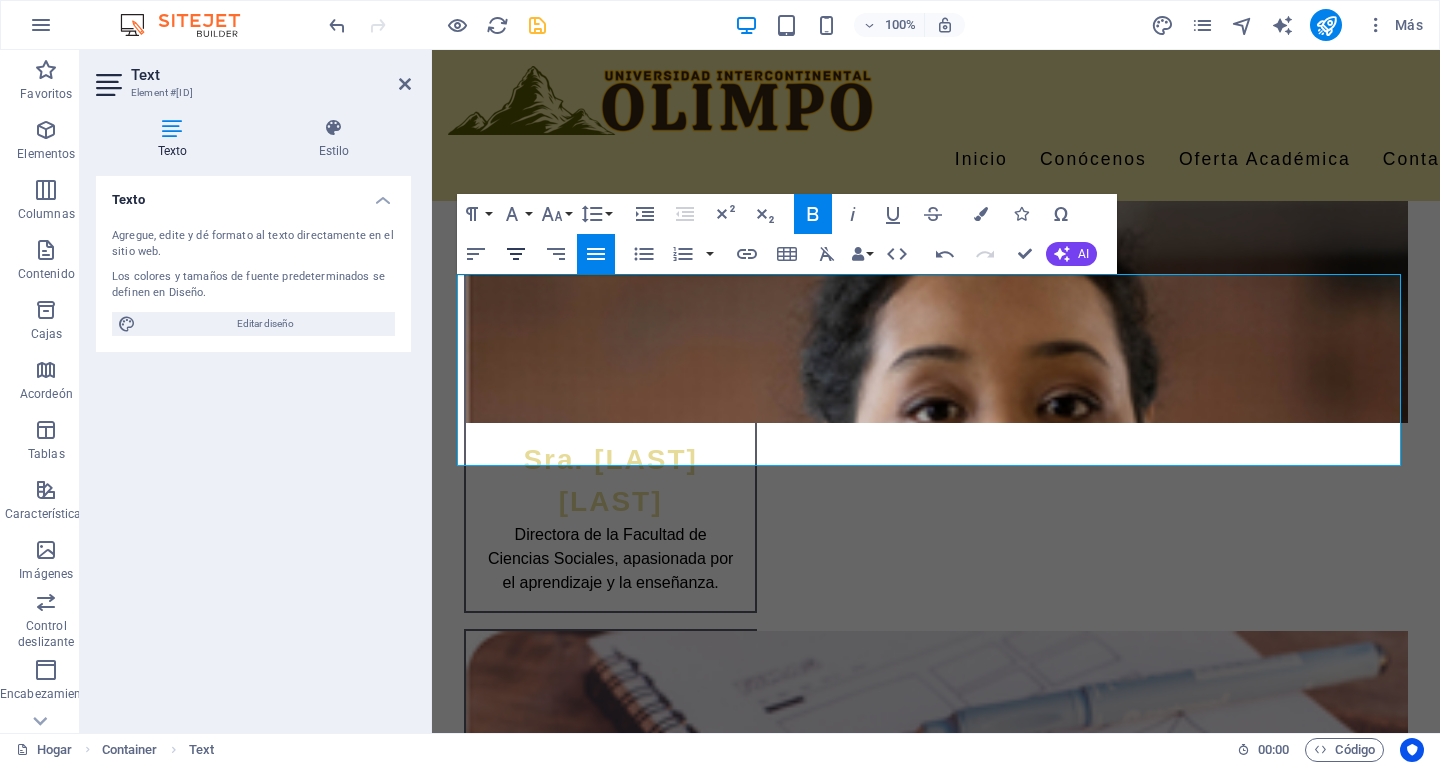 click 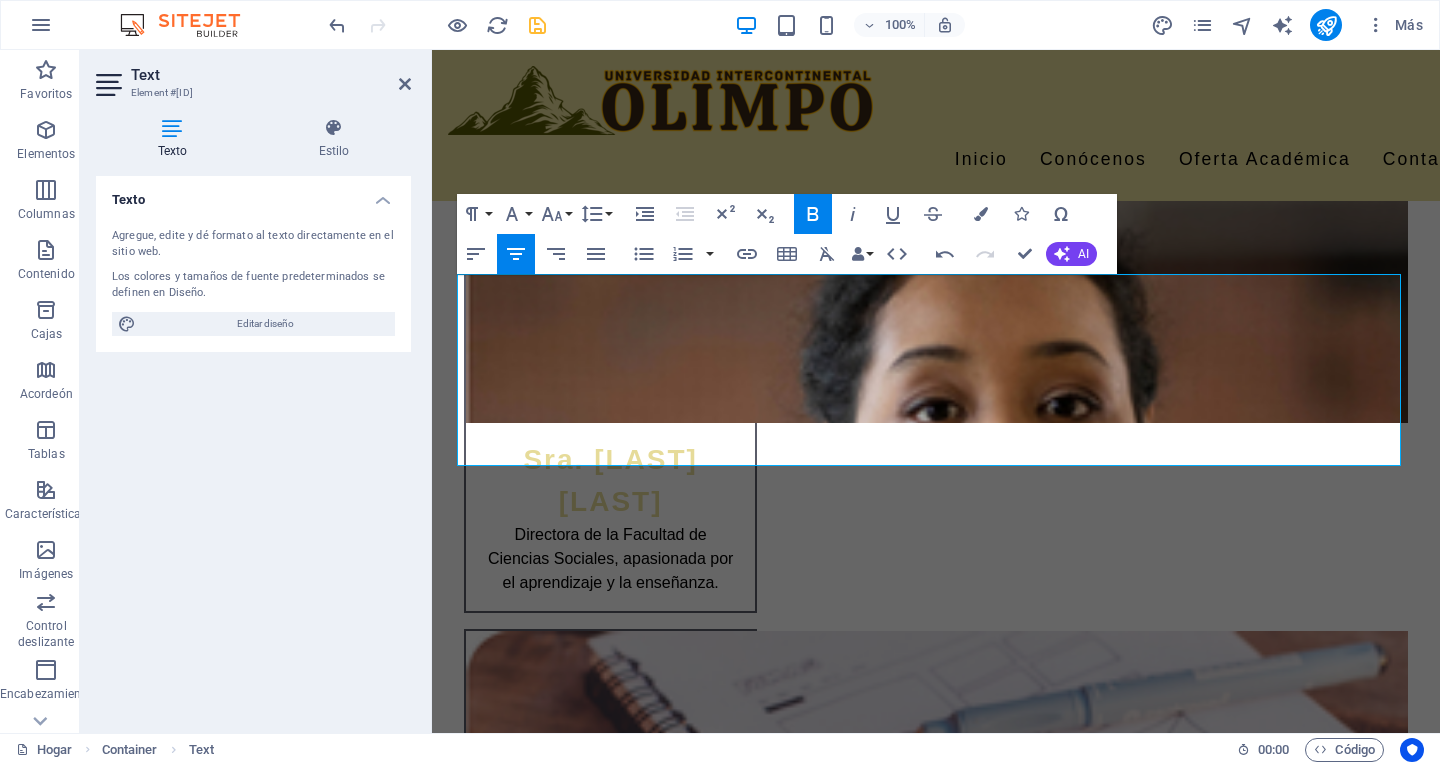 click 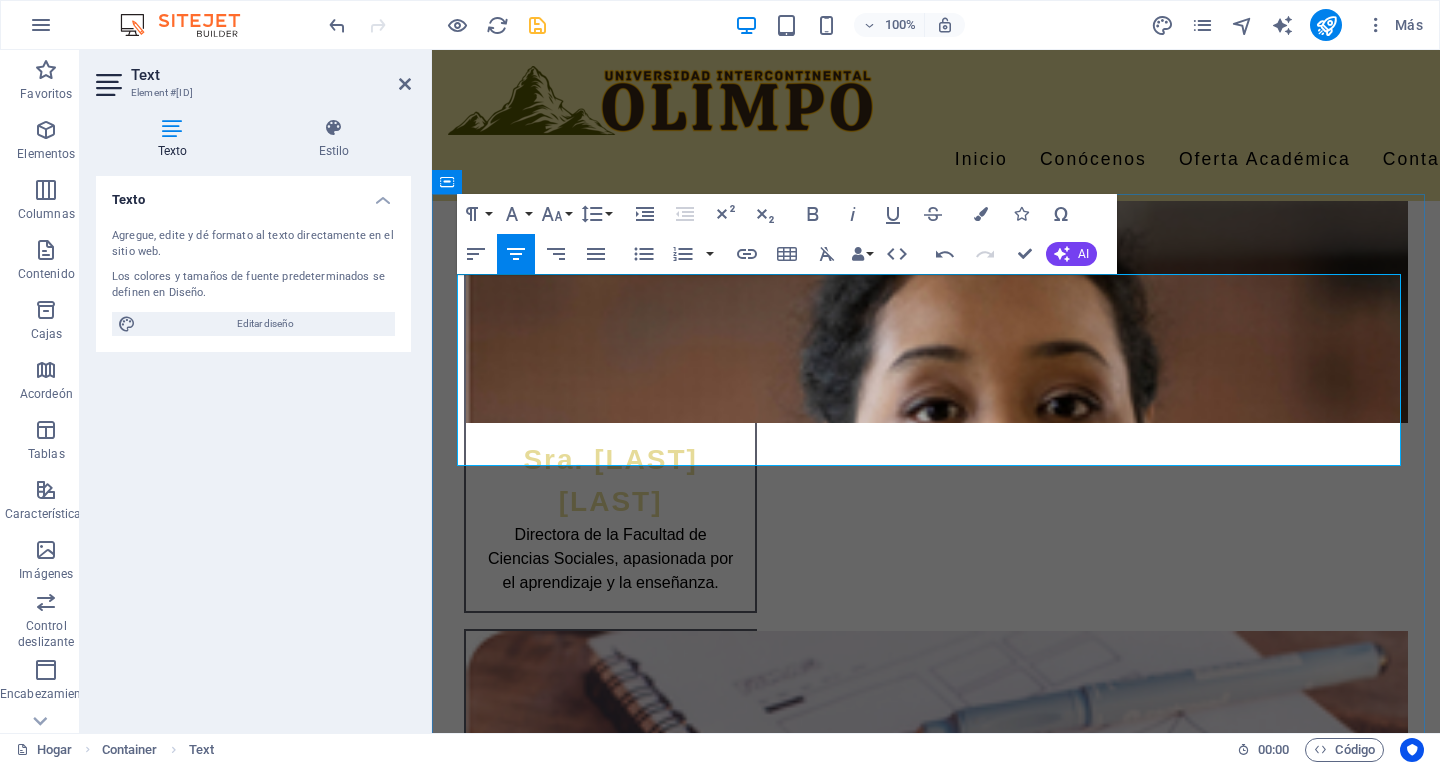 drag, startPoint x: 1092, startPoint y: 431, endPoint x: 767, endPoint y: 399, distance: 326.5716 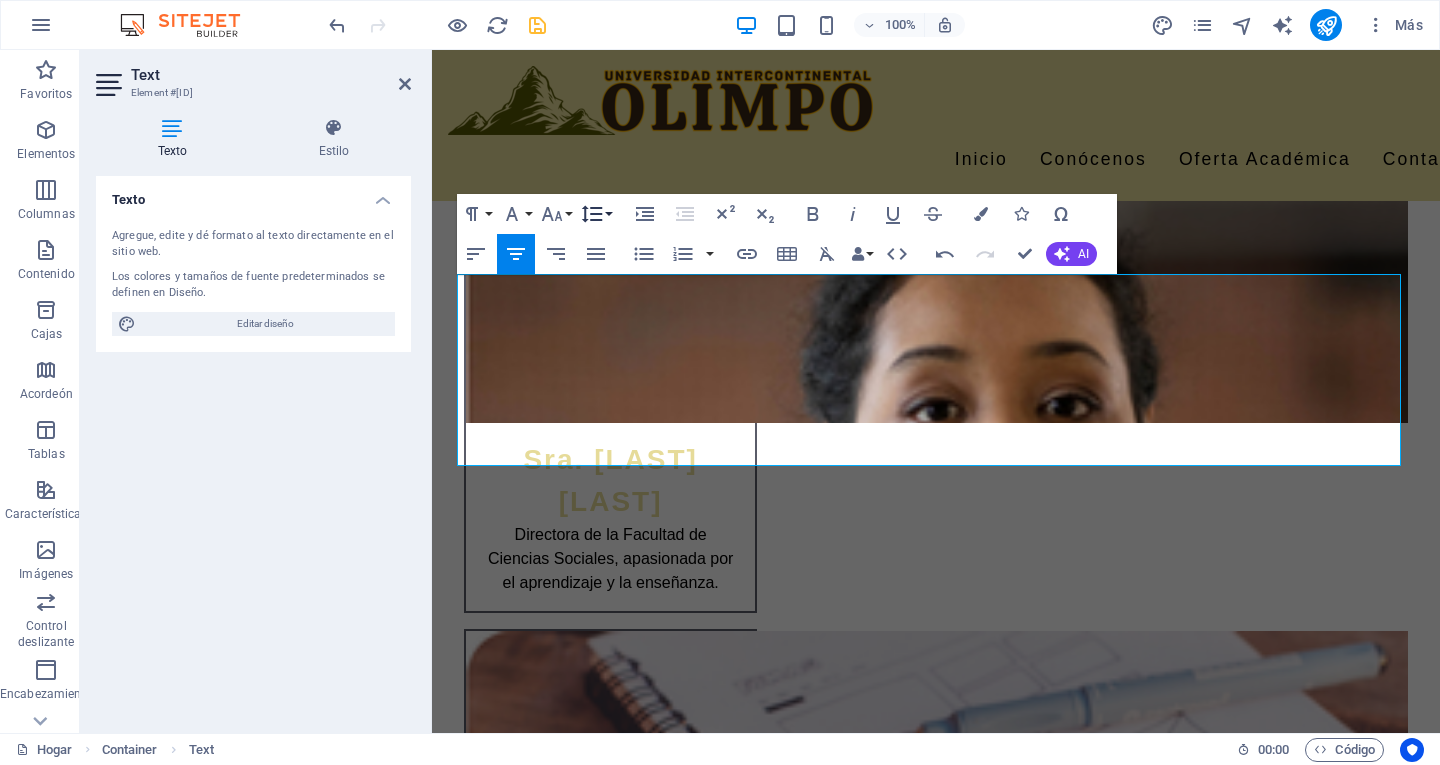 click on "Line Height" at bounding box center [596, 214] 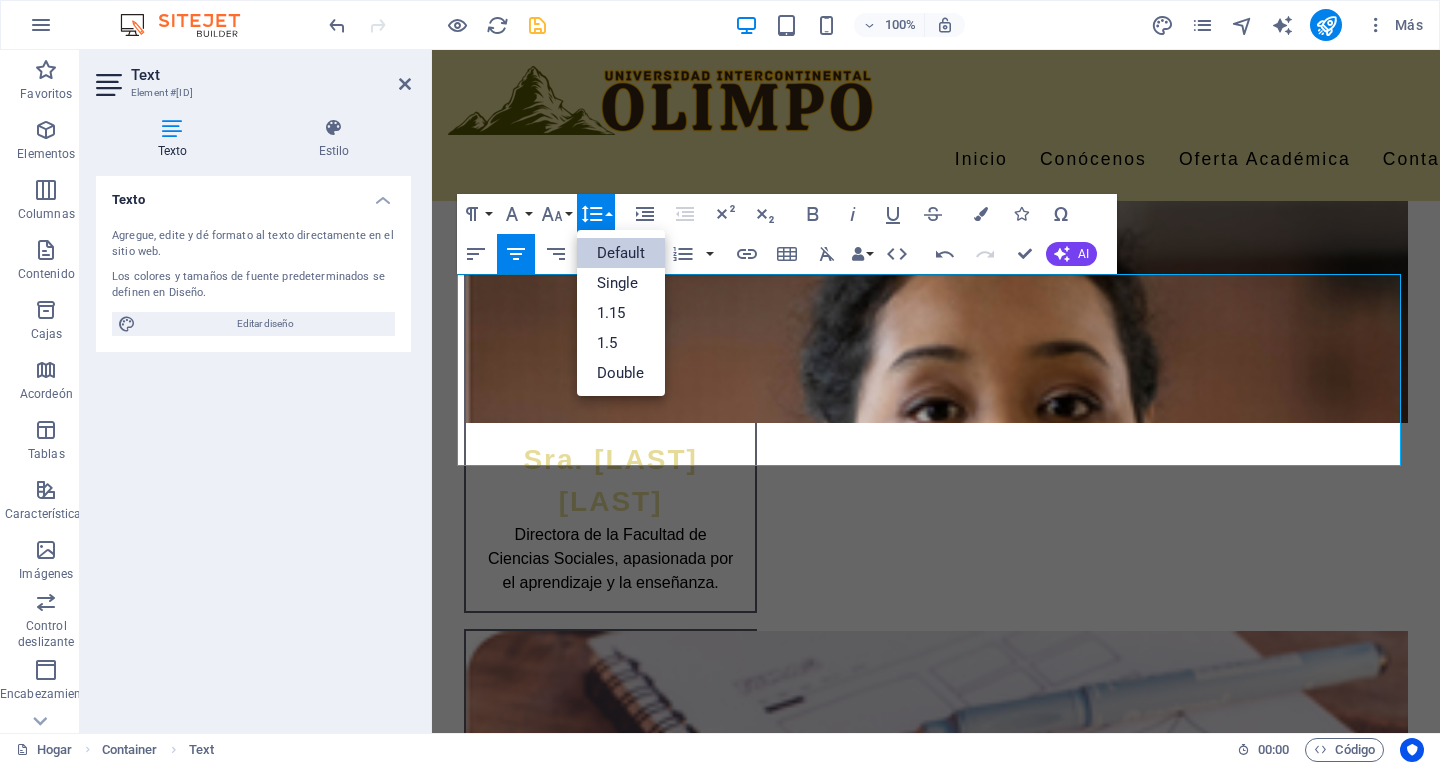 scroll, scrollTop: 0, scrollLeft: 0, axis: both 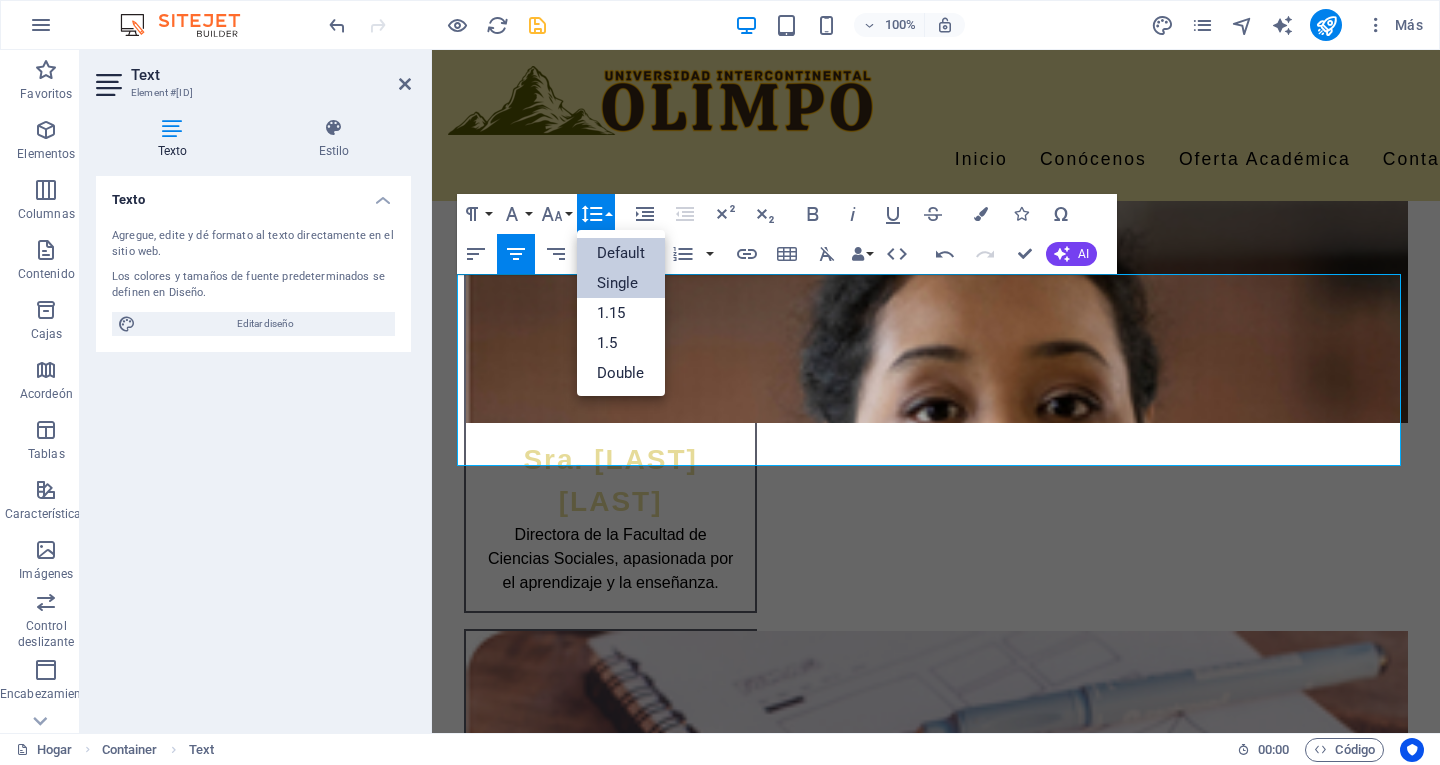 click on "Single" at bounding box center [621, 283] 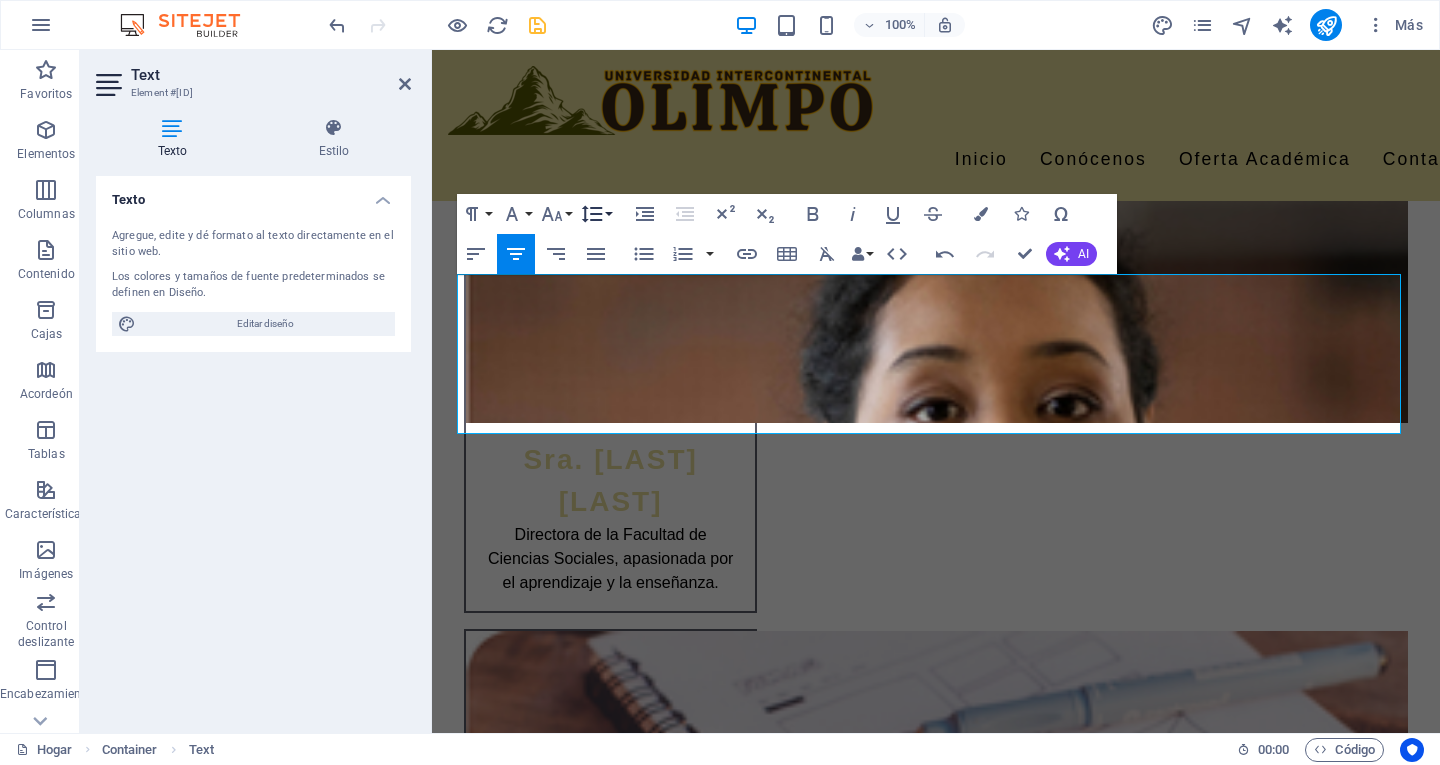 click 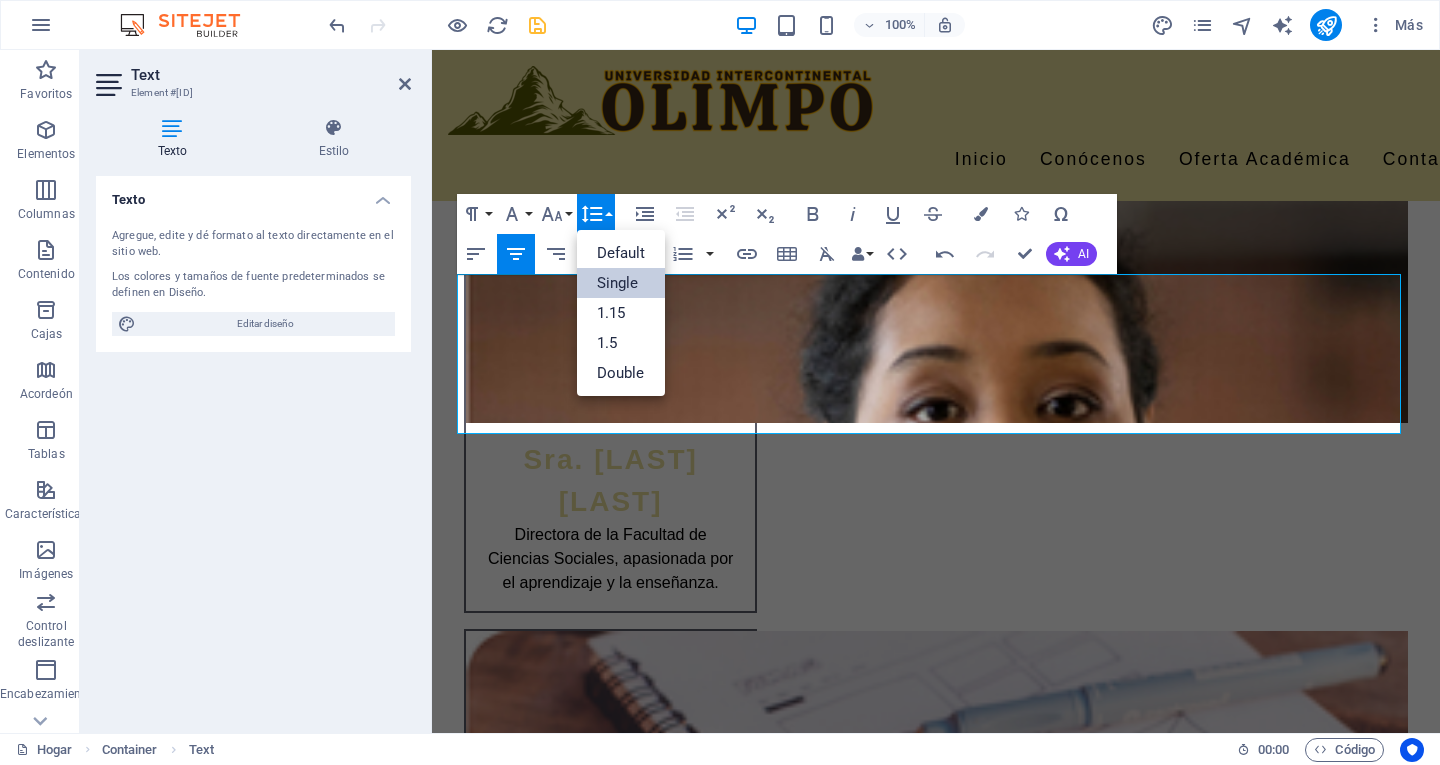 scroll, scrollTop: 0, scrollLeft: 0, axis: both 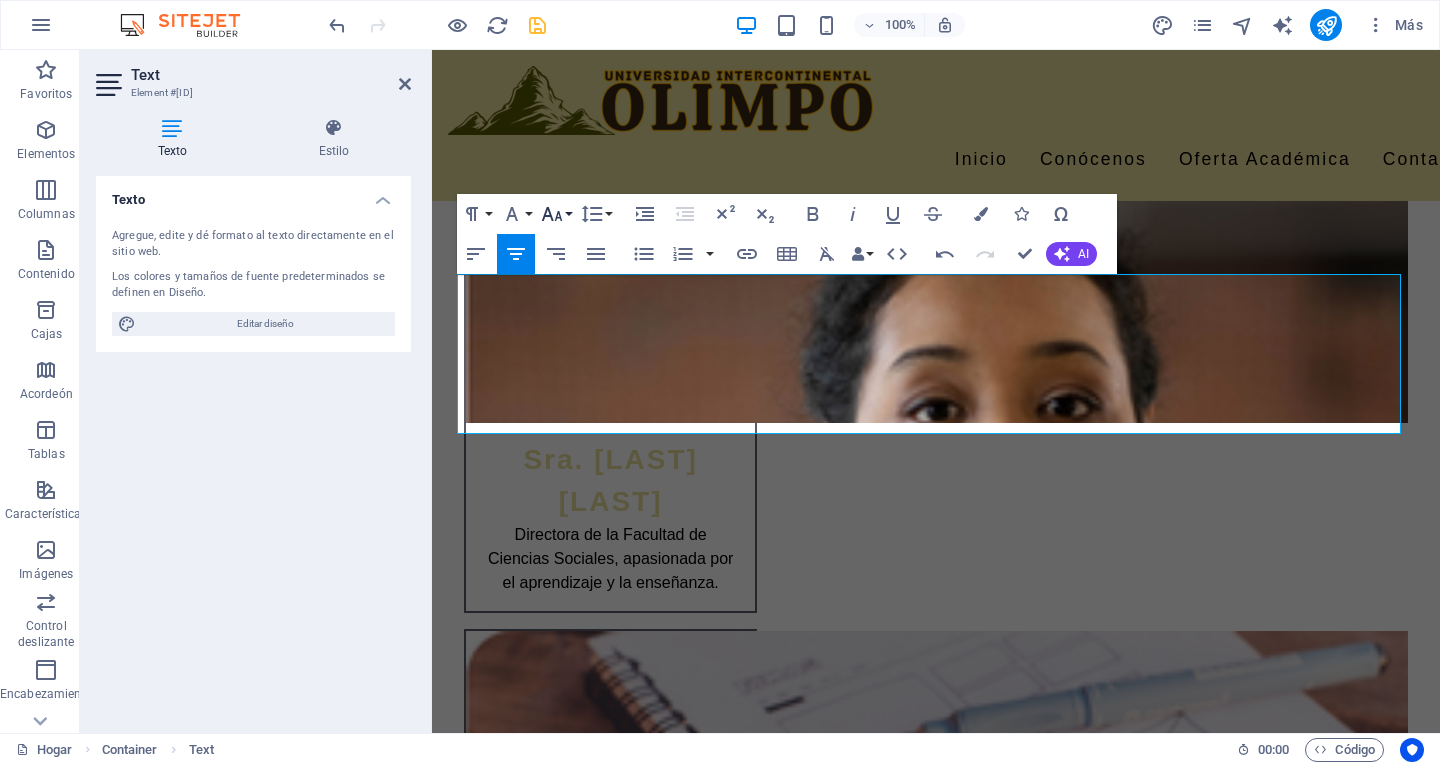 click 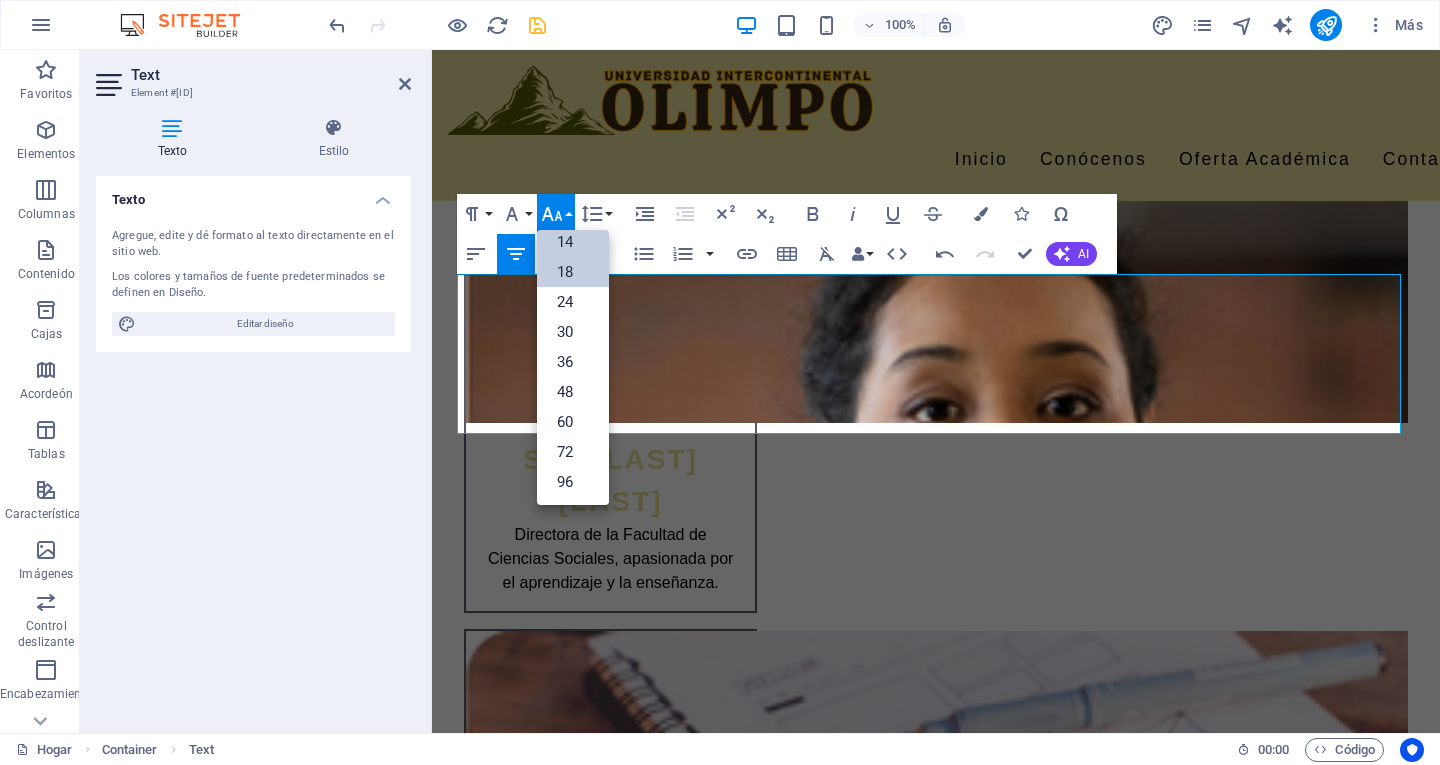 click on "18" at bounding box center [573, 272] 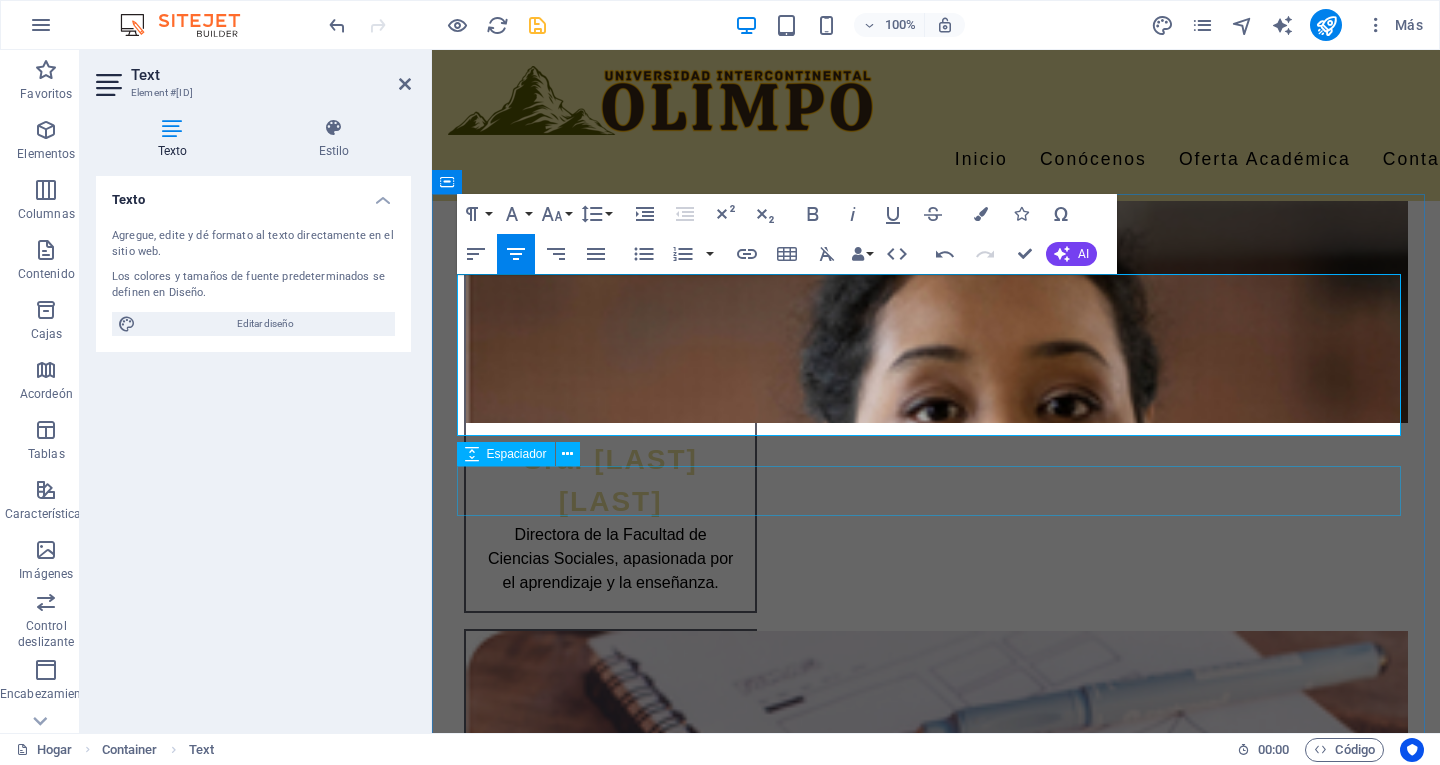 click at bounding box center [936, 2822] 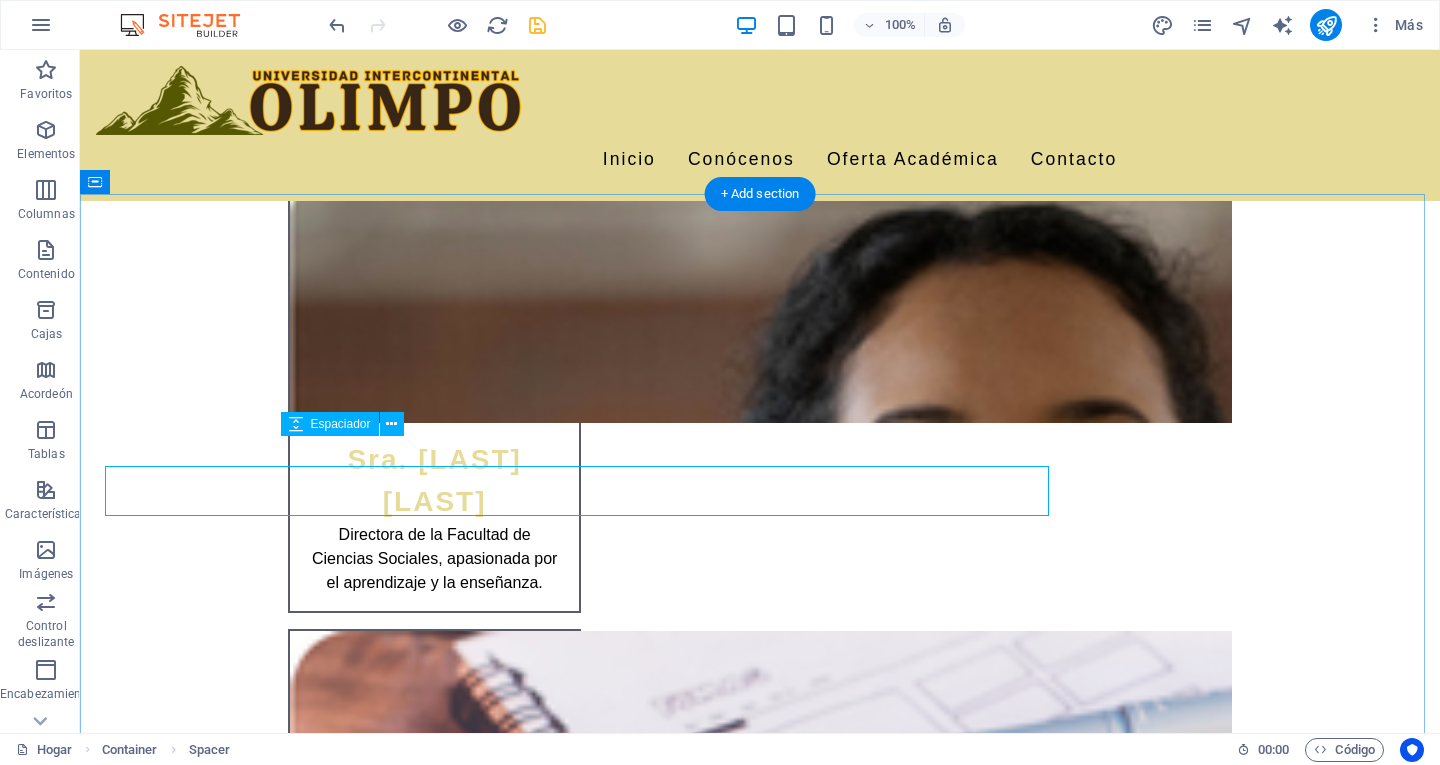 click at bounding box center [760, 2822] 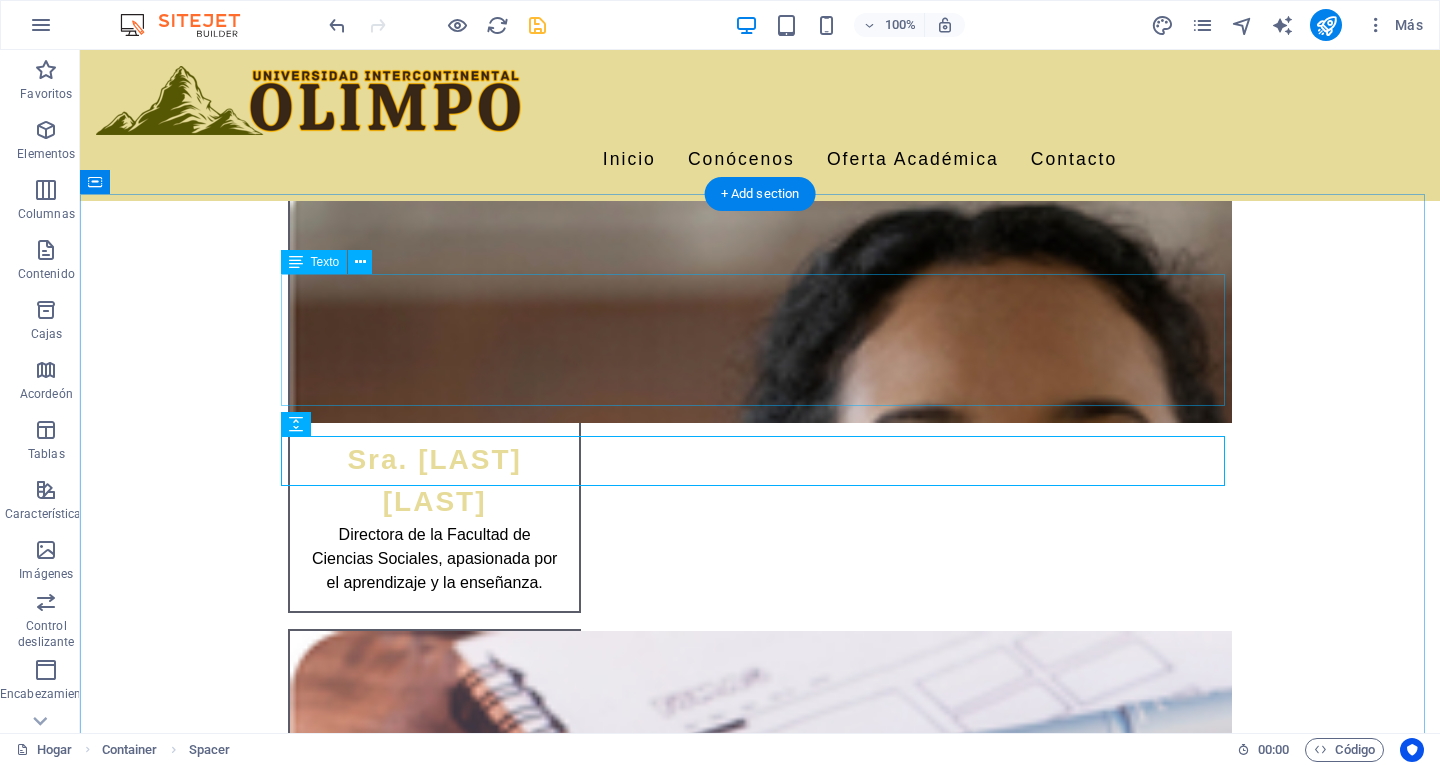 click on "Estamos aquí para ayudarte Pregunta por nuestras becas y promociones, además de horarios y fechas de apertura de nuevos grupos. Pregunta por nuestras becas y promociones, además de horarios y fechas de apertura de nuevos grupos" at bounding box center (760, 2671) 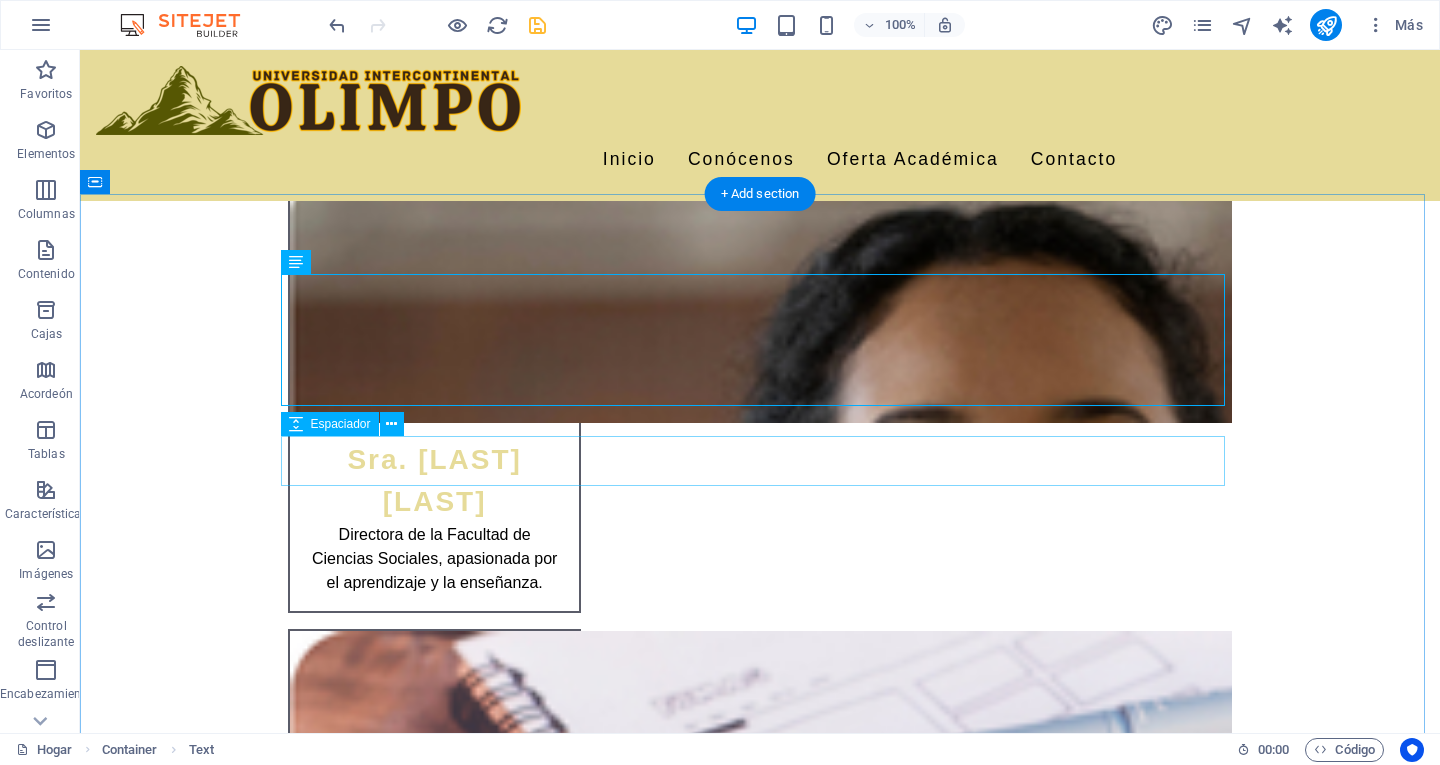 click at bounding box center [760, 2792] 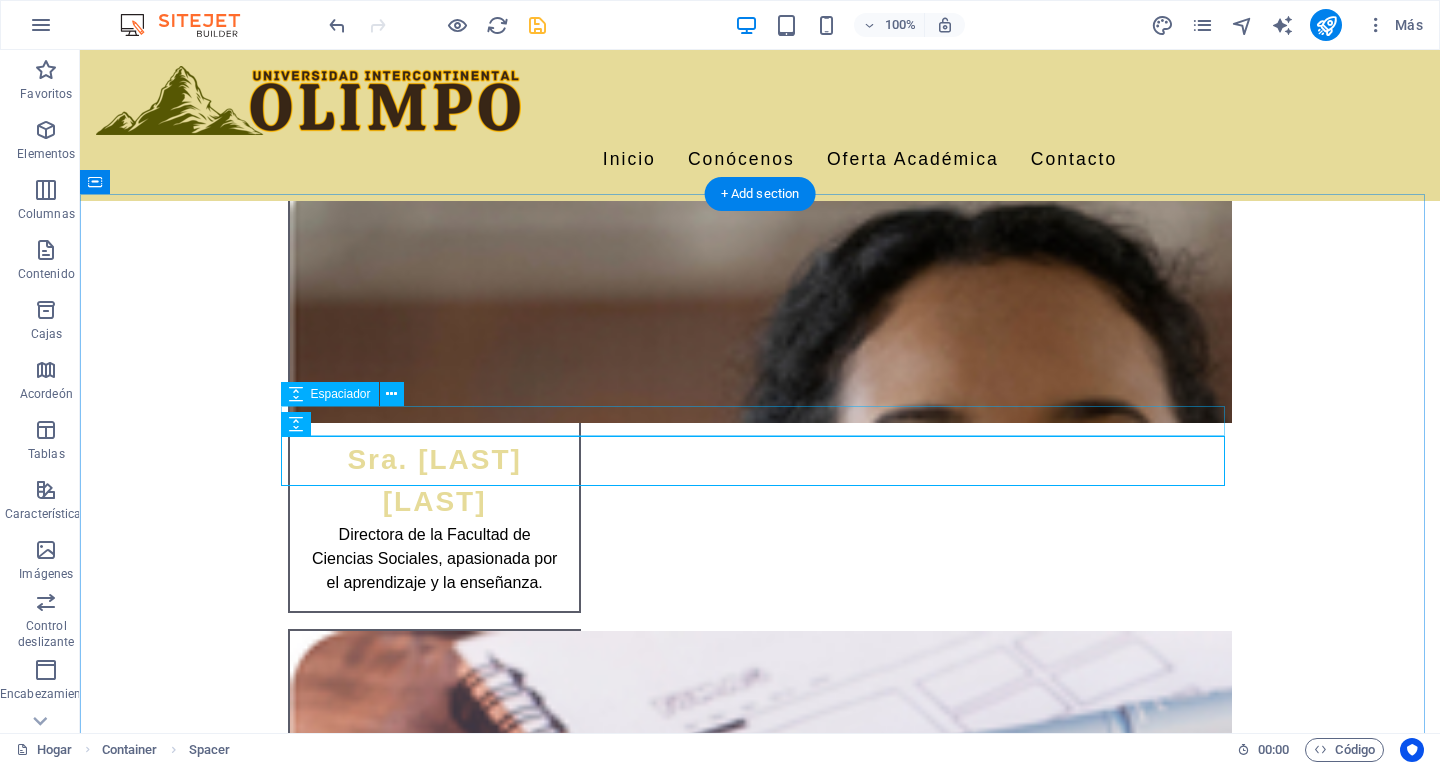 click at bounding box center (760, 2752) 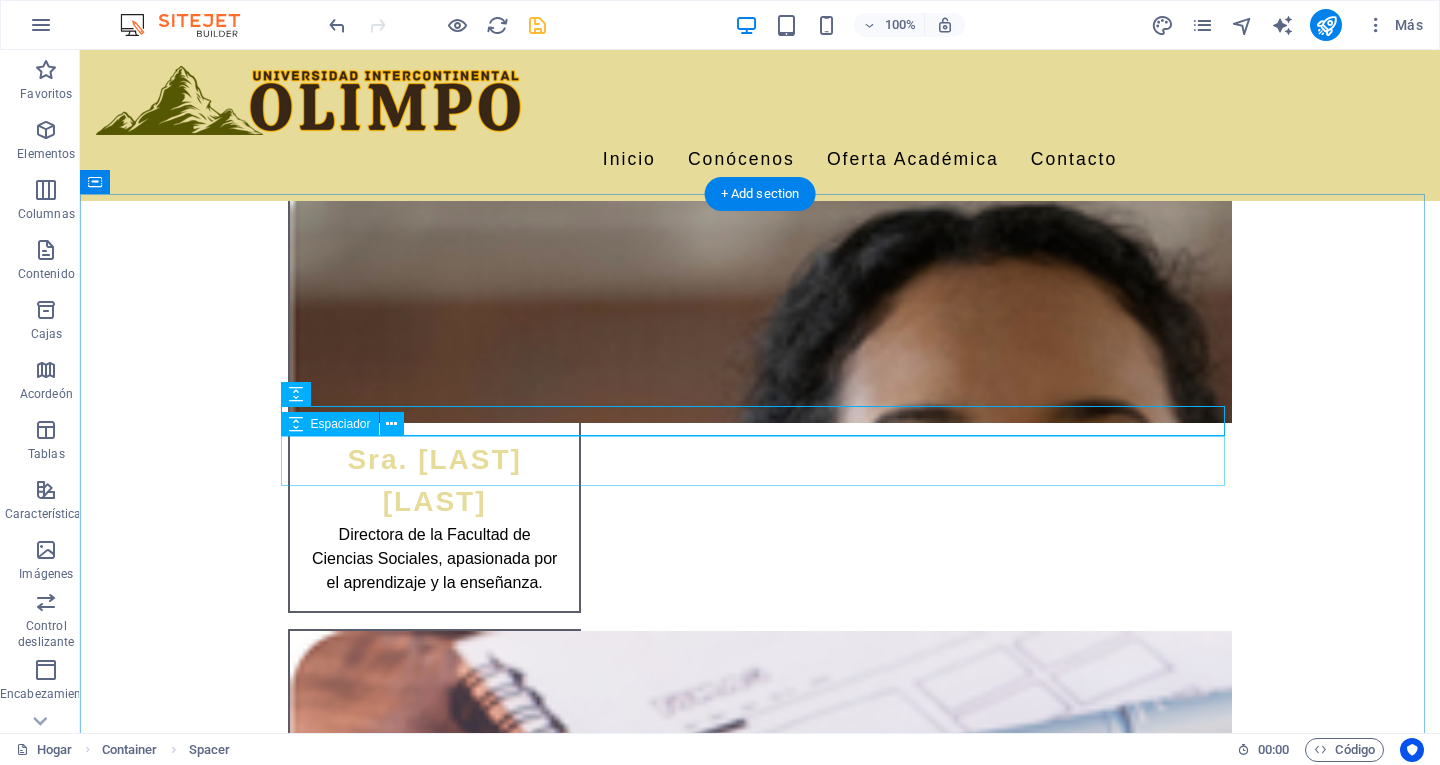 click at bounding box center [760, 2792] 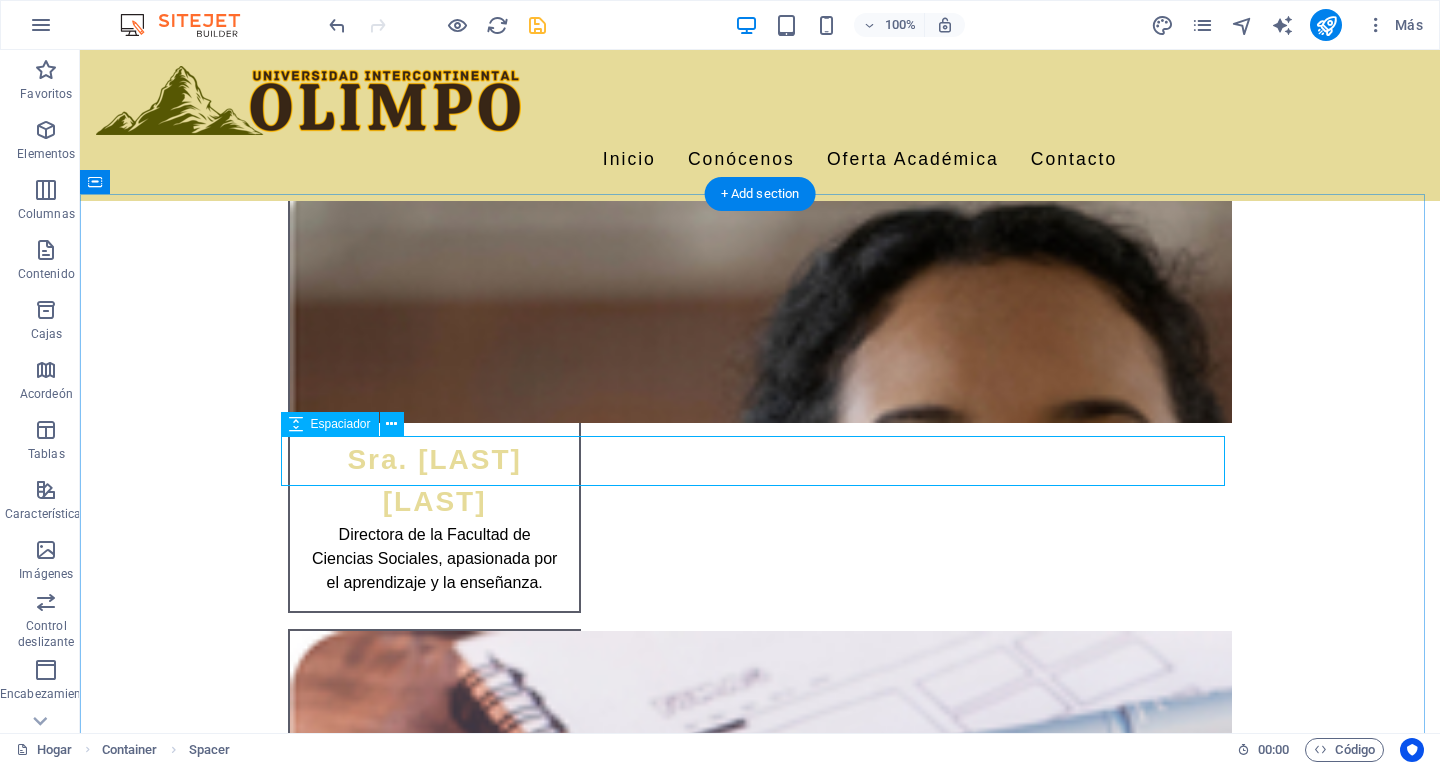 click at bounding box center (760, 2792) 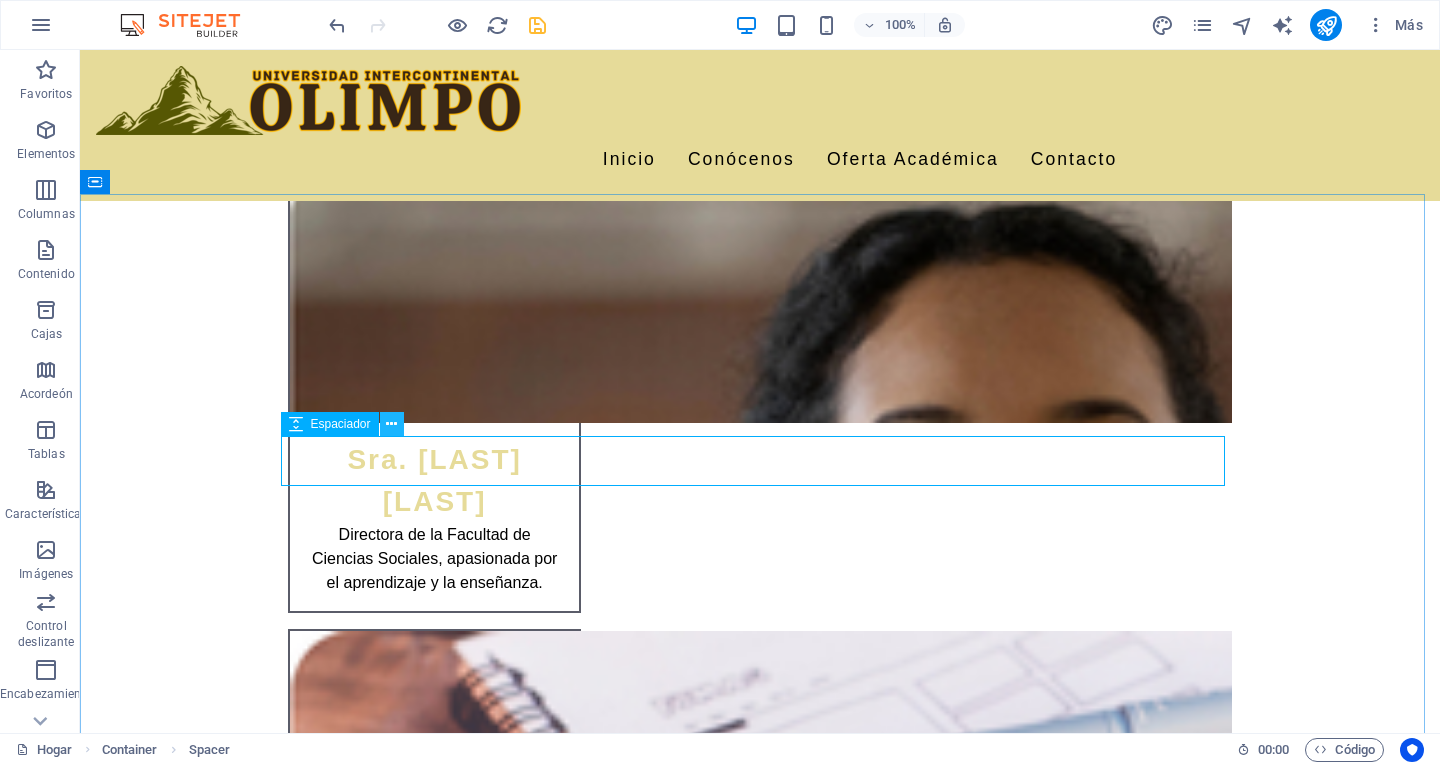 click at bounding box center [392, 424] 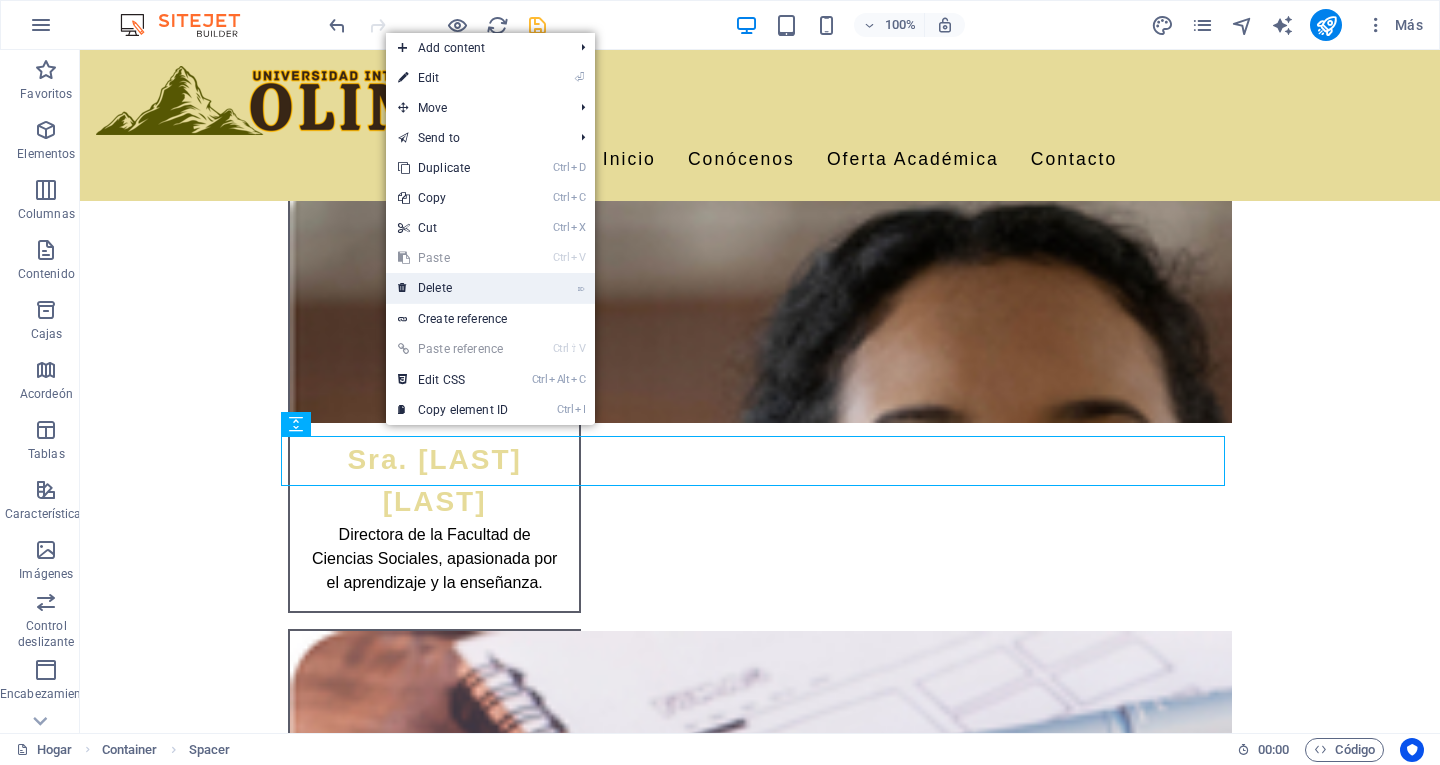 click on "⌦  Delete" at bounding box center (453, 288) 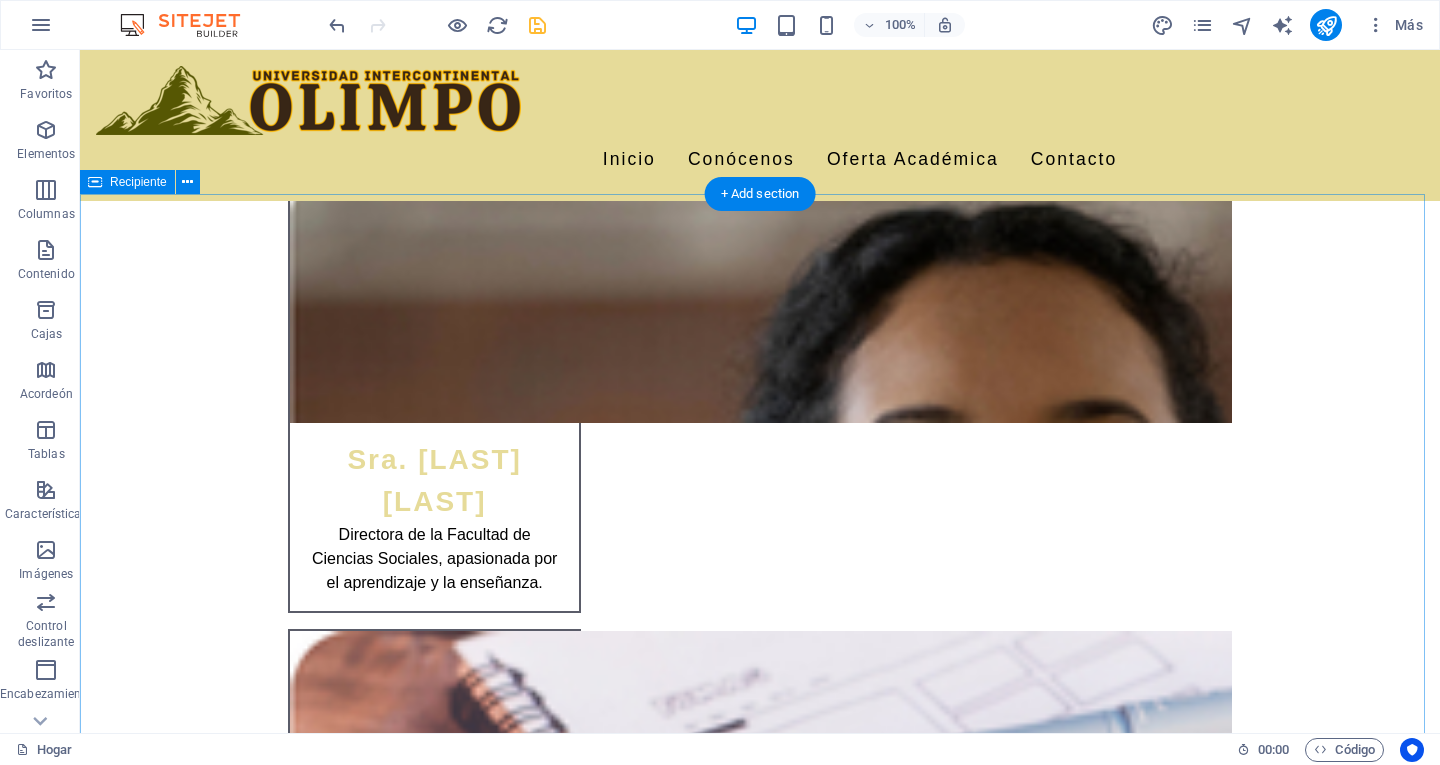 click on "Estamos aquí para ayudarte Pregunta por nuestras becas y promociones, además de horarios y fechas de apertura de nuevos grupos. Pregunta por nuestras becas y promociones, además de horarios y fechas de apertura de nuevos grupos   He leído y comprendido la política de privacidad. ¿Ilegible? Cargar nuevo Enviar mensaje" at bounding box center (760, 2853) 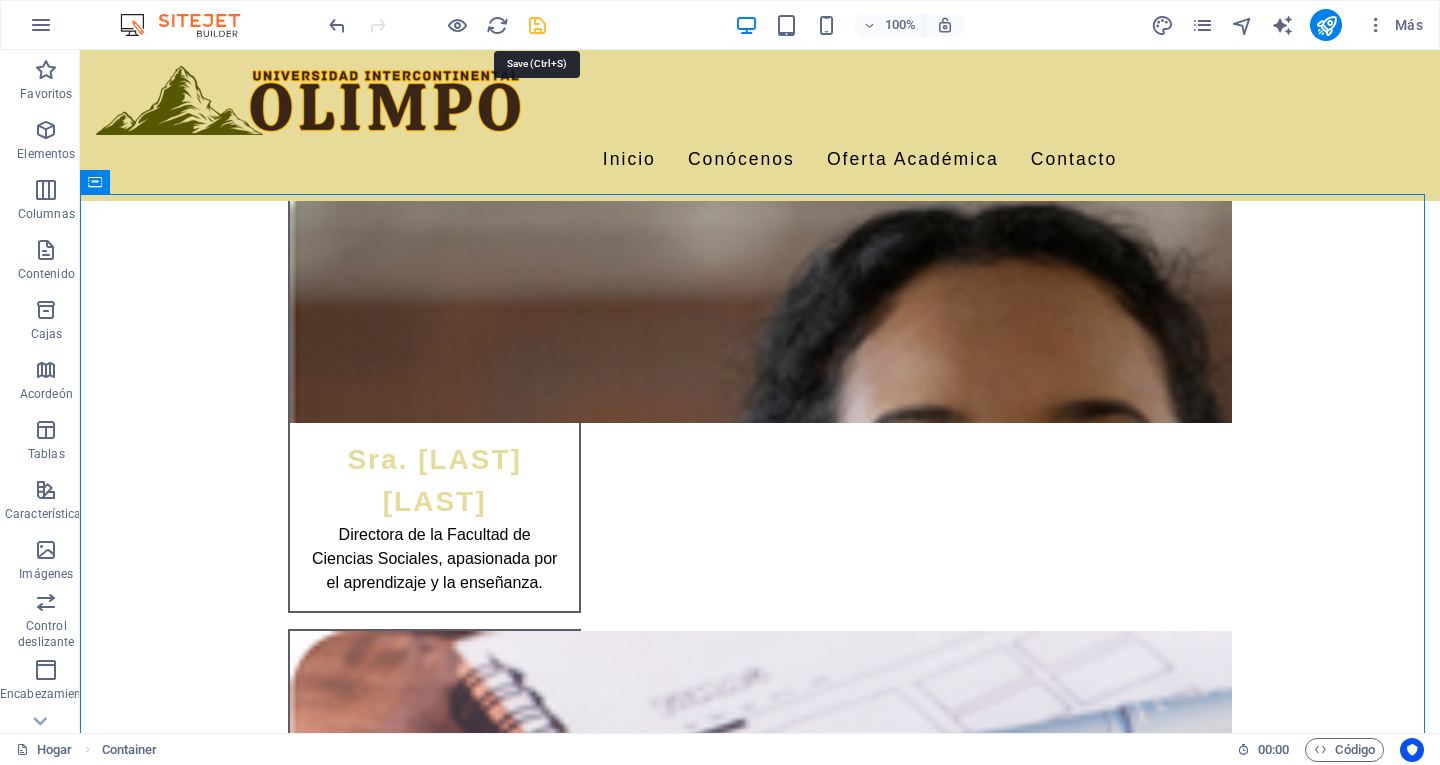 click at bounding box center (537, 25) 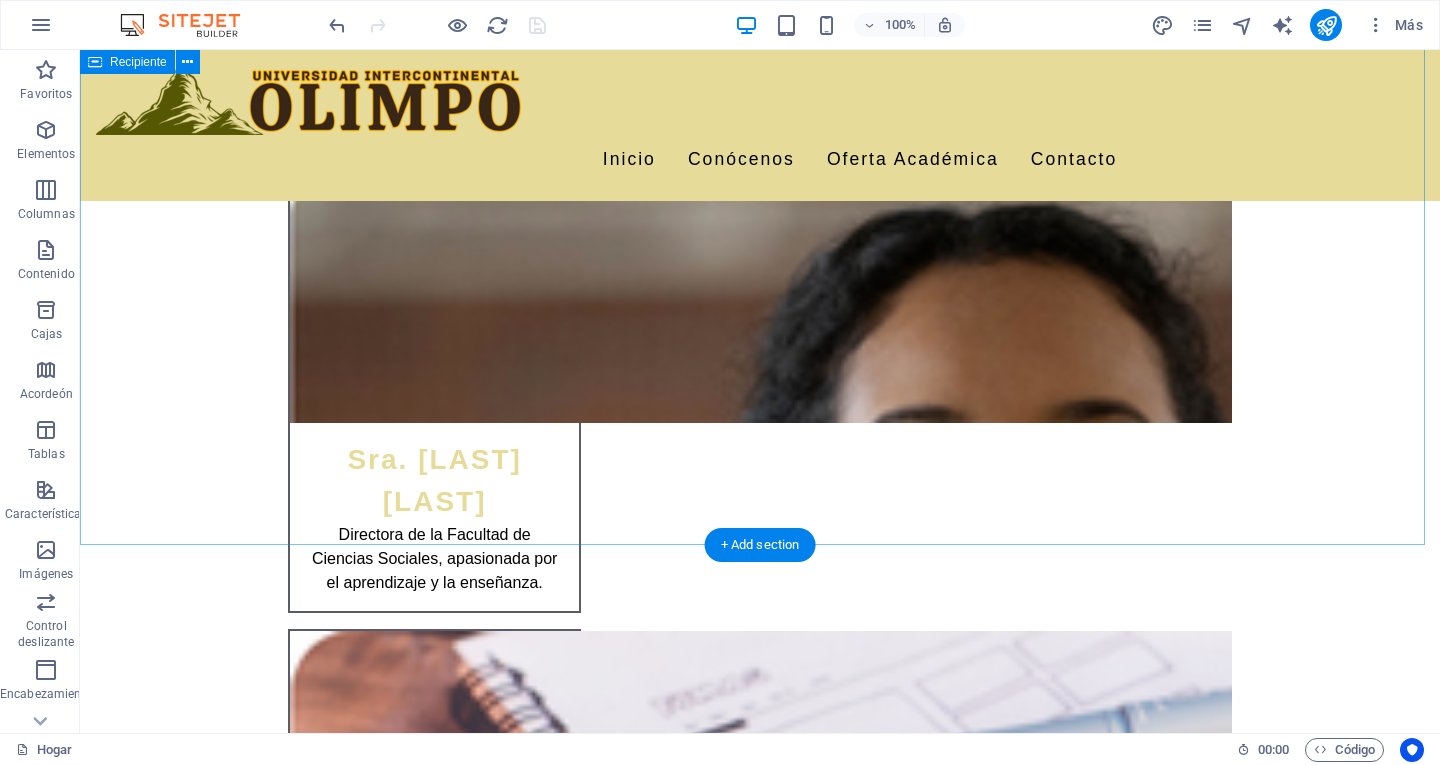 scroll, scrollTop: 3738, scrollLeft: 0, axis: vertical 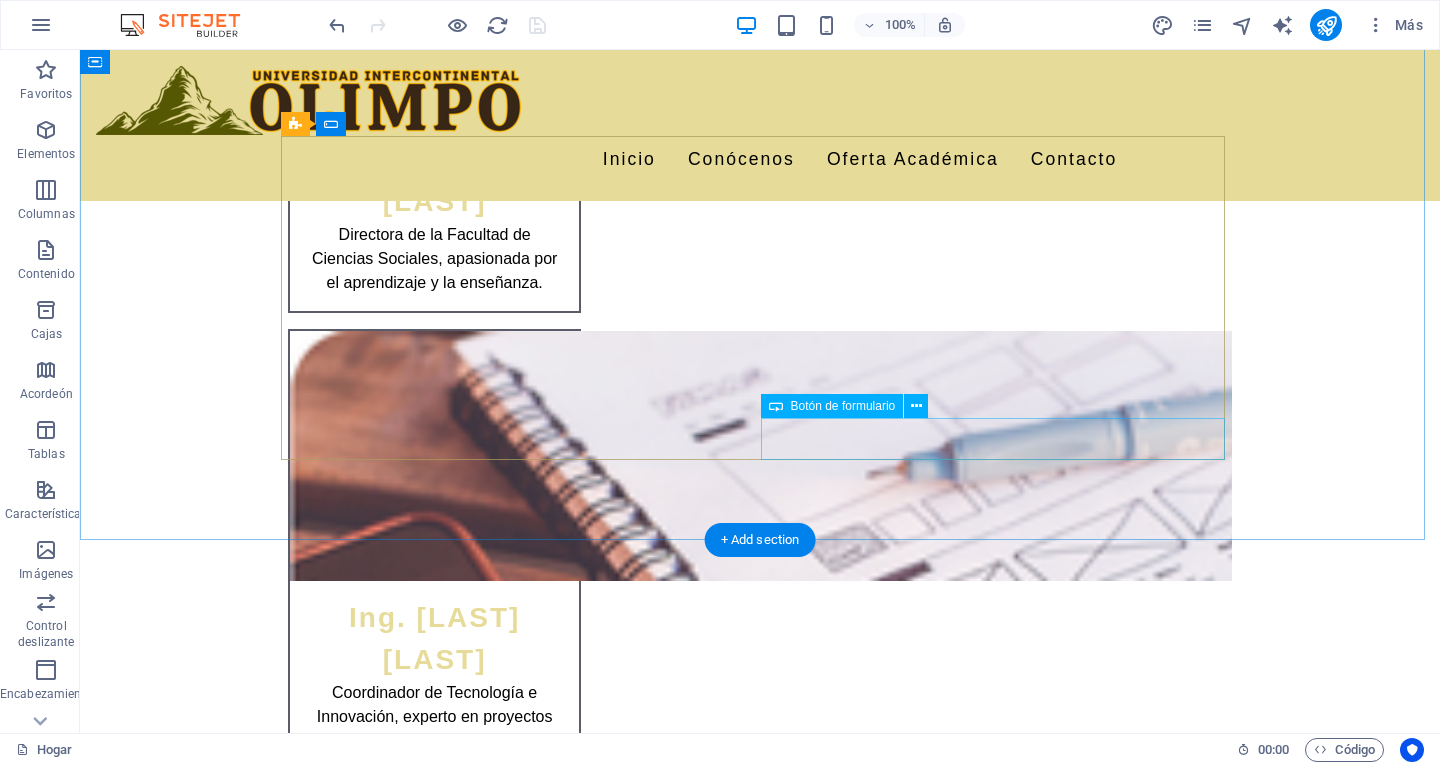 click on "Enviar mensaje" at bounding box center [1000, 2781] 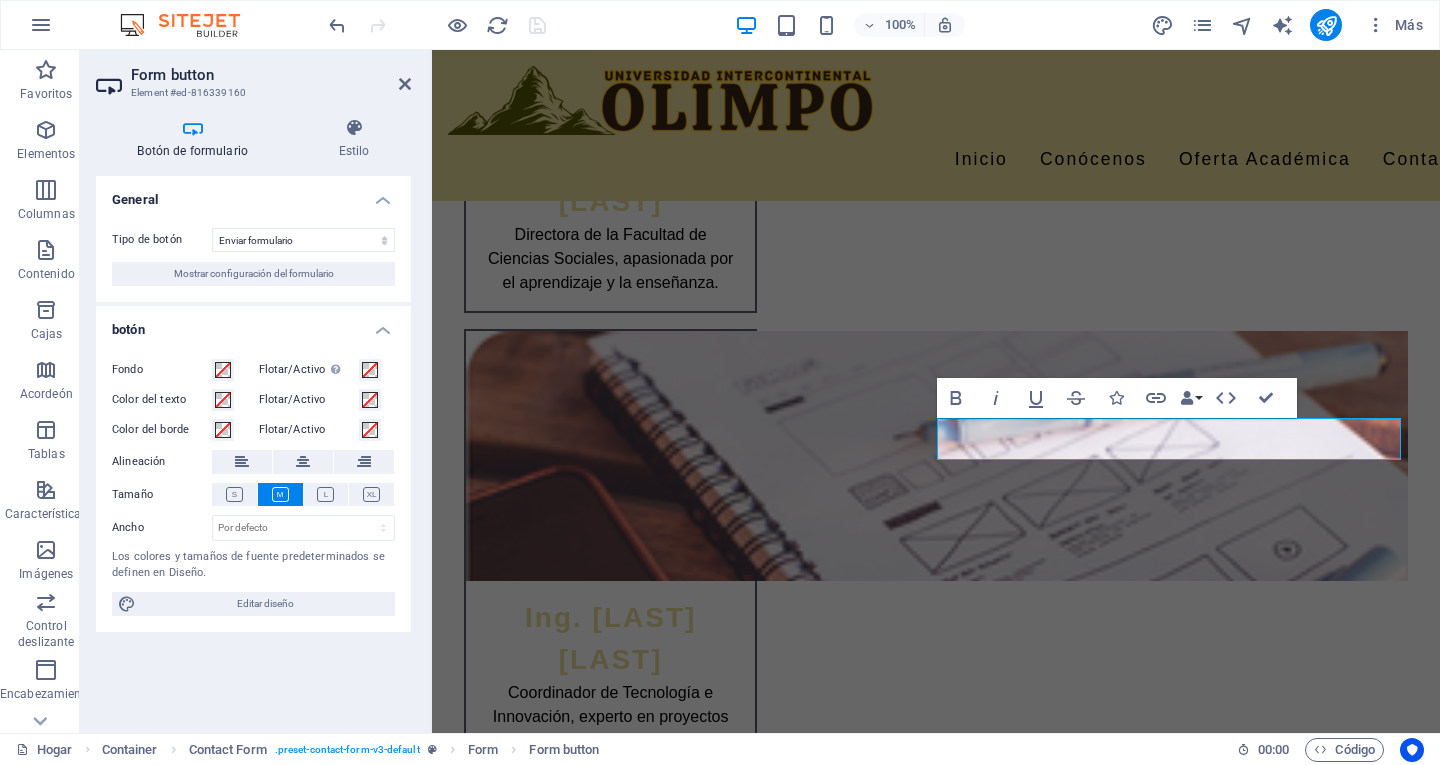 click on "Botón de formulario" at bounding box center (192, 151) 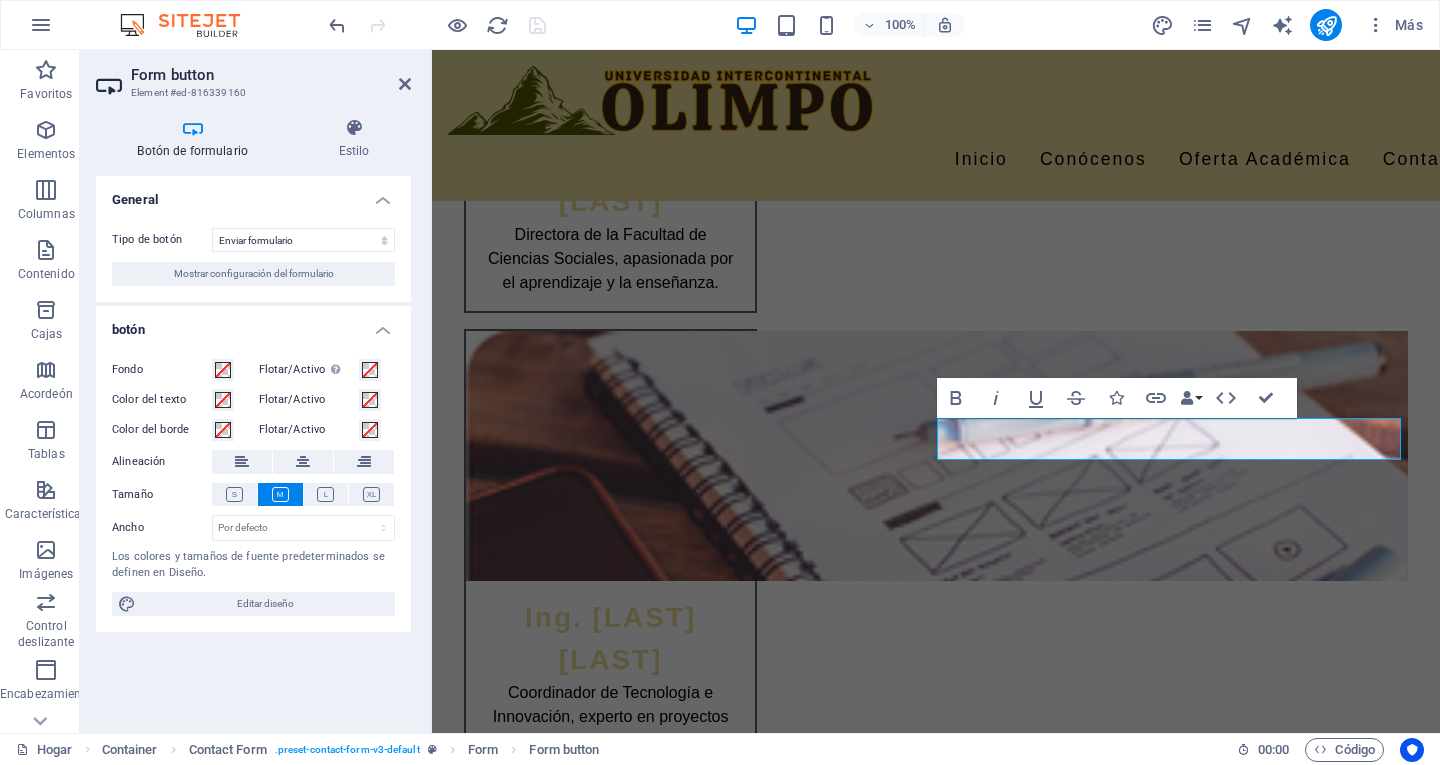 click on "Botón de formulario" at bounding box center (192, 151) 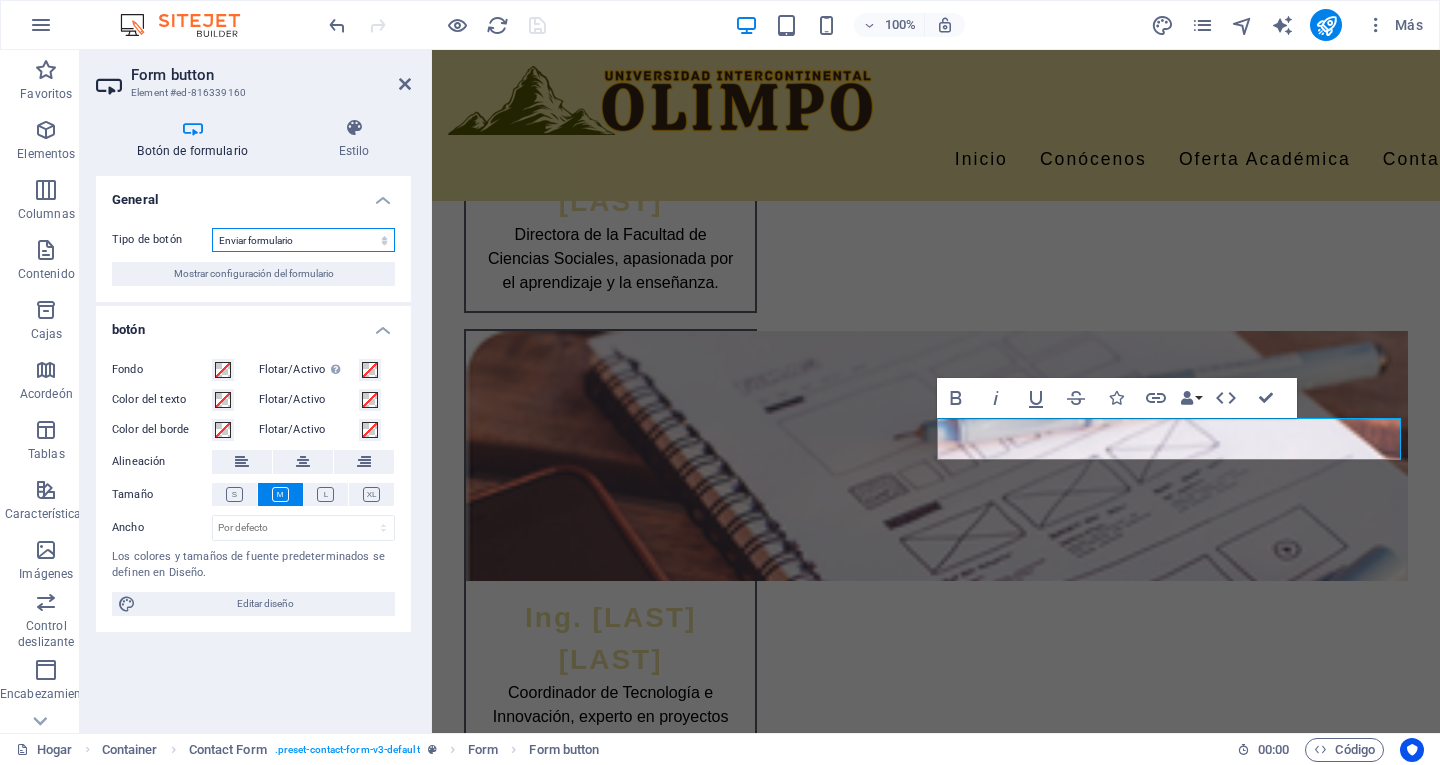 click on "Enviar formulario Restablecer formulario Ninguna acción" at bounding box center [303, 240] 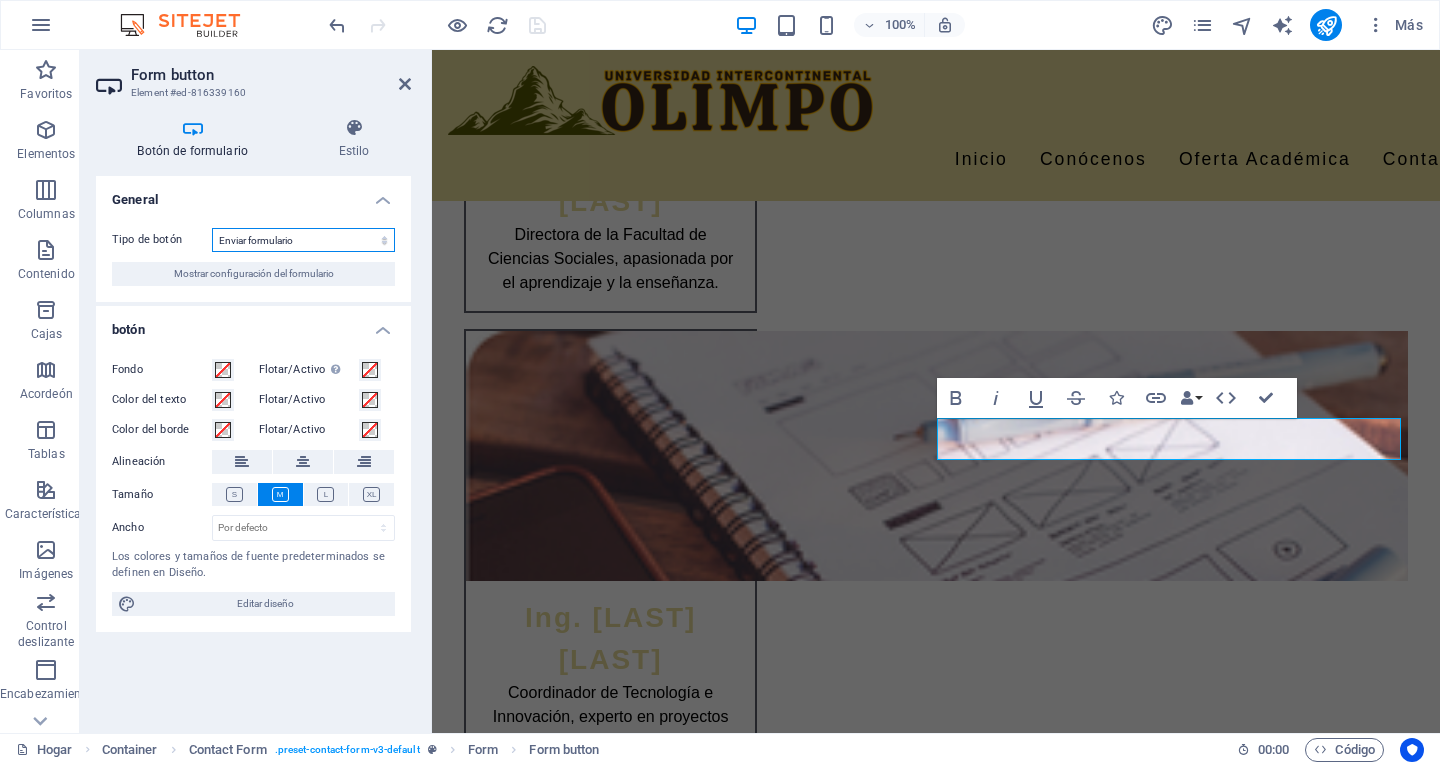 click on "Enviar formulario Restablecer formulario Ninguna acción" at bounding box center (303, 240) 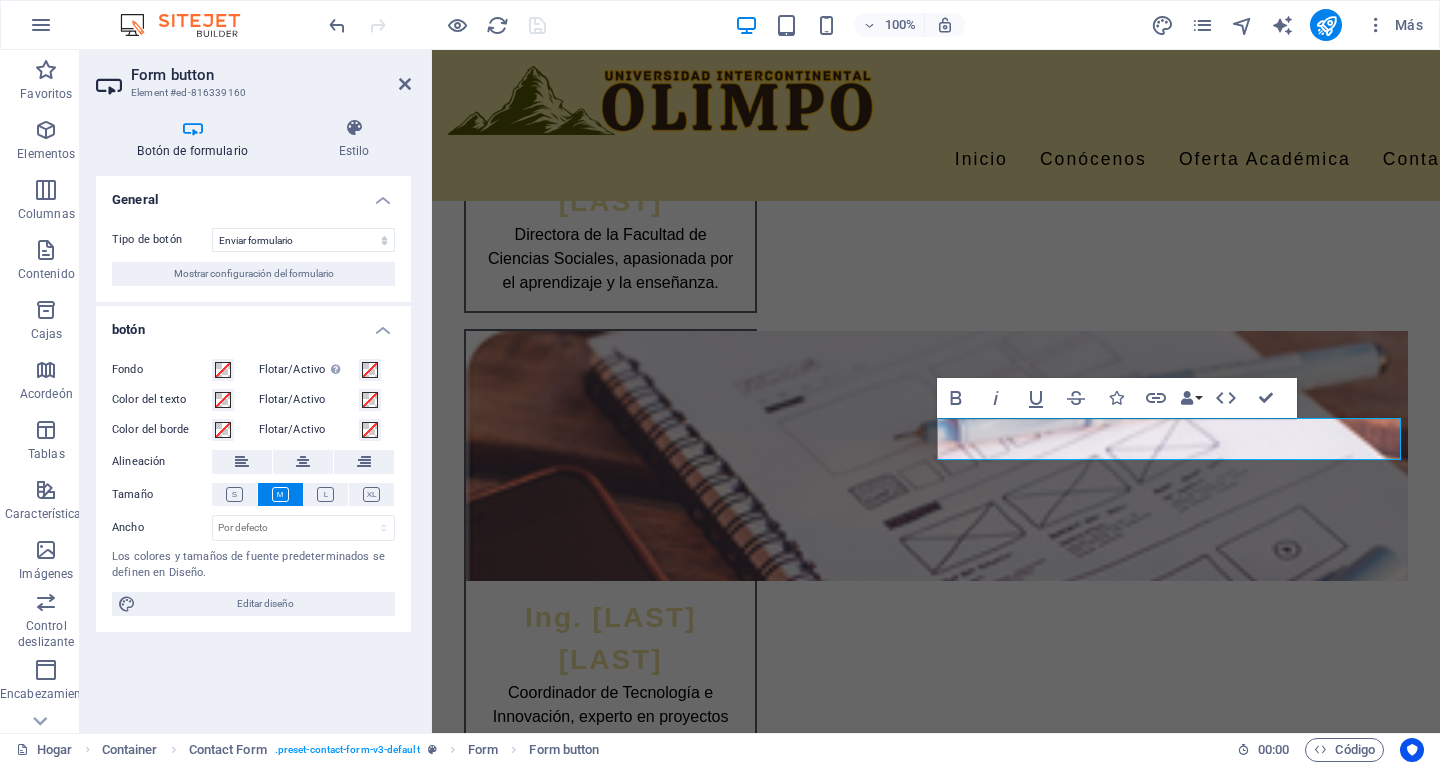 click on "General" at bounding box center (253, 194) 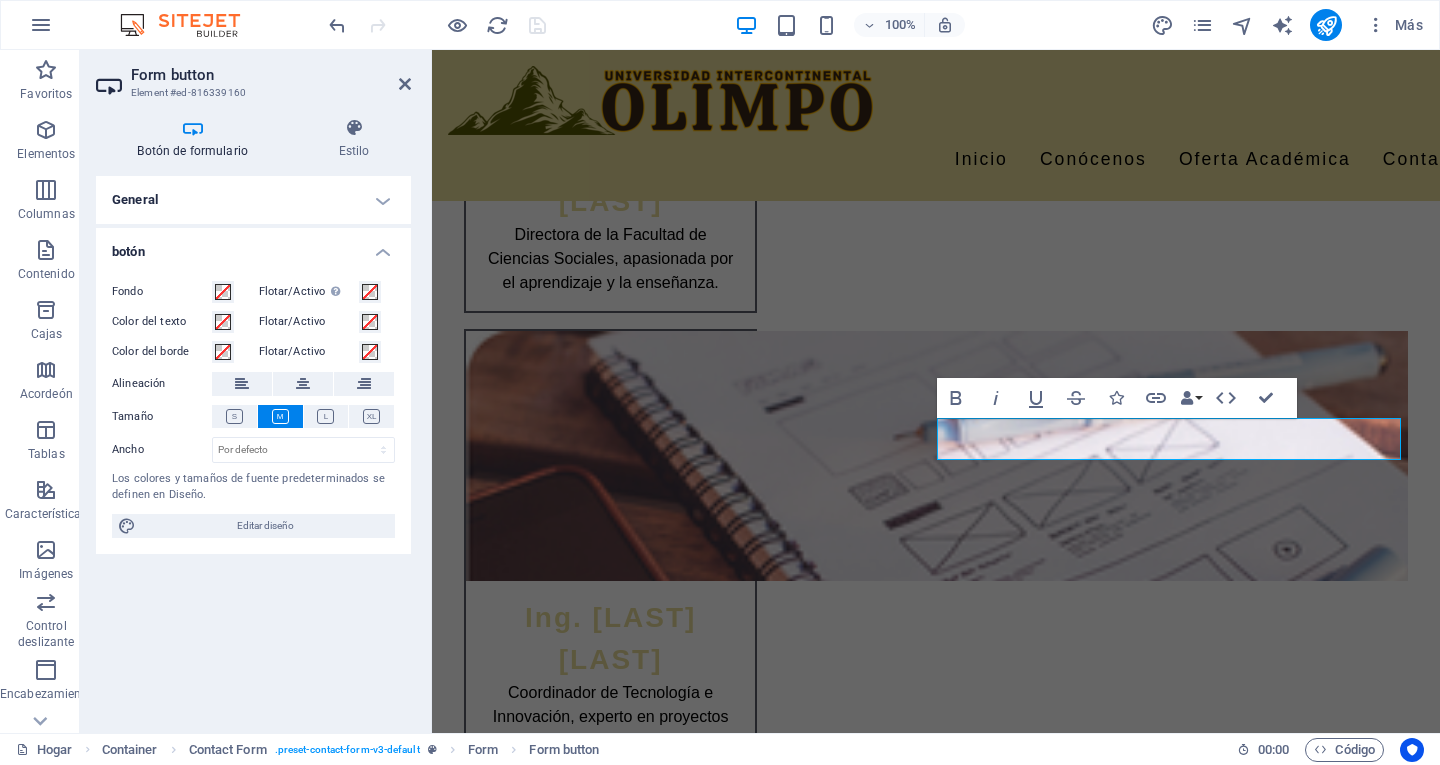 click on "General" at bounding box center [253, 200] 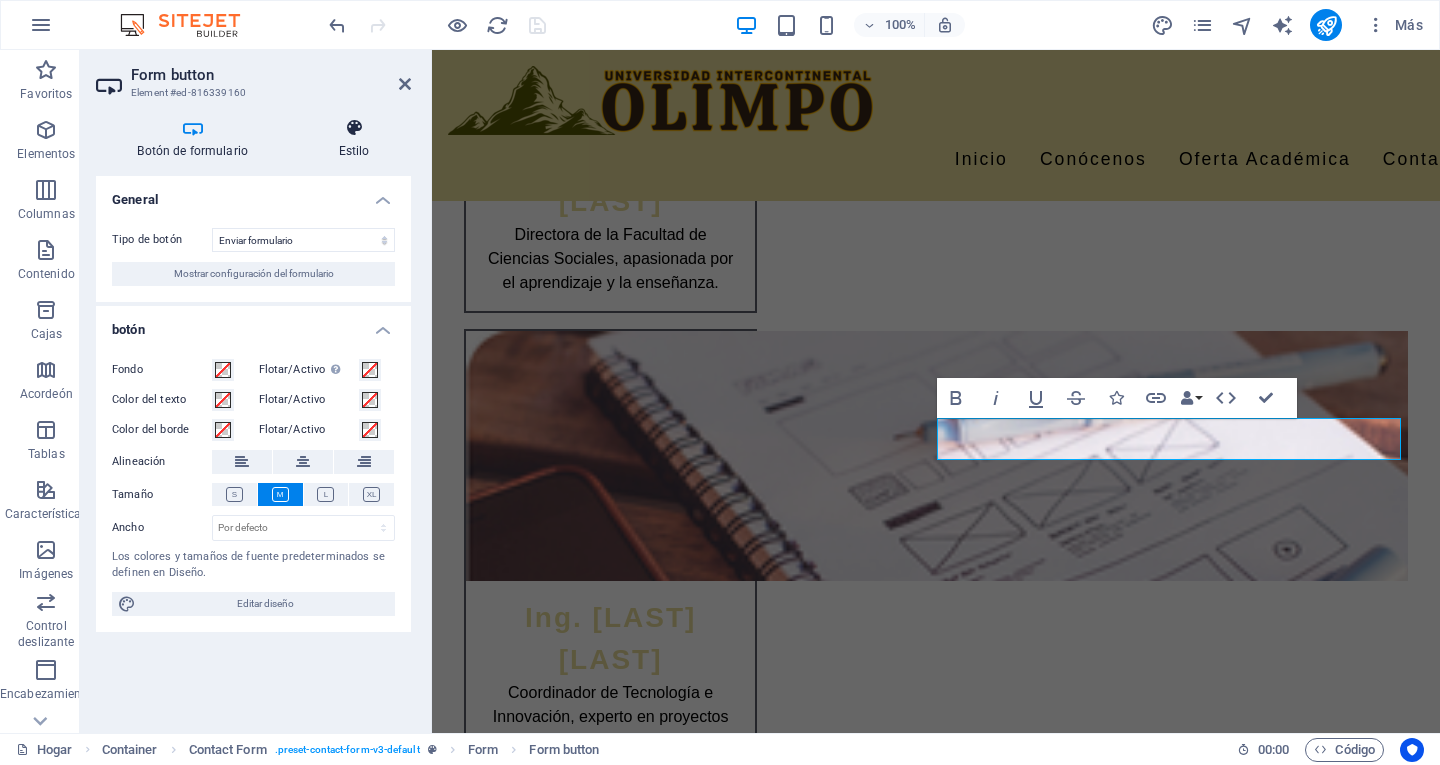 click on "Estilo" at bounding box center (354, 139) 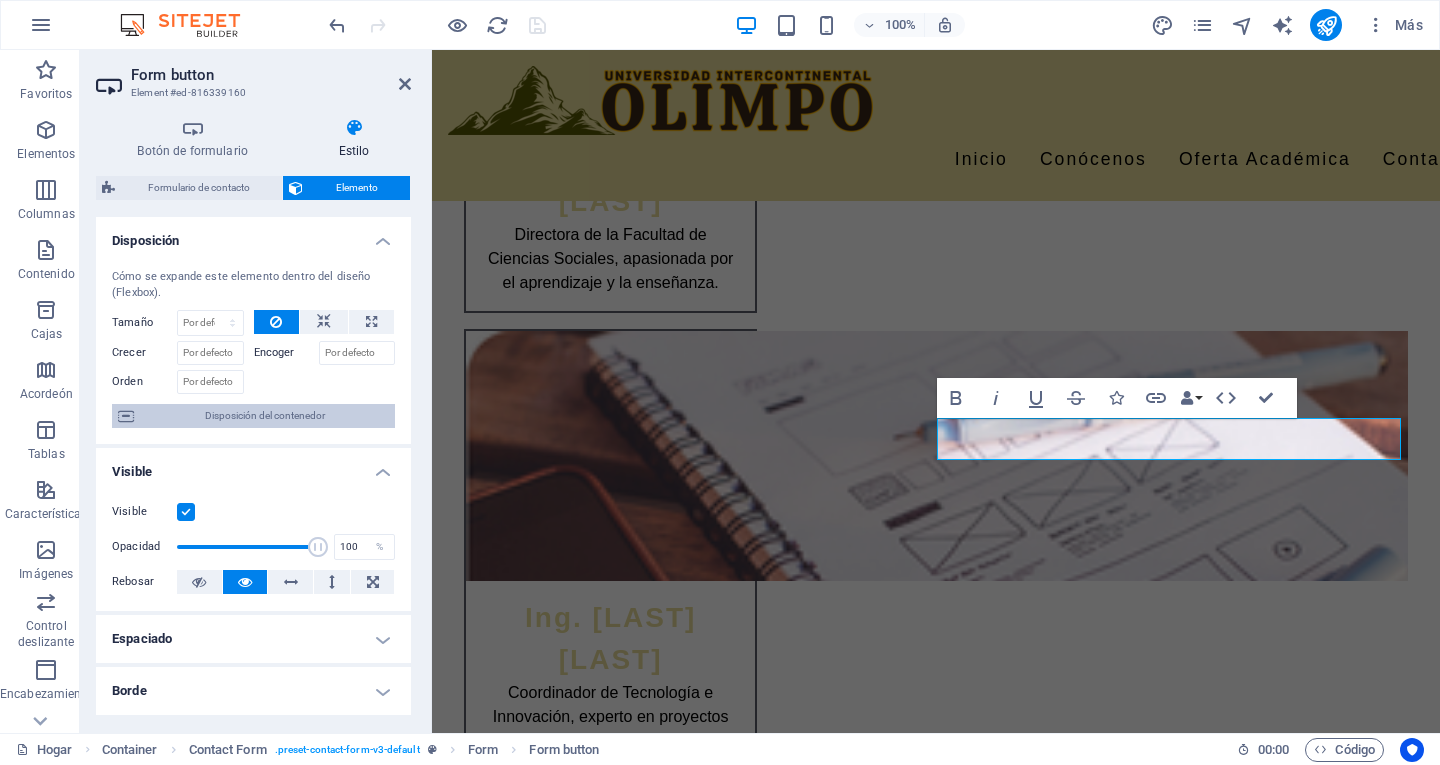 click on "Disposición del contenedor" at bounding box center (264, 416) 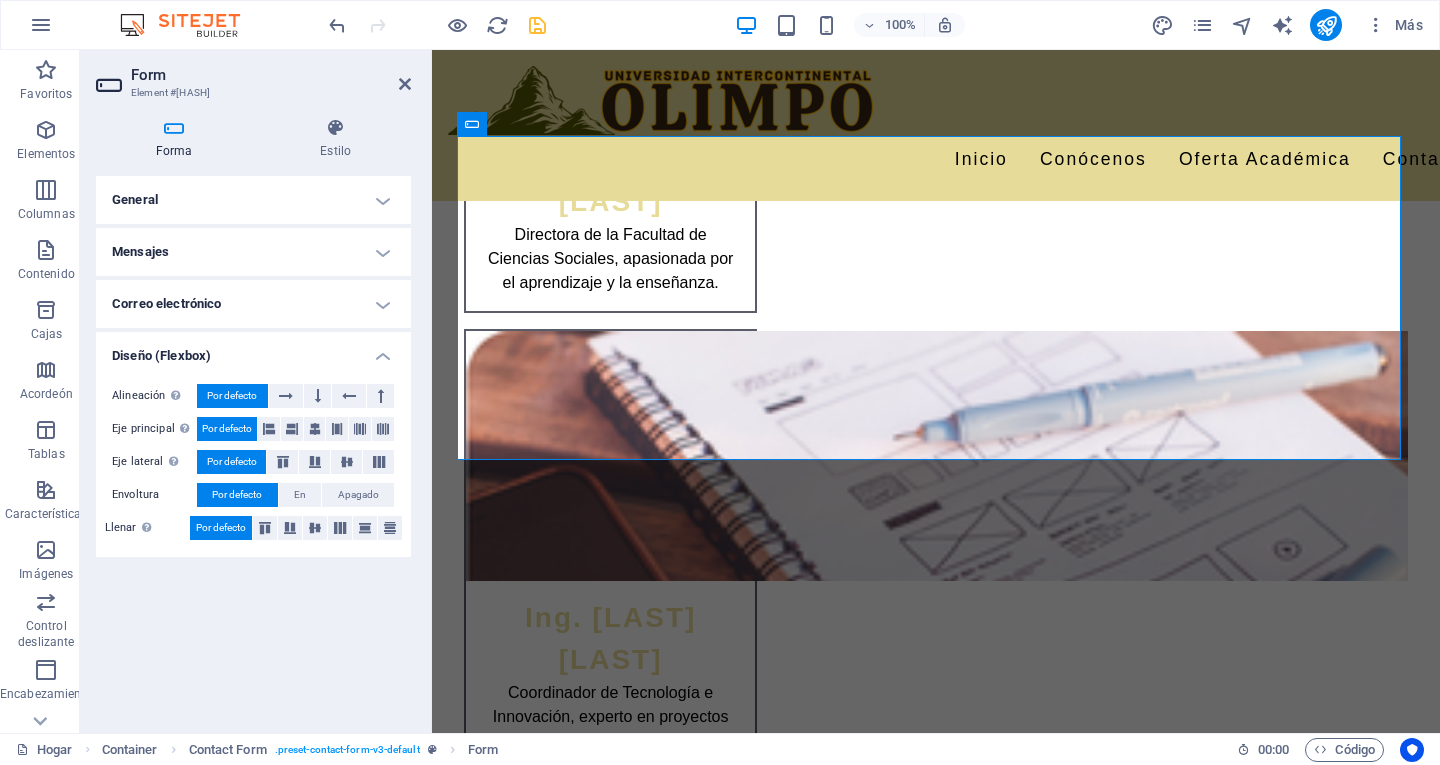 click on "Mensajes" at bounding box center [253, 252] 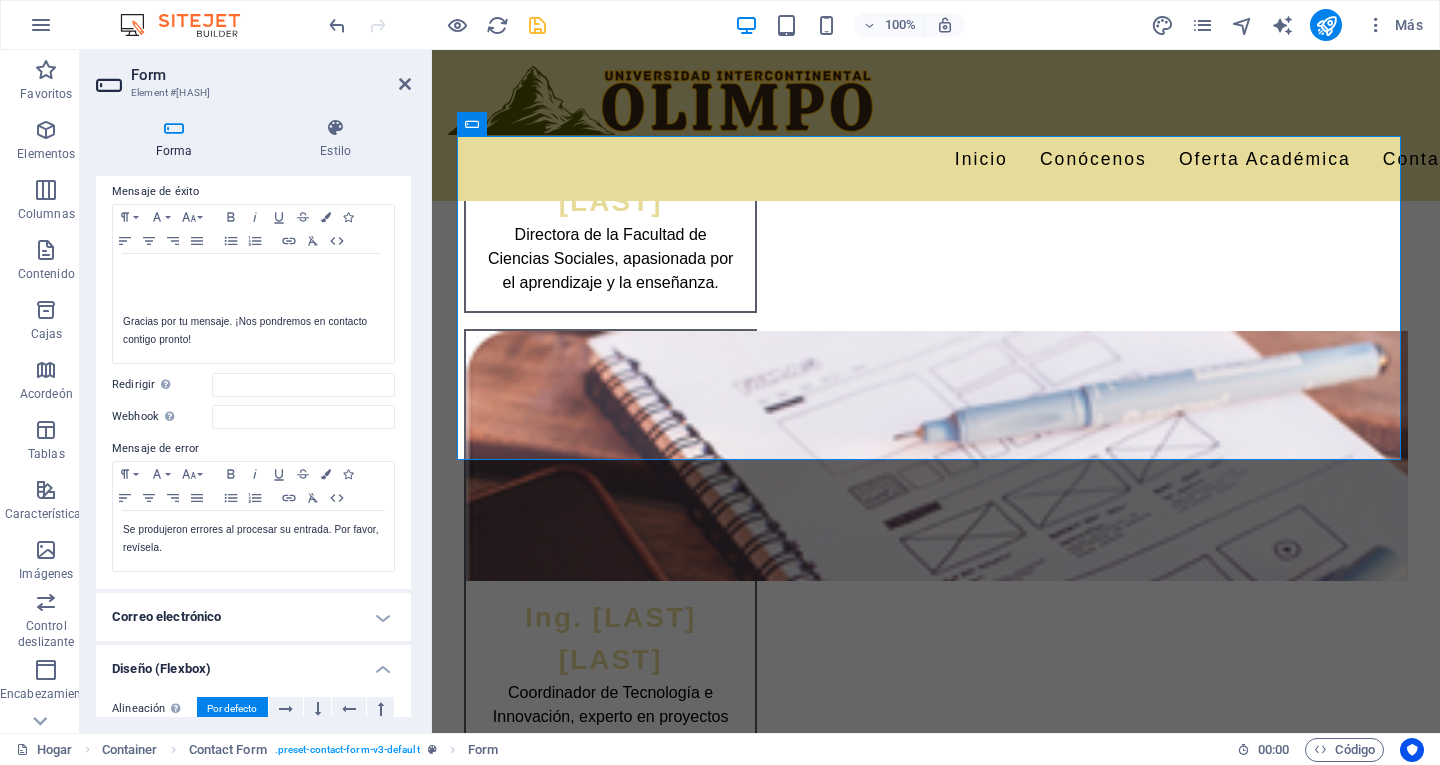 scroll, scrollTop: 253, scrollLeft: 0, axis: vertical 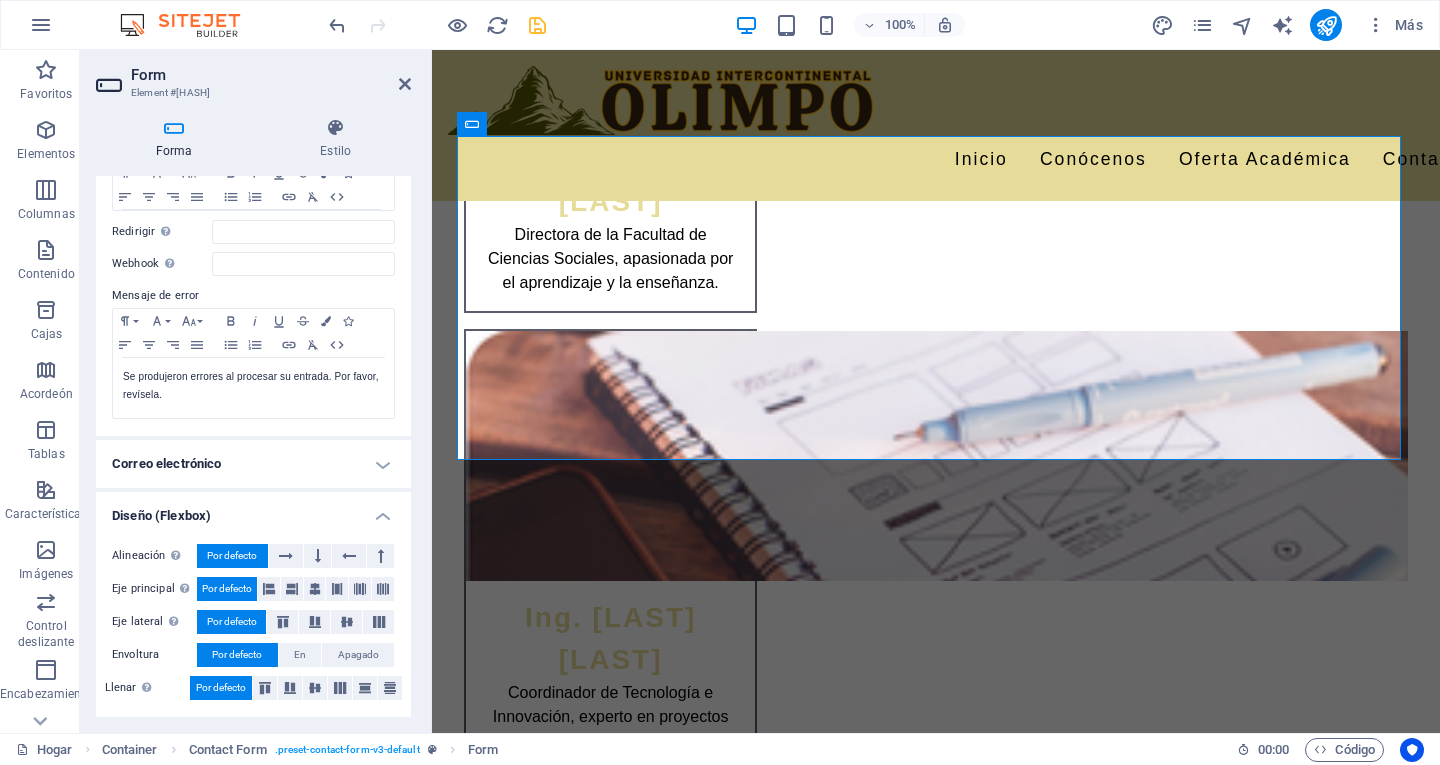 click on "Correo electrónico" at bounding box center [253, 464] 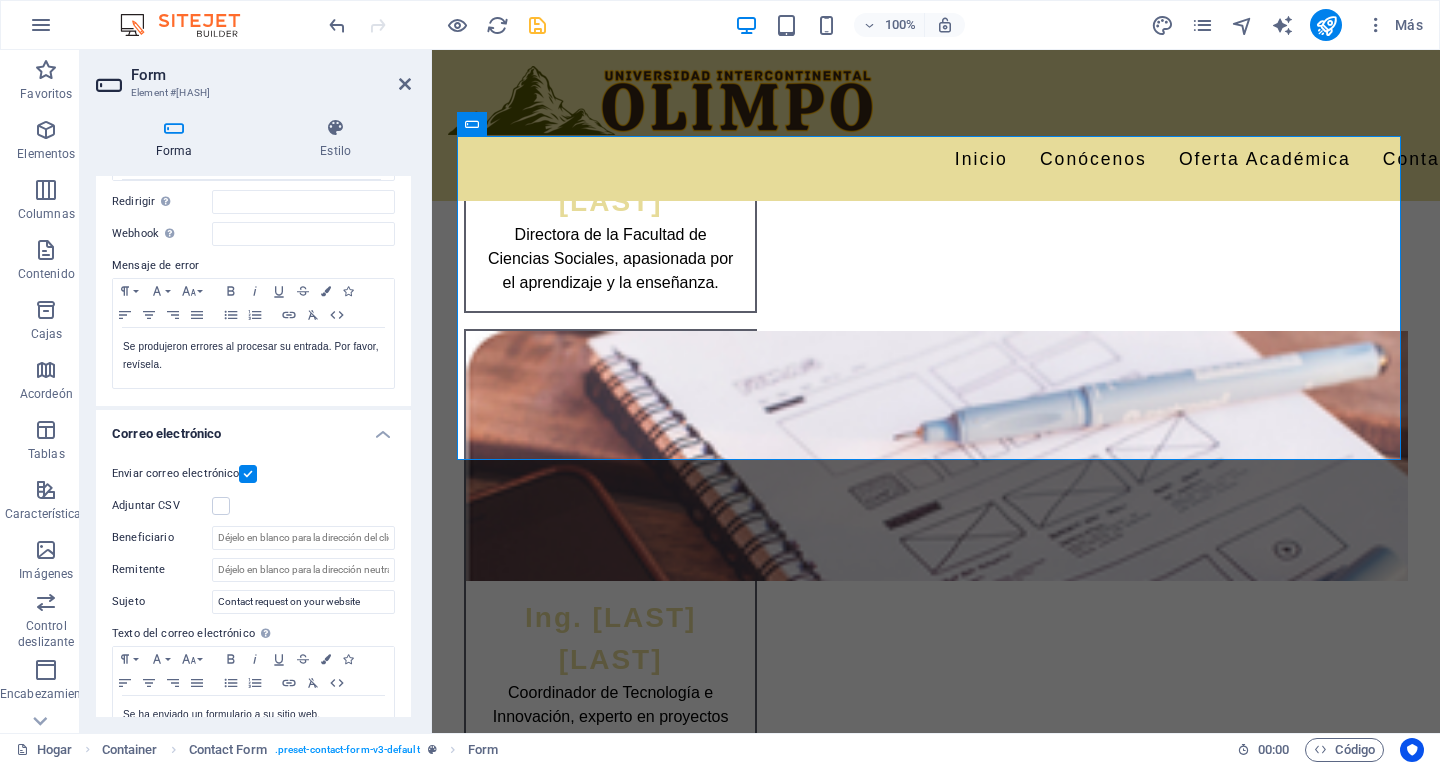 scroll, scrollTop: 583, scrollLeft: 0, axis: vertical 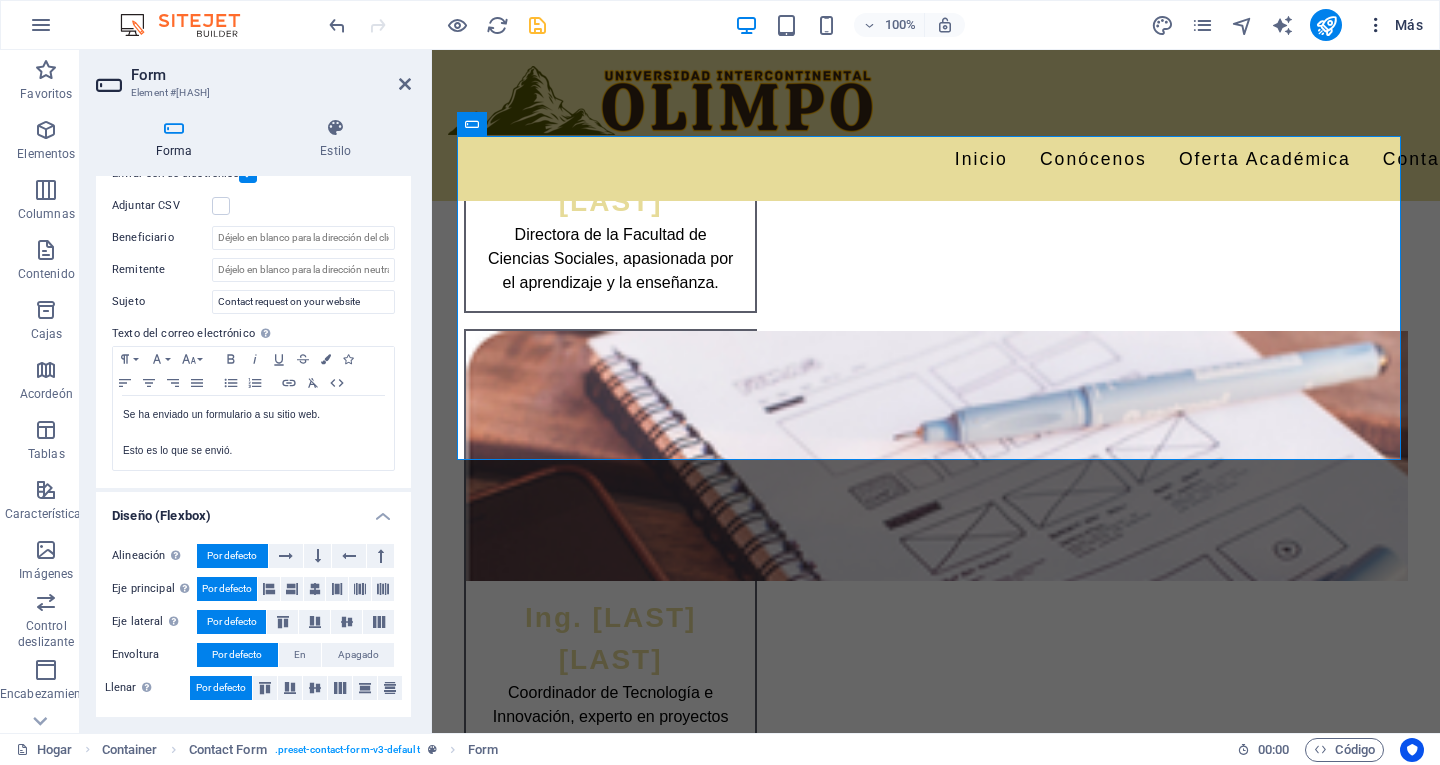 click at bounding box center [1376, 25] 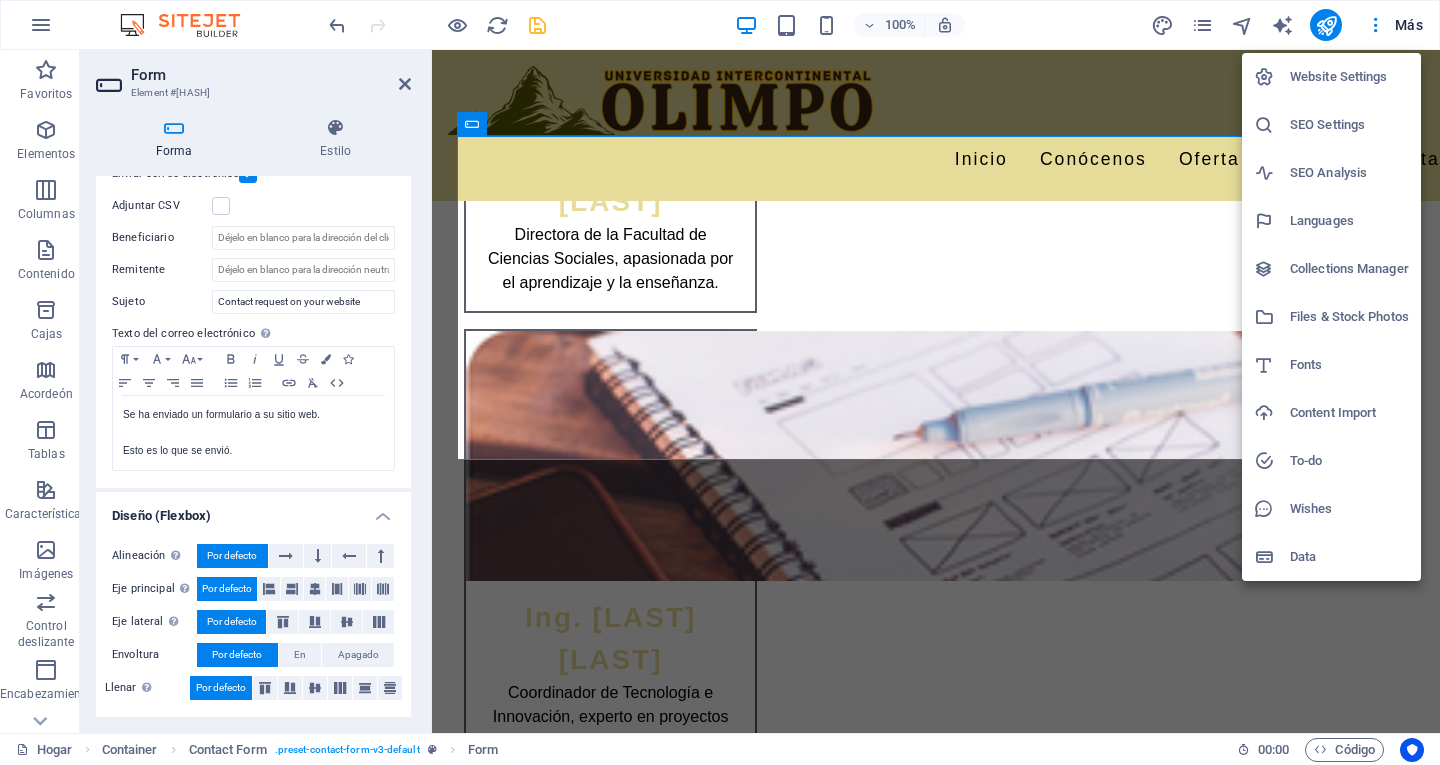click on "SEO Settings" at bounding box center [1349, 125] 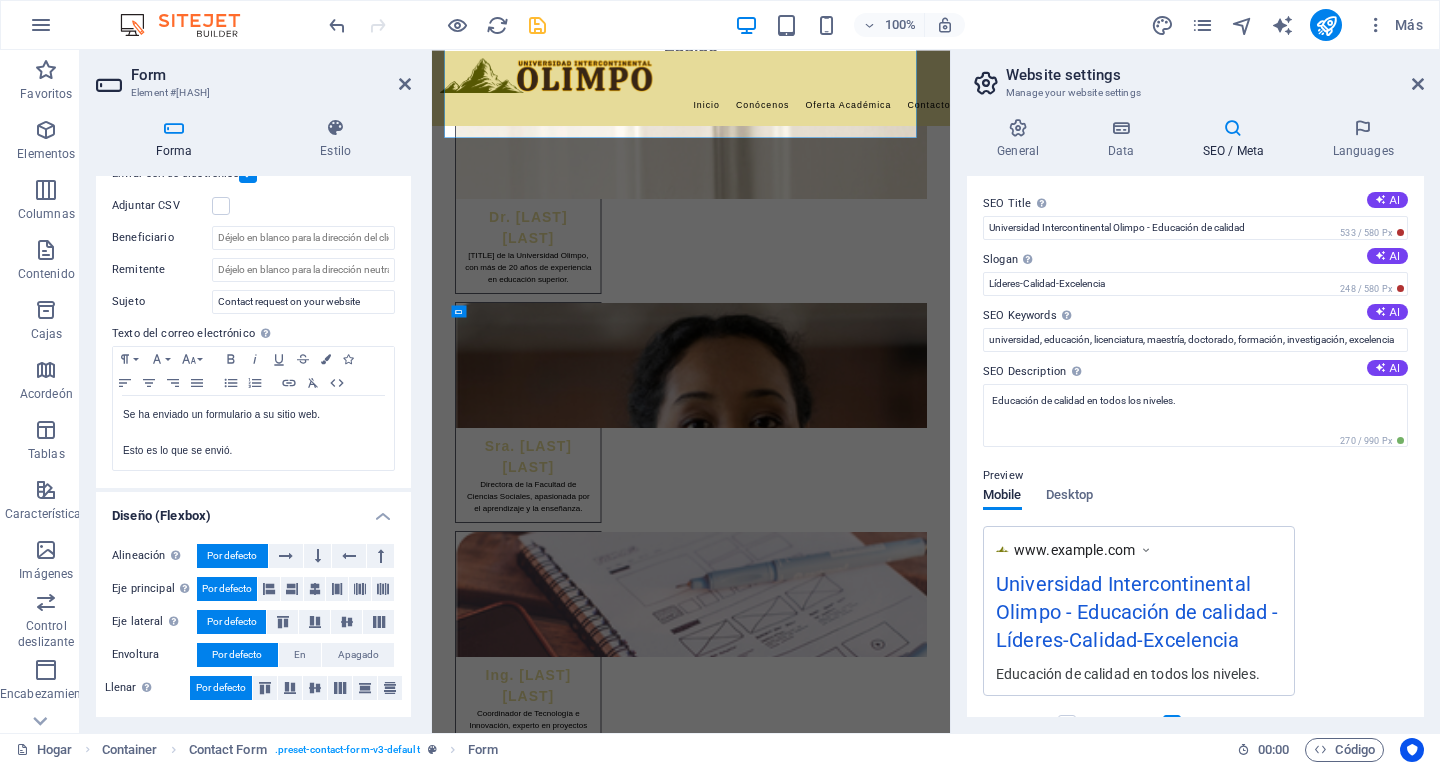 scroll, scrollTop: 3973, scrollLeft: 0, axis: vertical 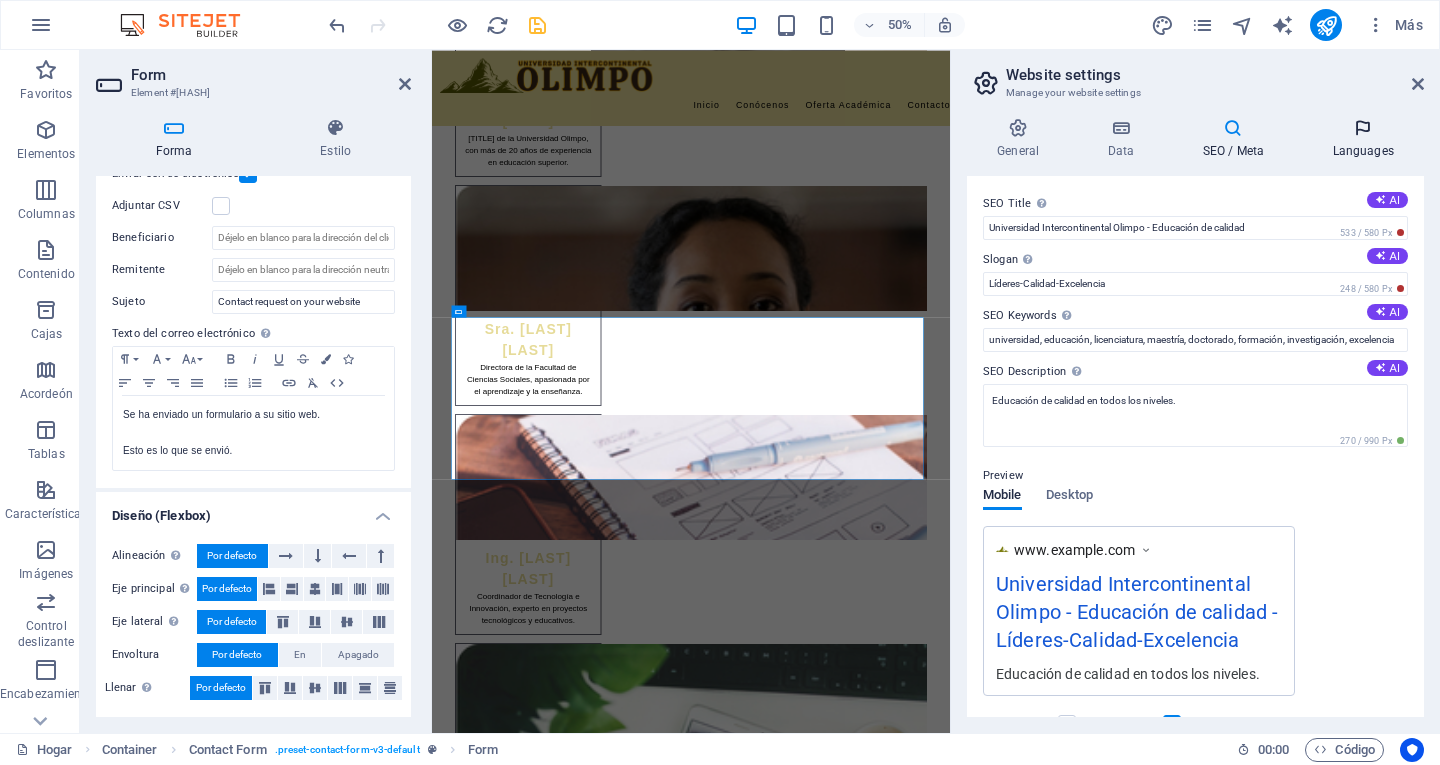 click at bounding box center [1363, 128] 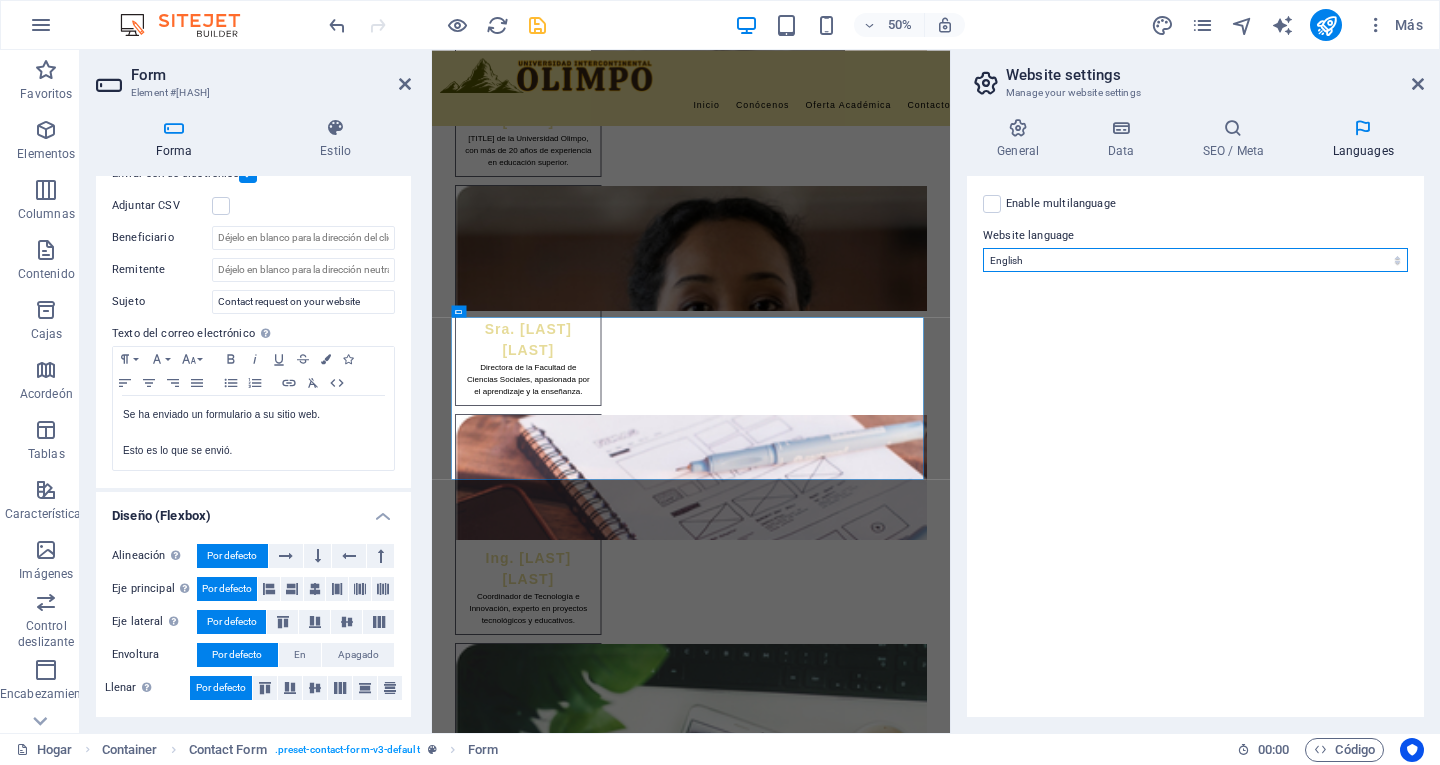 click on "Abkhazian Afar Afrikaans Akan Albanian Amharic Arabic Aragonese Armenian Assamese Avaric Avestan Aymara Azerbaijani Bambara Bashkir Basque Belarusian Bengali Bihari languages Bislama Bokmål Bosnian Breton Bulgarian Burmese Catalan Central Khmer Chamorro Chechen Chinese Church Slavic Chuvash Cornish Corsican Cree Croatian Czech Danish Dutch Dzongkha English Esperanto Estonian Ewe Faroese Farsi (Persian) Fijian Finnish French Fulah Gaelic Galician Ganda Georgian German Greek Greenlandic Guaraní Gujarati Haitian Creole Hausa Hebrew Herero Hindi Hiri Motu Hungarian Icelandic Ido Igbo Indonesian Interlingua Interlingue Inuktitut Inupiaq Irish Italian Japanese Javanese Kannada Kanuri Kashmiri Kazakh Kikuyu Kinyarwanda Komi Kongo Korean Kurdish Kwanyama Kyrgyz Lao Latin Latvian Limburgish Lingala Lithuanian Luba-Katanga Luxembourgish Macedonian Malagasy Malay Malayalam Maldivian Maltese Manx Maori Marathi Marshallese Mongolian Nauru Navajo Ndonga Nepali North Ndebele Northern Sami Norwegian Norwegian Nynorsk Nuosu" at bounding box center (1195, 260) 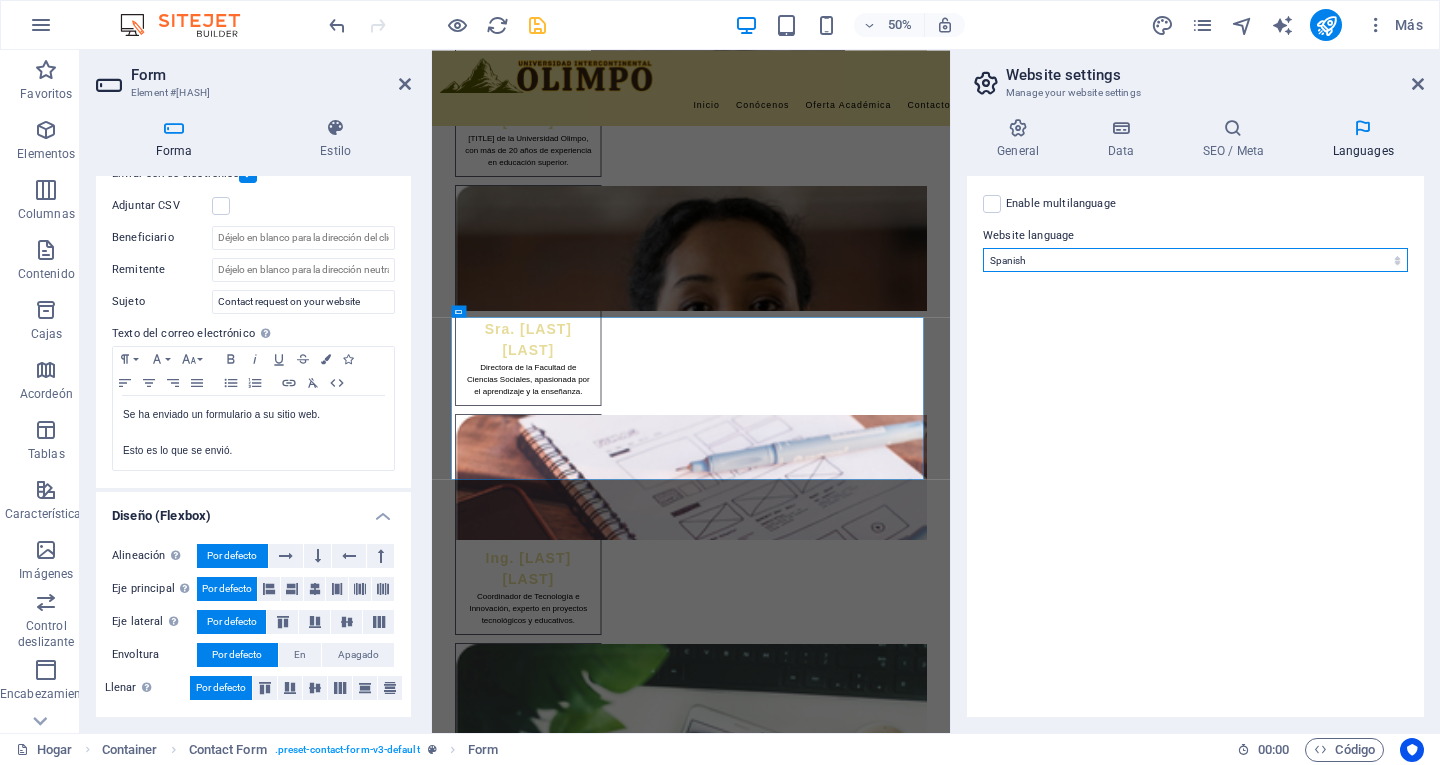 click on "Abkhazian Afar Afrikaans Akan Albanian Amharic Arabic Aragonese Armenian Assamese Avaric Avestan Aymara Azerbaijani Bambara Bashkir Basque Belarusian Bengali Bihari languages Bislama Bokmål Bosnian Breton Bulgarian Burmese Catalan Central Khmer Chamorro Chechen Chinese Church Slavic Chuvash Cornish Corsican Cree Croatian Czech Danish Dutch Dzongkha English Esperanto Estonian Ewe Faroese Farsi (Persian) Fijian Finnish French Fulah Gaelic Galician Ganda Georgian German Greek Greenlandic Guaraní Gujarati Haitian Creole Hausa Hebrew Herero Hindi Hiri Motu Hungarian Icelandic Ido Igbo Indonesian Interlingua Interlingue Inuktitut Inupiaq Irish Italian Japanese Javanese Kannada Kanuri Kashmiri Kazakh Kikuyu Kinyarwanda Komi Kongo Korean Kurdish Kwanyama Kyrgyz Lao Latin Latvian Limburgish Lingala Lithuanian Luba-Katanga Luxembourgish Macedonian Malagasy Malay Malayalam Maldivian Maltese Manx Maori Marathi Marshallese Mongolian Nauru Navajo Ndonga Nepali North Ndebele Northern Sami Norwegian Norwegian Nynorsk Nuosu" at bounding box center (1195, 260) 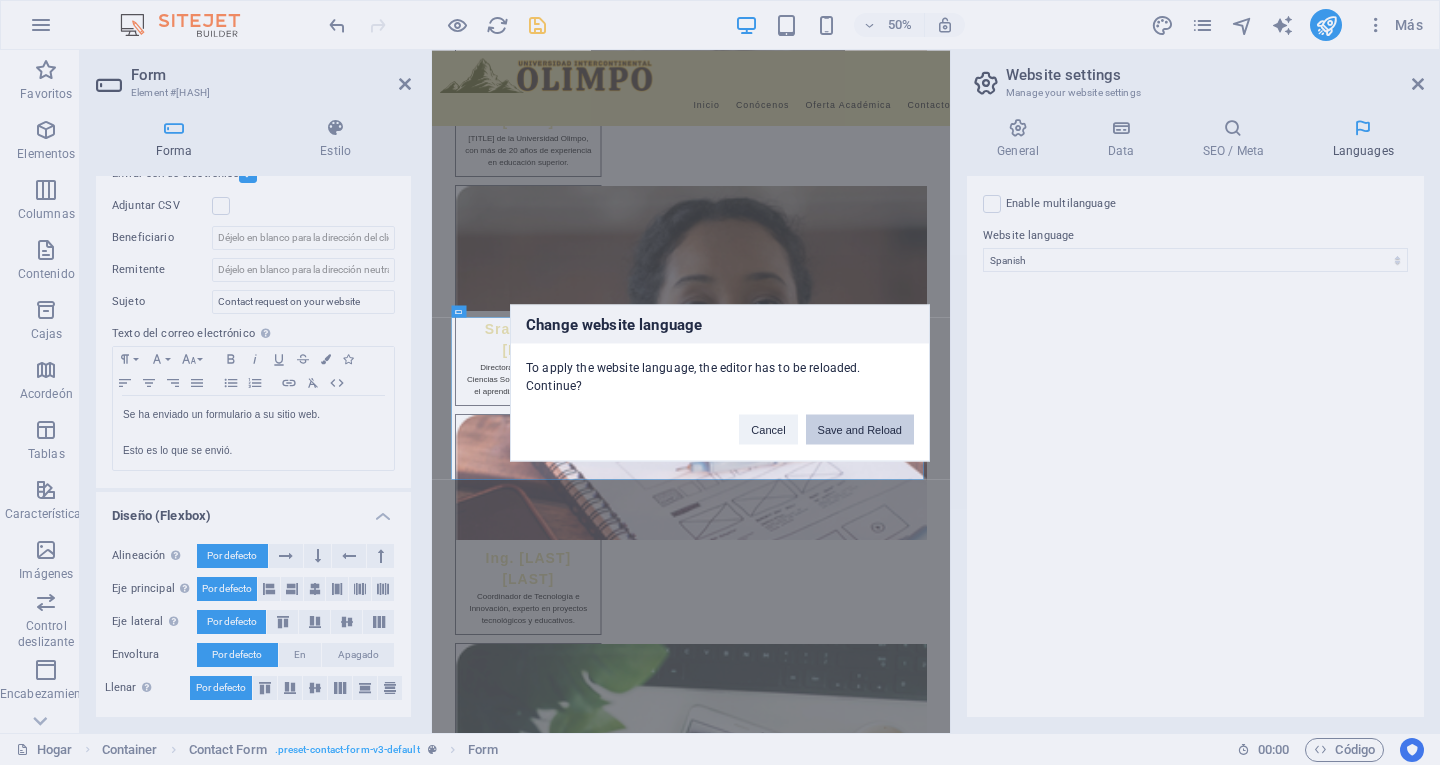 click on "Save and Reload" at bounding box center [860, 429] 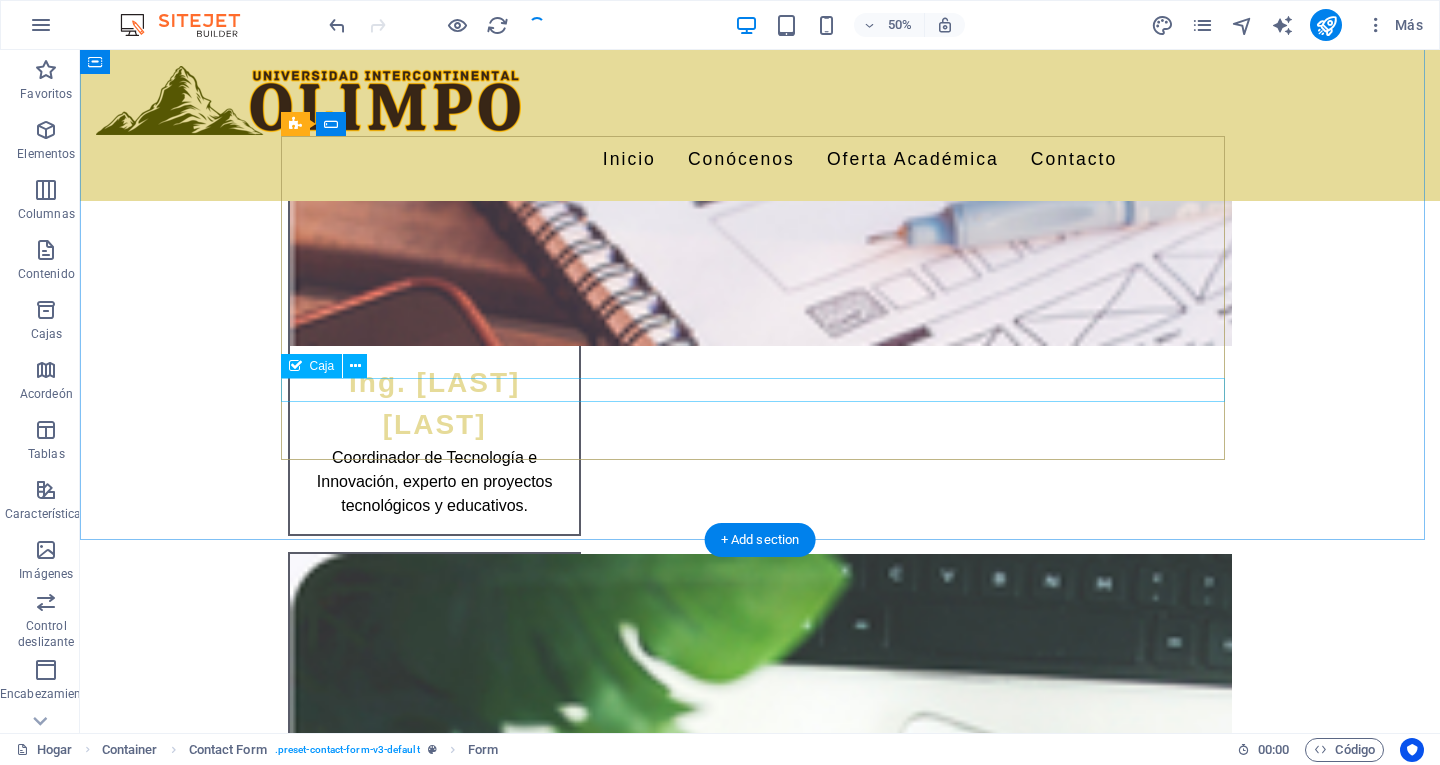 scroll, scrollTop: 3738, scrollLeft: 0, axis: vertical 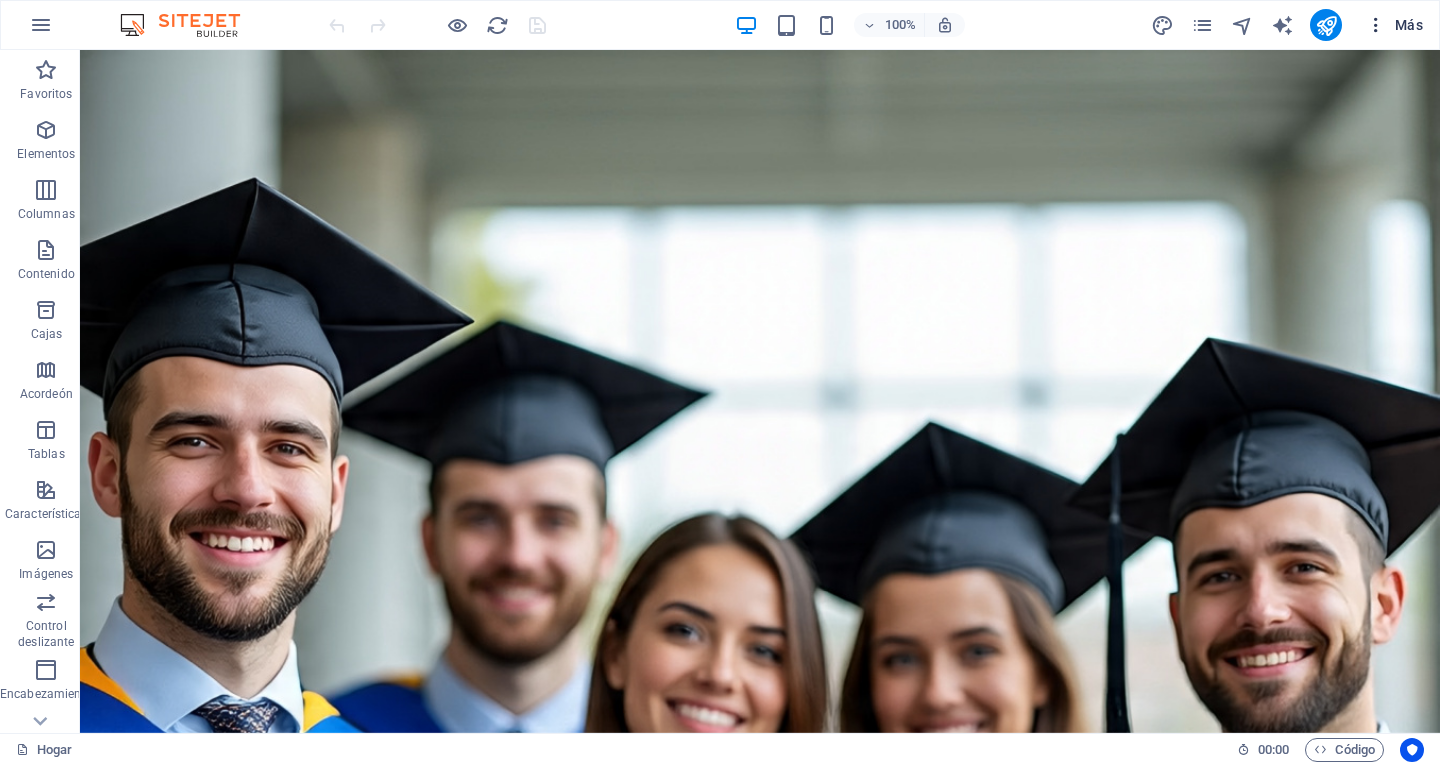 click on "Más" at bounding box center (1394, 25) 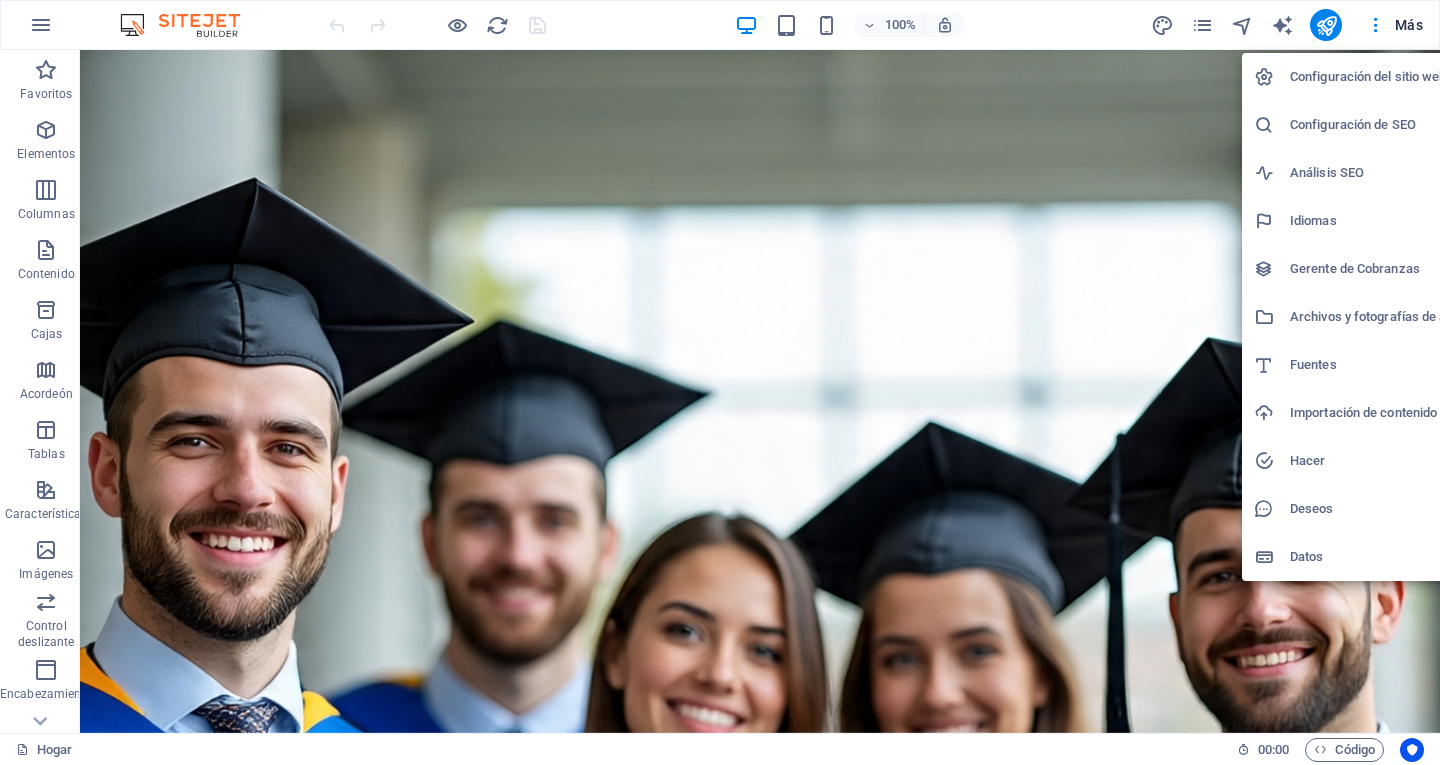 click on "Configuración del sitio web" at bounding box center [1386, 77] 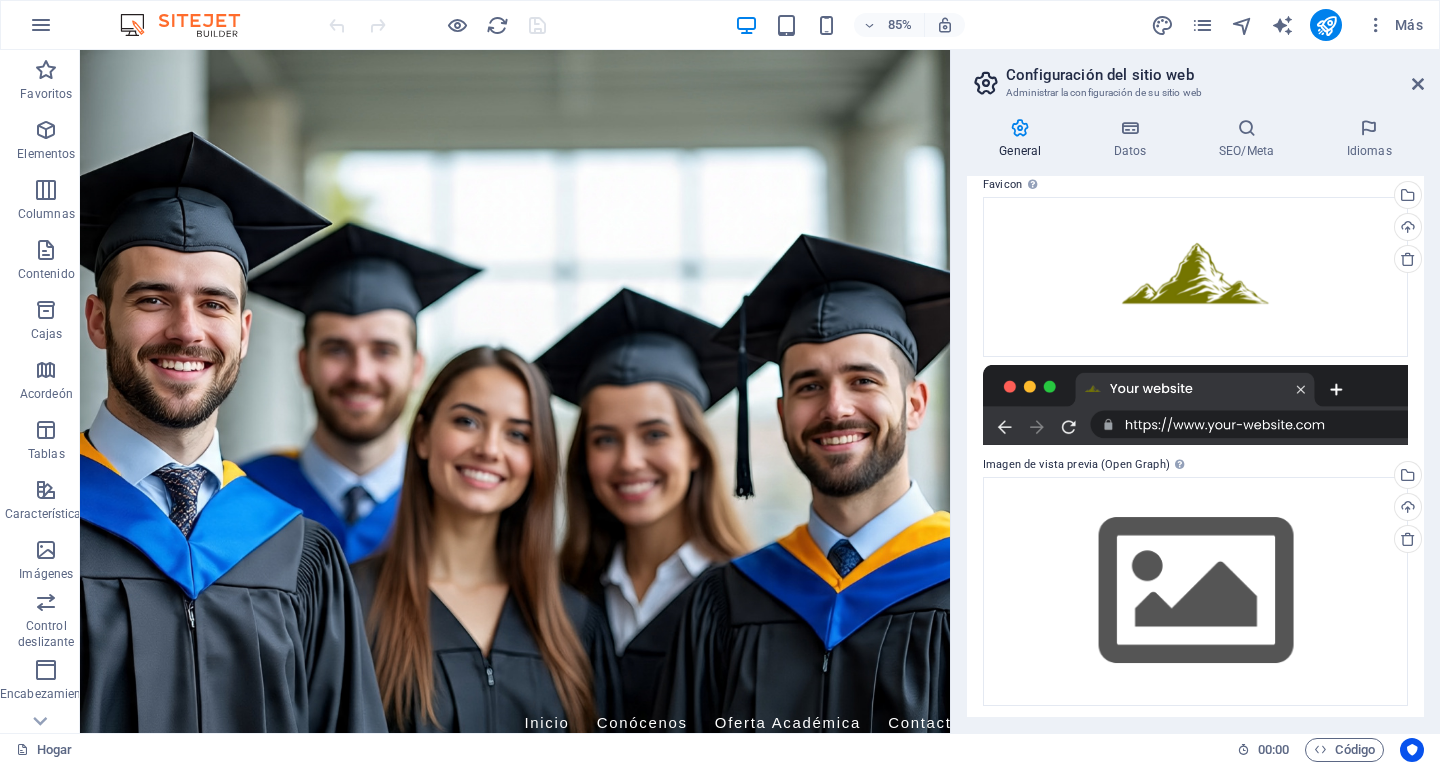 scroll, scrollTop: 192, scrollLeft: 0, axis: vertical 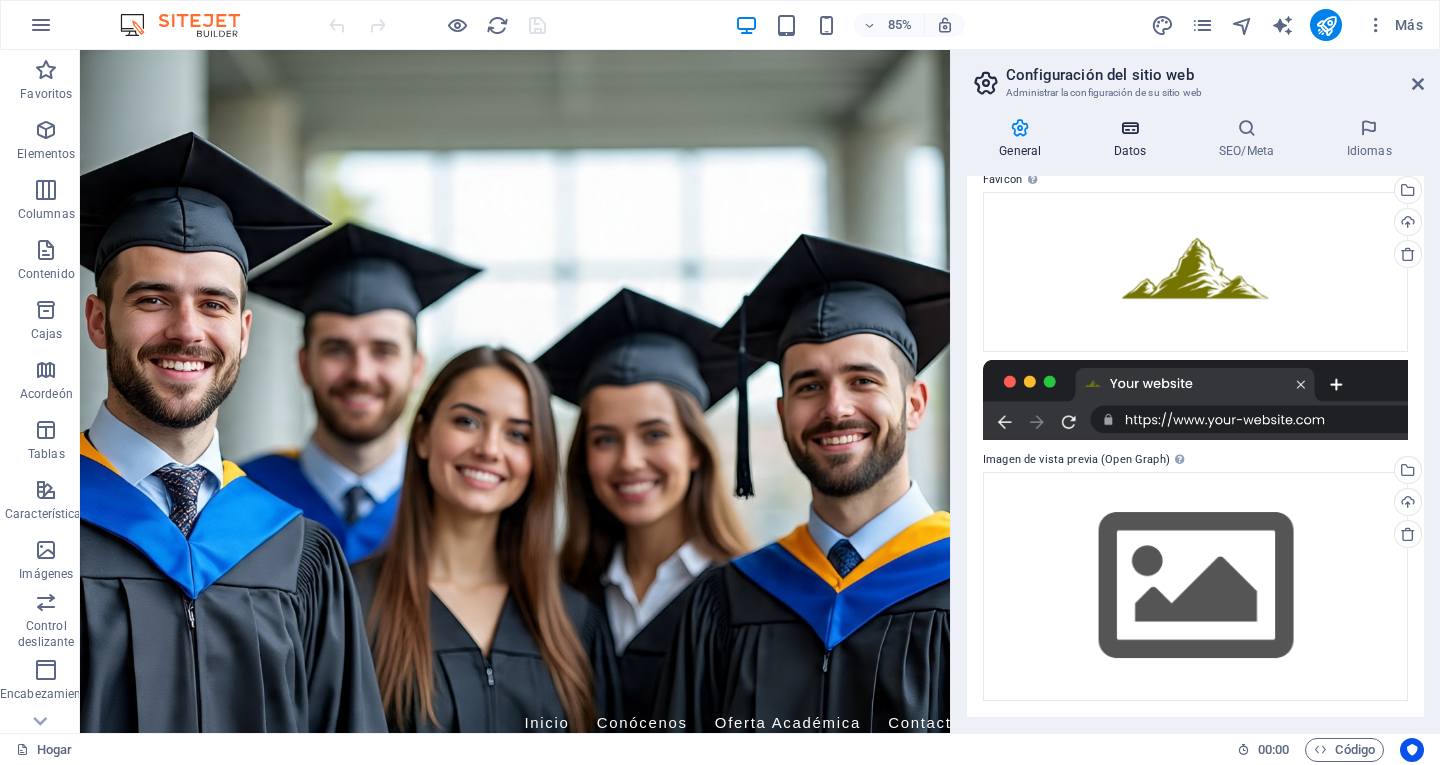 click at bounding box center [1130, 128] 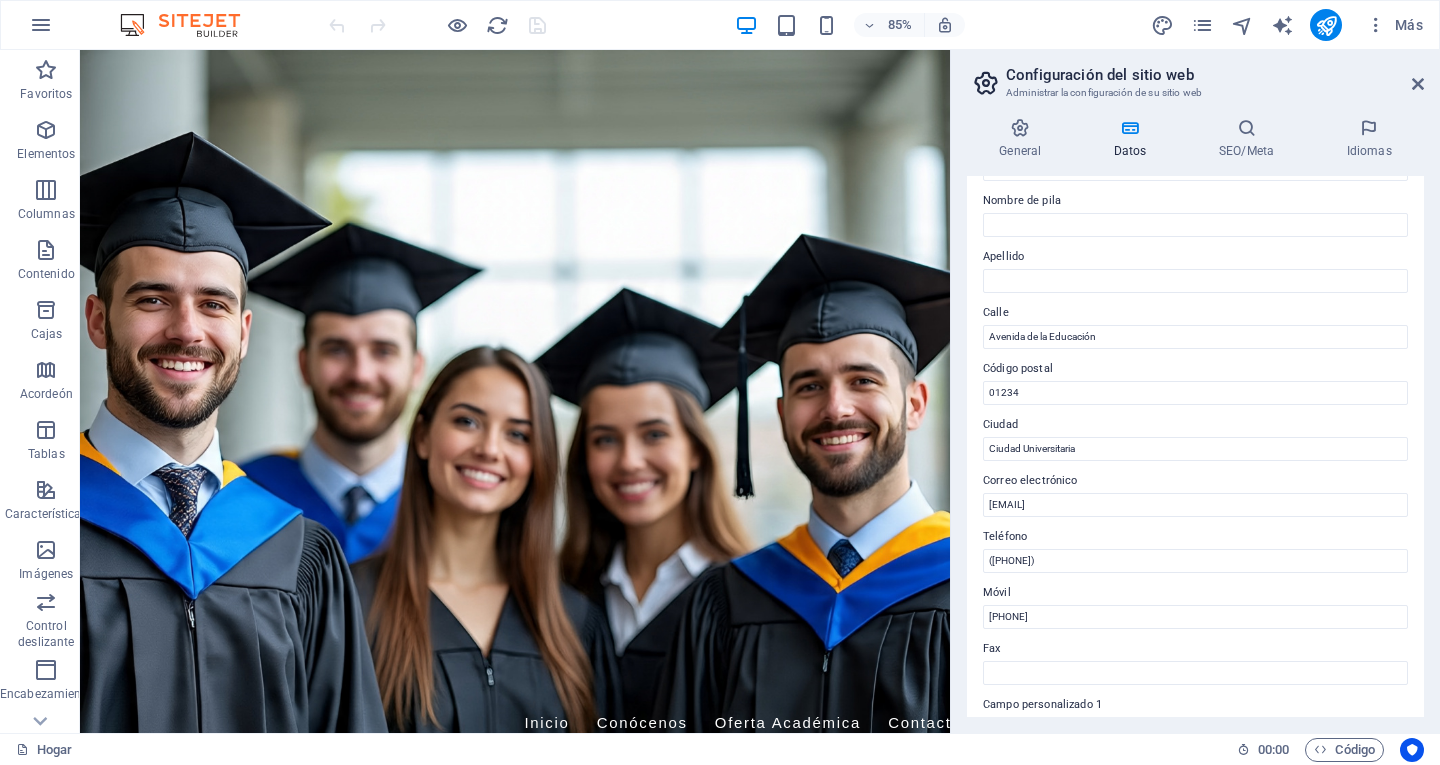 scroll, scrollTop: 200, scrollLeft: 0, axis: vertical 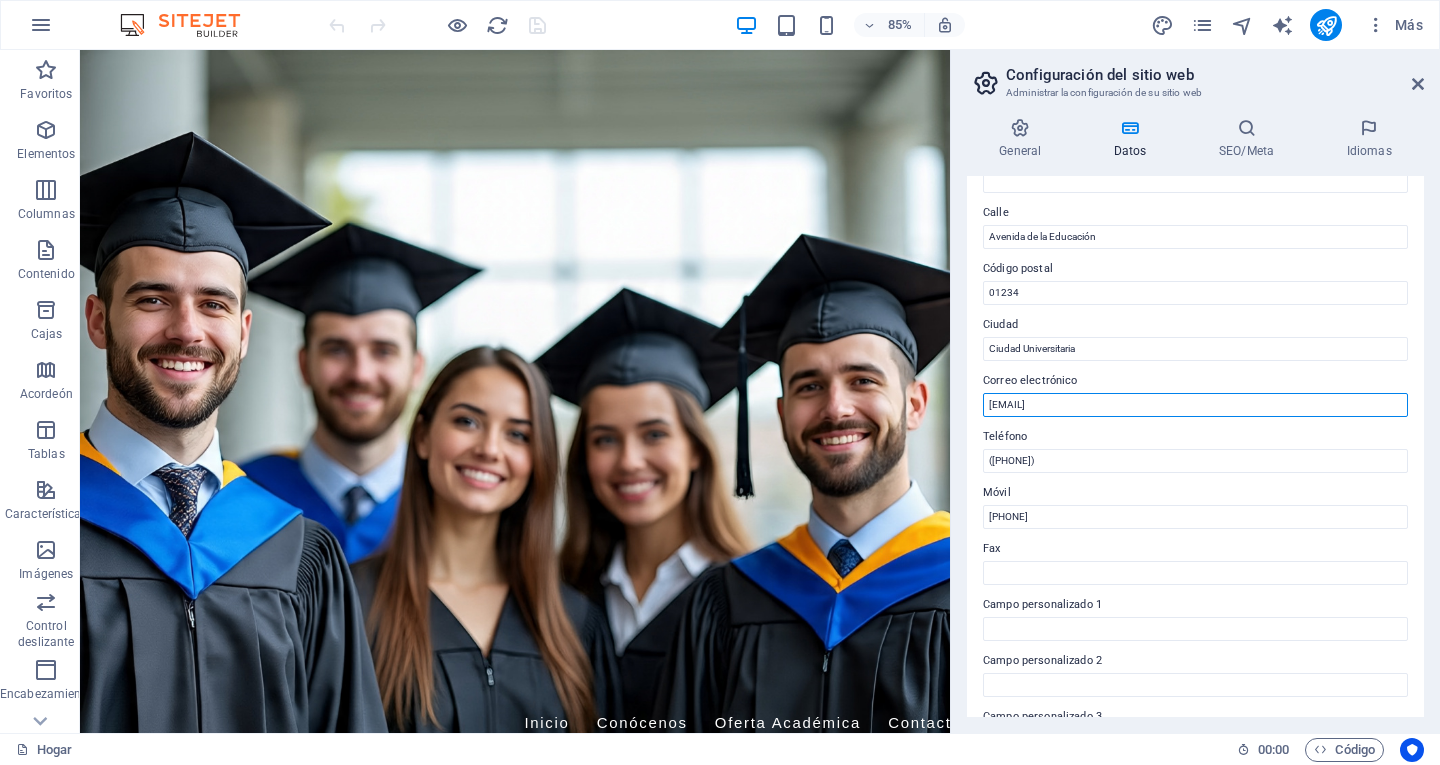 drag, startPoint x: 1099, startPoint y: 399, endPoint x: 1005, endPoint y: 417, distance: 95.707886 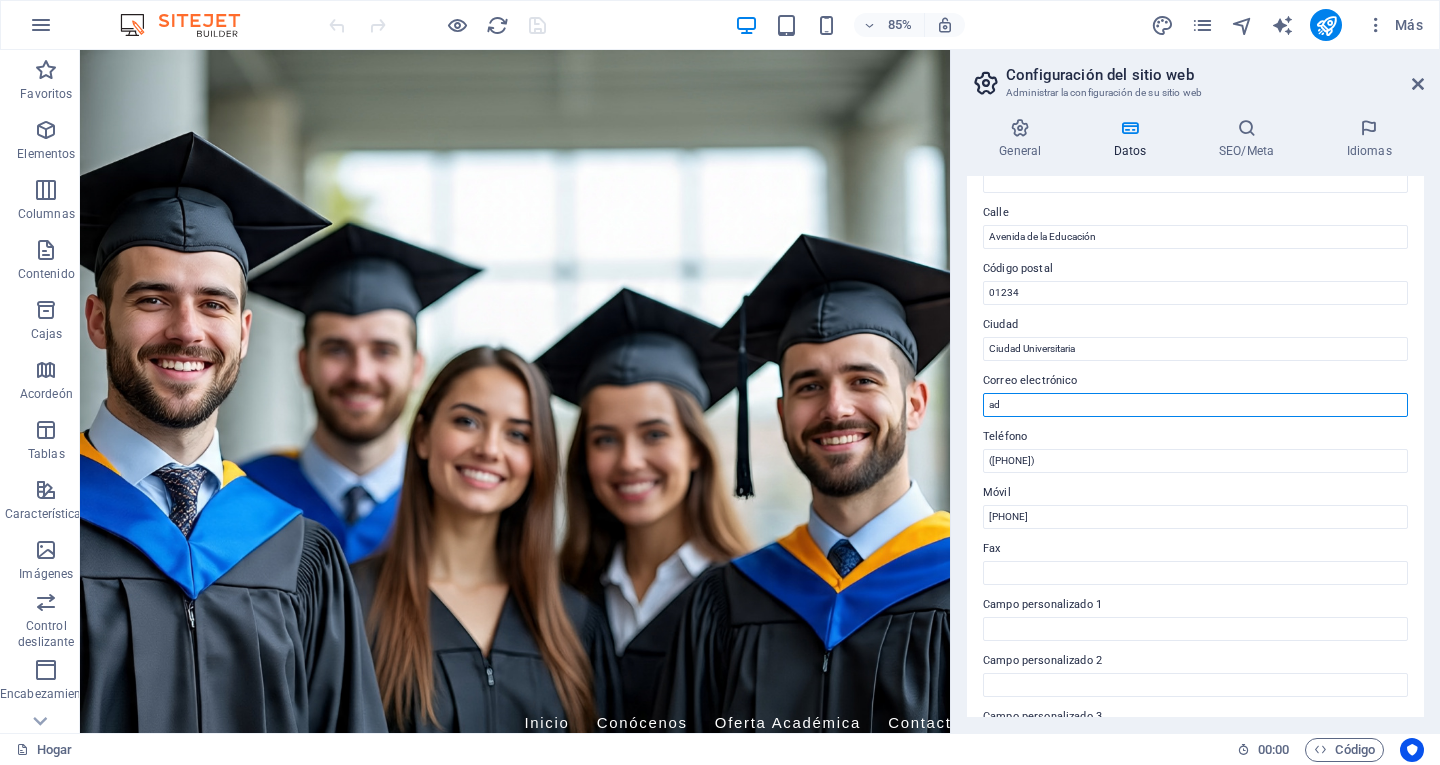 type on "a" 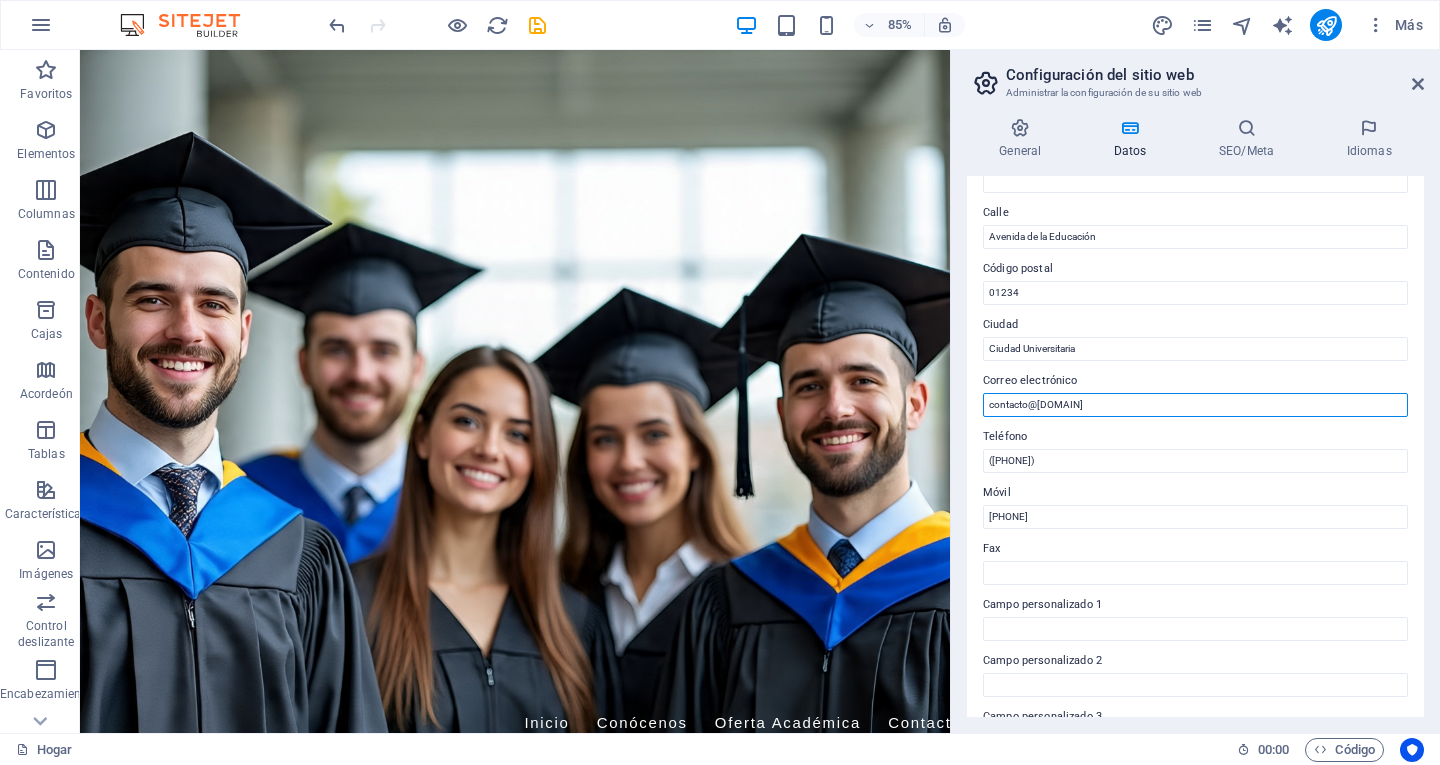 type on "contacto@[DOMAIN]" 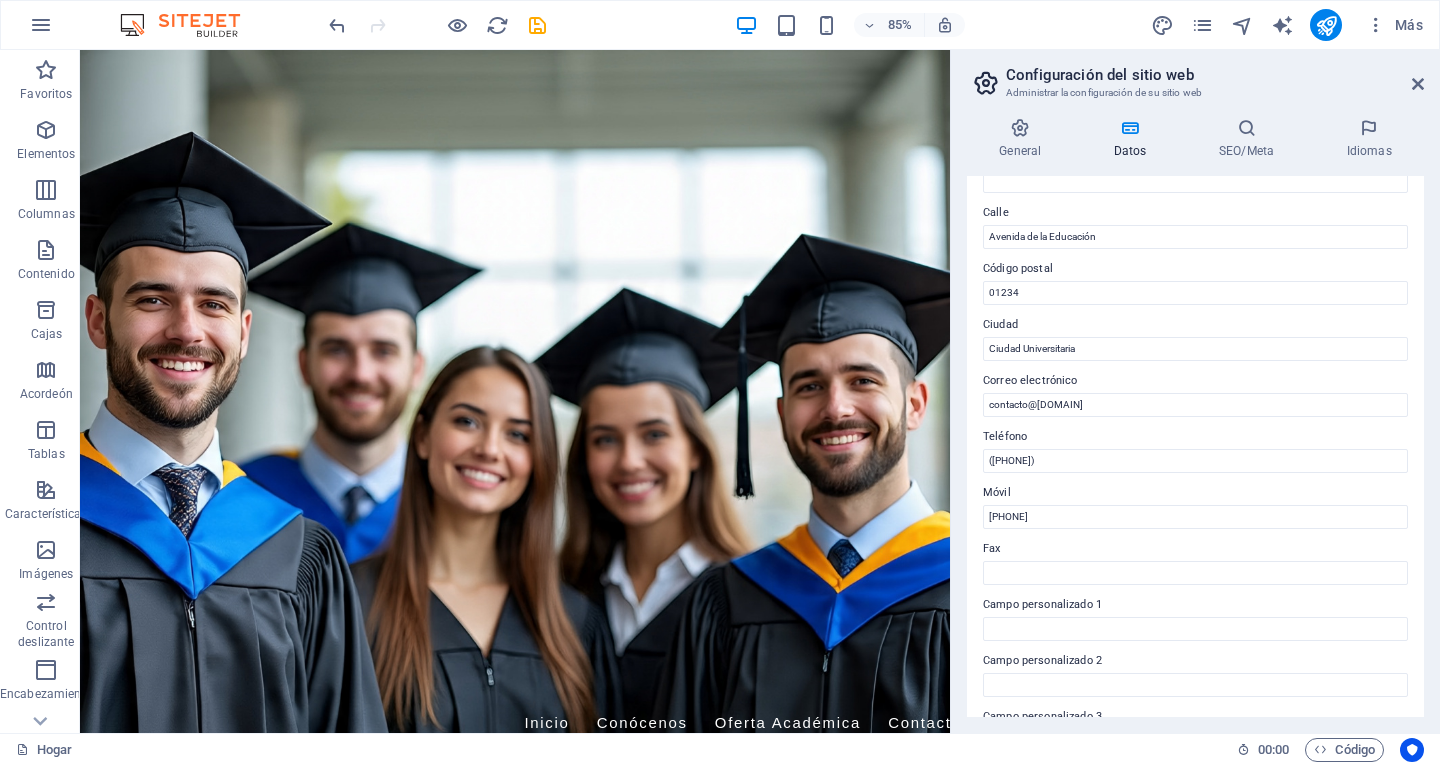 click on "Compañía [DOMAIN] Nombre de pila [FIRST] Apellido [LAST] Calle [STREET] Código postal [POSTAL_CODE] Ciudad [CITY] Correo electrónico contacto@[DOMAIN] Teléfono ([PHONE]) Móvil [PHONE] Fax Campo personalizado 1 Campo personalizado 2 Campo personalizado 3 Campo personalizado 4 Campo personalizado 5 Campo personalizado 6" at bounding box center (1195, 446) 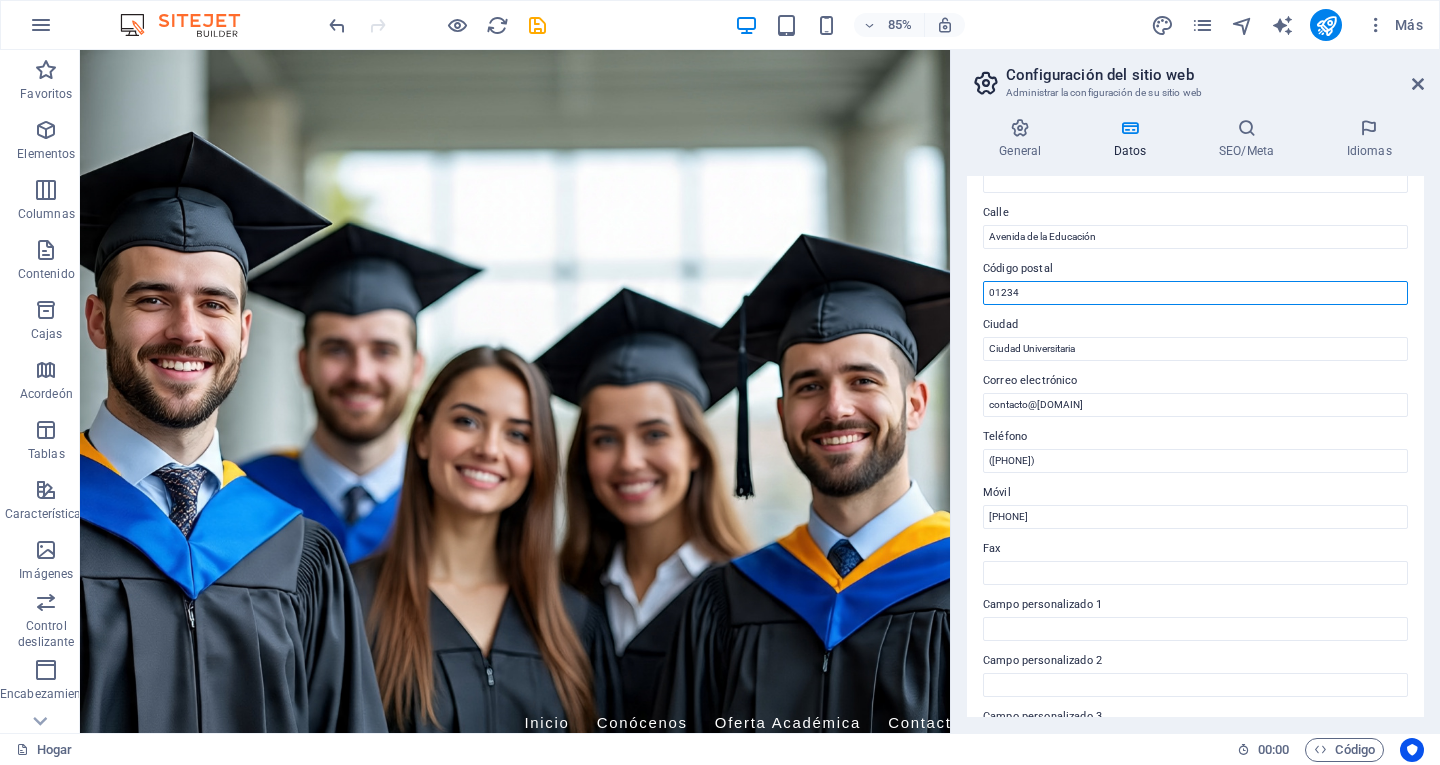 drag, startPoint x: 1026, startPoint y: 291, endPoint x: 991, endPoint y: 289, distance: 35.057095 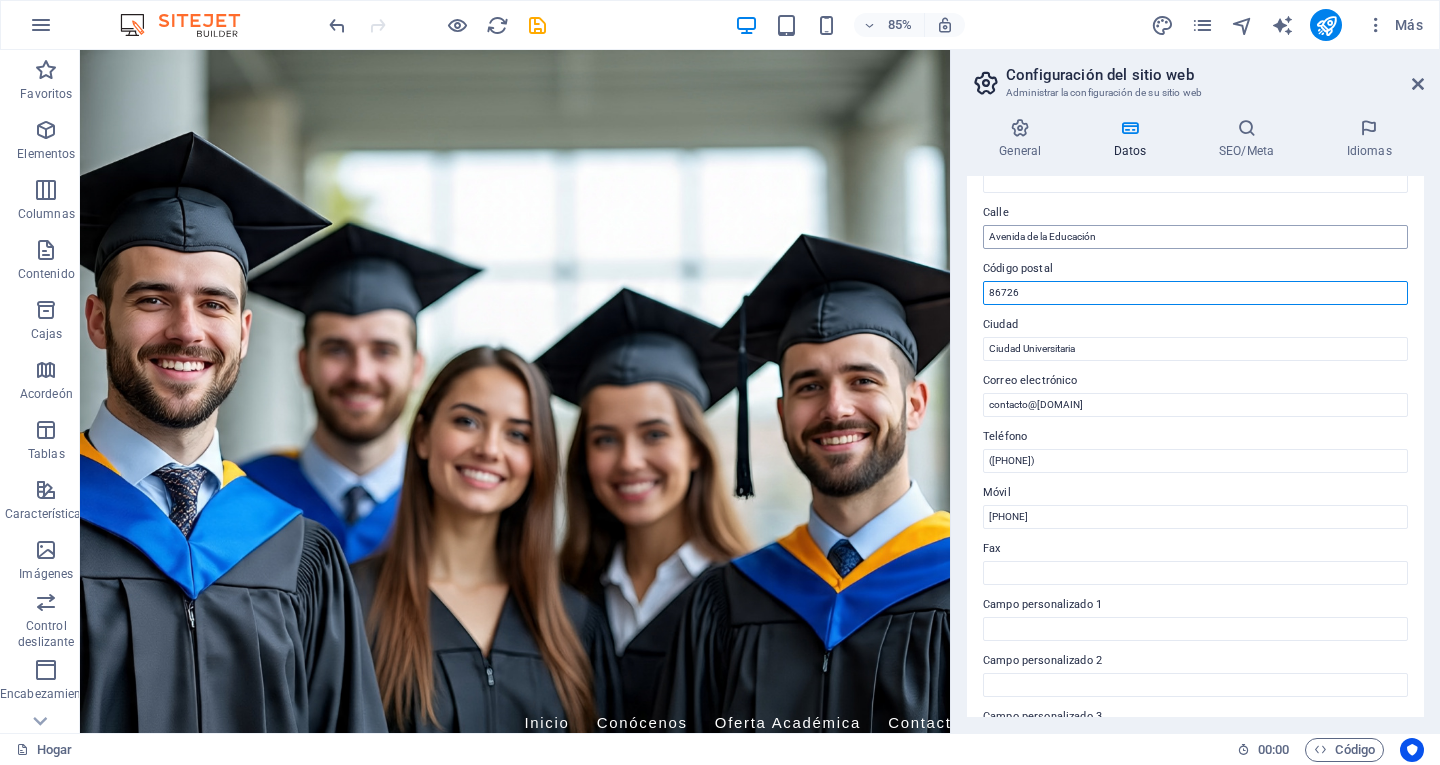 type on "86726" 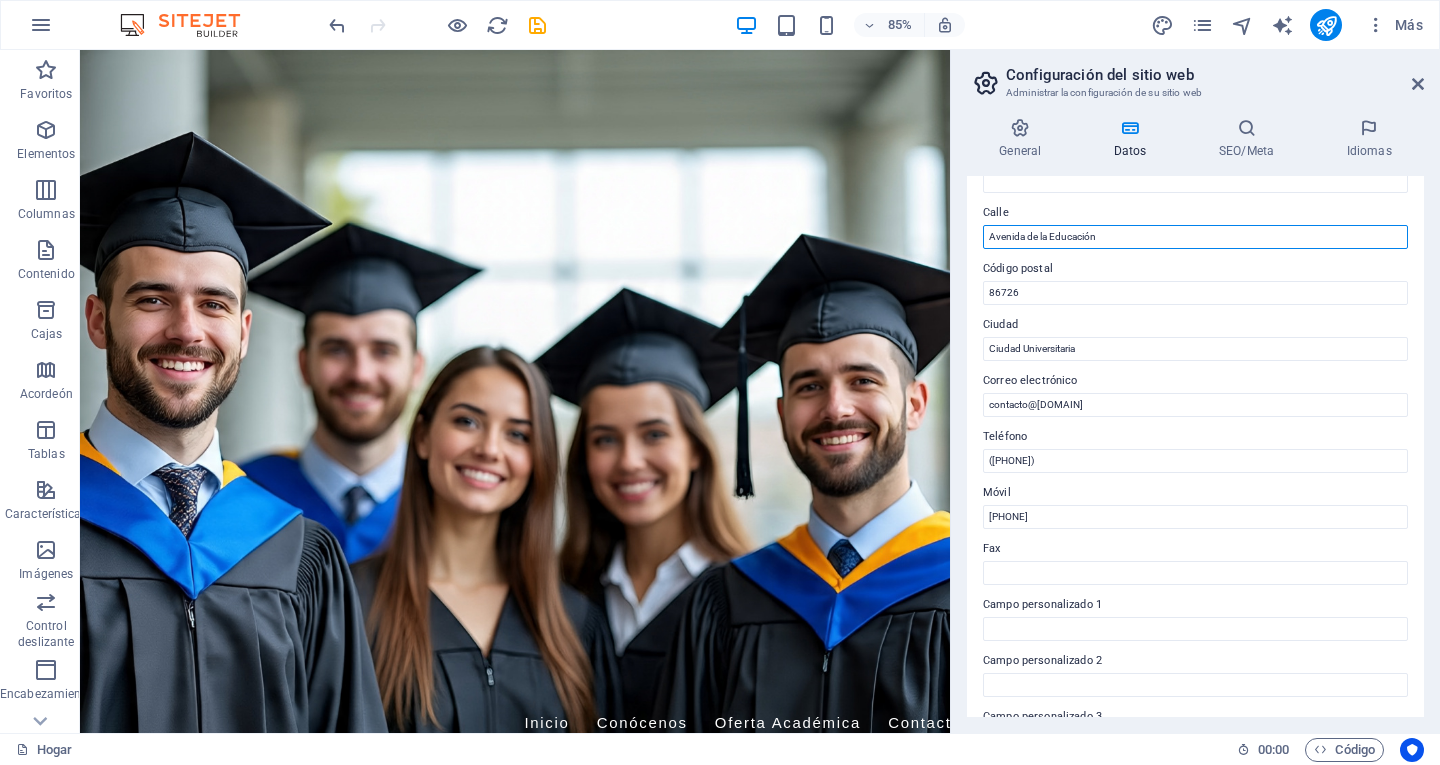click on "Avenida de la Educación" at bounding box center (1195, 237) 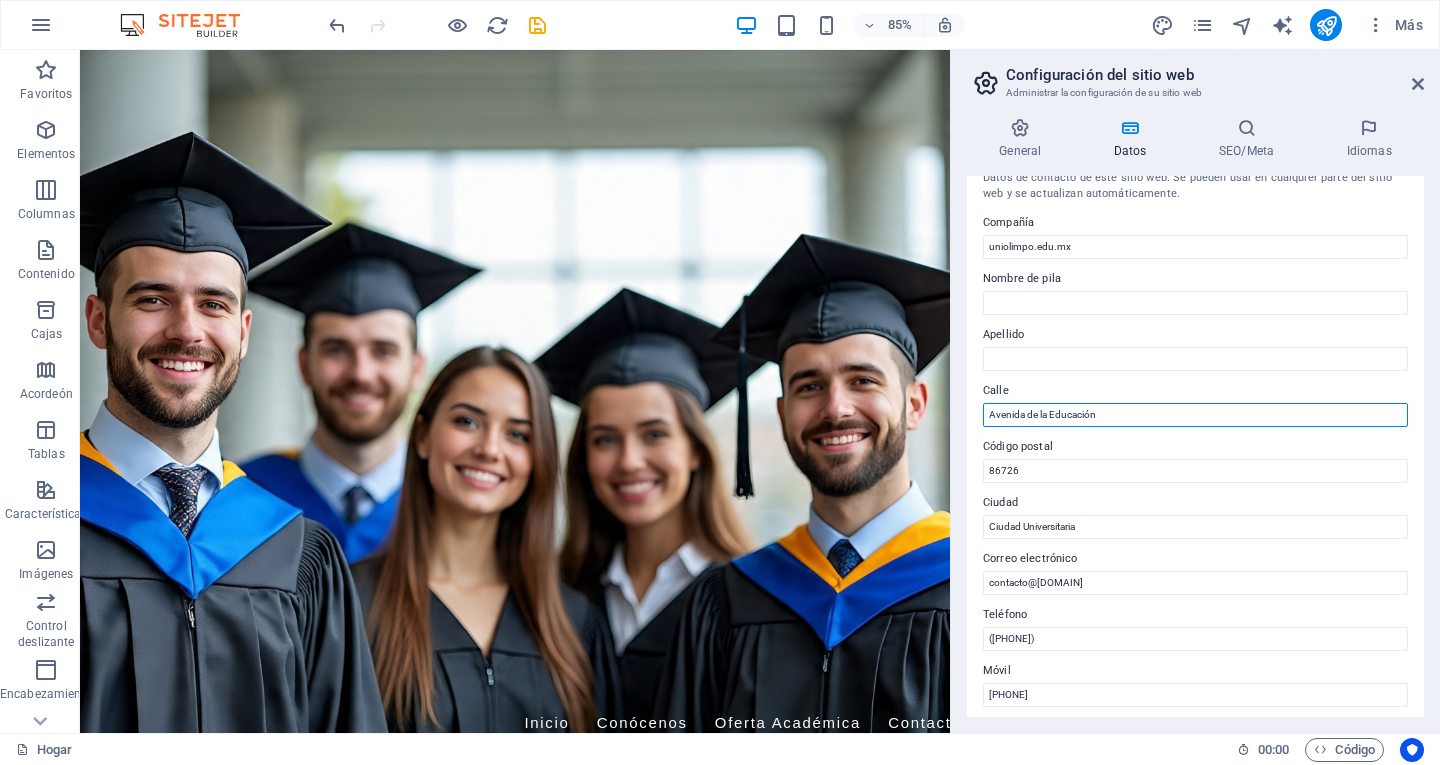 scroll, scrollTop: 0, scrollLeft: 0, axis: both 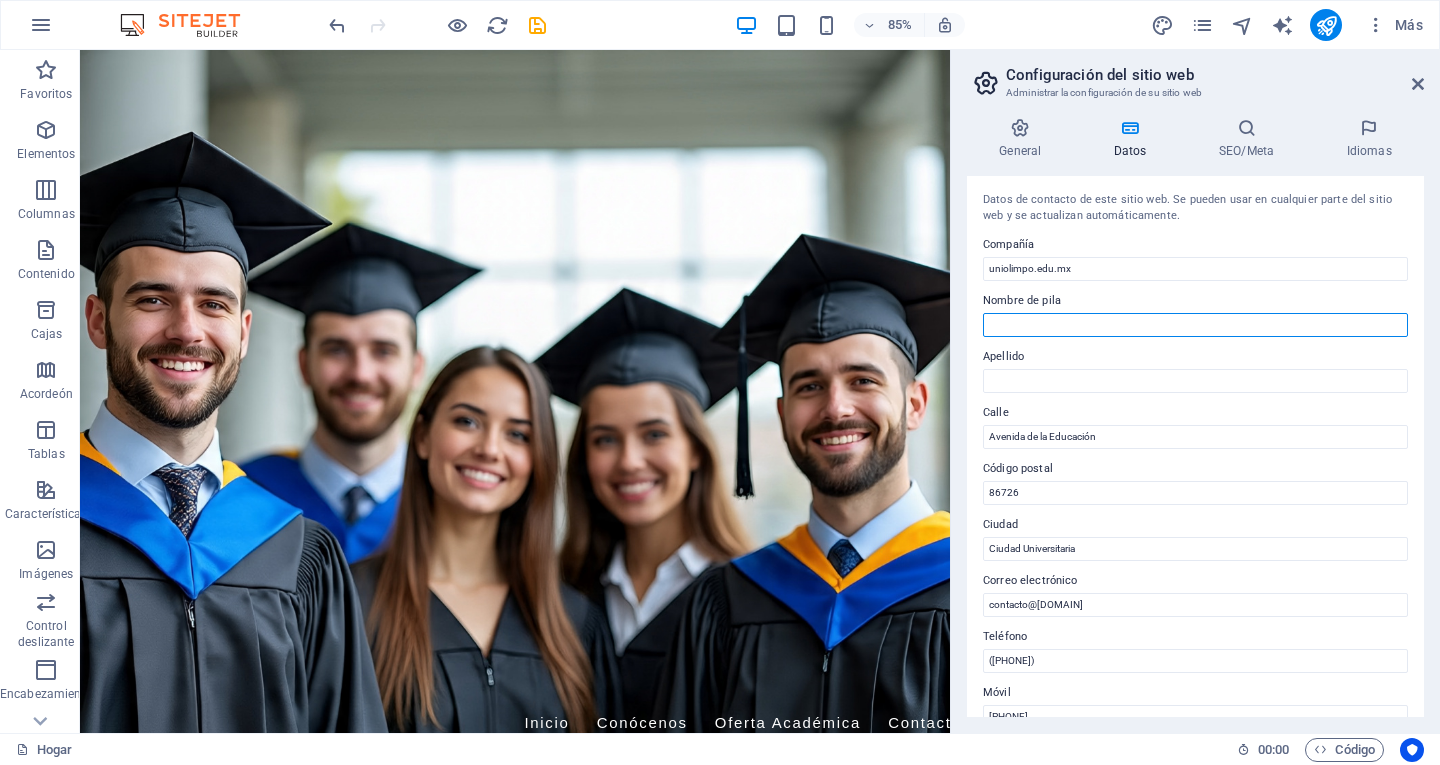 click on "Nombre de pila" at bounding box center [1195, 325] 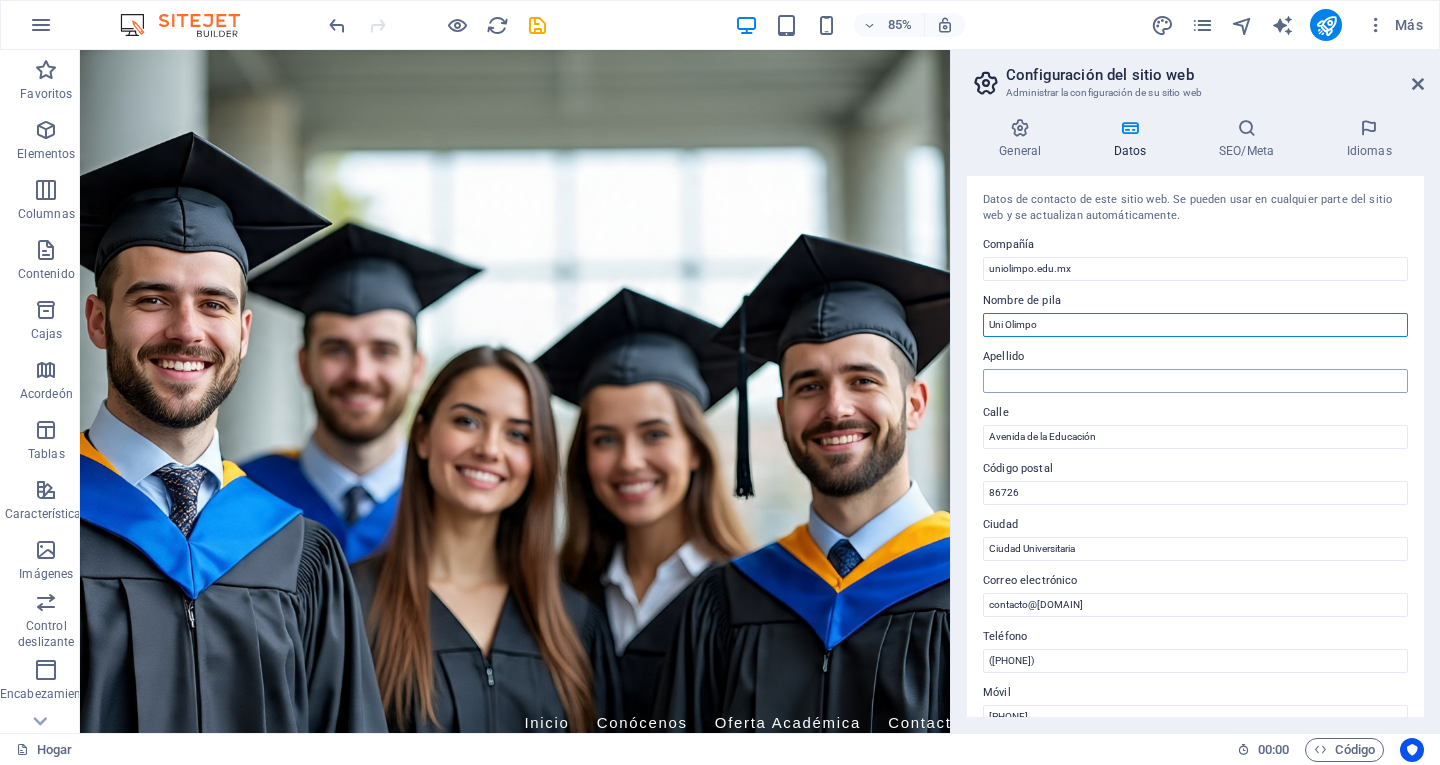 type on "Uni Olimpo" 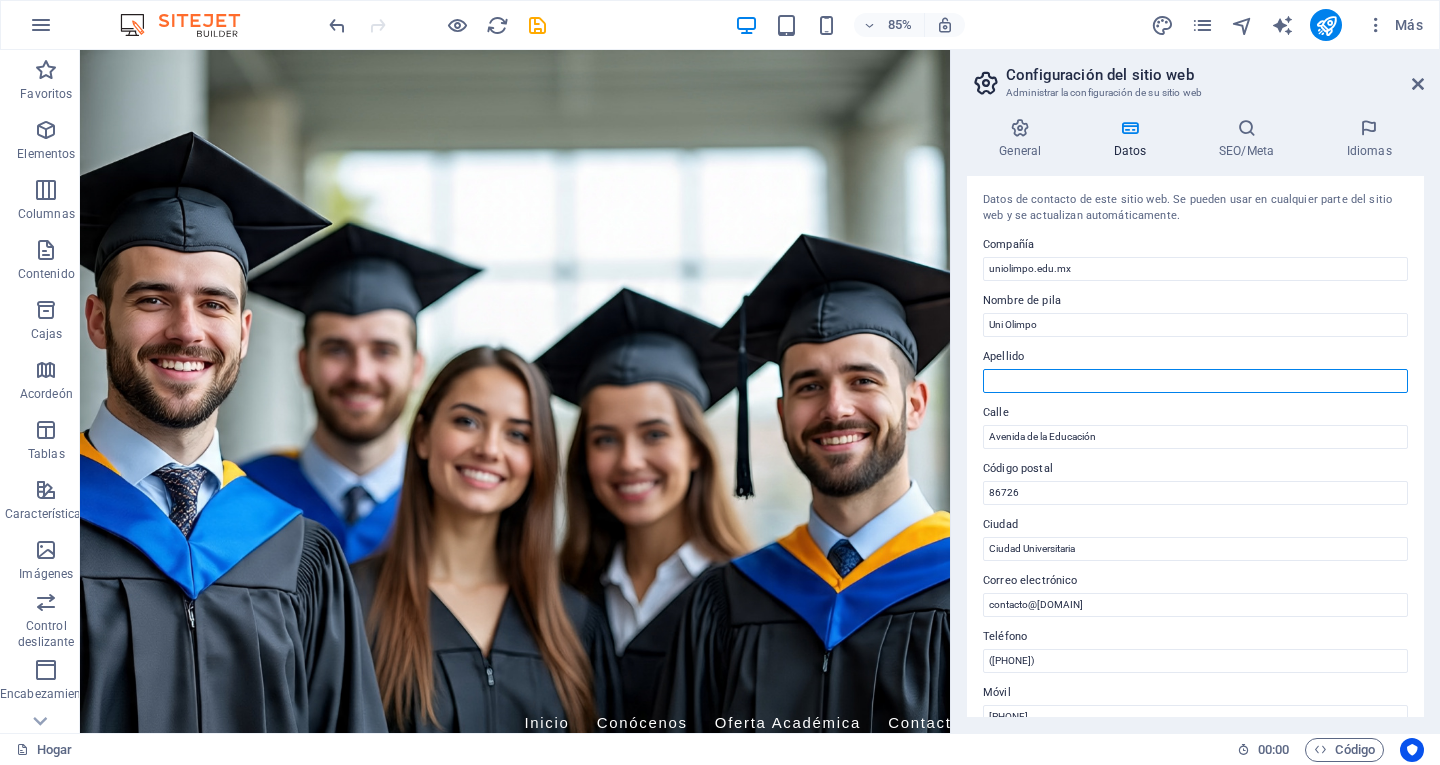 click on "Apellido" at bounding box center (1195, 381) 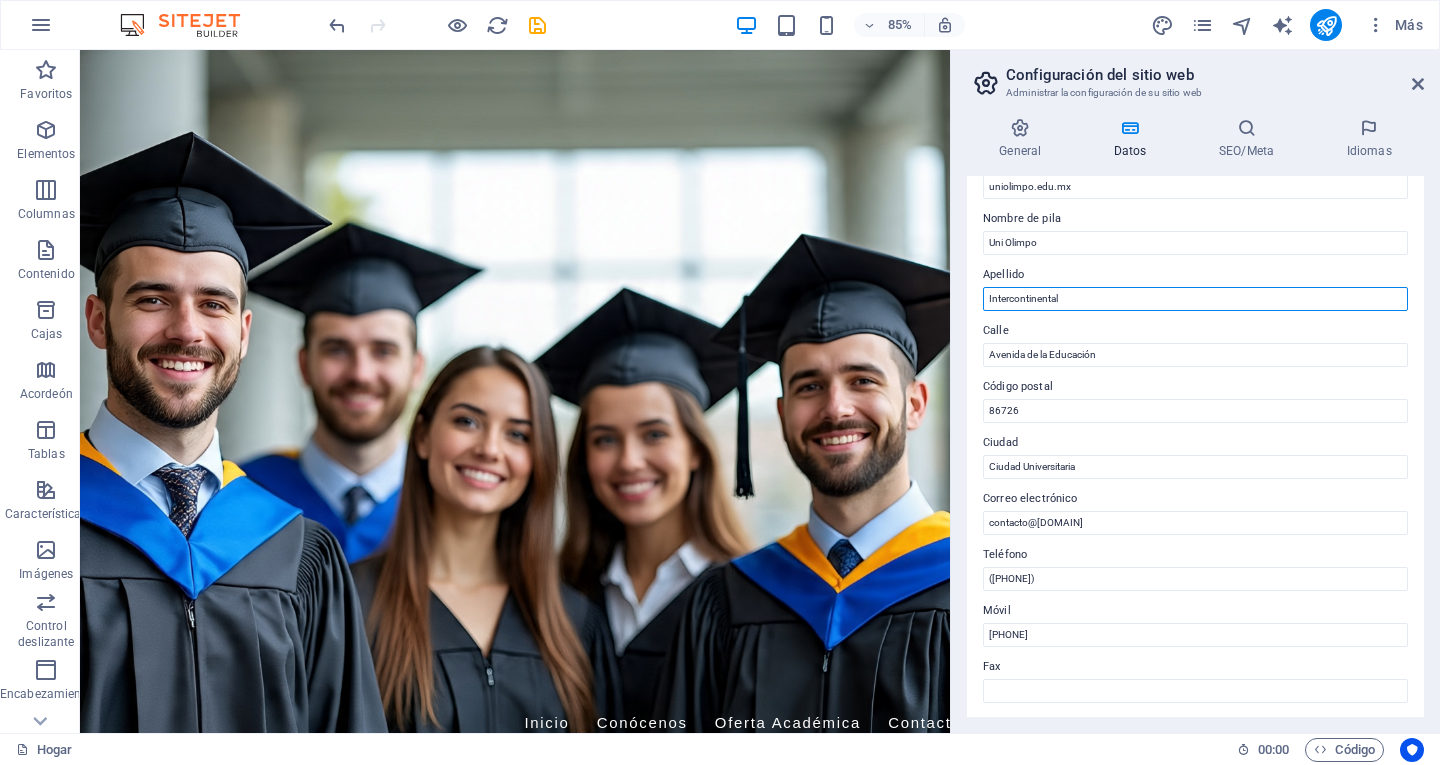scroll, scrollTop: 100, scrollLeft: 0, axis: vertical 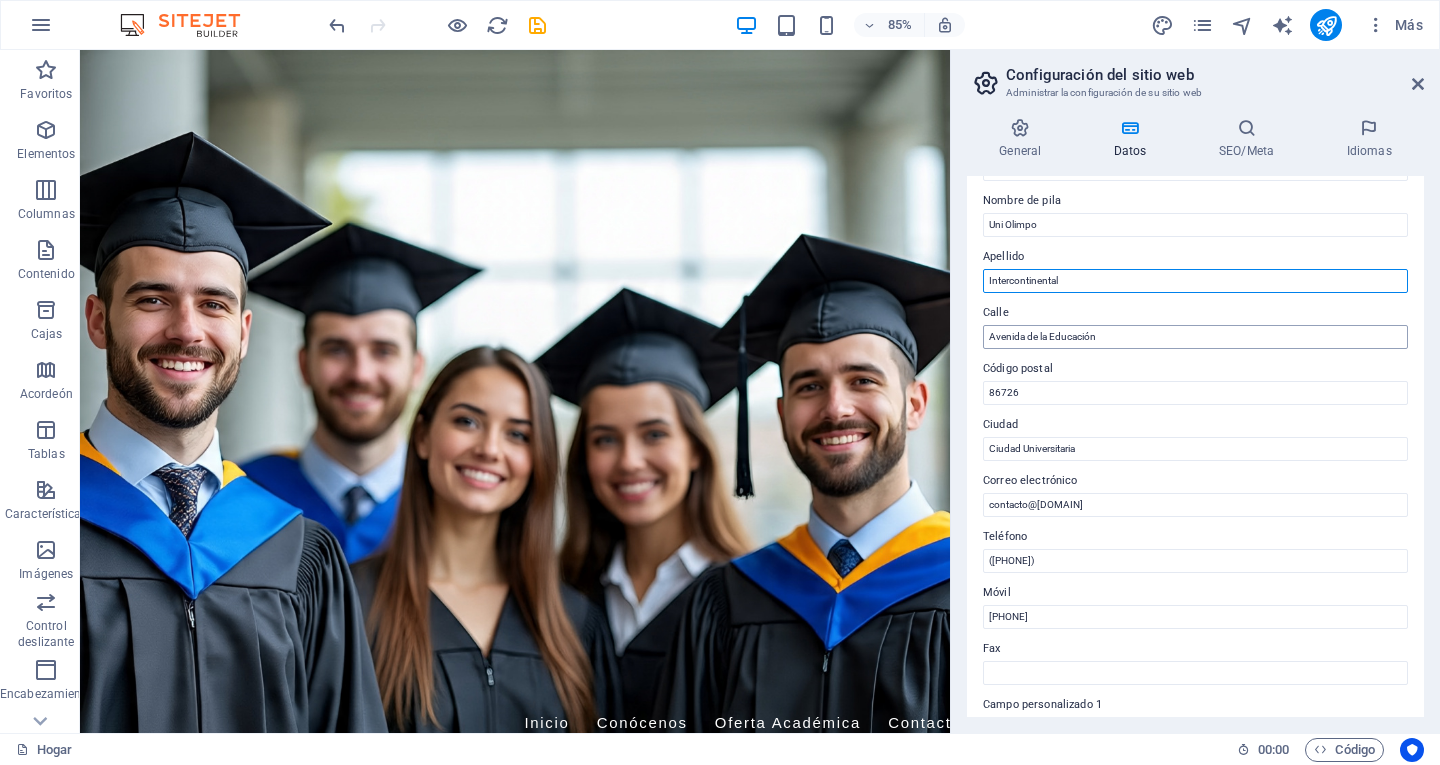 type on "Intercontinental" 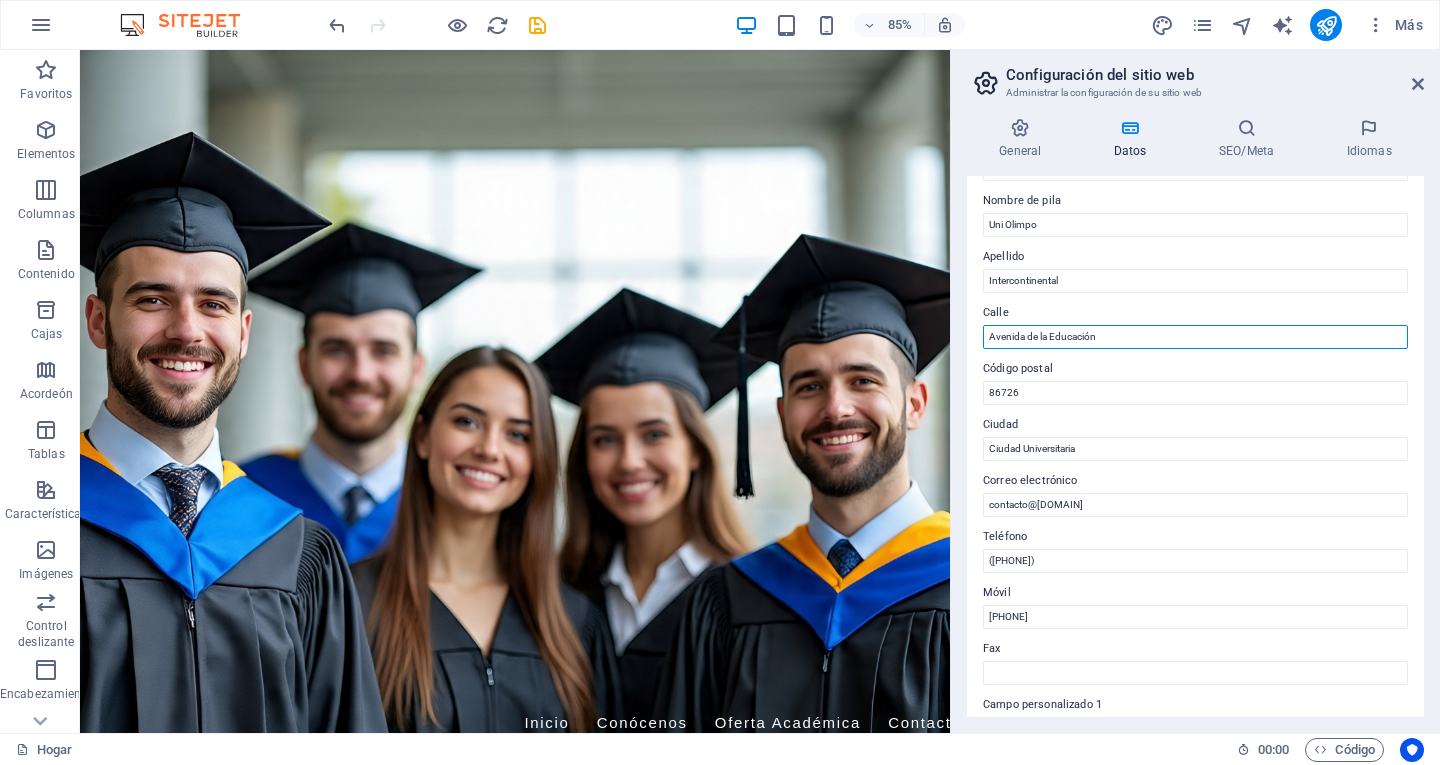 drag, startPoint x: 1108, startPoint y: 342, endPoint x: 974, endPoint y: 334, distance: 134.23859 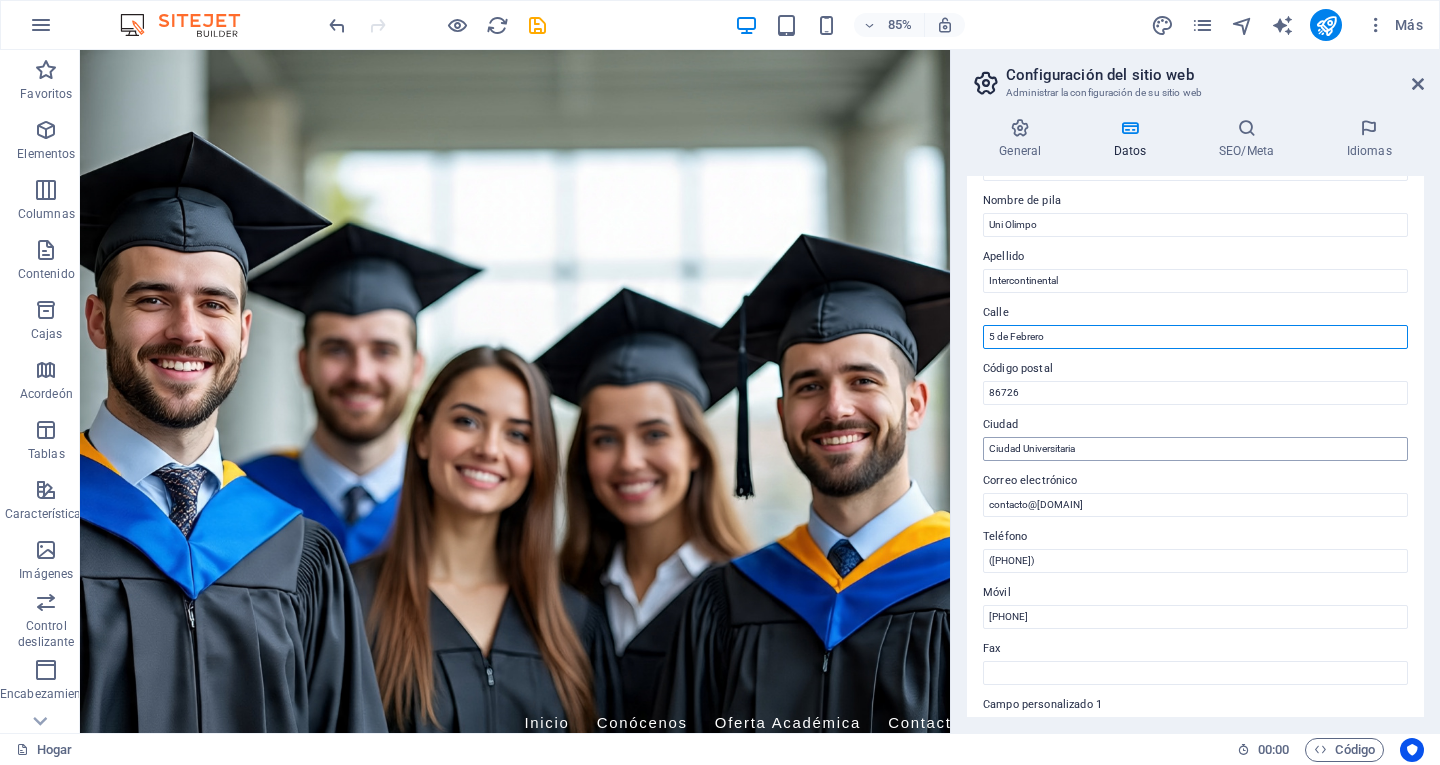 type on "5 de Febrero" 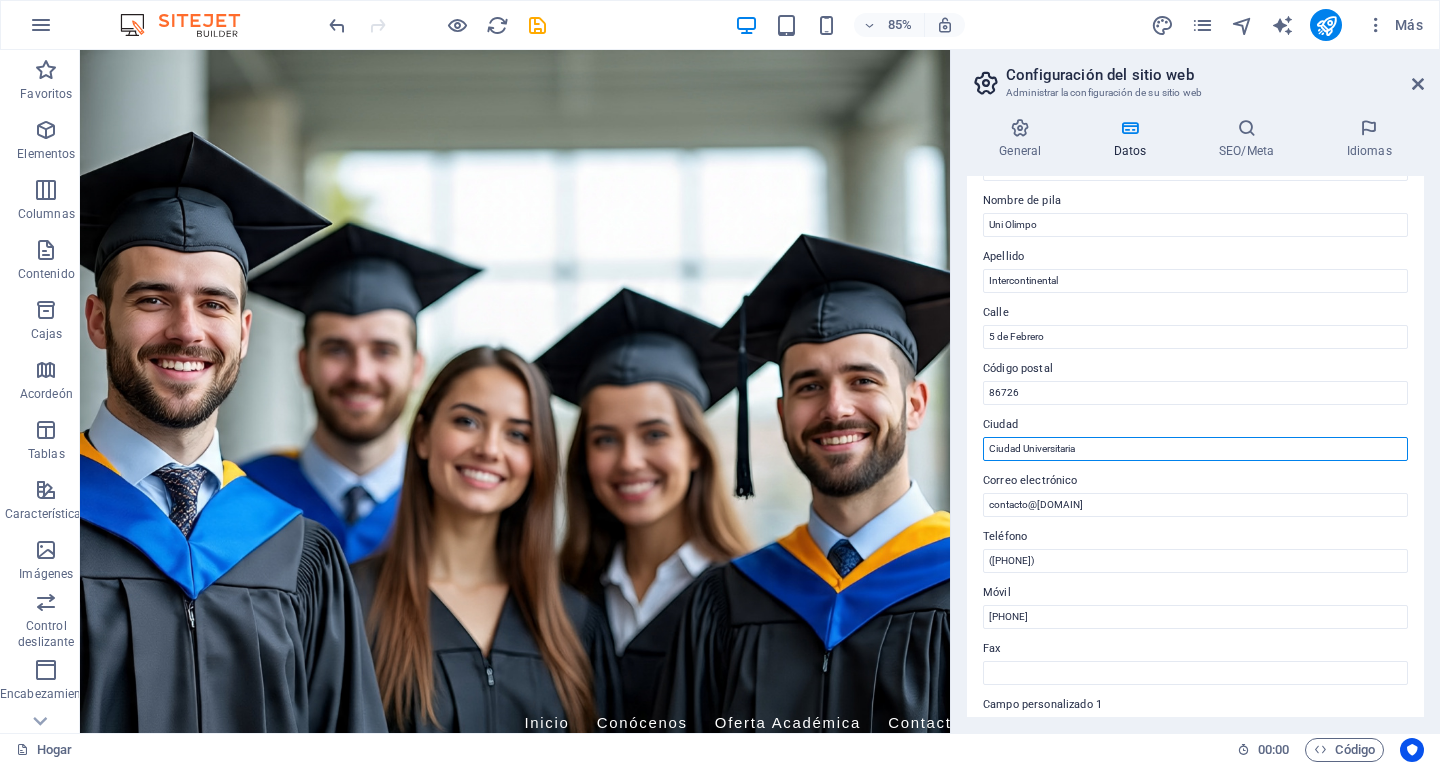 drag, startPoint x: 1080, startPoint y: 444, endPoint x: 971, endPoint y: 441, distance: 109.041275 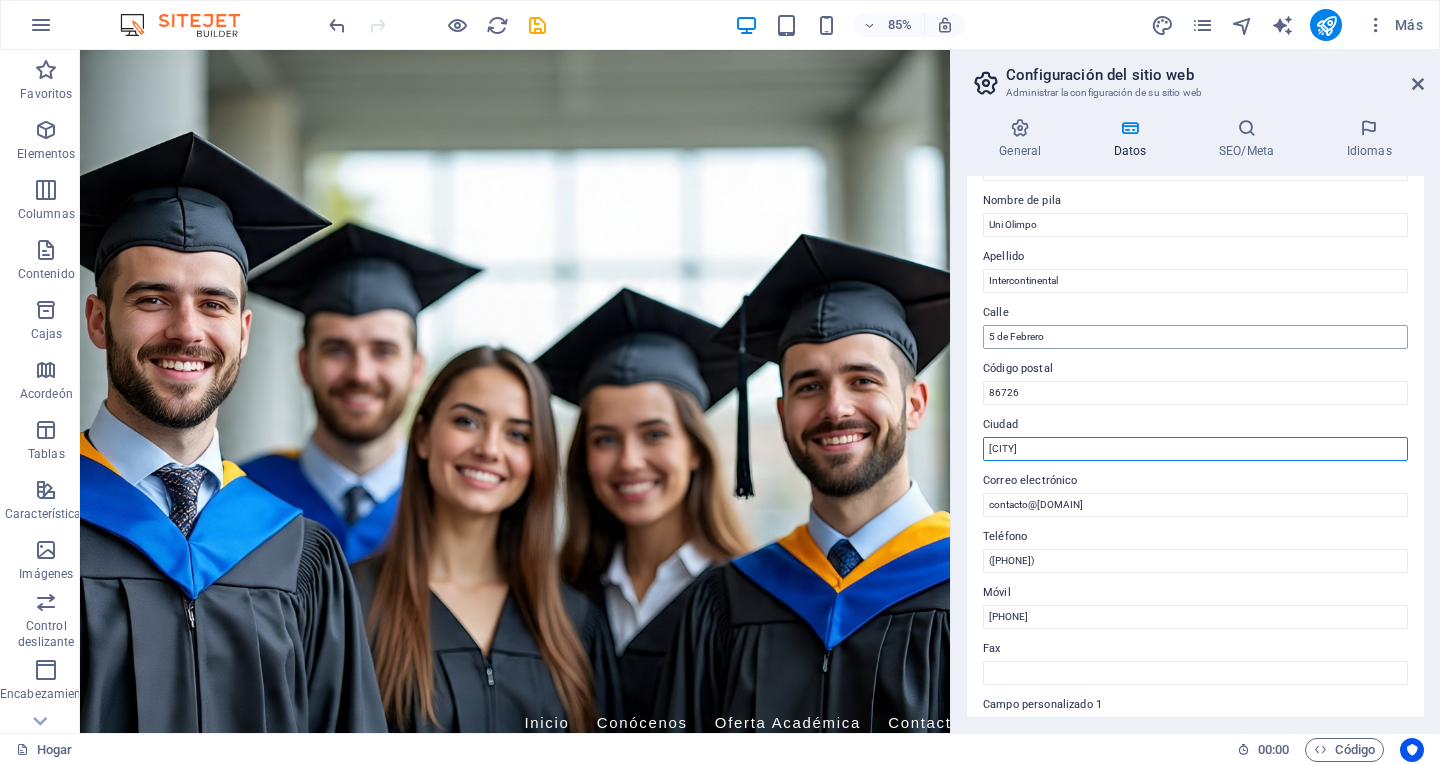 type on "[CITY]" 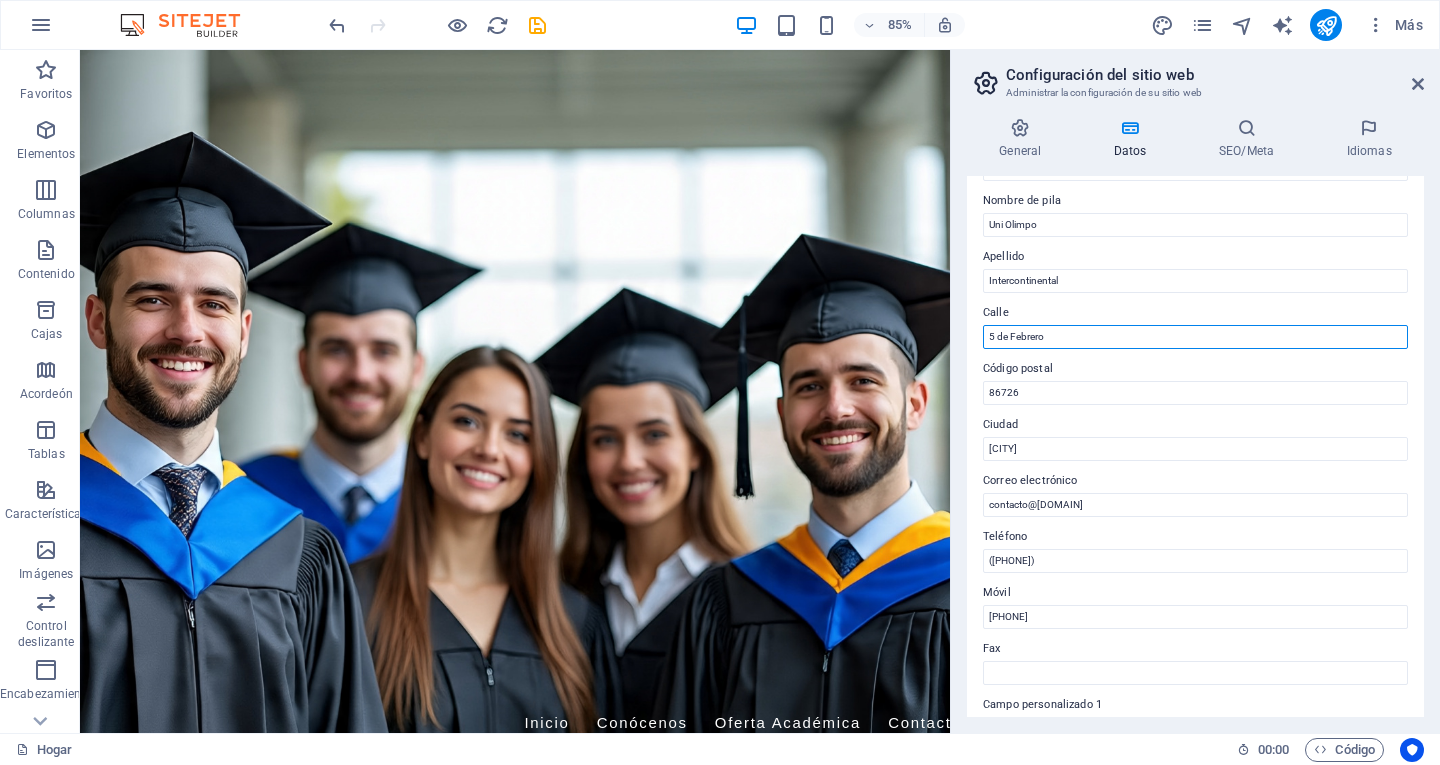 click on "5 de Febrero" at bounding box center (1195, 337) 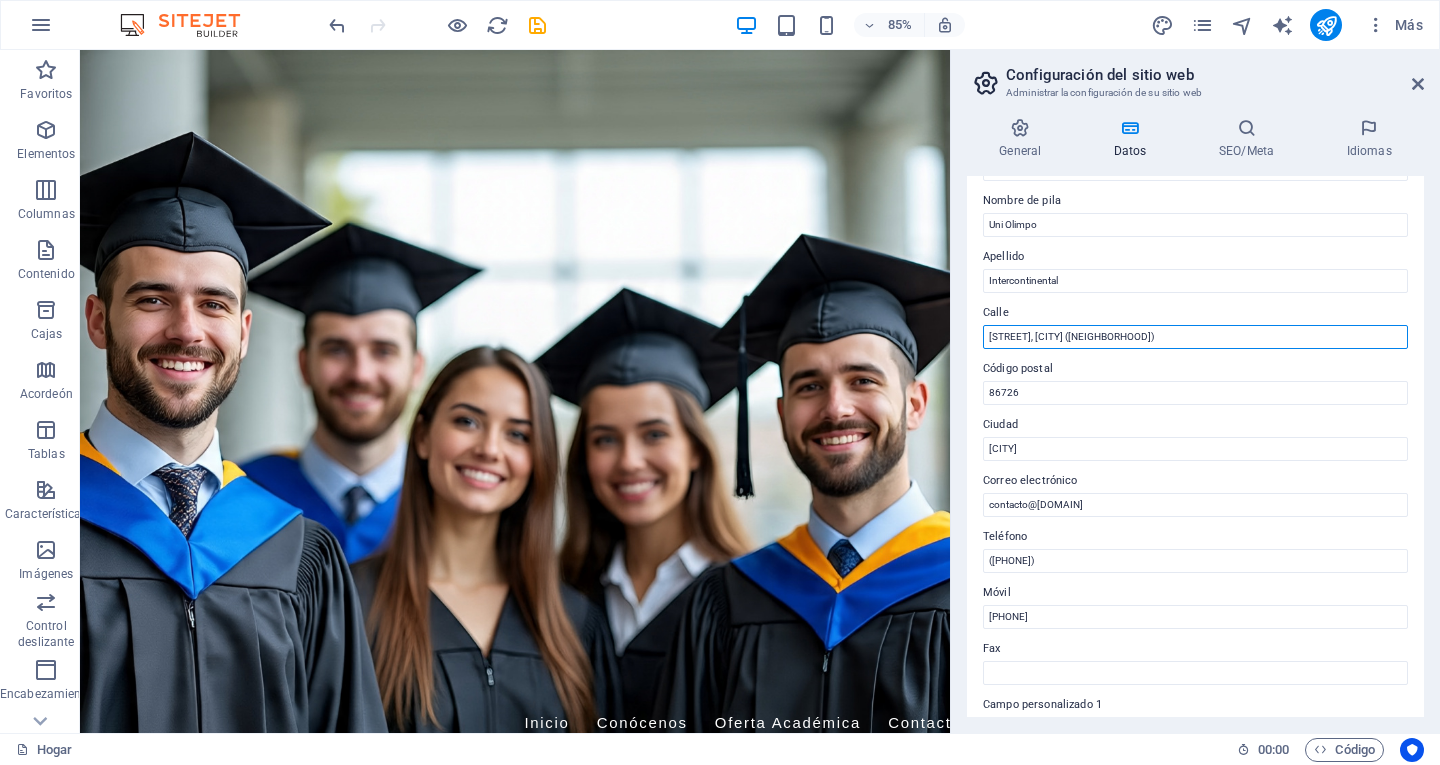 click on "[STREET], [CITY] ([NEIGHBORHOOD])" at bounding box center [1195, 337] 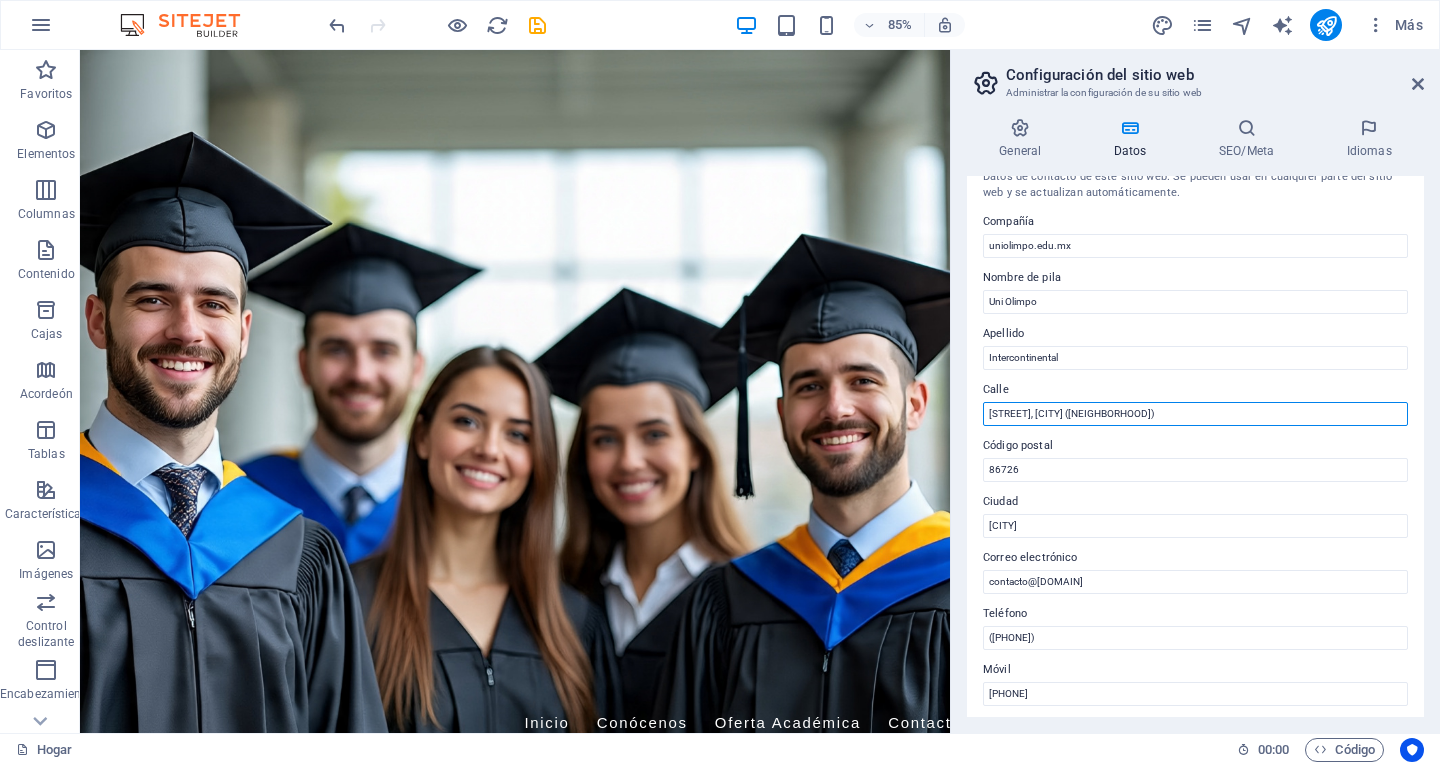 scroll, scrollTop: 0, scrollLeft: 0, axis: both 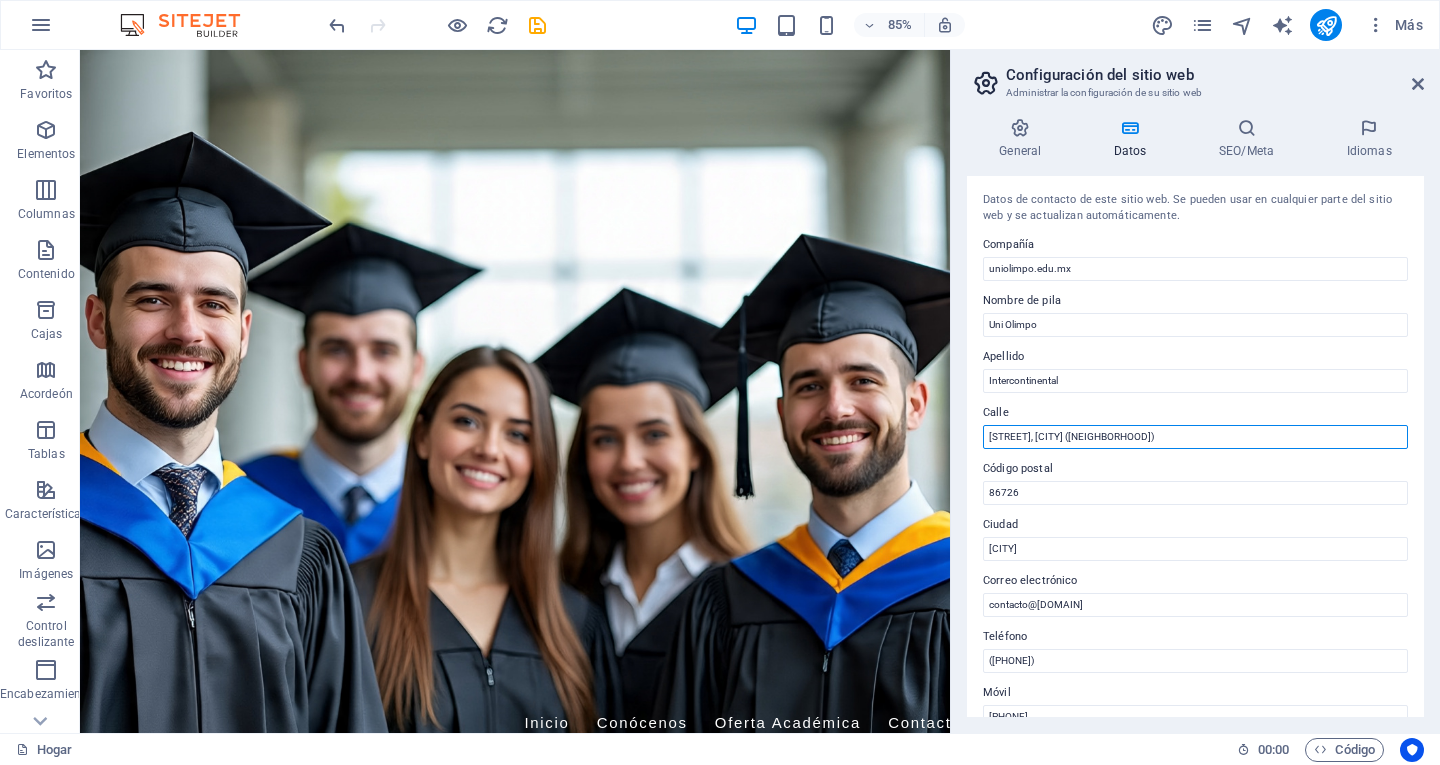 type on "[STREET], [CITY] ([NEIGHBORHOOD])" 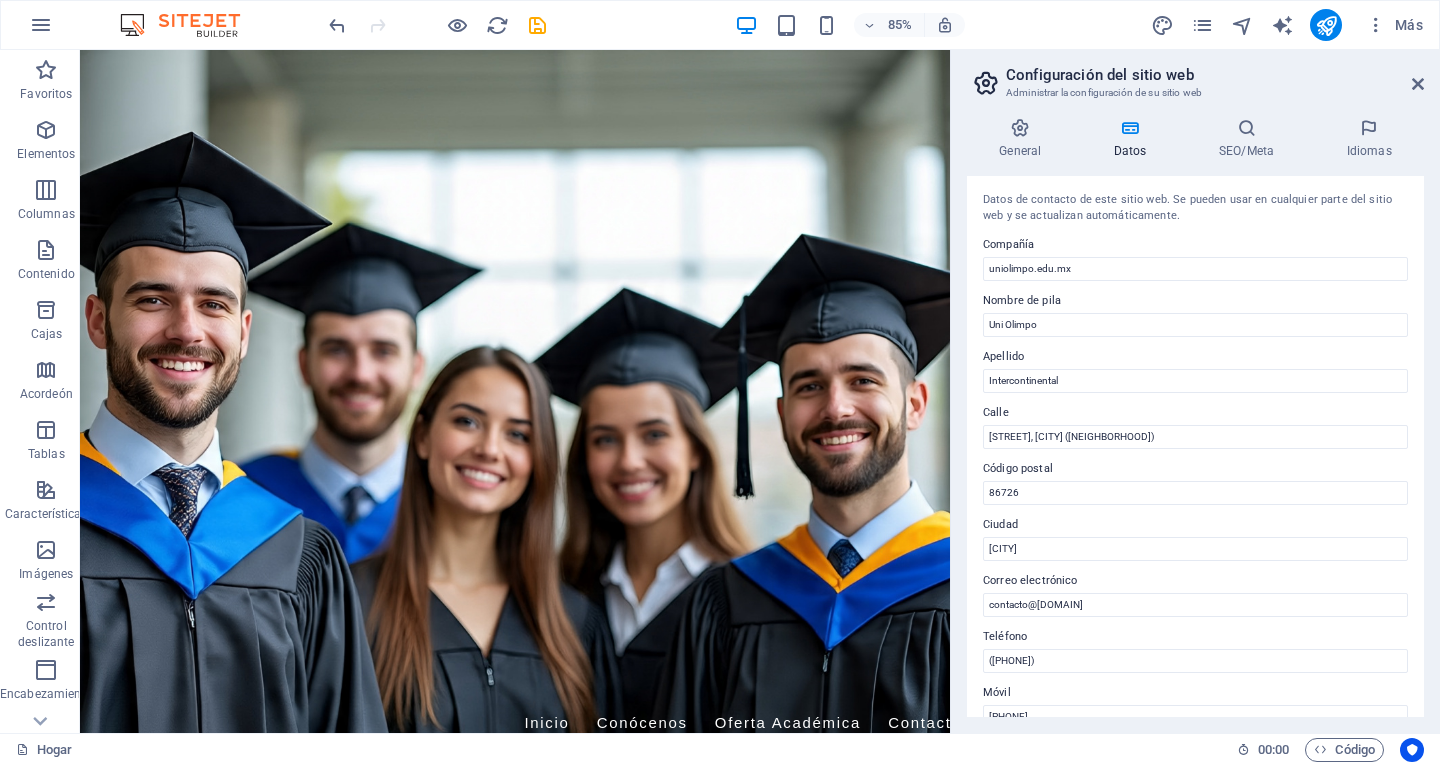 click on "Compañía" at bounding box center (1195, 245) 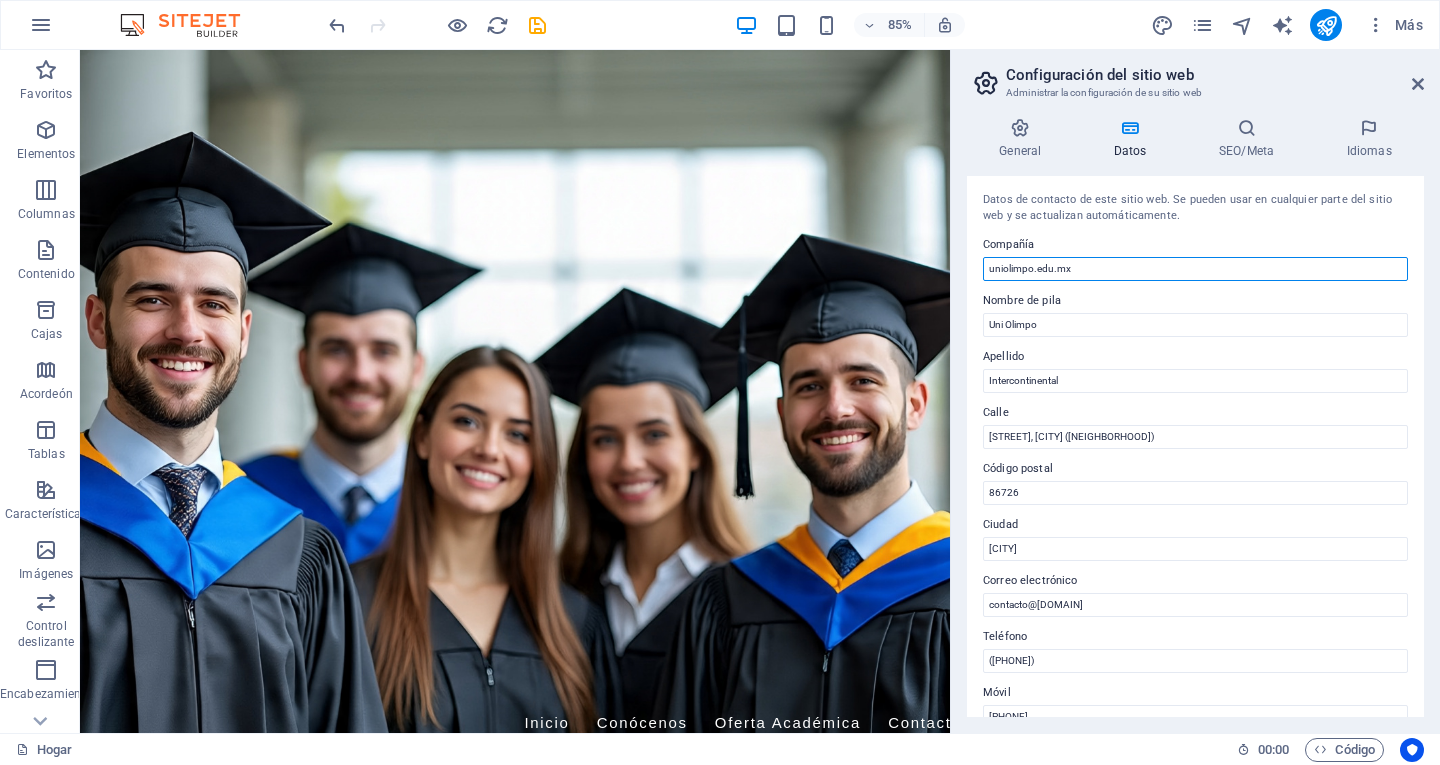 click on "uniolimpo.edu.mx" at bounding box center (1195, 269) 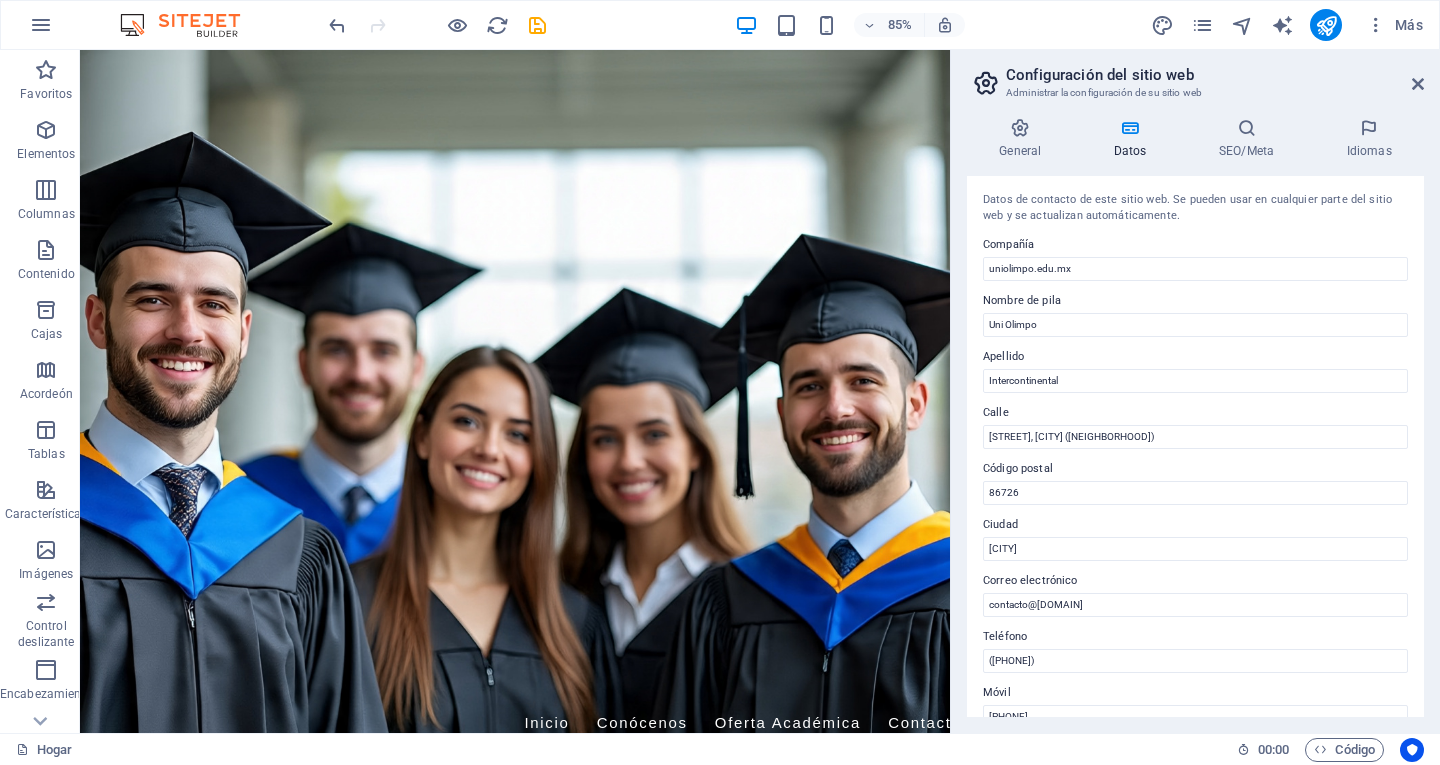 click on "Compañía [DOMAIN] Nombre de pila [FIRST] Apellido [LAST] Calle [STREET], [CITY] ([NEIGHBORHOOD]) Código postal [POSTAL_CODE] Ciudad [CITY] Correo electrónico contacto@[EXAMPLE.COM] Teléfono ([AREA_CODE]) [PHONE] Móvil [PHONE] Fax Campo personalizado 1 Campo personalizado 2 Campo personalizado 3 Campo personalizado 4 Campo personalizado 5 Campo personalizado 6" at bounding box center [1195, 446] 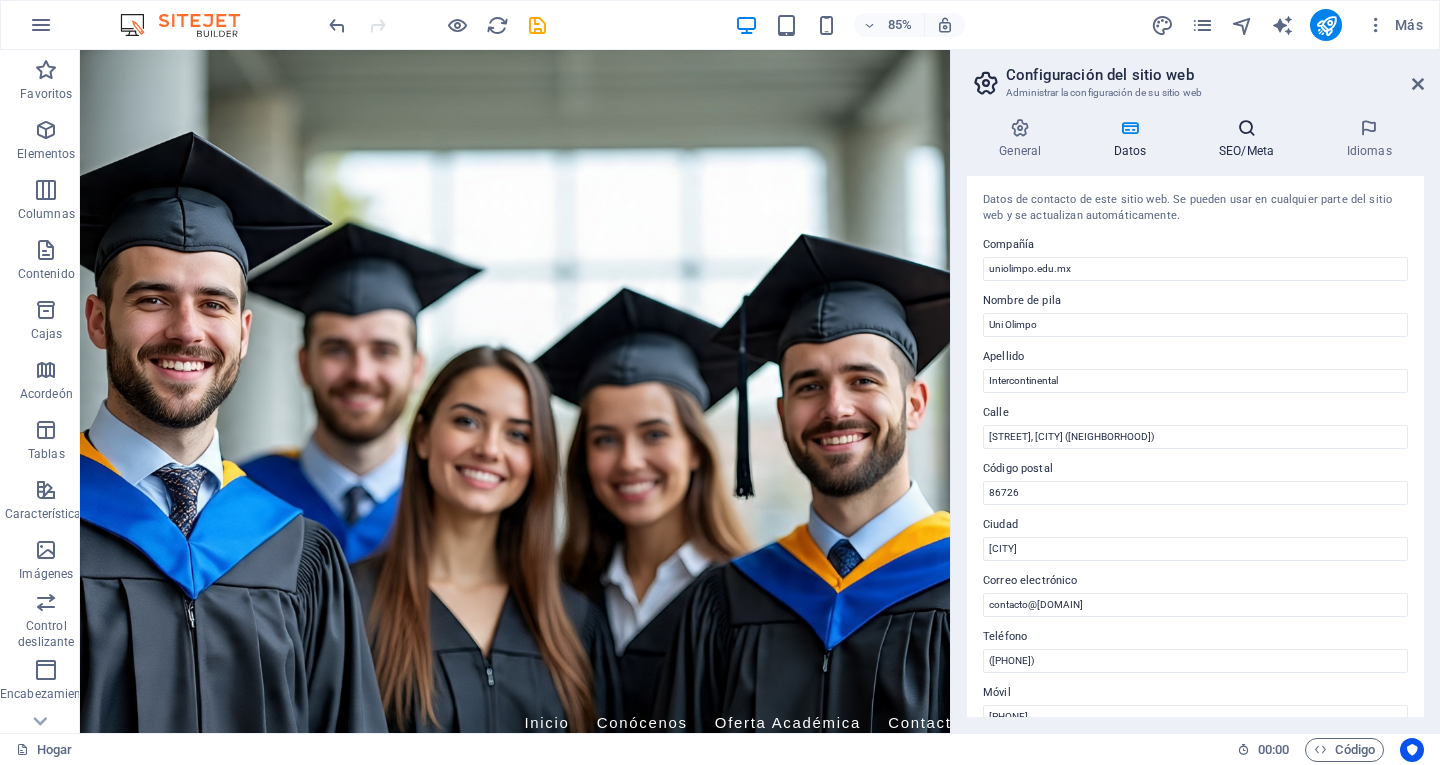click at bounding box center (1247, 128) 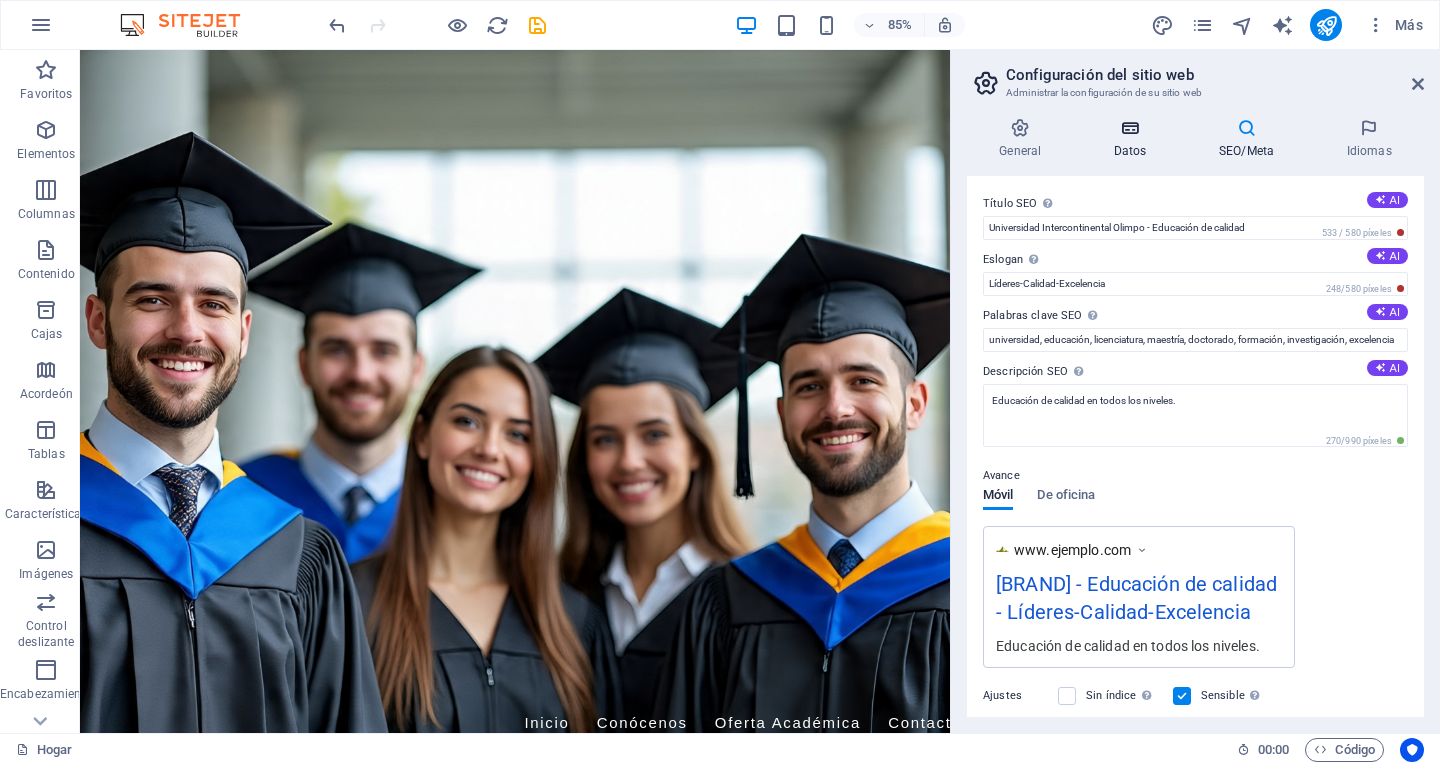 click at bounding box center (1130, 128) 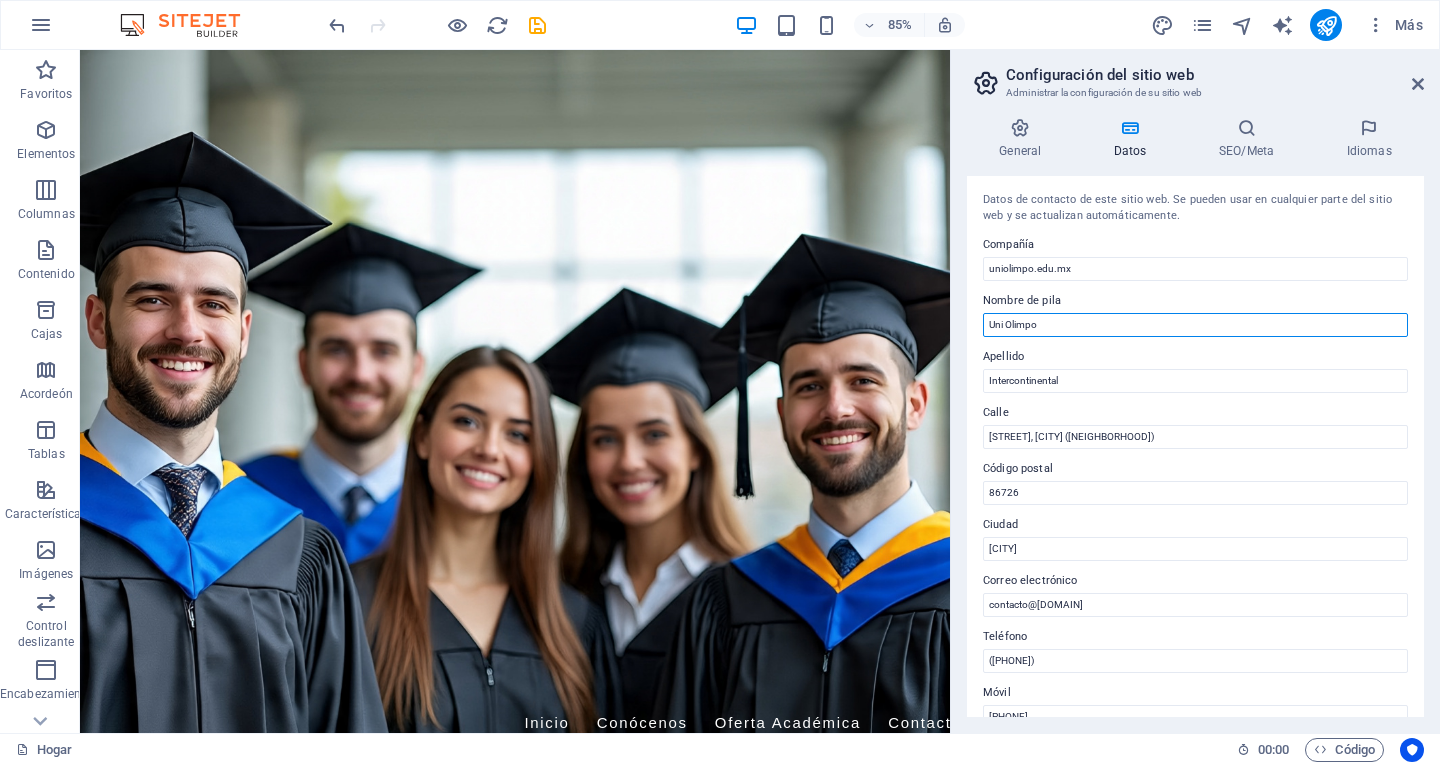 drag, startPoint x: 1048, startPoint y: 320, endPoint x: 978, endPoint y: 319, distance: 70.00714 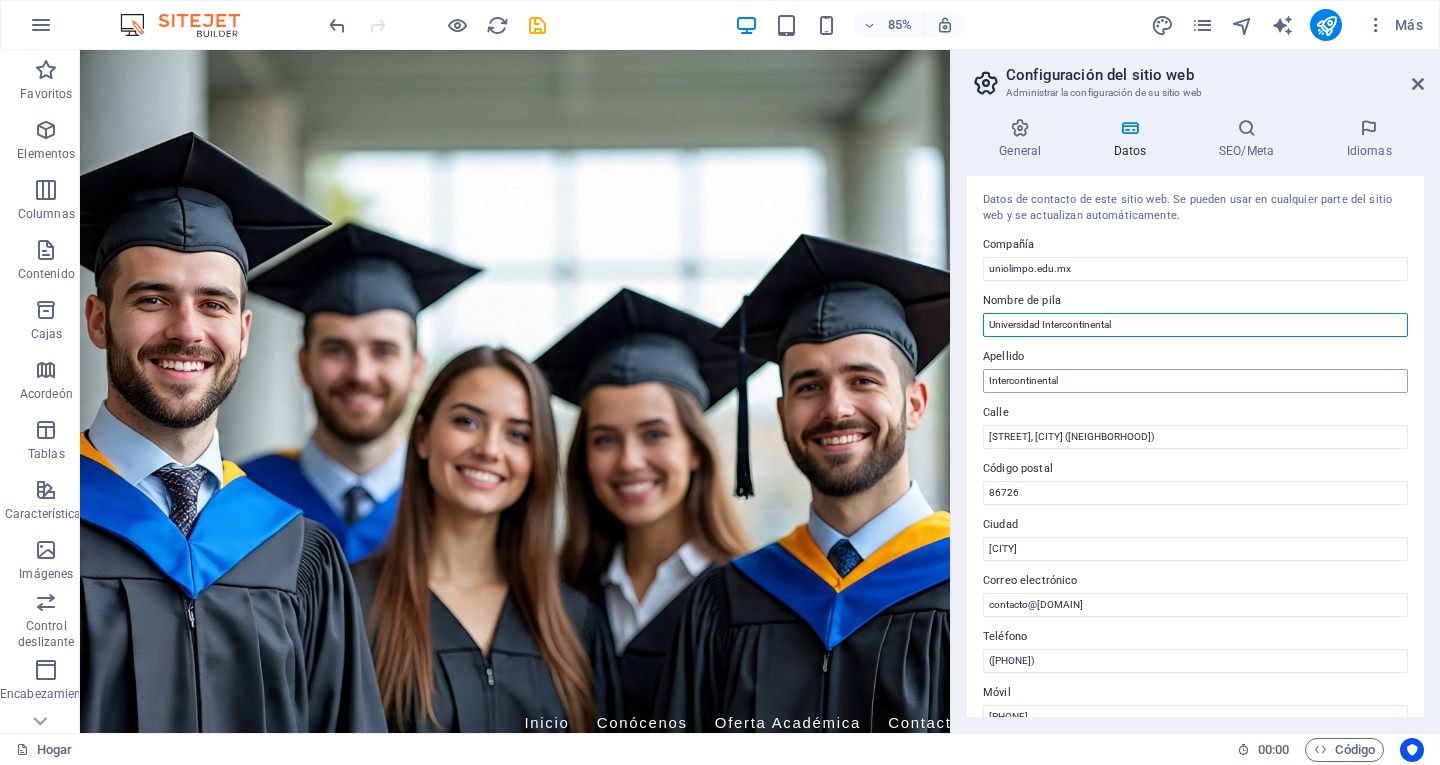 type on "Universidad Intercontinental" 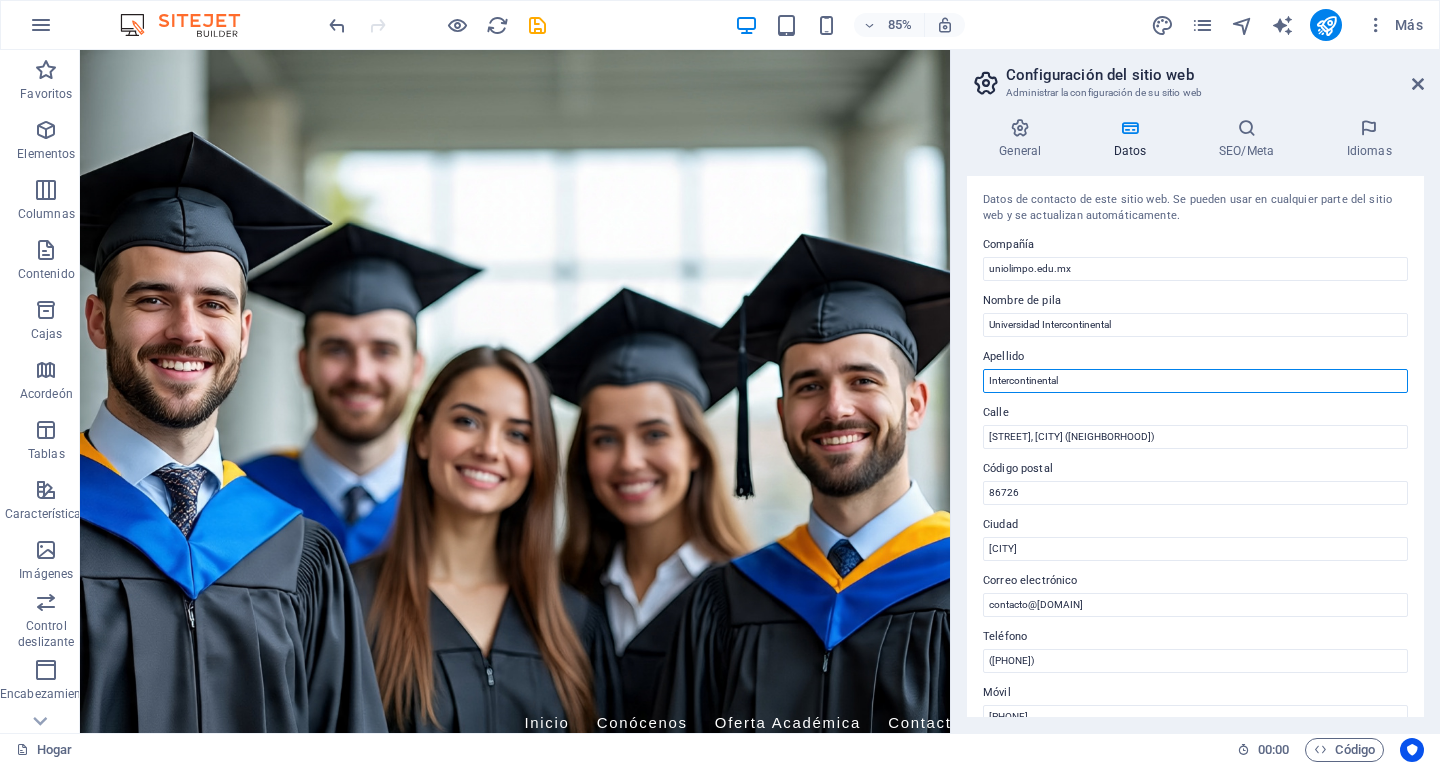 drag, startPoint x: 1089, startPoint y: 382, endPoint x: 993, endPoint y: 383, distance: 96.00521 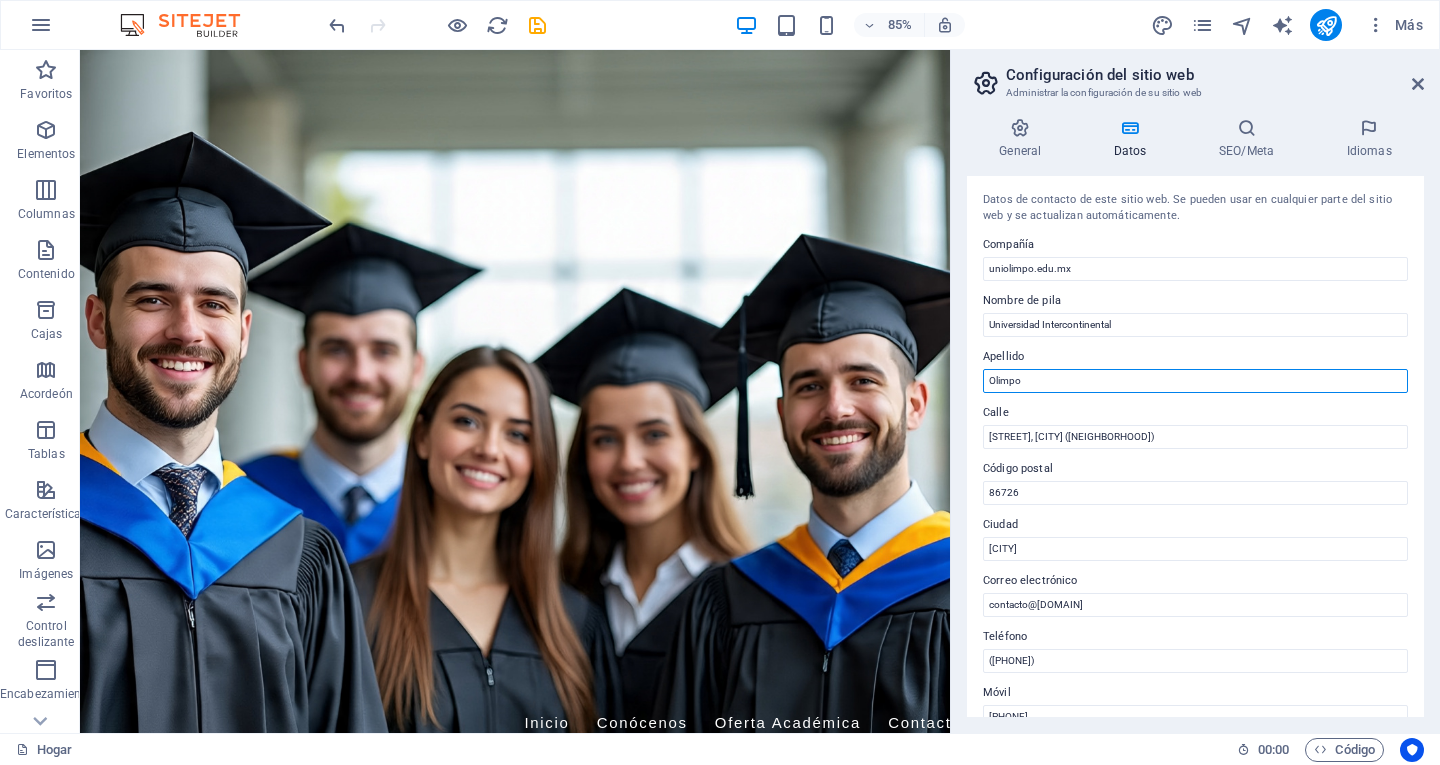 type on "Olimpo" 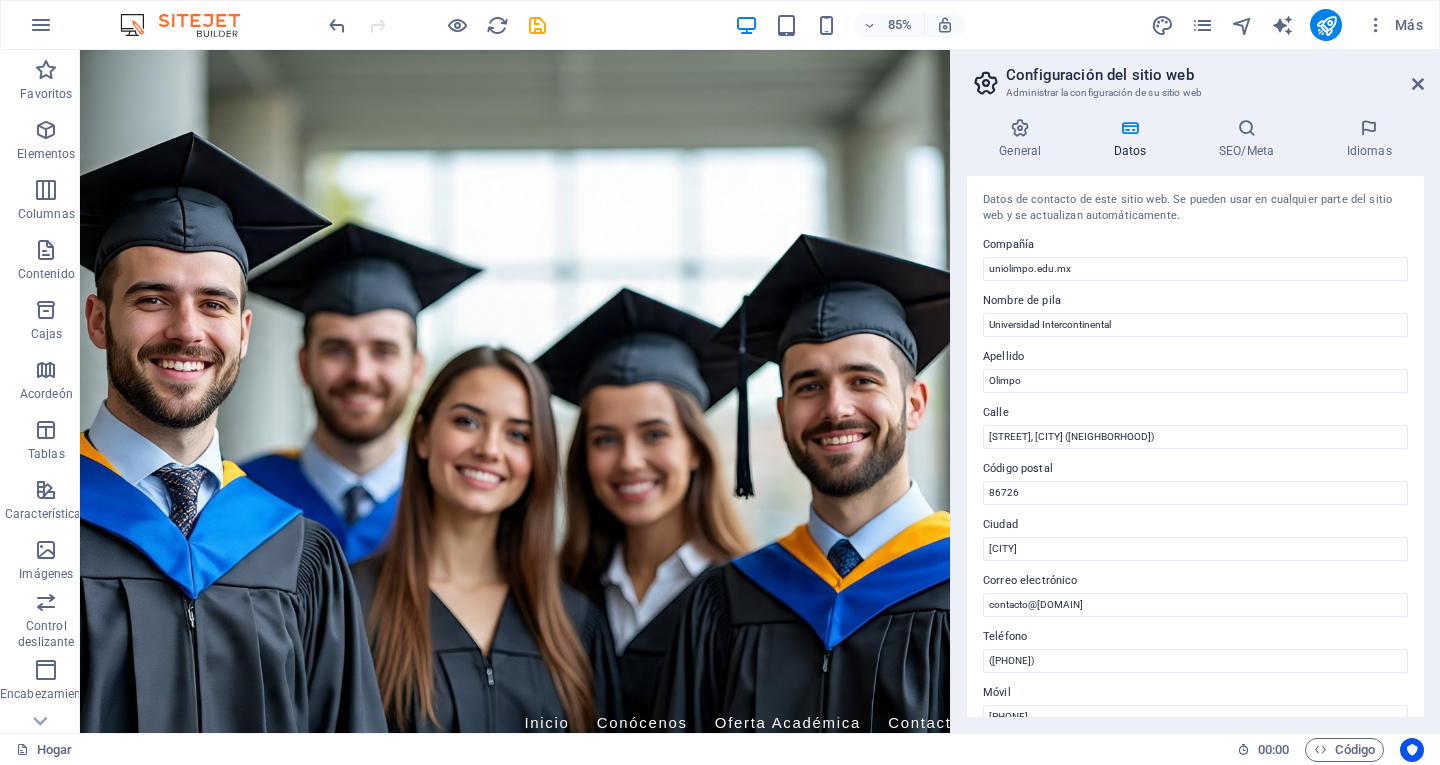 click on "Nombre de pila" at bounding box center [1195, 301] 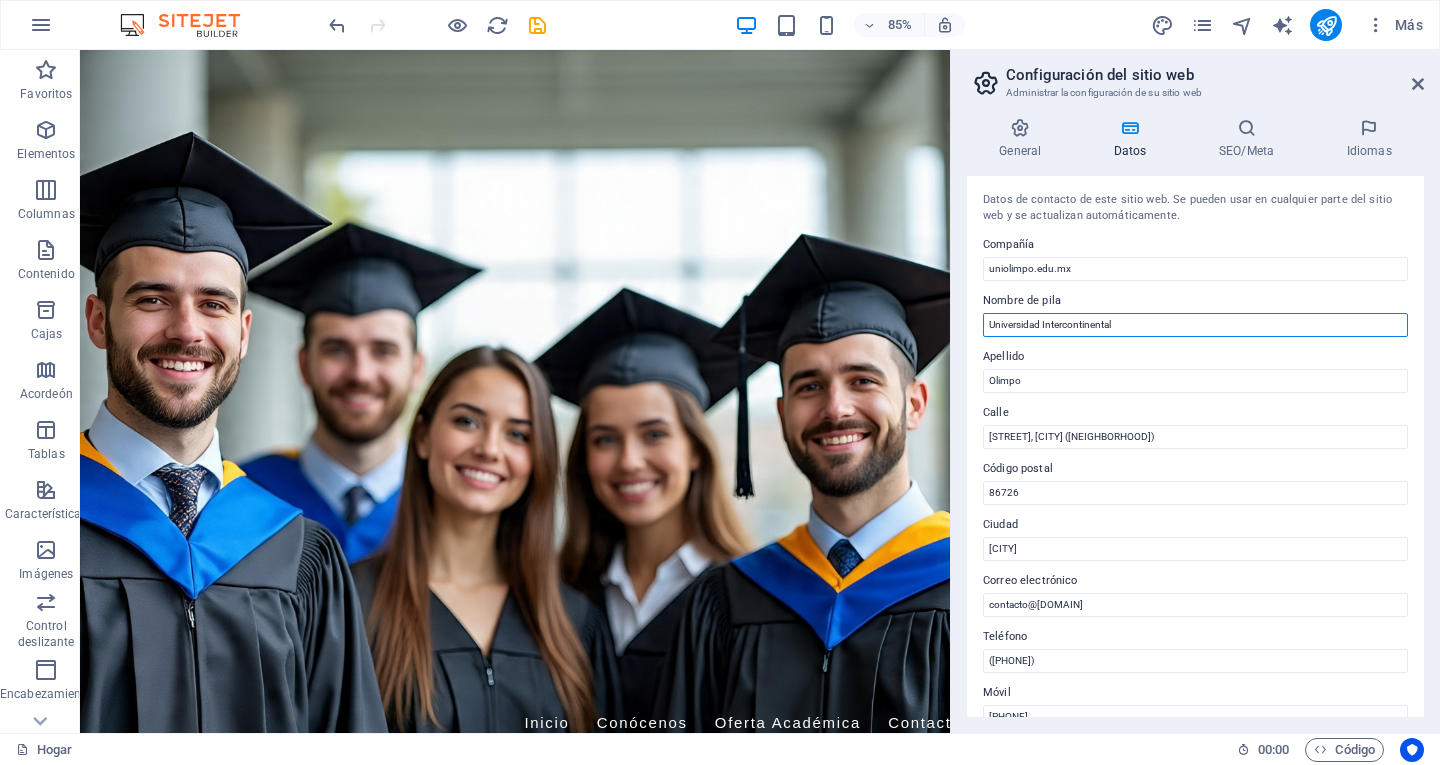 click on "Universidad Intercontinental" at bounding box center (1195, 325) 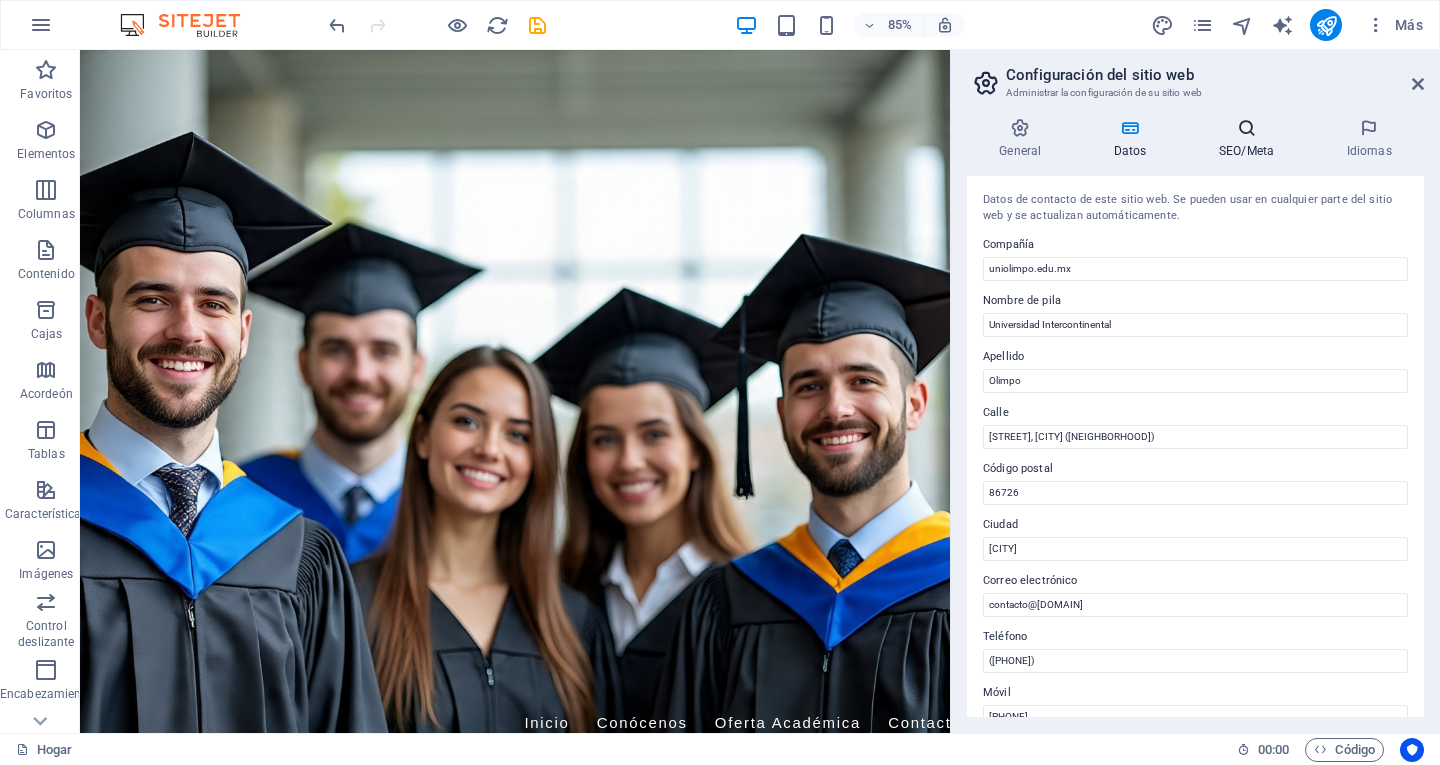 click on "SEO/Meta" at bounding box center [1251, 139] 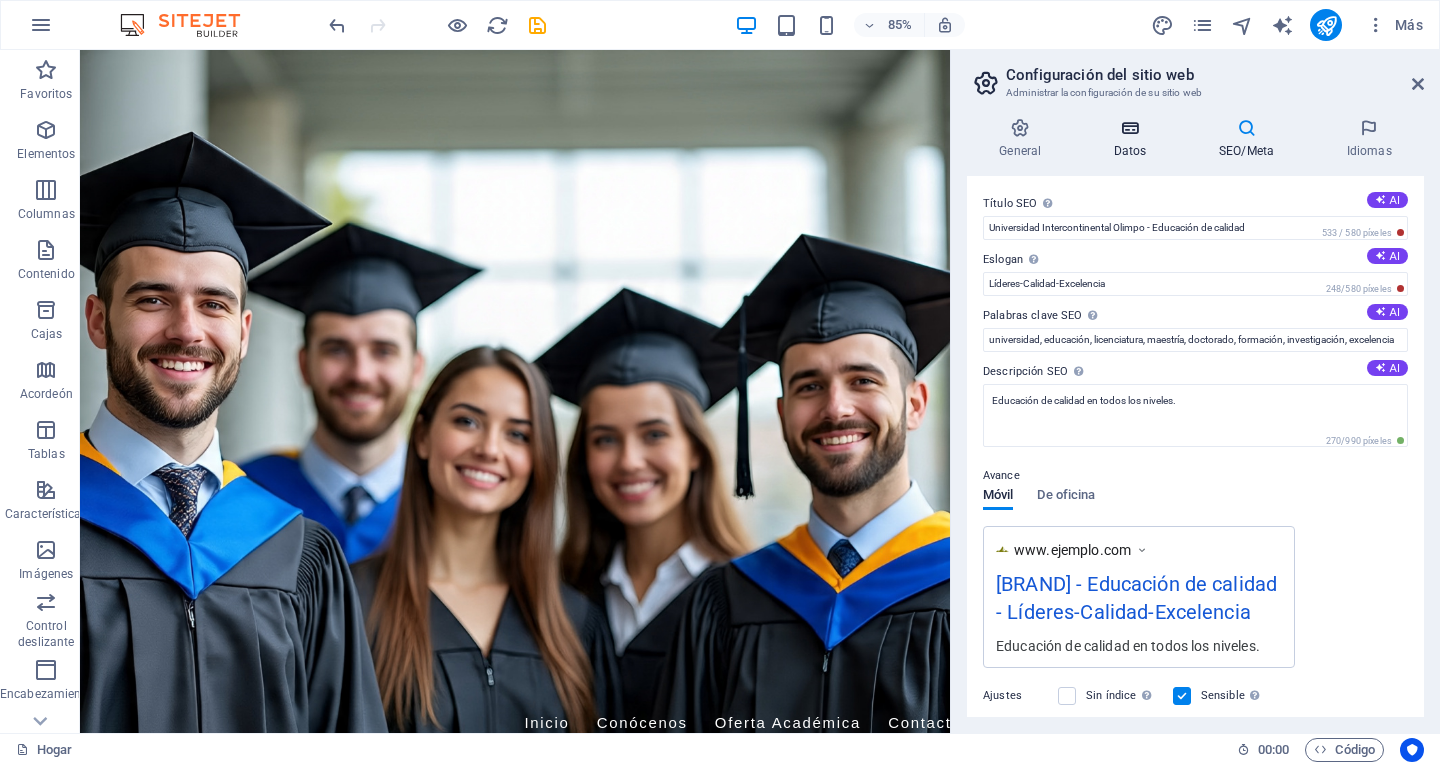 click on "Datos" at bounding box center (1134, 139) 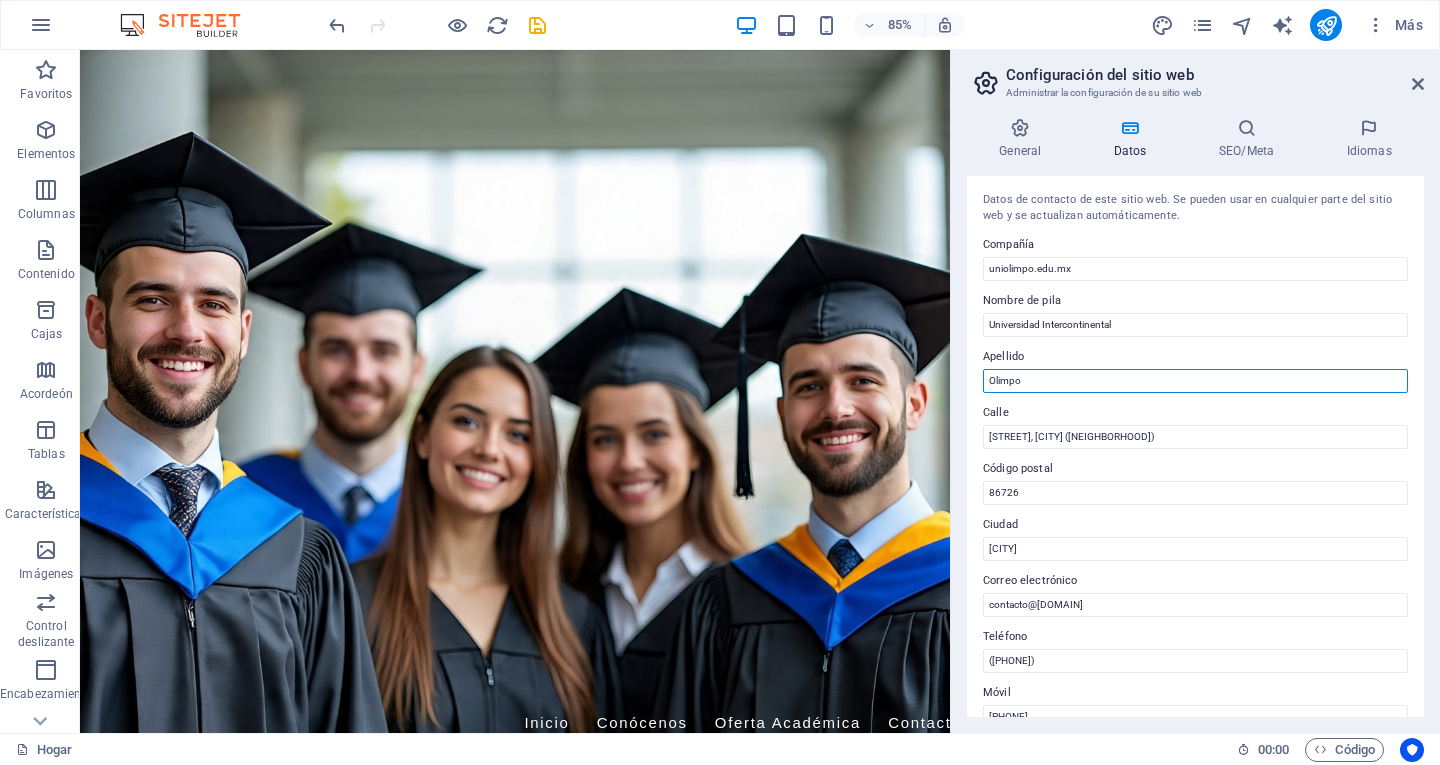 drag, startPoint x: 1028, startPoint y: 382, endPoint x: 979, endPoint y: 380, distance: 49.0408 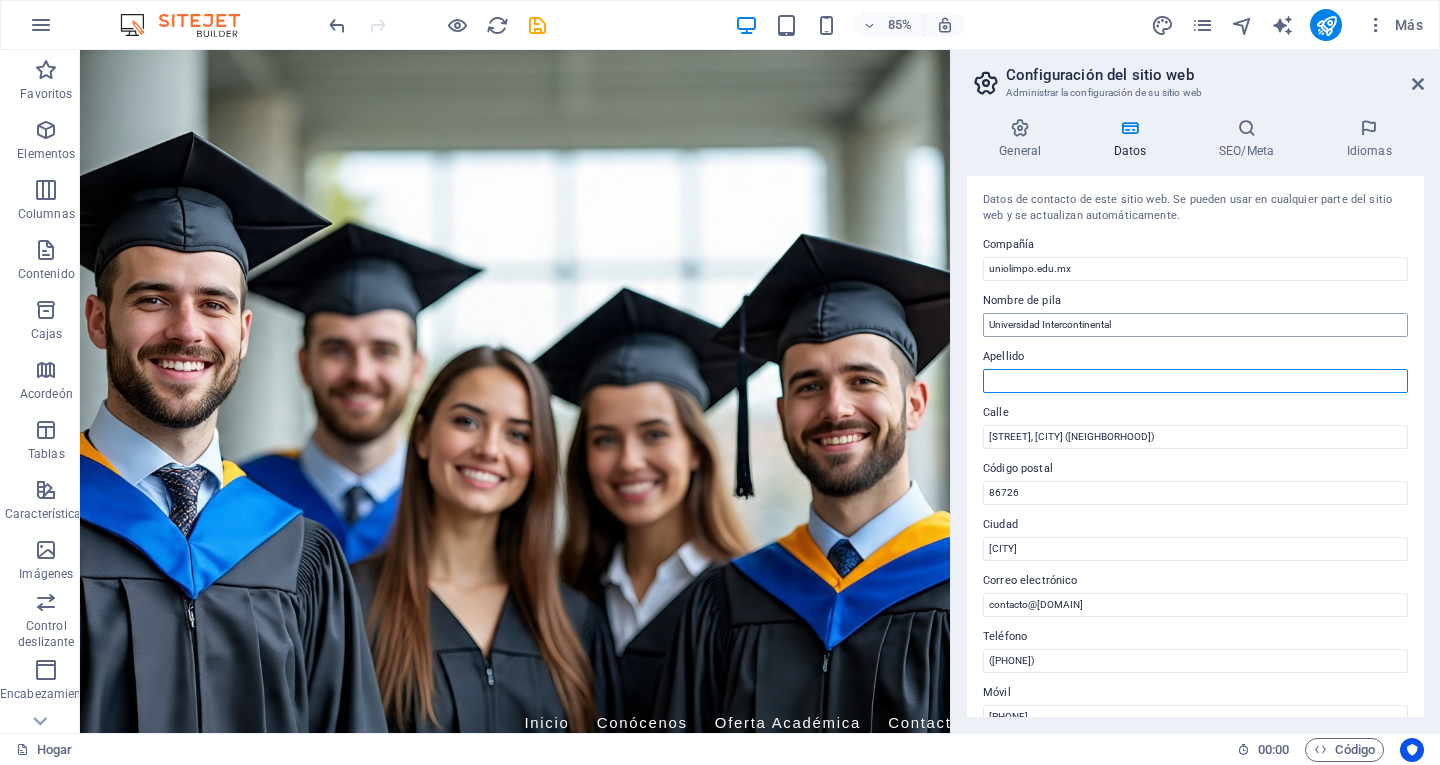 type 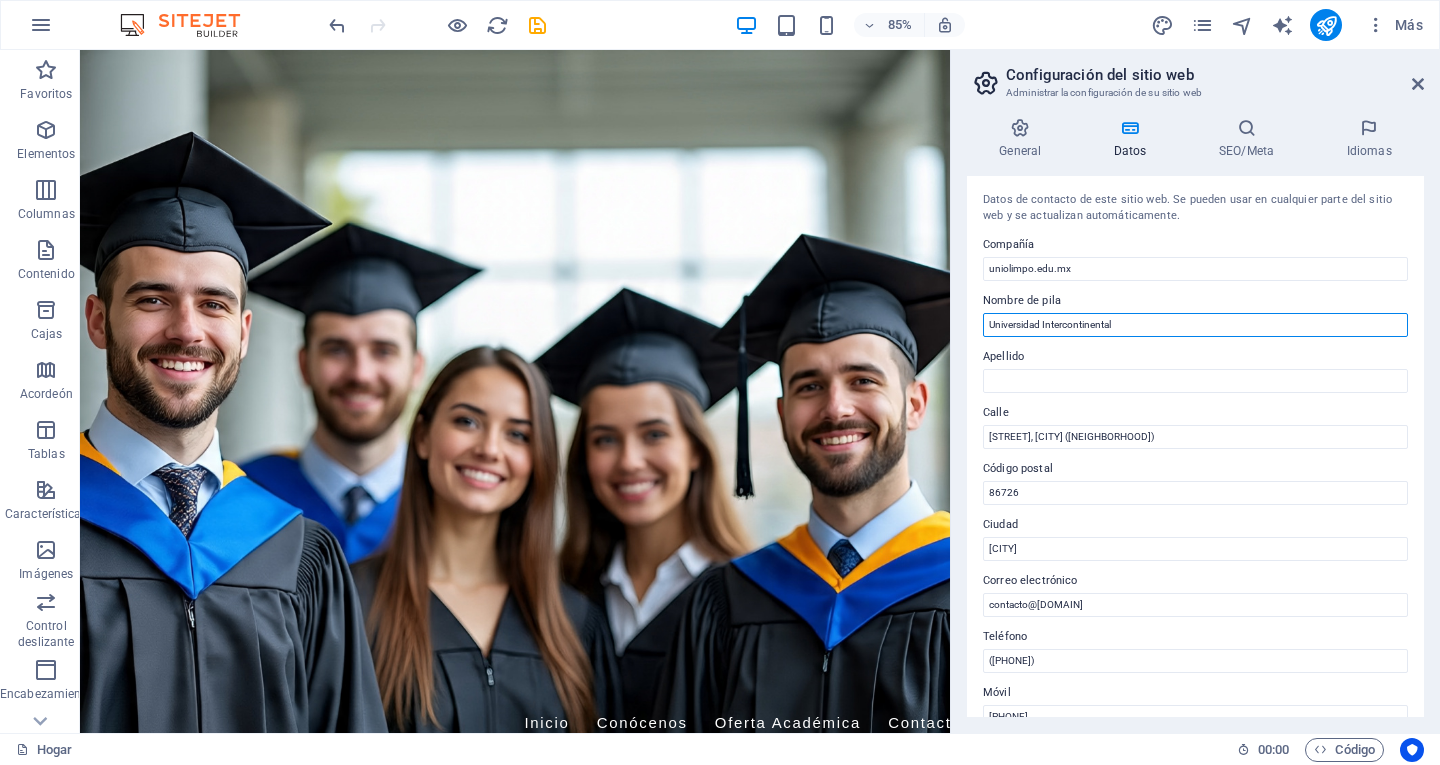 click on "Universidad Intercontinental" at bounding box center (1195, 325) 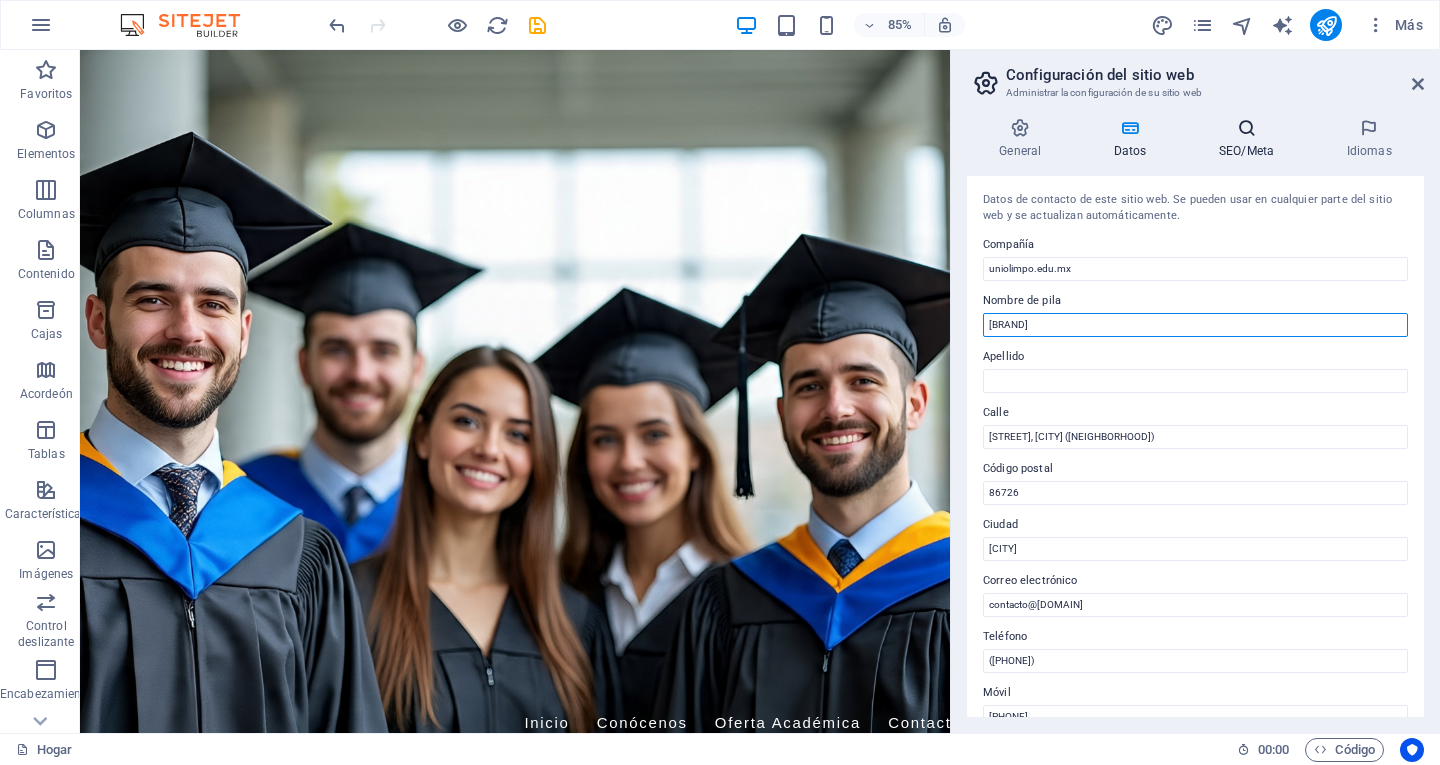 type on "[BRAND]" 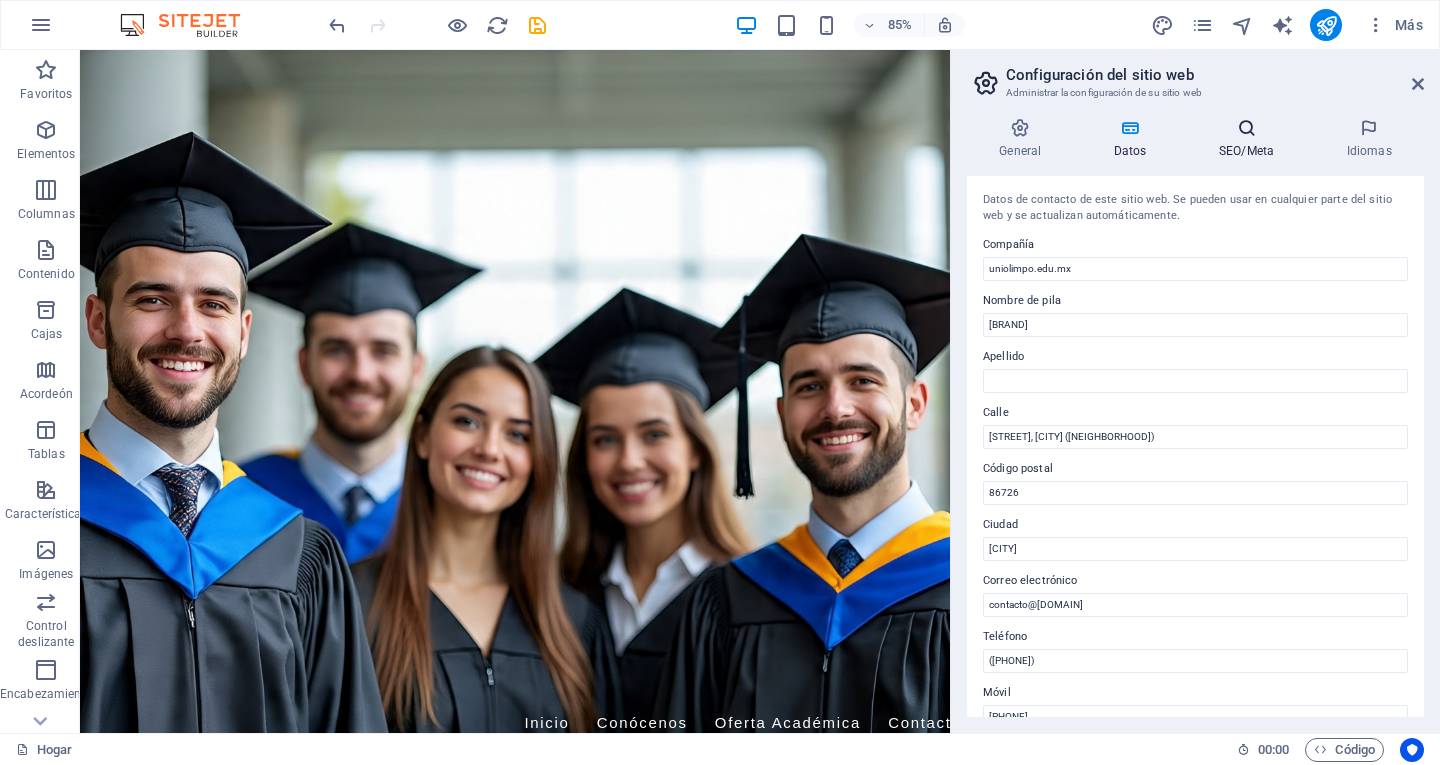 click on "SEO/Meta" at bounding box center (1251, 139) 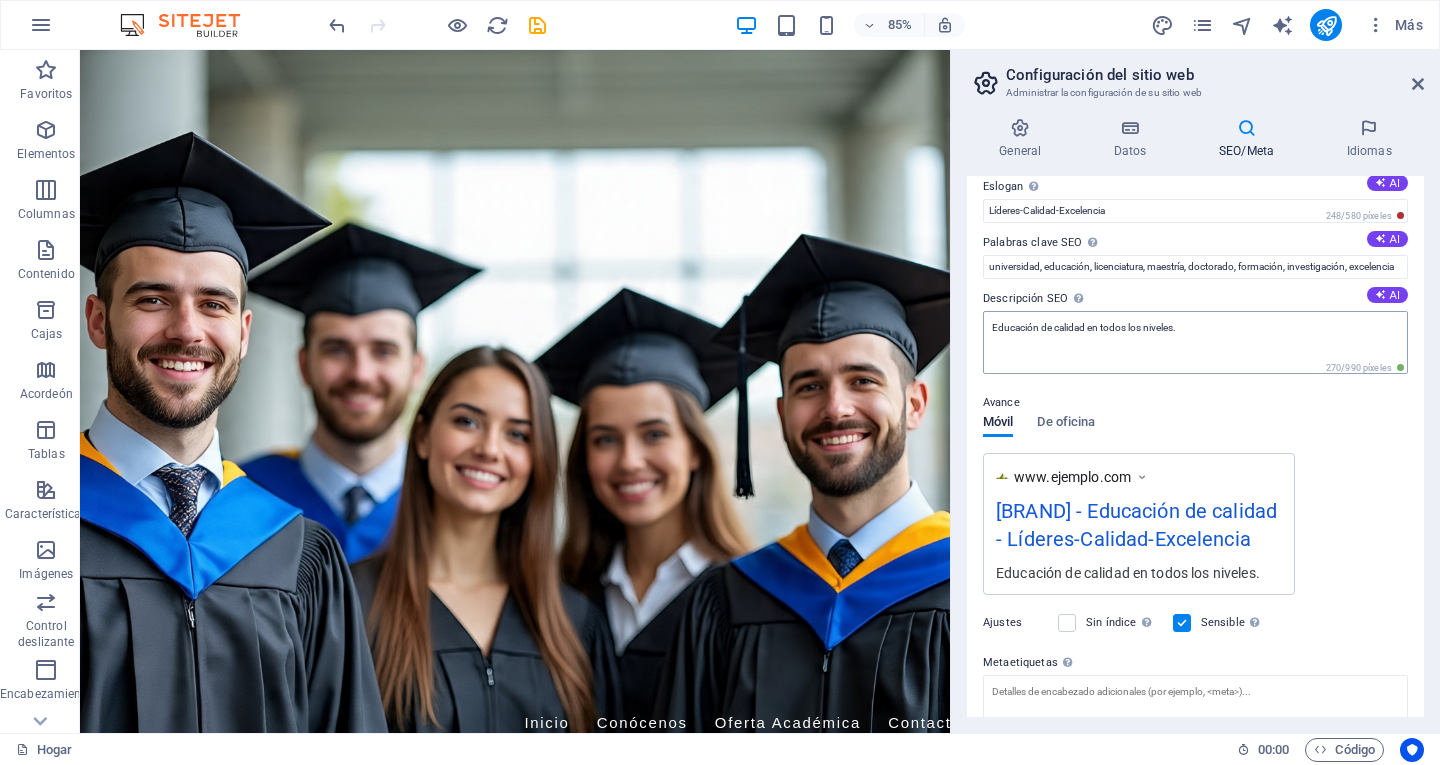 scroll, scrollTop: 100, scrollLeft: 0, axis: vertical 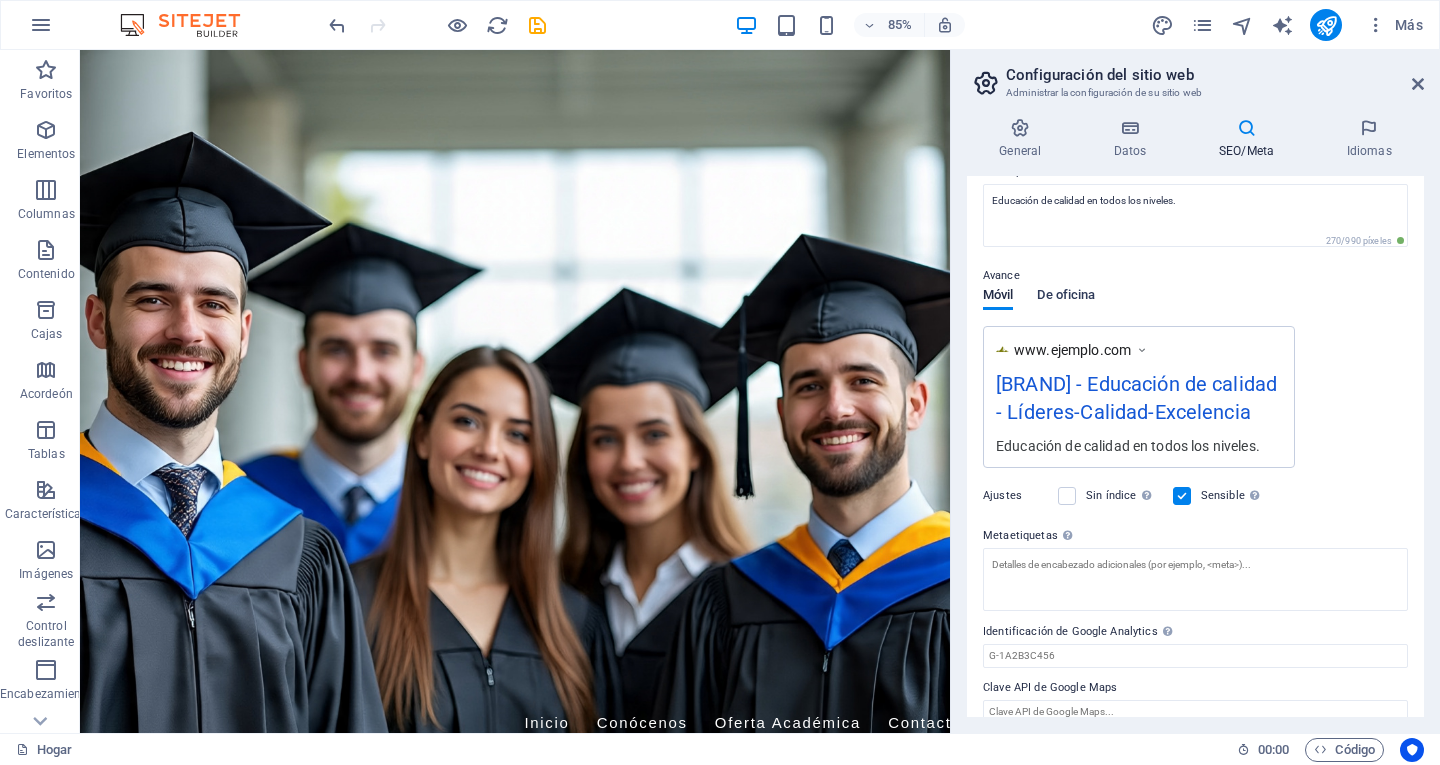 click on "De oficina" at bounding box center [1066, 294] 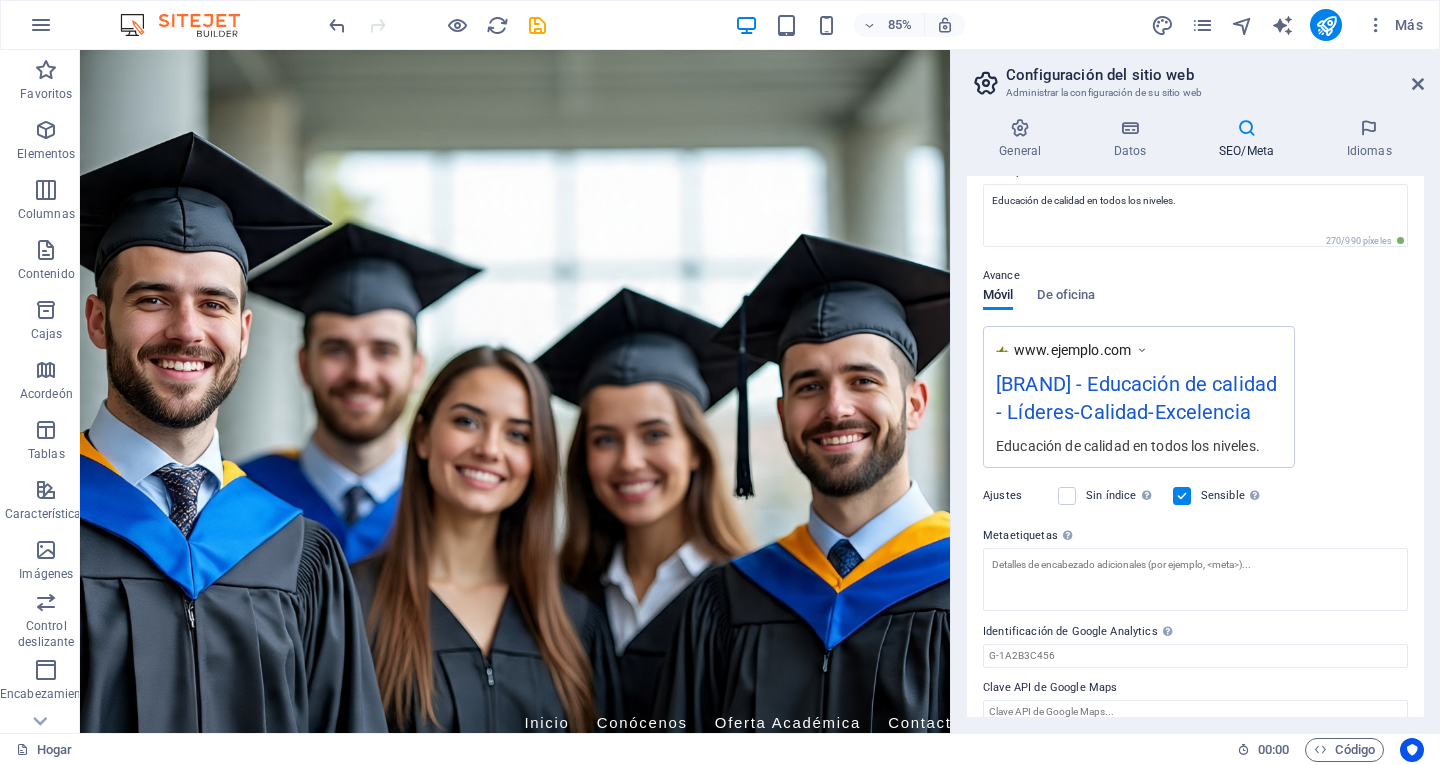 scroll, scrollTop: 159, scrollLeft: 0, axis: vertical 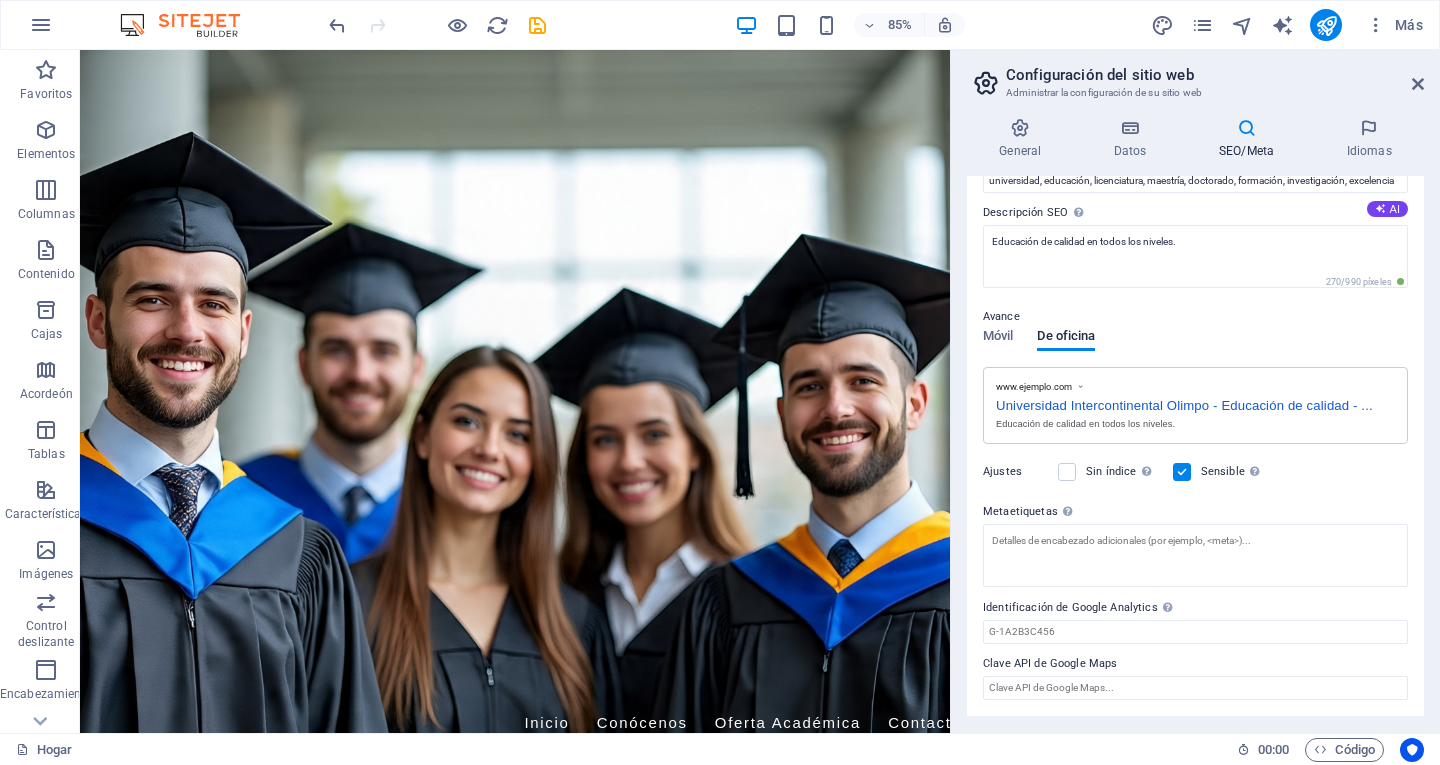 click on "Móvil De oficina" at bounding box center (1039, 348) 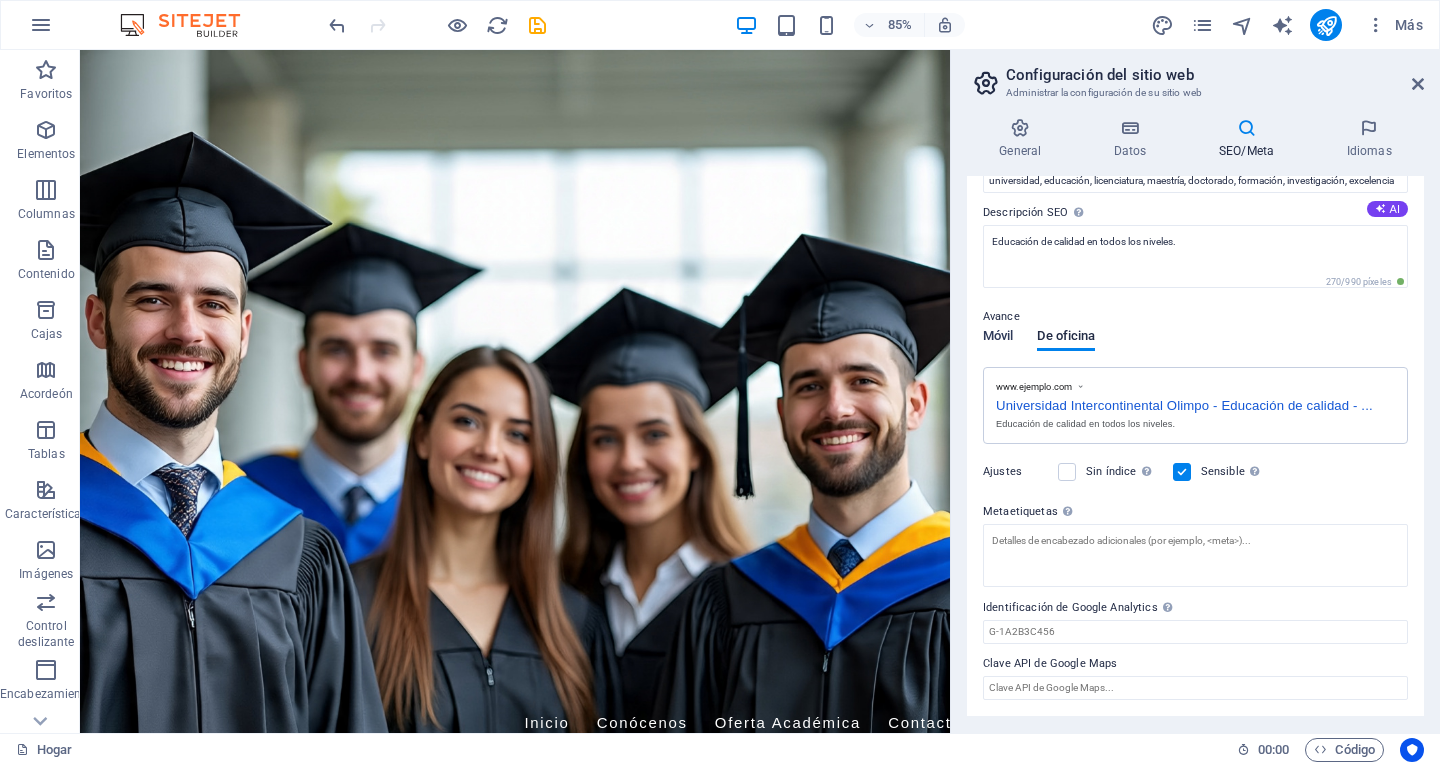 click on "Móvil" at bounding box center [998, 335] 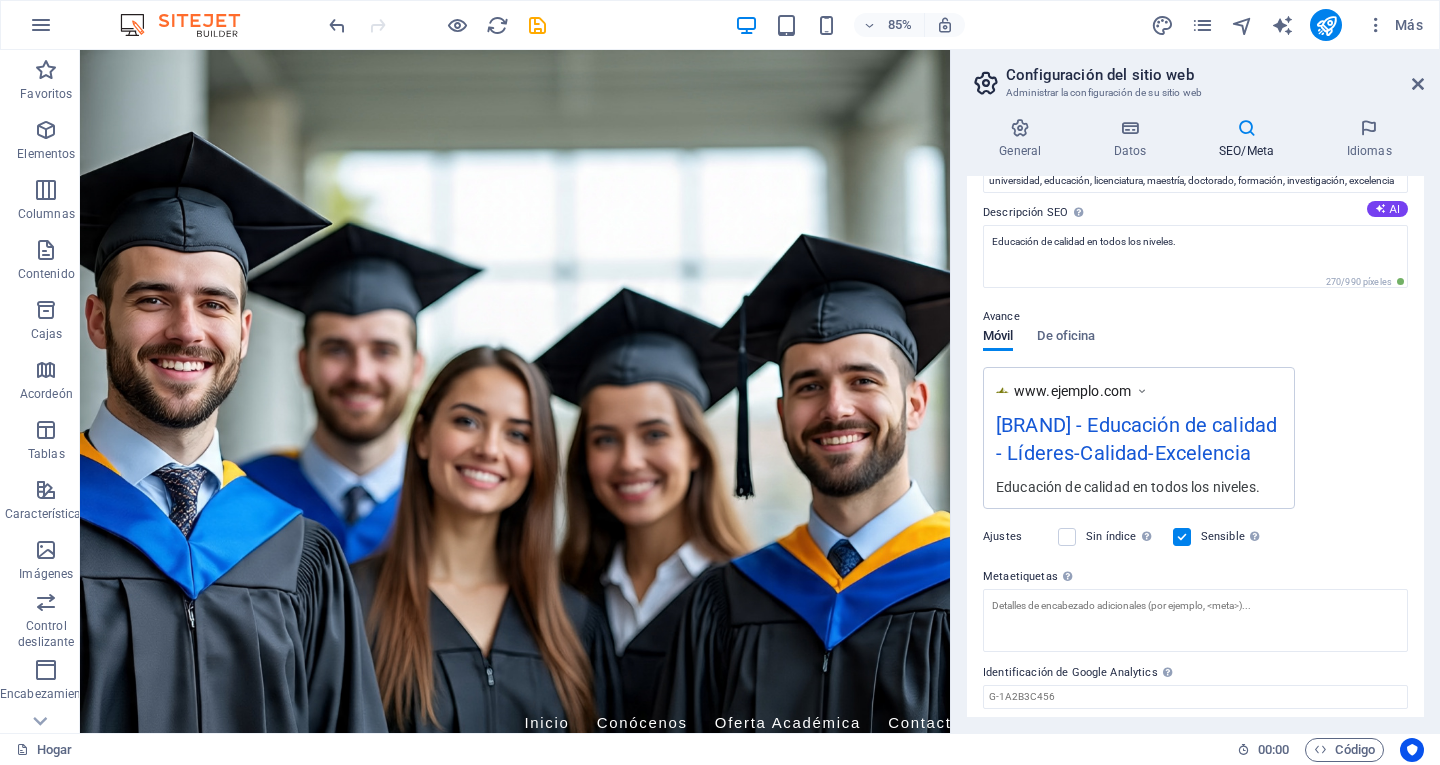 scroll, scrollTop: 251, scrollLeft: 0, axis: vertical 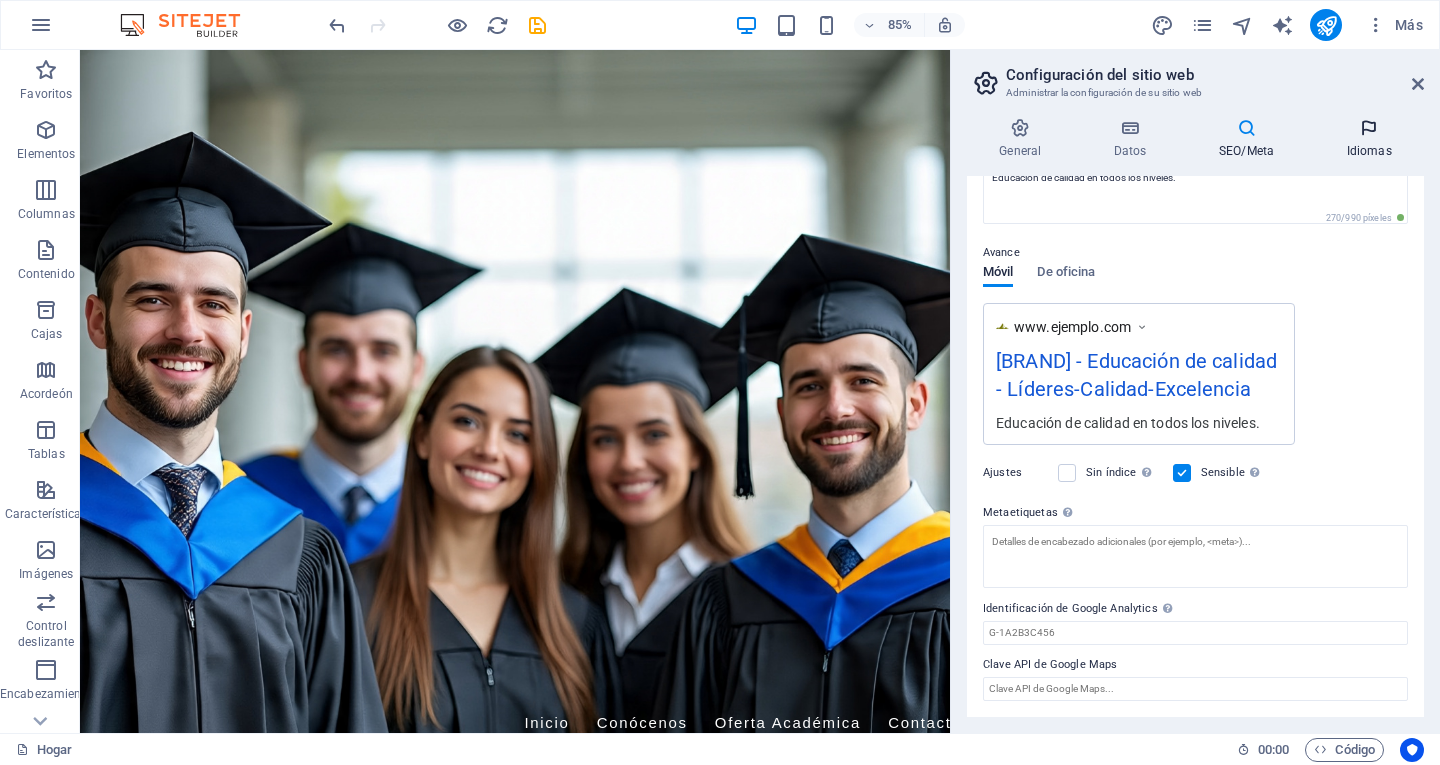 click at bounding box center (1369, 128) 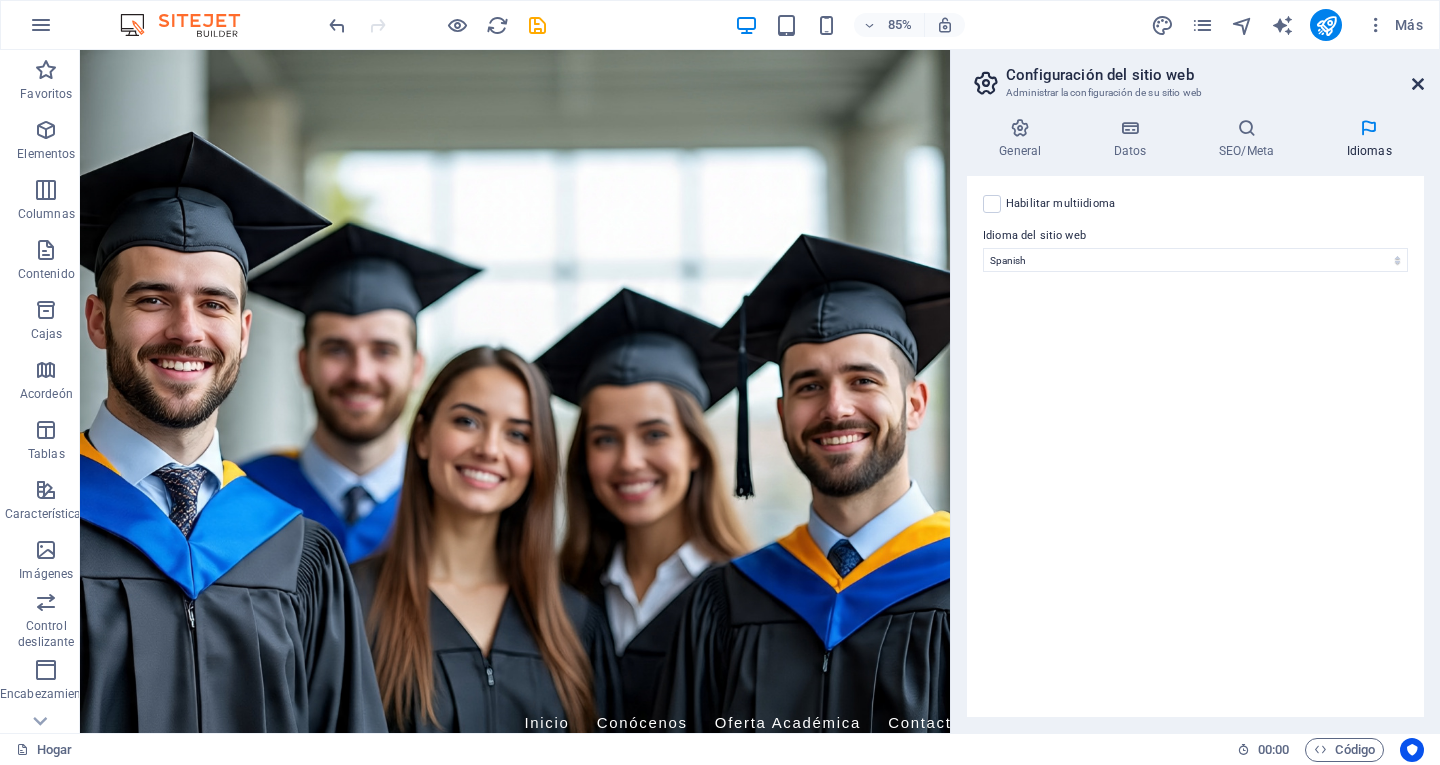 click at bounding box center [1418, 84] 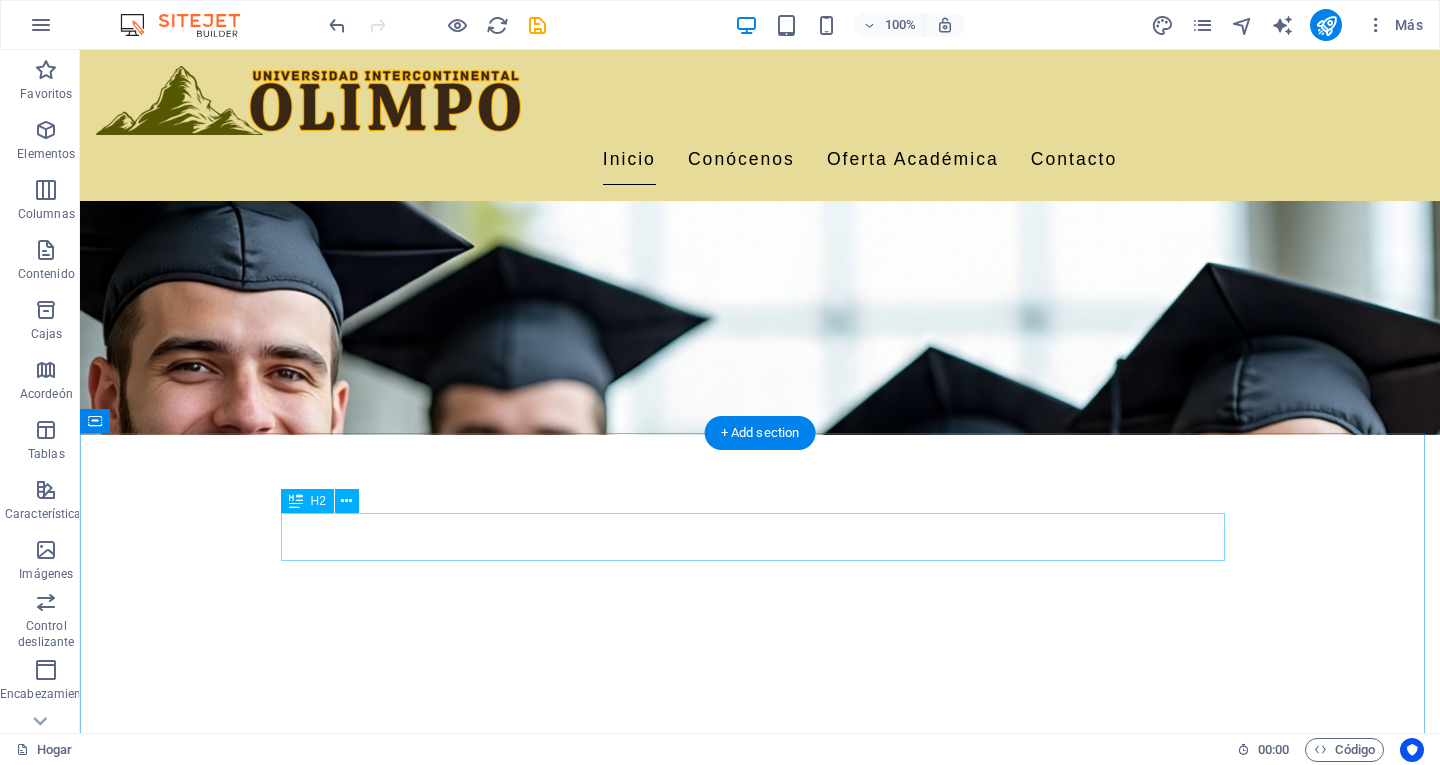 scroll, scrollTop: 300, scrollLeft: 0, axis: vertical 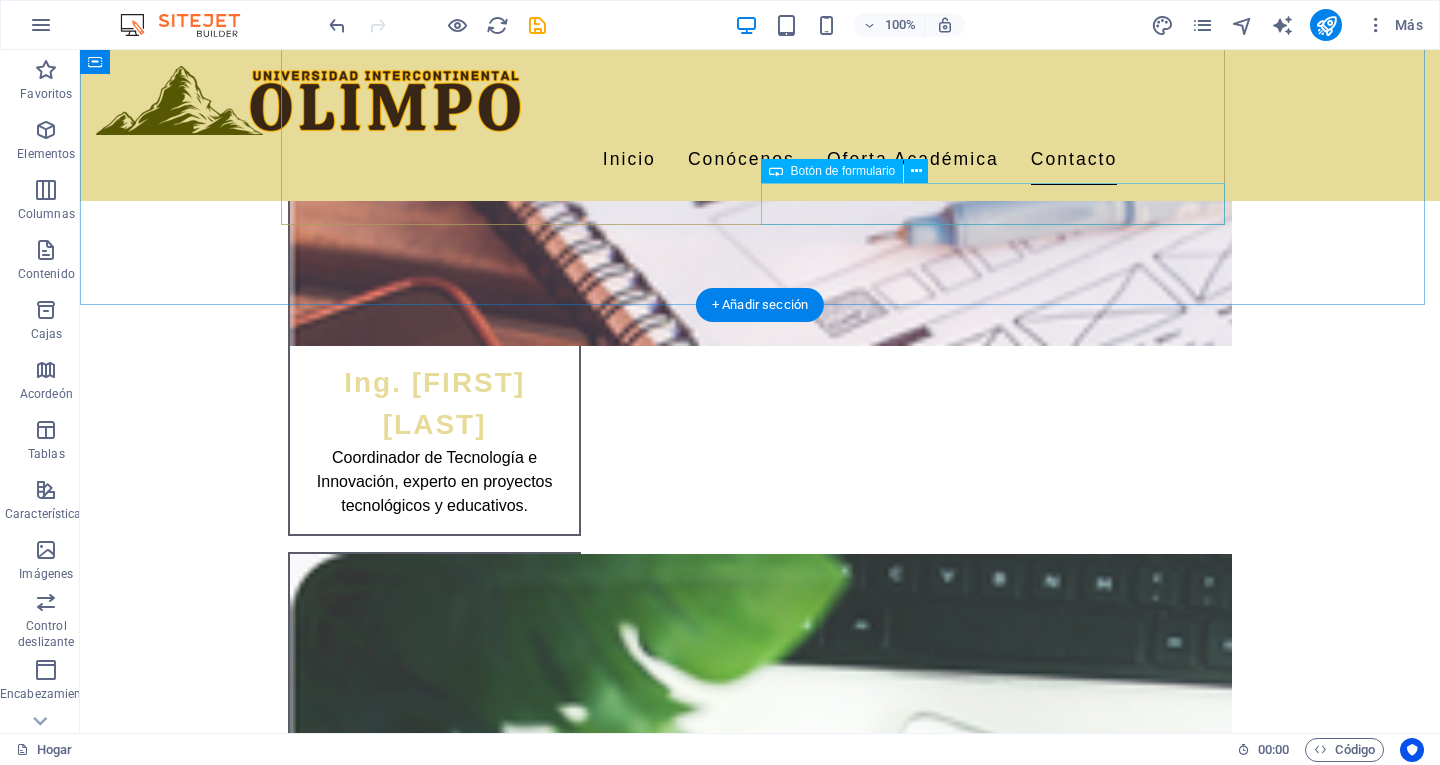 click on "Enviar mensaje" at bounding box center [1000, 2546] 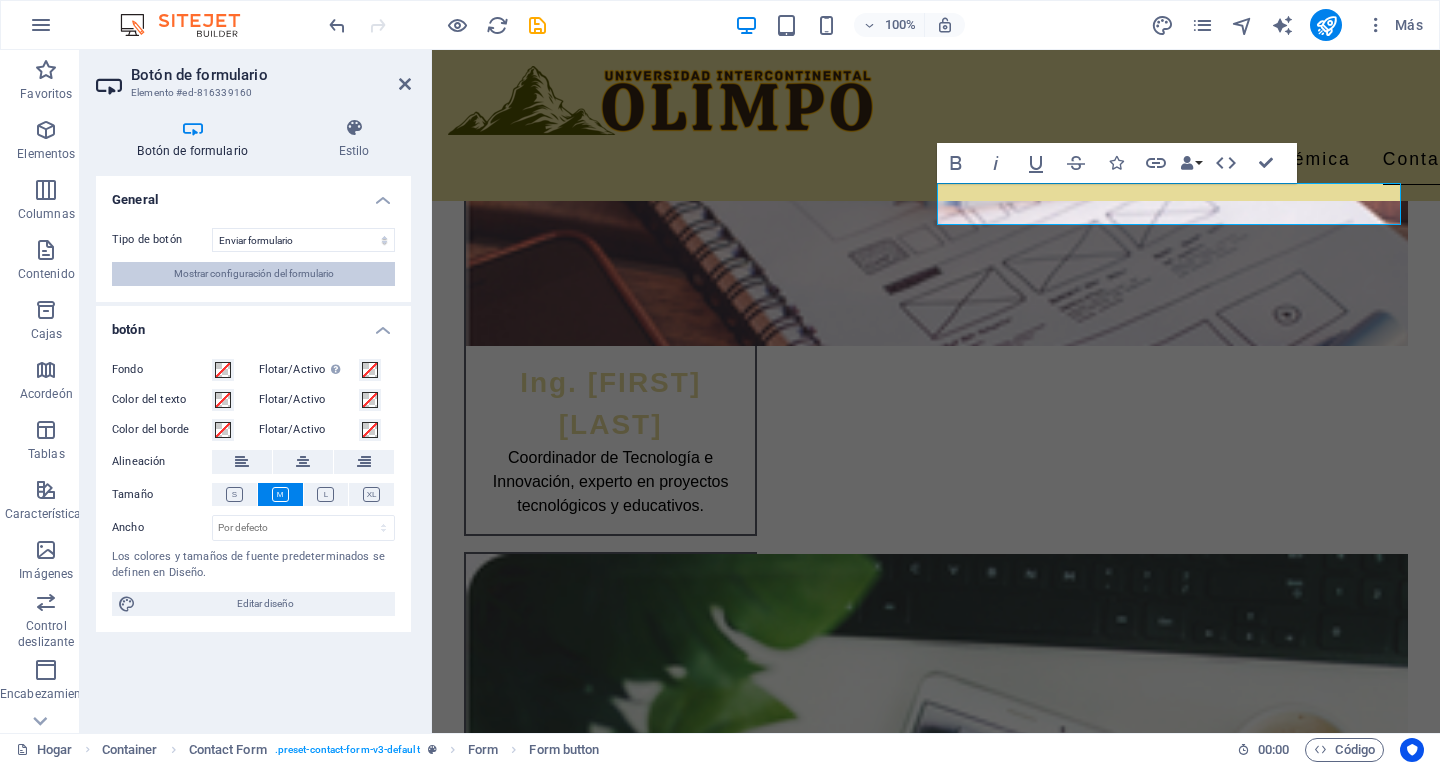 click on "Mostrar configuración del formulario" at bounding box center [254, 274] 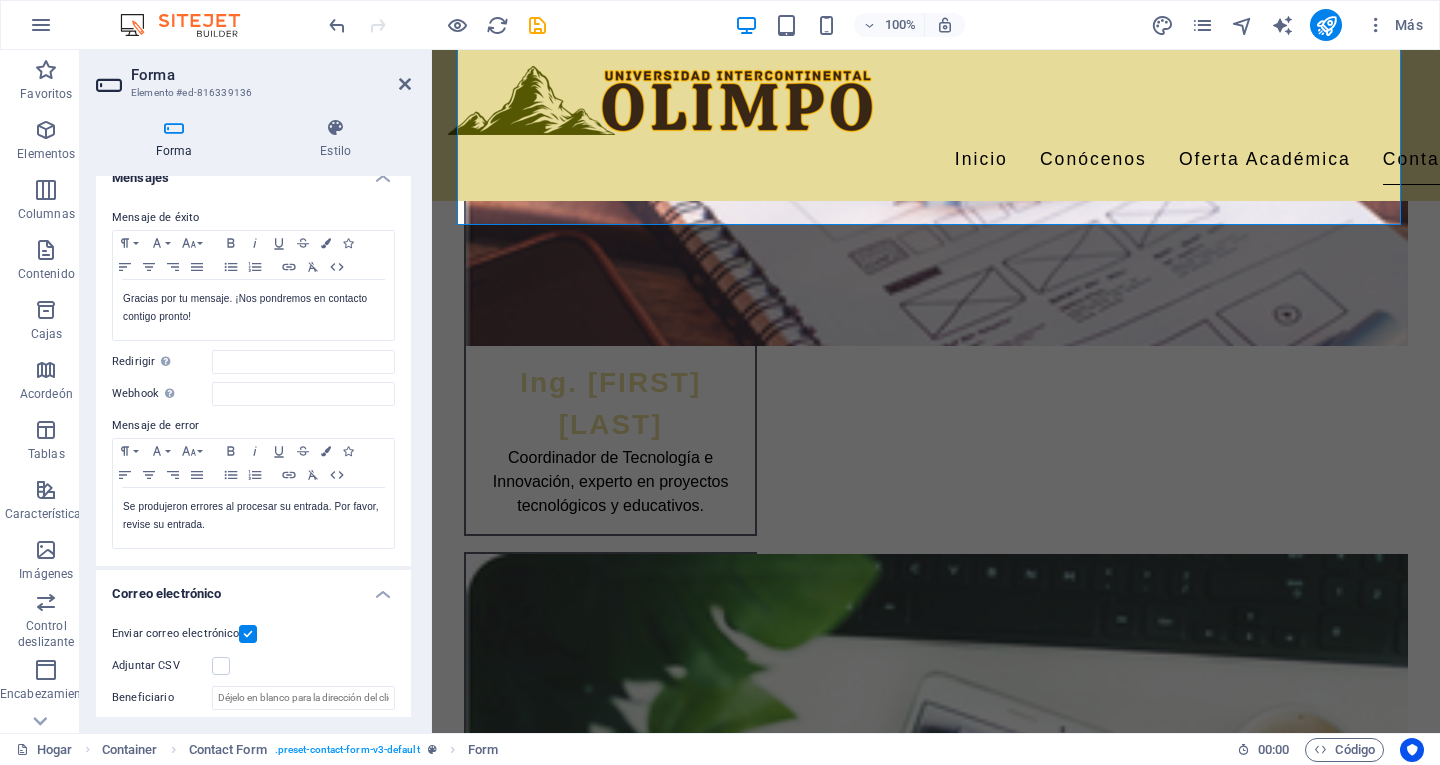scroll, scrollTop: 400, scrollLeft: 0, axis: vertical 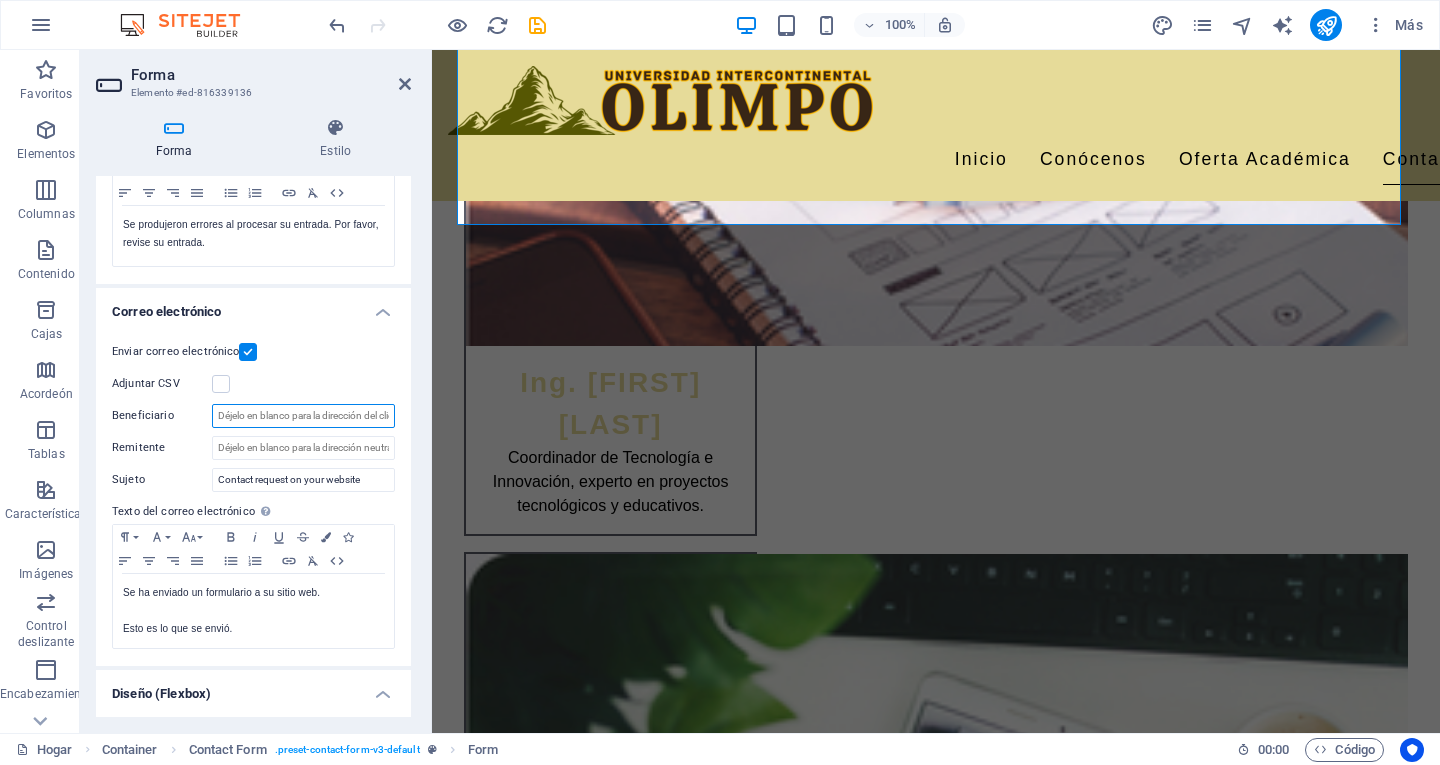 click on "Beneficiario" at bounding box center [303, 416] 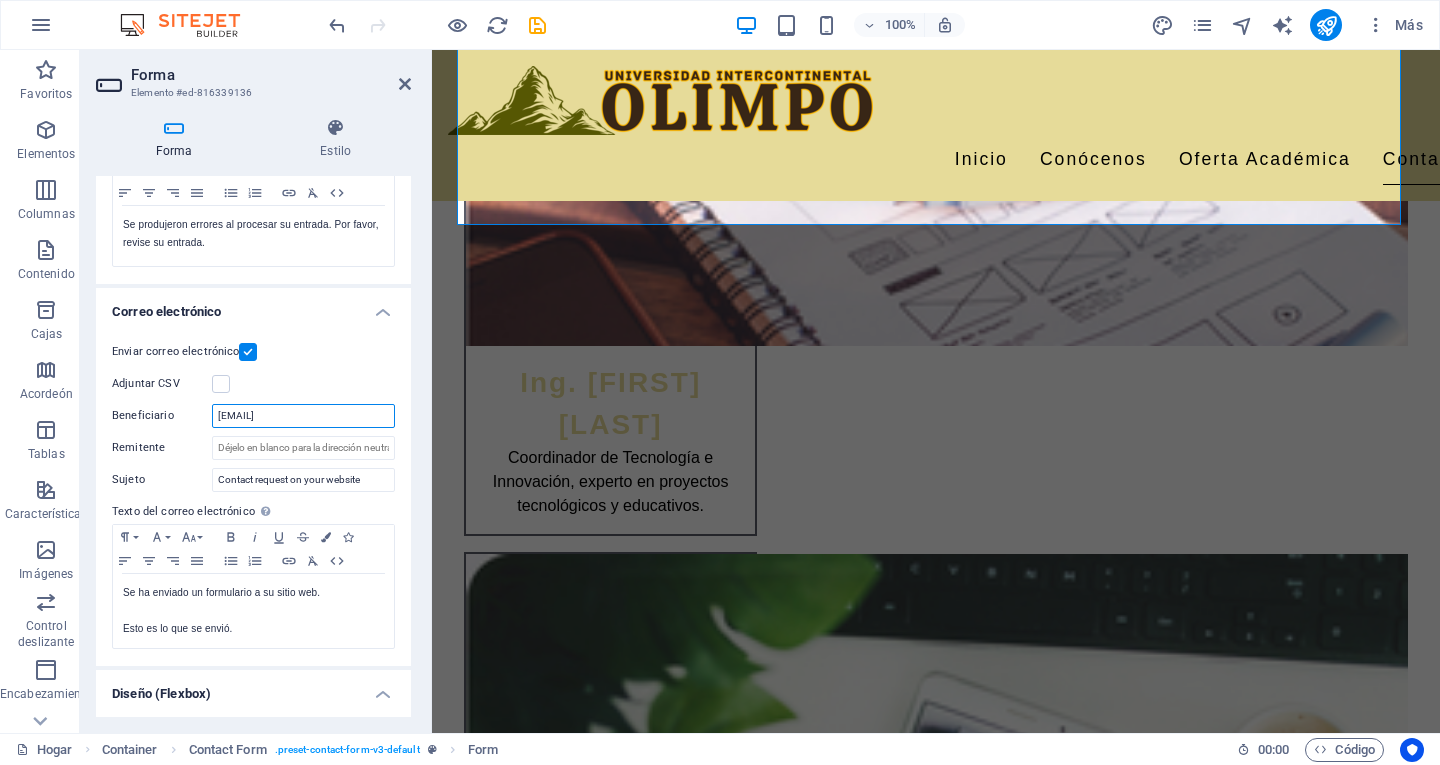 type on "[EMAIL]" 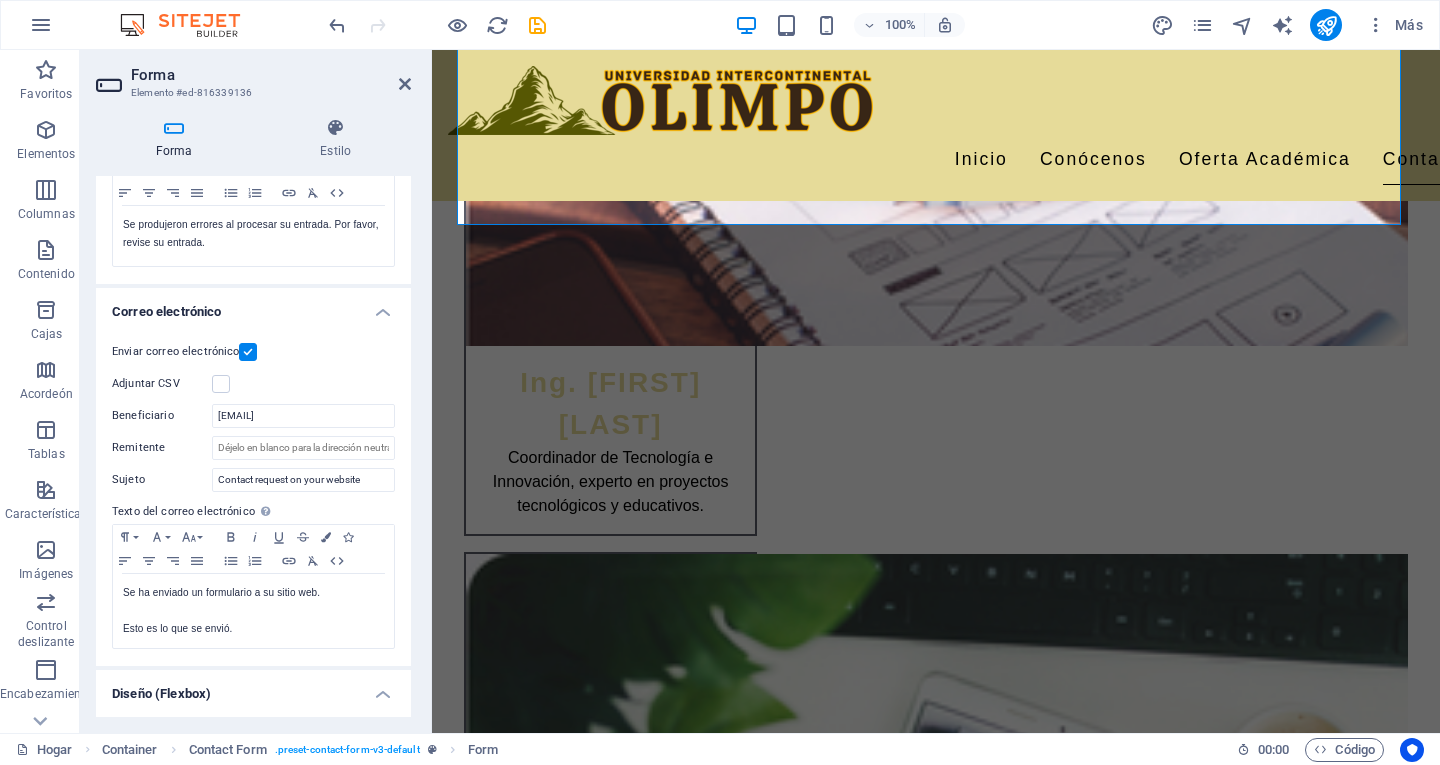 click on "Remitente" at bounding box center (162, 448) 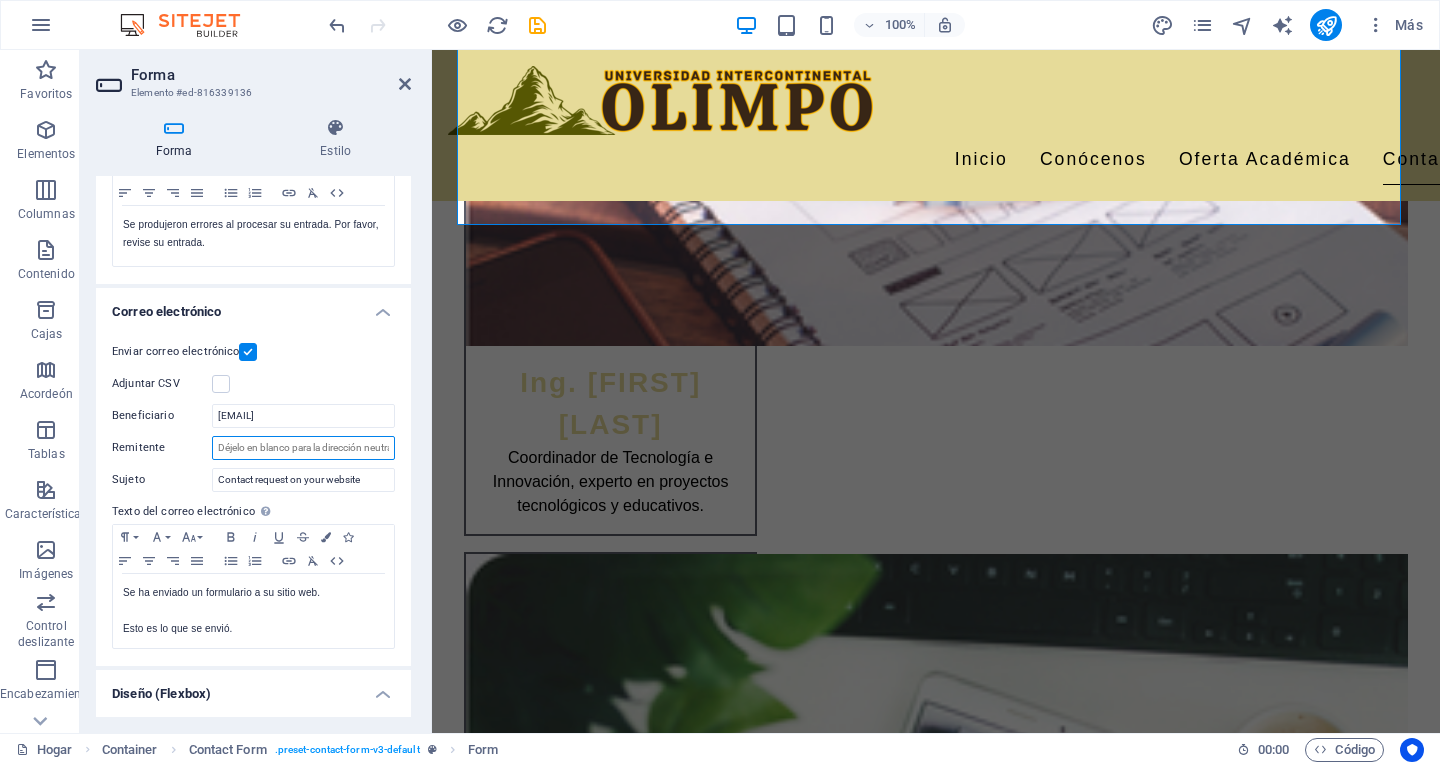 click on "Remitente" at bounding box center [303, 448] 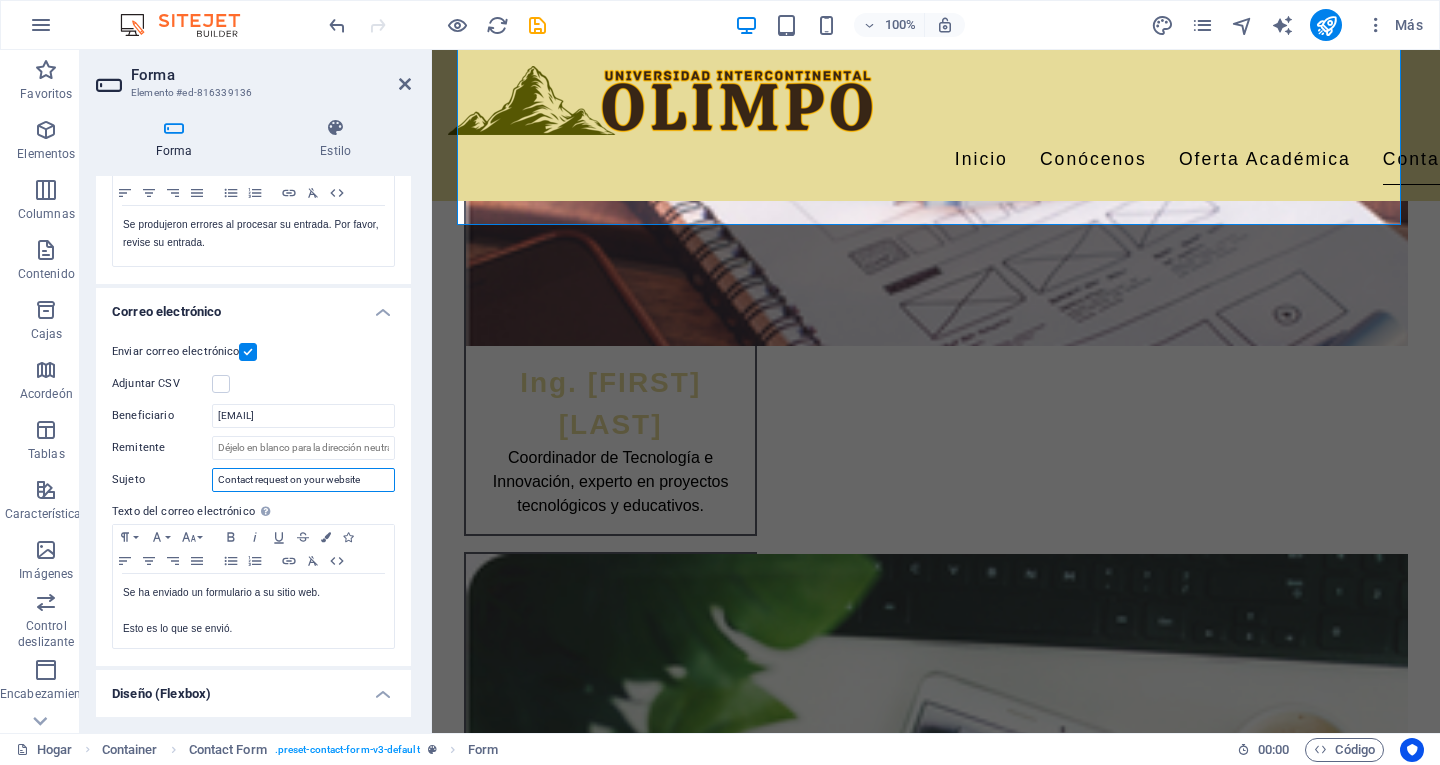 click on "Contact request on your website" at bounding box center (303, 480) 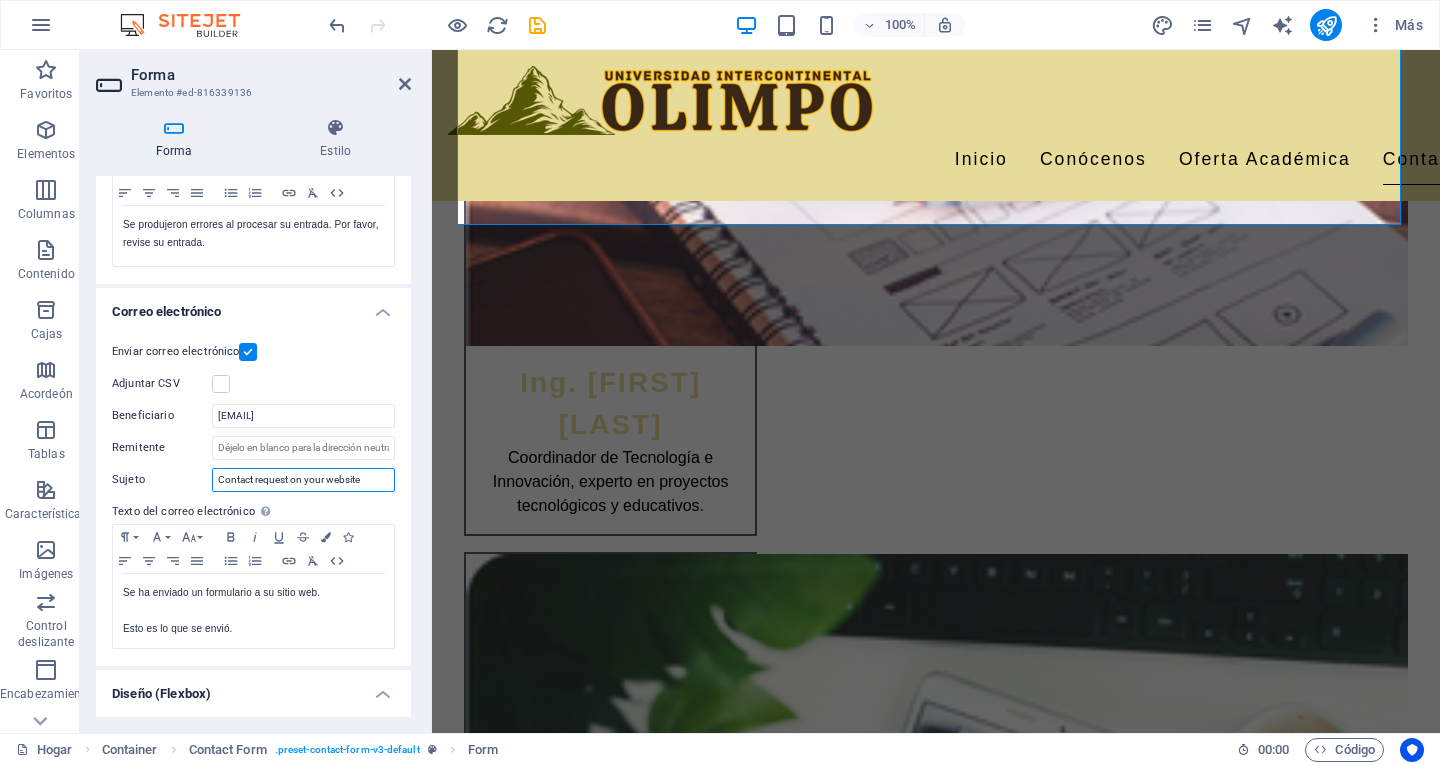 drag, startPoint x: 366, startPoint y: 482, endPoint x: 216, endPoint y: 484, distance: 150.01334 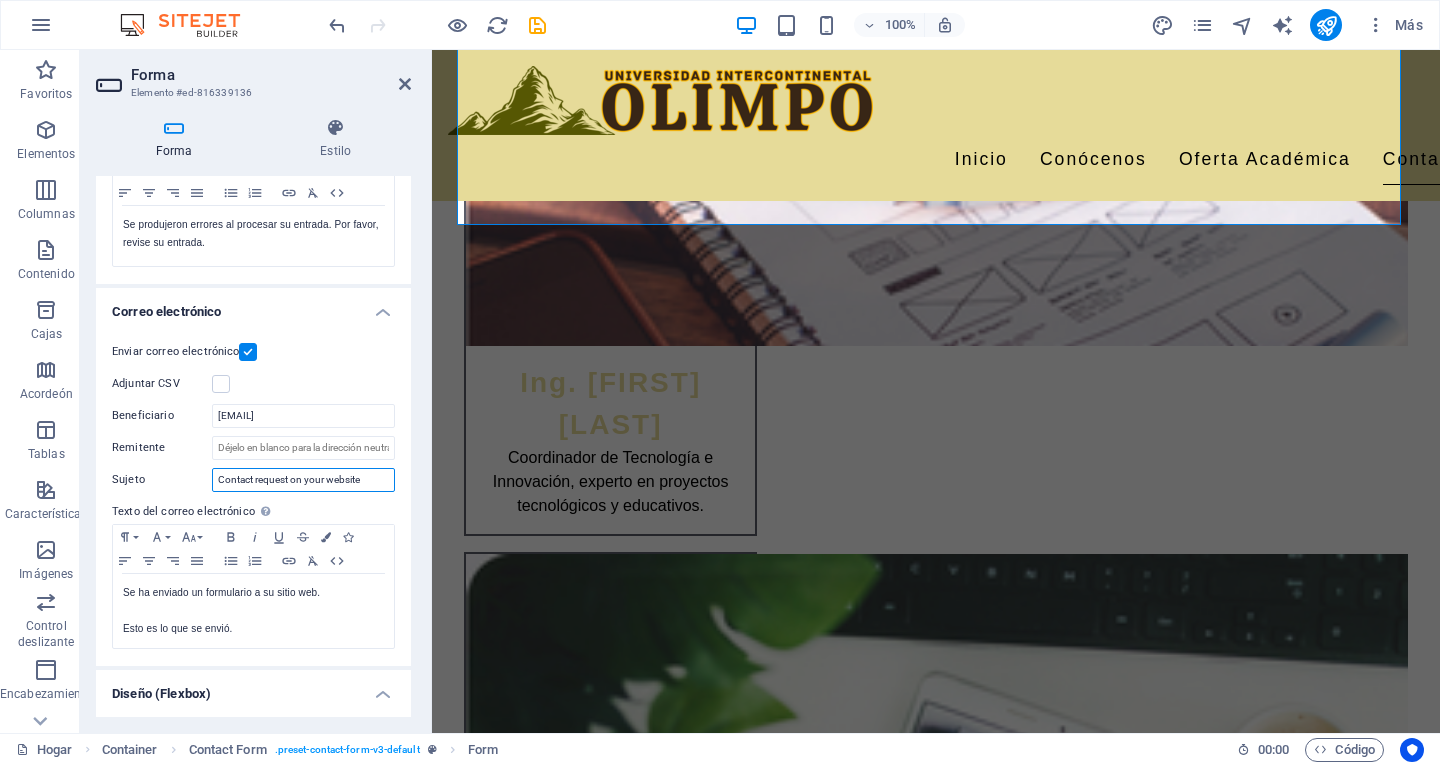 click on "Contact request on your website" at bounding box center (303, 480) 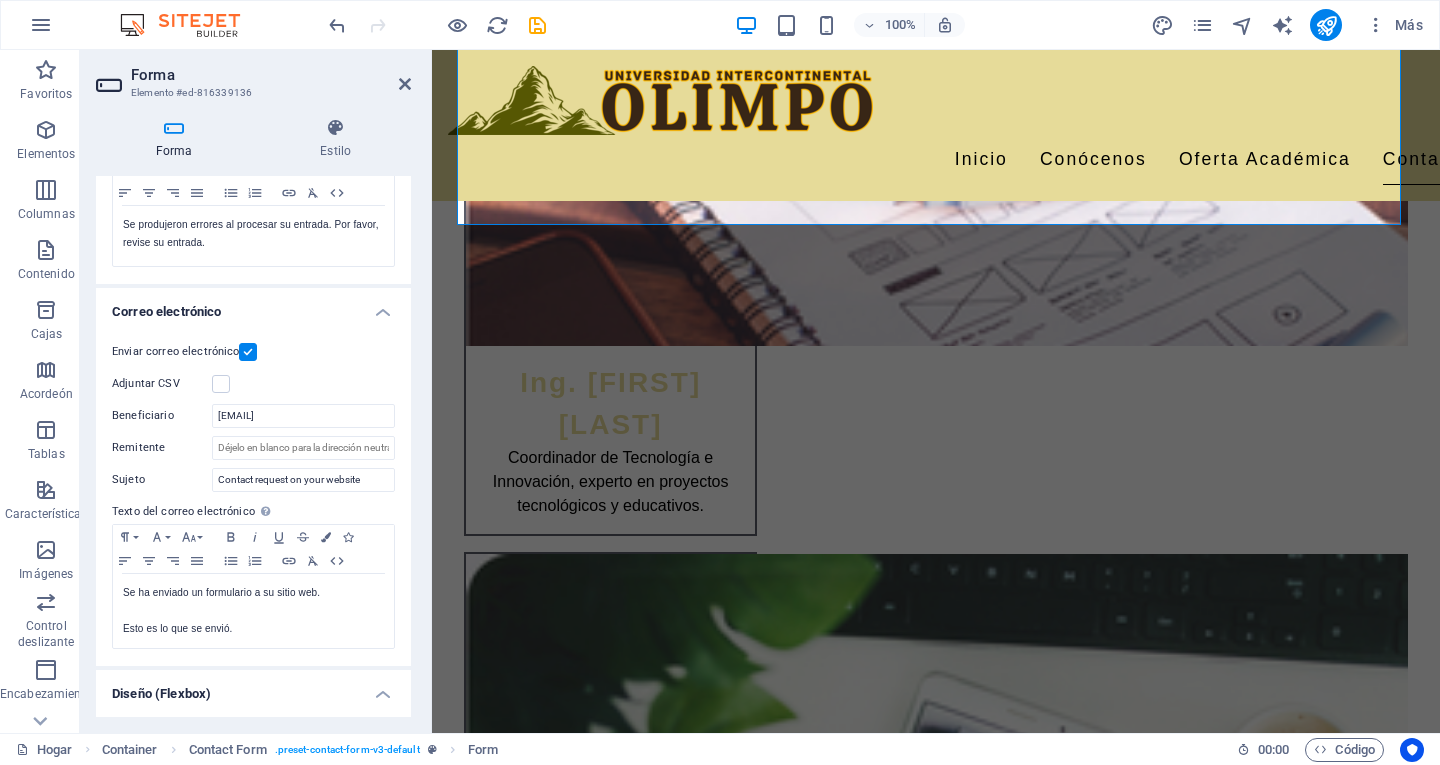 click on "Sujeto" at bounding box center [162, 480] 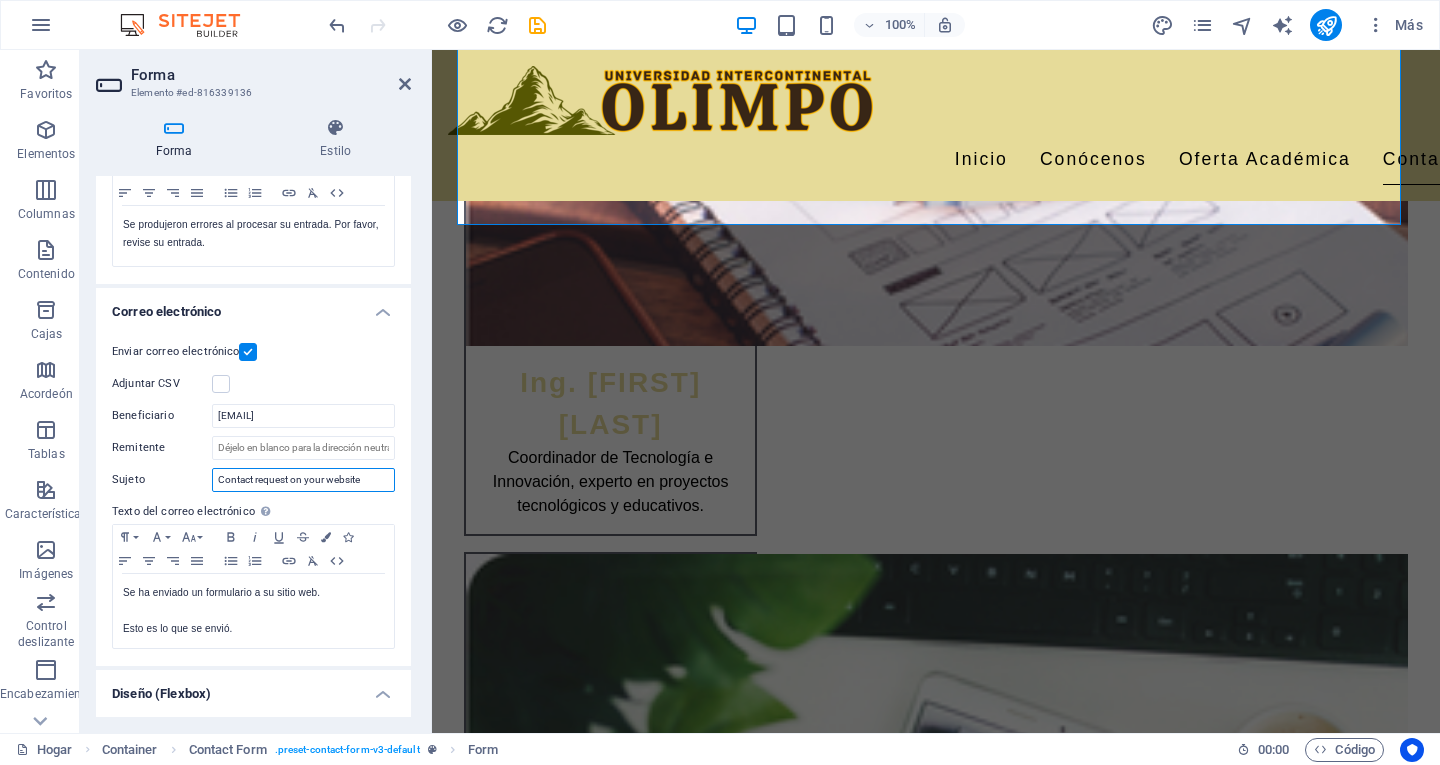 click on "Contact request on your website" at bounding box center [303, 480] 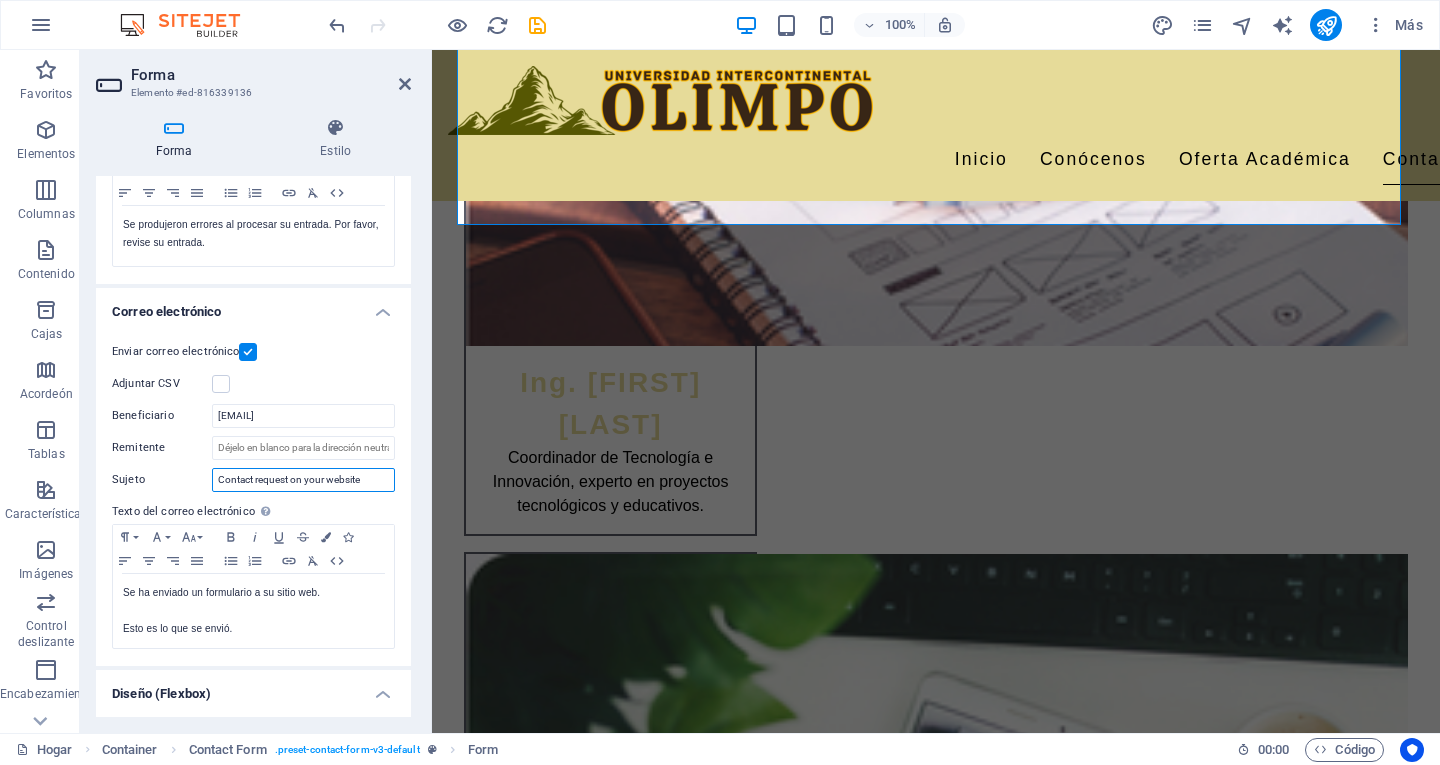 scroll, scrollTop: 500, scrollLeft: 0, axis: vertical 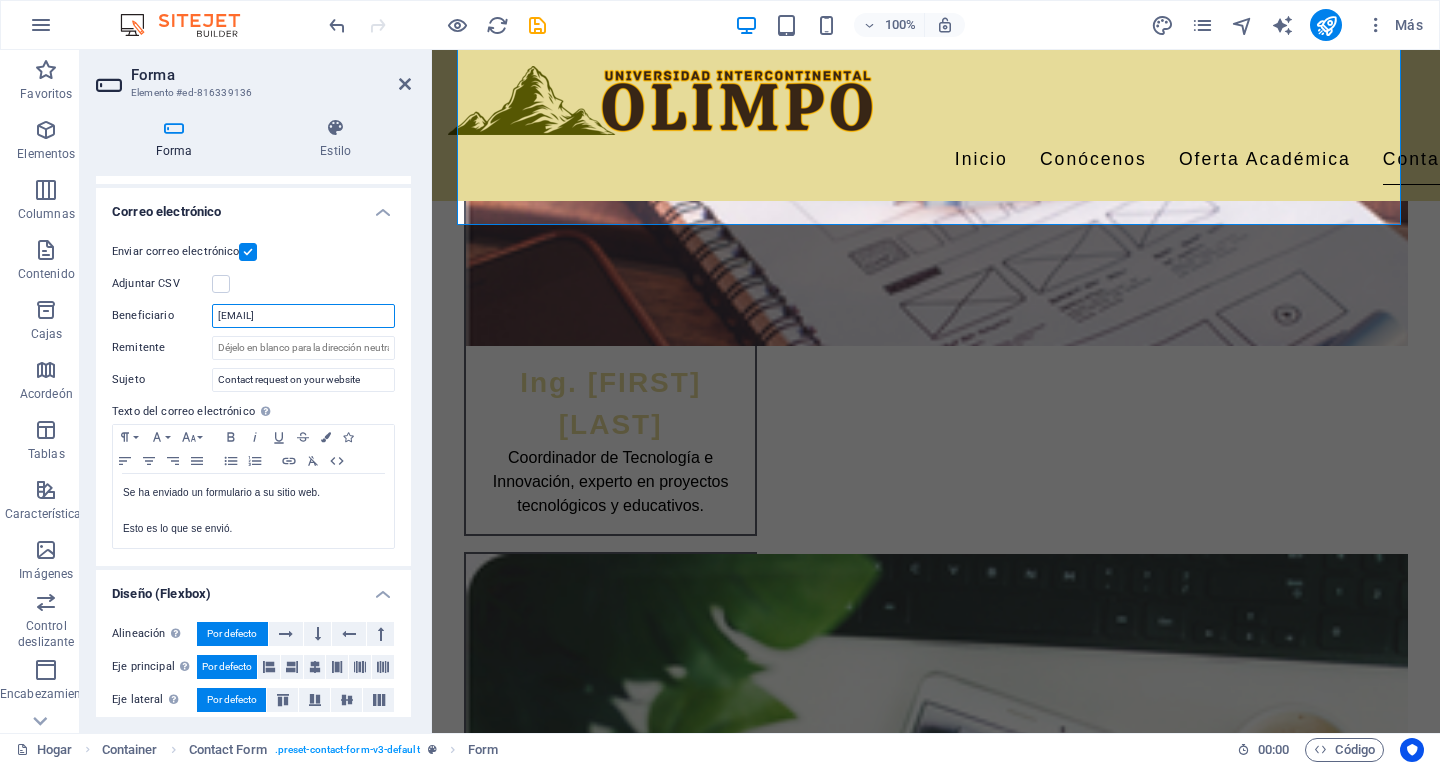 click on "[EMAIL]" at bounding box center (303, 316) 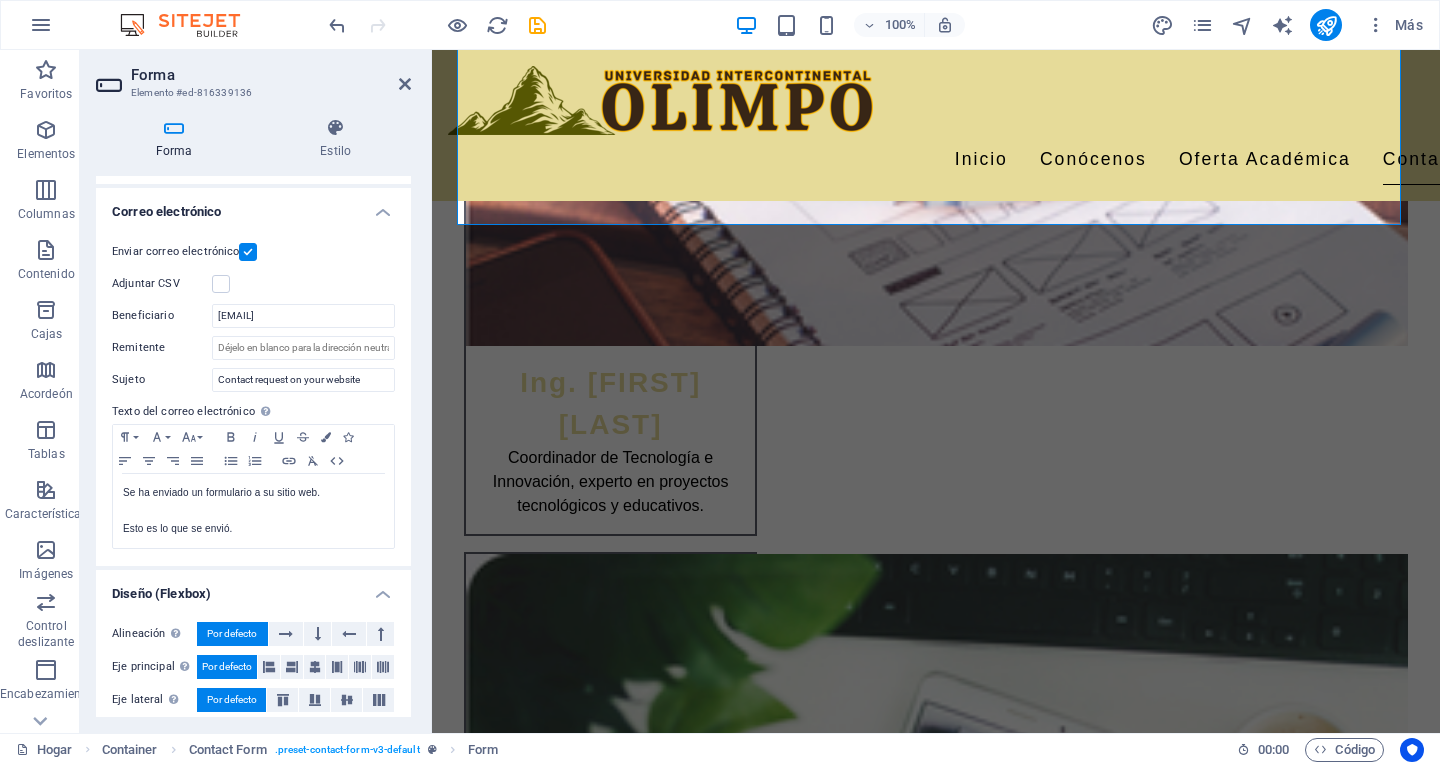 click on "Remitente" at bounding box center [162, 348] 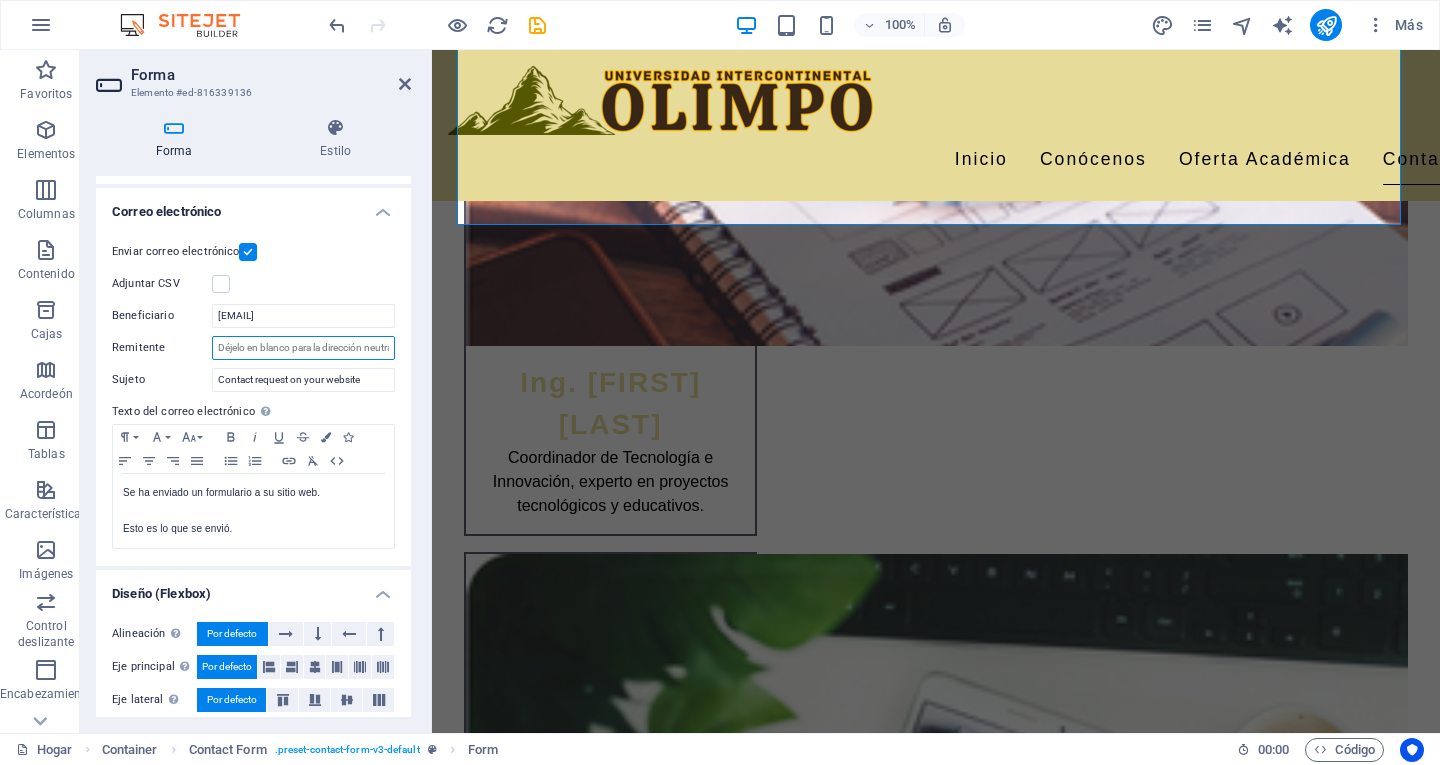click on "Remitente" at bounding box center [303, 348] 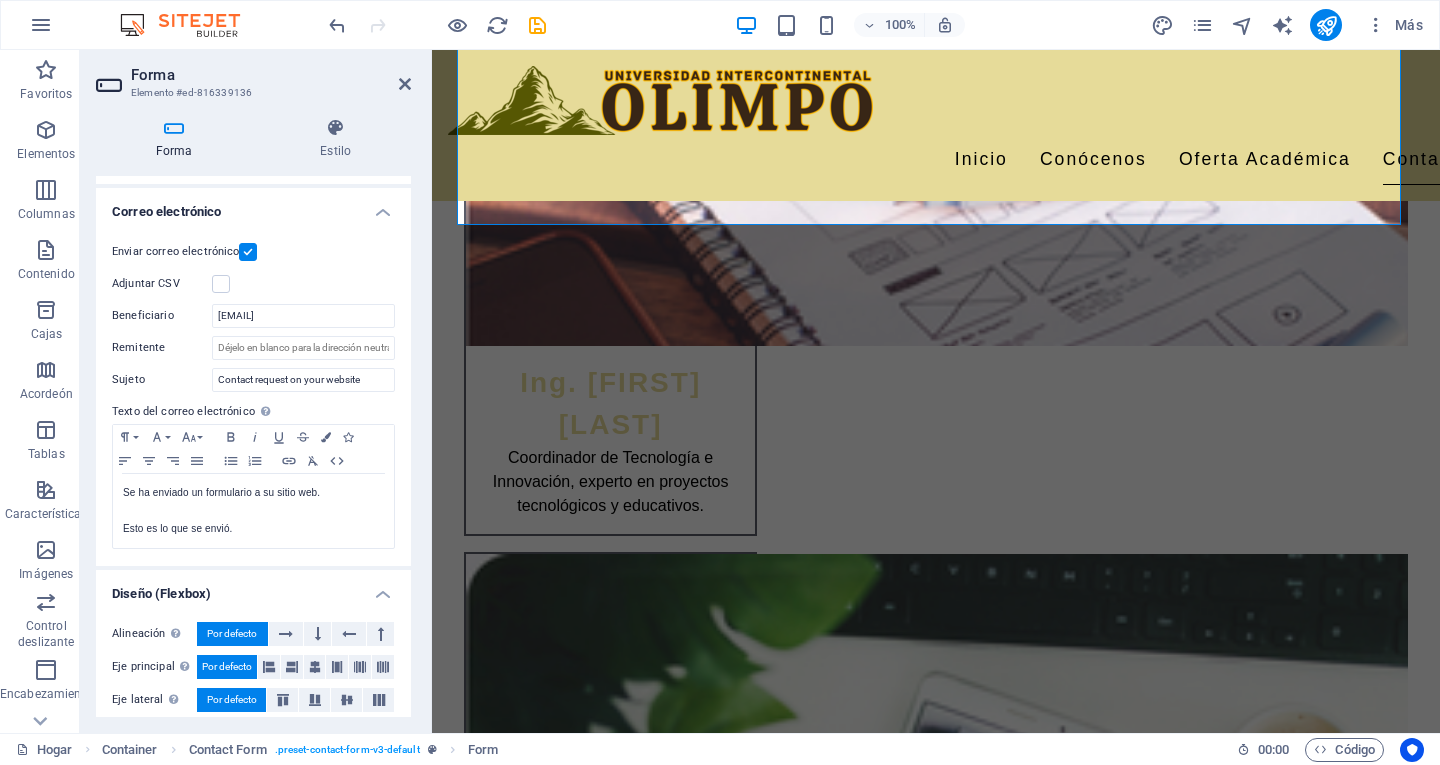 click at bounding box center [437, 25] 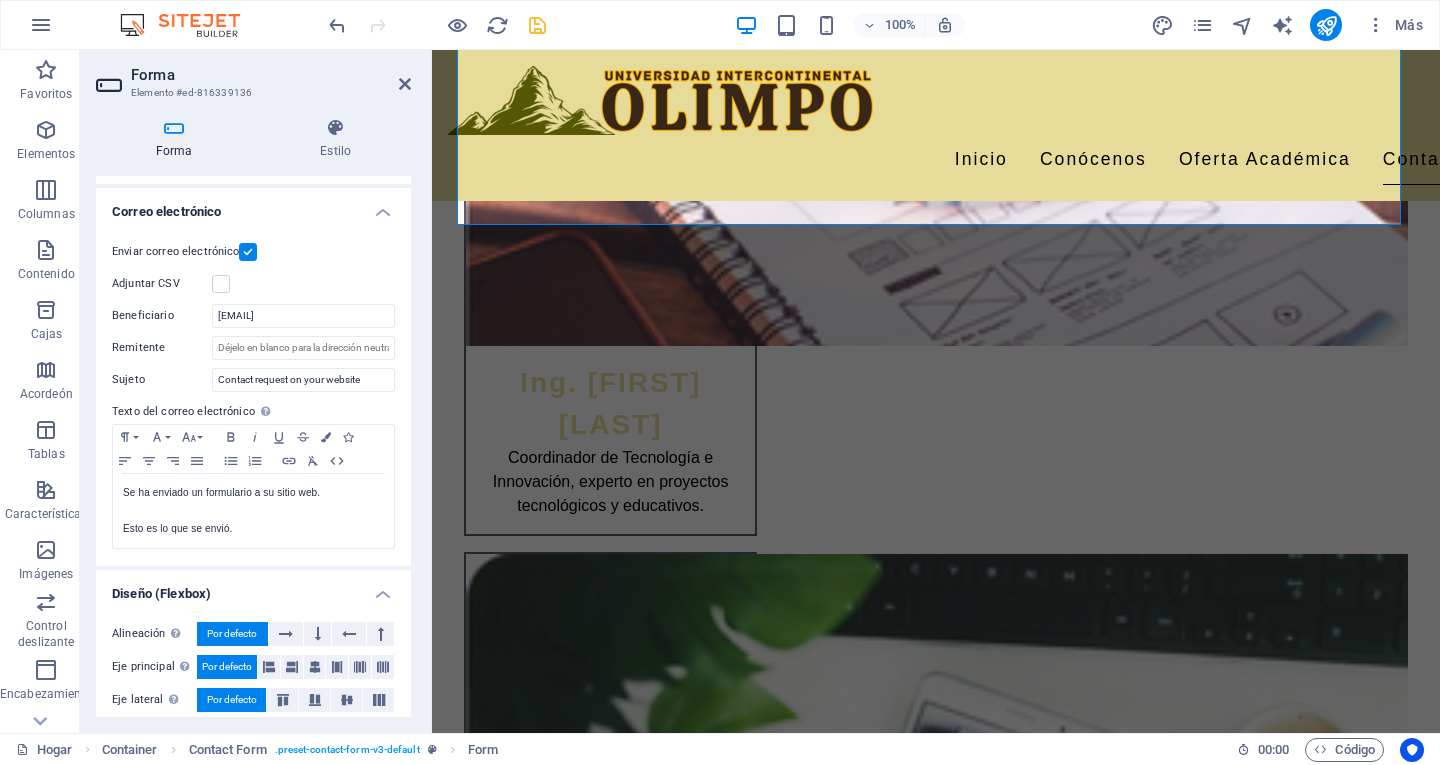 click at bounding box center [537, 25] 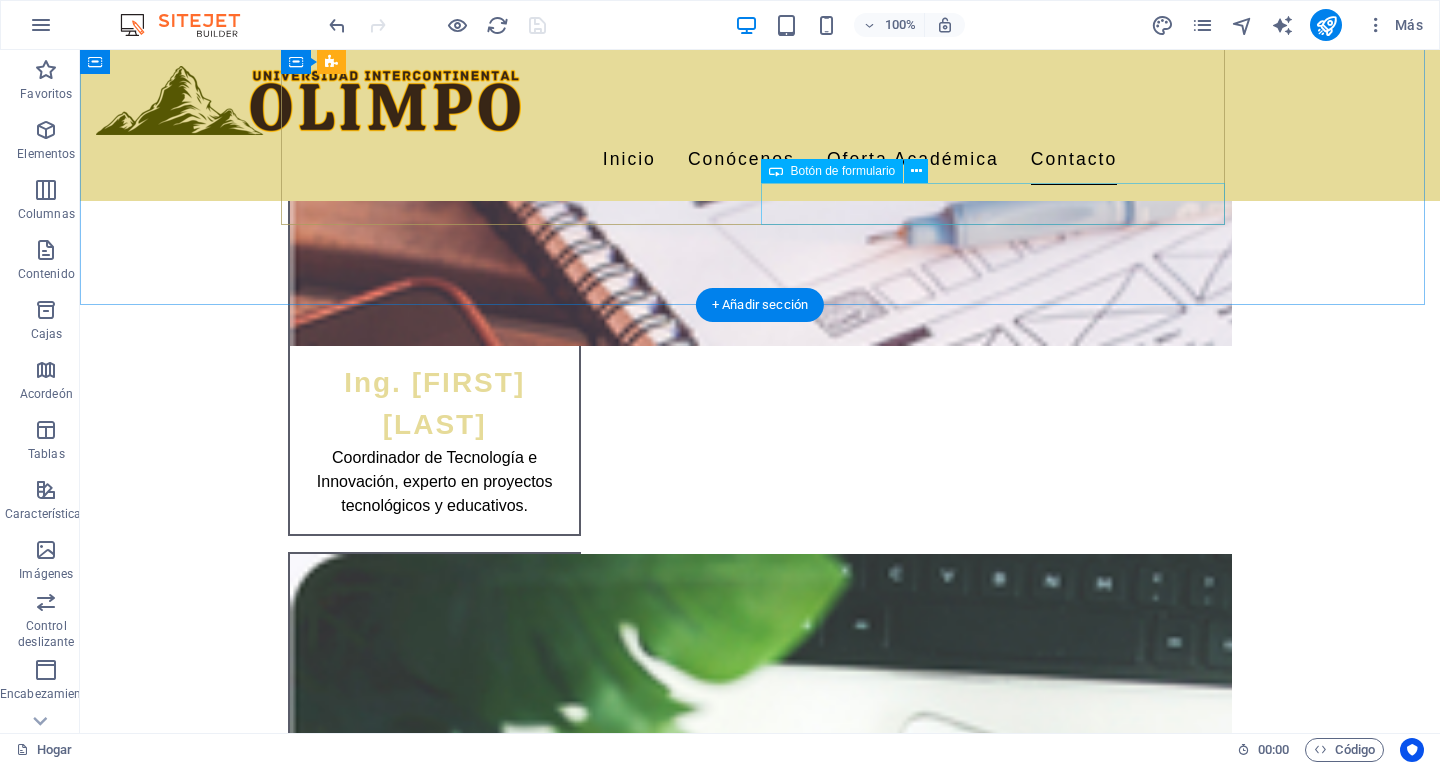 click on "Enviar mensaje" at bounding box center [1000, 2546] 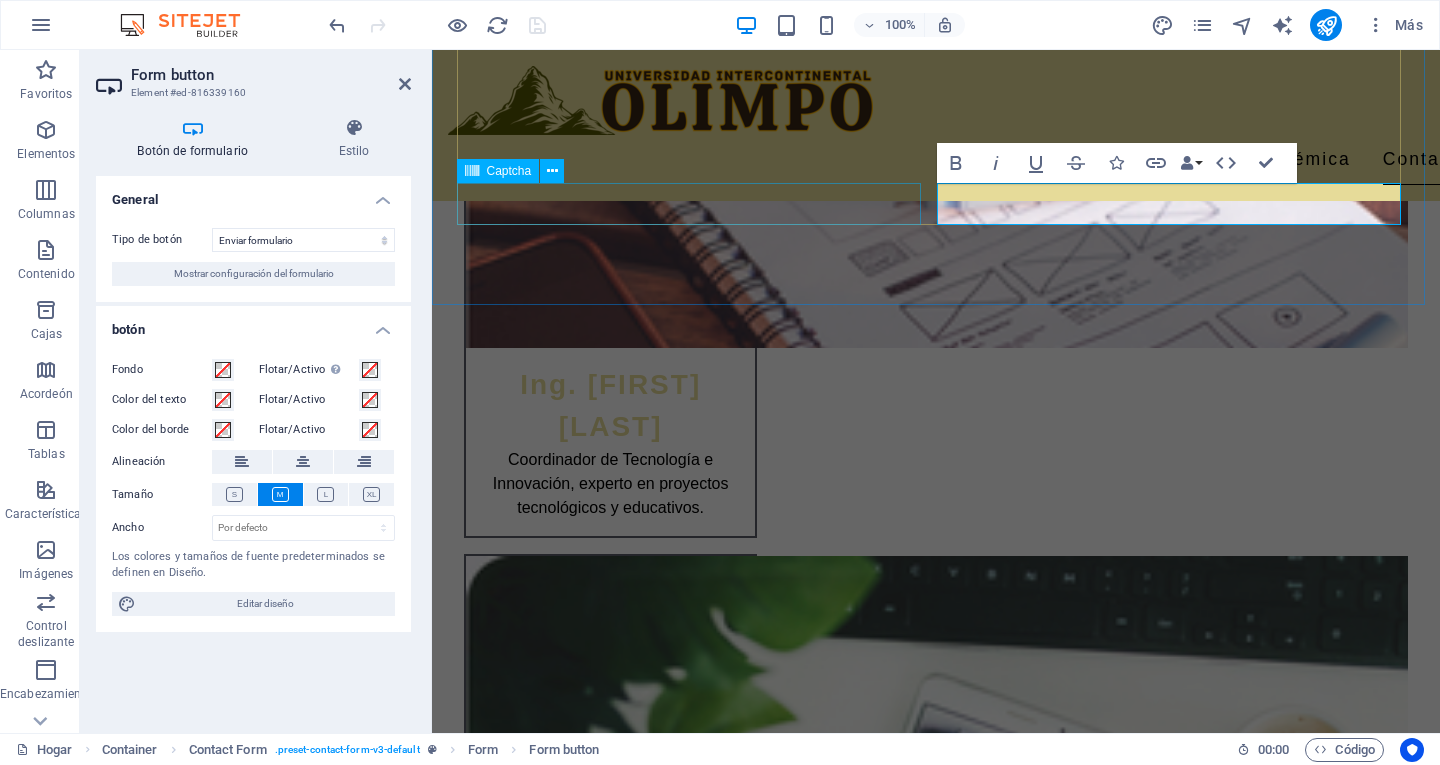 scroll, scrollTop: 3973, scrollLeft: 0, axis: vertical 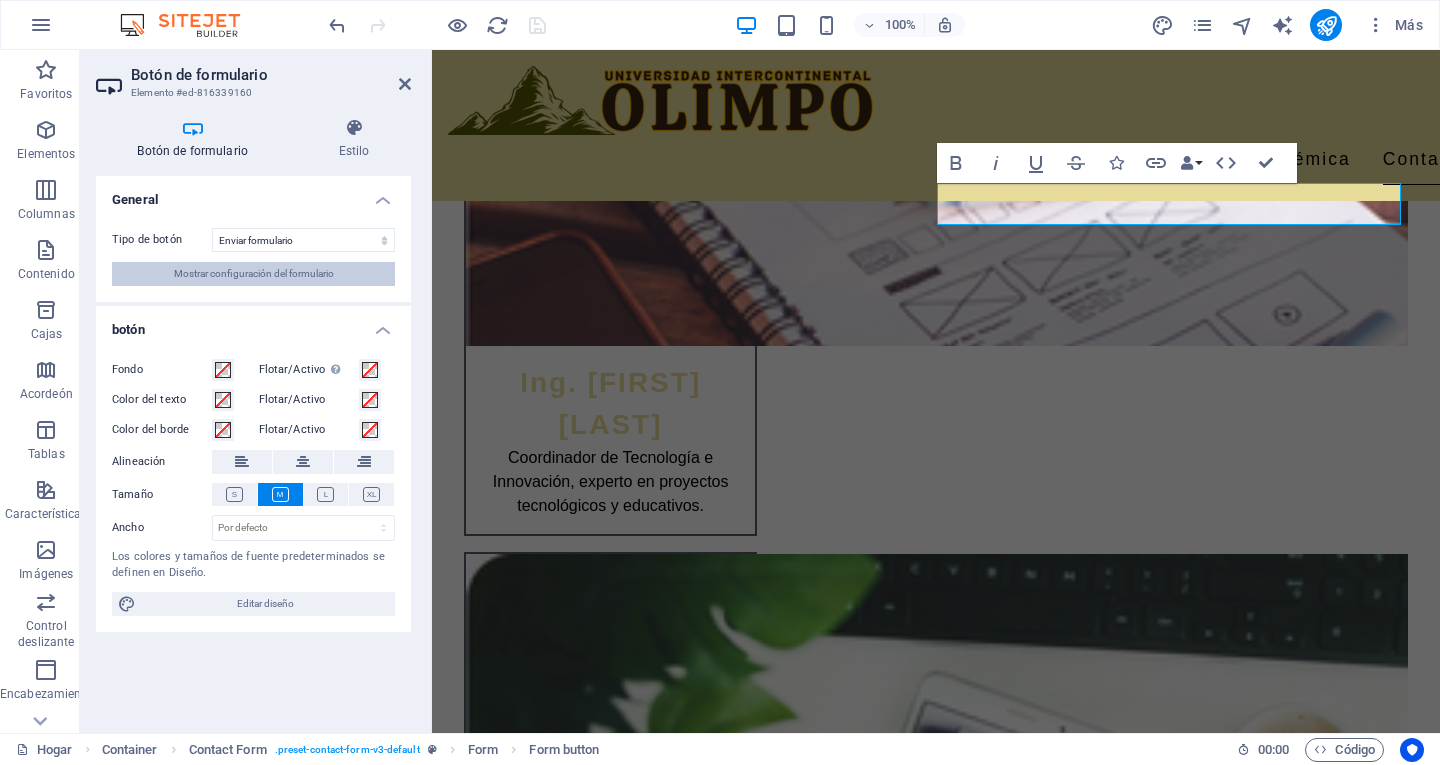 click on "Mostrar configuración del formulario" at bounding box center [254, 274] 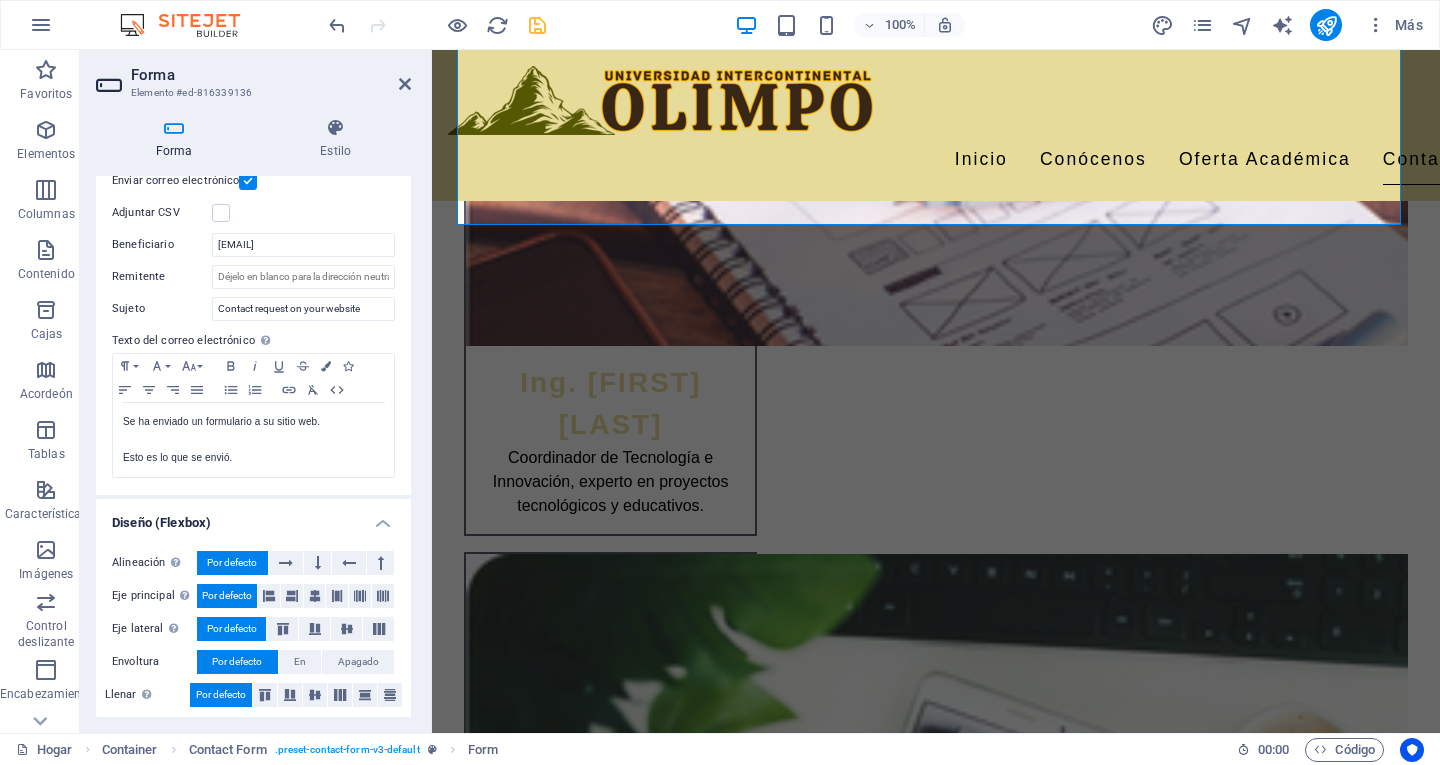 scroll, scrollTop: 578, scrollLeft: 0, axis: vertical 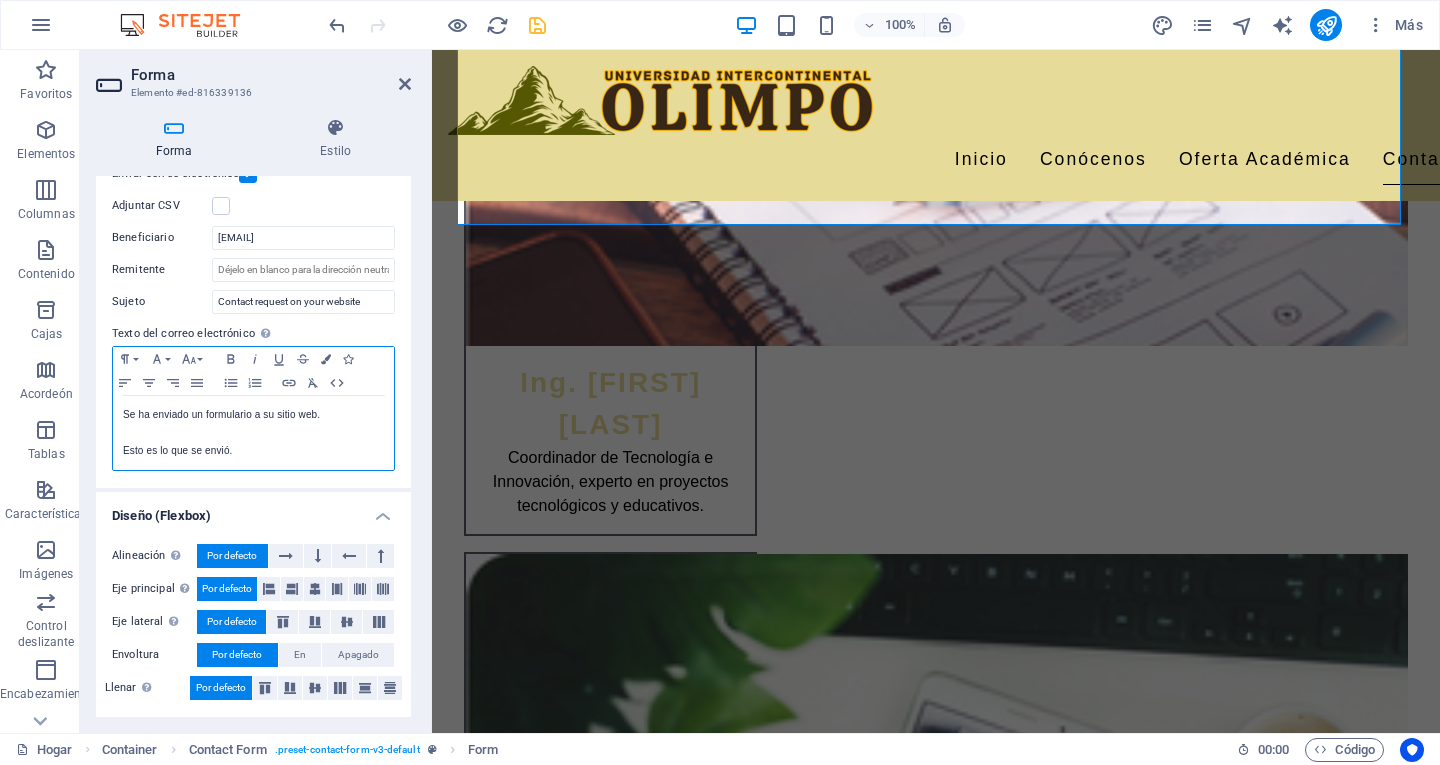 click on "Esto es lo que se envió." at bounding box center [253, 451] 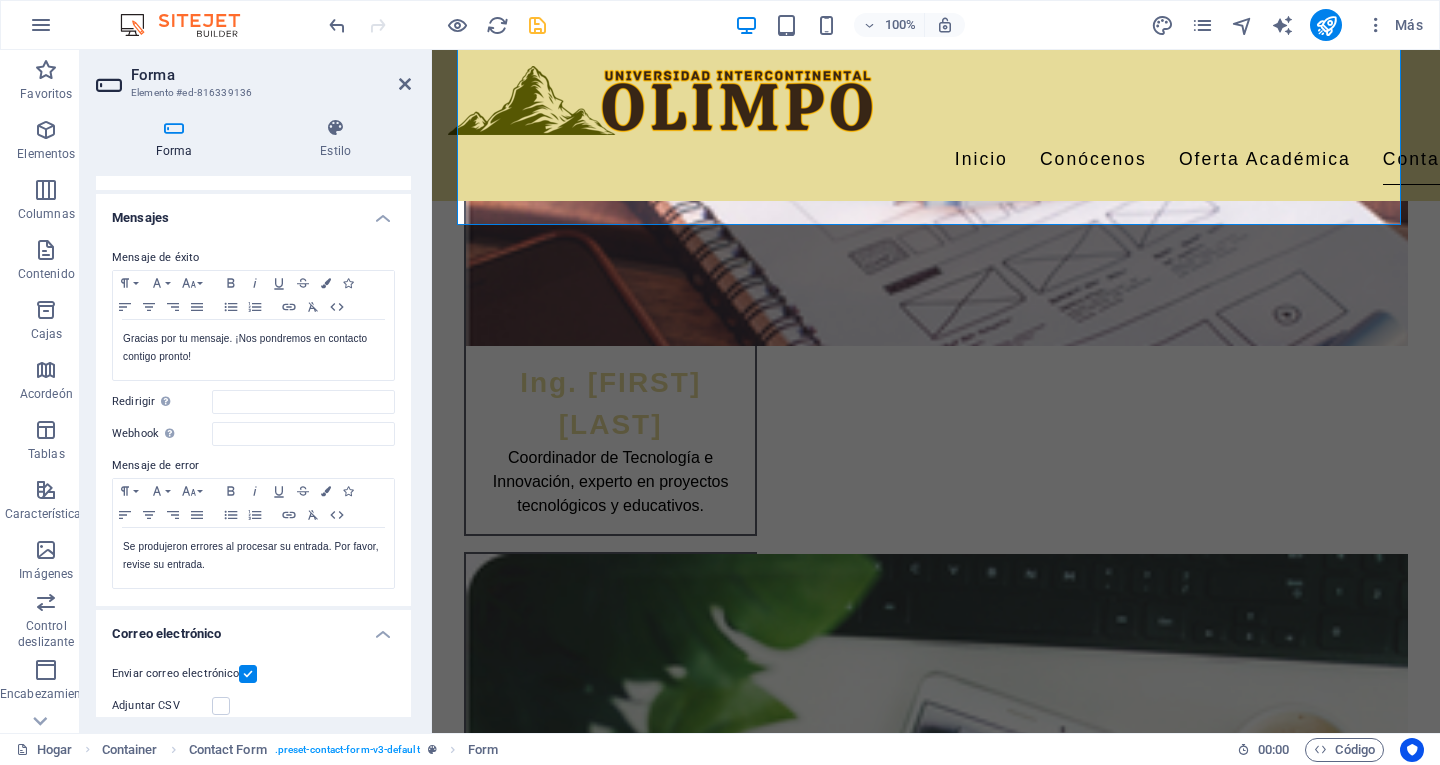 scroll, scrollTop: 0, scrollLeft: 0, axis: both 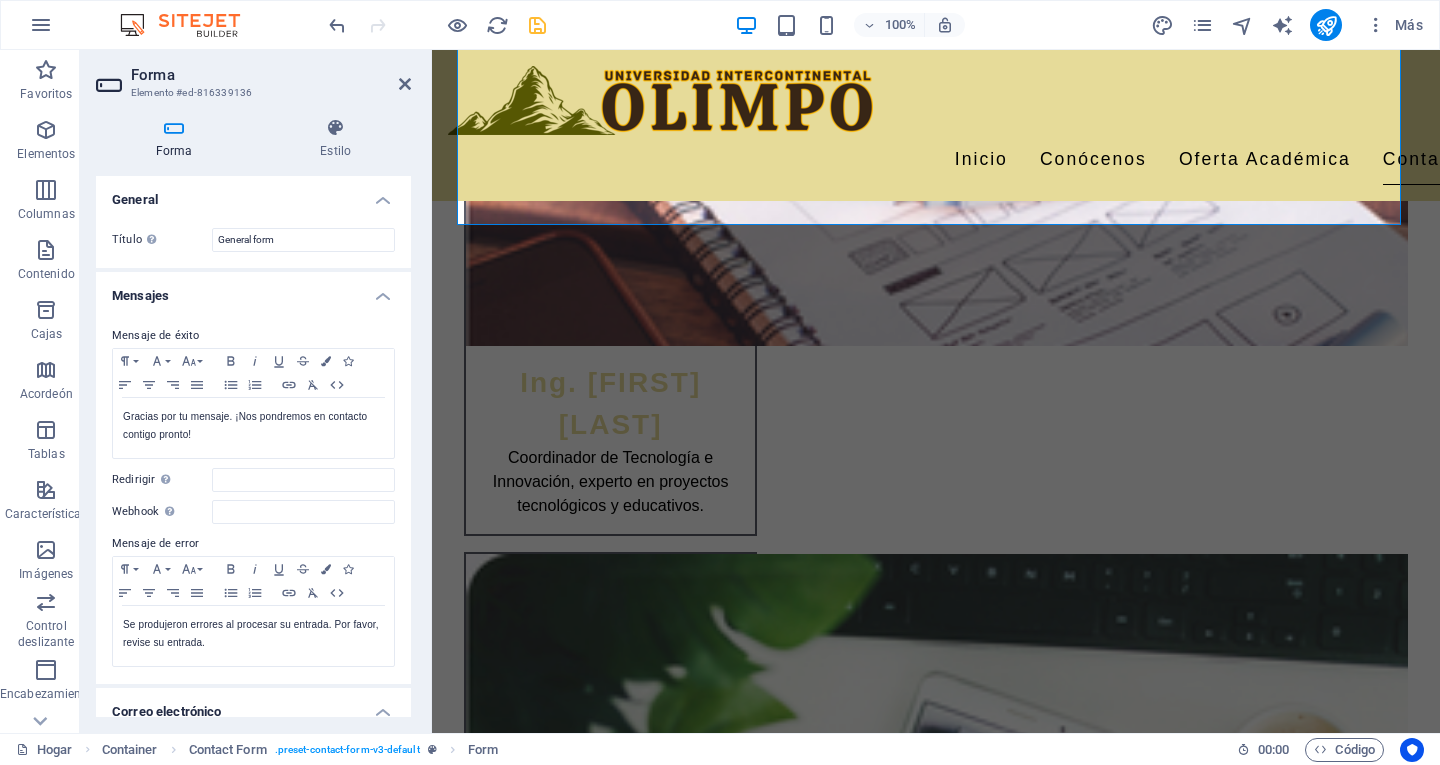 click on "Mensajes" at bounding box center (253, 290) 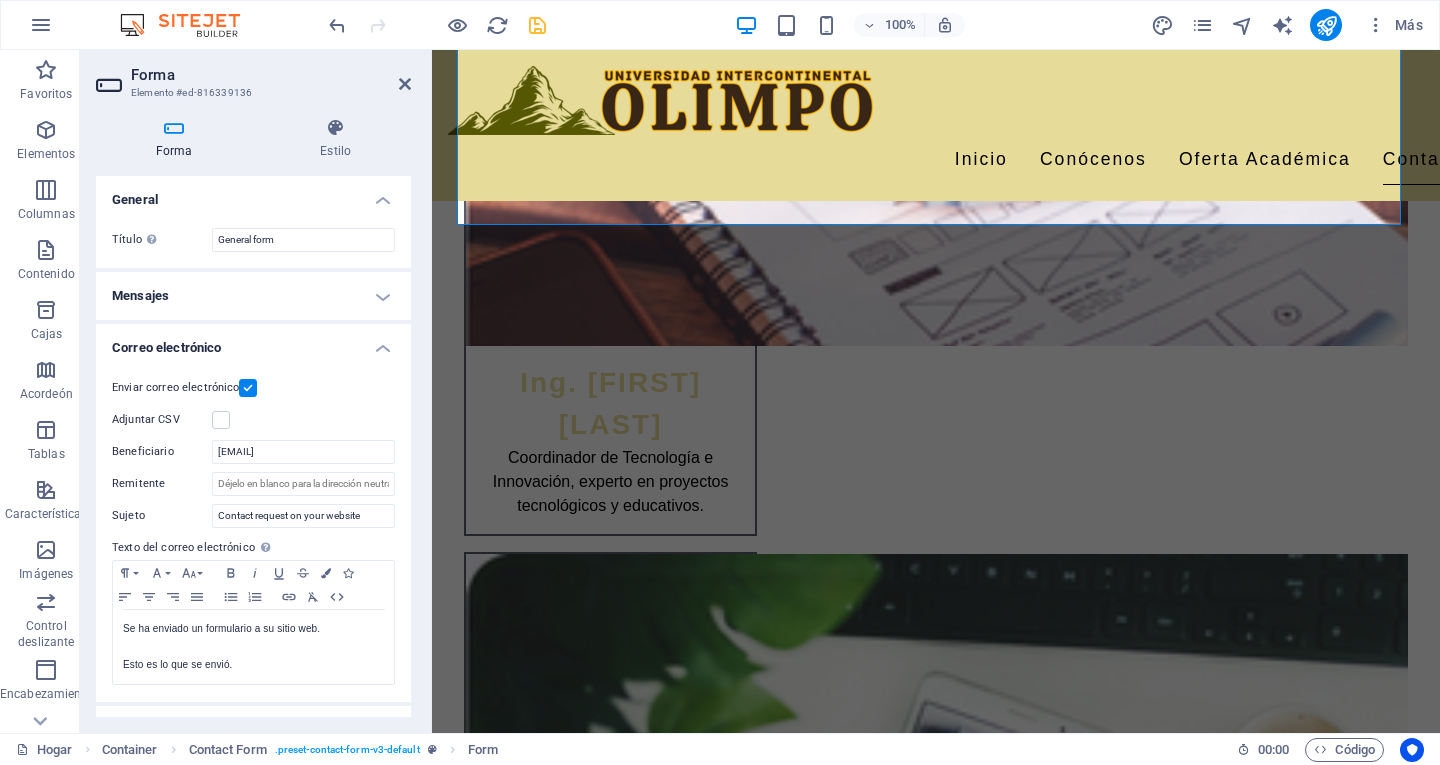 click on "Correo electrónico" at bounding box center (253, 342) 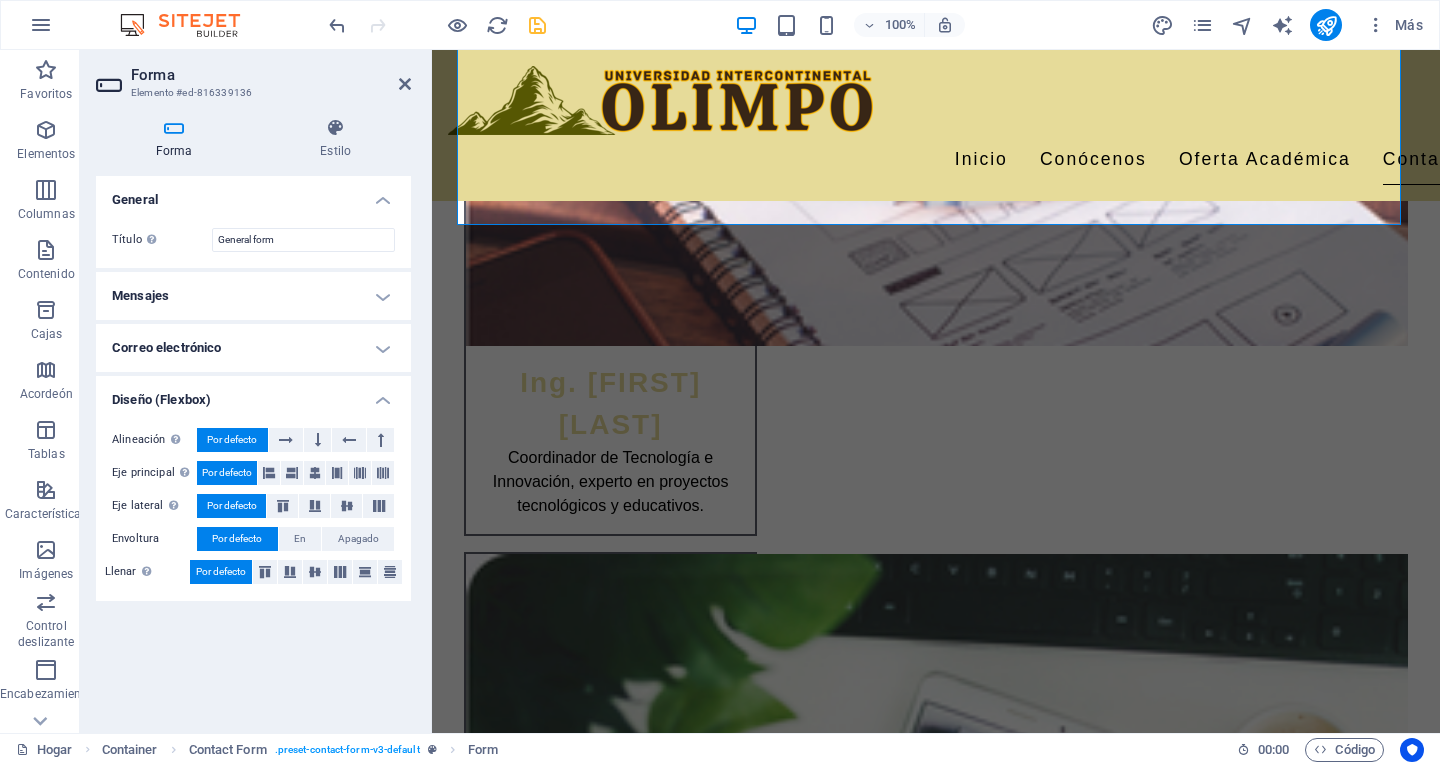 click on "Mensajes" at bounding box center (253, 296) 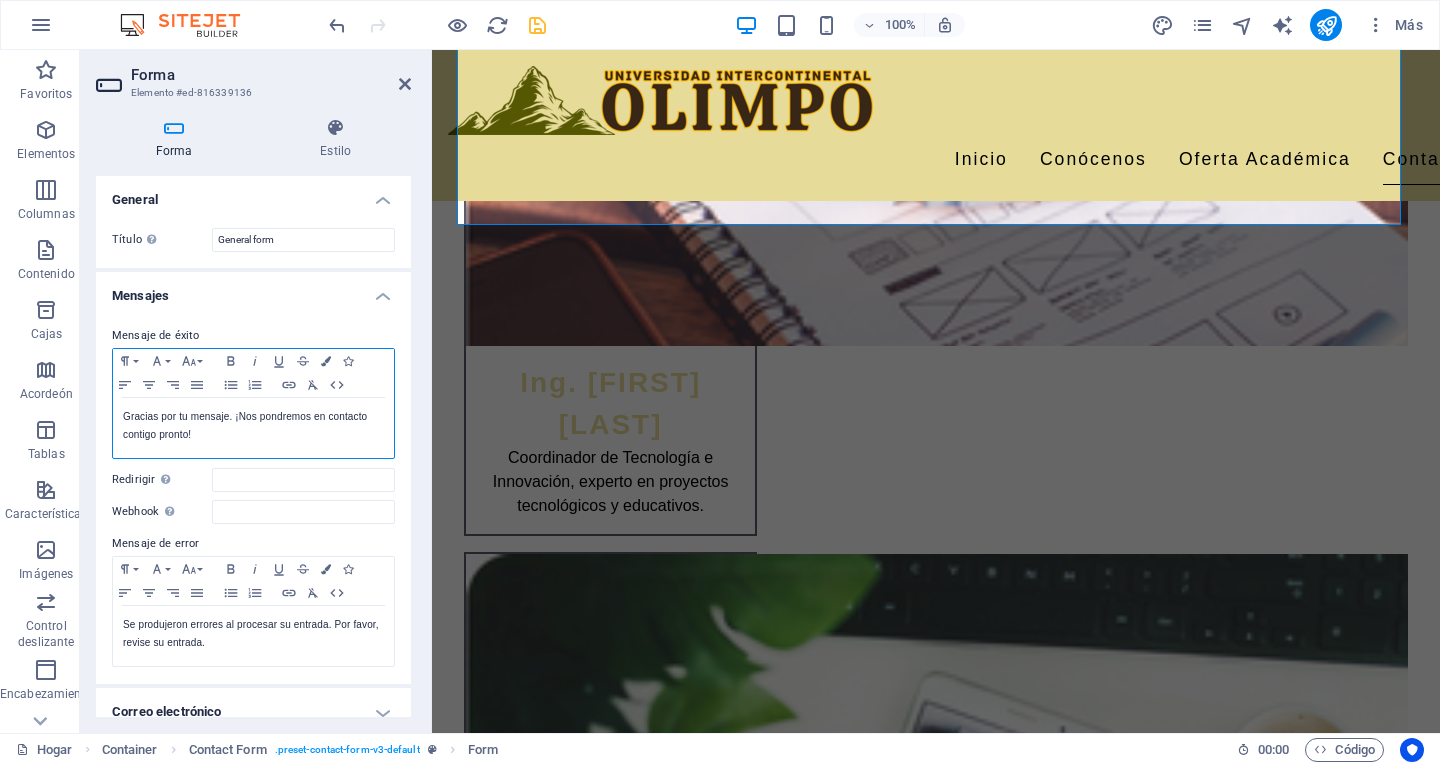 click on "Gracias por tu mensaje. ¡Nos pondremos en contacto contigo pronto!" at bounding box center [253, 426] 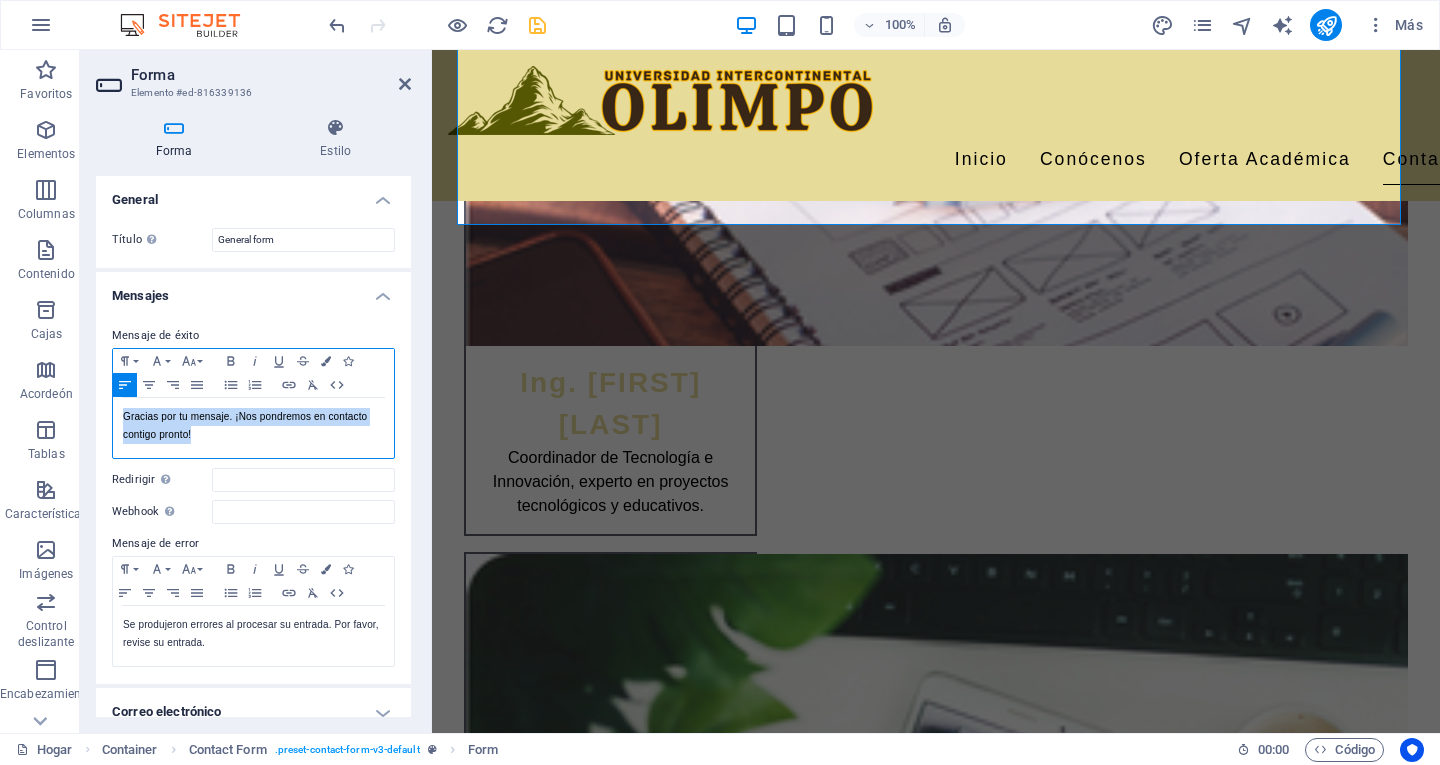 drag, startPoint x: 201, startPoint y: 438, endPoint x: 116, endPoint y: 423, distance: 86.313385 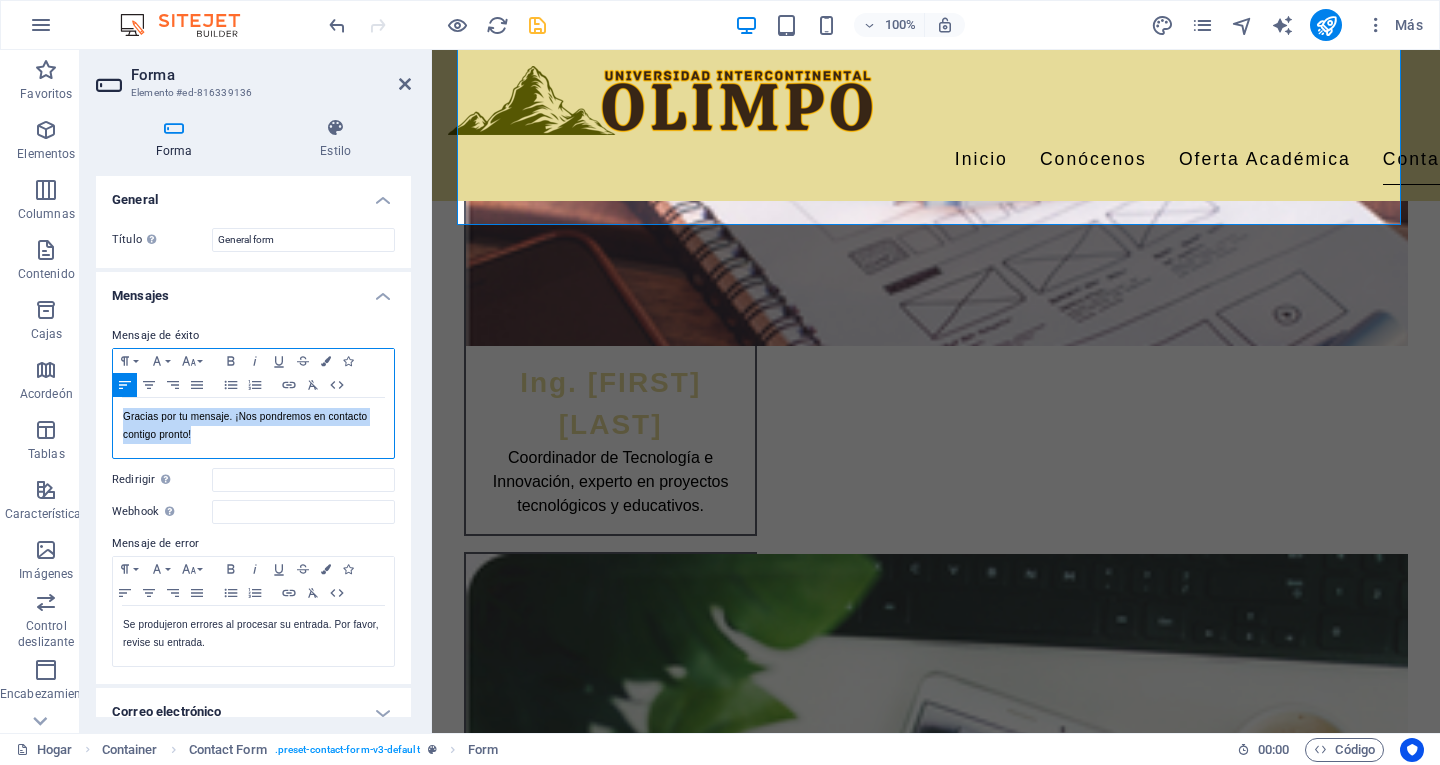 copy on "Gracias por tu mensaje. ¡Nos pondremos en contacto contigo pronto!" 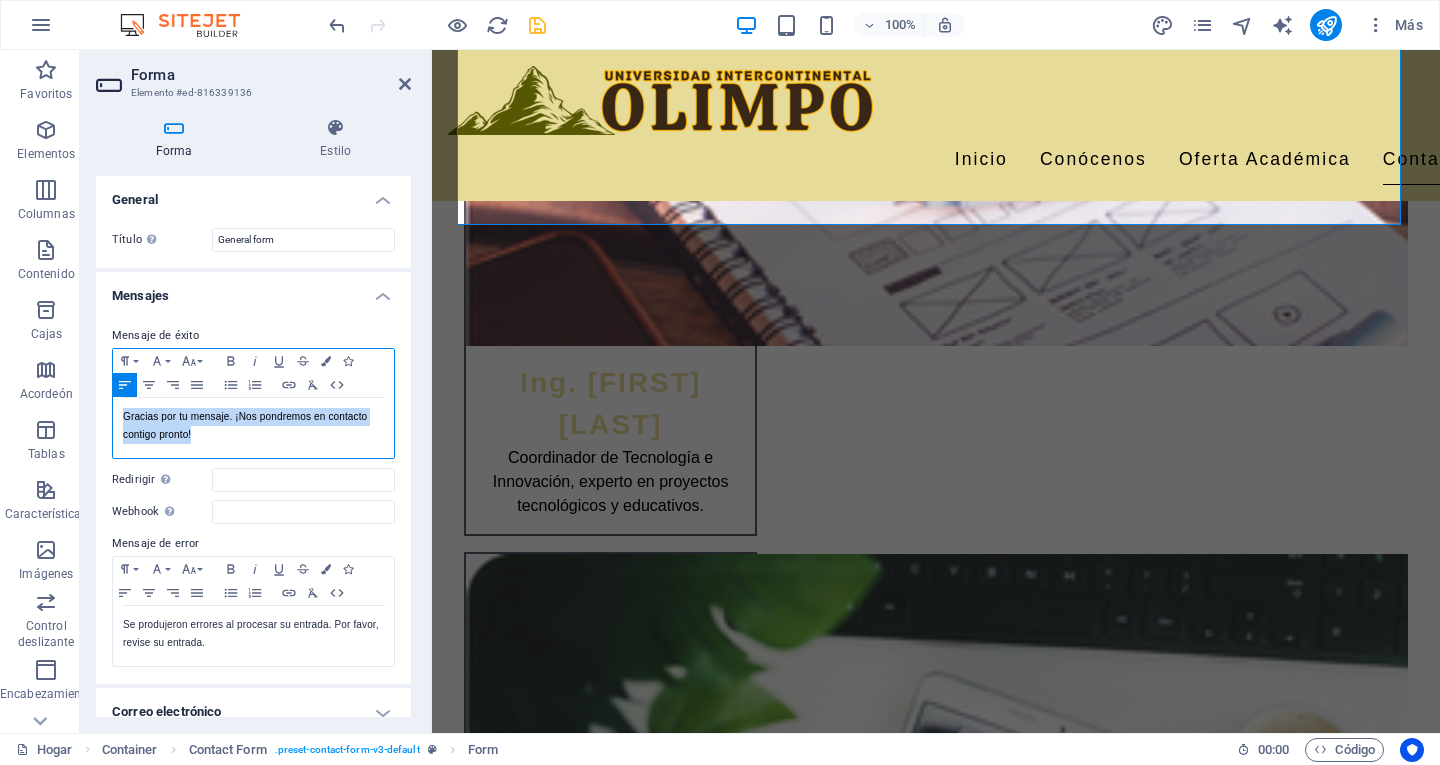 click on "Gracias por tu mensaje. ¡Nos pondremos en contacto contigo pronto!" at bounding box center (253, 428) 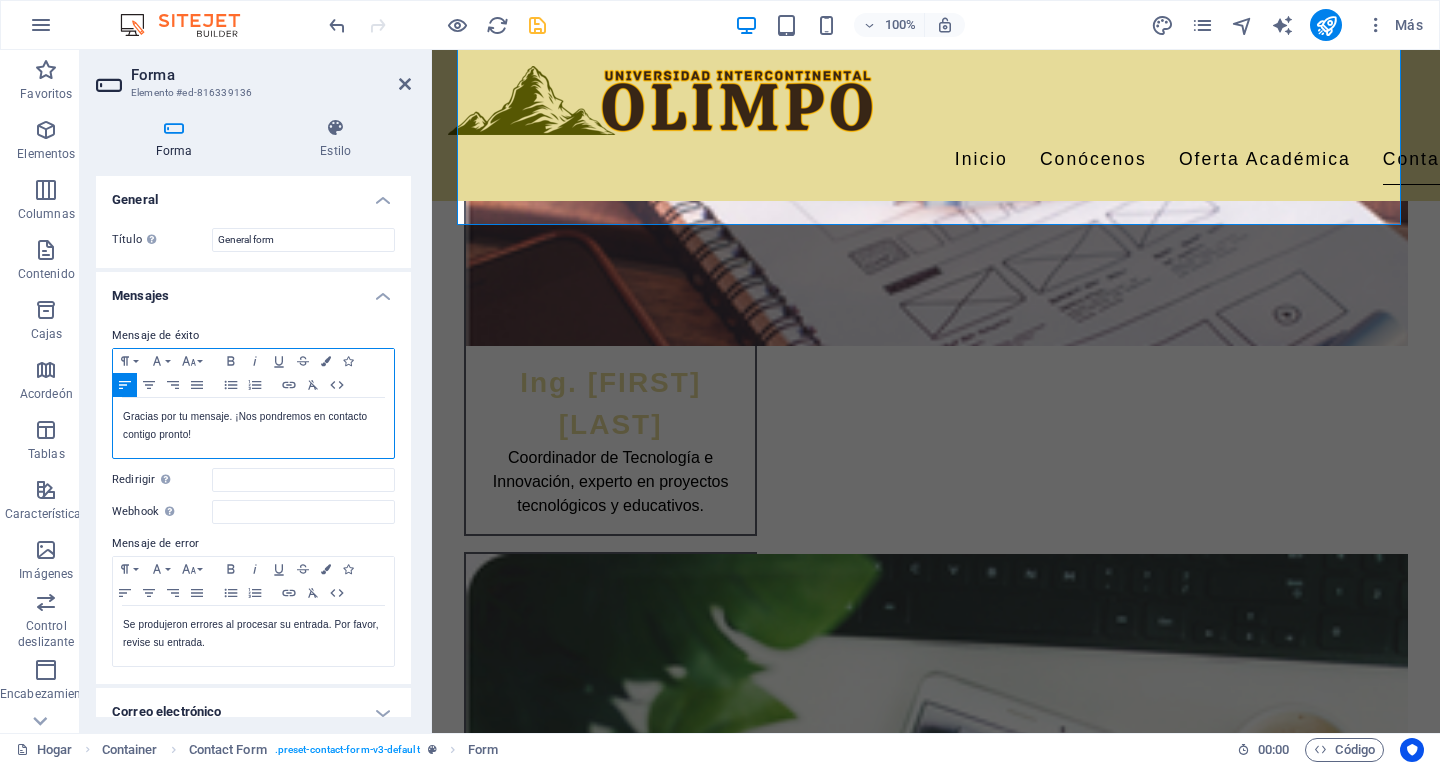 click on "Gracias por tu mensaje. ¡Nos pondremos en contacto contigo pronto!" at bounding box center (253, 428) 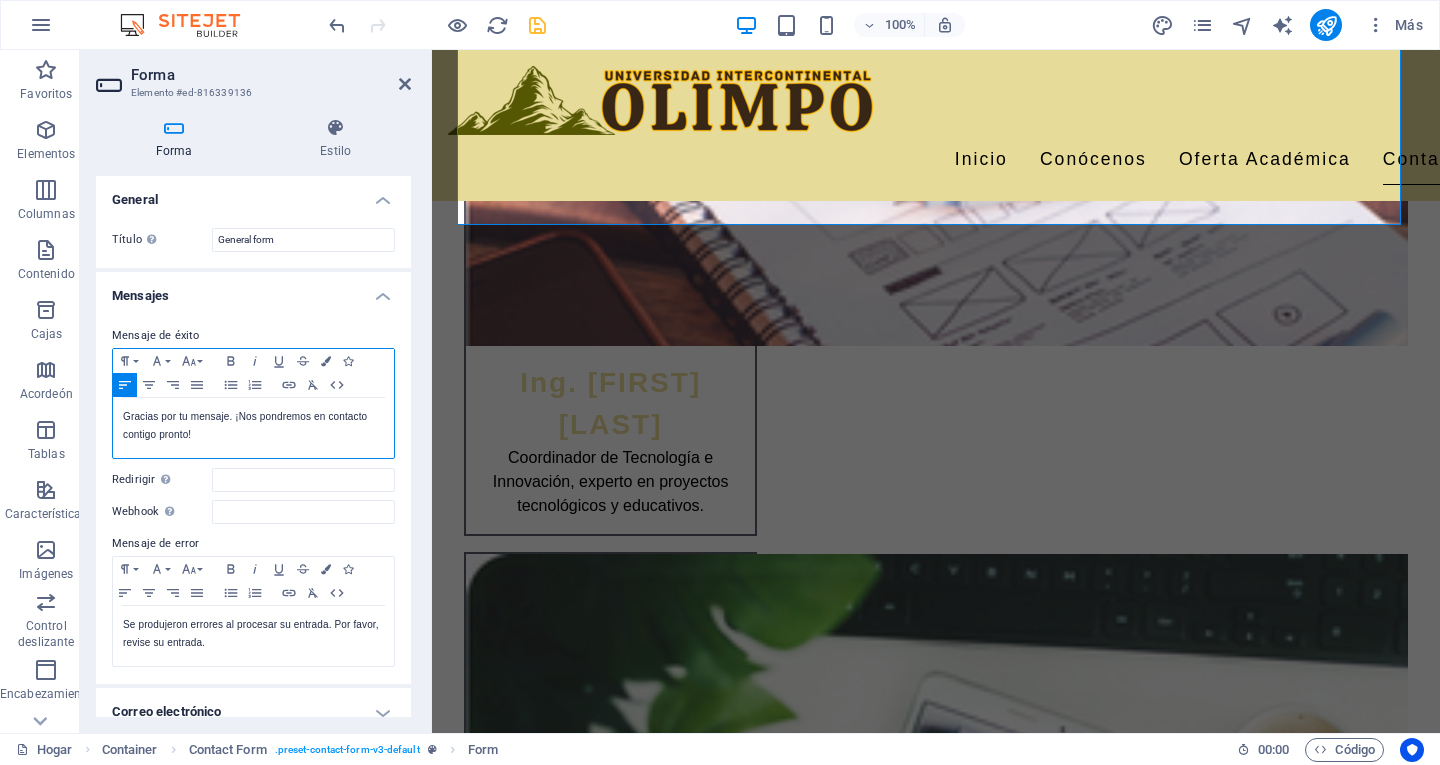 click on "Gracias por tu mensaje. ¡Nos pondremos en contacto contigo pronto!" at bounding box center [253, 426] 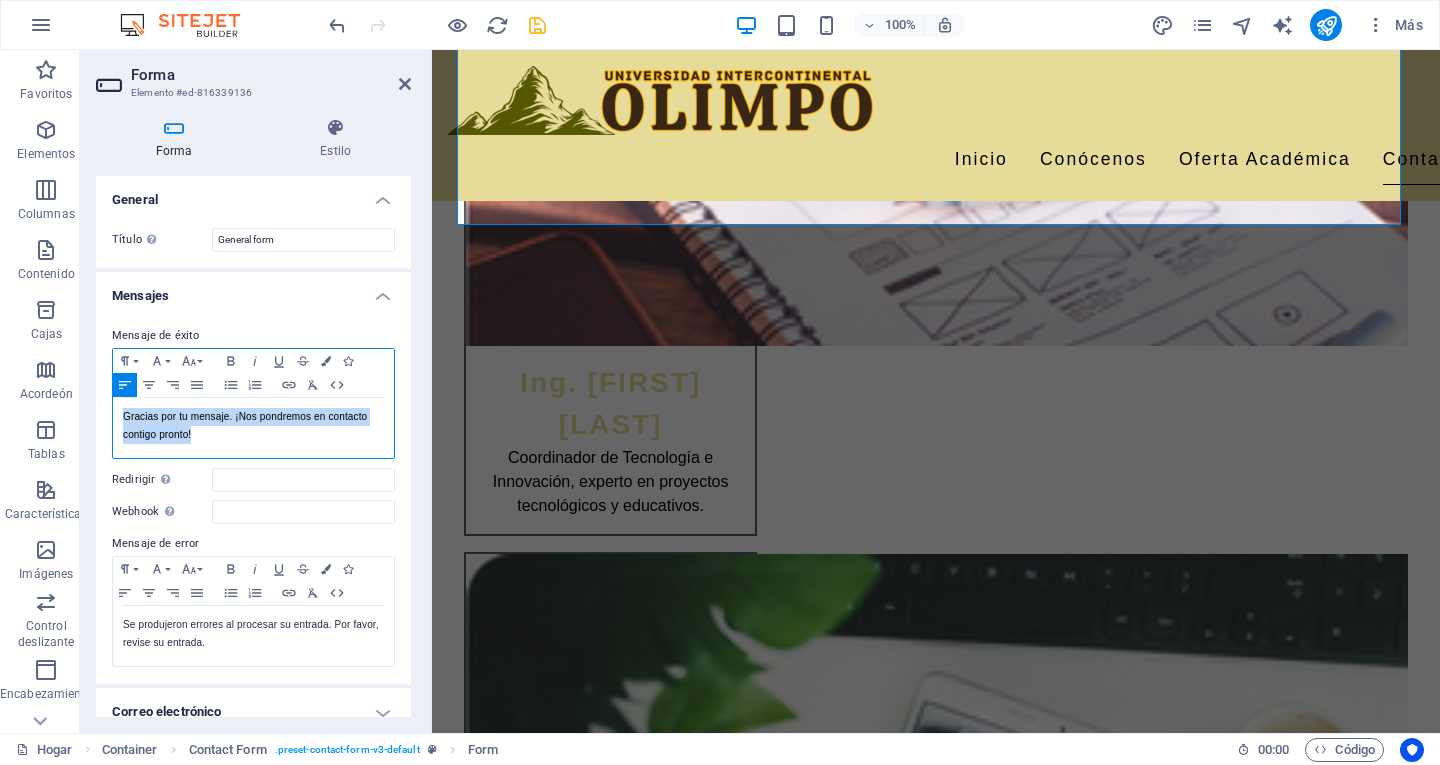 drag, startPoint x: 229, startPoint y: 438, endPoint x: 122, endPoint y: 420, distance: 108.503456 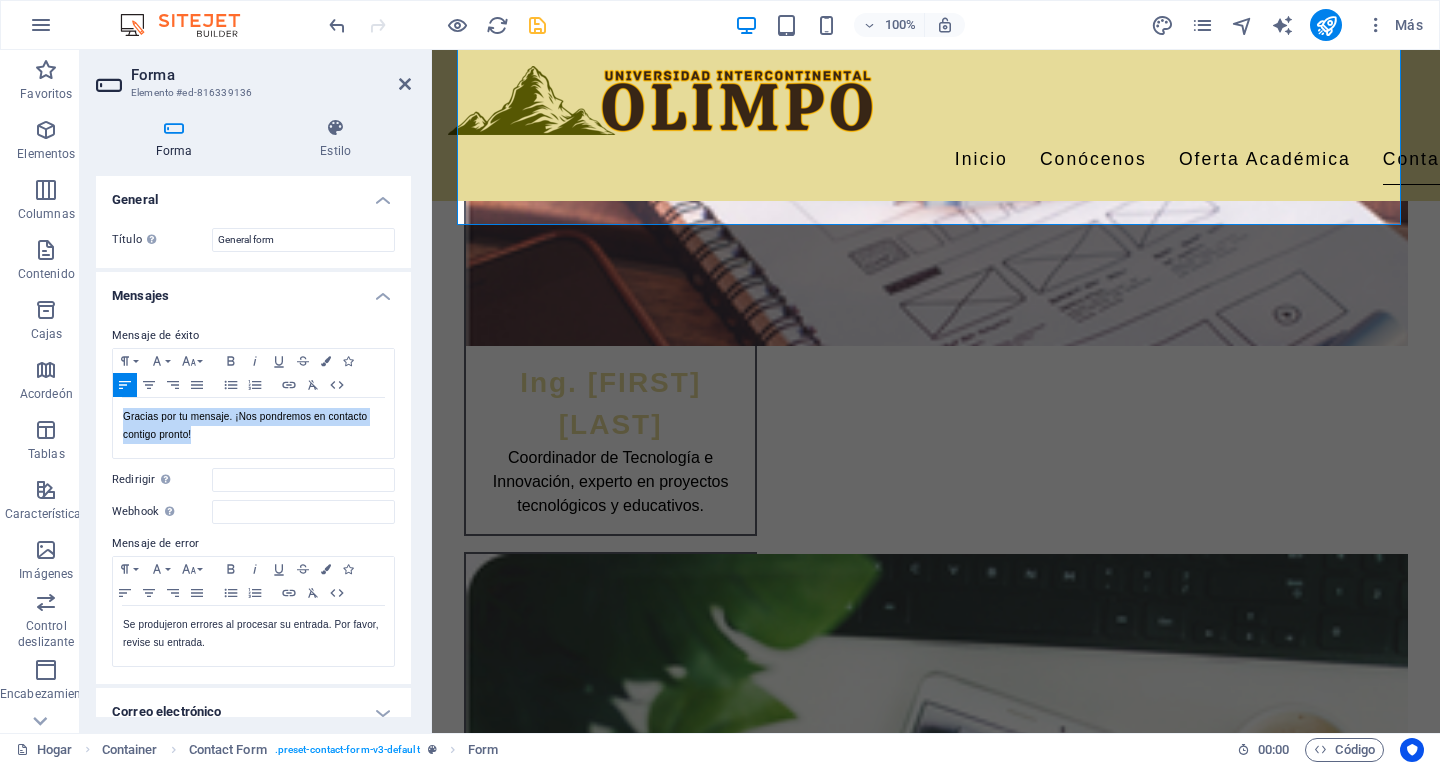 click on "Mensaje de éxito Formato de párrafo Normal Título 1 Título 2 Título 3 Título 4 Título 5 Título 6 Código Familia de fuentes Arial Georgia Impacto Tahoma Times New Roman Verdana Tamaño de fuente 8 9 10 11 12 14 18 24 30 36 48 60 72 96 Atrevido Itálico Subrayar Tachado Bandera Iconos Alinear a la izquierda Alinear al centro Alinear a la derecha Alinear y justificar Lista desordenada Lista ordenada Insertar enlace Borrar formato HTML Gracias por tu mensaje. ¡Nos pondremos en contacto contigo pronto! Se muestra después de enviar el formulario correctamente... Redirigir Defina un objetivo de redireccionamiento tras el envío exitoso del formulario; por ejemplo, una página de éxito. Webhook Un webhook es una notificación push desde este formulario a otro servidor. Cada vez que alguien envía este formulario, los datos se envían a su servidor. Mensaje de error Formato de párrafo Normal Título 1 Título 2 Título 3 Título 4 Título 5 Título 6 Código Familia de fuentes Arial Georgia Impacto Tahoma" at bounding box center [253, 496] 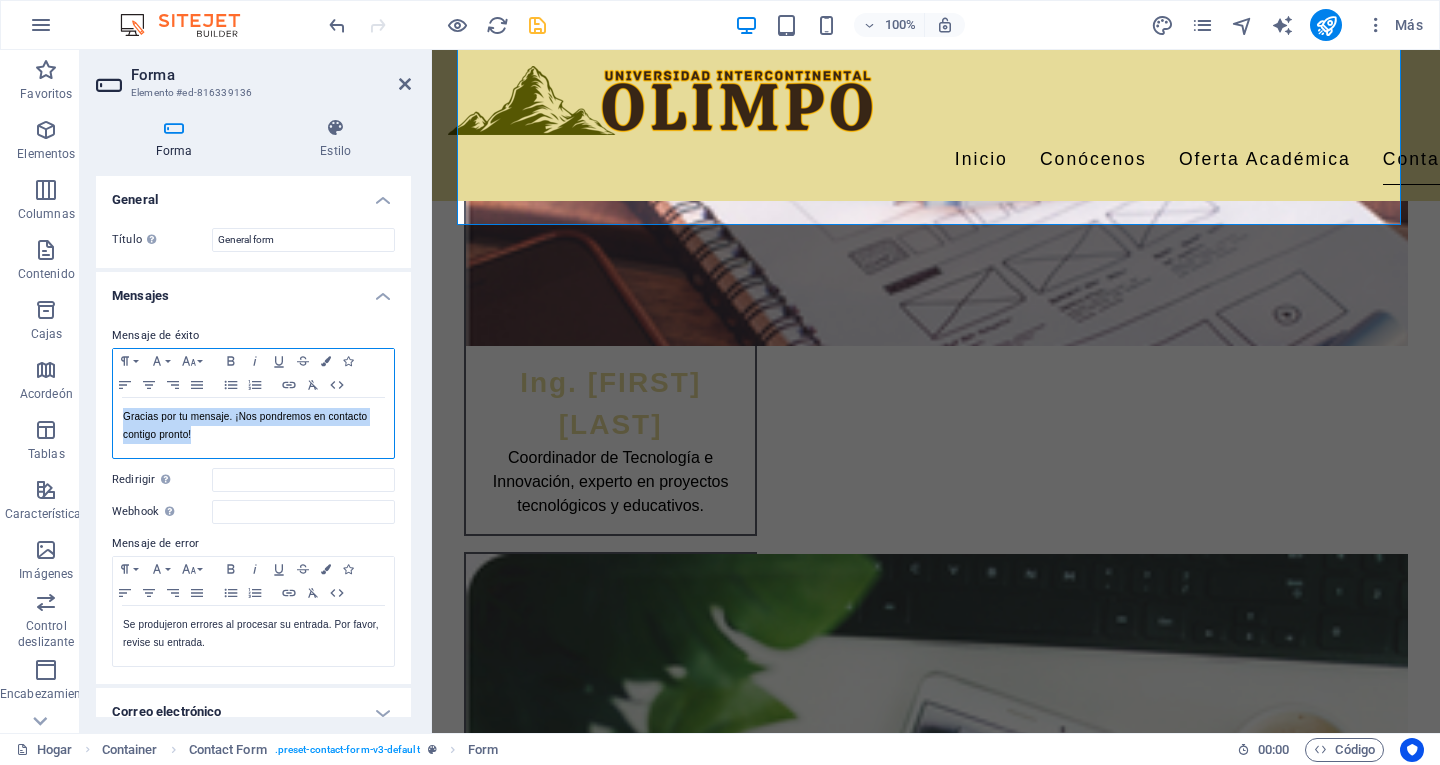 click on "Gracias por tu mensaje. ¡Nos pondremos en contacto contigo pronto!" at bounding box center [245, 425] 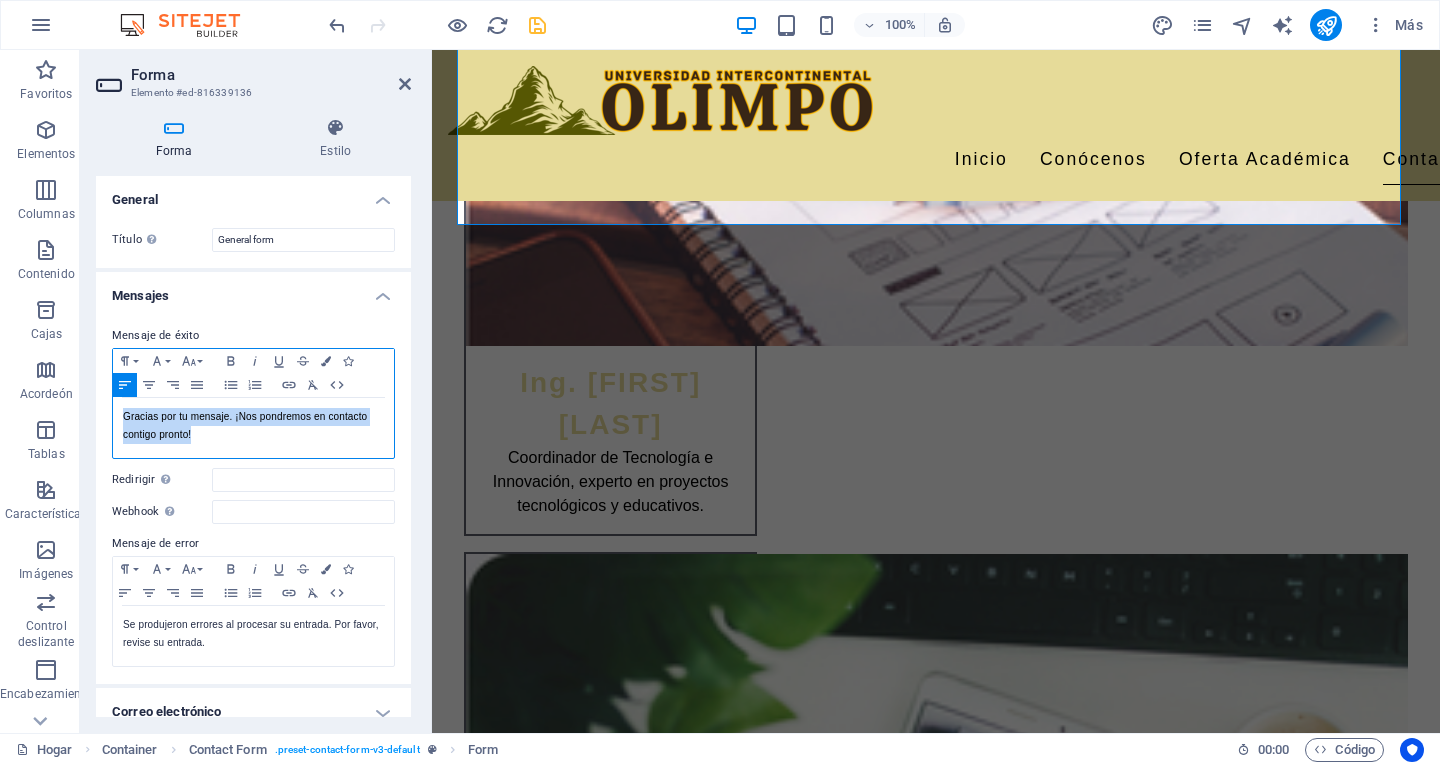 click on "Gracias por tu mensaje. ¡Nos pondremos en contacto contigo pronto!" at bounding box center [253, 426] 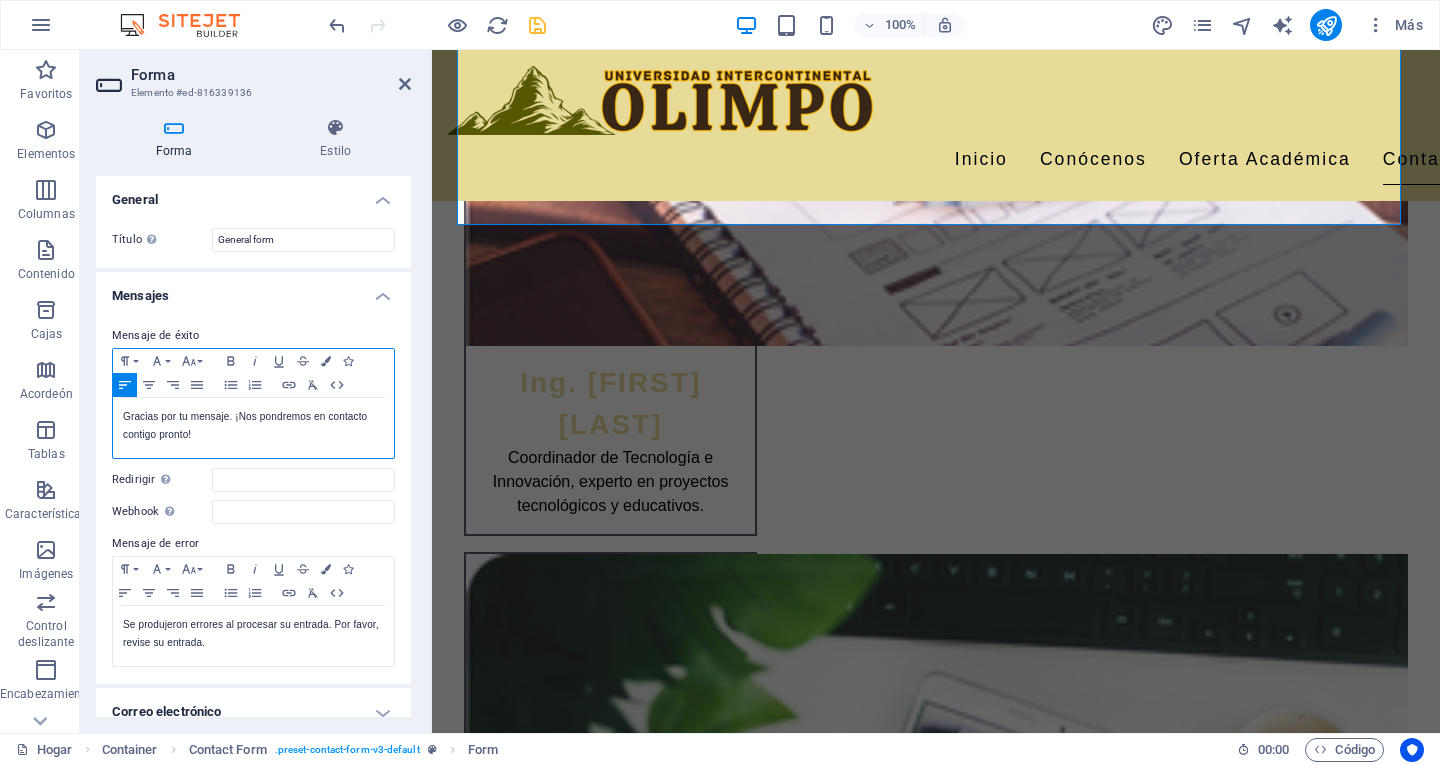 click on "Gracias por tu mensaje. ¡Nos pondremos en contacto contigo pronto!" at bounding box center (253, 428) 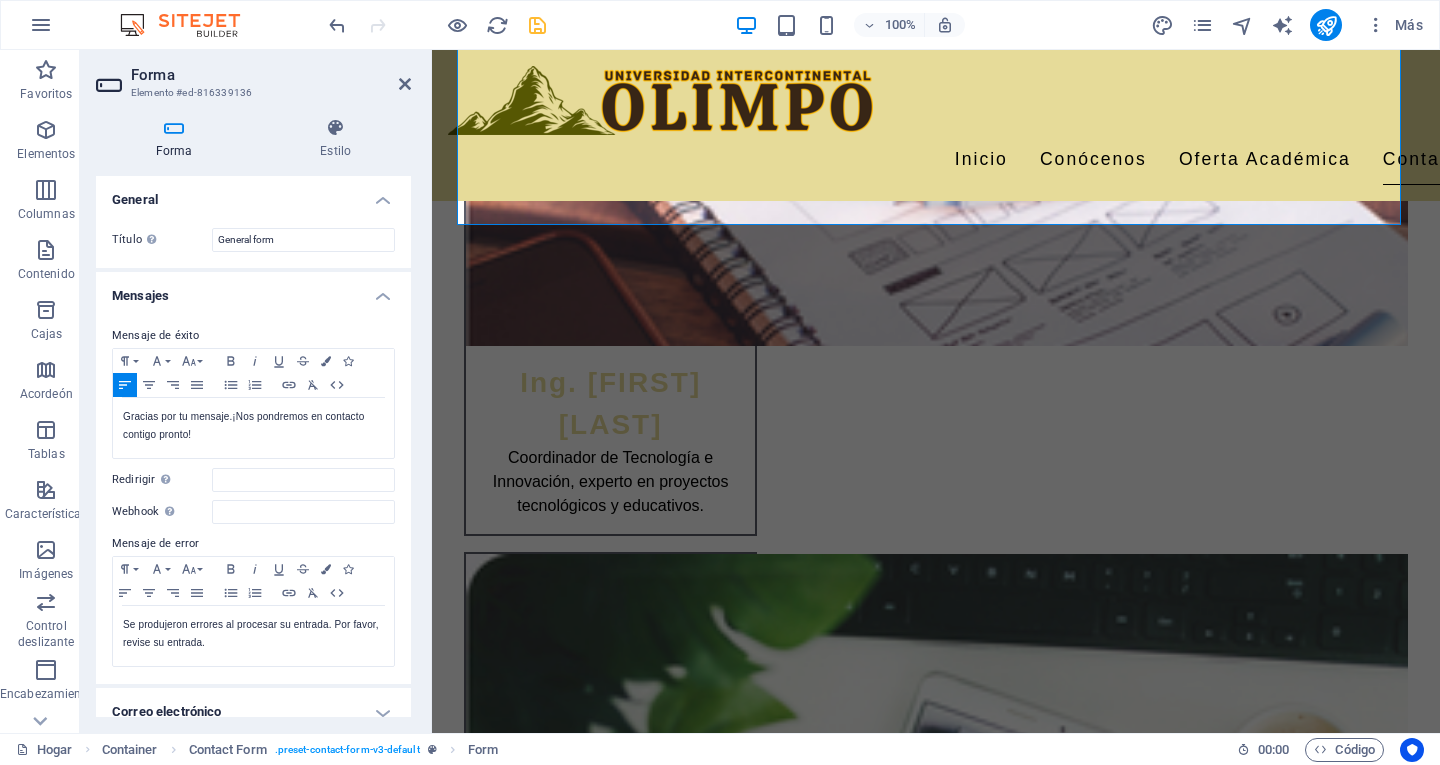 click on "Mensaje de éxito Formato de párrafo Normal Título 1 Título 2 Título 3 Título 4 Título 5 Título 6 Código Familia de fuentes Arial Georgia Impacto Tahoma Times New Roman Verdana Tamaño de fuente 8 9 10 11 12 14 18 24 30 36 48 60 72 96 Atrevido Itálico Subrayar Tachado Bandera Iconos Alinear a la izquierda Alinear al centro Alinear a la derecha Alinear y justificar Lista desordenada Lista ordenada Insertar enlace Borrar formato HTML Gracias por tu mensaje.  ¡Nos pondremos en contacto contigo pronto! Se muestra después de enviar el formulario correctamente... Redirigir Defina un objetivo de redireccionamiento tras el envío exitoso del formulario; por ejemplo, una página de éxito. Webhook Un webhook es una notificación push desde este formulario a otro servidor. Cada vez que alguien envía este formulario, los datos se envían a su servidor. Mensaje de error Formato de párrafo Normal Título 1 Título 2 Título 3 Título 4 Título 5 Título 6 Código Familia de fuentes Arial Georgia Impacto 8 9" at bounding box center [253, 496] 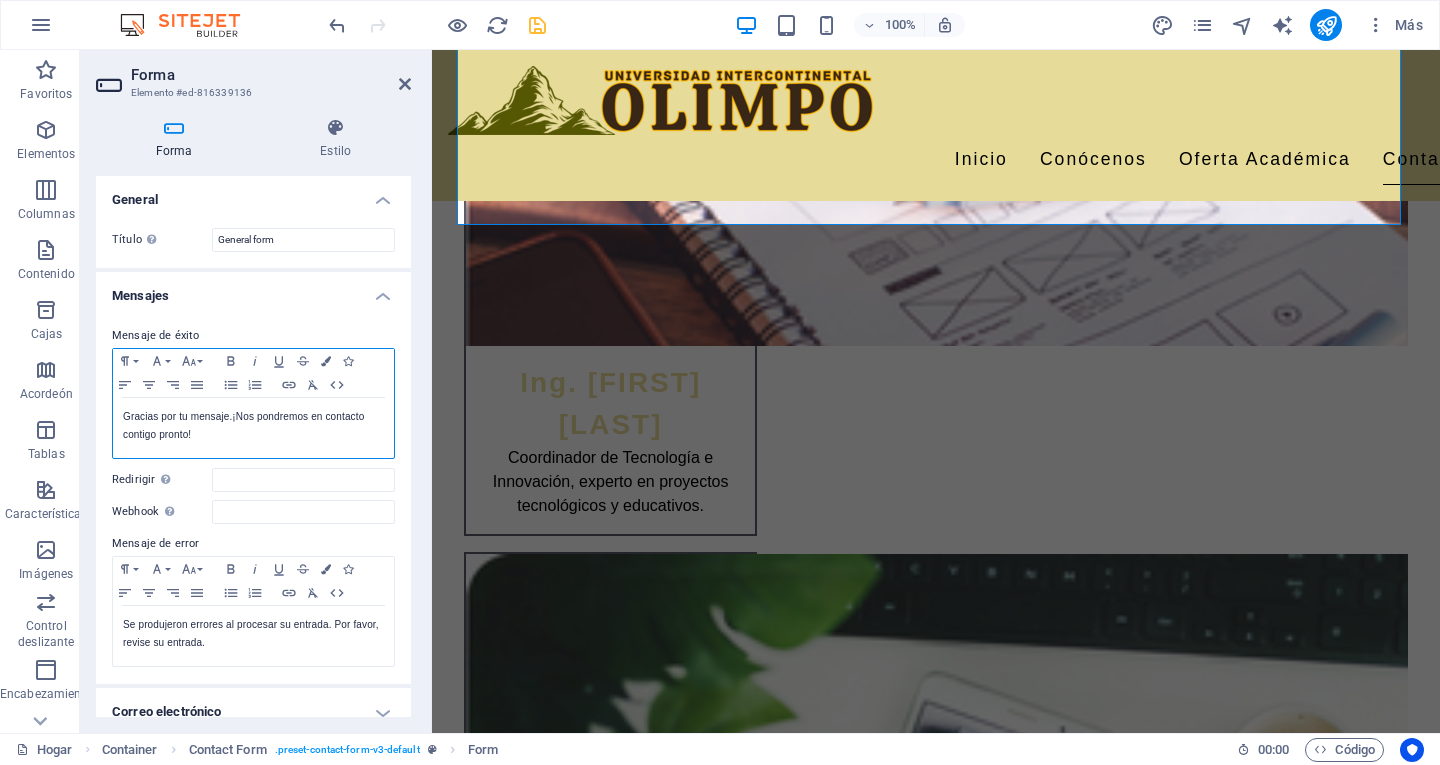 click on "Gracias por tu mensaje.  ¡Nos pondremos en contacto contigo pronto!" at bounding box center (253, 426) 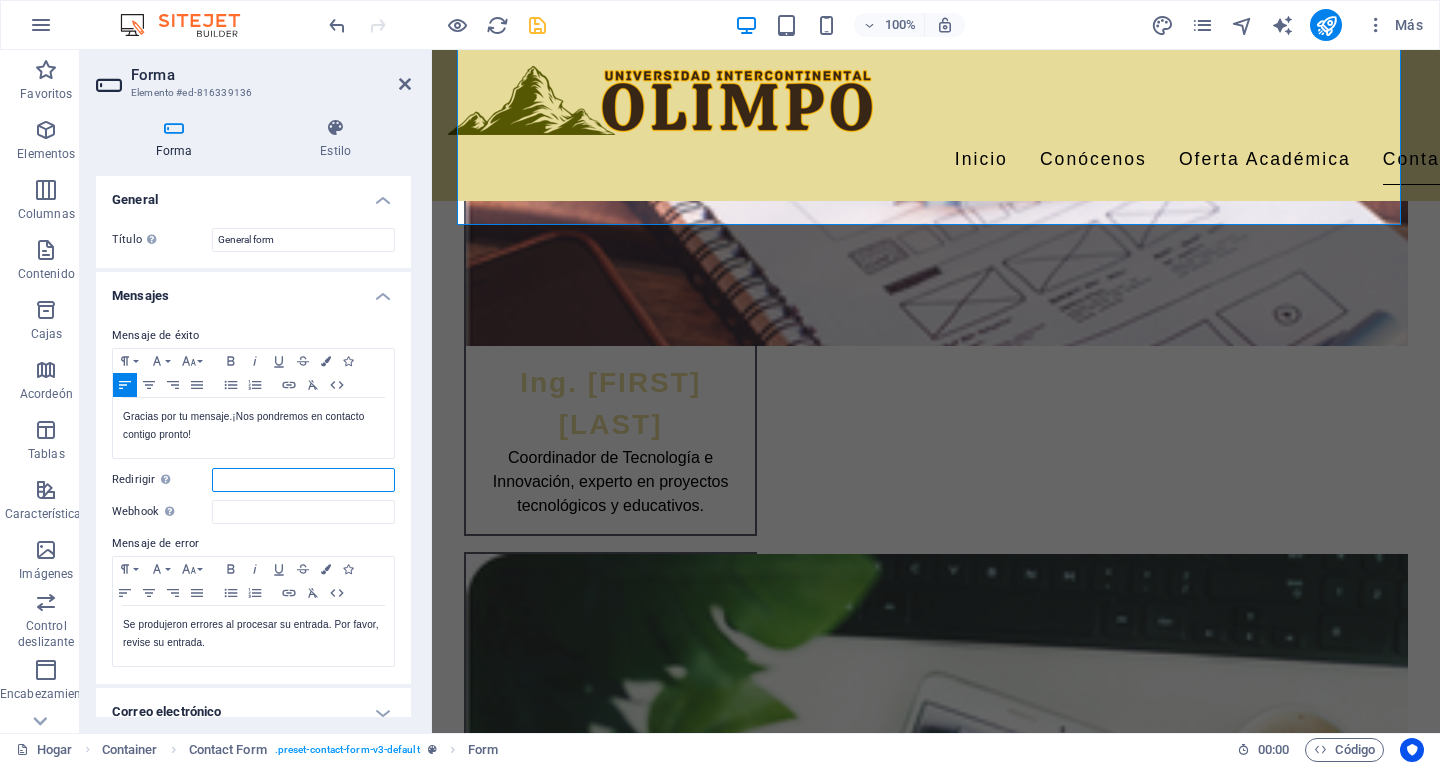 click on "Redirigir Defina un objetivo de redireccionamiento tras el envío exitoso del formulario; por ejemplo, una página de éxito." at bounding box center (303, 480) 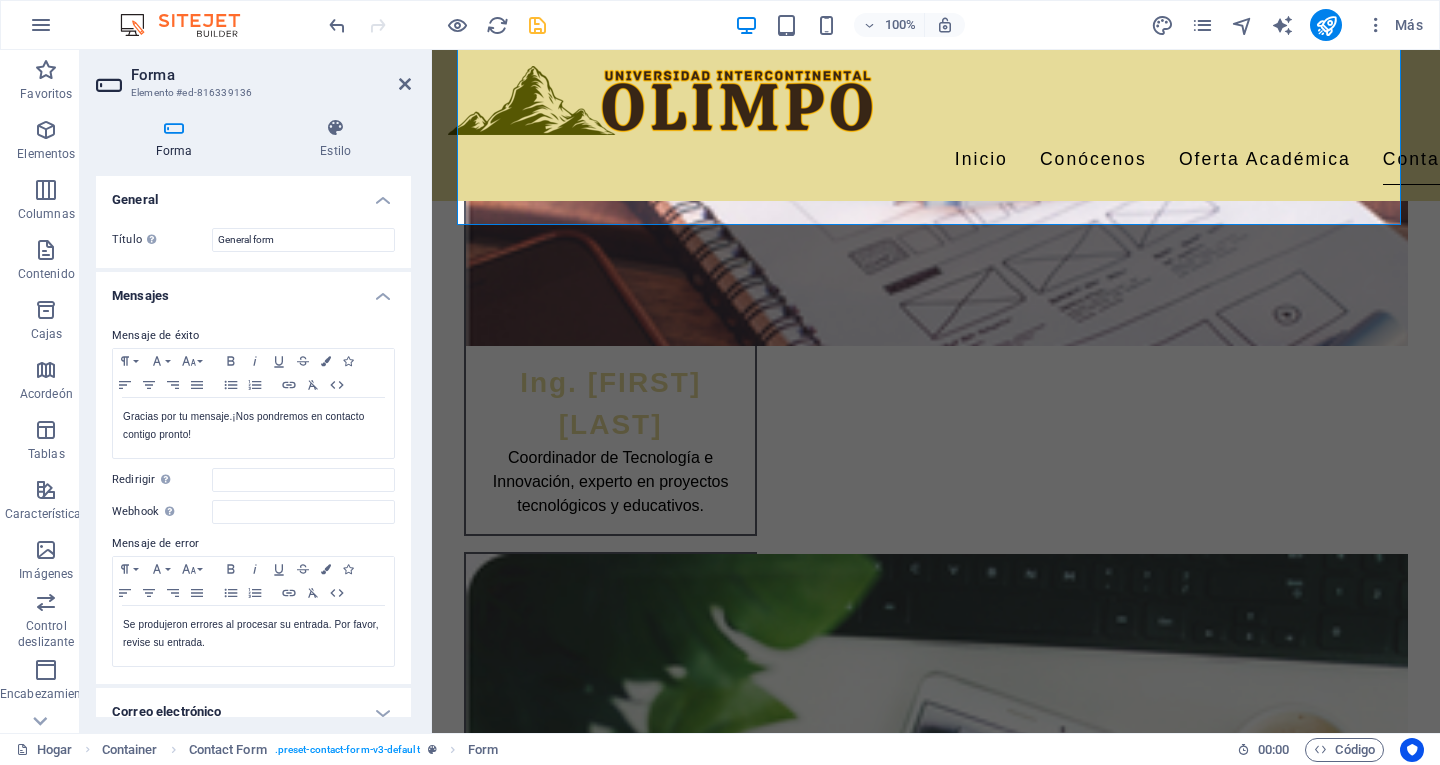 click on "Mensaje de éxito Formato de párrafo Normal Título 1 Título 2 Título 3 Título 4 Título 5 Título 6 Código Familia de fuentes Arial Georgia Impacto Tahoma Times New Roman Verdana Tamaño de fuente 8 9 10 11 12 14 18 24 30 36 48 60 72 96 Atrevido Itálico Subrayar Tachado Bandera Iconos Alinear a la izquierda Alinear al centro Alinear a la derecha Alinear y justificar Lista desordenada Lista ordenada Insertar enlace Borrar formato HTML Gracias por tu mensaje.  ¡Nos pondremos en contacto contigo pronto! Se muestra después de enviar el formulario correctamente... Redirigir Defina un objetivo de redireccionamiento tras el envío exitoso del formulario; por ejemplo, una página de éxito. Webhook Un webhook es una notificación push desde este formulario a otro servidor. Cada vez que alguien envía este formulario, los datos se envían a su servidor. Mensaje de error Formato de párrafo Normal Título 1 Título 2 Título 3 Título 4 Título 5 Título 6 Código Familia de fuentes Arial Georgia Impacto 8 9" at bounding box center (253, 496) 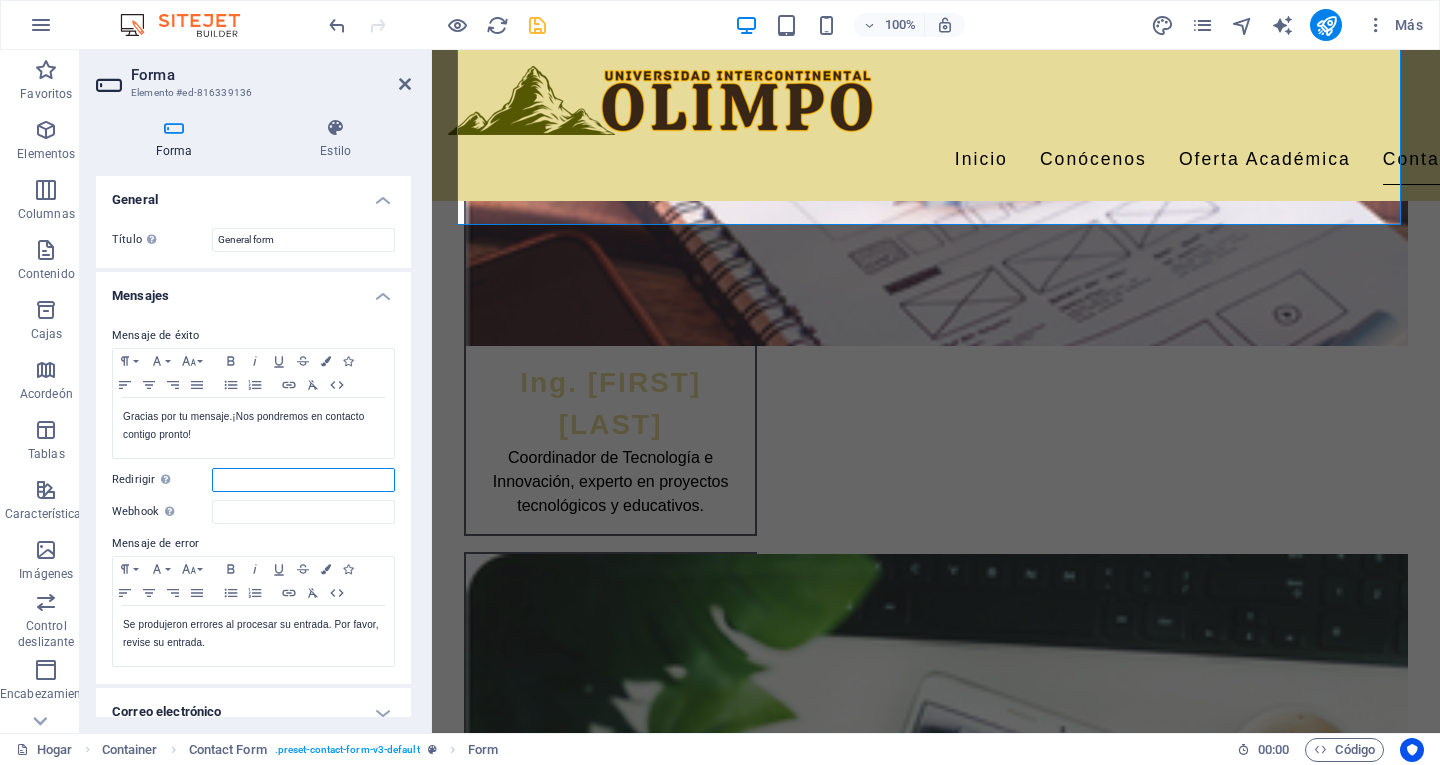 click on "Redirigir Defina un objetivo de redireccionamiento tras el envío exitoso del formulario; por ejemplo, una página de éxito." at bounding box center (303, 480) 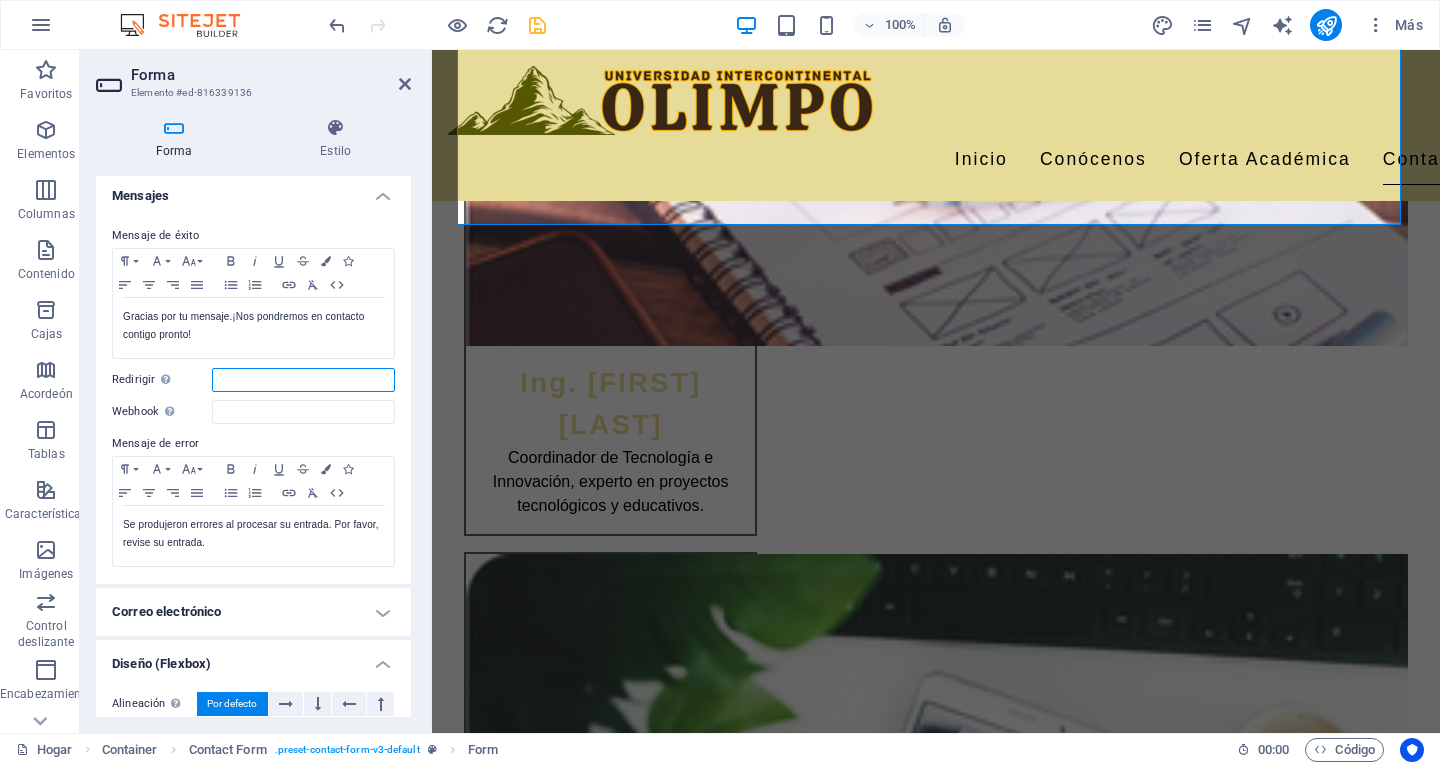 scroll, scrollTop: 0, scrollLeft: 0, axis: both 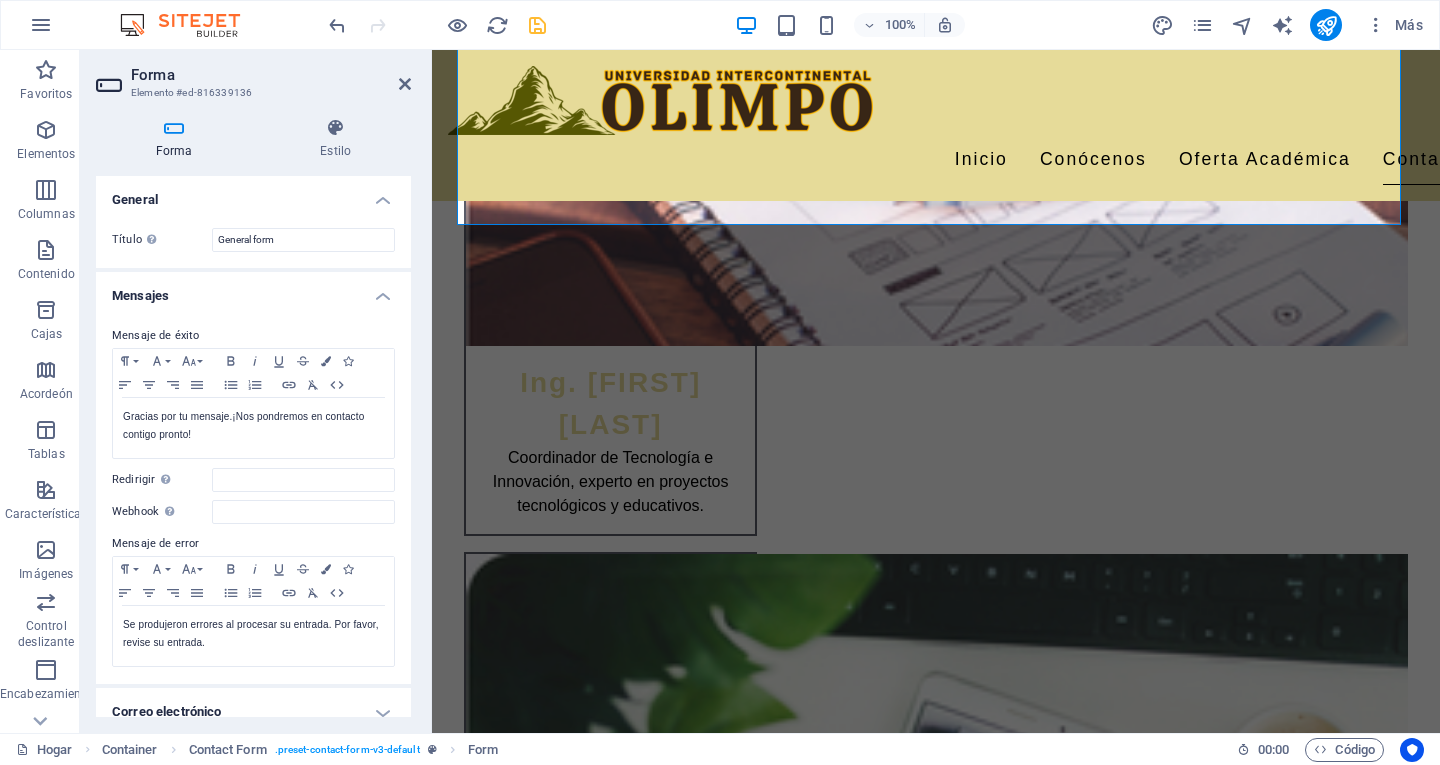 click on "Mensajes" at bounding box center (253, 290) 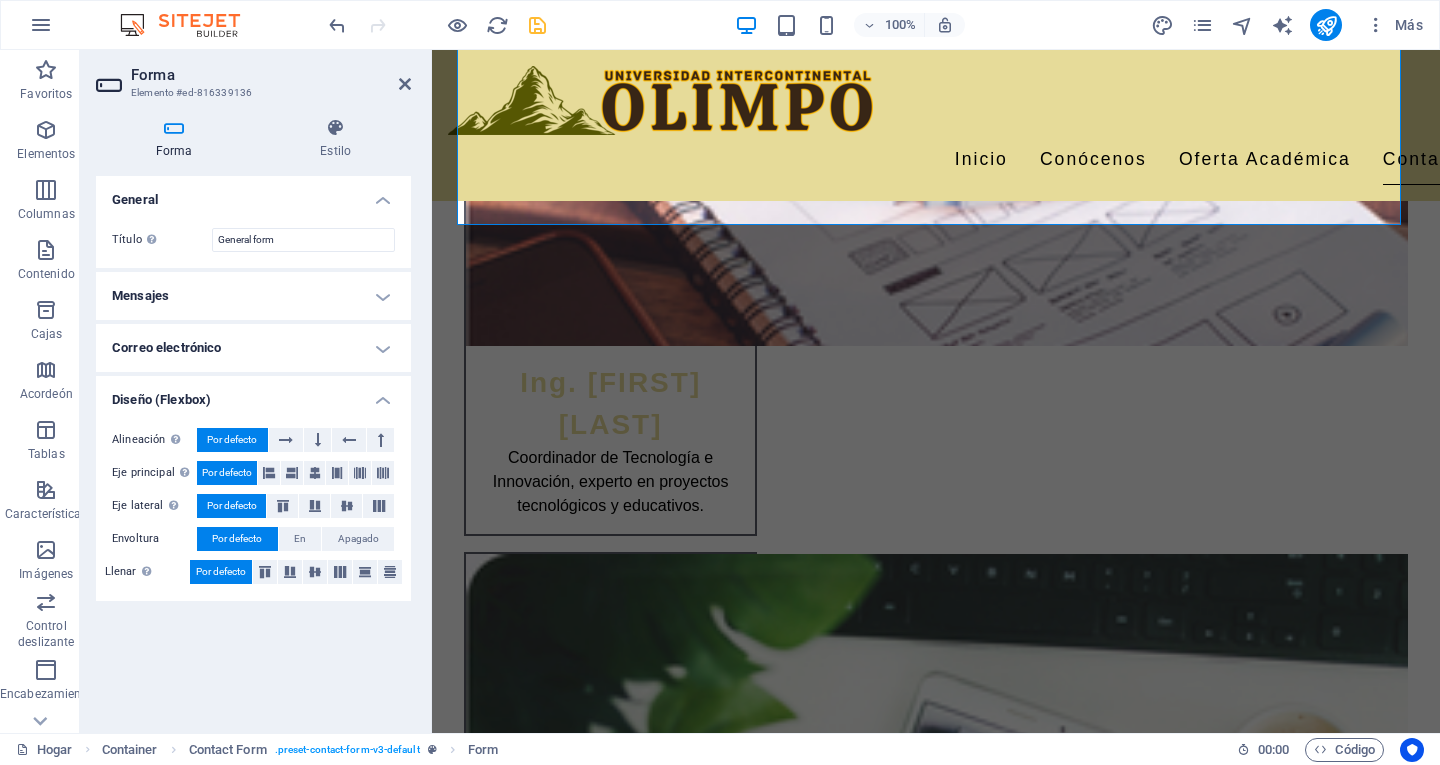 click on "Correo electrónico" at bounding box center (253, 348) 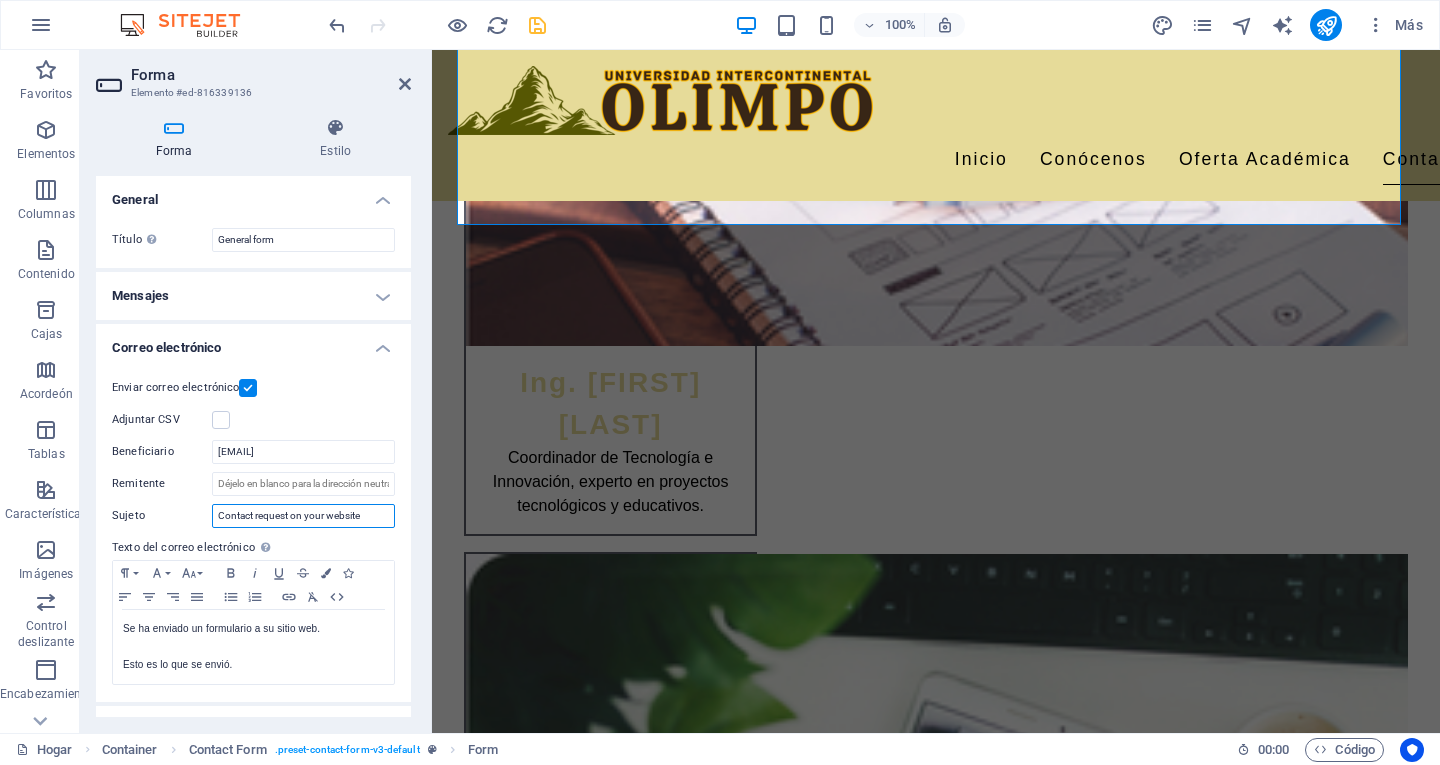 click on "Contact request on your website" at bounding box center [303, 516] 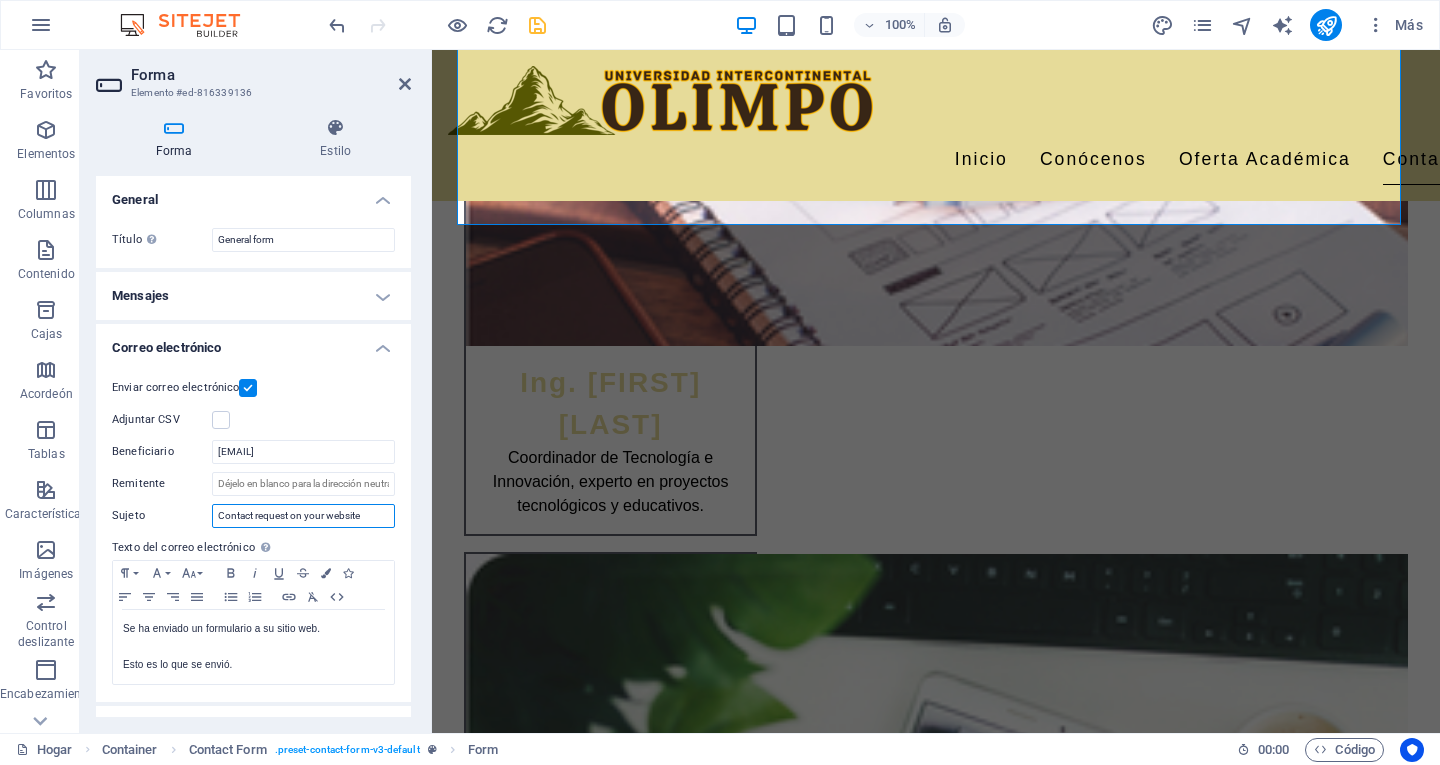 drag, startPoint x: 367, startPoint y: 515, endPoint x: 181, endPoint y: 506, distance: 186.21762 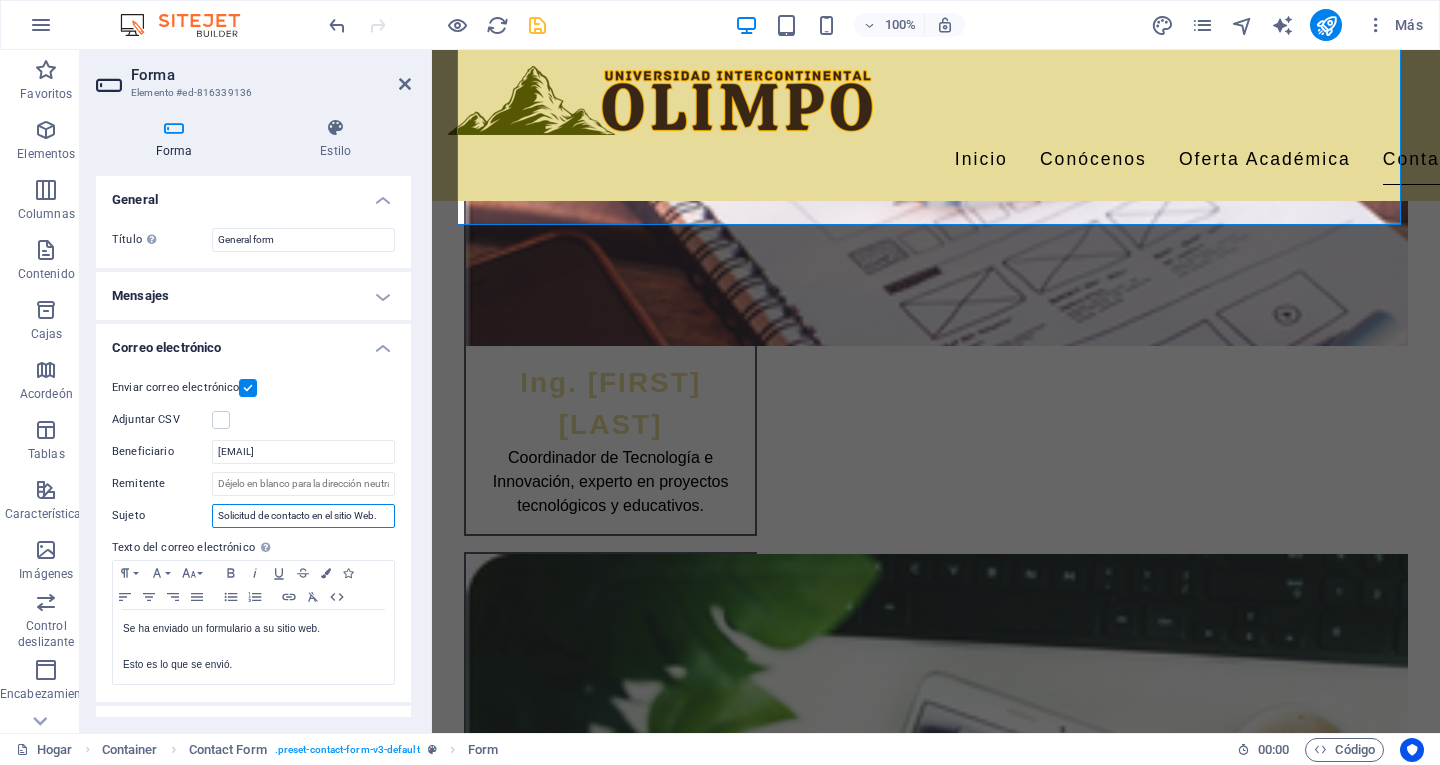 type on "Solicitud de contacto en el sitio Web." 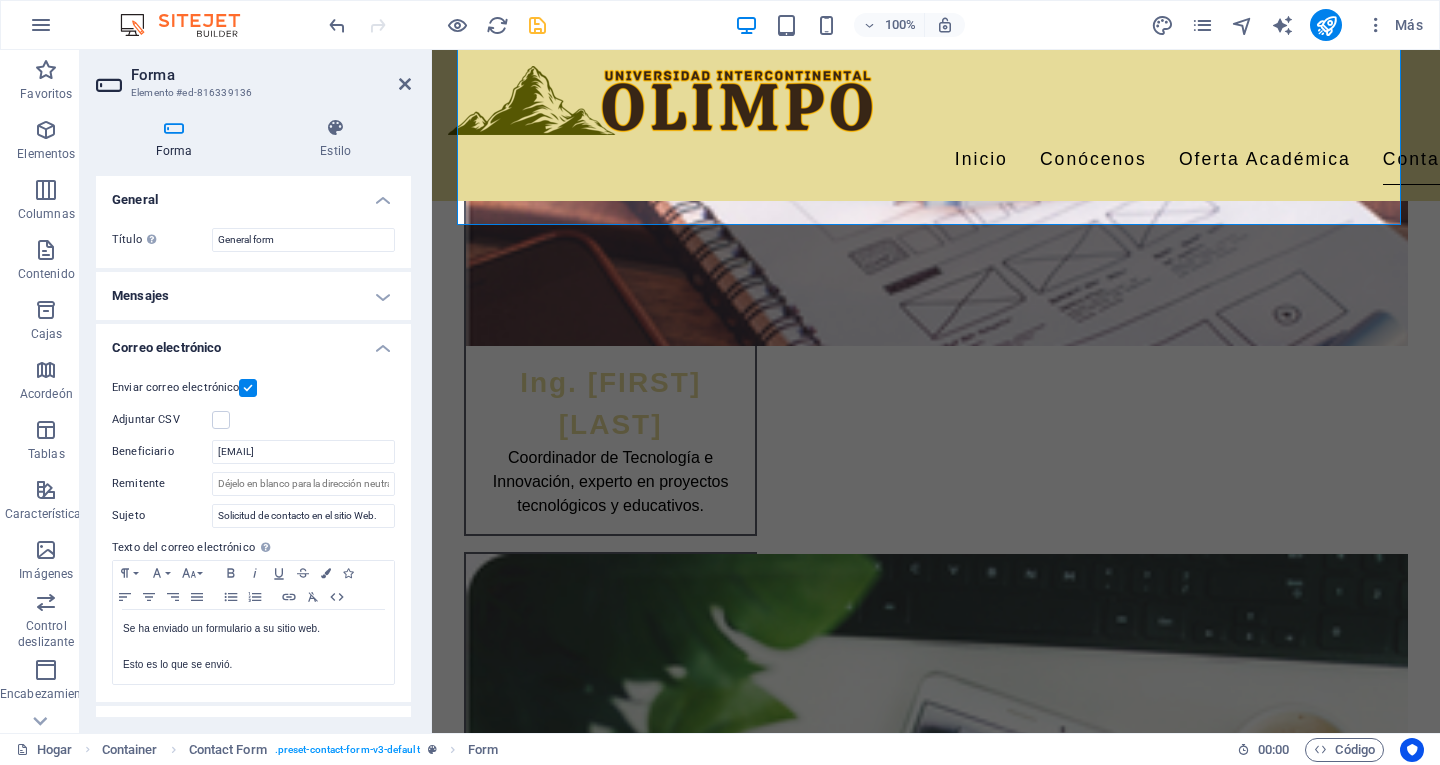 click on "Remitente" at bounding box center (162, 484) 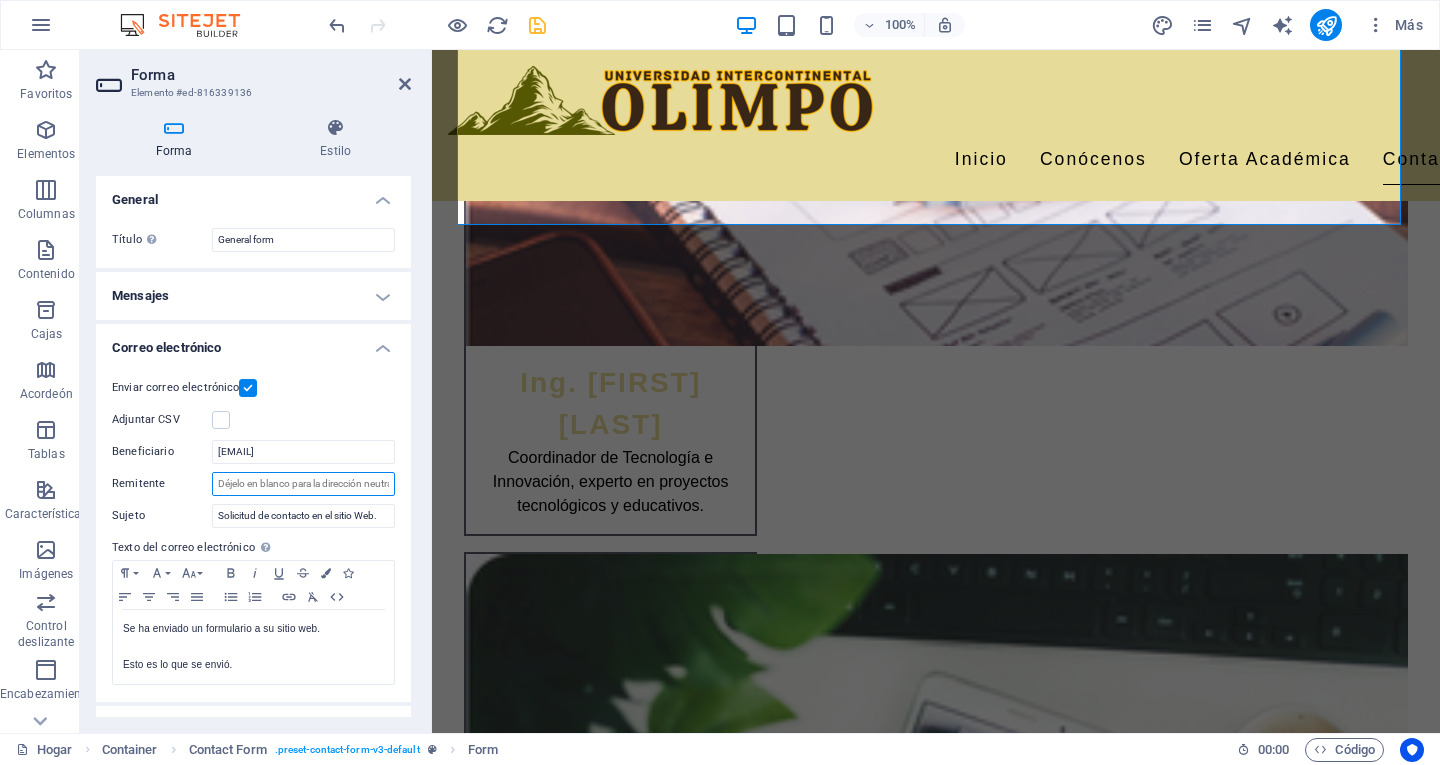 click on "Remitente" at bounding box center (303, 484) 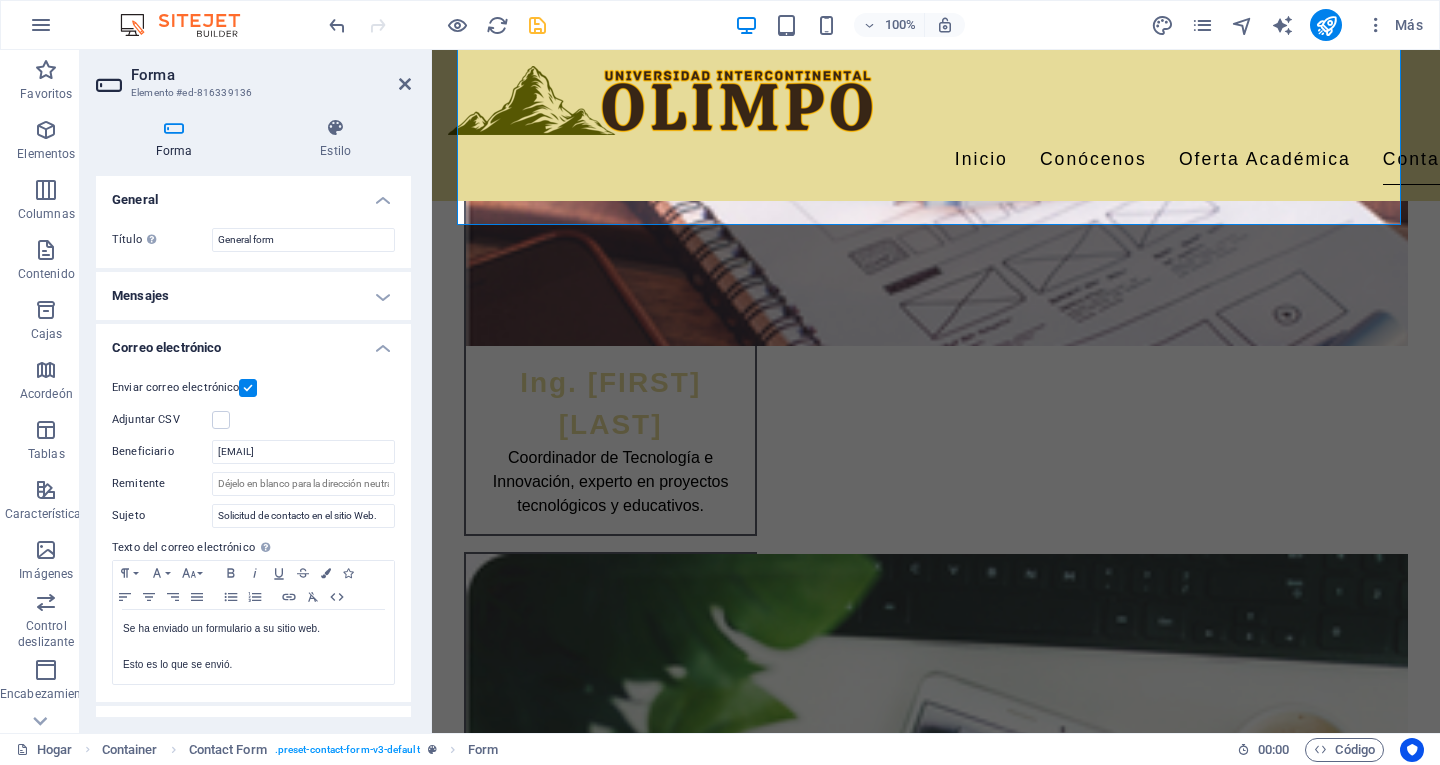 click on "100% Más" at bounding box center (878, 25) 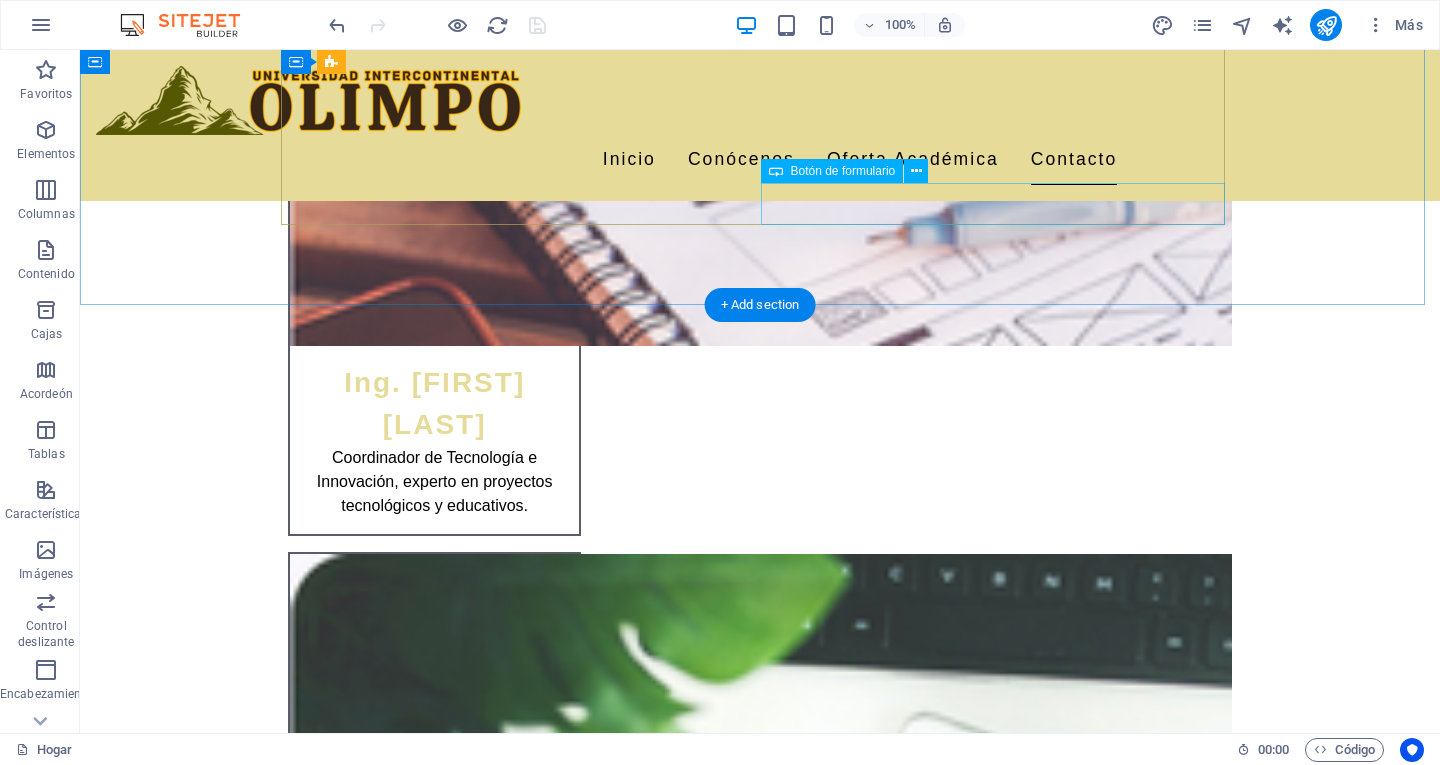 click on "Enviar mensaje" 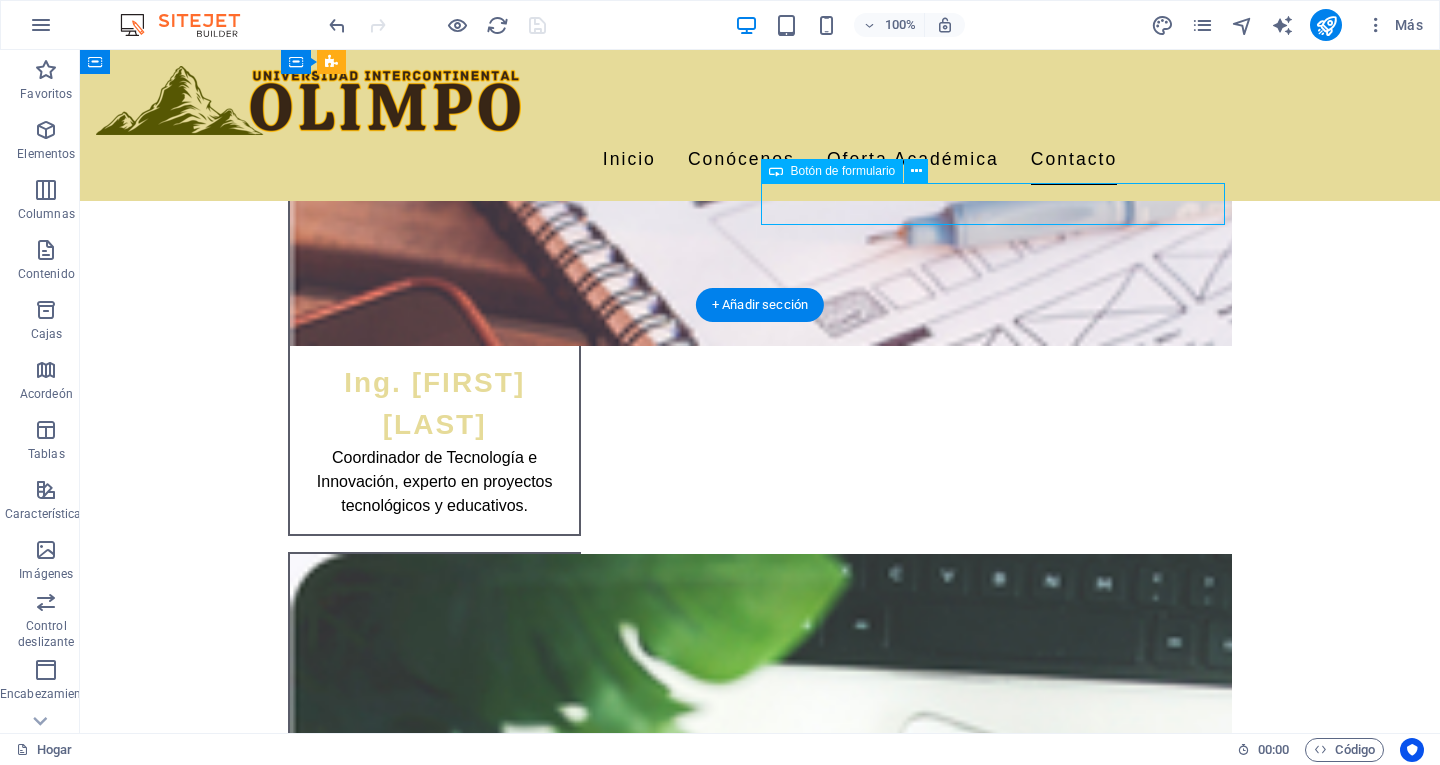 click on "Enviar mensaje" 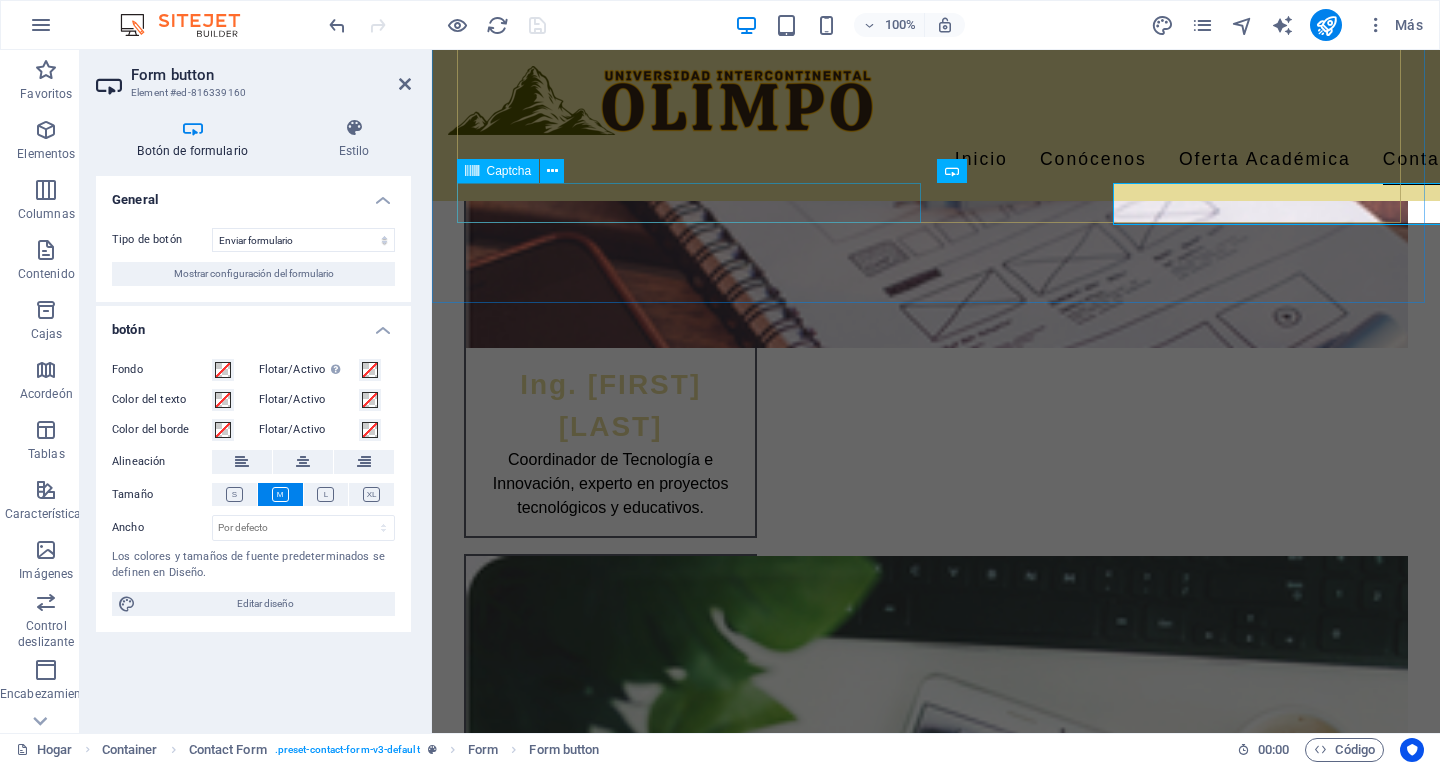 scroll, scrollTop: 3973, scrollLeft: 0, axis: vertical 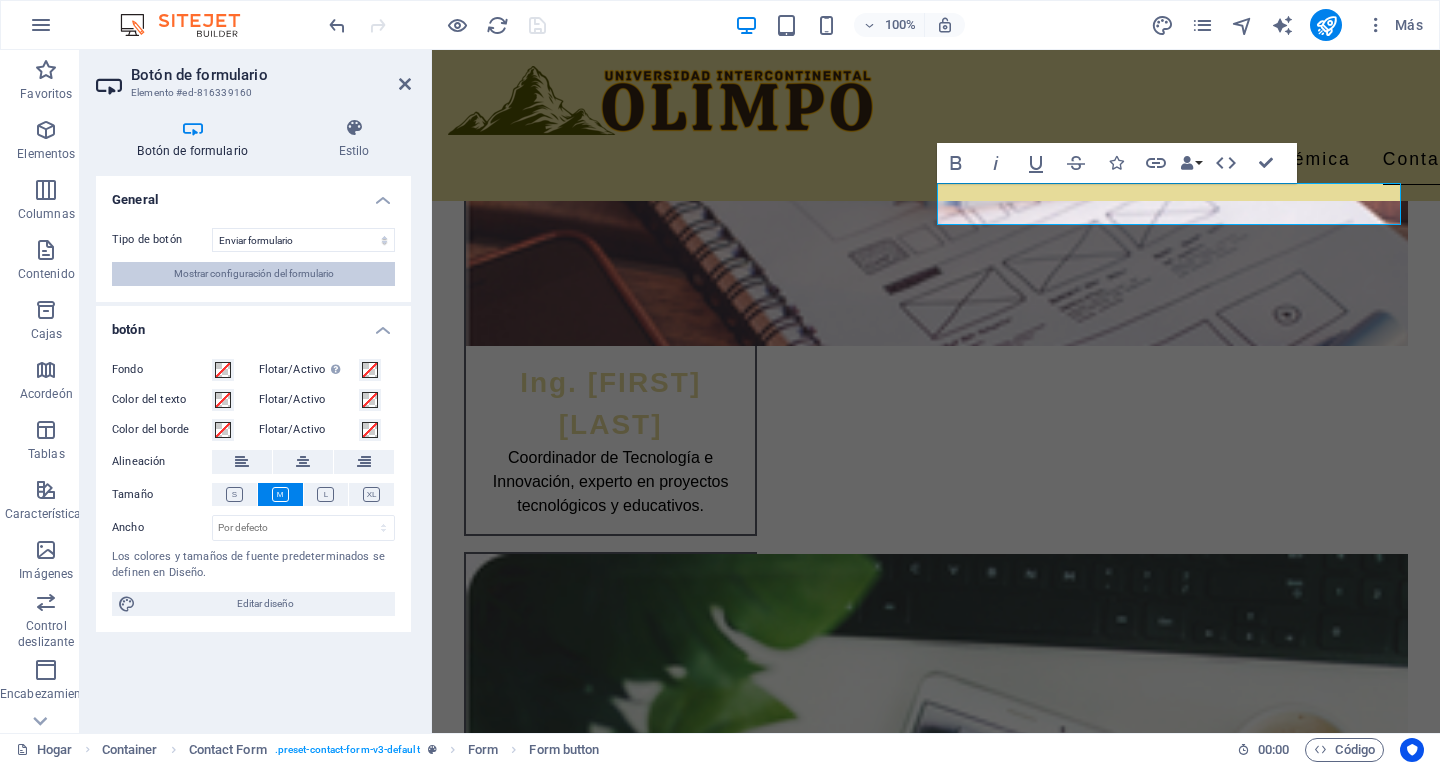 click on "Mostrar configuración del formulario" at bounding box center [254, 273] 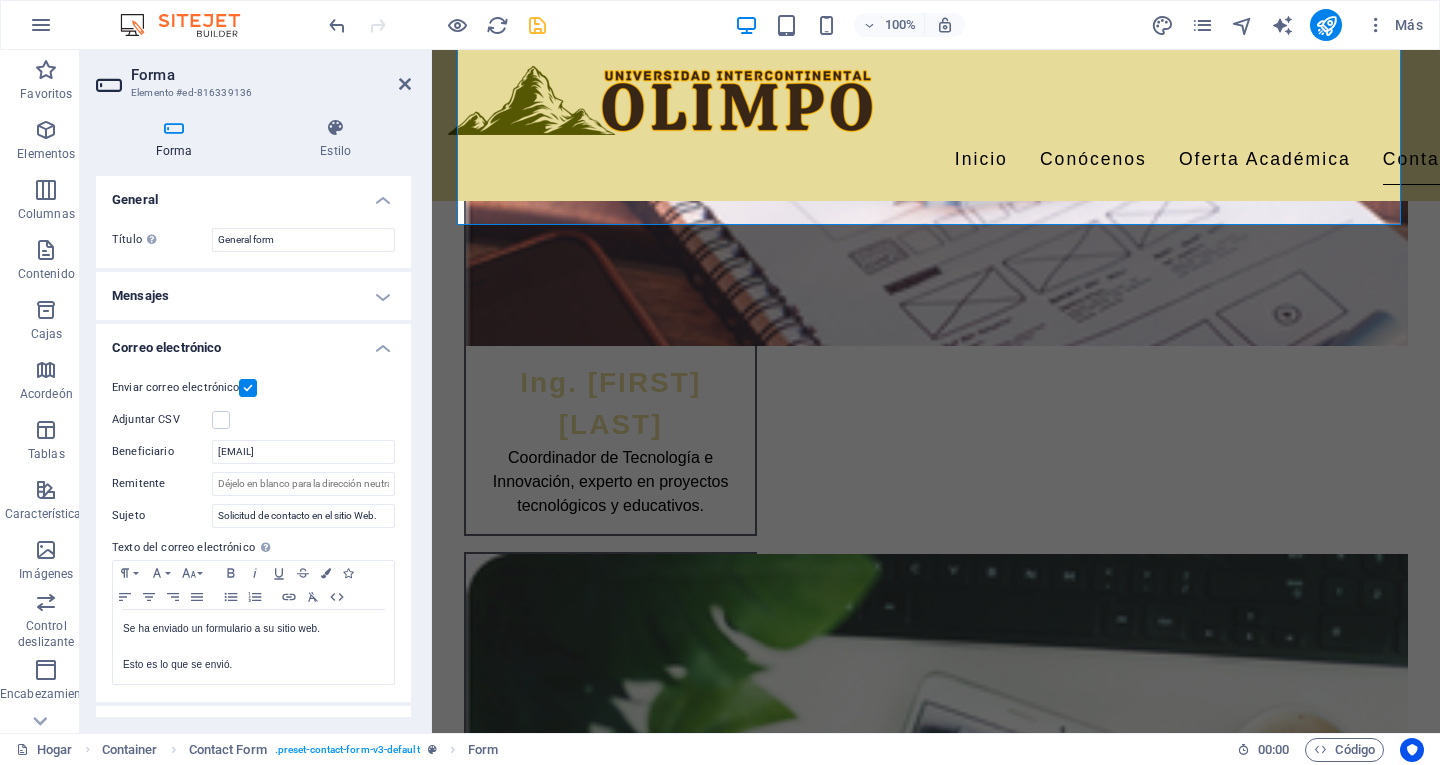 click on "Adjuntar CSV" at bounding box center [253, 420] 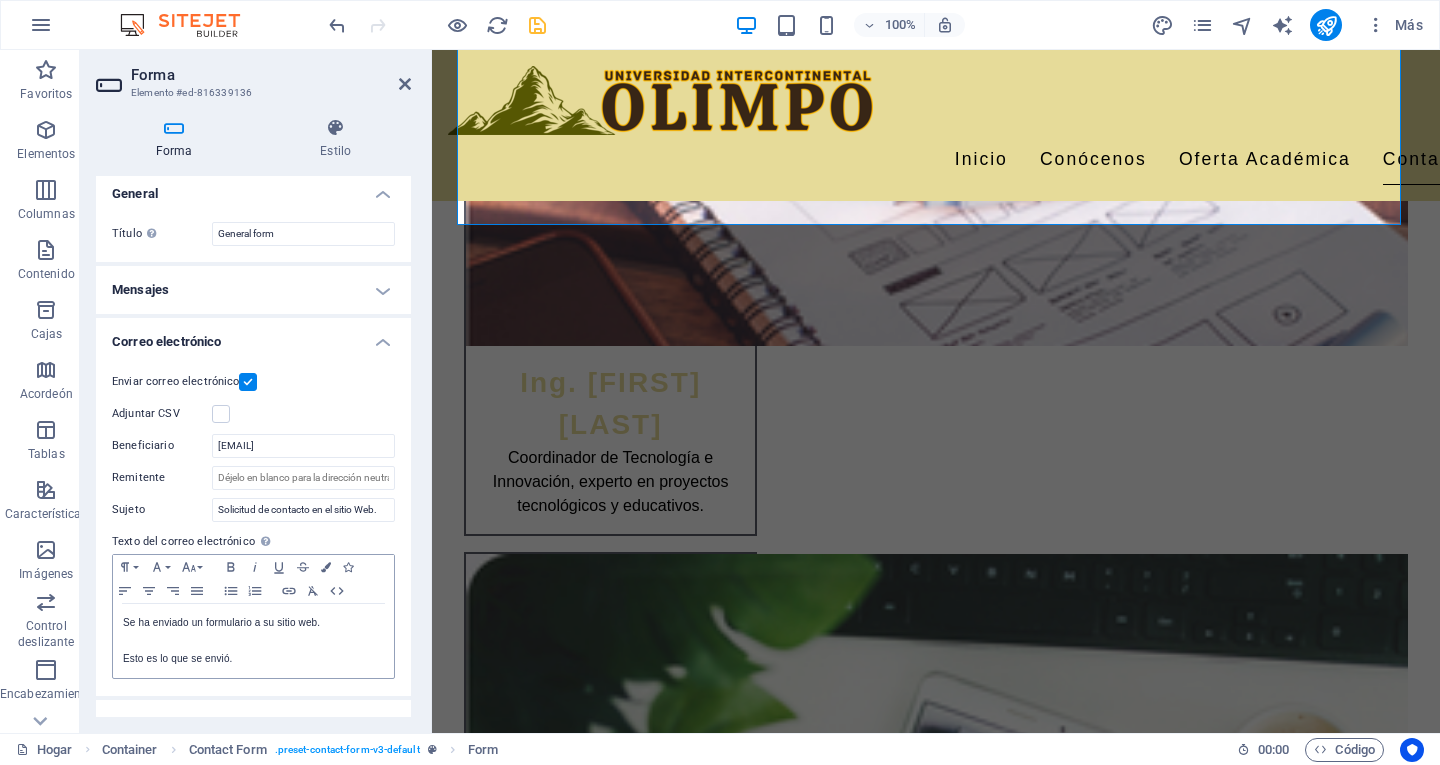 scroll, scrollTop: 0, scrollLeft: 0, axis: both 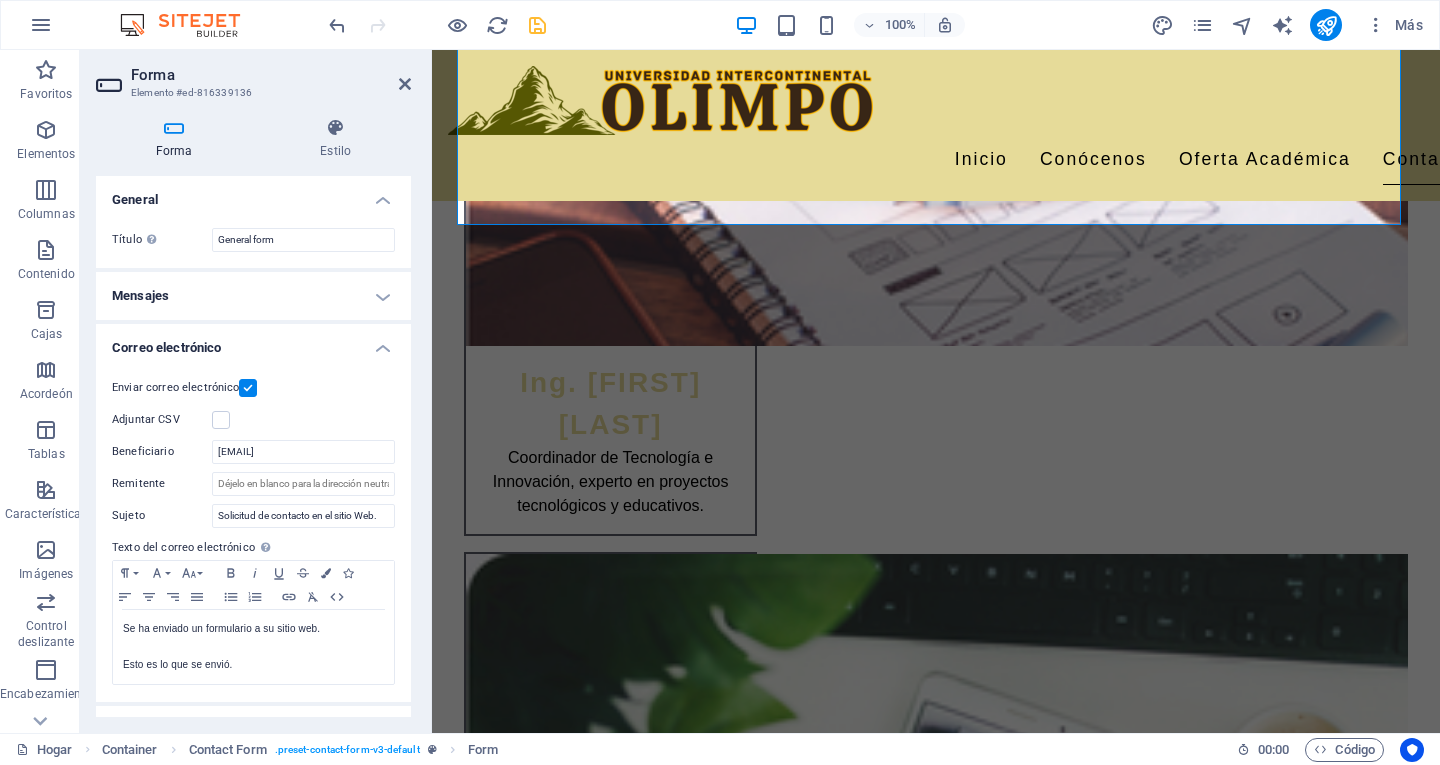click on "Correo electrónico" at bounding box center (253, 342) 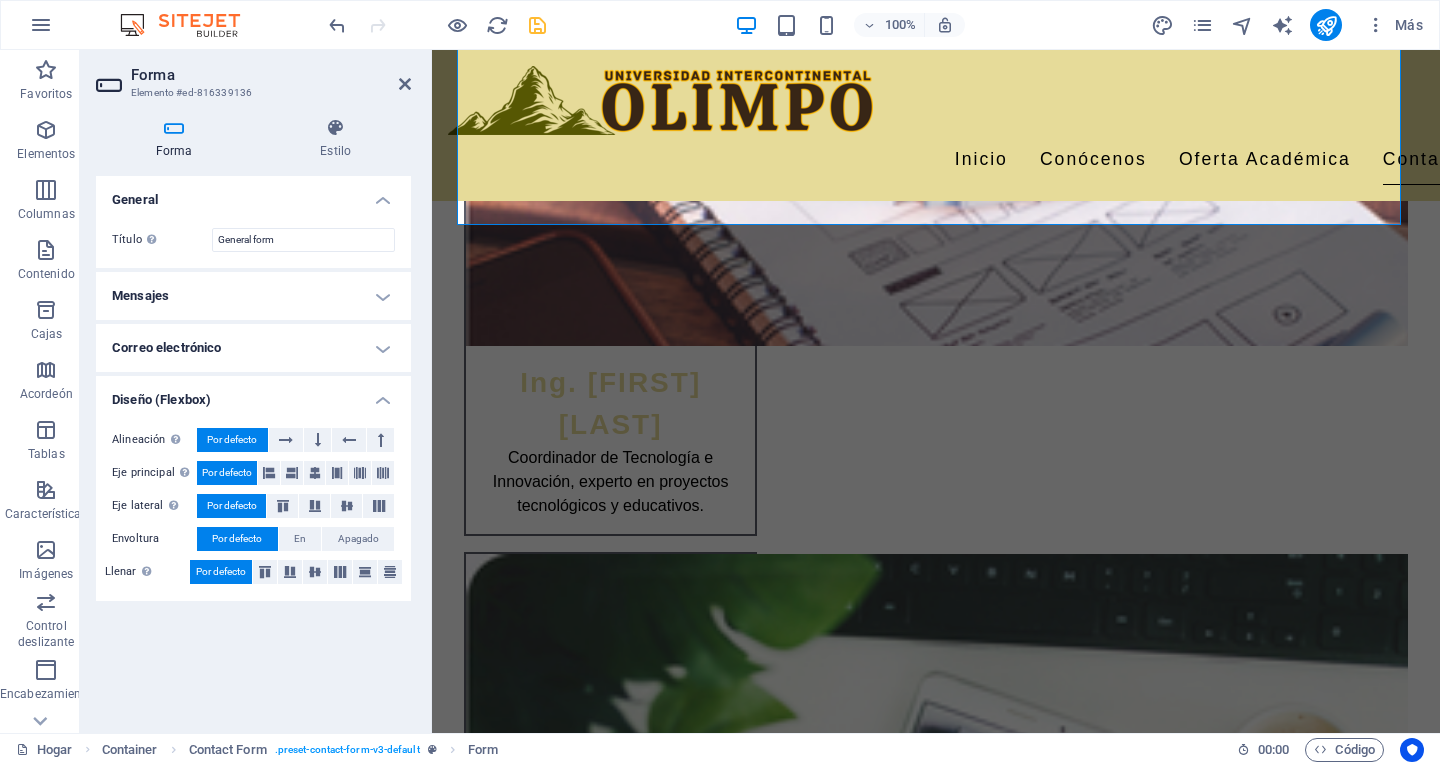 click on "Mensajes" at bounding box center (253, 296) 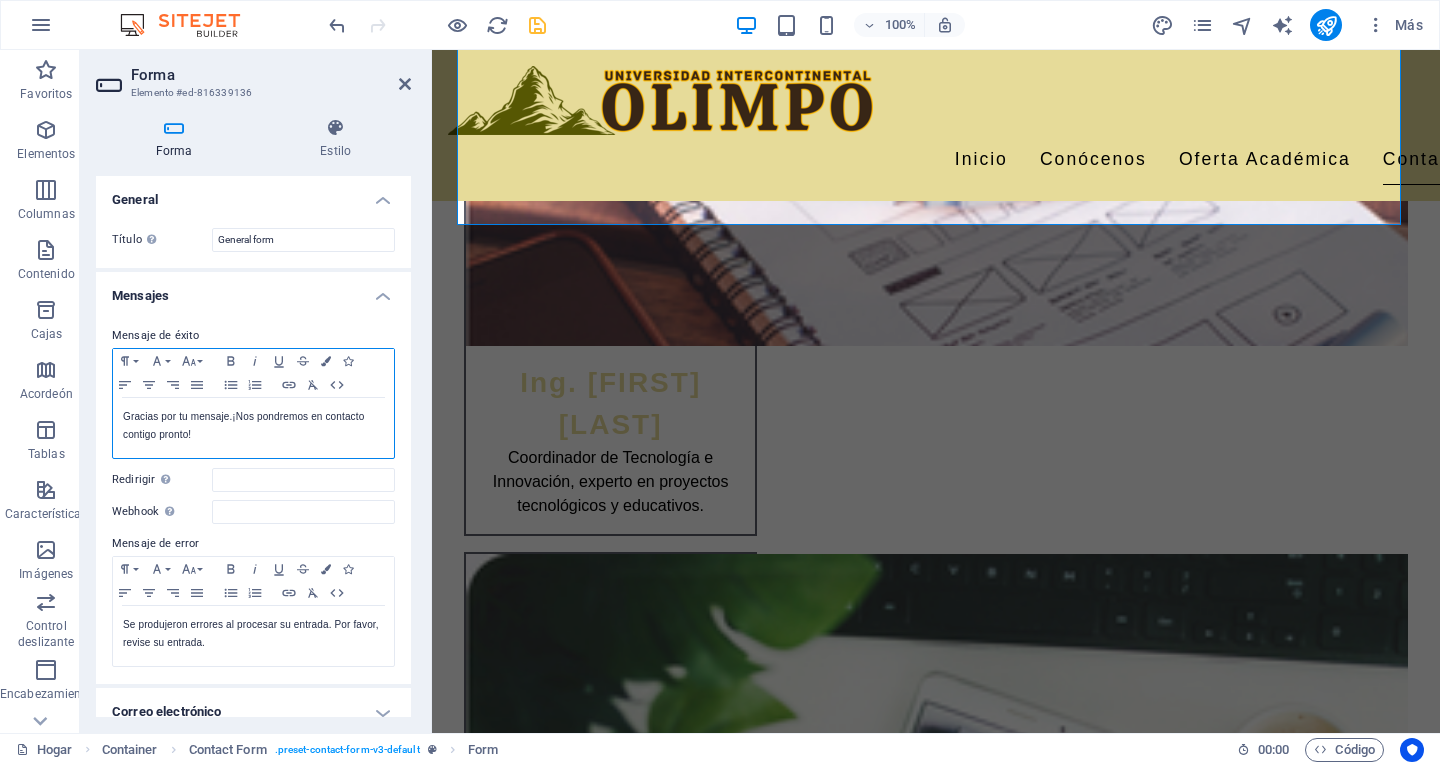 click on "Gracias por tu mensaje.  ¡Nos pondremos en contacto contigo pronto!" at bounding box center (243, 425) 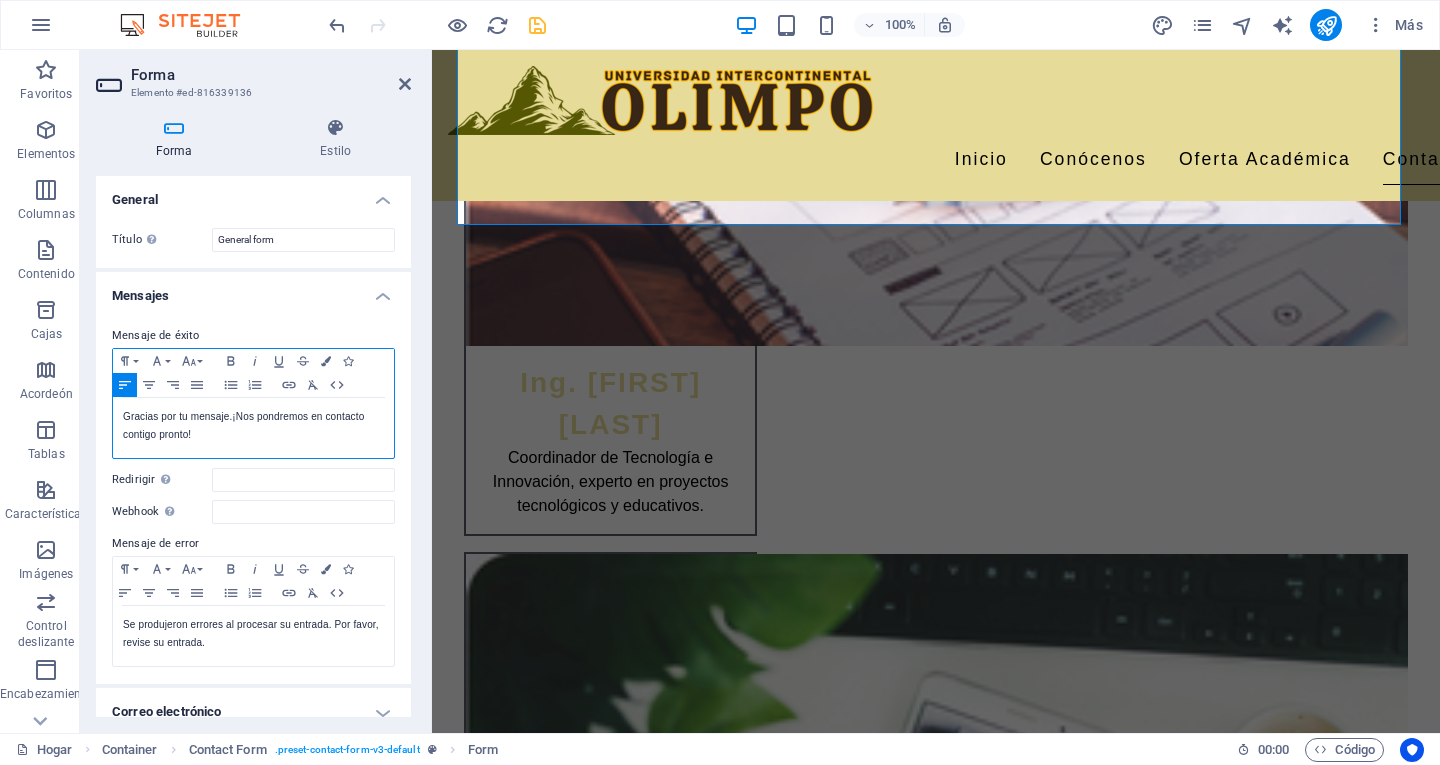 type 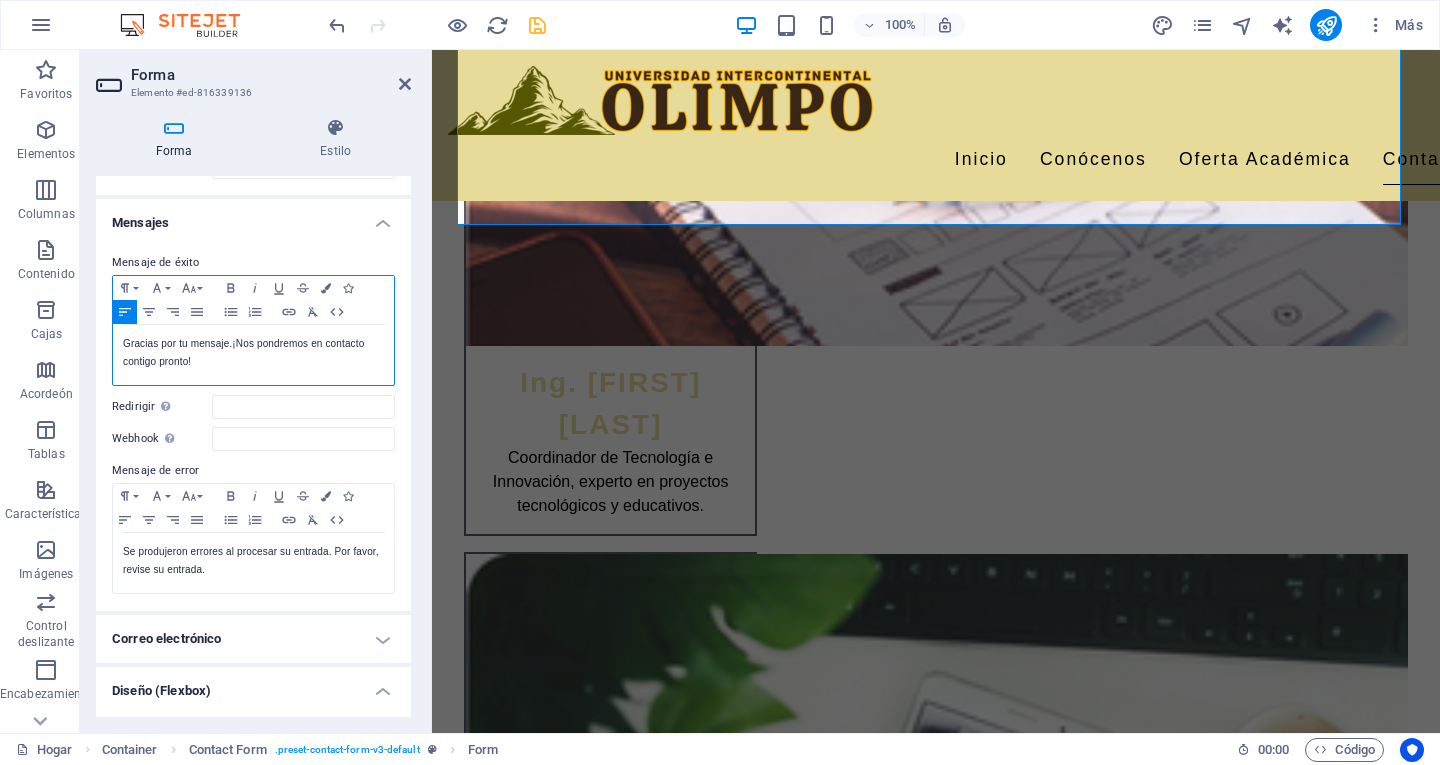 scroll, scrollTop: 0, scrollLeft: 0, axis: both 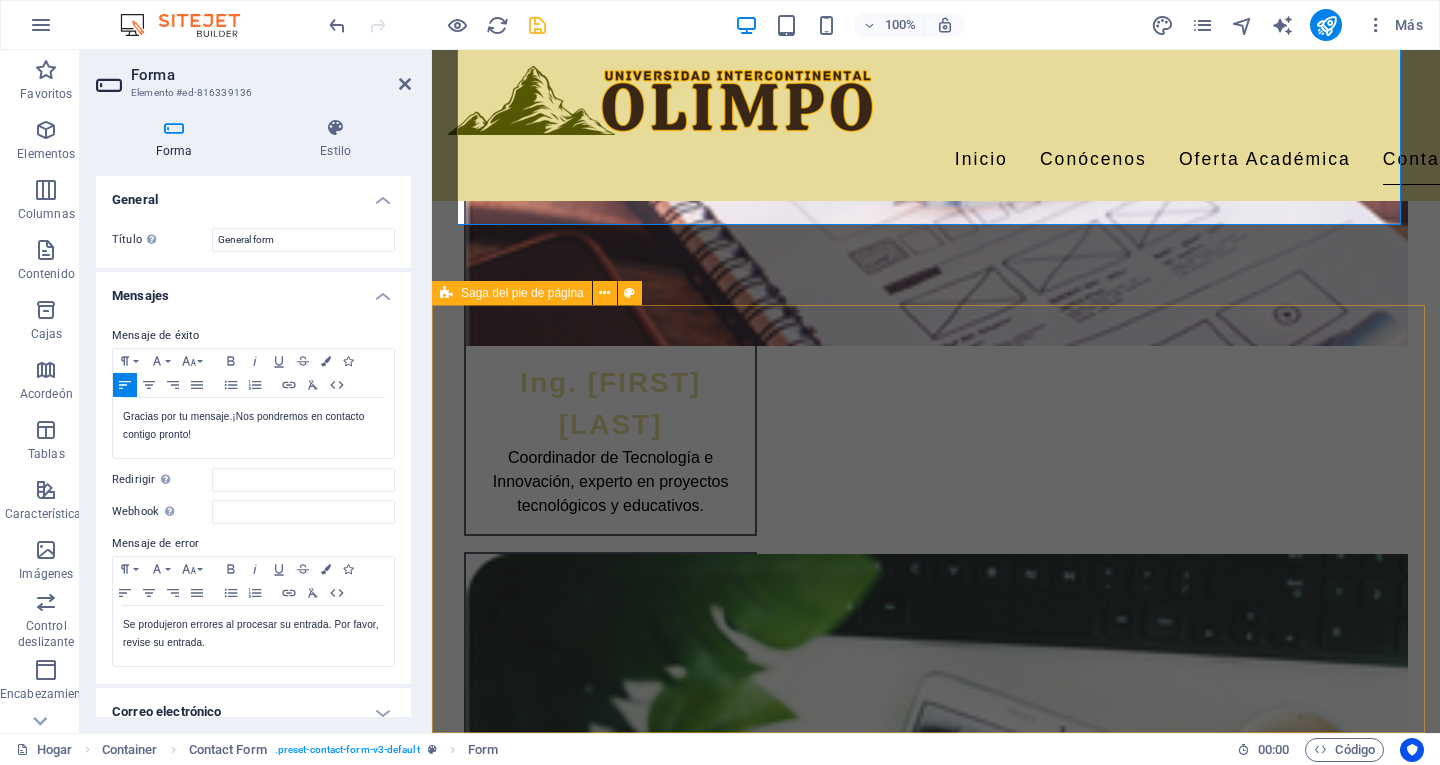 click on "Estamos aquí para ayudarte Pregunta por nuestras becas y promociones, además de horarios y fechas de apertura de nuevos grupos. Pregunta por nuestras becas y promociones, además de horarios y fechas de apertura de nuevos grupos   He leído y comprendido la política de privacidad. ¿Ilegible? Cargar nuevo Enviar mensaje" at bounding box center [936, 2318] 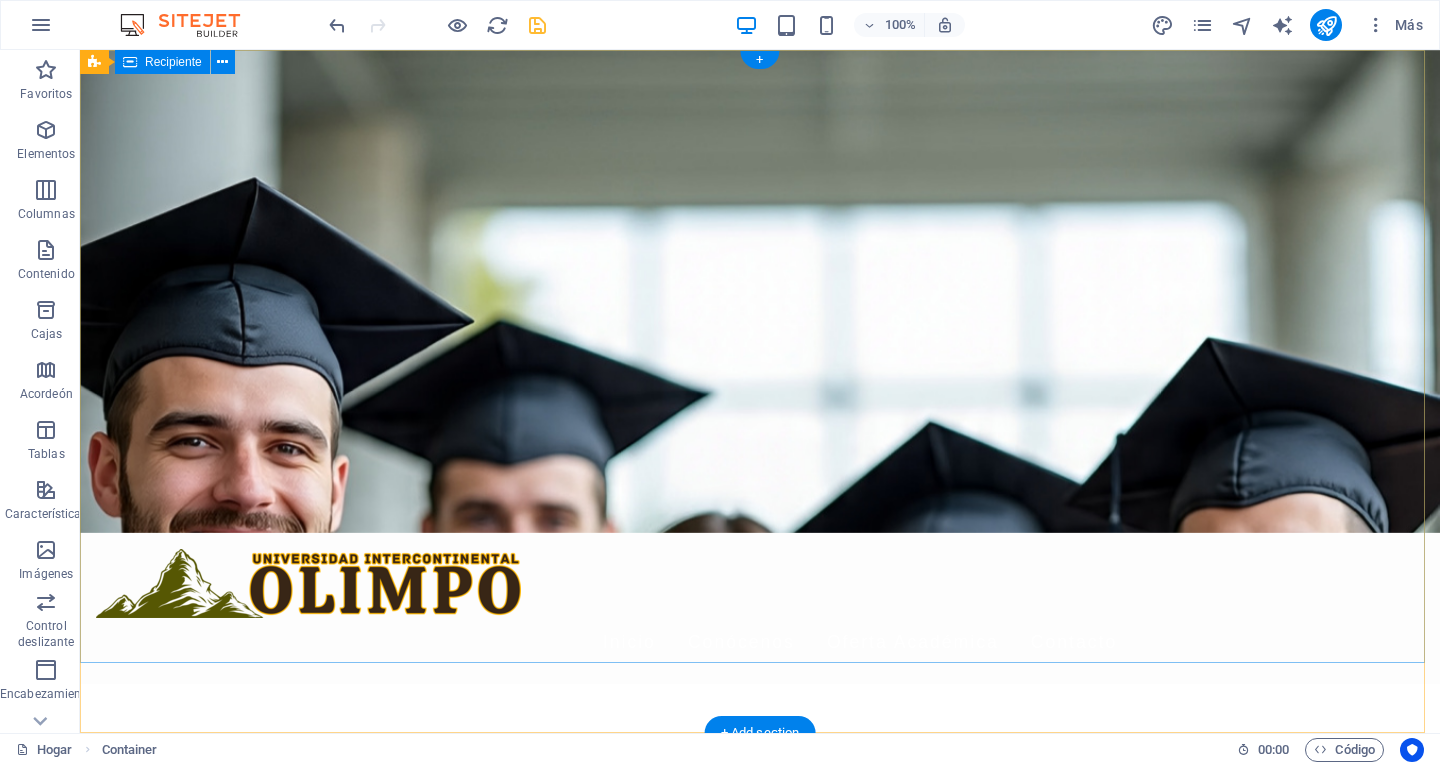 scroll, scrollTop: 0, scrollLeft: 0, axis: both 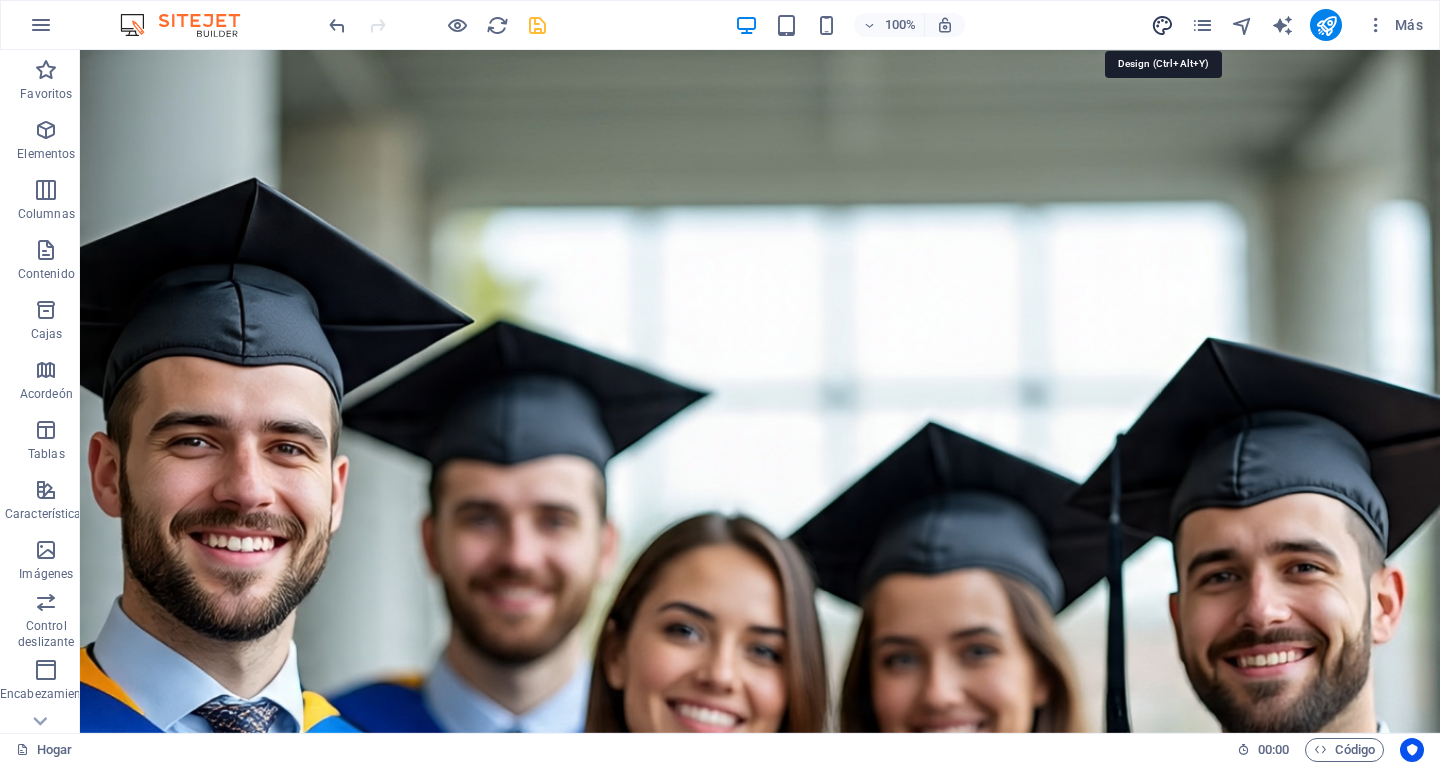 click at bounding box center [1162, 25] 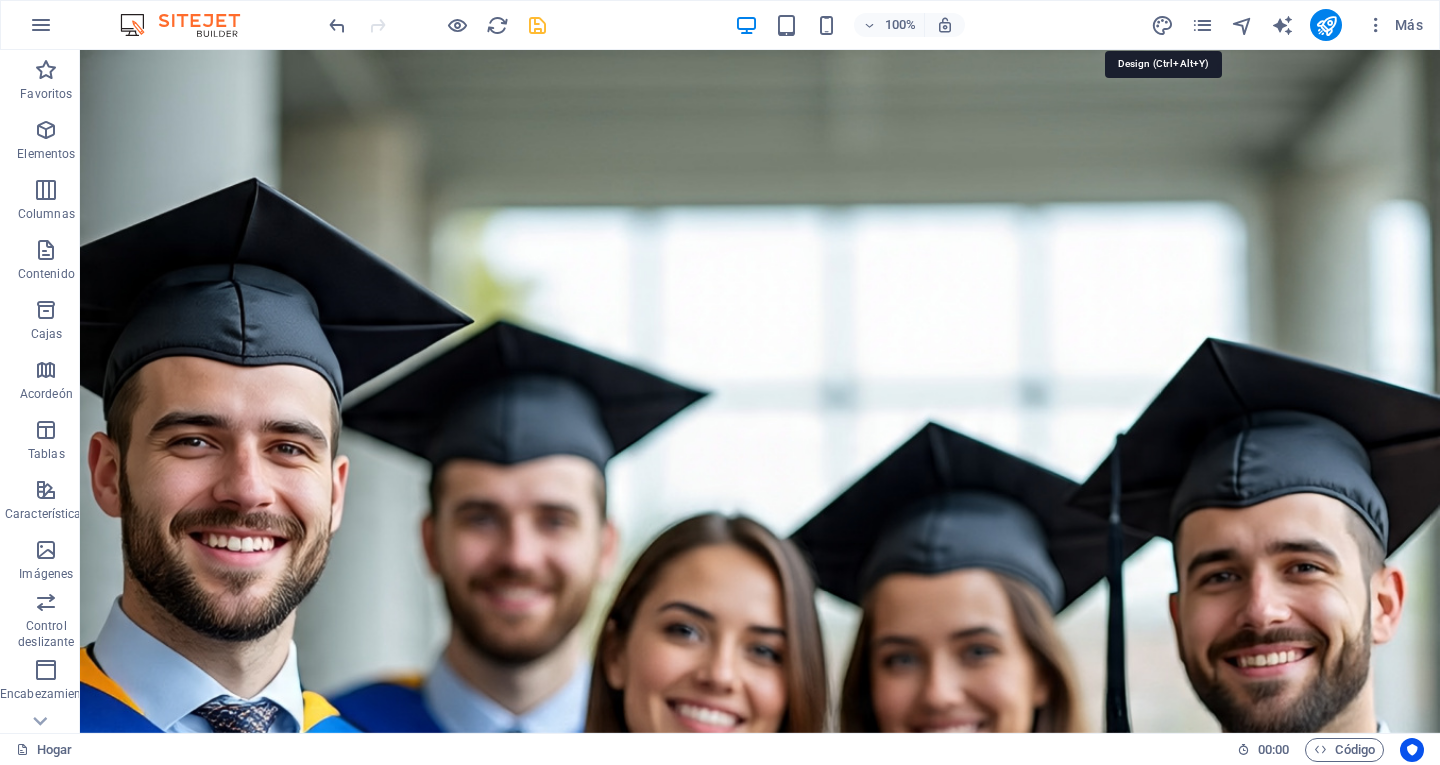 select on "px" 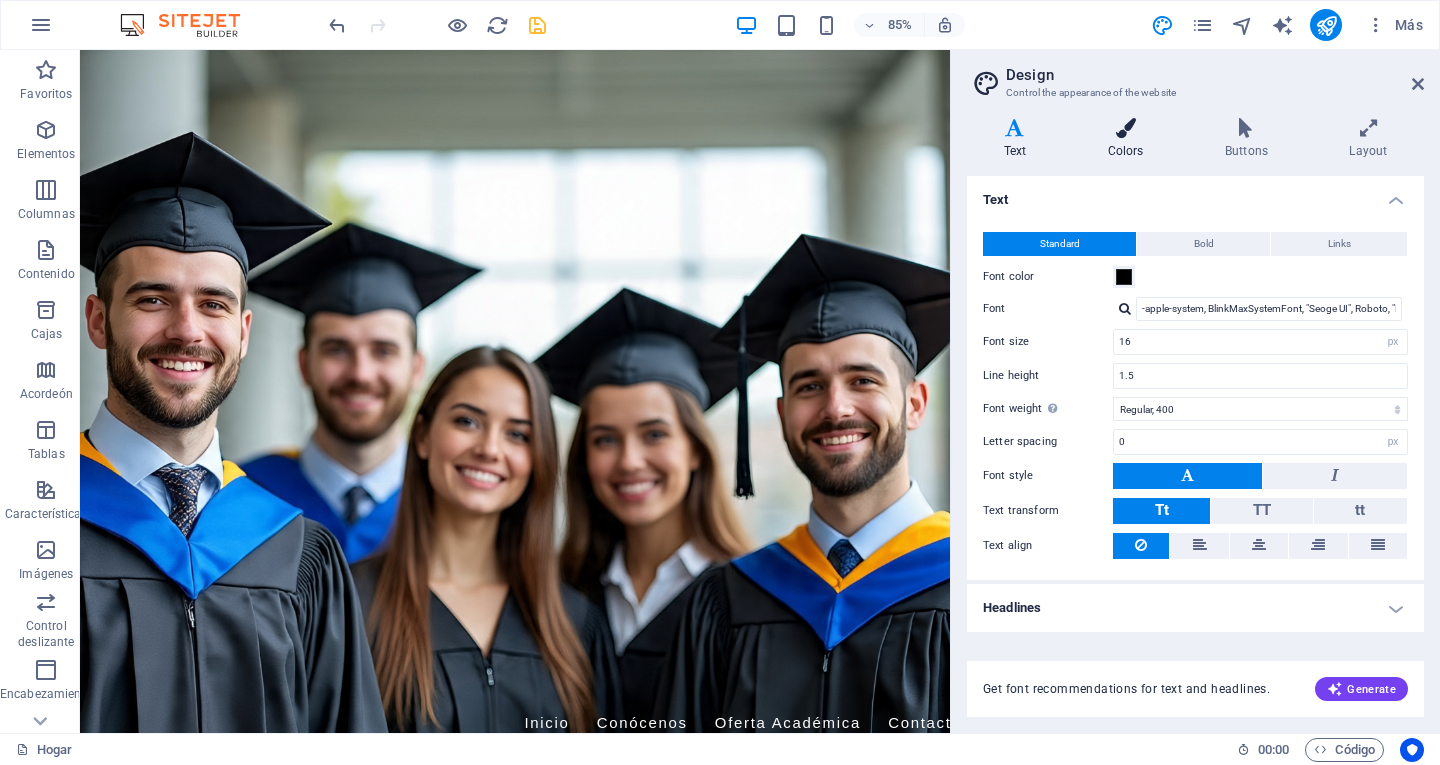 click on "Colors" at bounding box center (1129, 139) 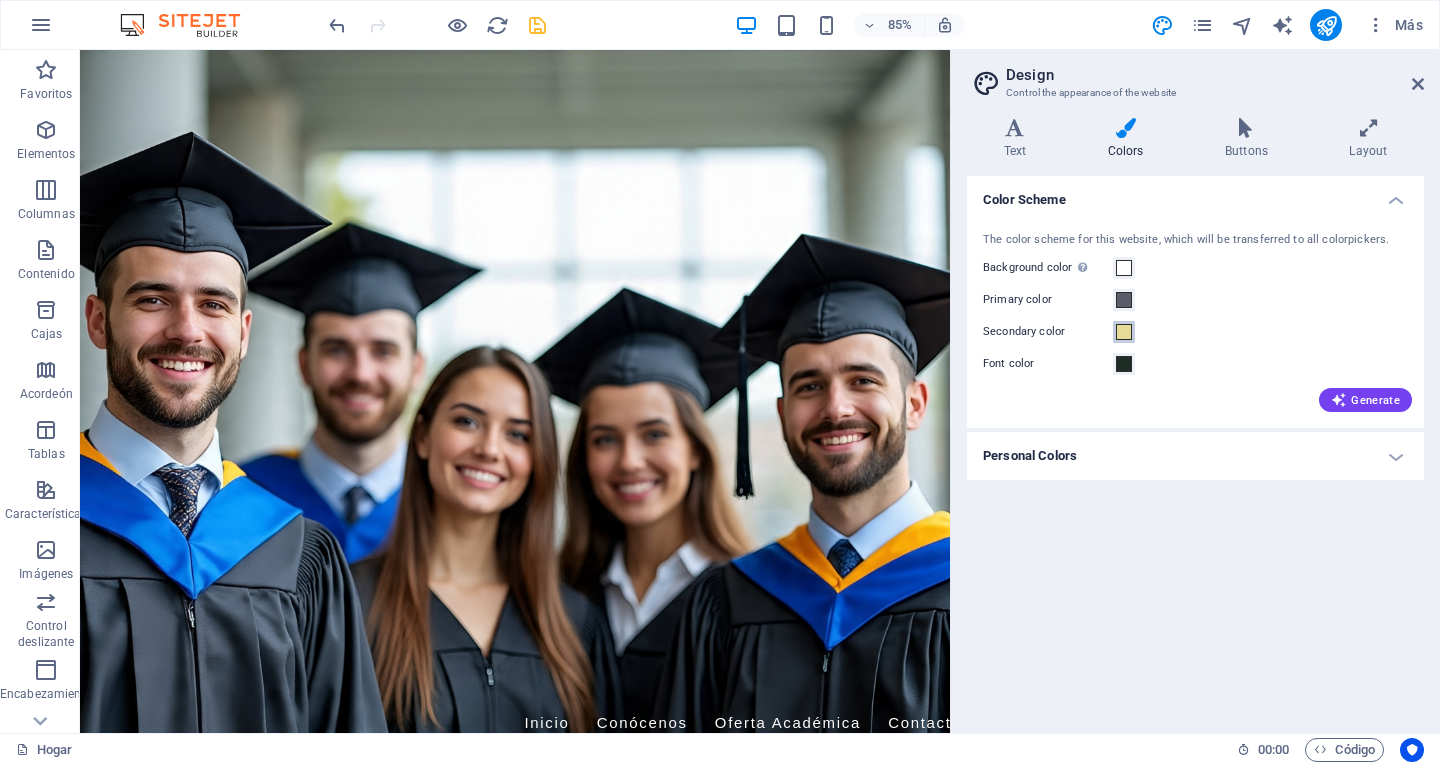 click at bounding box center [1124, 332] 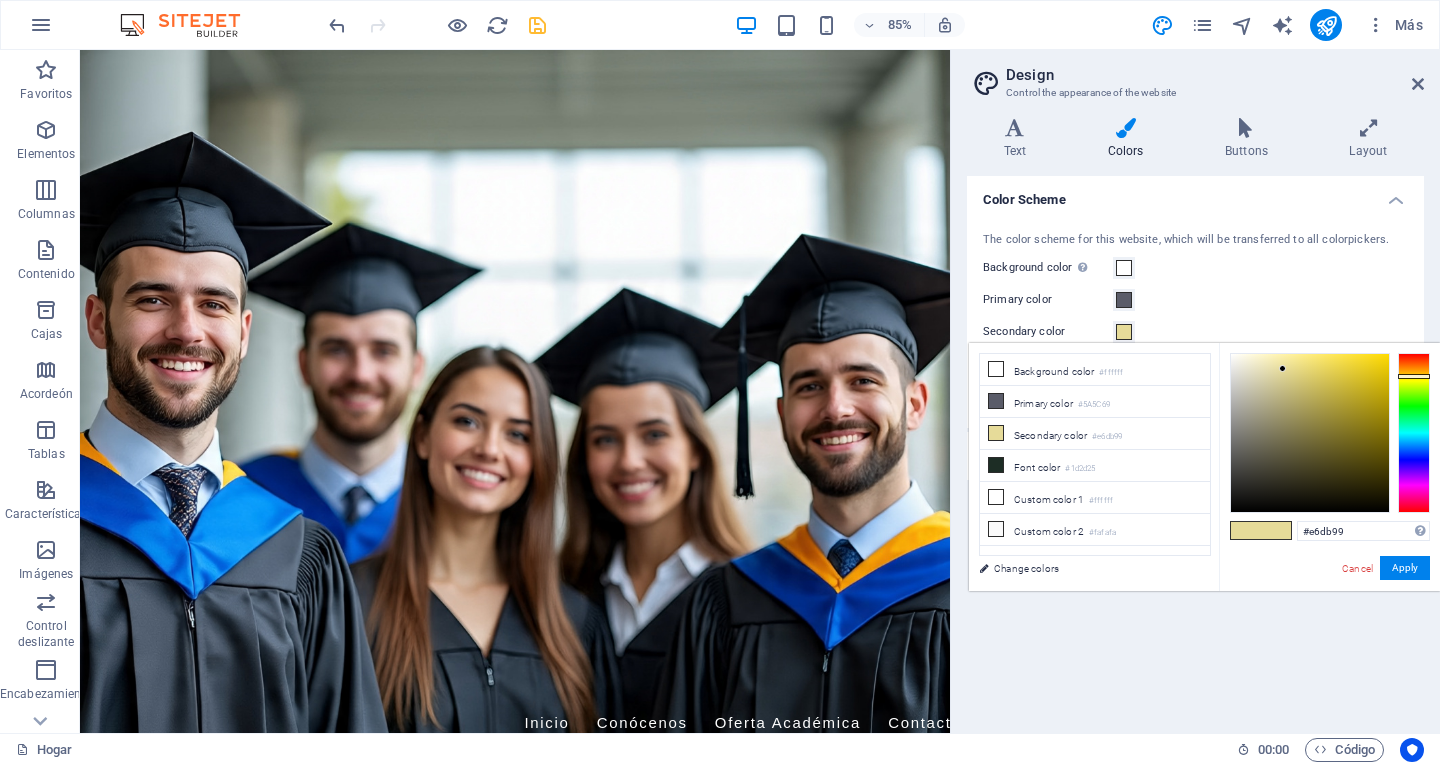 click at bounding box center [1124, 332] 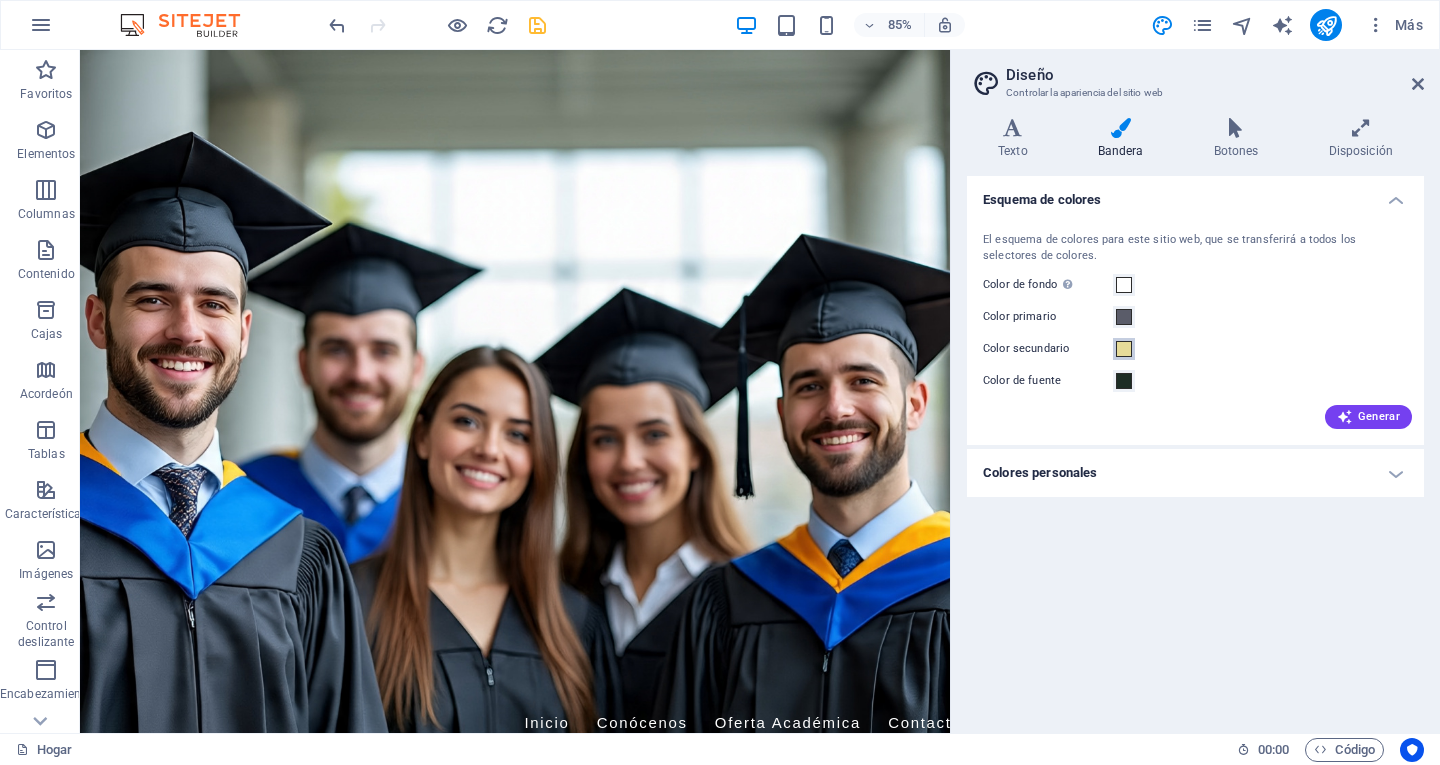click on "El esquema de colores para este sitio web, que se transferirá a todos los selectores de colores. Color de fondo Sólo visible si no está cubierto por otros fondos. Color primario Color secundario Color de fuente Generar" at bounding box center (1195, 328) 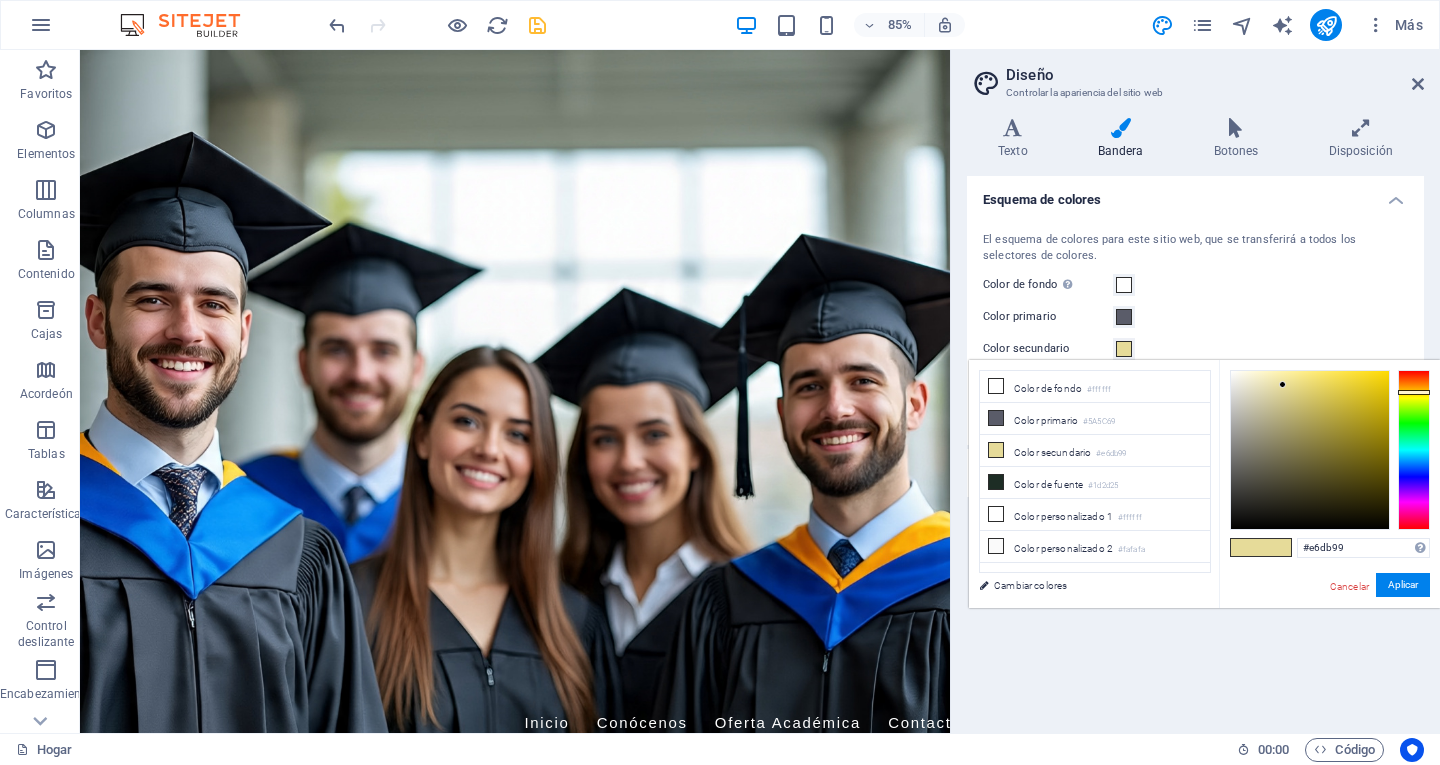 click at bounding box center [1124, 349] 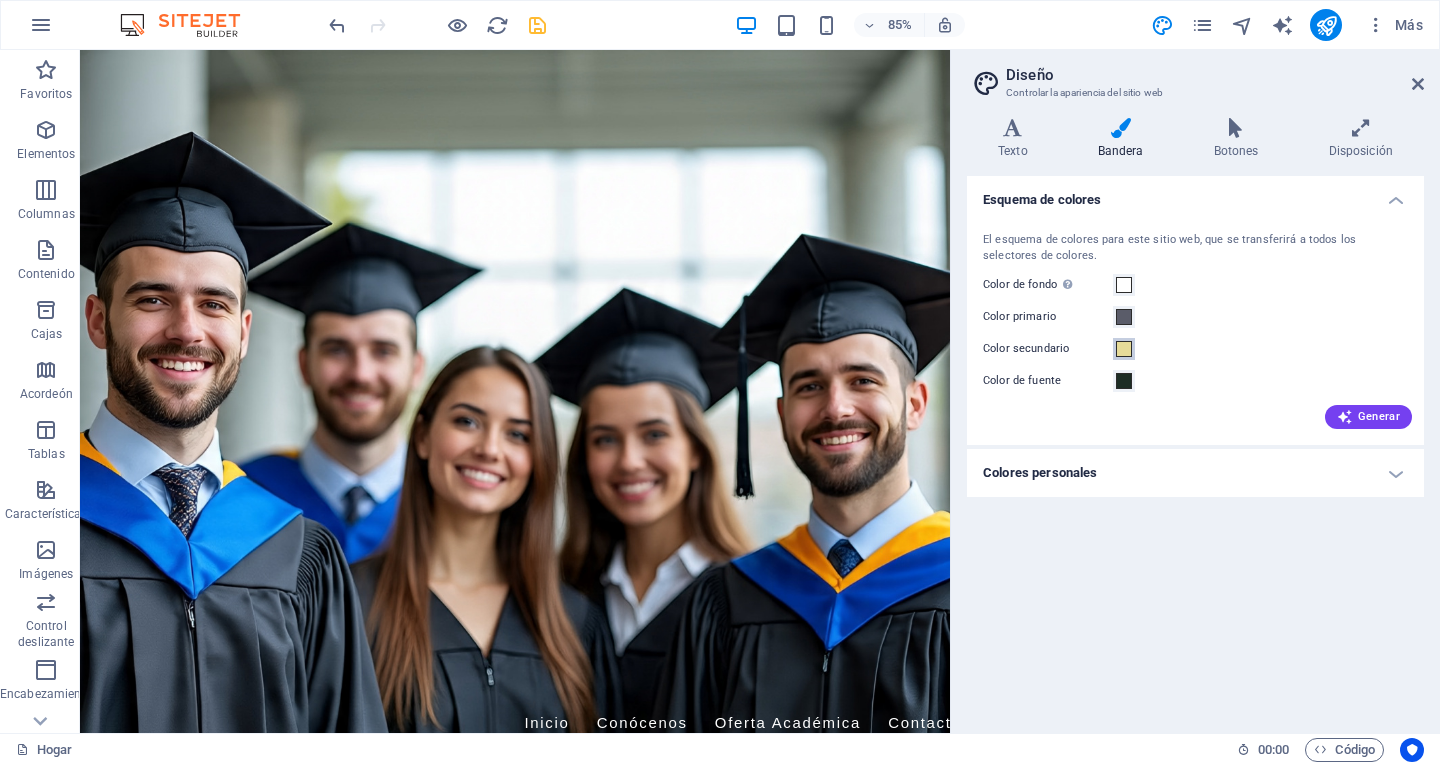 click at bounding box center (1124, 349) 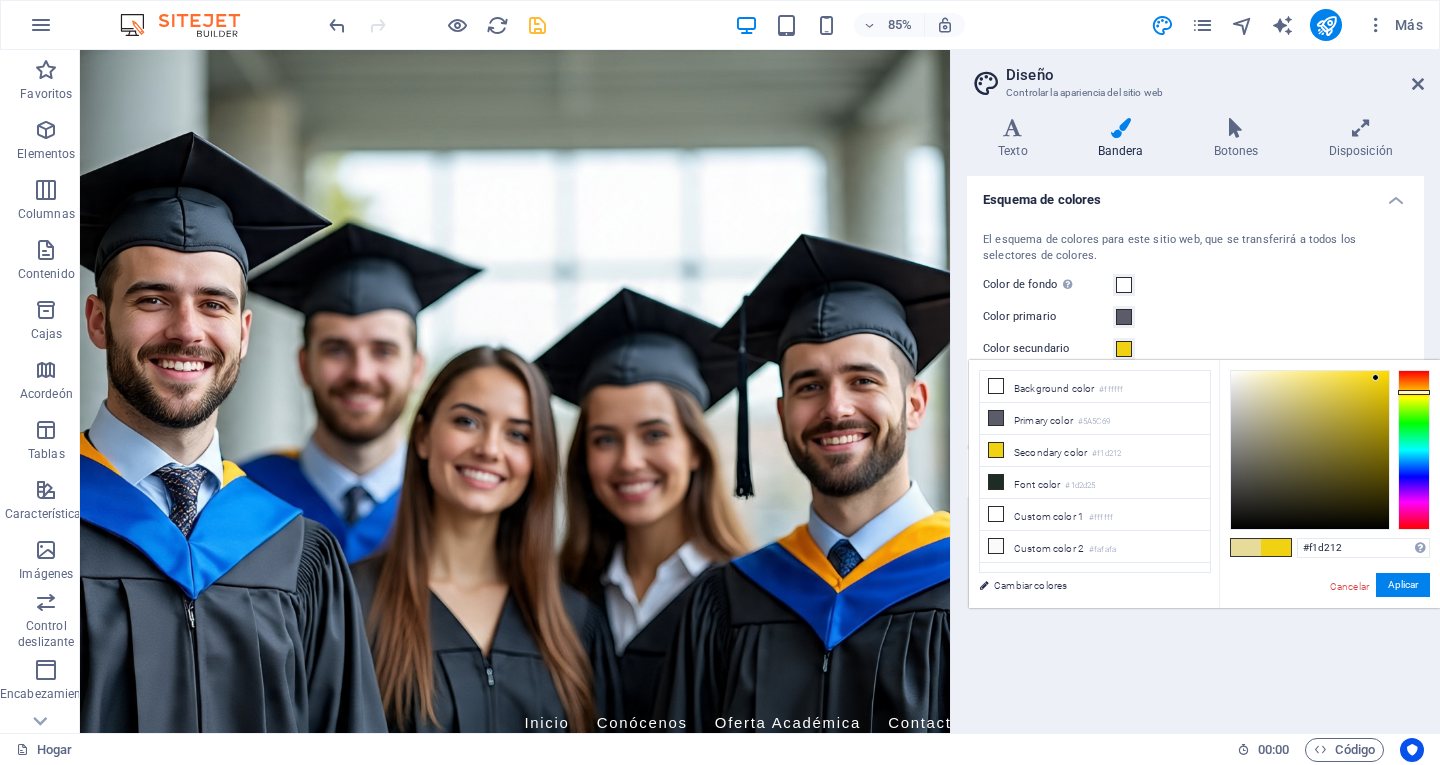 drag, startPoint x: 1292, startPoint y: 383, endPoint x: 1376, endPoint y: 378, distance: 84.14868 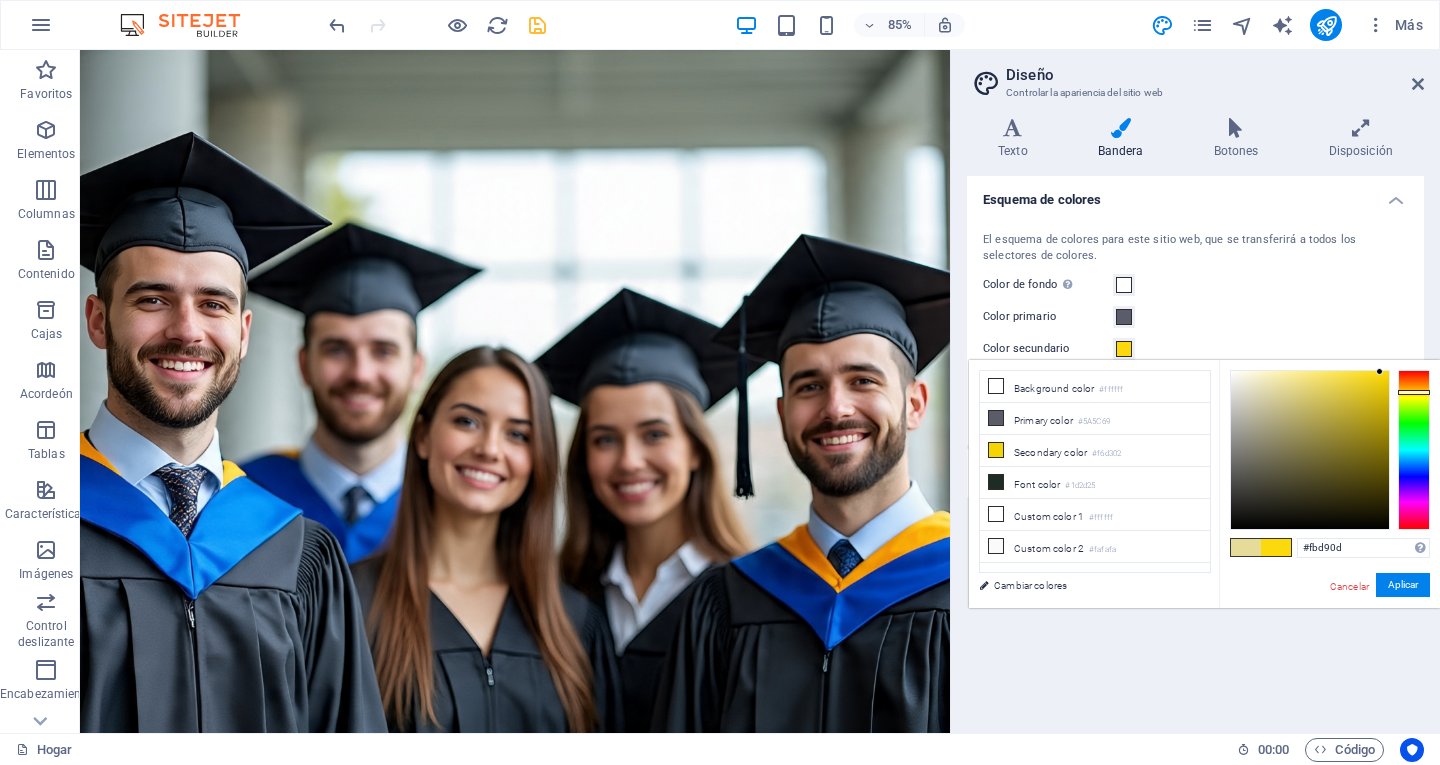 click at bounding box center [1310, 450] 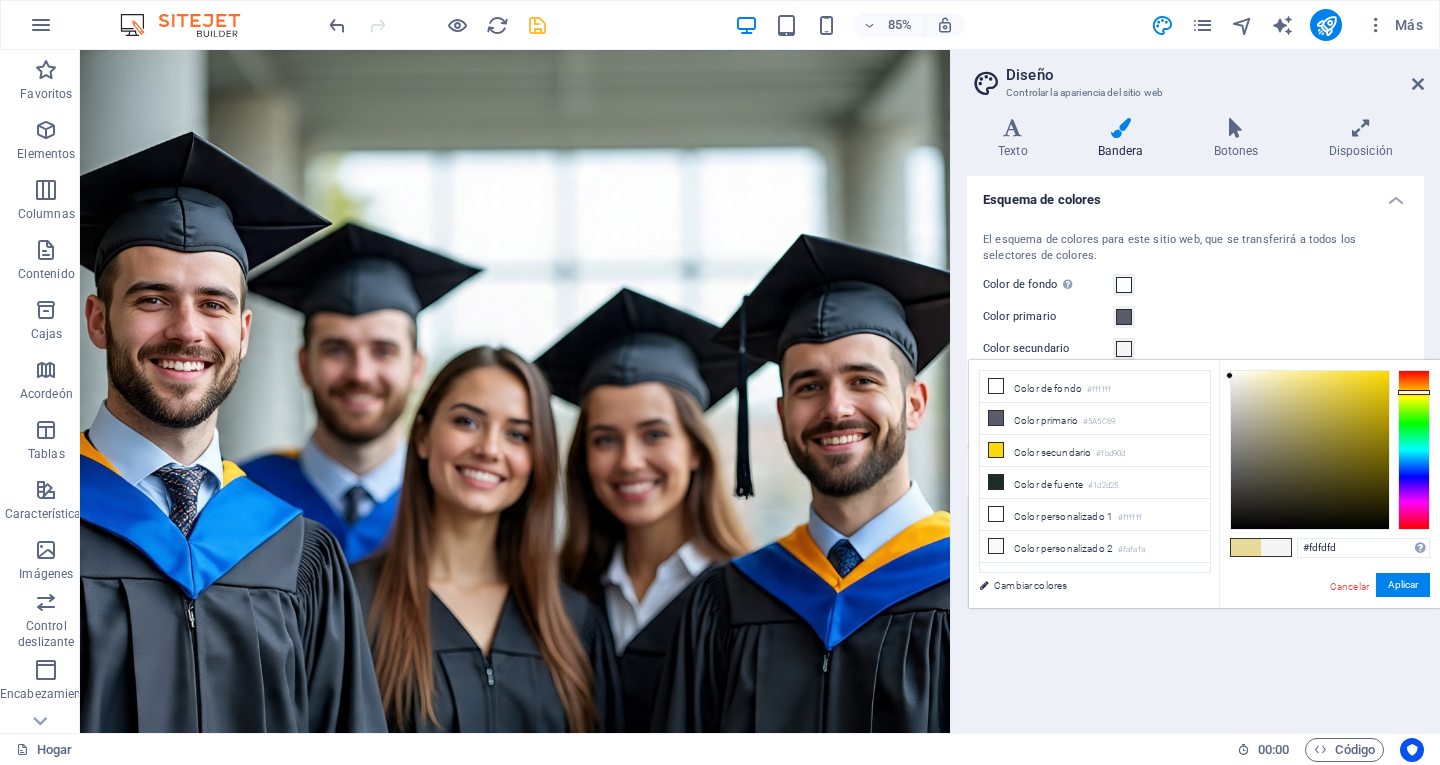 type on "#ffffff" 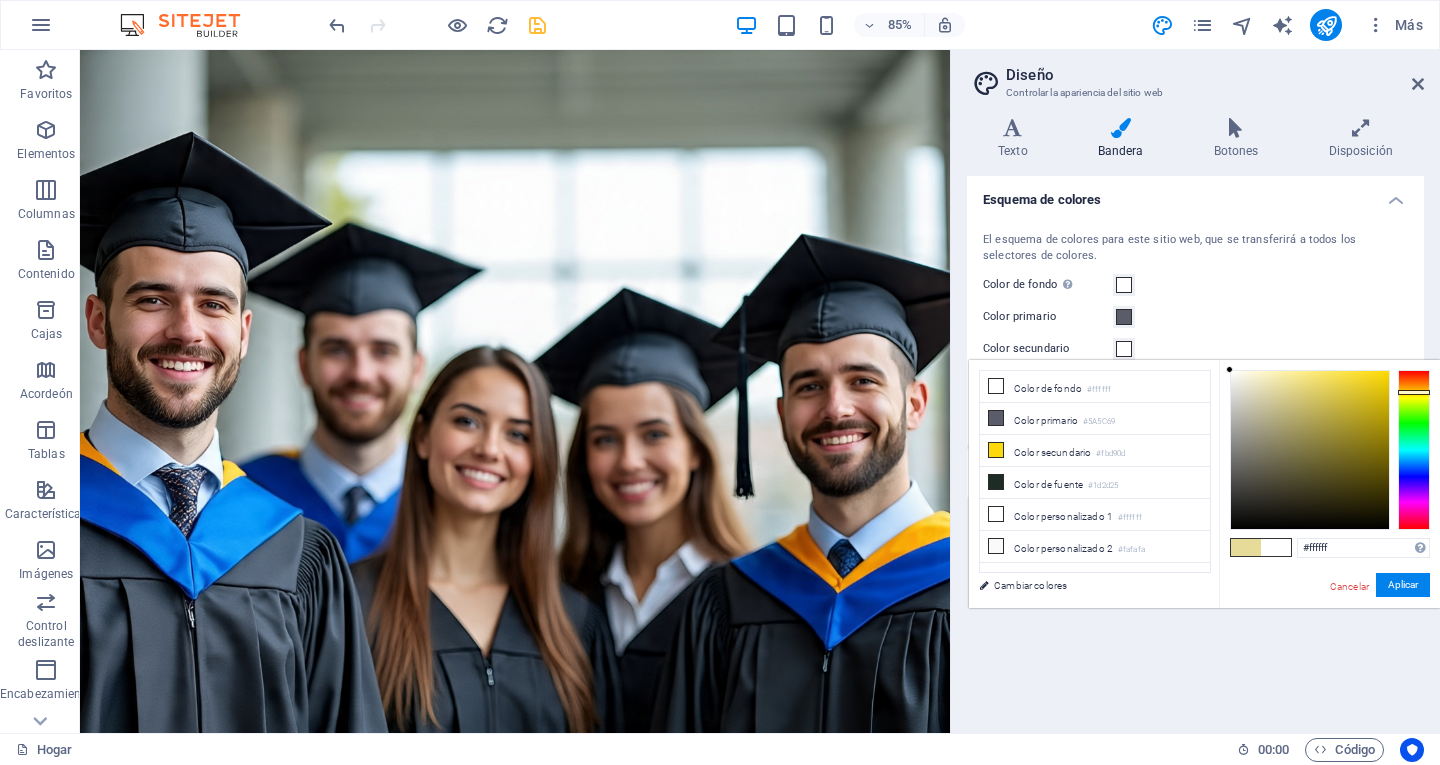drag, startPoint x: 1377, startPoint y: 372, endPoint x: 1197, endPoint y: 362, distance: 180.27756 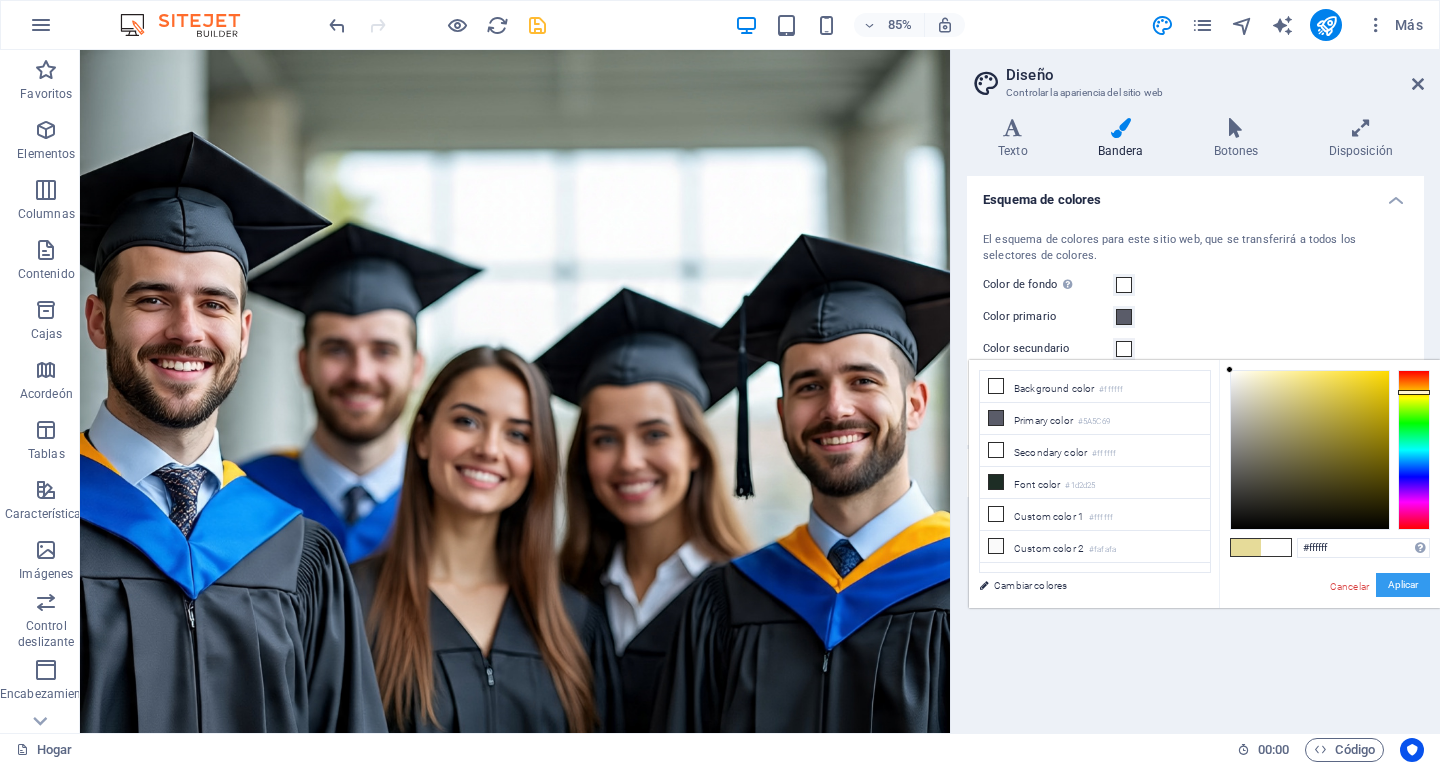 click on "Aplicar" at bounding box center [1403, 584] 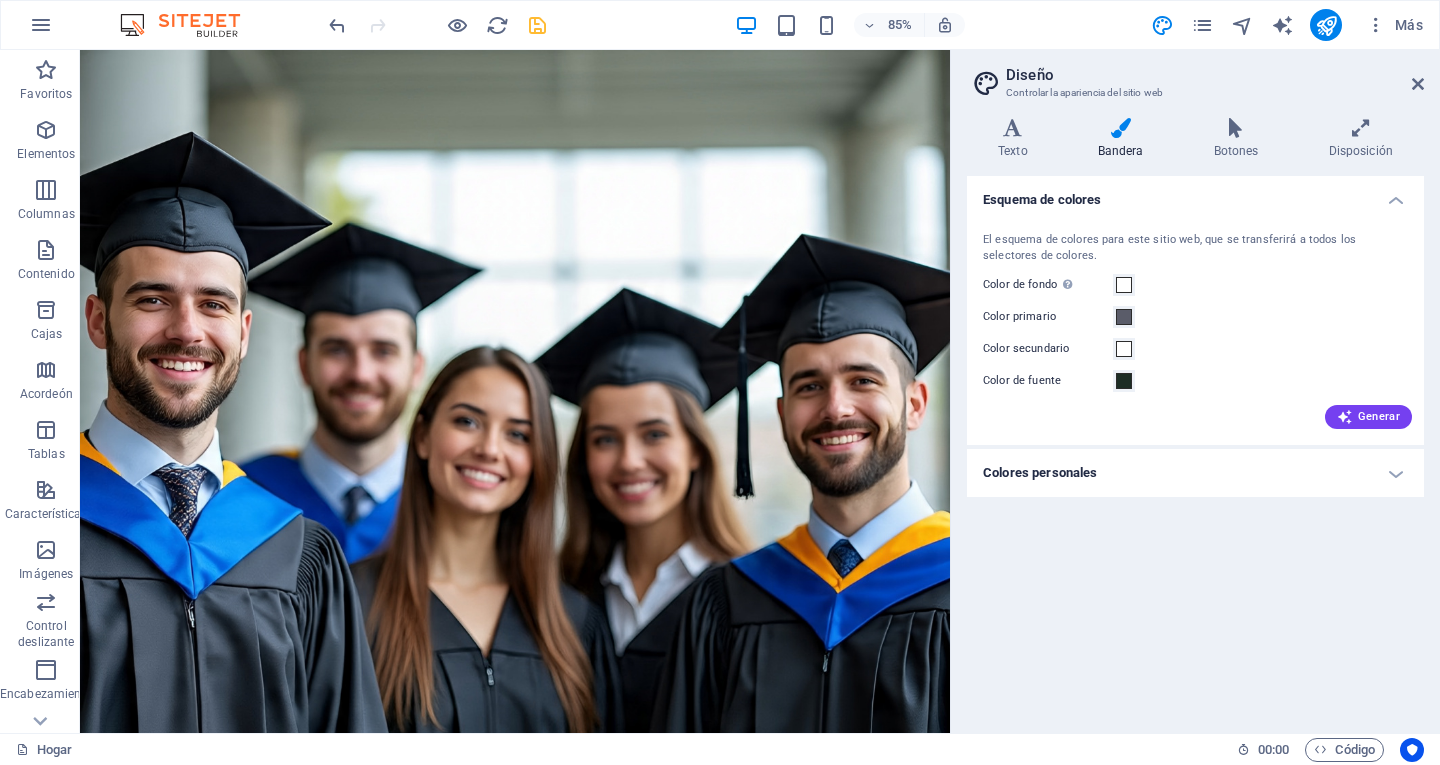 click at bounding box center (537, 25) 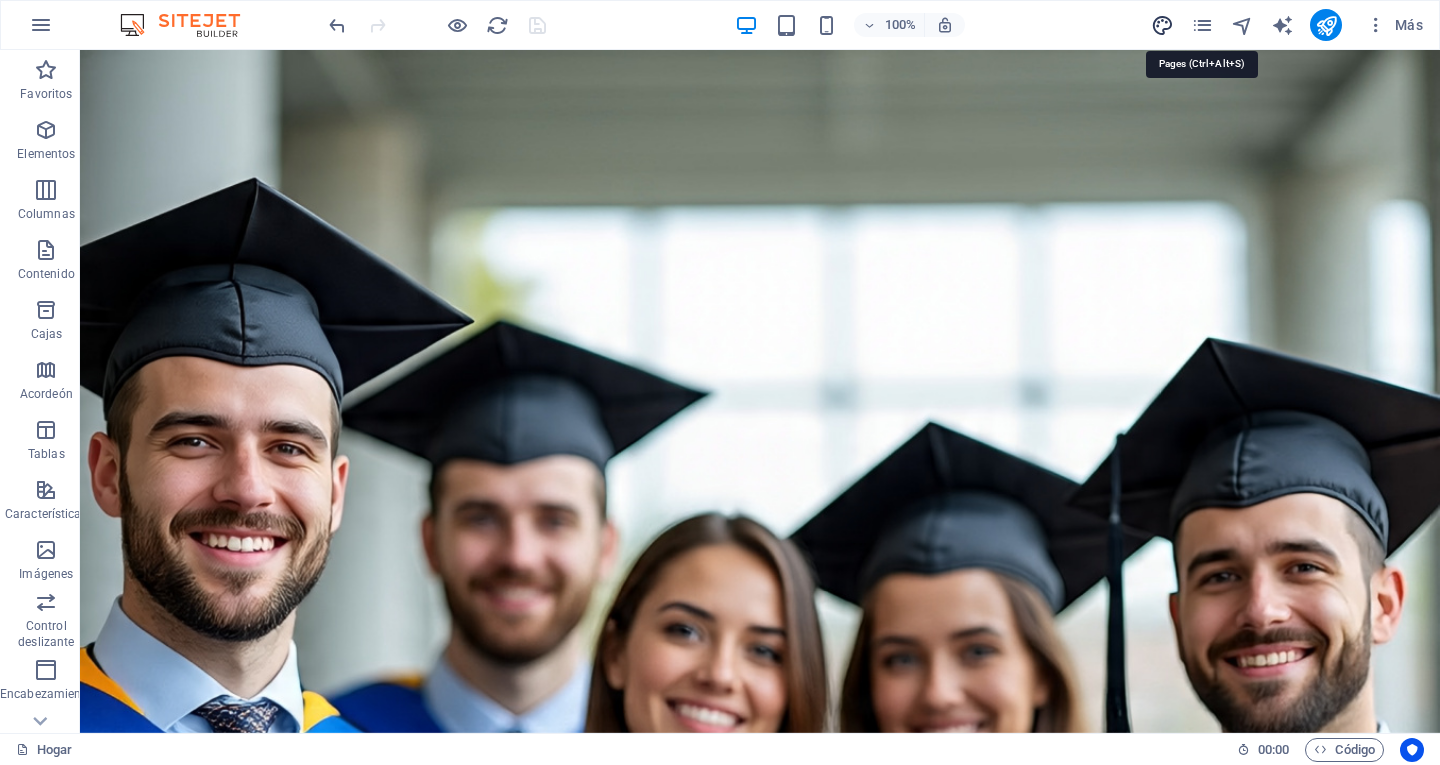 click at bounding box center (1162, 25) 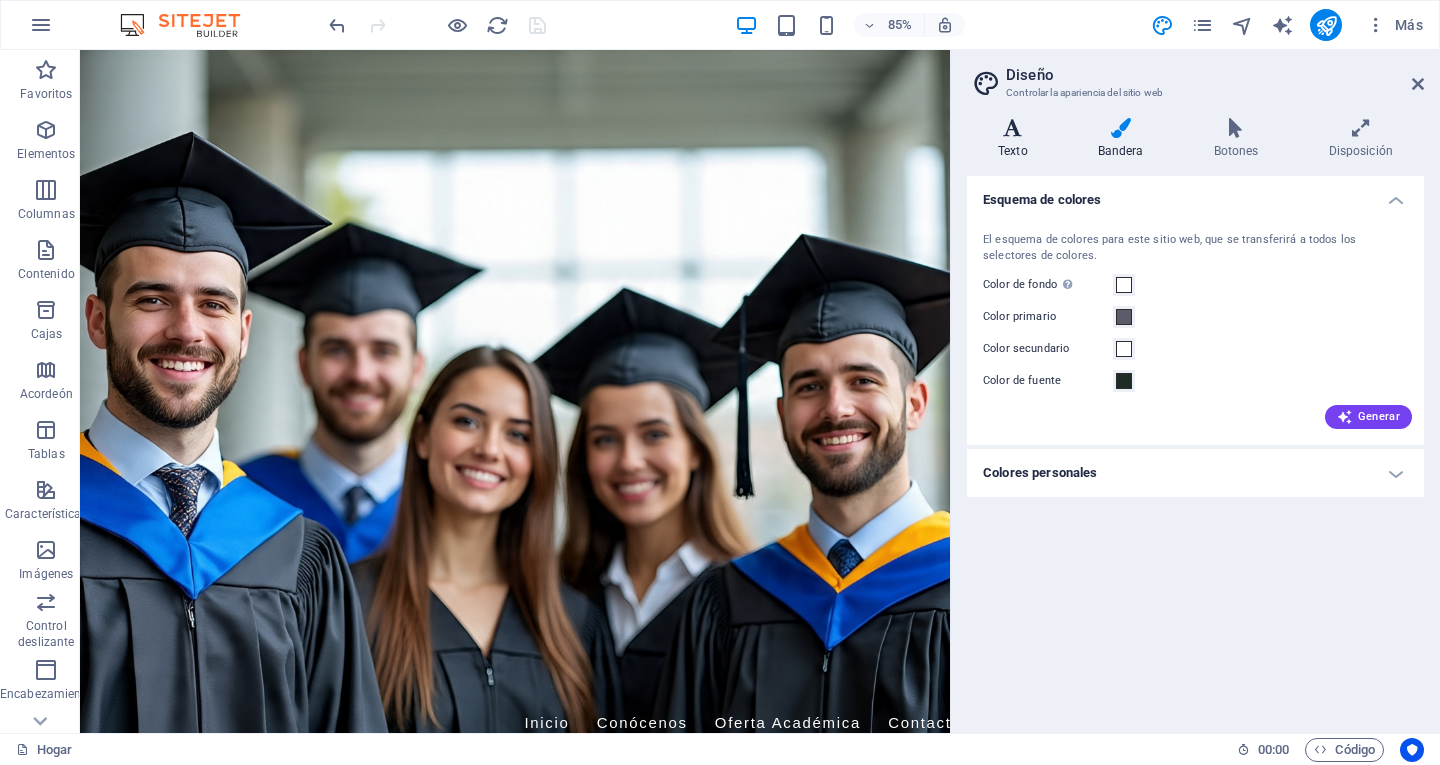 click on "Texto" at bounding box center [1013, 151] 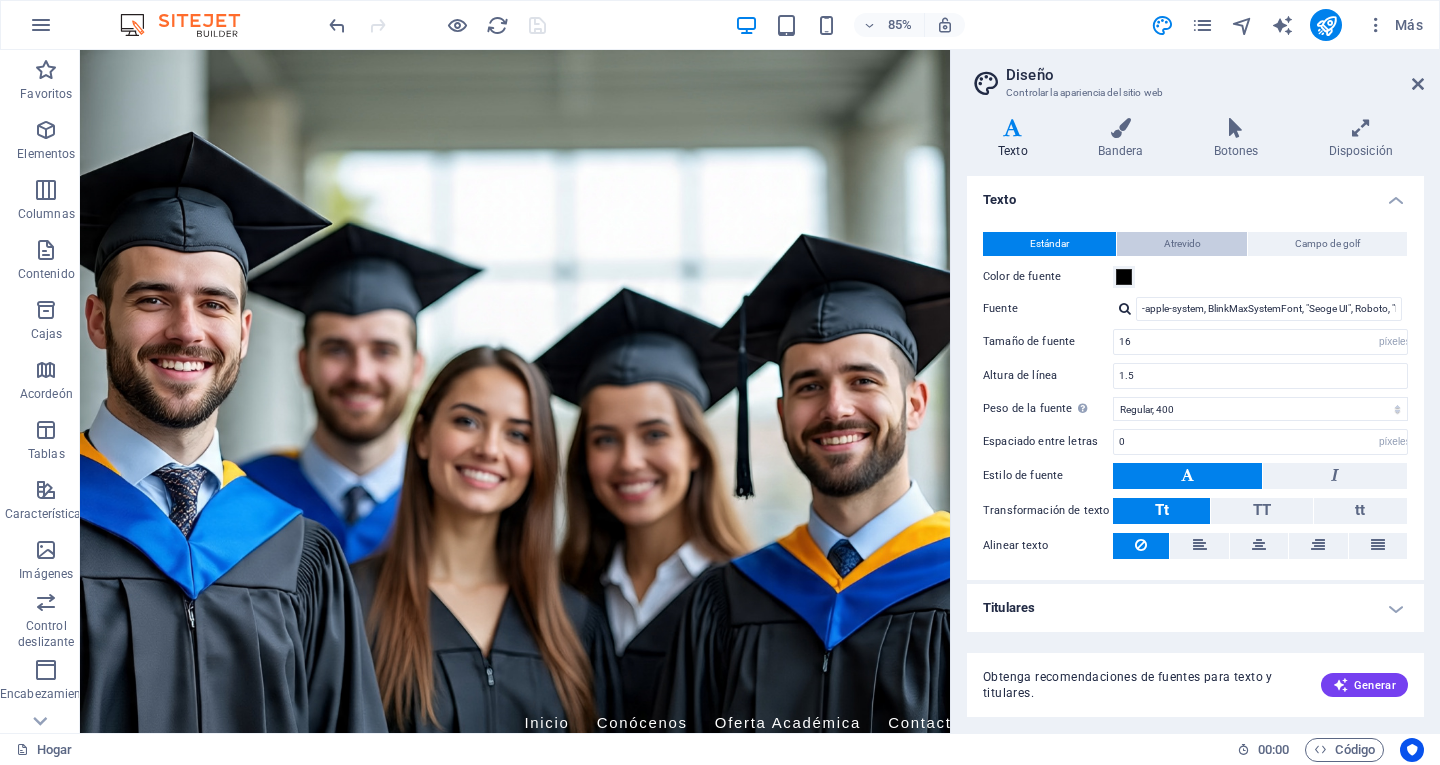 click on "Atrevido" at bounding box center (1182, 243) 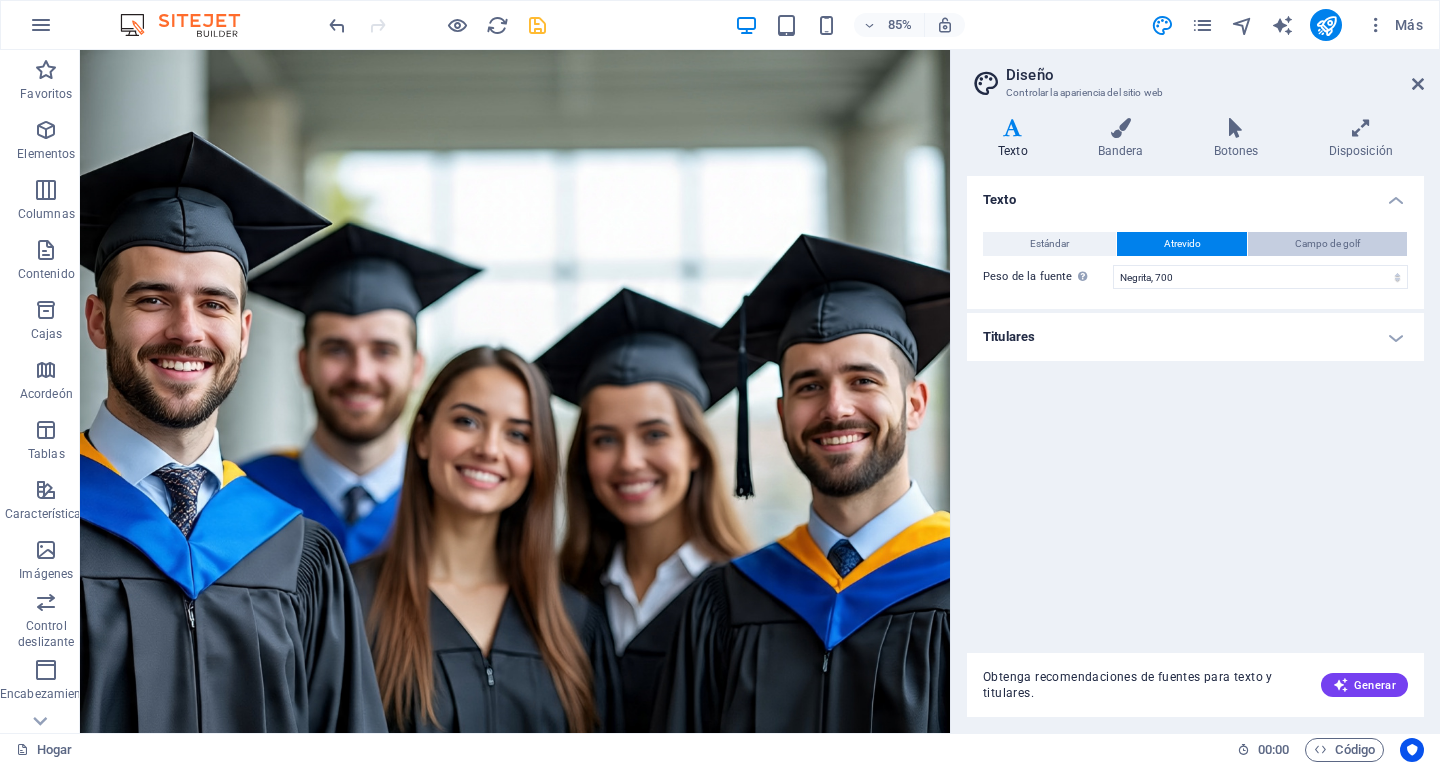 click on "Campo de golf" at bounding box center (1327, 243) 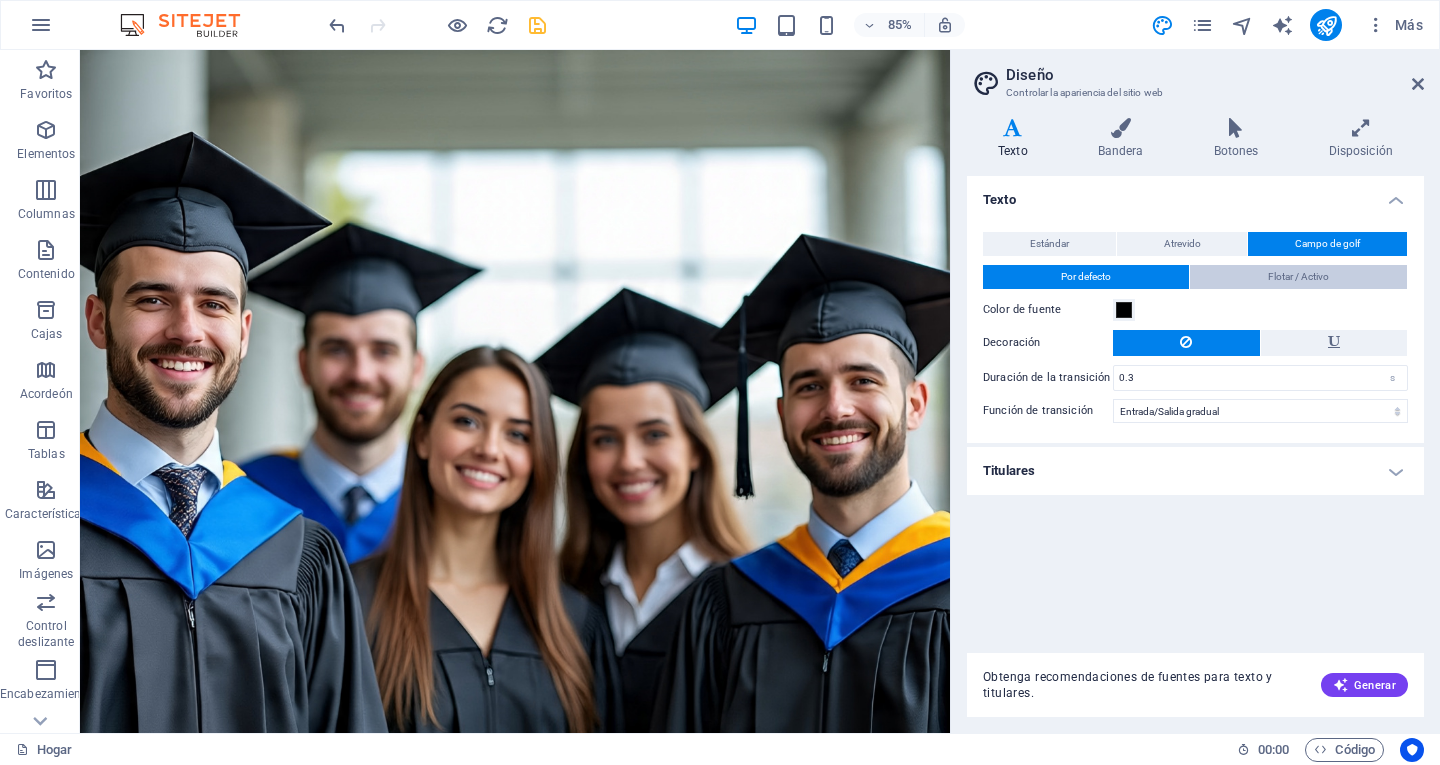 click on "Flotar / Activo" at bounding box center [1298, 276] 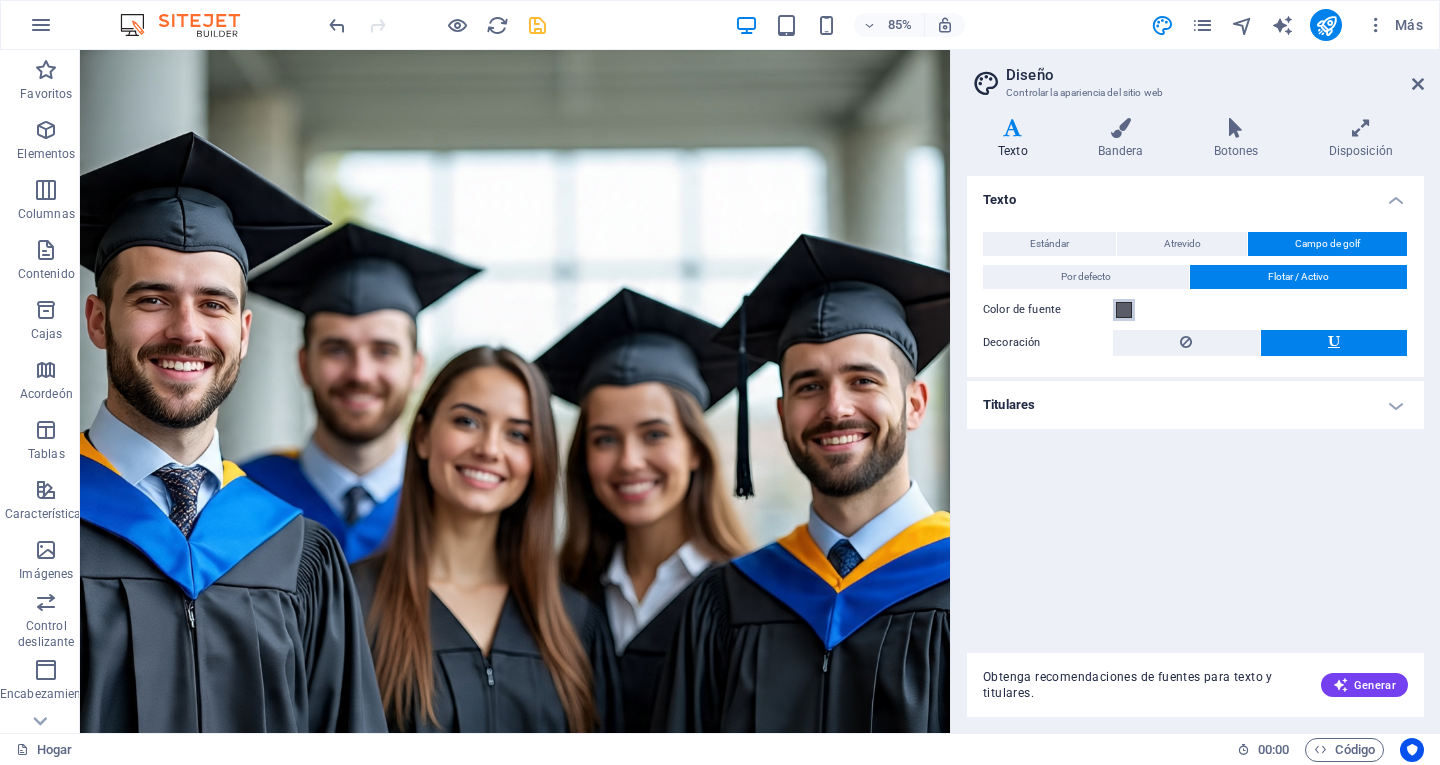 click at bounding box center (1124, 310) 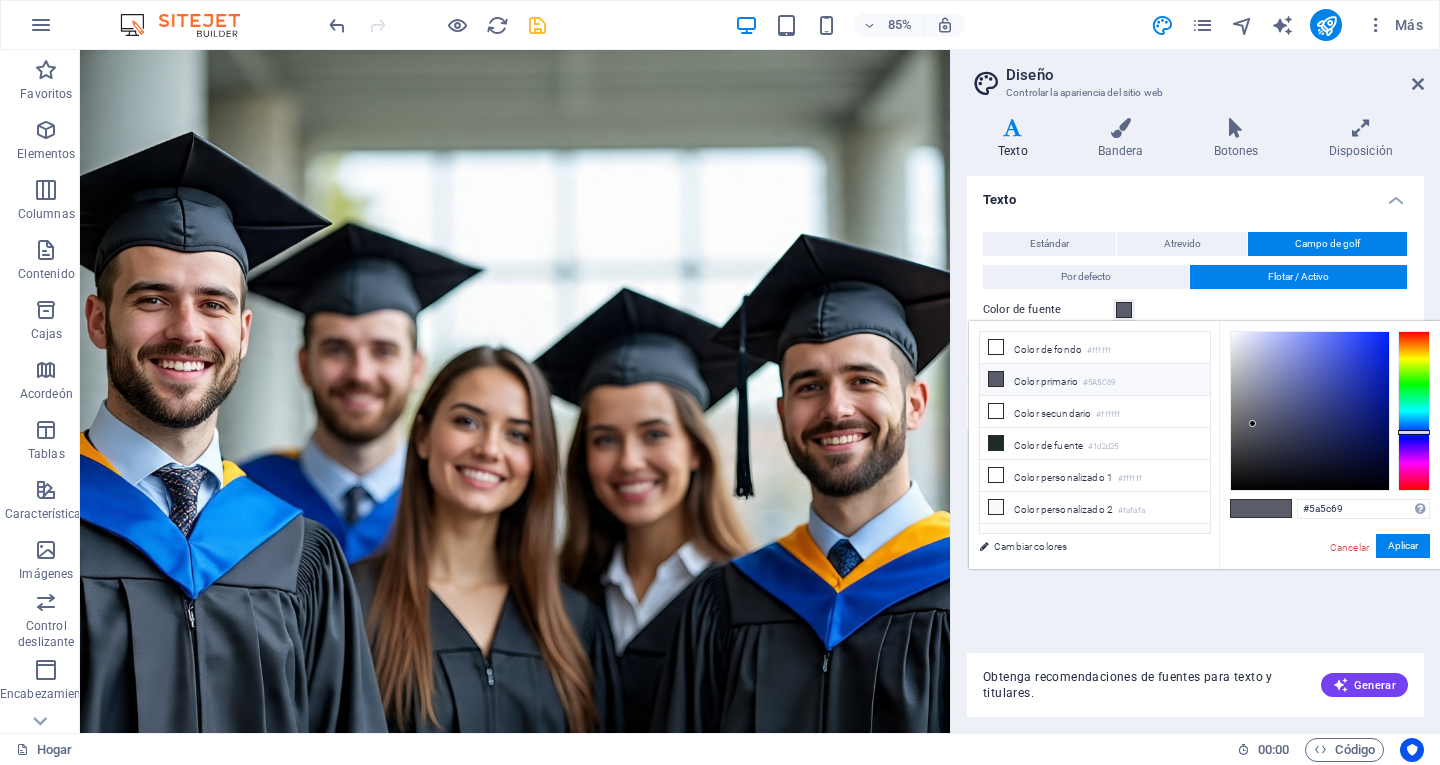 click on "Color primario" at bounding box center [1046, 381] 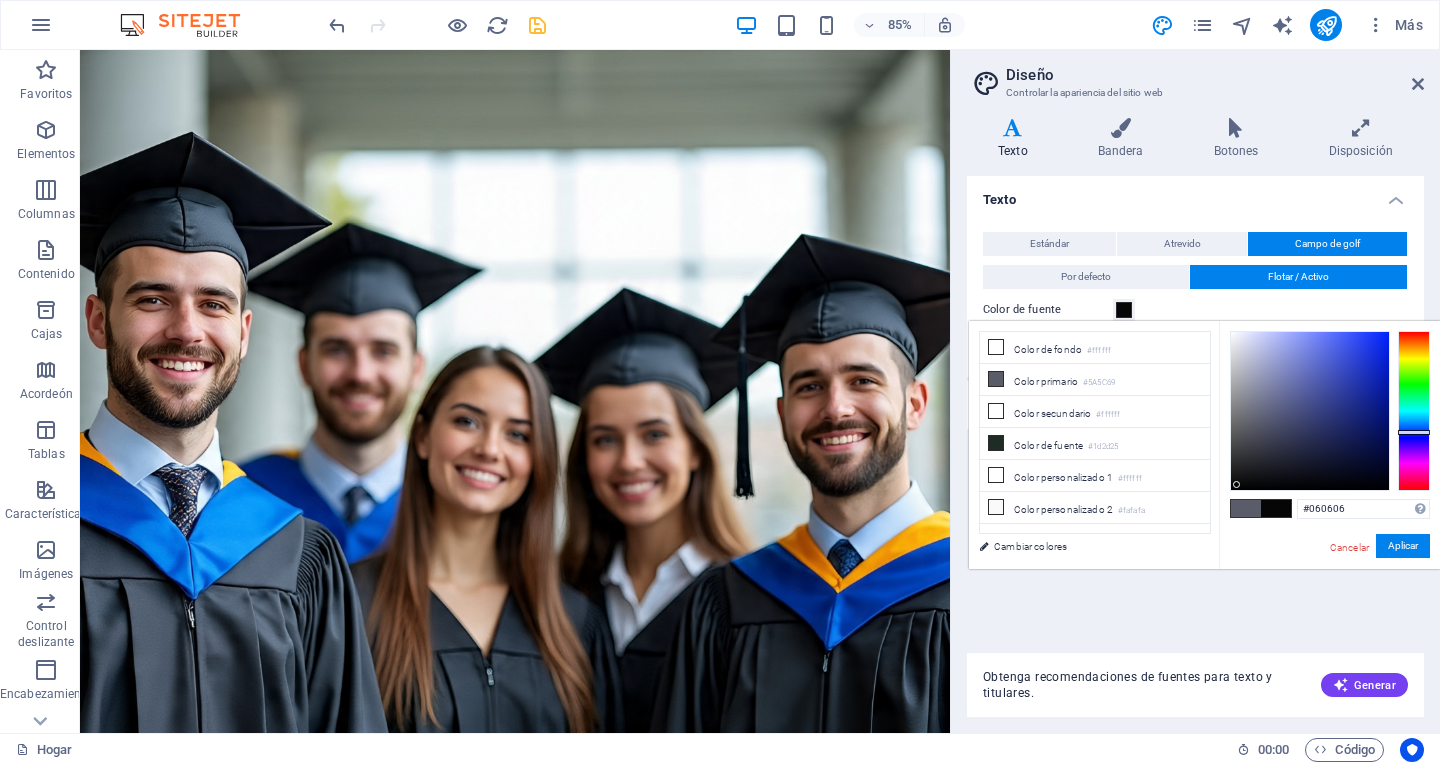type on "#000000" 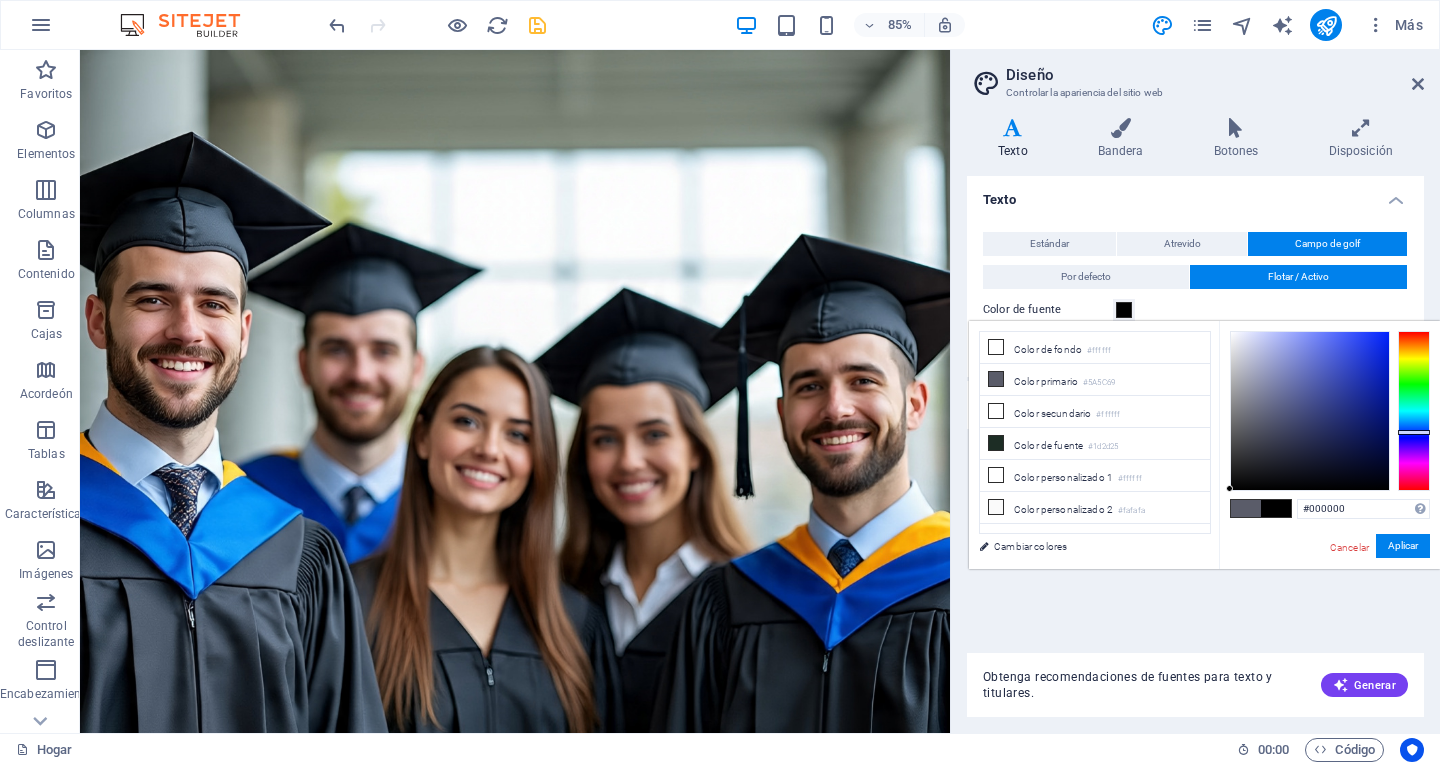 drag, startPoint x: 1250, startPoint y: 419, endPoint x: 1220, endPoint y: 505, distance: 91.08238 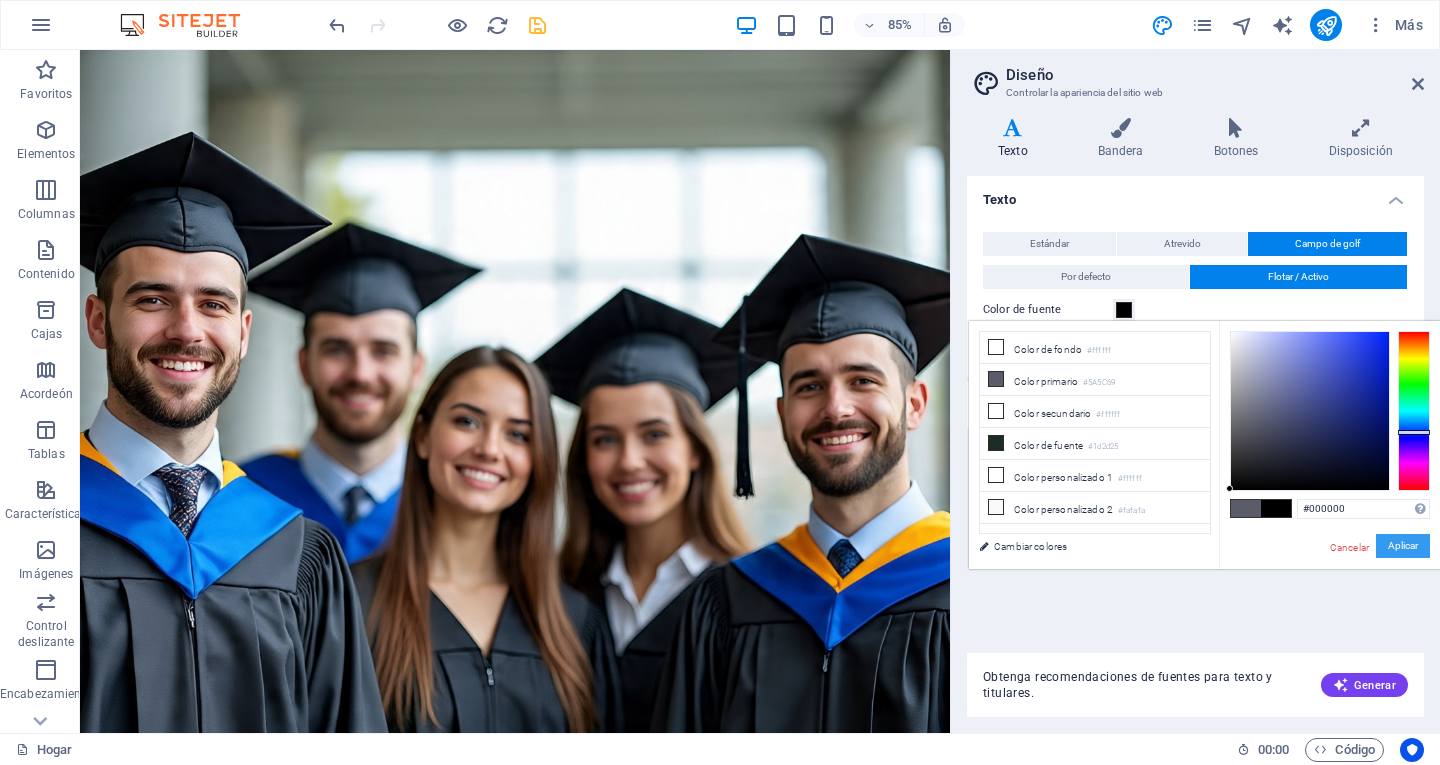 click on "Aplicar" at bounding box center (1403, 545) 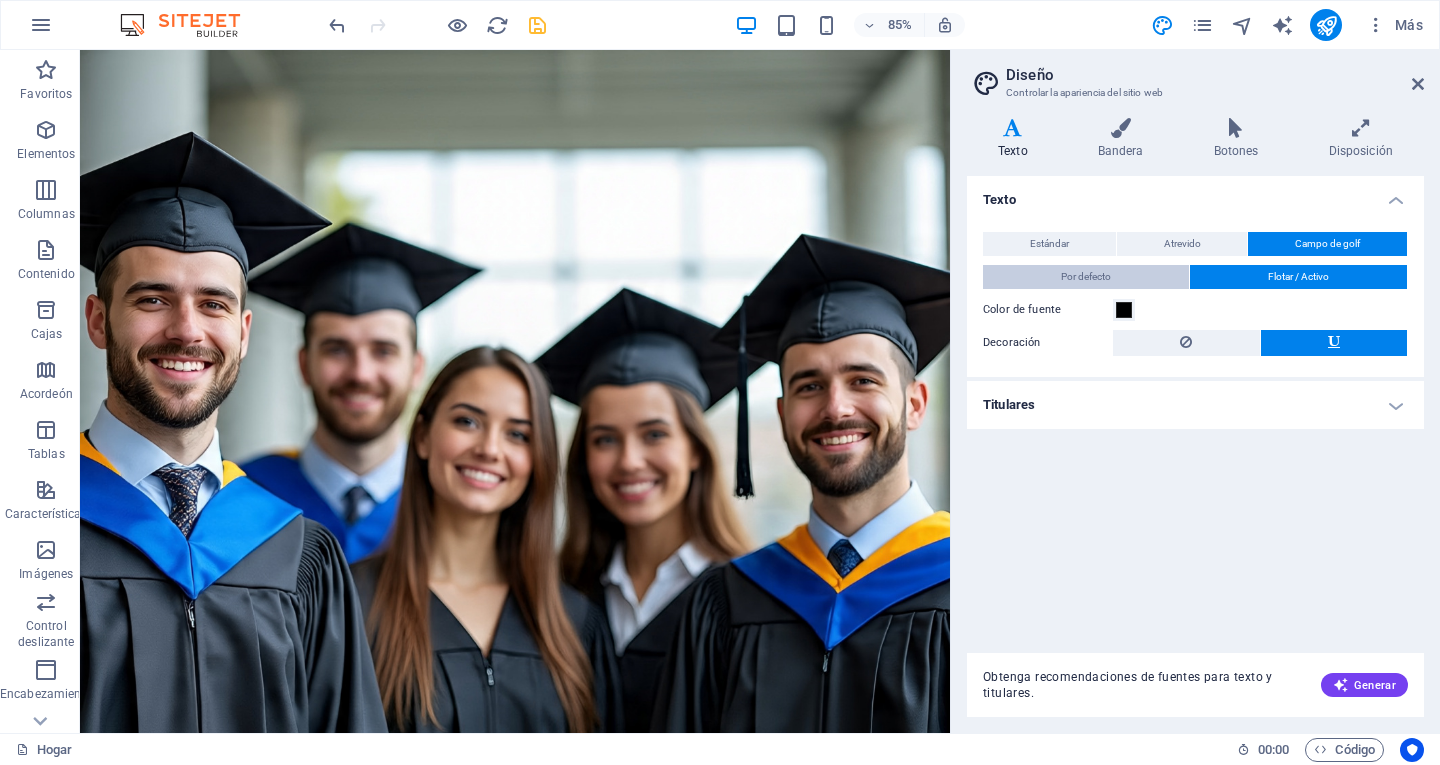 click on "Por defecto" at bounding box center (1086, 276) 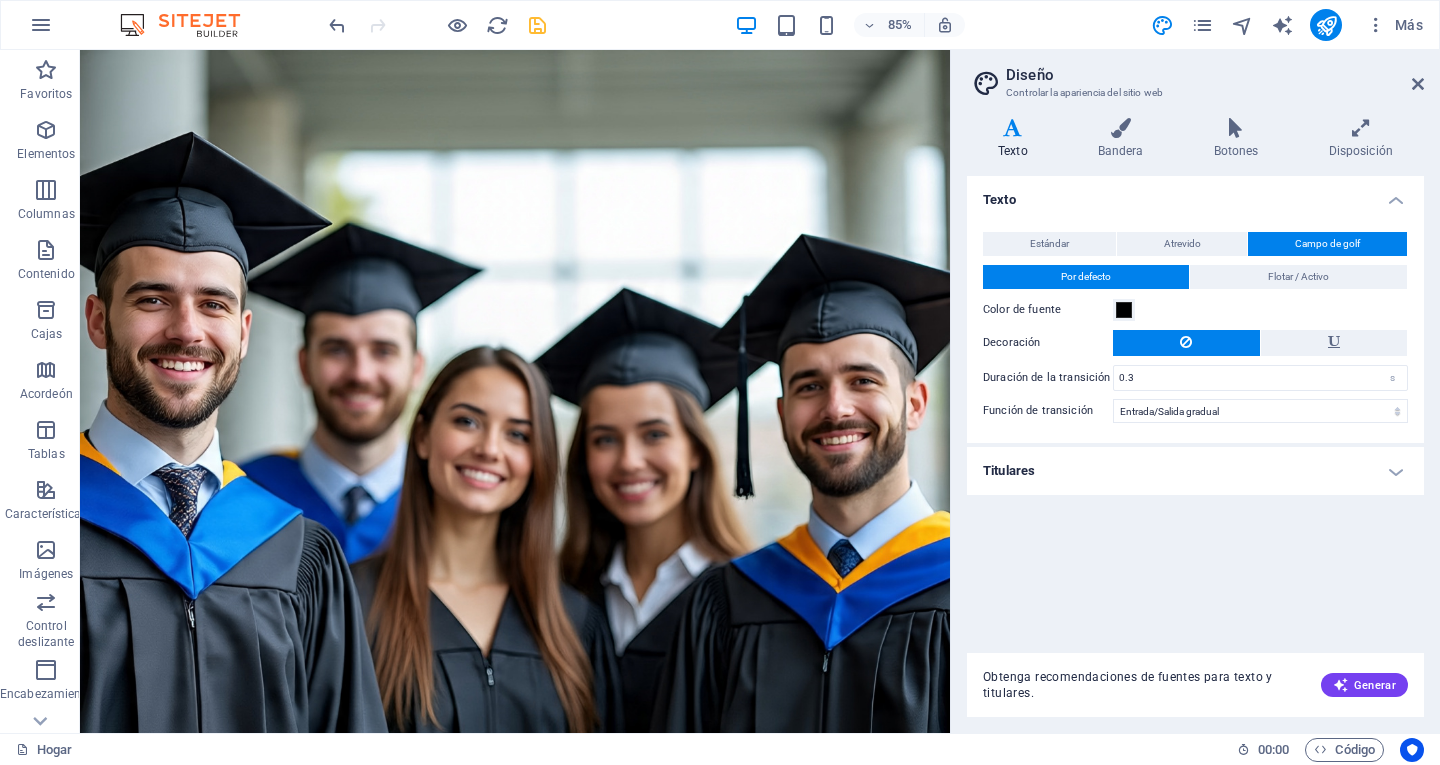 click on "Estándar Atrevido Campo de golf Color de fuente Fuente -apple-system, BlinkMaxSystemFont, "Seoge UI", Roboto, "Helvetica Neue", Arial, sans-serif Tamaño de fuente 16 movimiento rápido del ojo píxeles Altura de línea 1.5 Peso de la fuente Para mostrar el grosor de la fuente correctamente, es posible que sea necesario habilitarlo.  Administrar fuentes Delgado, 100 Extra ligero, 200 Luz, 300 Regular, 400 Mediano, 500 Seminegrita, 600 Negrita, 700 Extra-negrita, 800 Negro, 900 Espaciado entre letras 0 movimiento rápido del ojo píxeles Estilo de fuente Transformación de texto Tt TT tt Alinear texto Peso de la fuente Para mostrar el grosor de la fuente correctamente, es posible que sea necesario habilitarlo.  Administrar fuentes Delgado, 100 Extra ligero, 200 Luz, 300 Regular, 400 Mediano, 500 Seminegrita, 600 Negrita, 700 Extra-negrita, 800 Negro, 900 Por defecto Flotar / Activo Color de fuente Color de fuente Decoración Decoración Duración de la transición 0.3 s Función de transición Facilidad" at bounding box center (1195, 327) 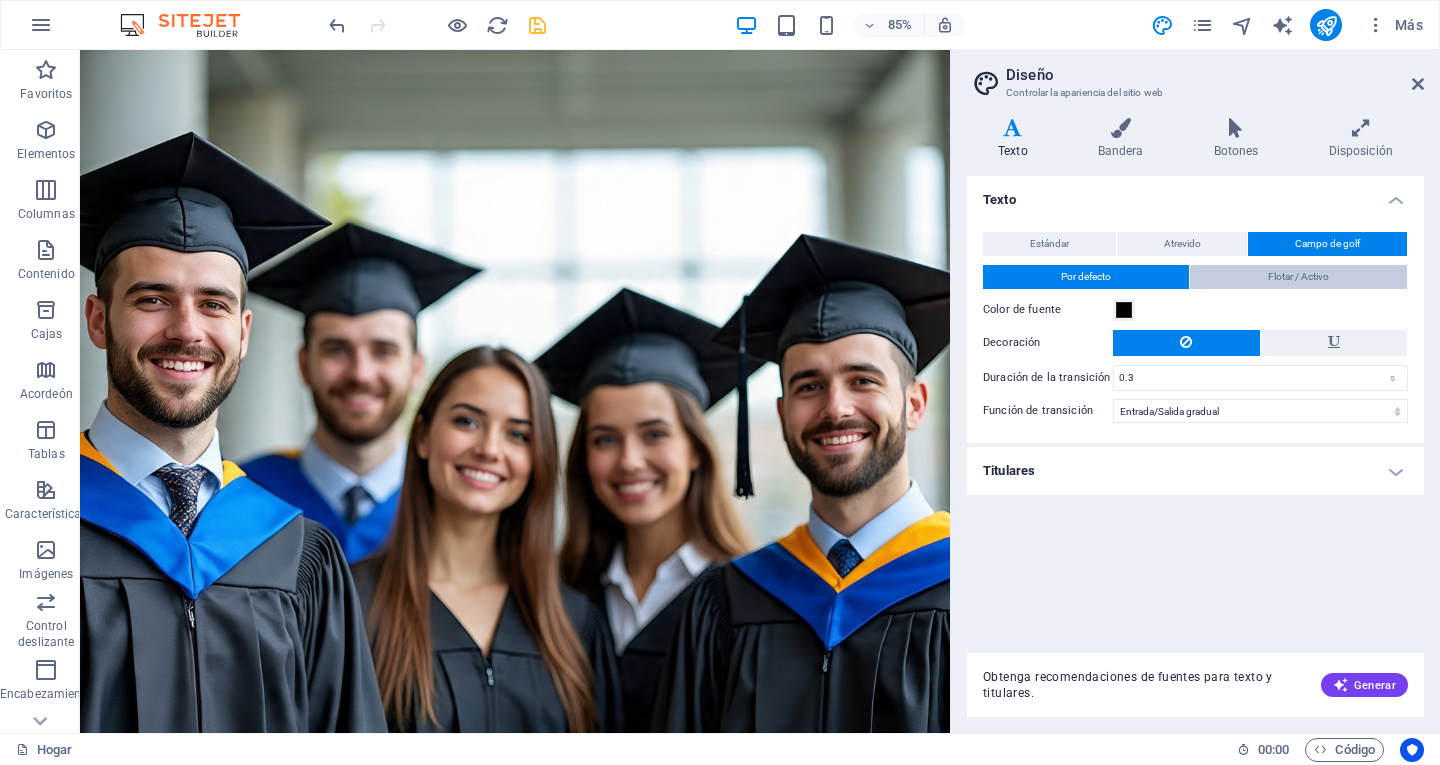click on "Flotar / Activo" at bounding box center [1298, 276] 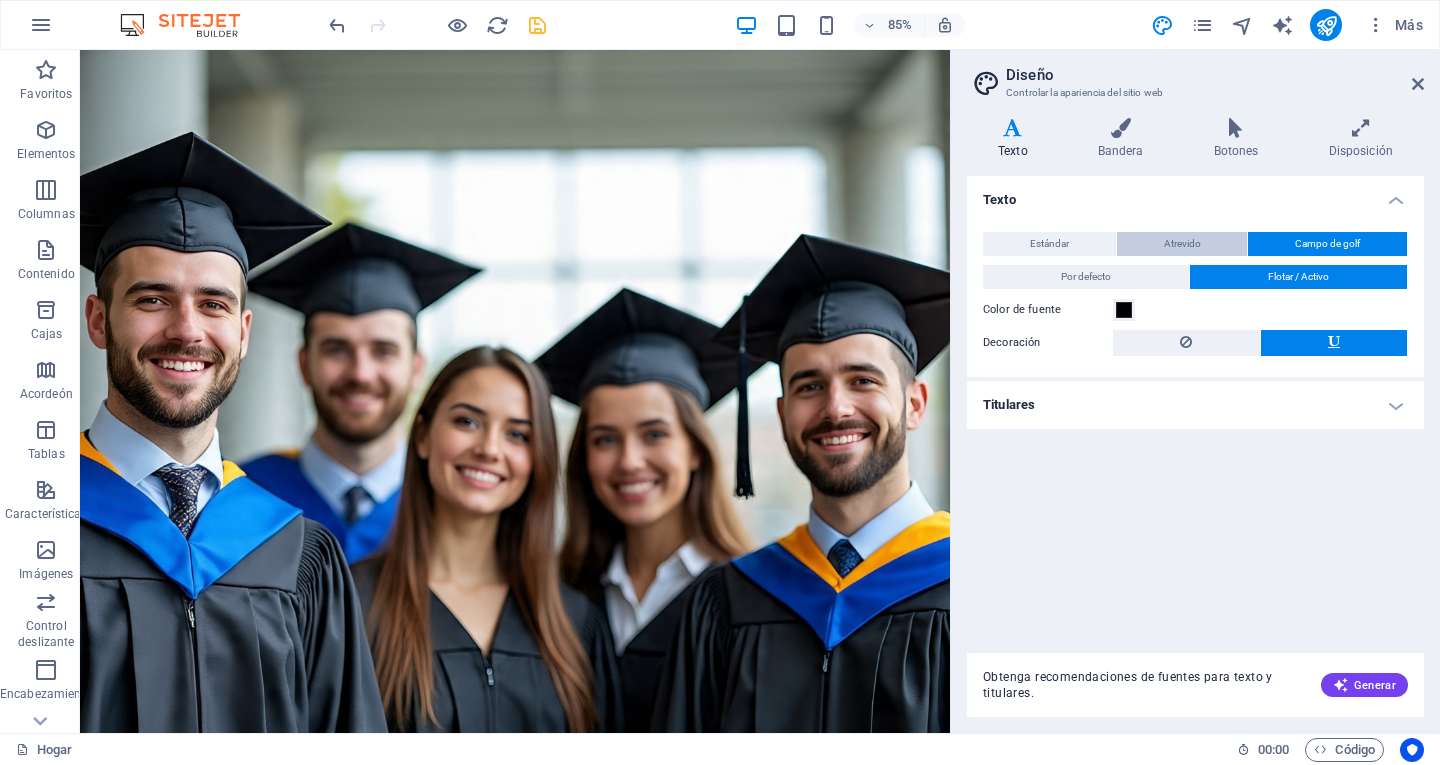 click on "Atrevido" at bounding box center (1182, 244) 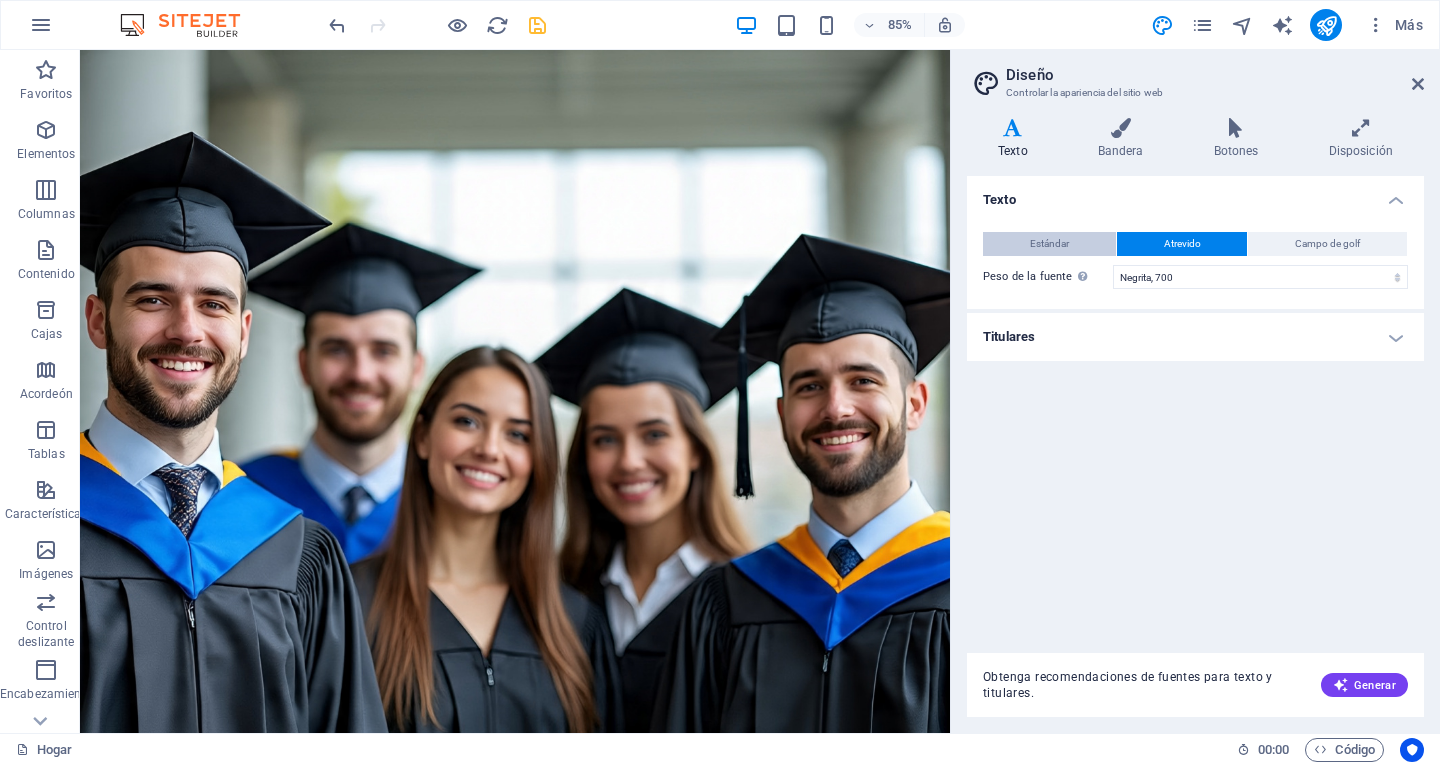 click on "Estándar" at bounding box center [1049, 244] 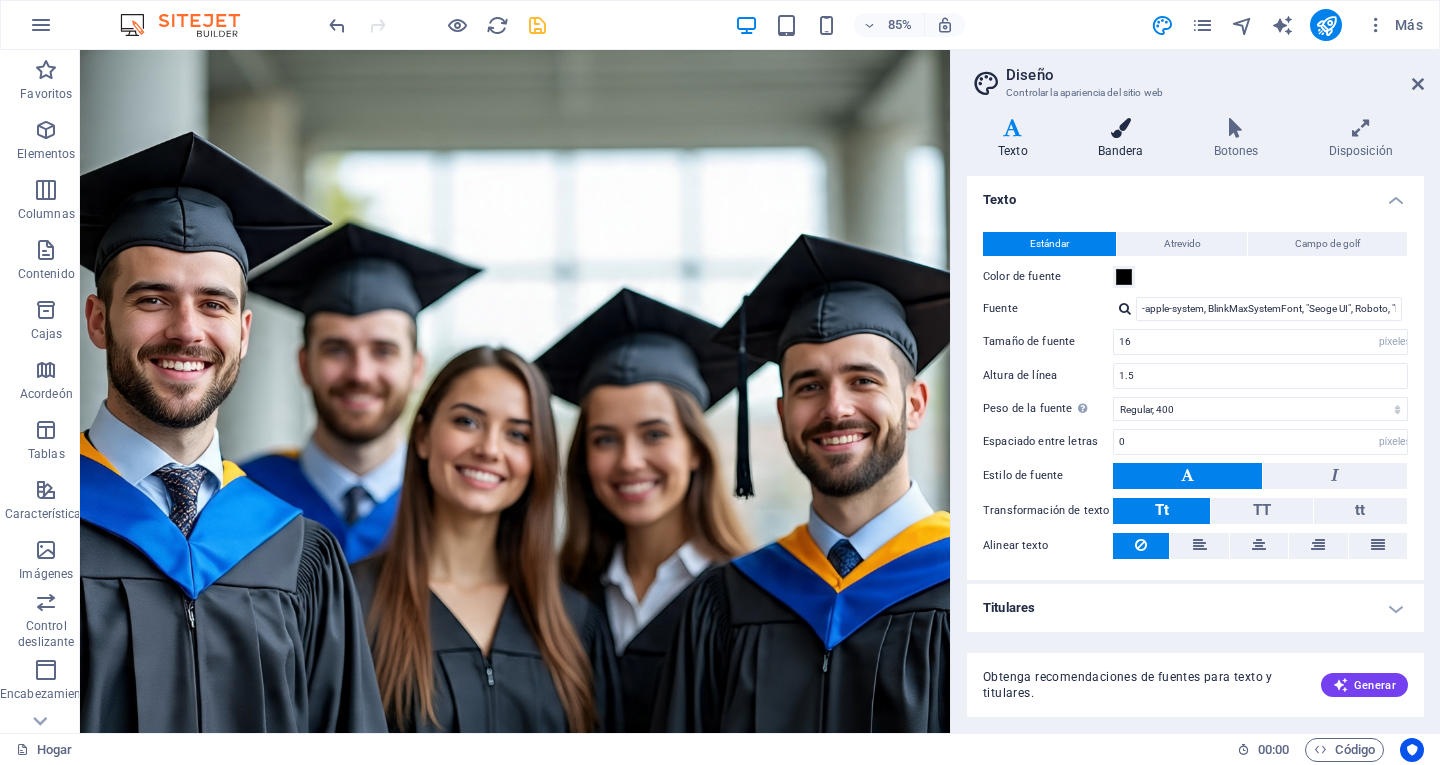 click at bounding box center (1121, 128) 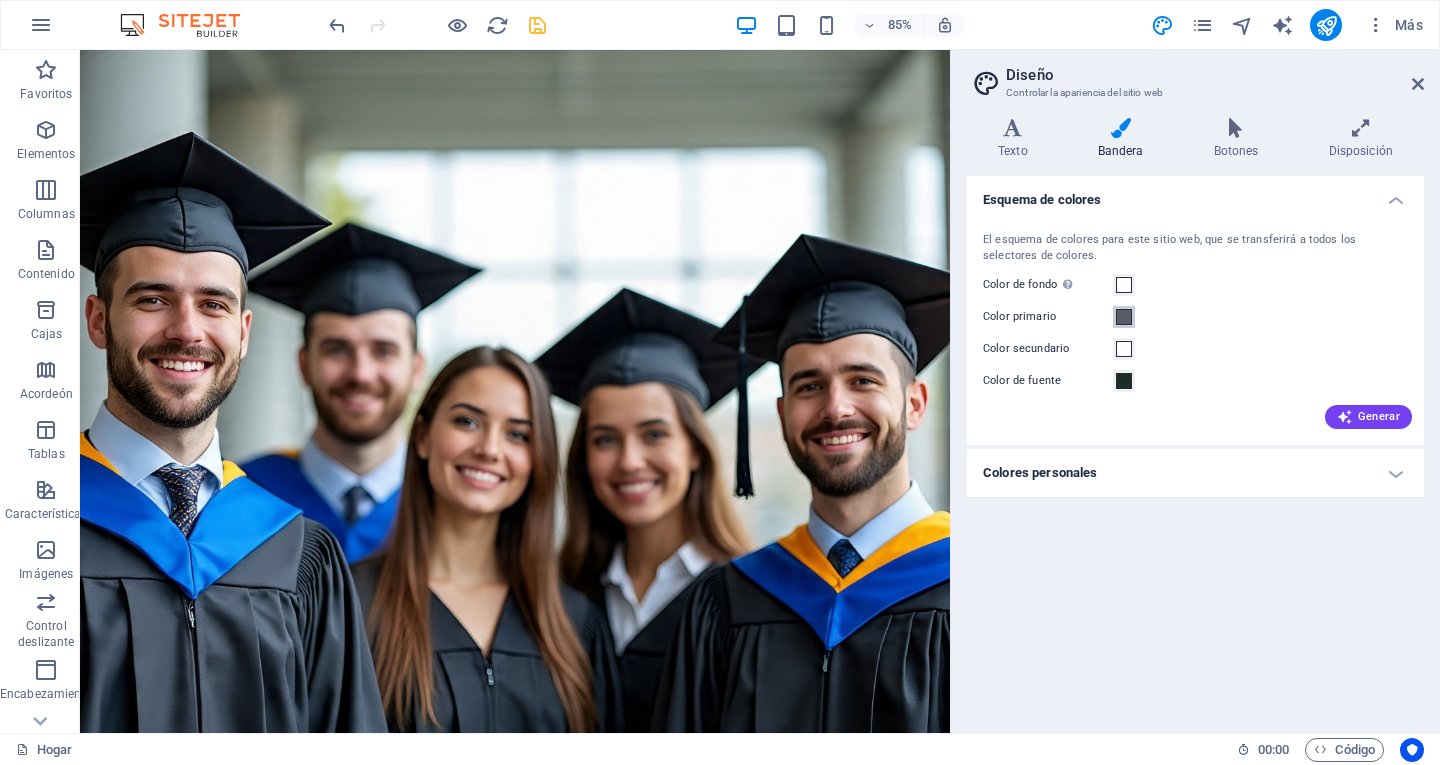 click at bounding box center (1124, 317) 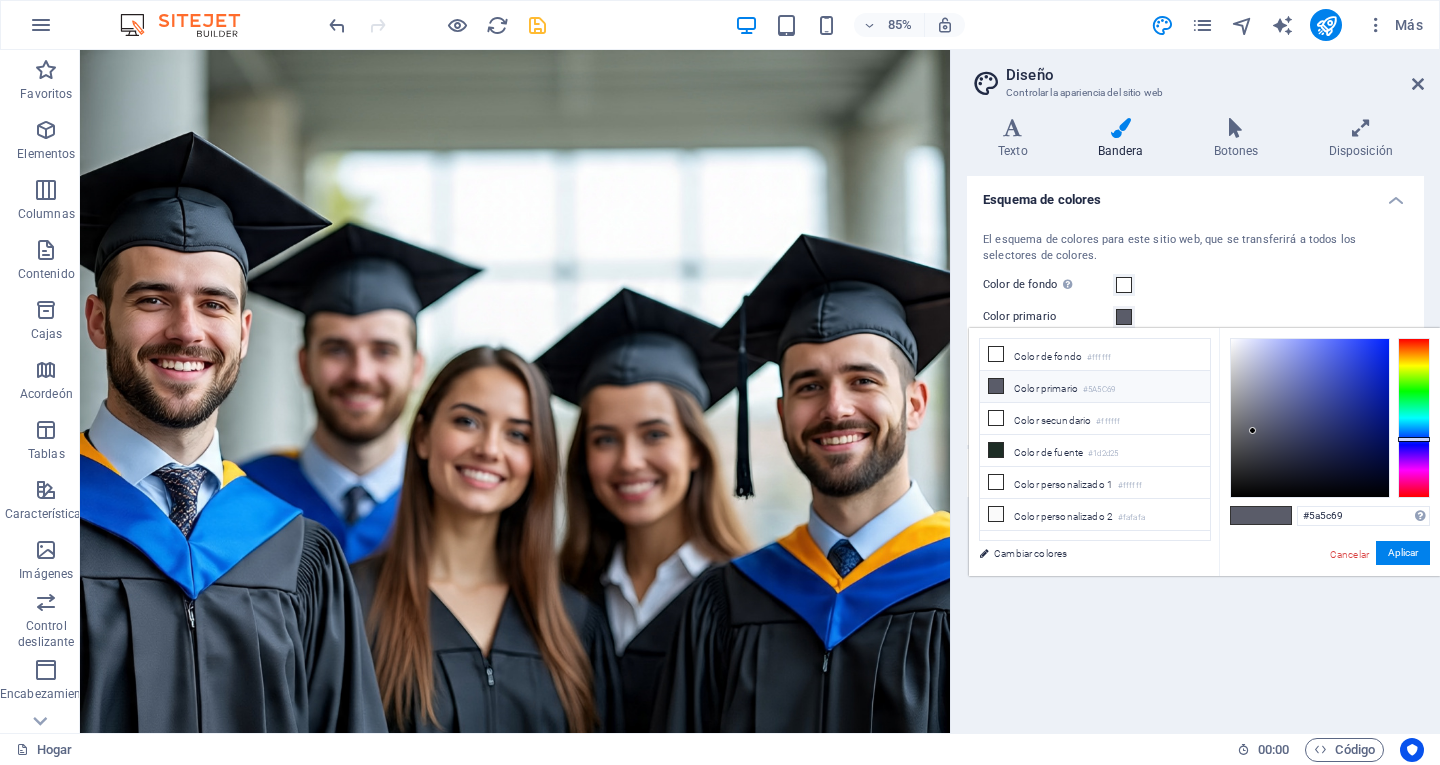 click at bounding box center [996, 386] 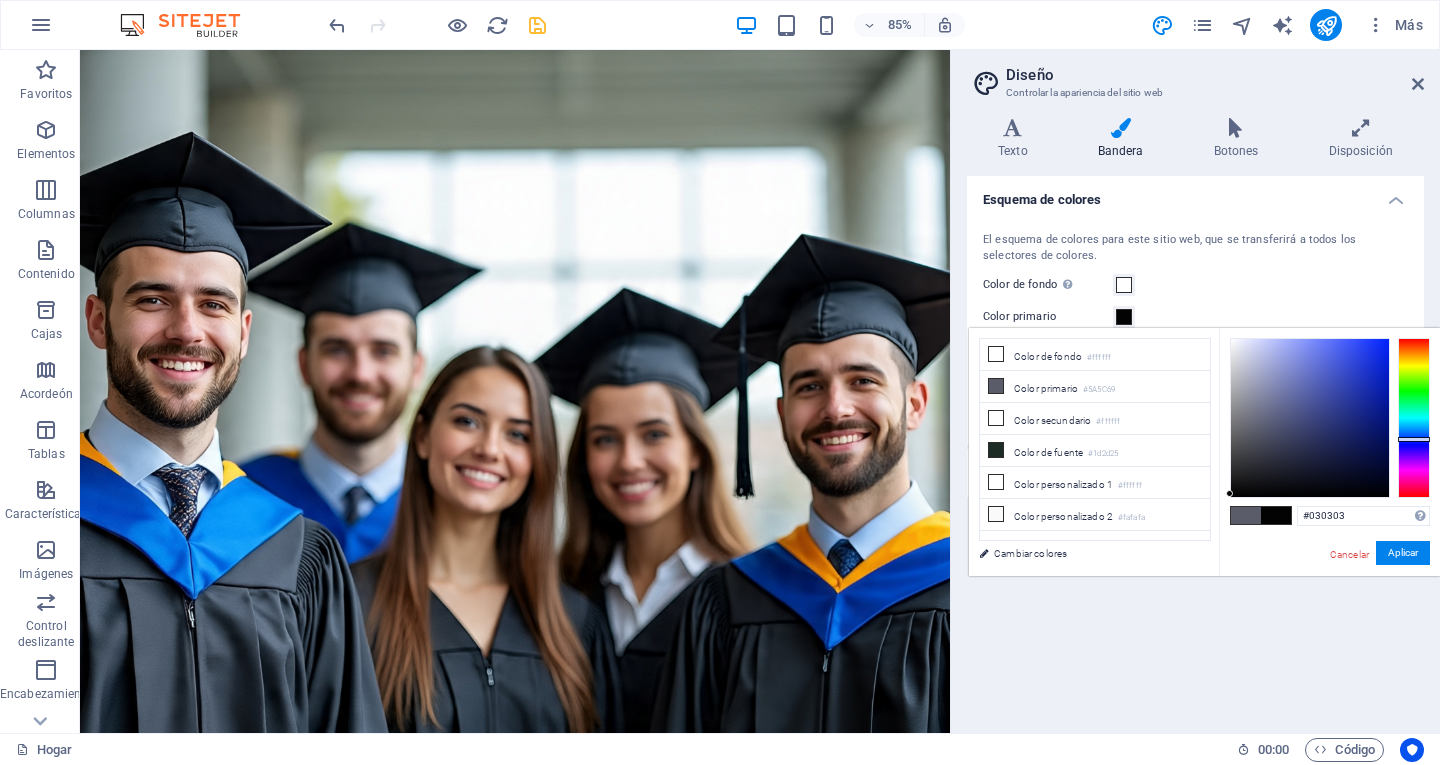 drag, startPoint x: 1253, startPoint y: 434, endPoint x: 1228, endPoint y: 494, distance: 65 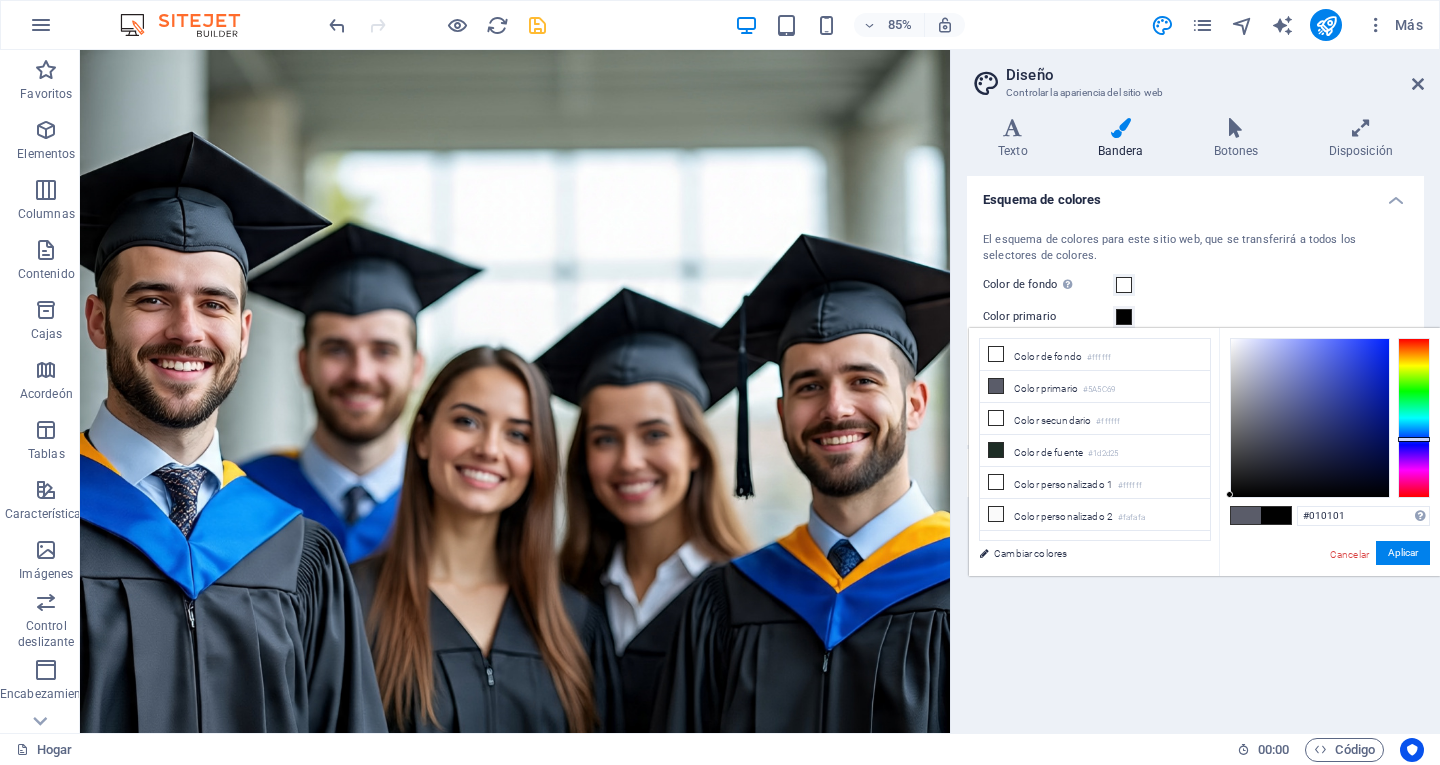 type on "#000000" 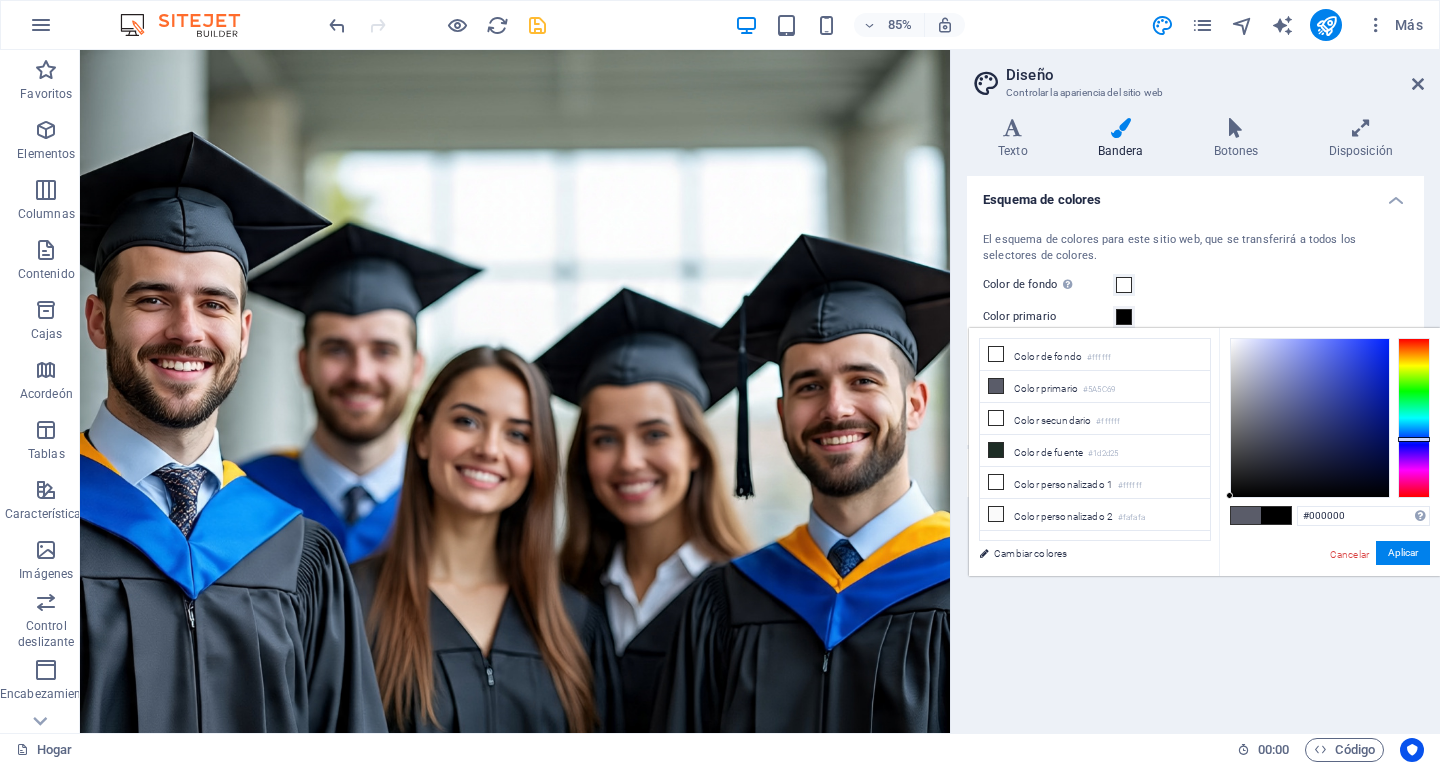 click on "#000000 Formatos admitidos  #0852ed  rgb(8, 82, 237)  rgba(8, 82, 237, 90%)  hsv(221,97,93)  hsl(221, 93%, 48%) Cancelar Aplicar" at bounding box center (1329, 597) 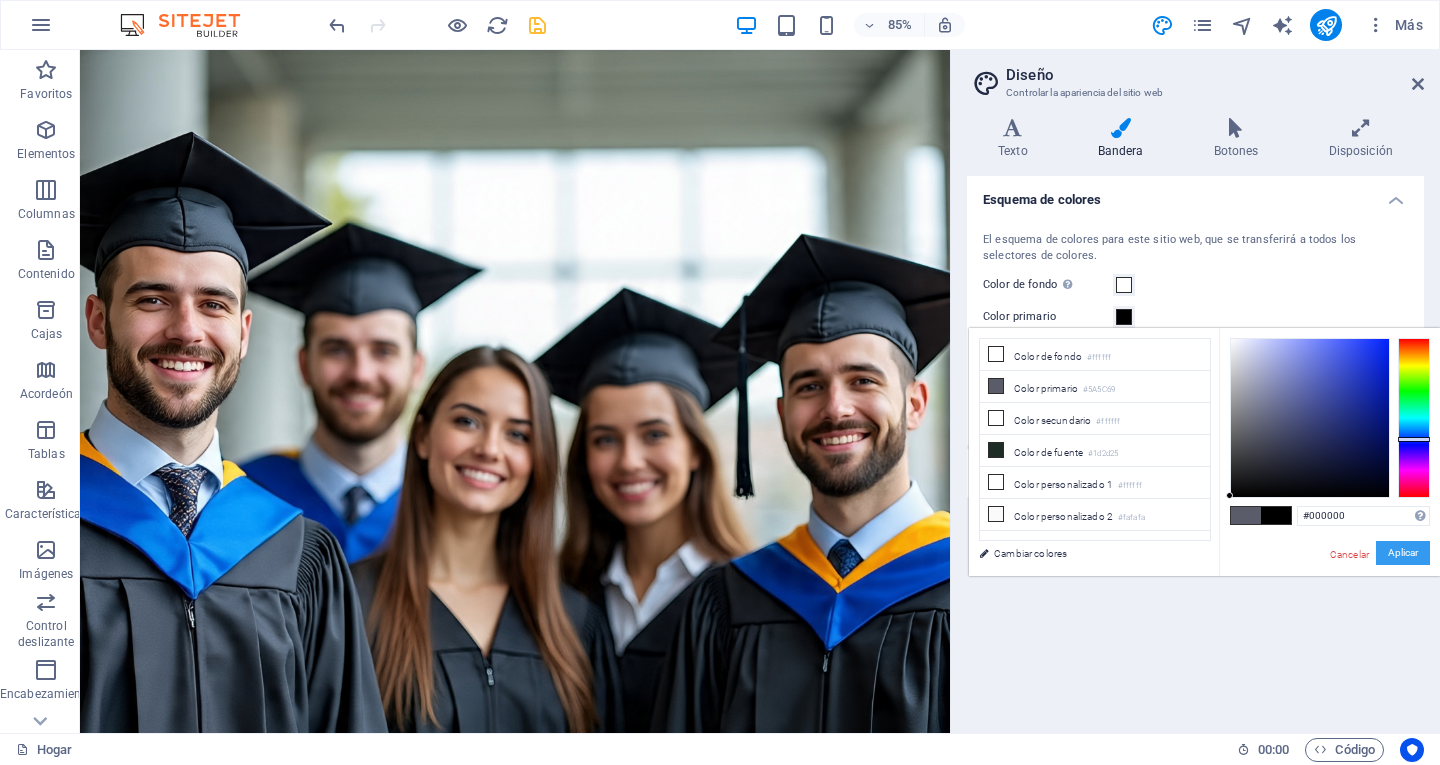 click on "Aplicar" at bounding box center [1403, 552] 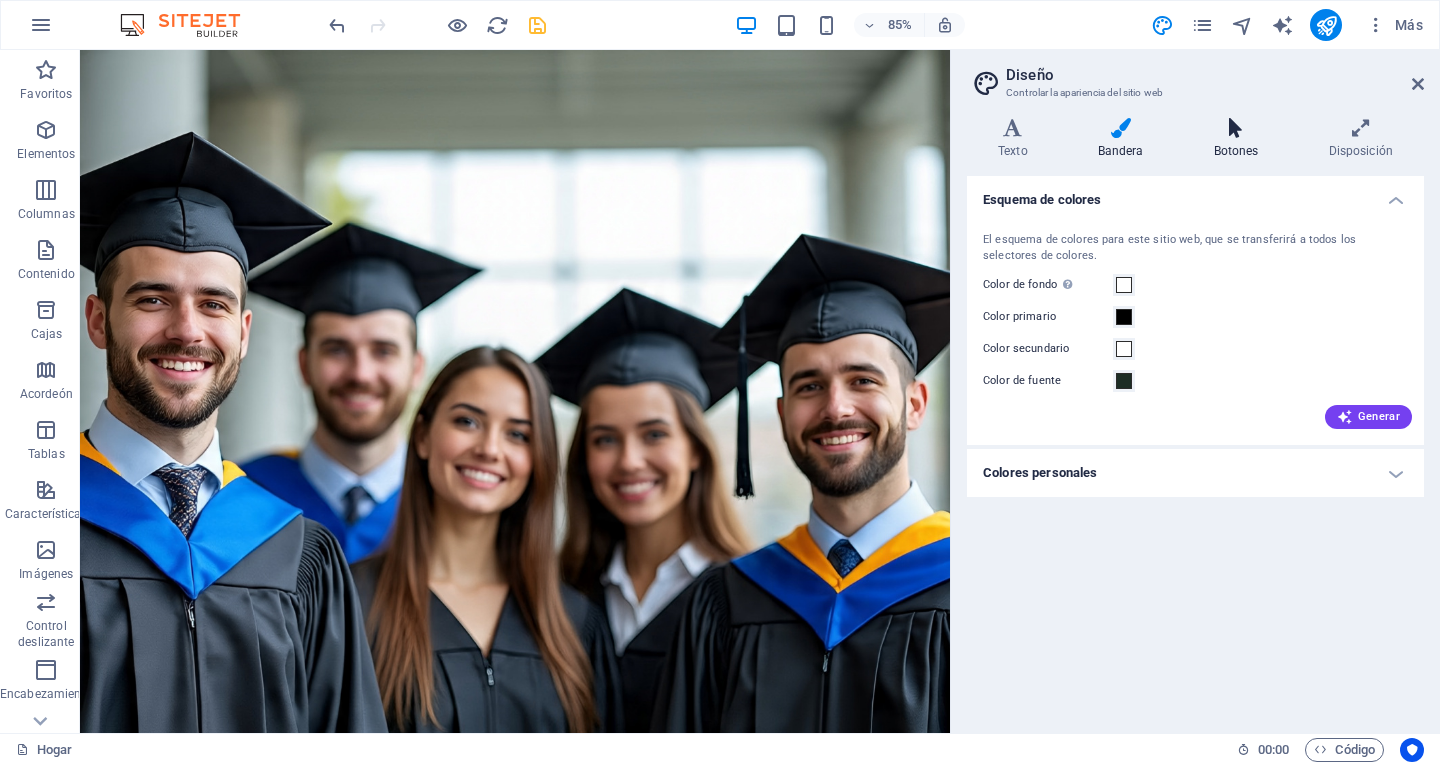 click on "Botones" at bounding box center [1236, 151] 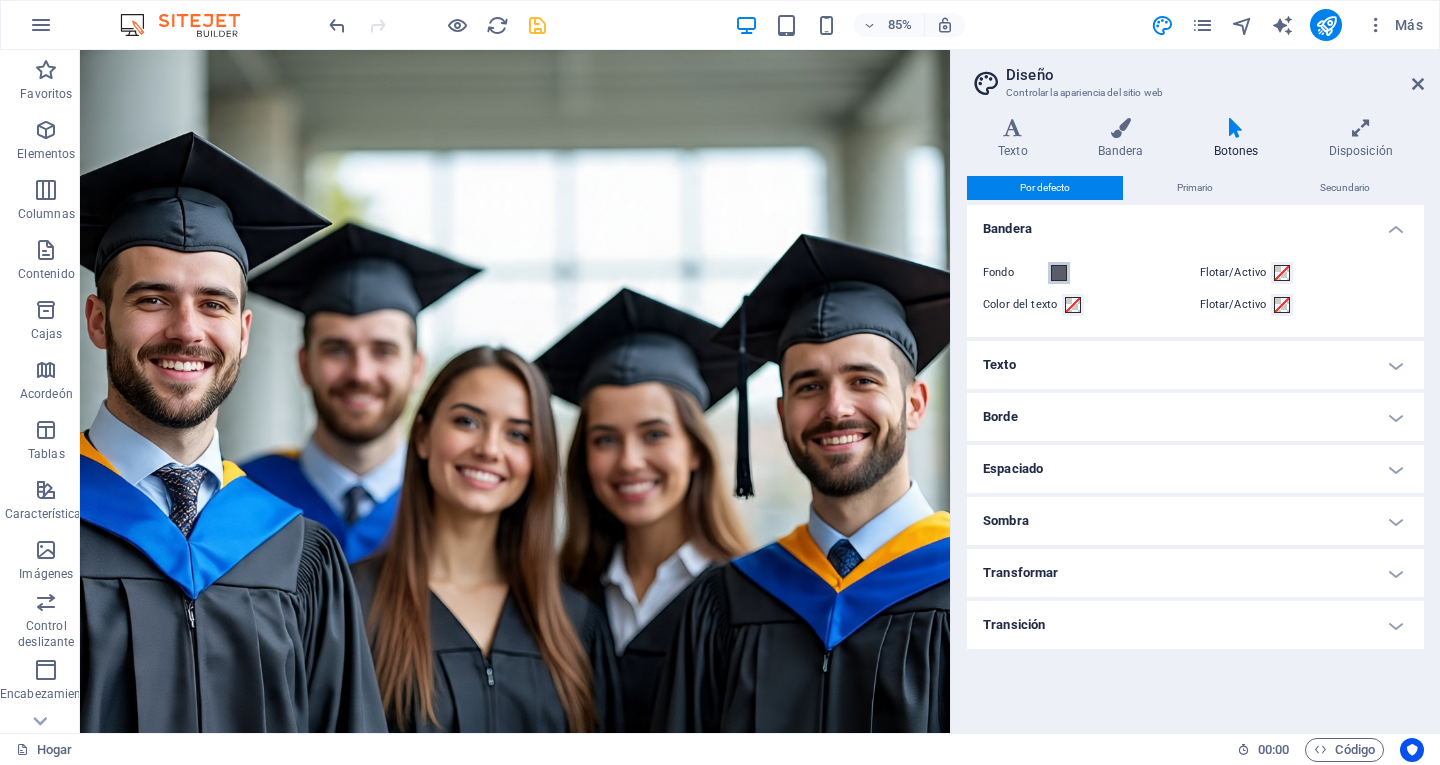 click at bounding box center [1059, 273] 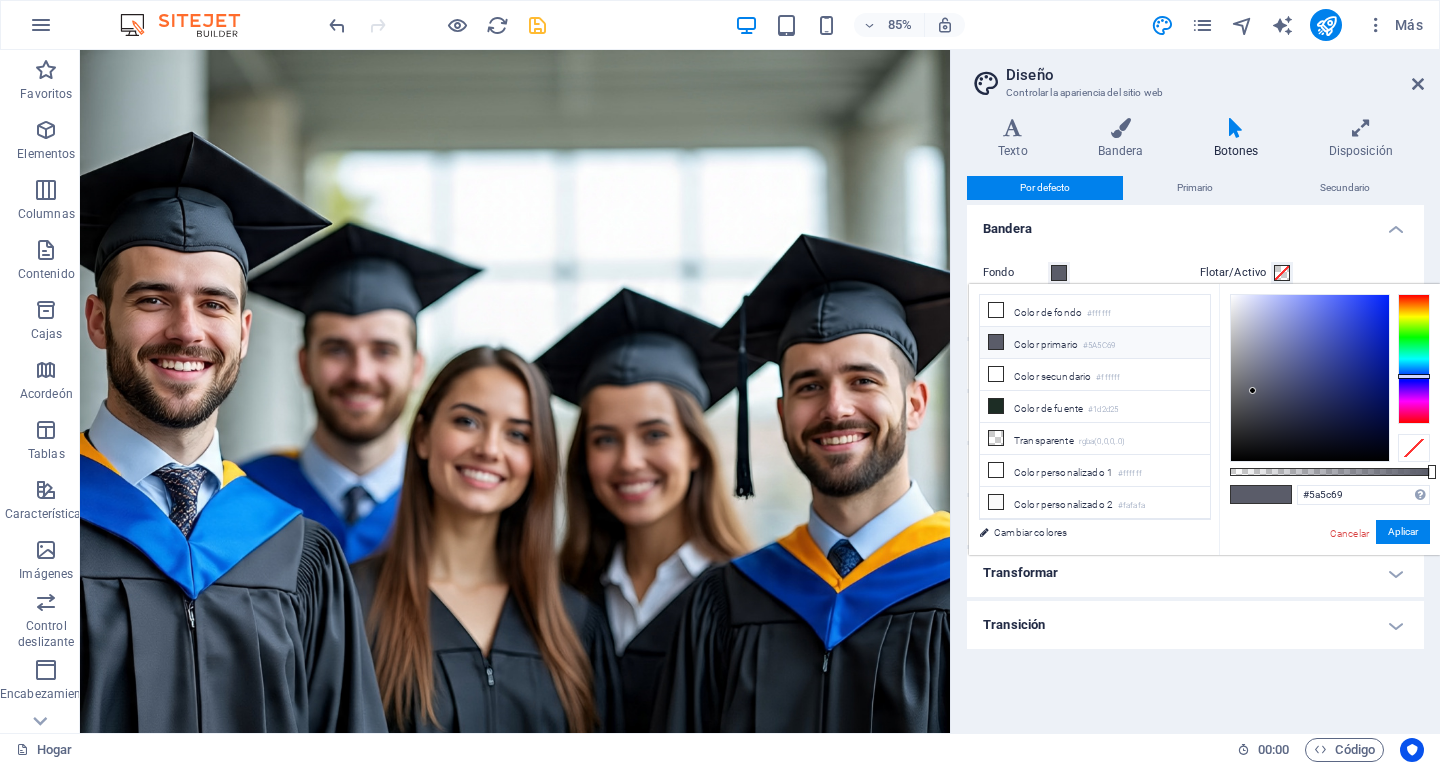 click on "Flotar/Activo" at bounding box center [1304, 273] 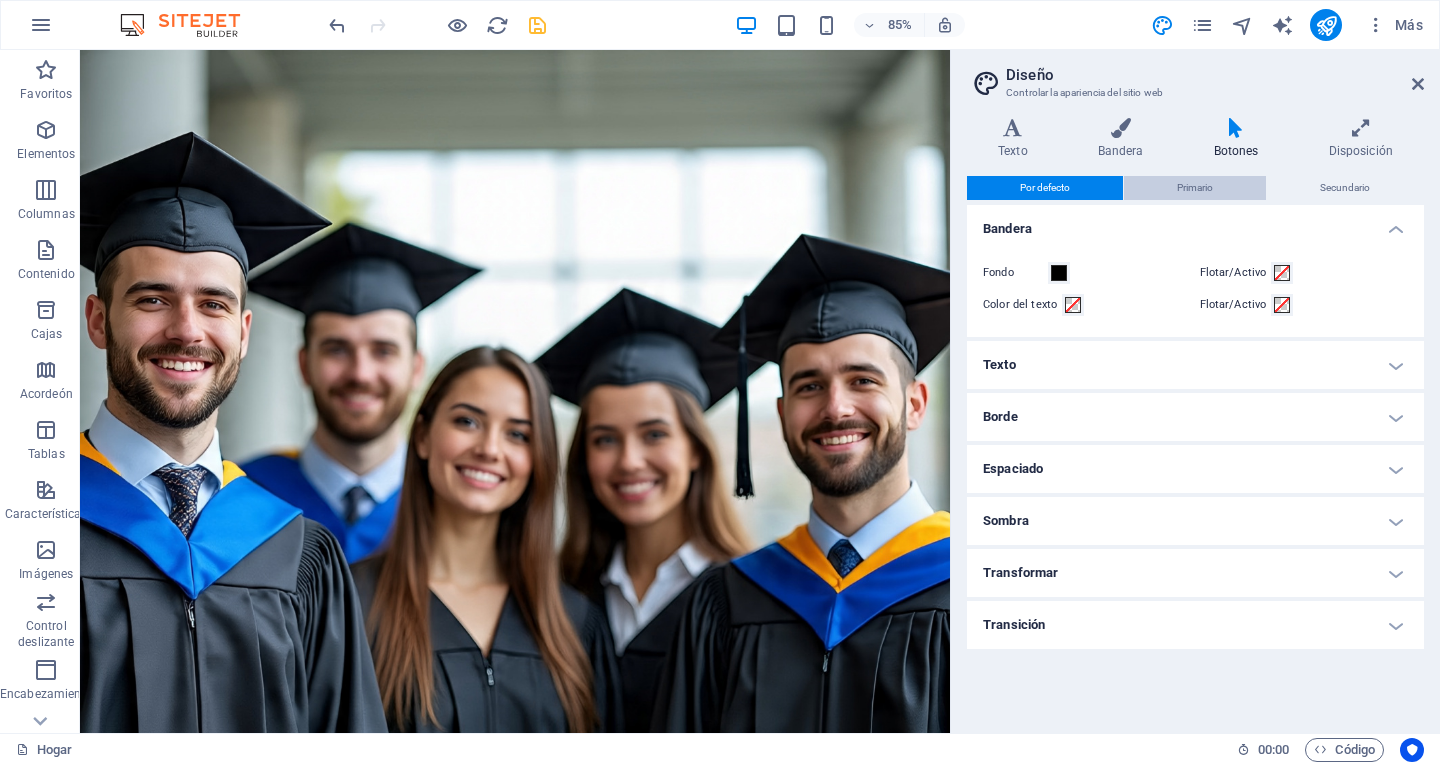 click on "Primario" at bounding box center (1195, 187) 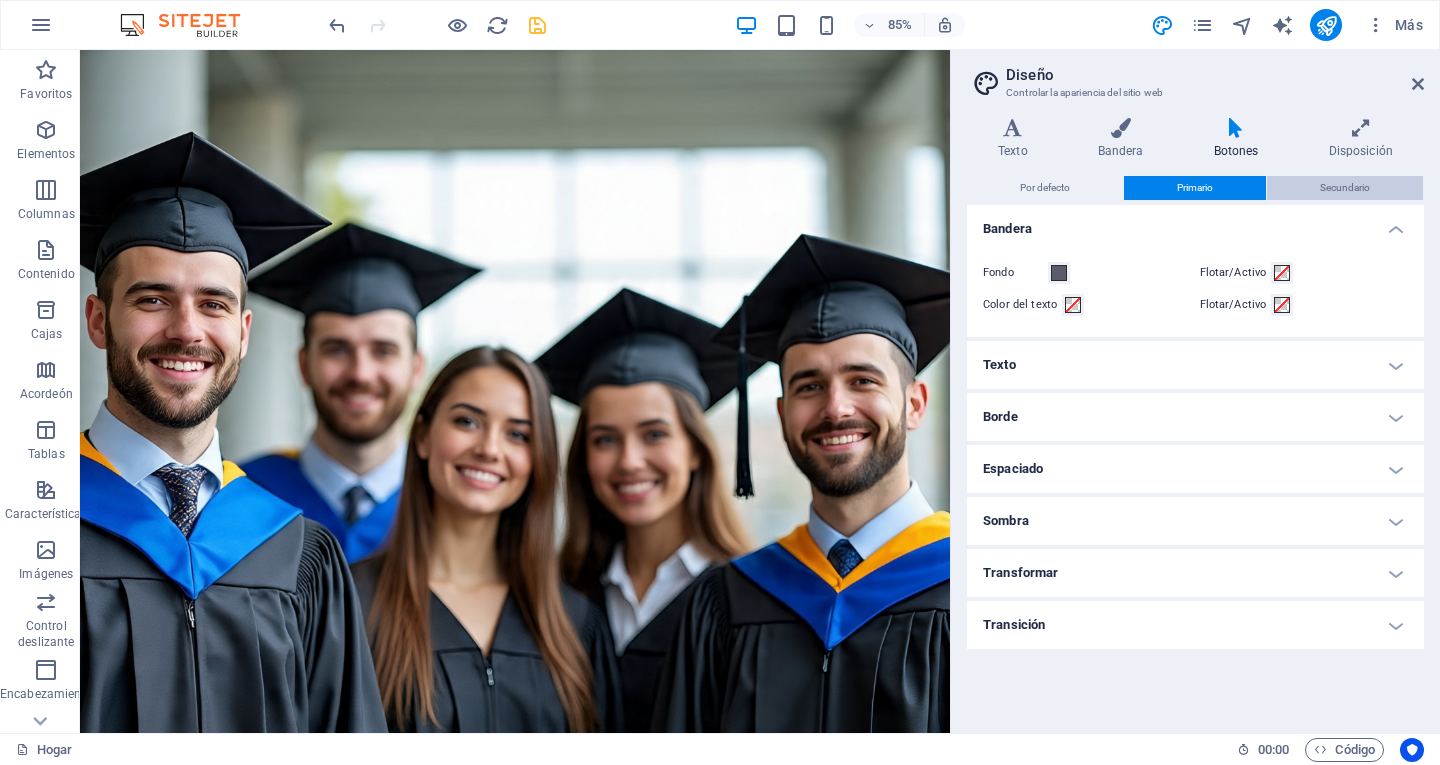 click on "Secundario" at bounding box center (1345, 187) 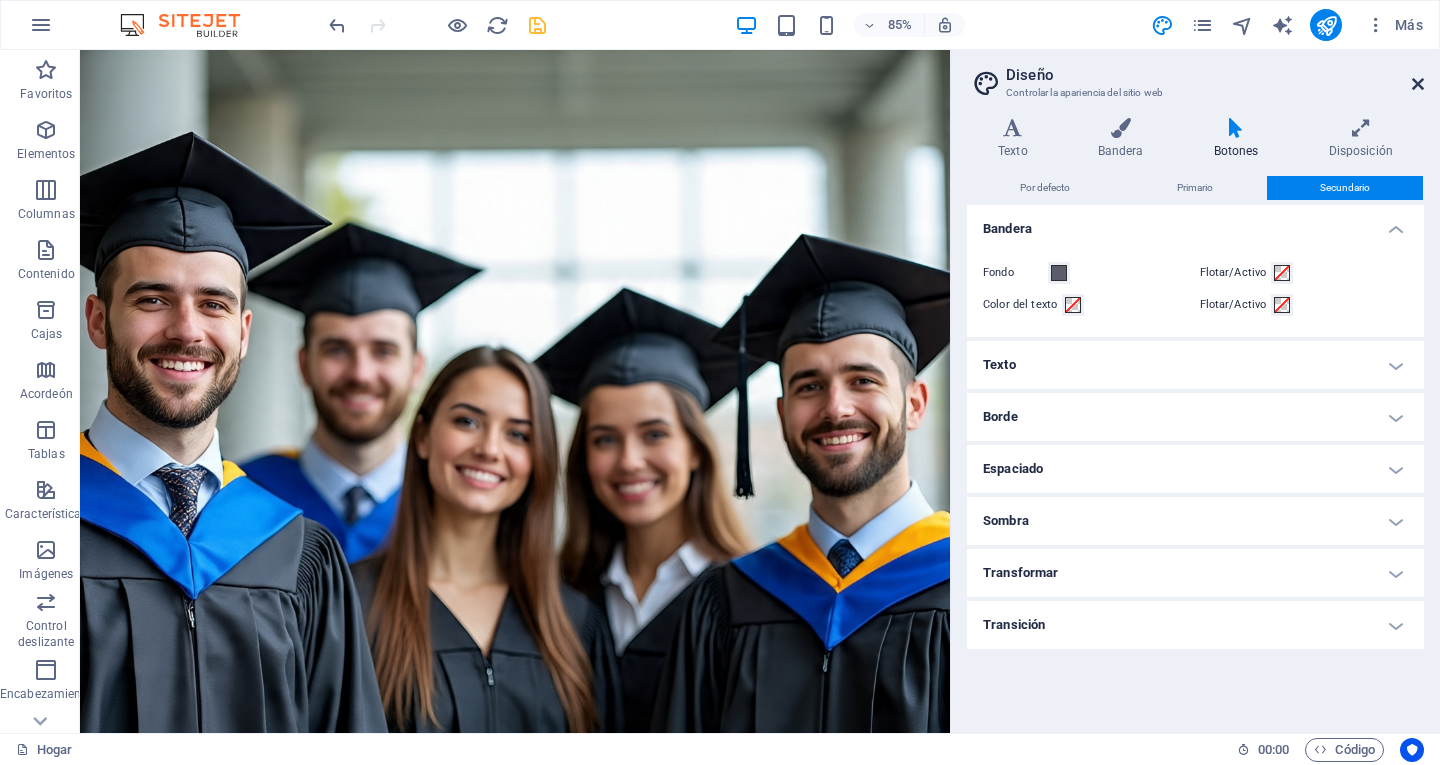 click at bounding box center [1418, 84] 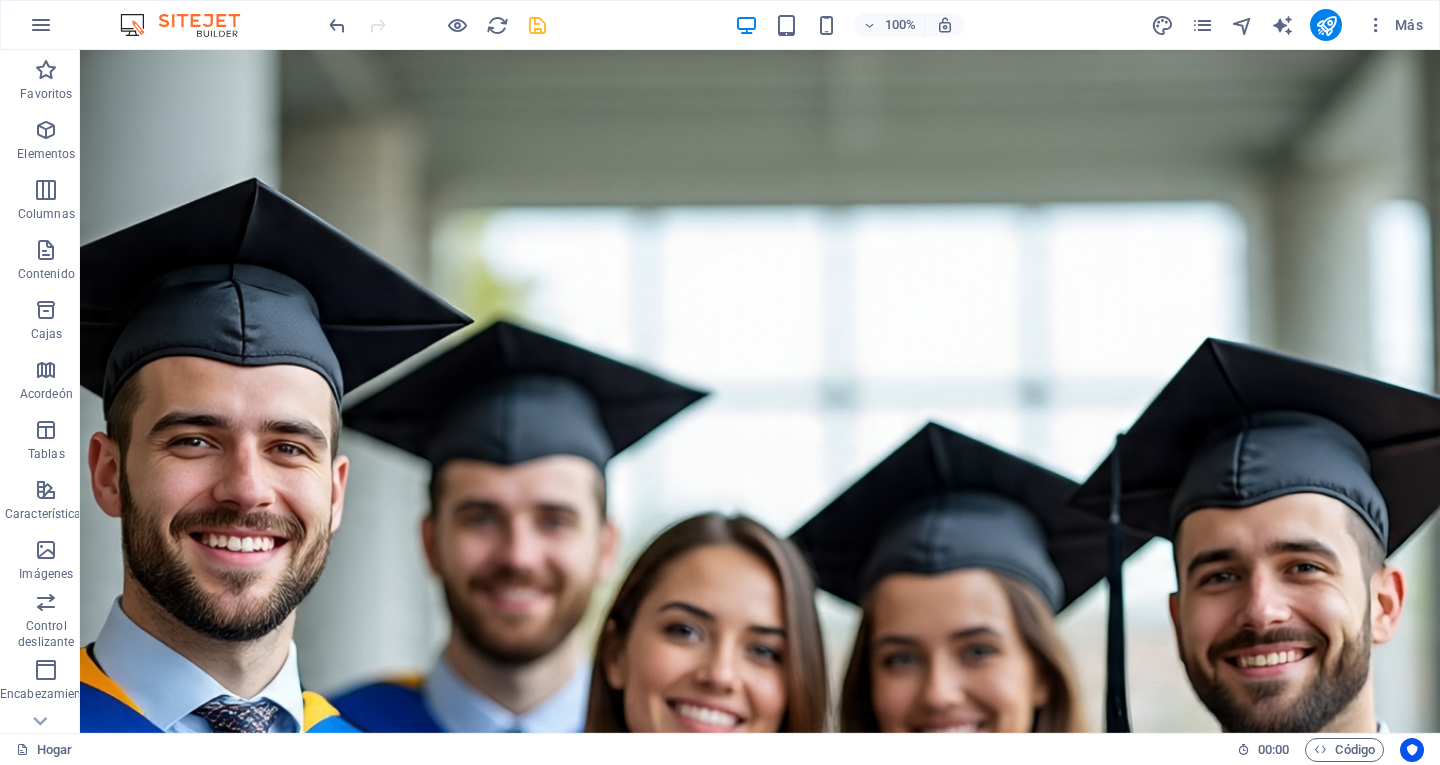 click at bounding box center (537, 25) 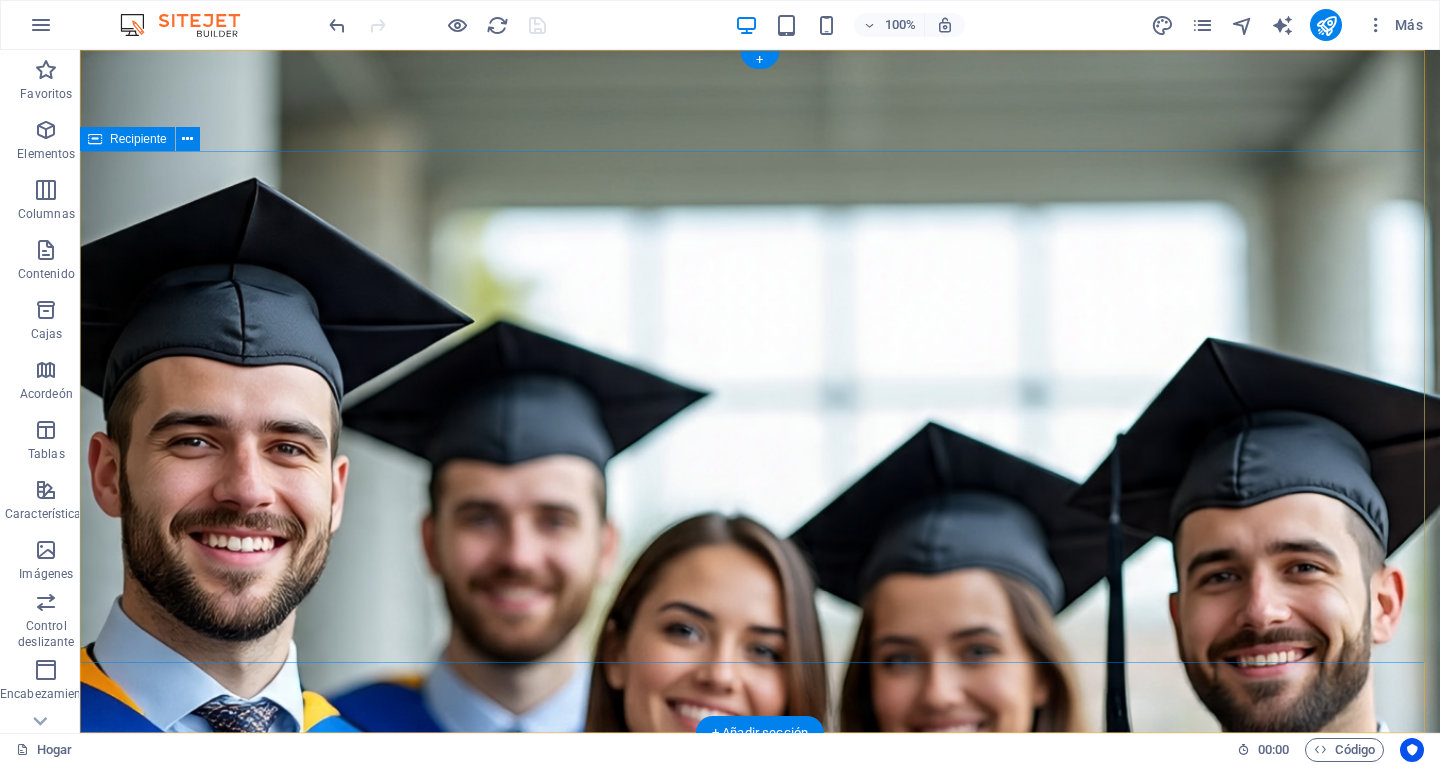 click on "Universidad Intercontinental Olimpo Líderes Con Calidad de Excelencia" at bounding box center (760, 1056) 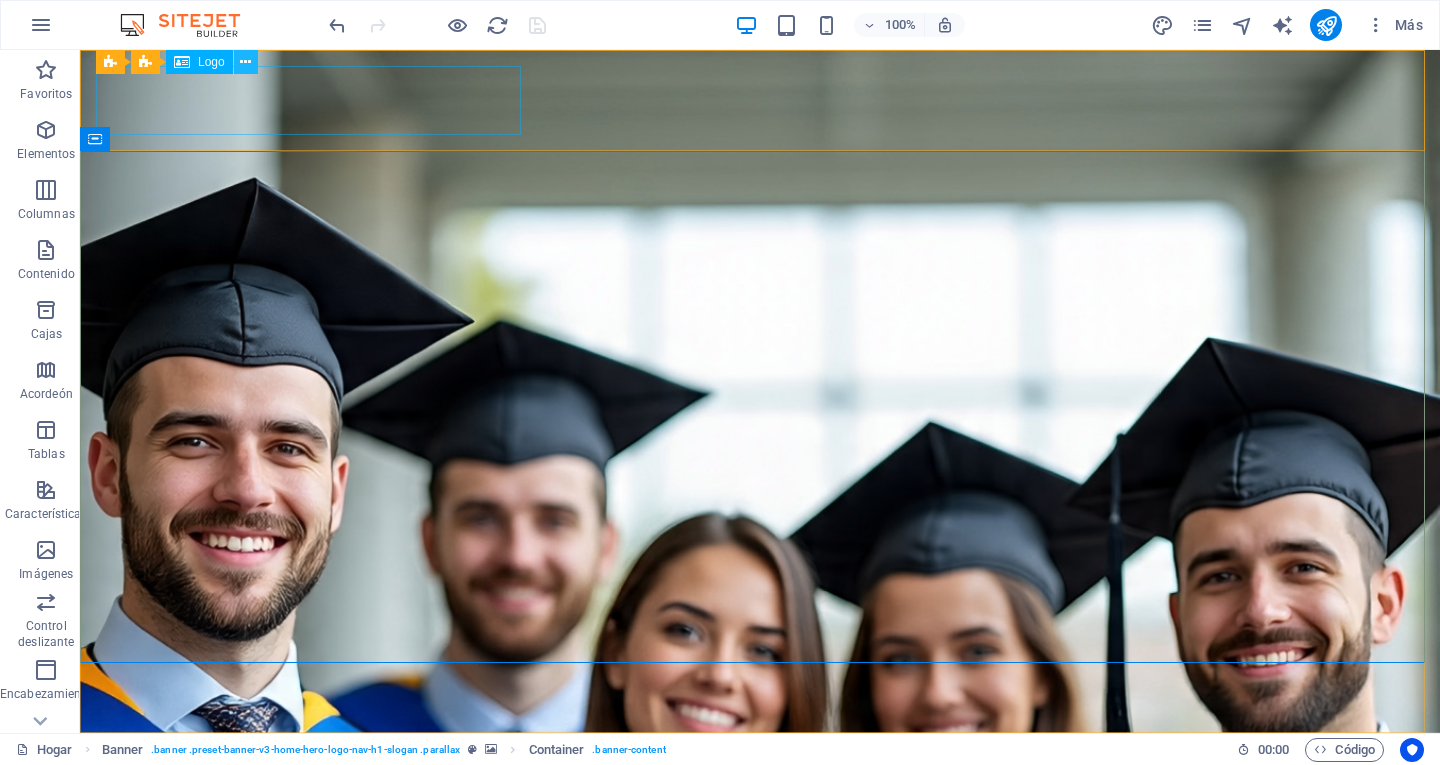 click at bounding box center [246, 62] 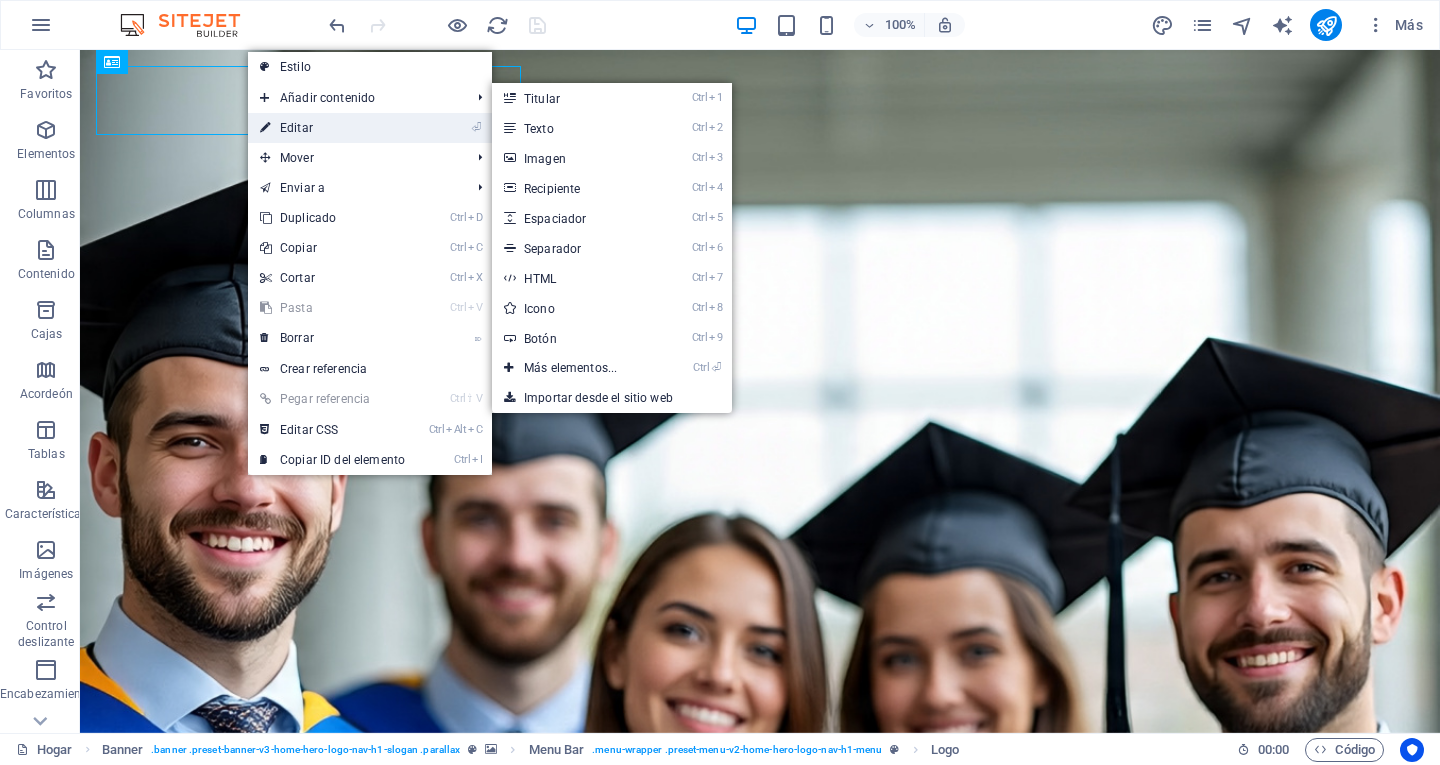 click on "⏎ Editar" at bounding box center [332, 128] 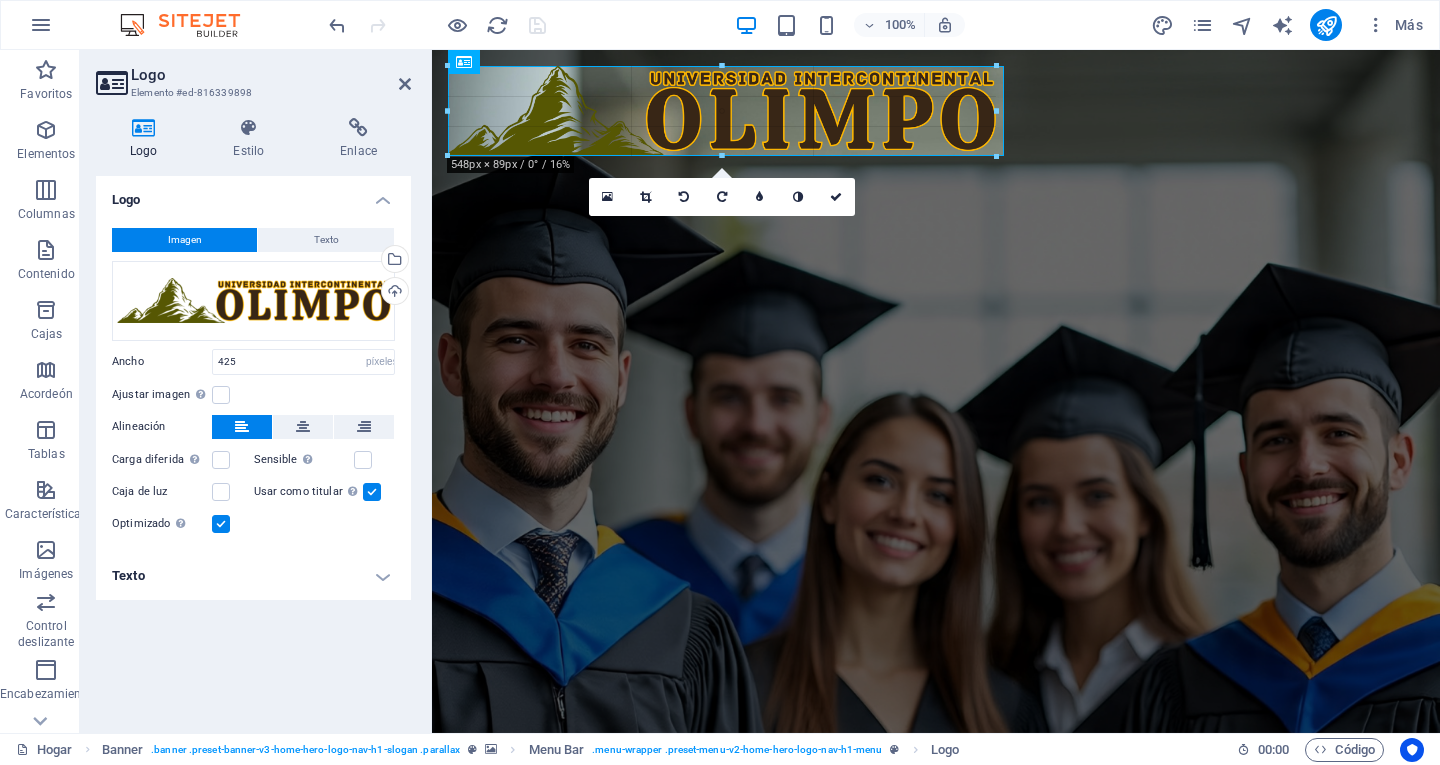 drag, startPoint x: 870, startPoint y: 104, endPoint x: 1001, endPoint y: 109, distance: 131.09538 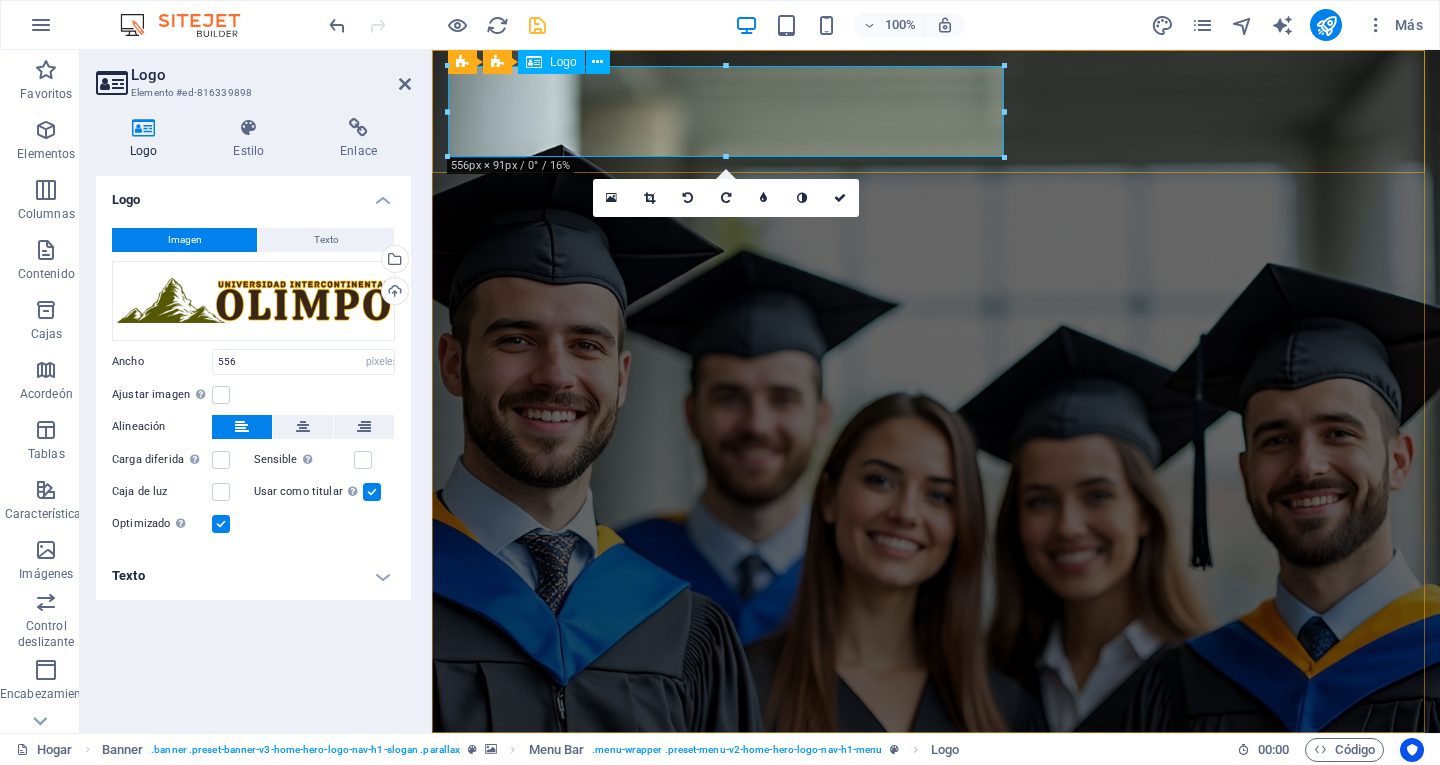 drag, startPoint x: 1436, startPoint y: 157, endPoint x: 973, endPoint y: 106, distance: 465.80038 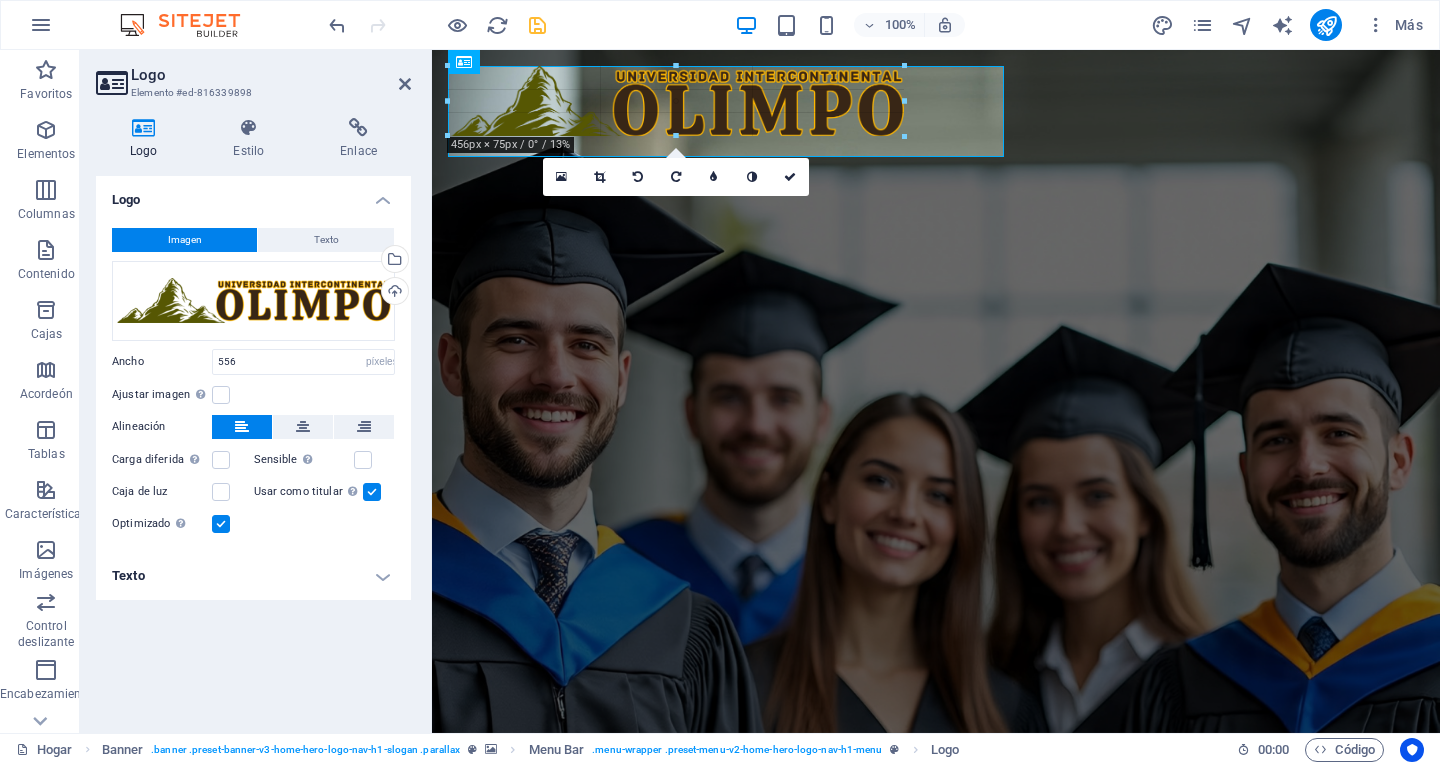 drag, startPoint x: 1003, startPoint y: 156, endPoint x: 874, endPoint y: 120, distance: 133.9291 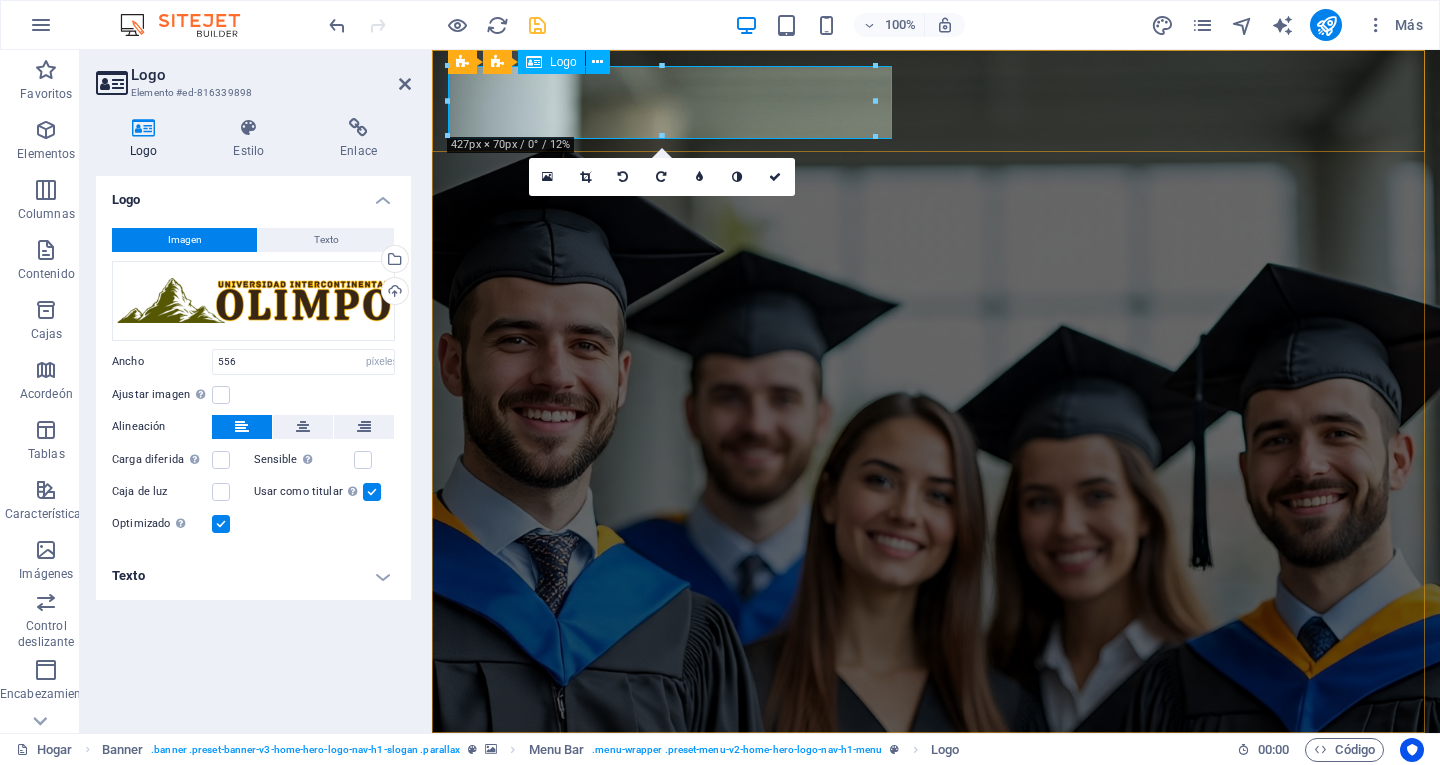 type on "427" 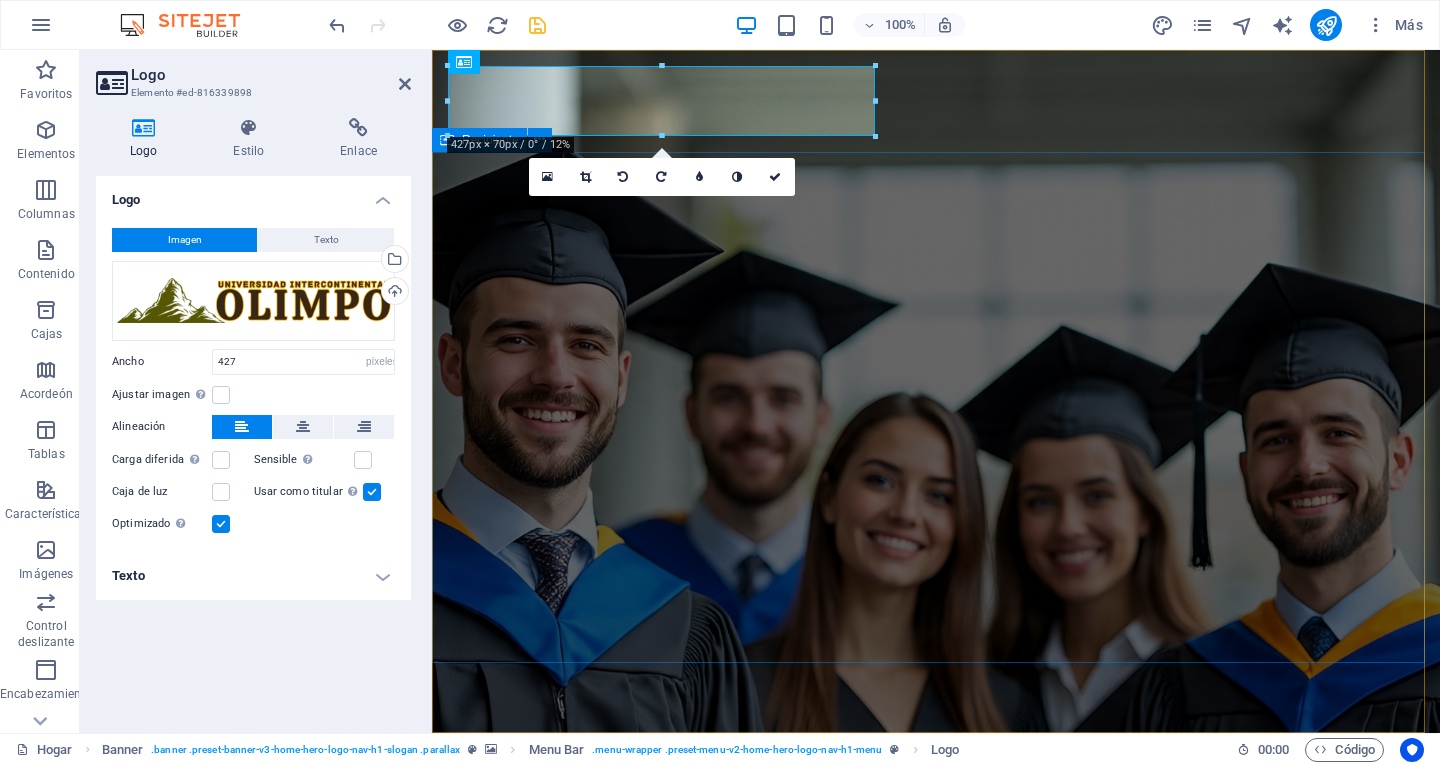 click on "Universidad Intercontinental Olimpo Líderes Con Calidad de Excelencia" at bounding box center [936, 1057] 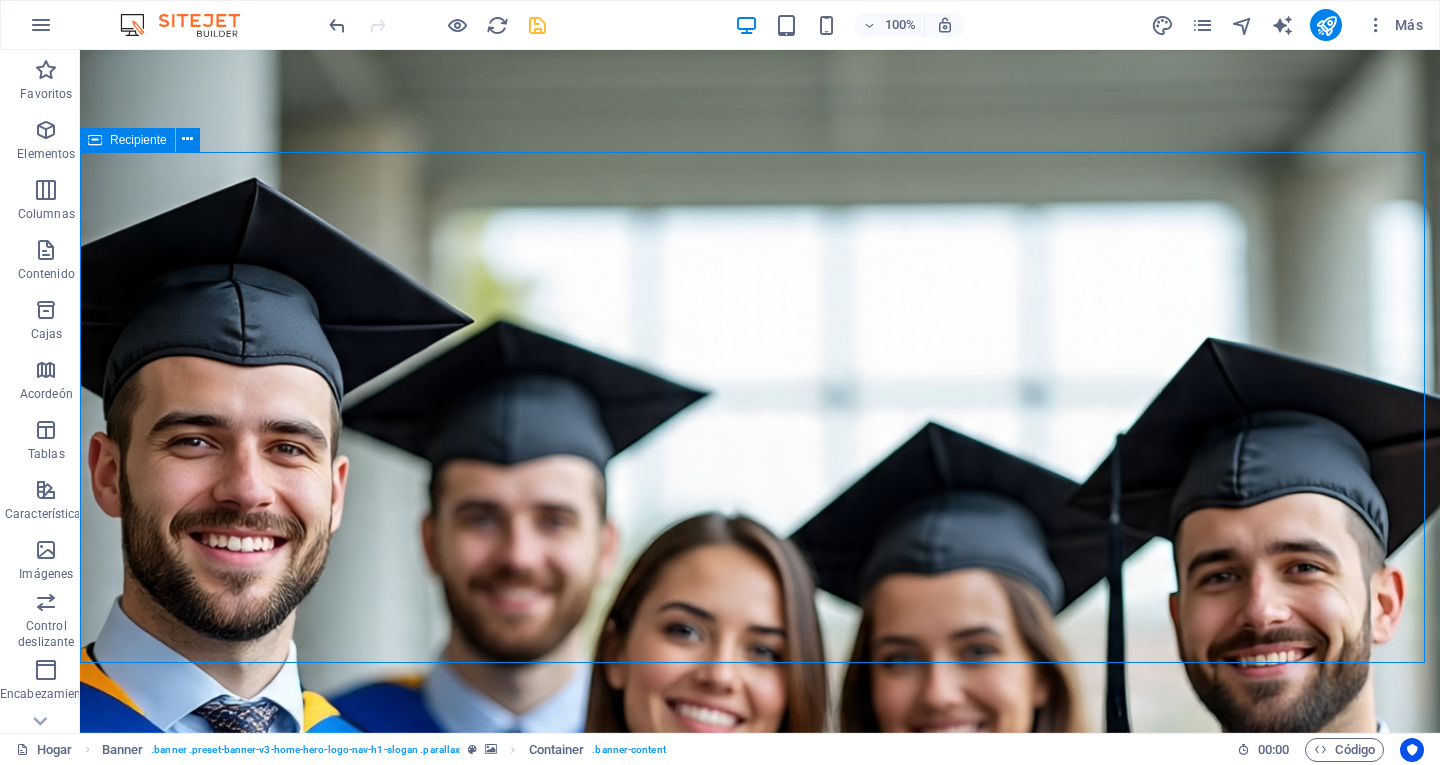 click on "Universidad Intercontinental Olimpo Líderes Con Calidad de Excelencia" at bounding box center (760, 1057) 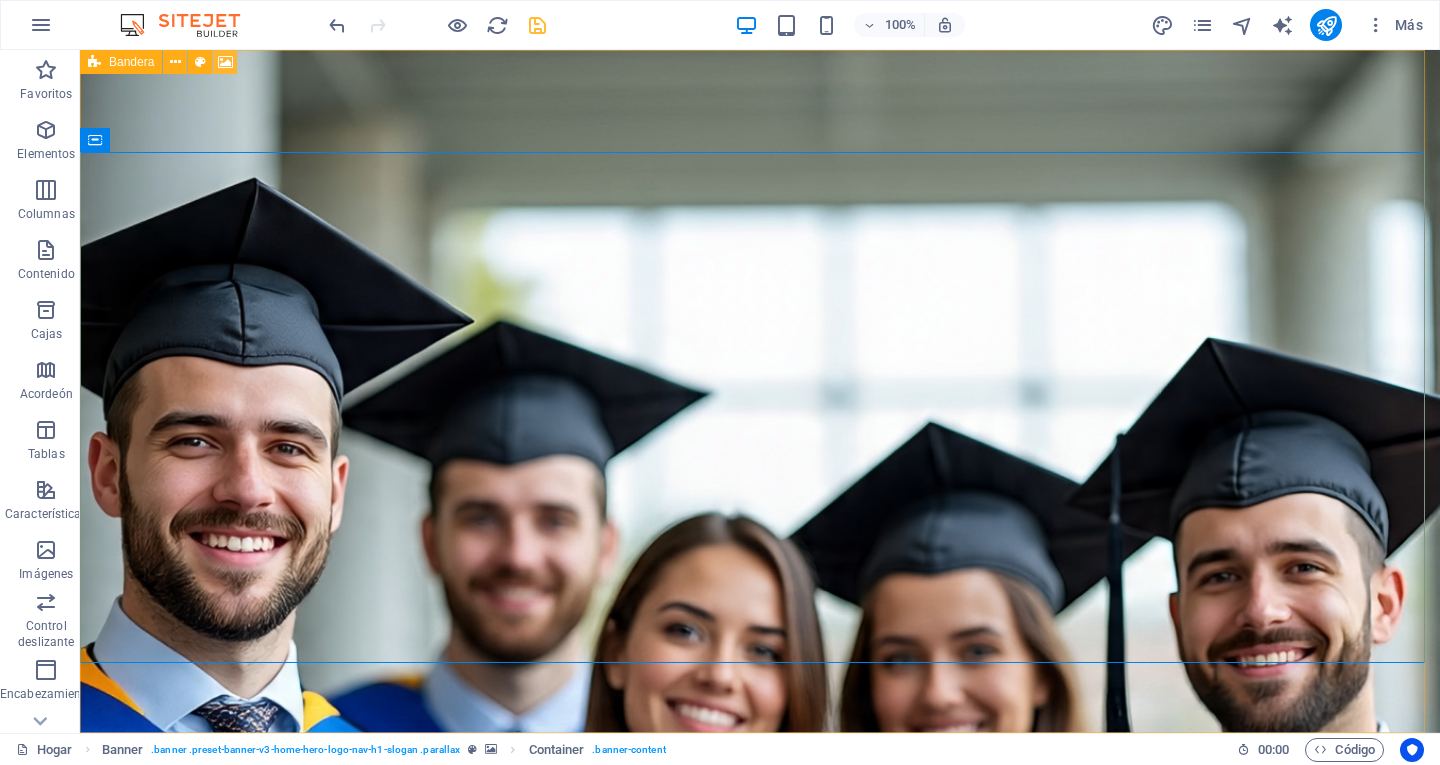 click at bounding box center (225, 62) 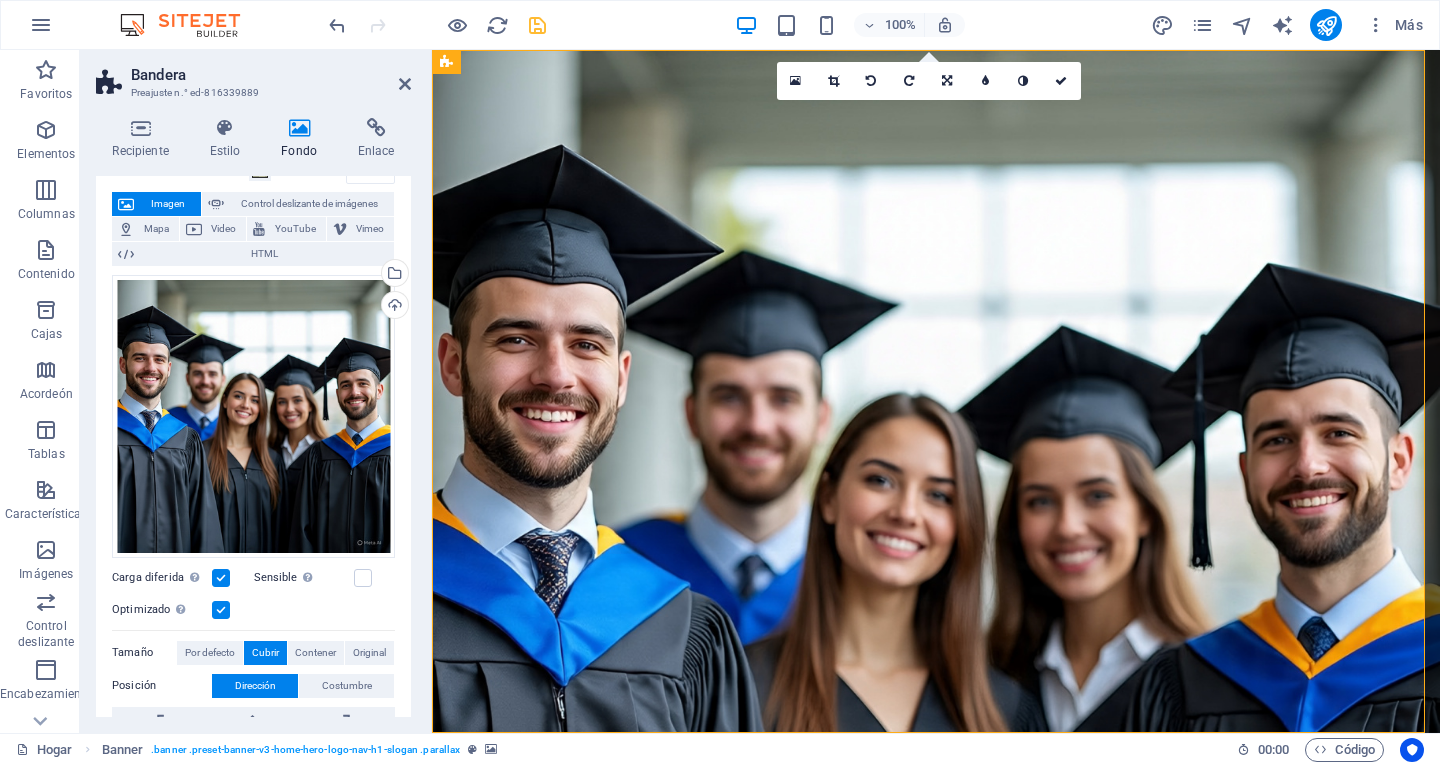 scroll, scrollTop: 41, scrollLeft: 0, axis: vertical 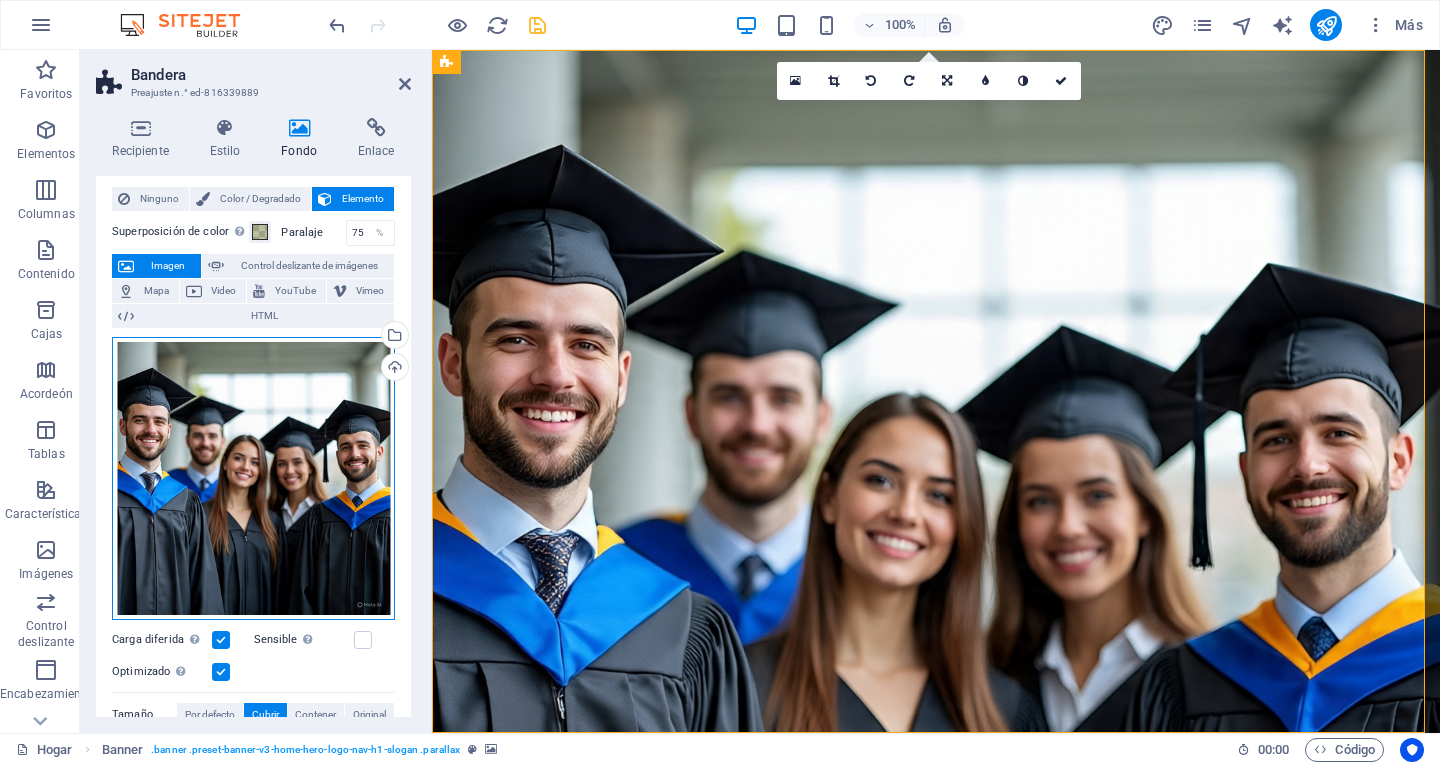 click on "Arrastre los archivos aquí, haga clic para elegir archivos o  seleccione archivos de Archivos o de nuestras fotos y videos de archivo gratuitos" at bounding box center [253, 478] 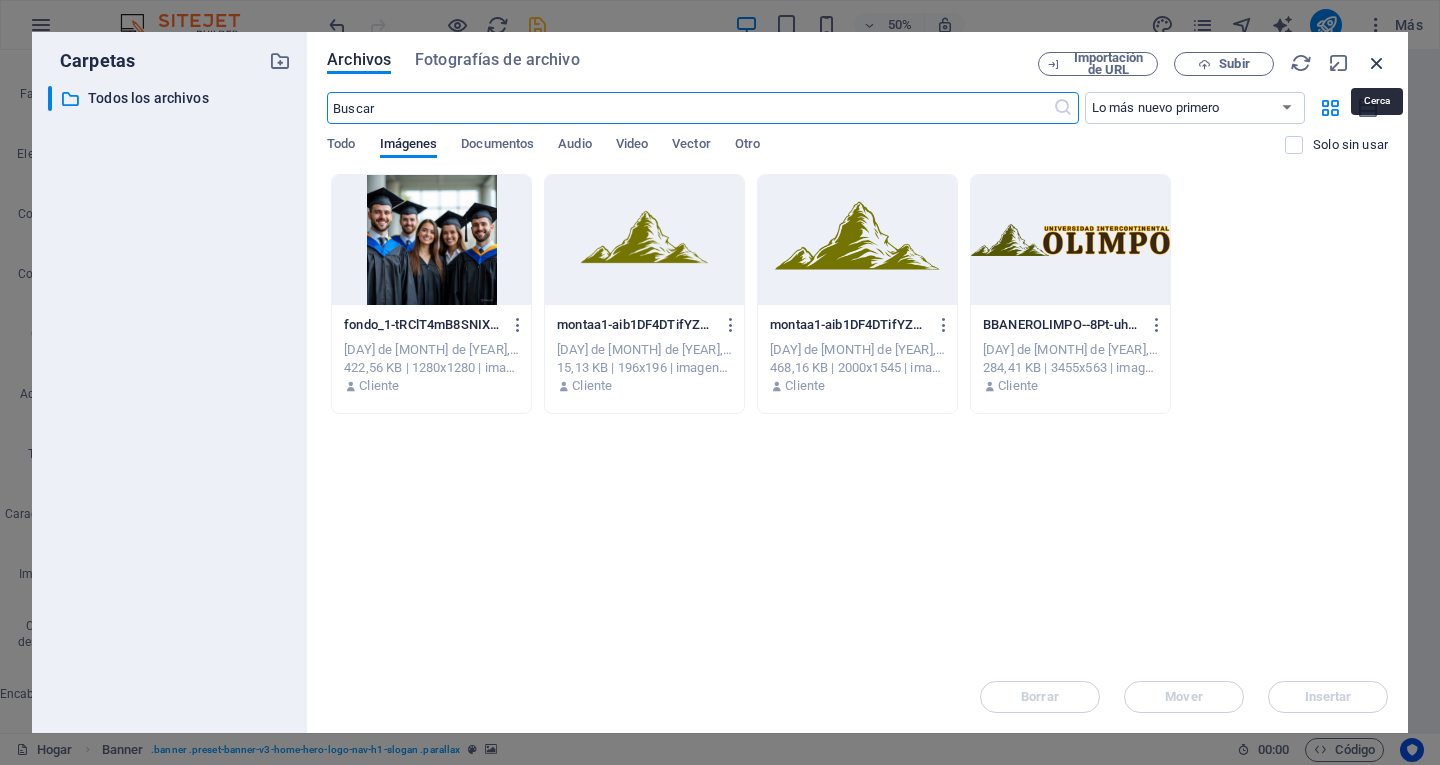 click at bounding box center [1377, 63] 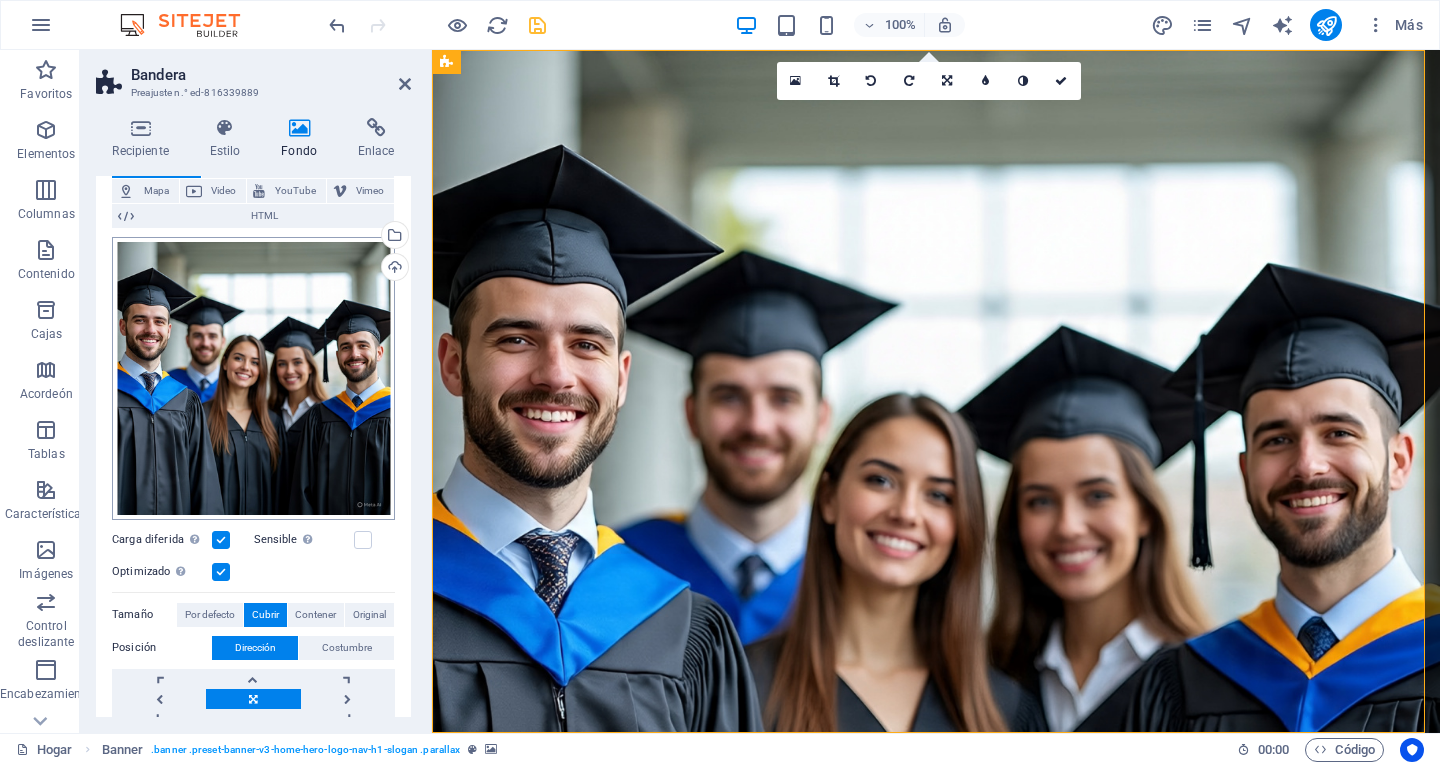 scroll, scrollTop: 241, scrollLeft: 0, axis: vertical 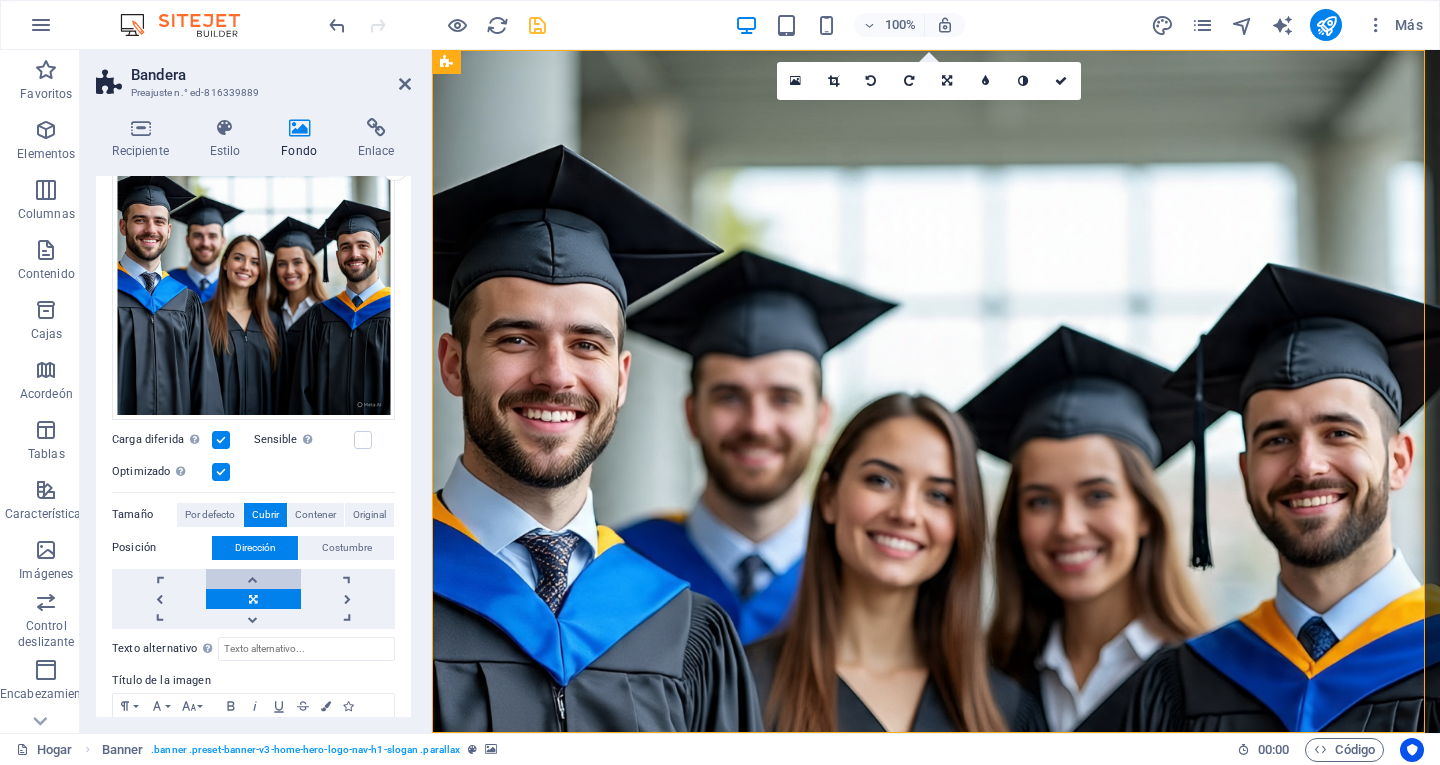 click at bounding box center (253, 579) 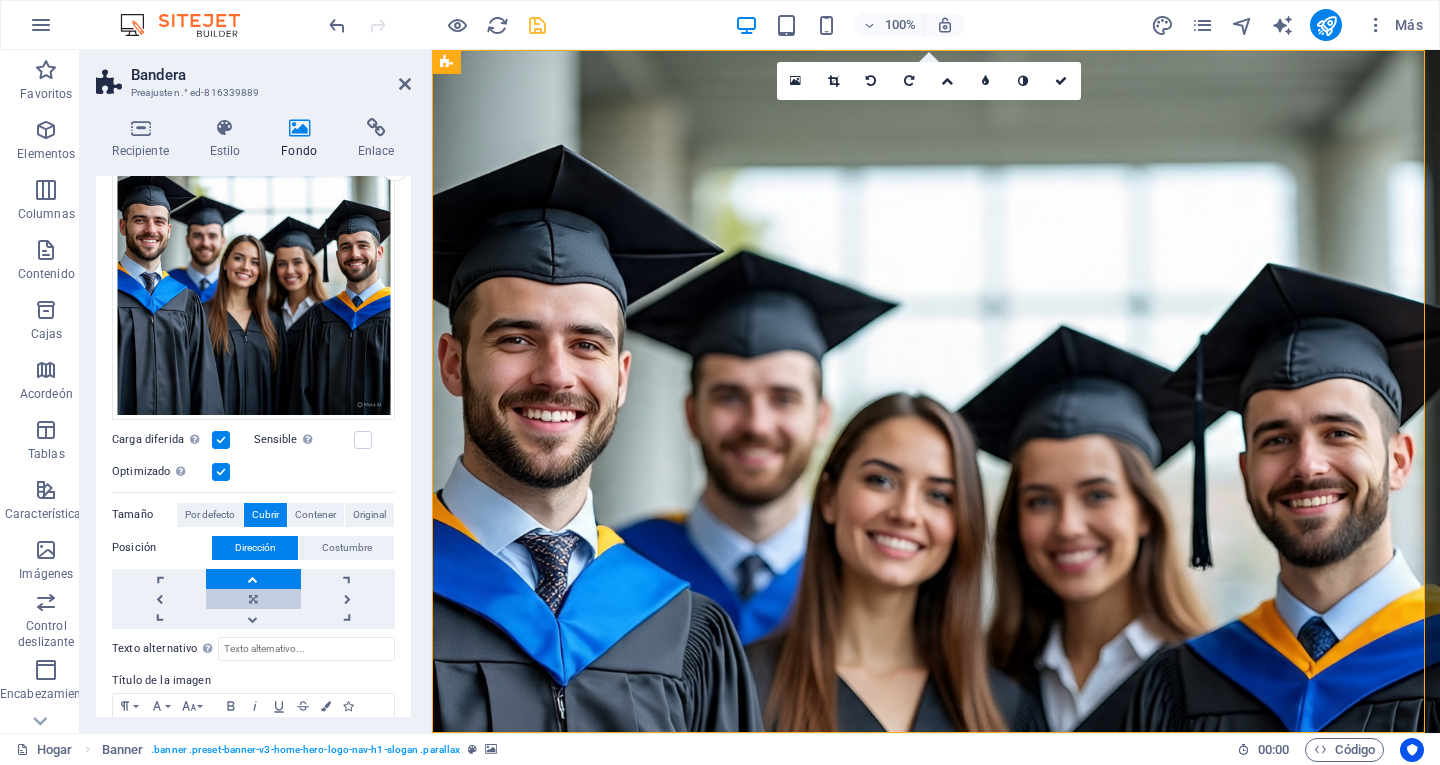 click at bounding box center (253, 599) 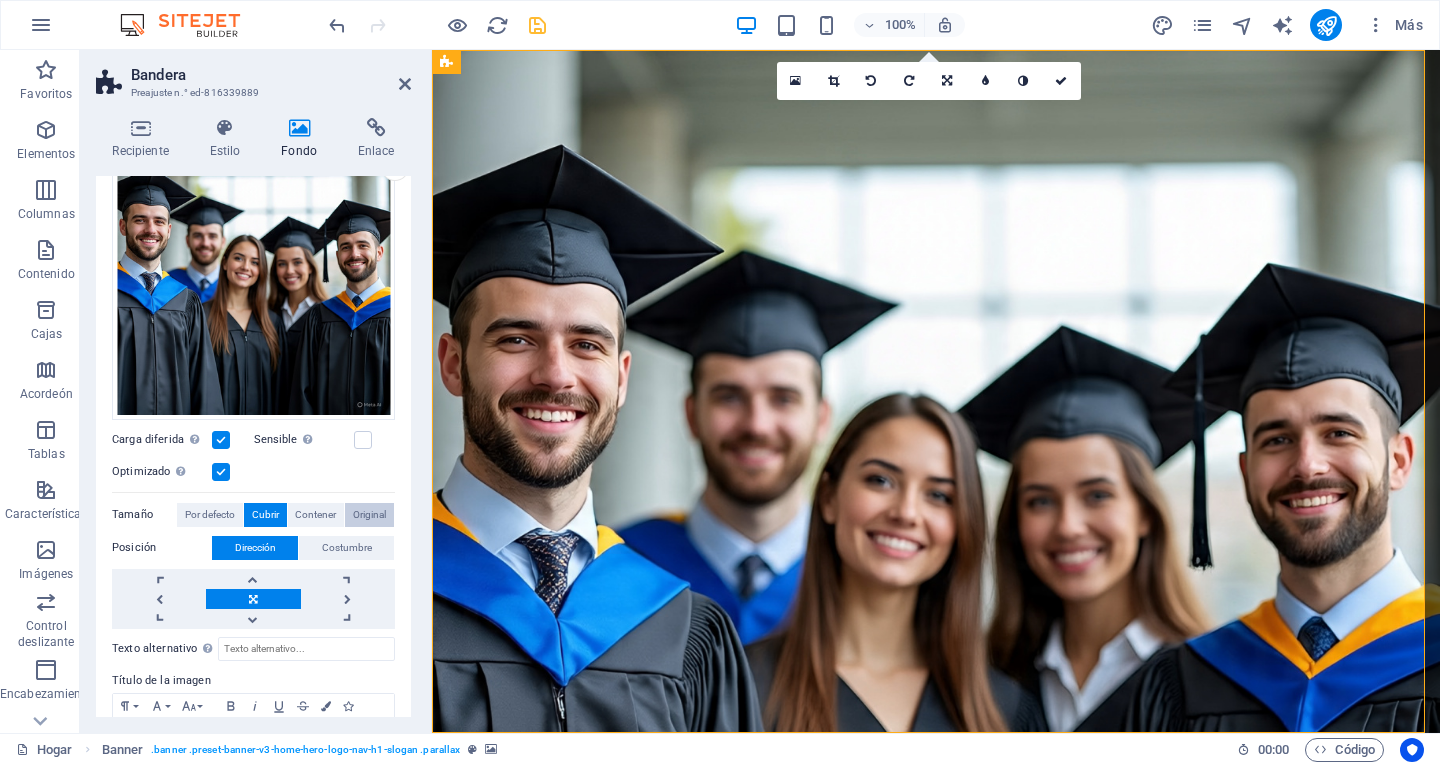 click on "Original" at bounding box center (369, 514) 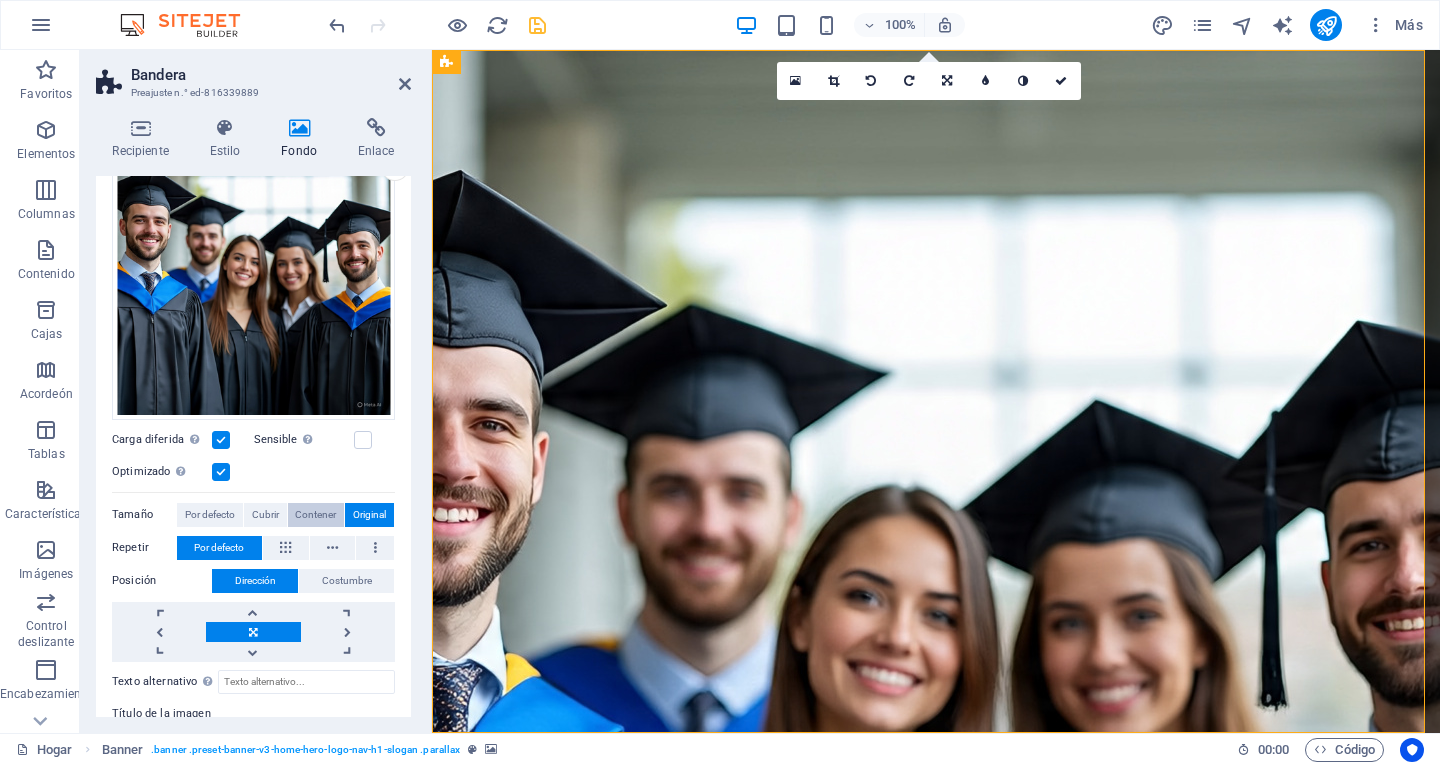 click on "Contener" at bounding box center [315, 514] 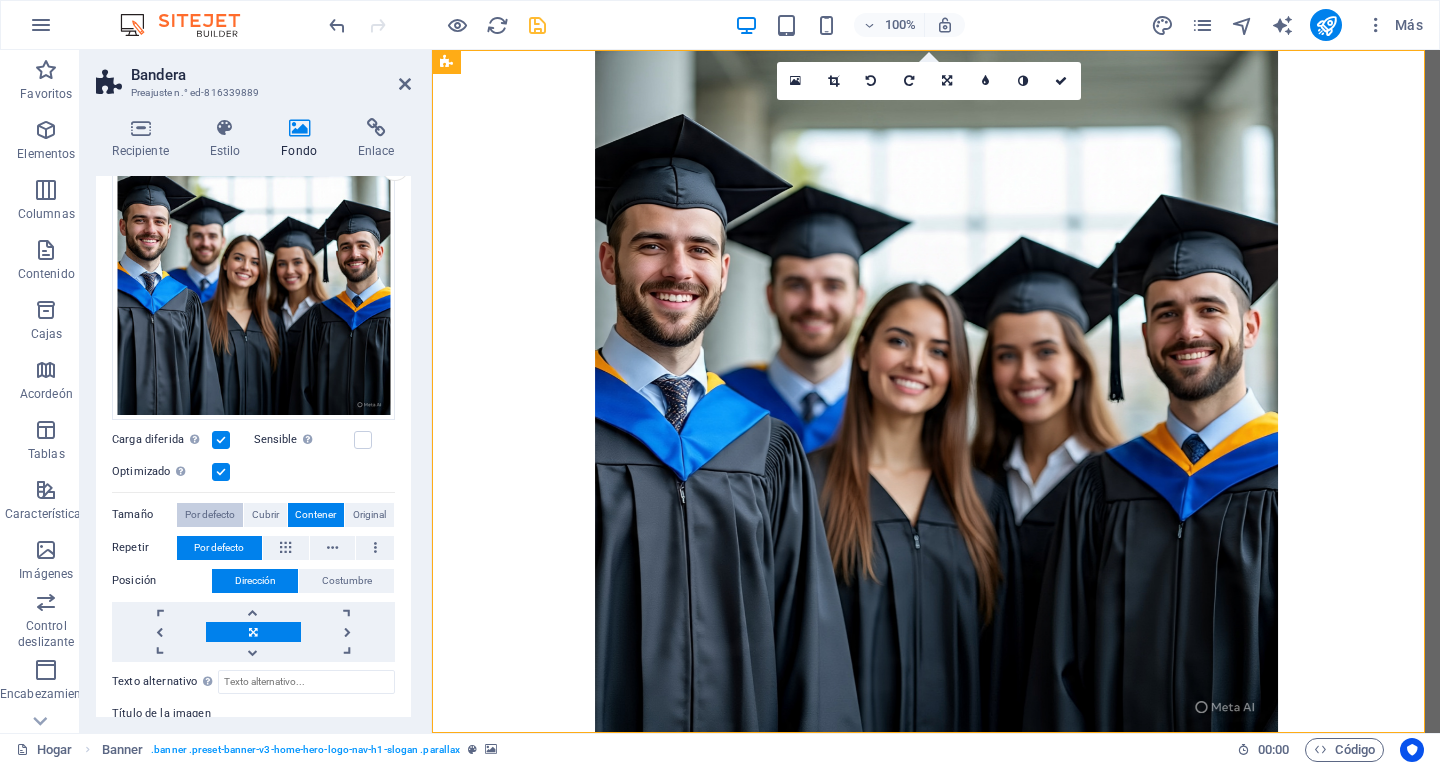 click on "Por defecto" at bounding box center (210, 514) 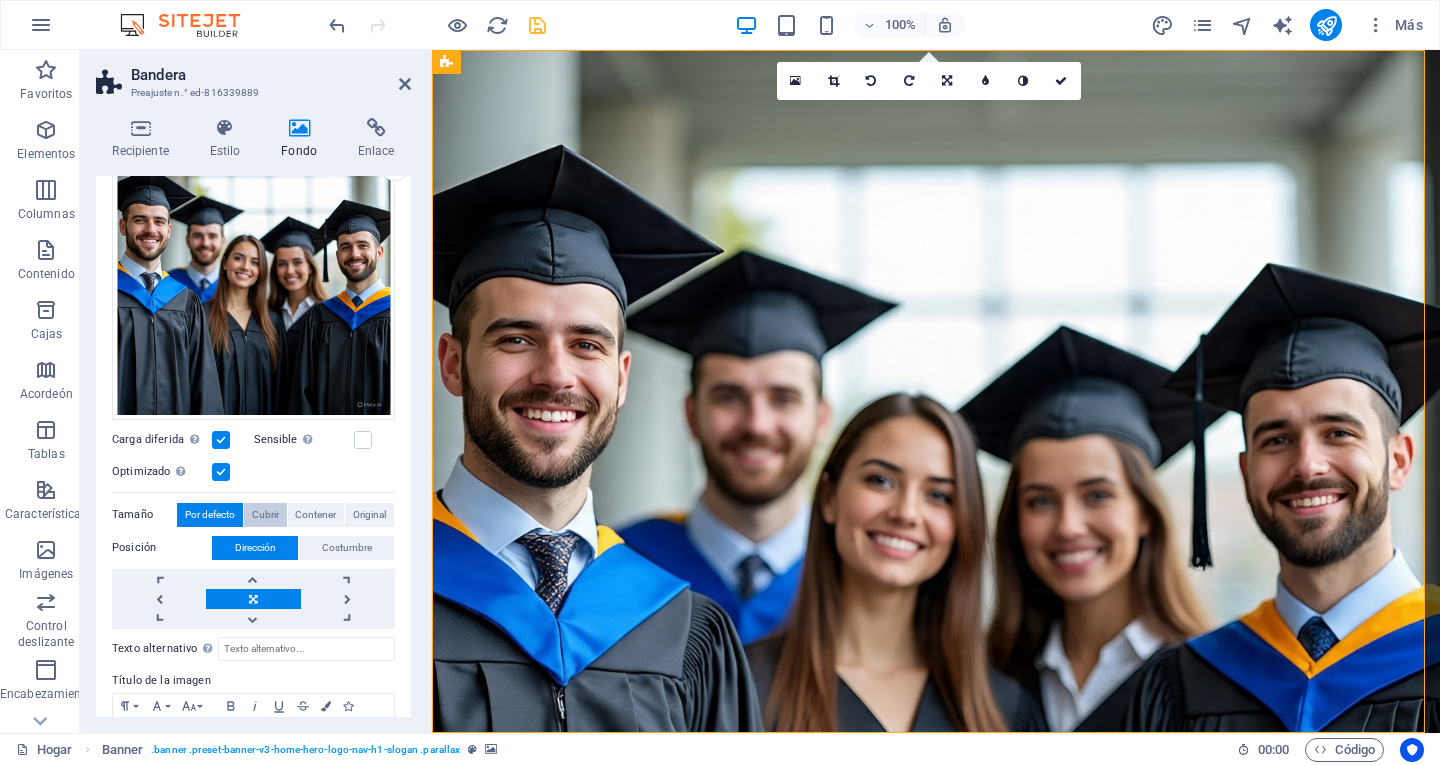 click on "Cubrir" at bounding box center [265, 514] 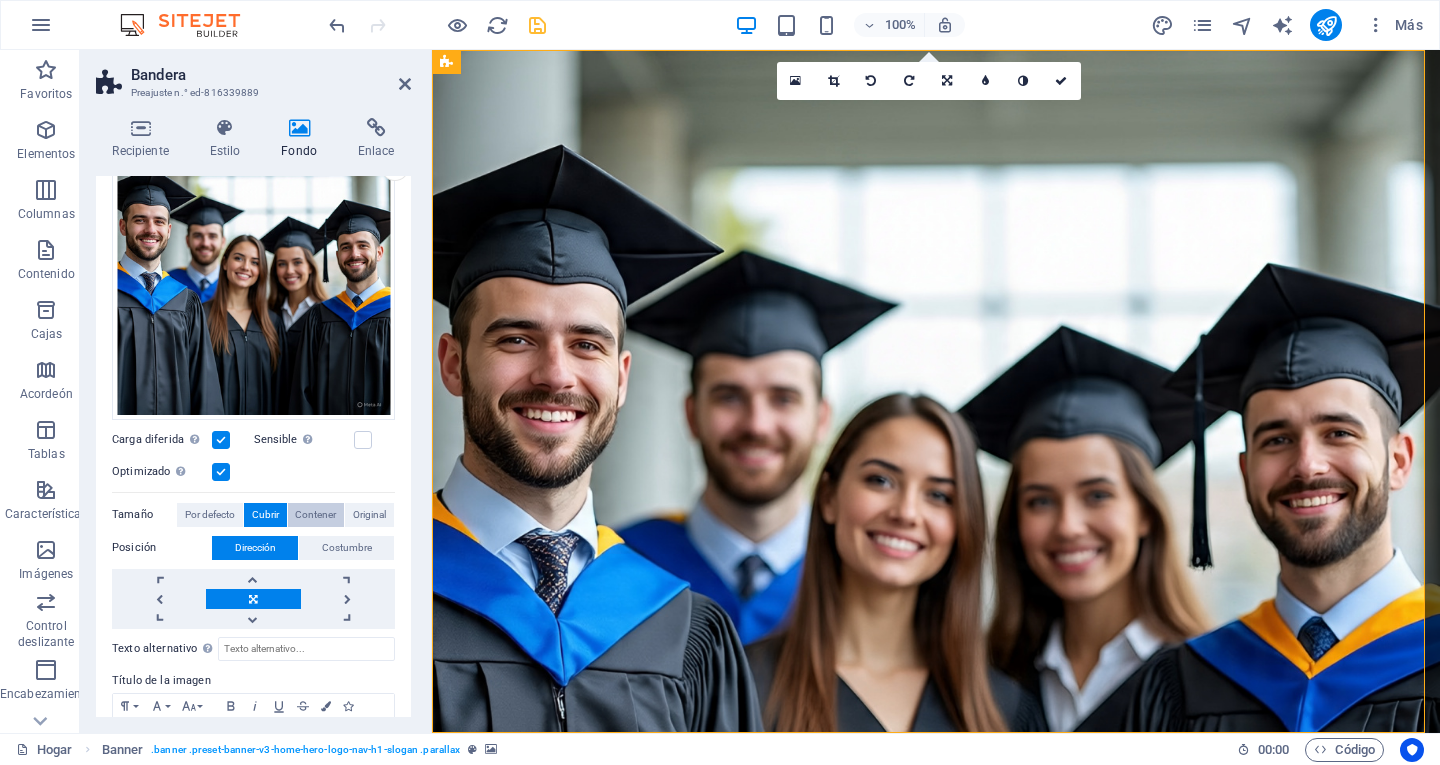 click on "Contener" at bounding box center [315, 514] 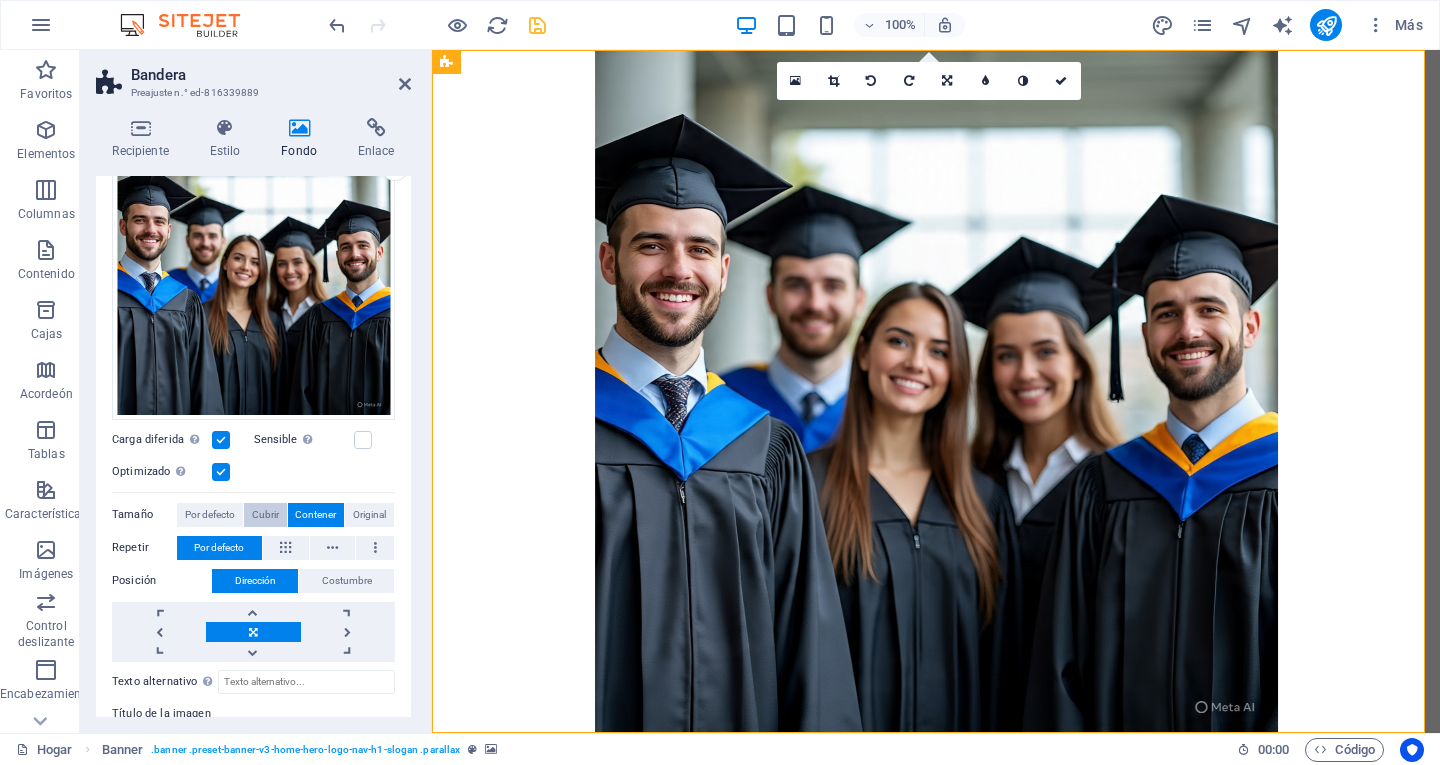 click on "Cubrir" at bounding box center (265, 514) 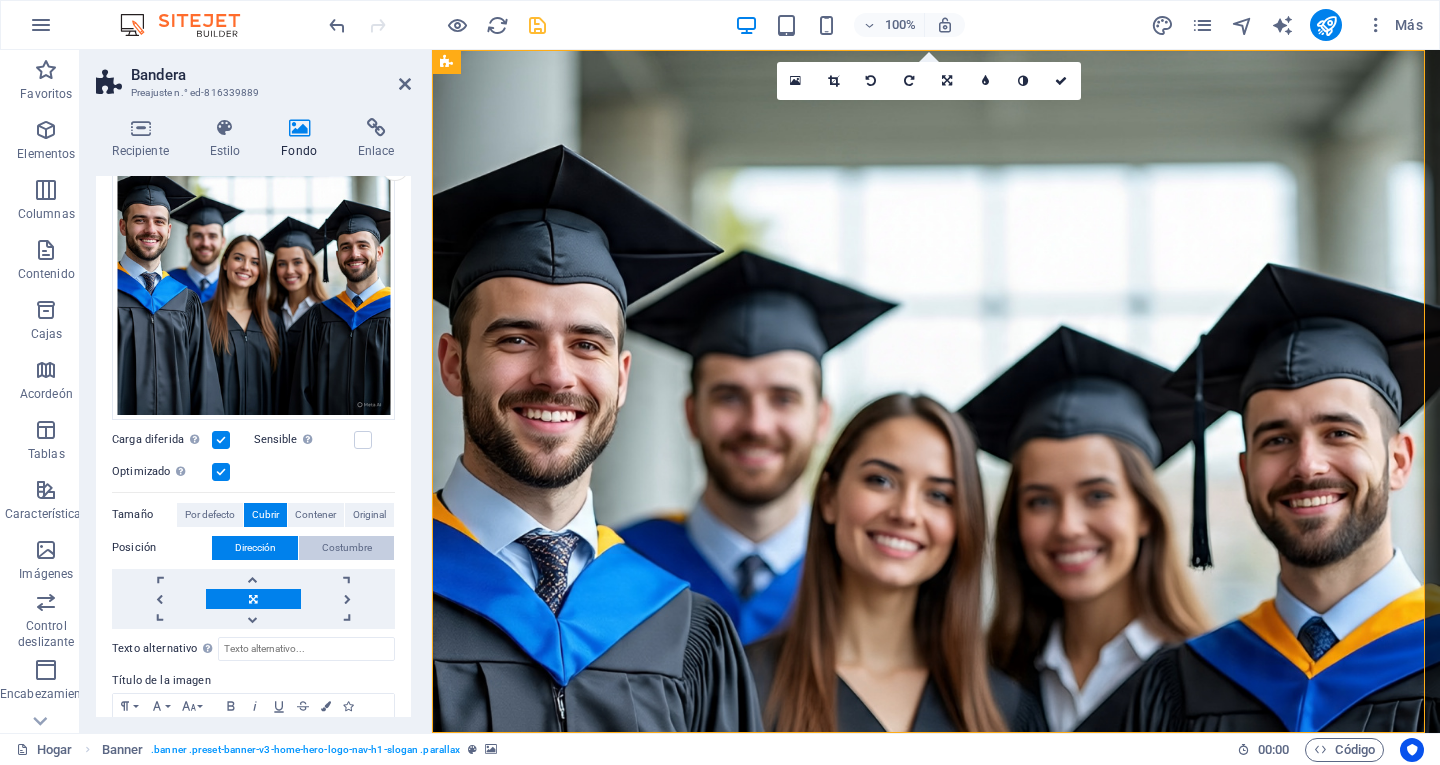 click on "Costumbre" at bounding box center [347, 547] 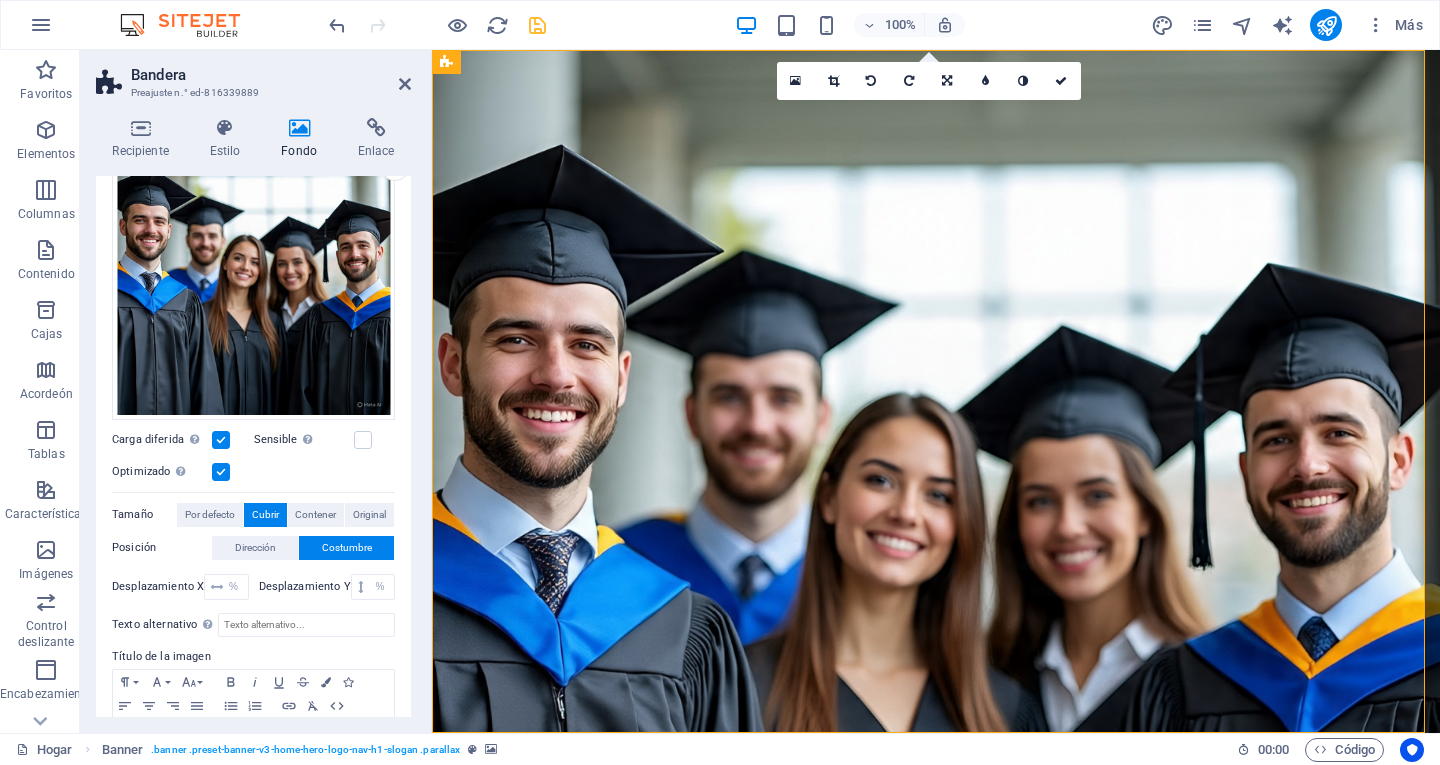 scroll, scrollTop: 317, scrollLeft: 0, axis: vertical 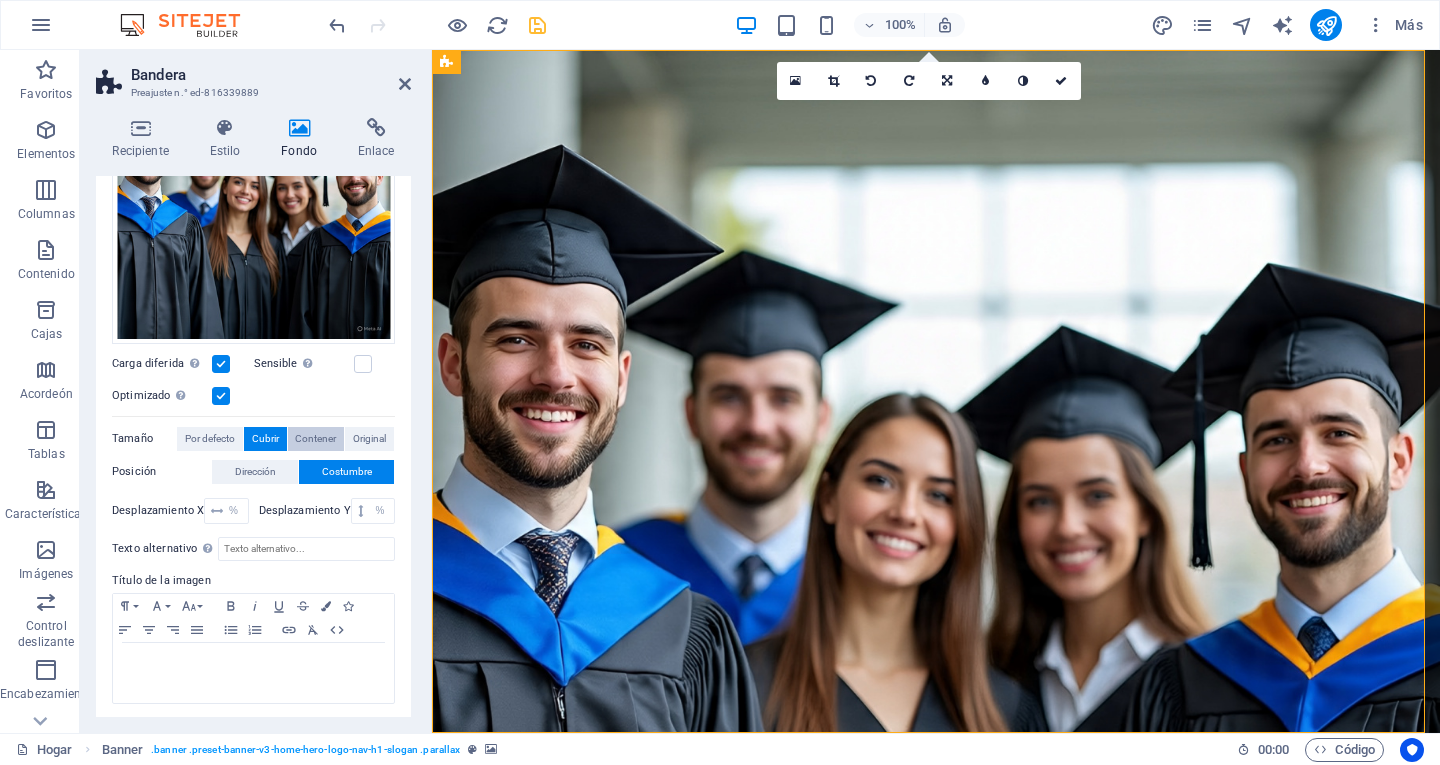 click on "Contener" at bounding box center [315, 438] 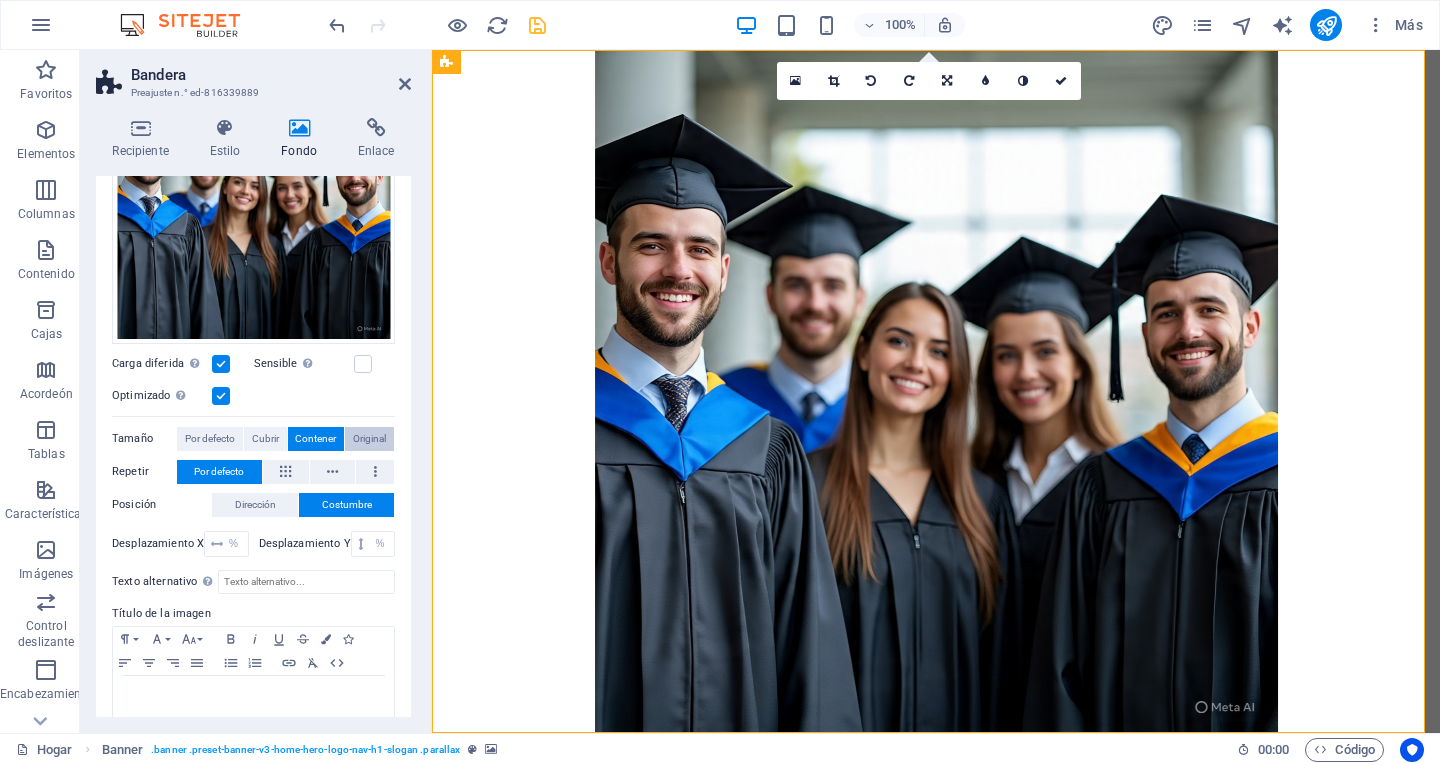 click on "Original" at bounding box center (369, 438) 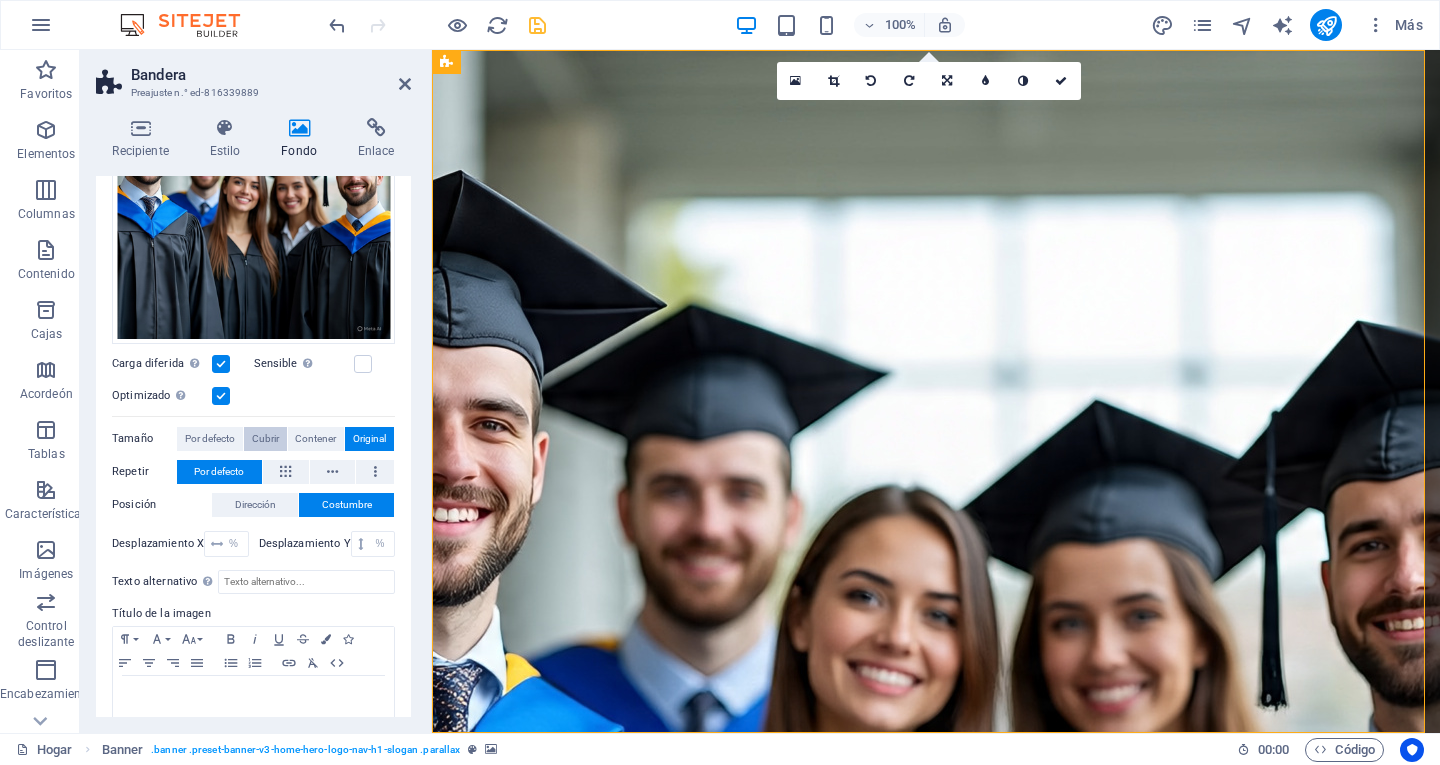 click on "Cubrir" at bounding box center [265, 438] 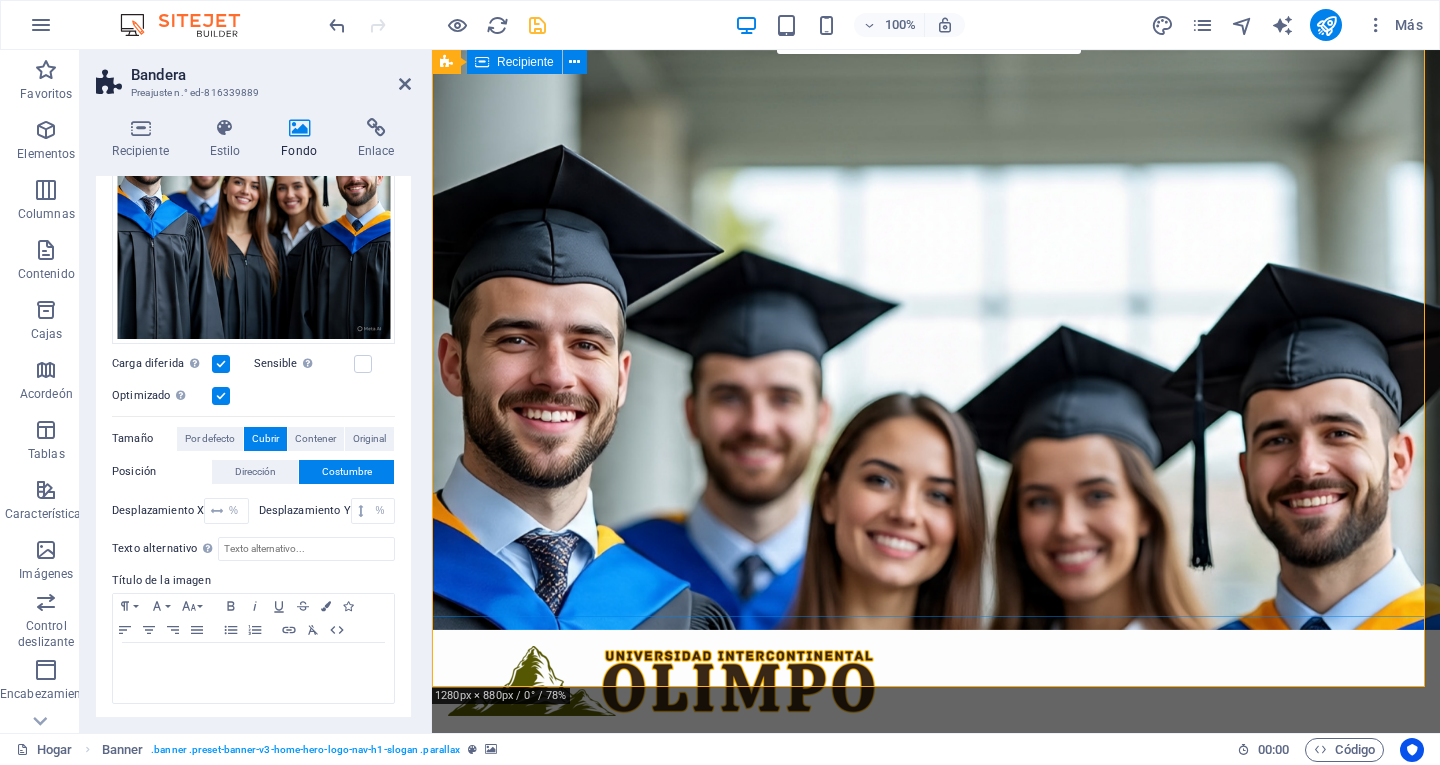 scroll, scrollTop: 0, scrollLeft: 0, axis: both 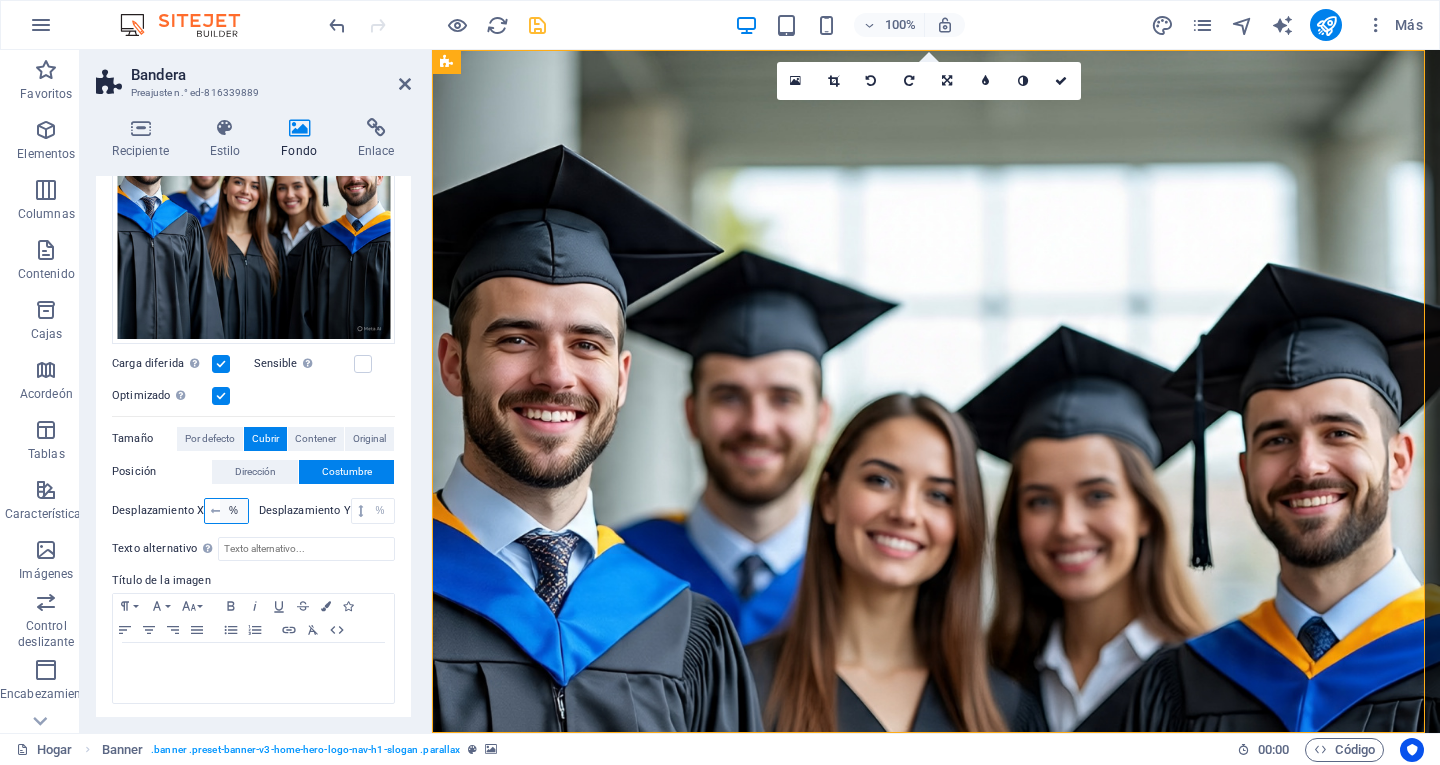 click on "píxeles movimiento rápido del ojo % vh Volkswagen" at bounding box center (234, 511) 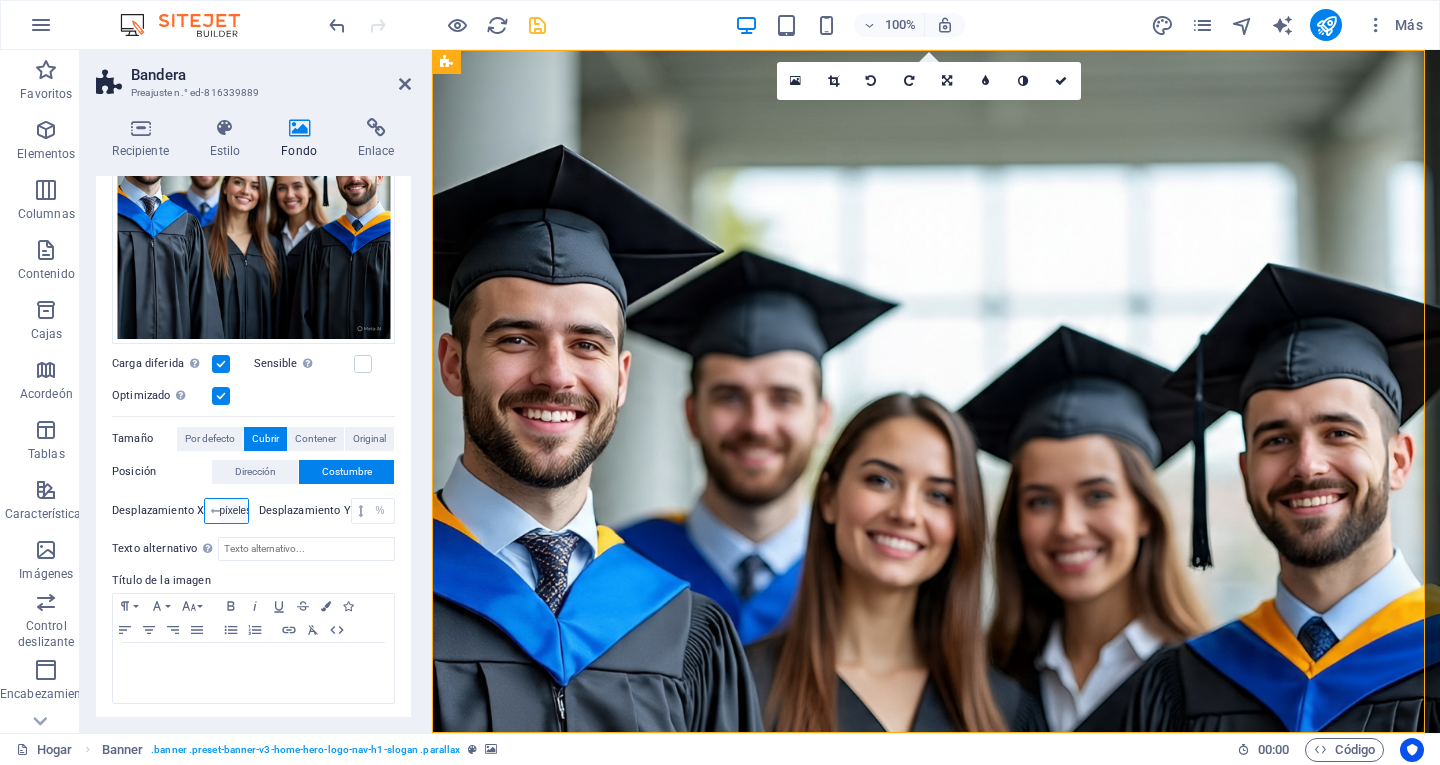 click on "píxeles movimiento rápido del ojo % vh Volkswagen" at bounding box center (234, 511) 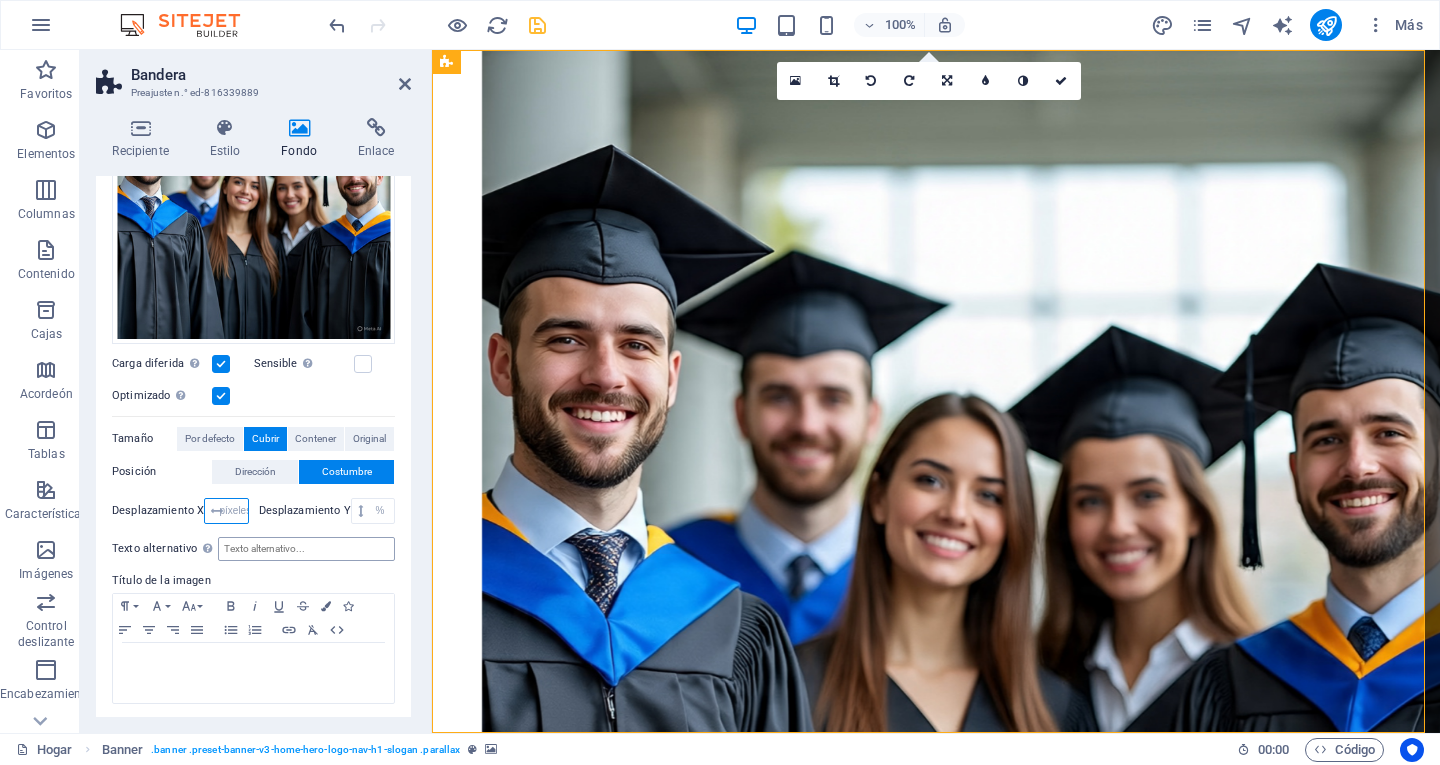 scroll, scrollTop: 0, scrollLeft: 15, axis: horizontal 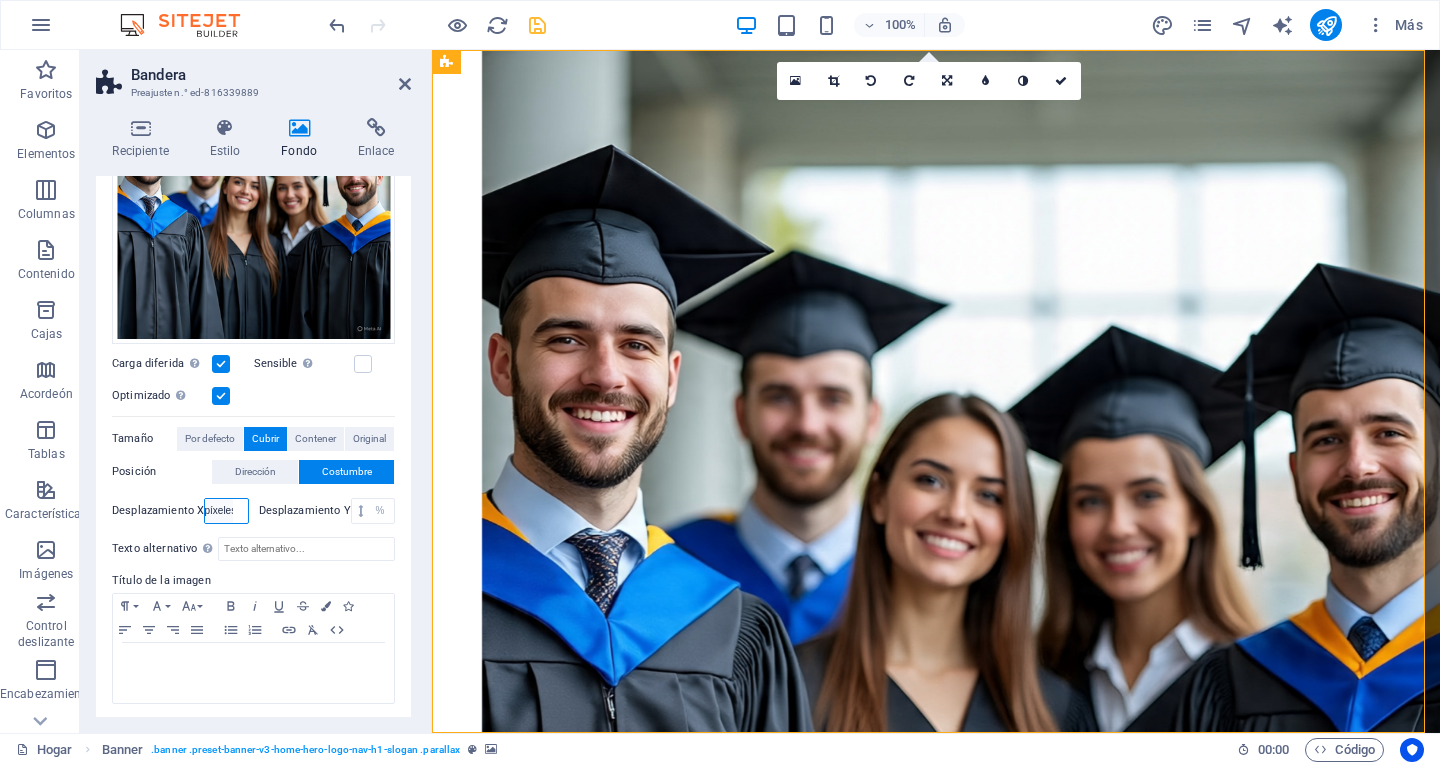 click on "píxeles movimiento rápido del ojo % vh Volkswagen" at bounding box center (219, 511) 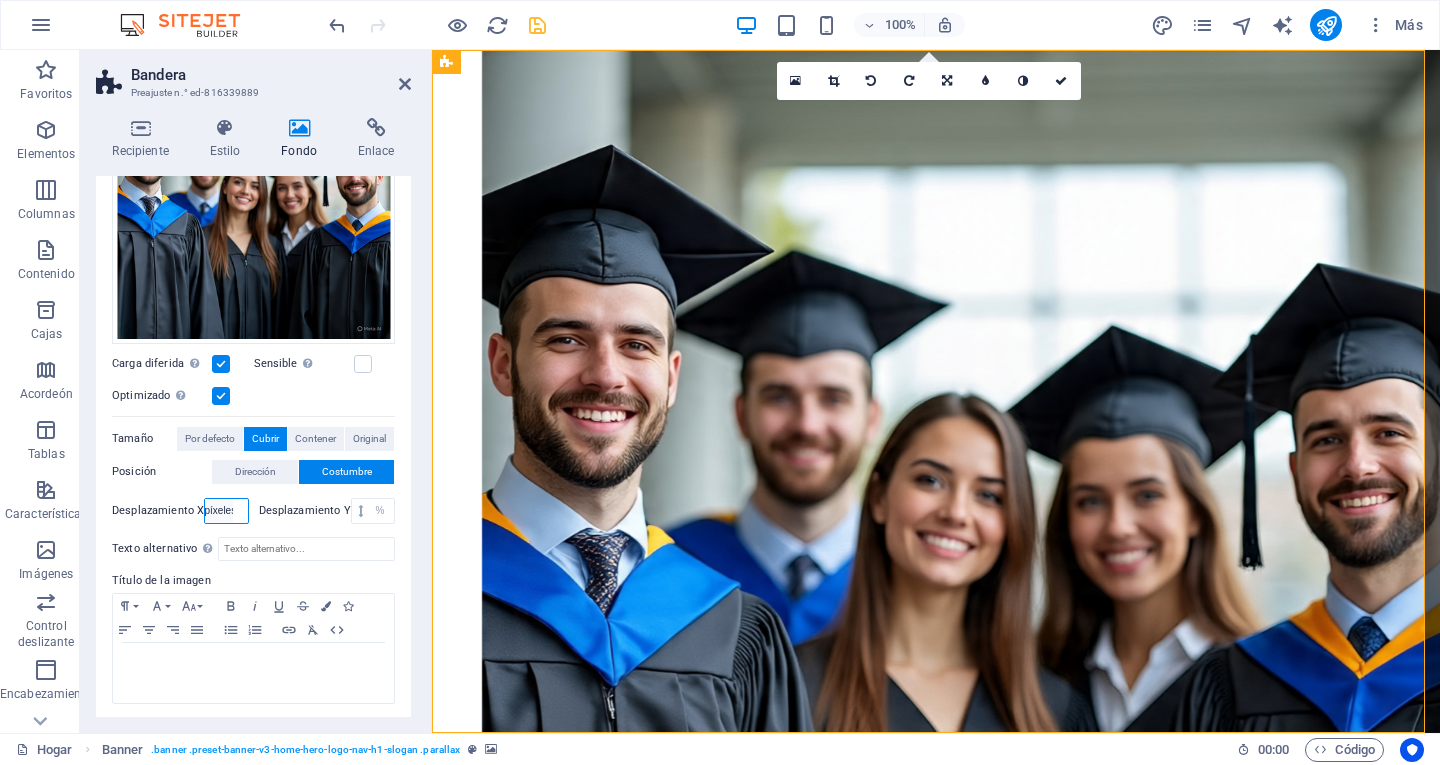 scroll, scrollTop: 0, scrollLeft: 0, axis: both 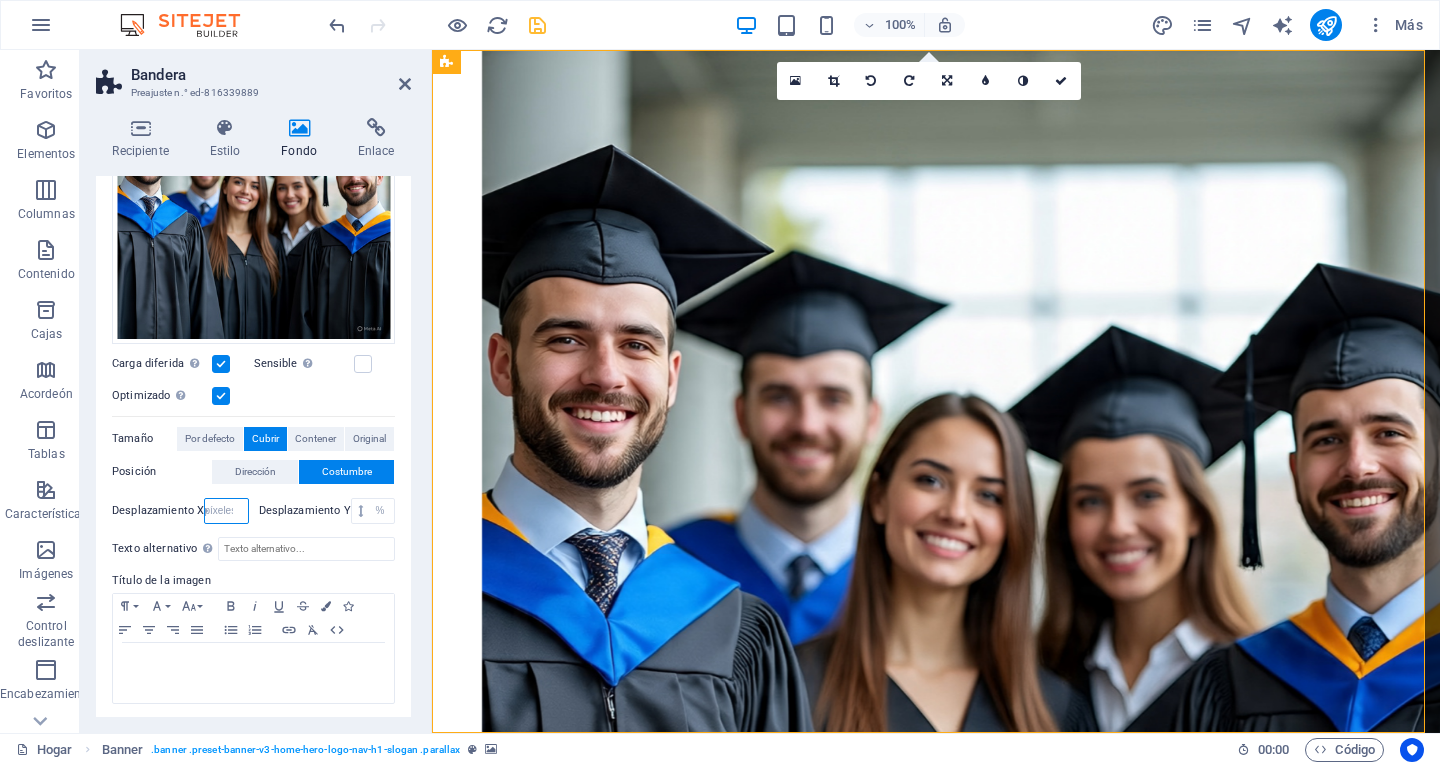 click on "píxeles movimiento rápido del ojo % vh Volkswagen" at bounding box center (219, 511) 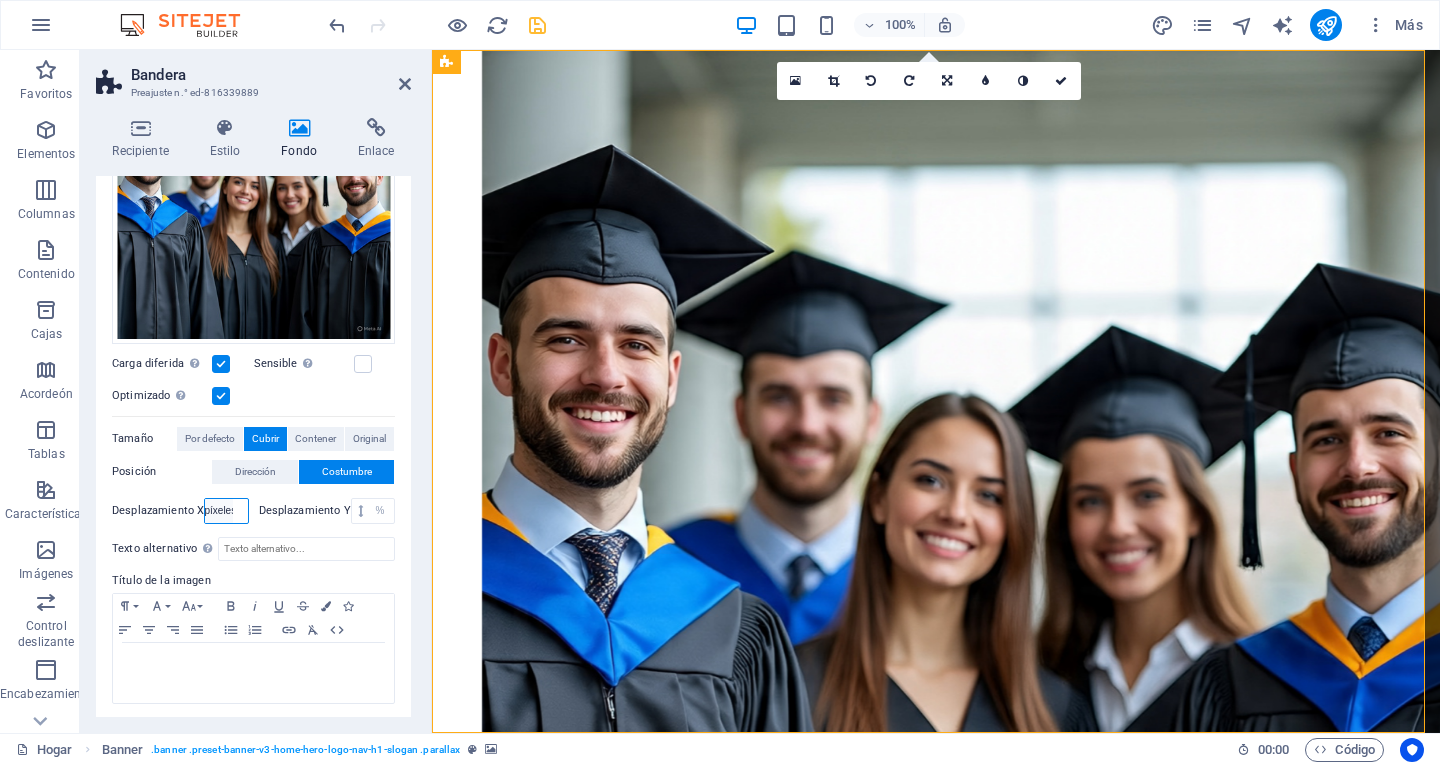 click on "píxeles movimiento rápido del ojo % vh Volkswagen" at bounding box center [219, 511] 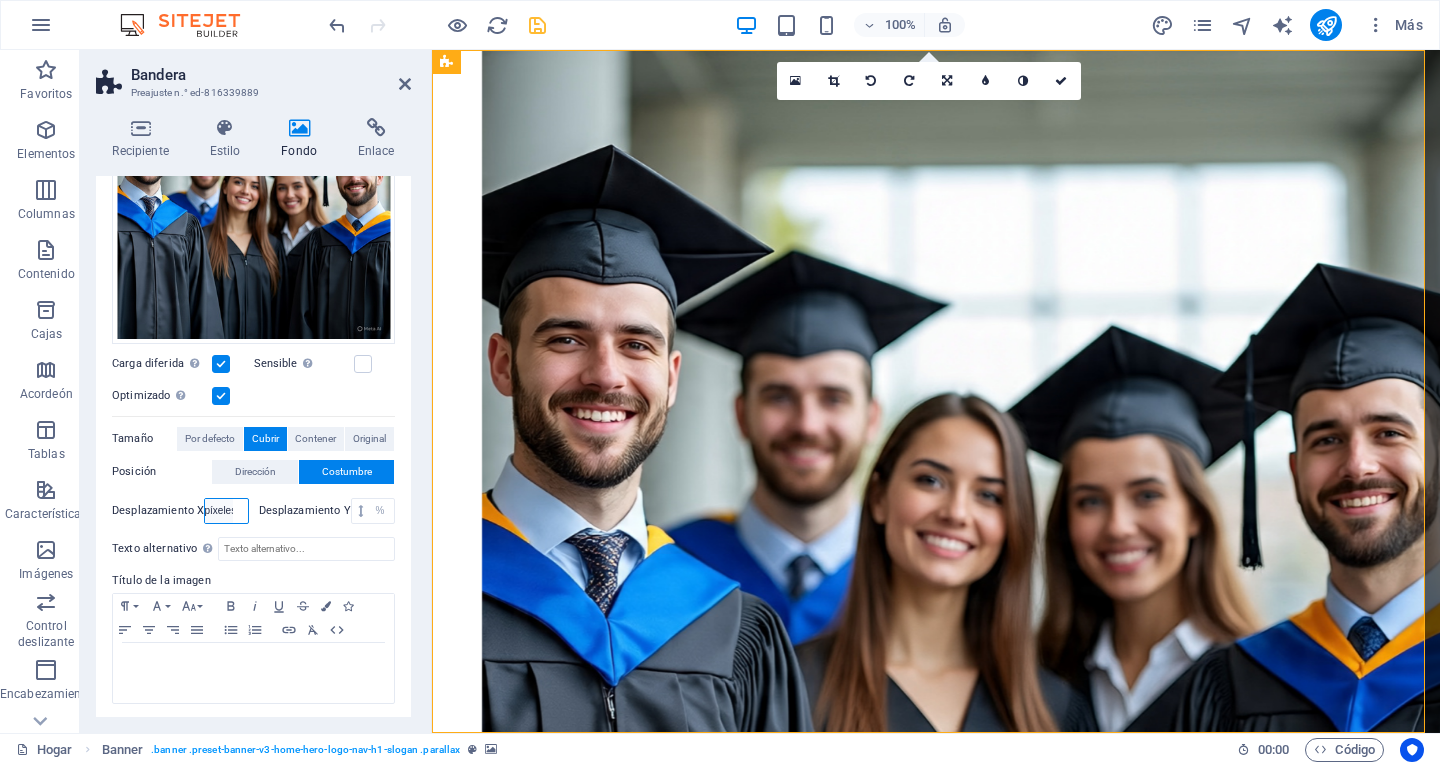 click on "píxeles movimiento rápido del ojo % vh Volkswagen" at bounding box center (219, 511) 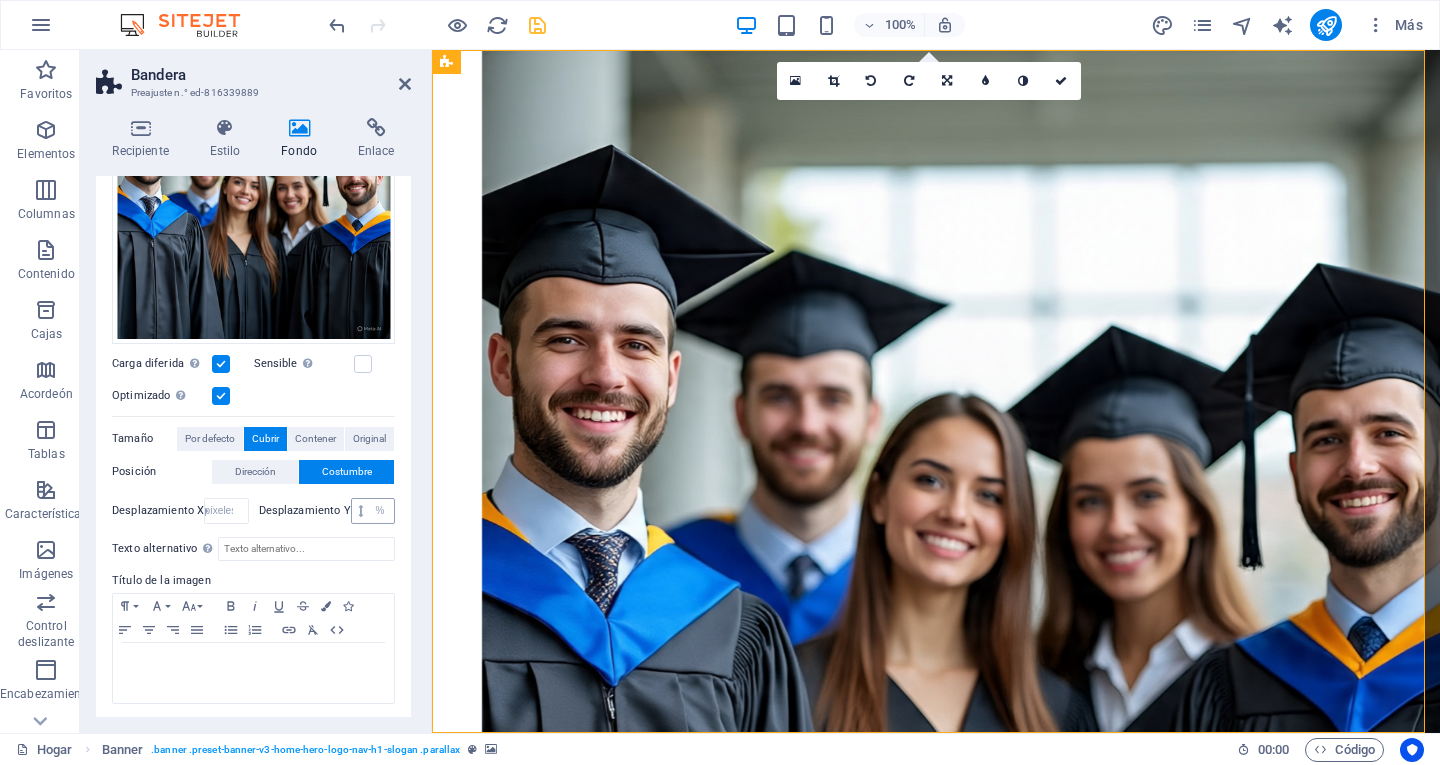 click at bounding box center (360, 511) 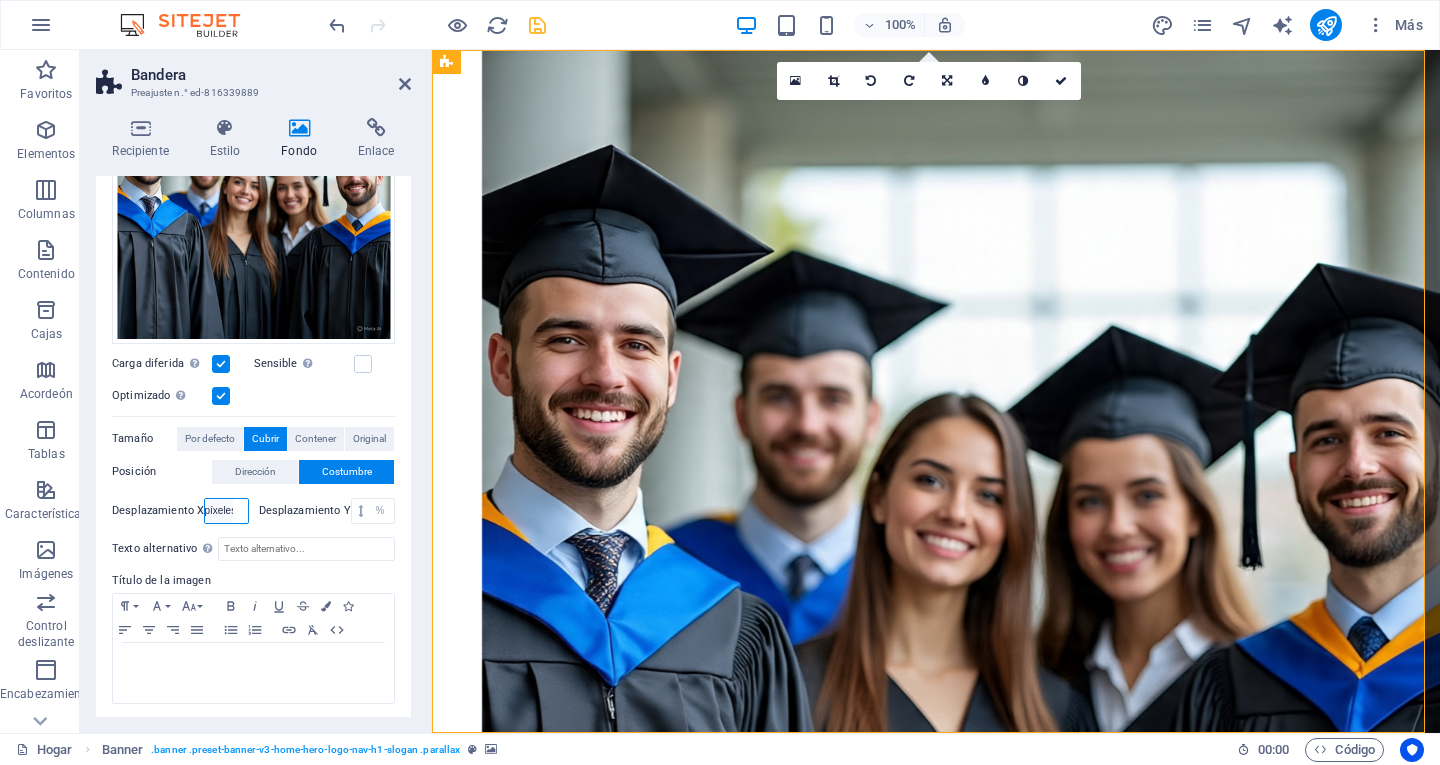 click on "píxeles movimiento rápido del ojo % vh Volkswagen" at bounding box center [219, 511] 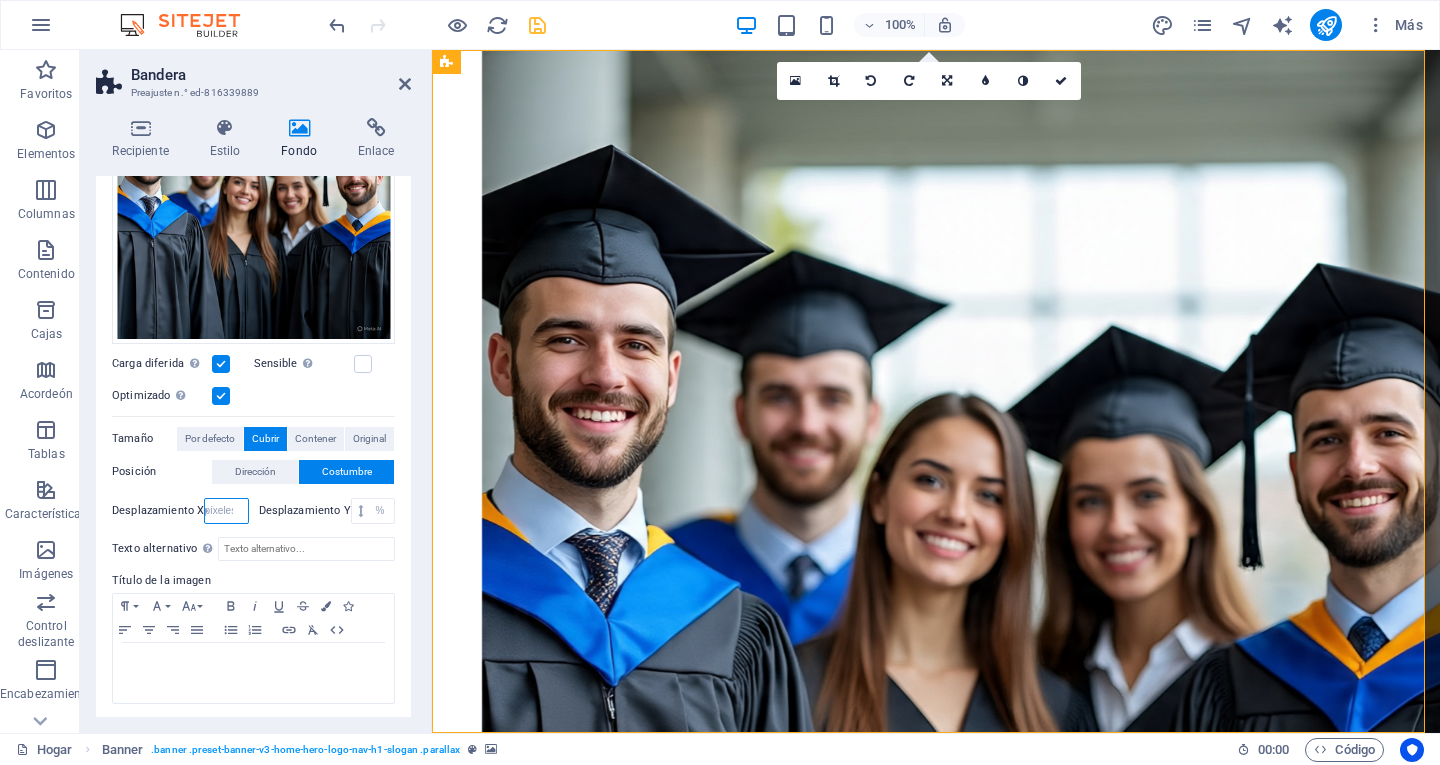 select on "%" 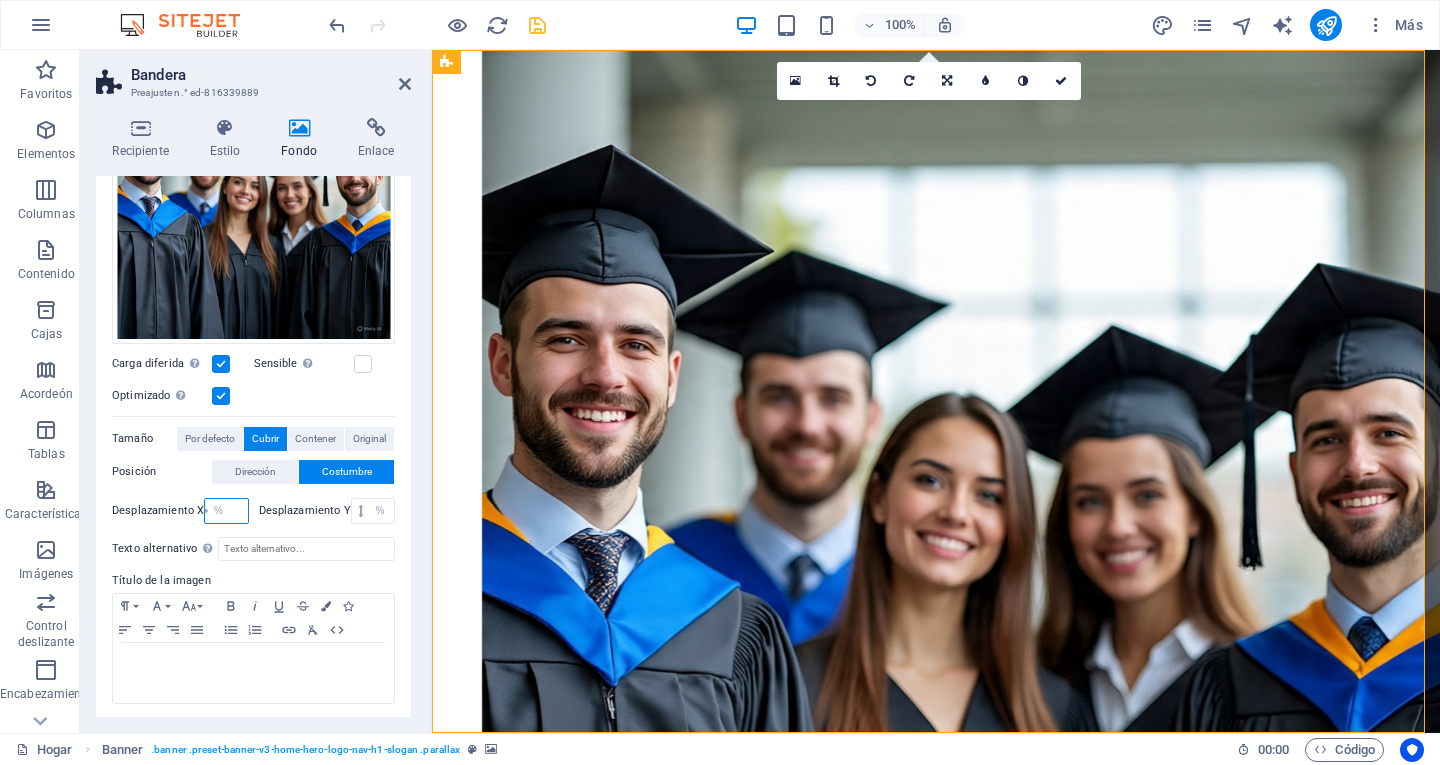 click on "píxeles movimiento rápido del ojo % vh Volkswagen" at bounding box center (219, 511) 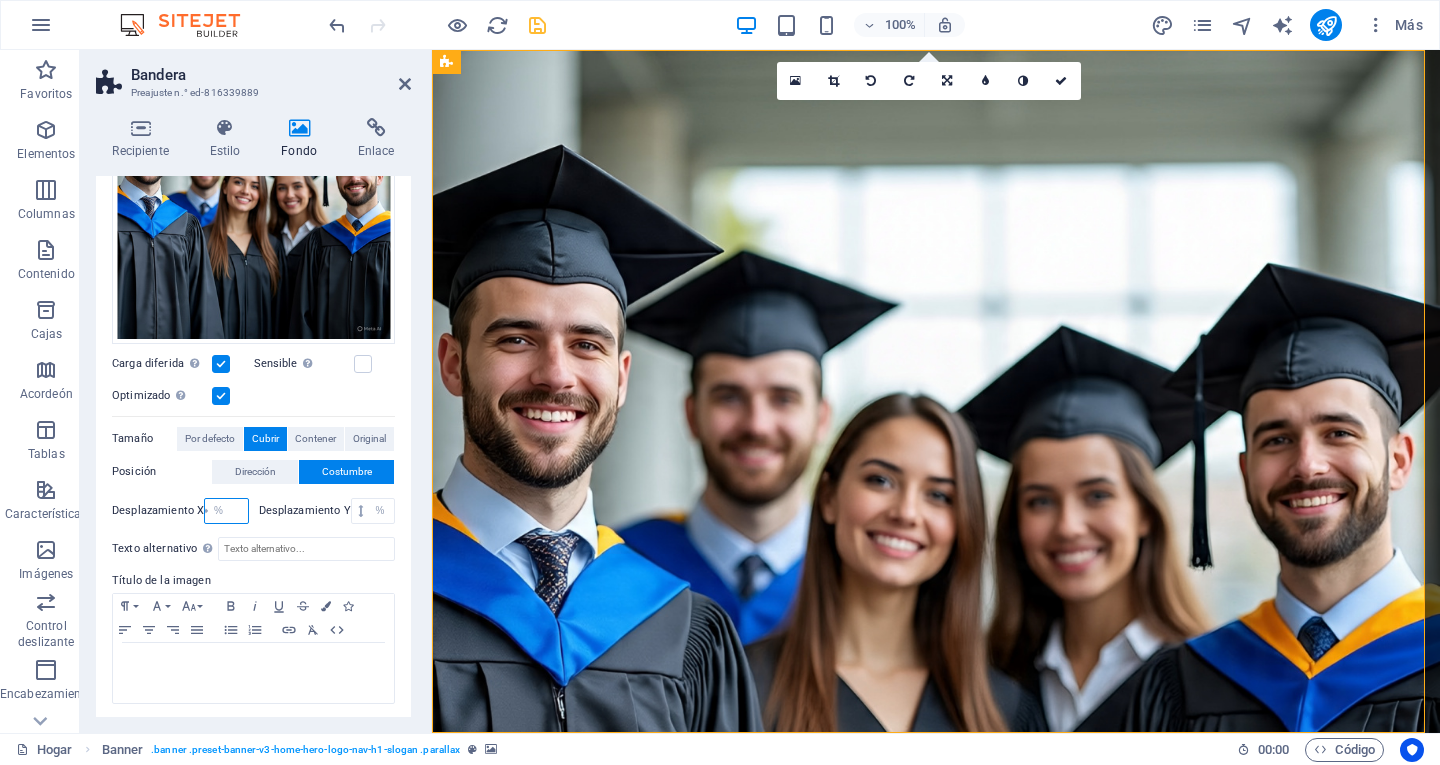 scroll, scrollTop: 0, scrollLeft: 15, axis: horizontal 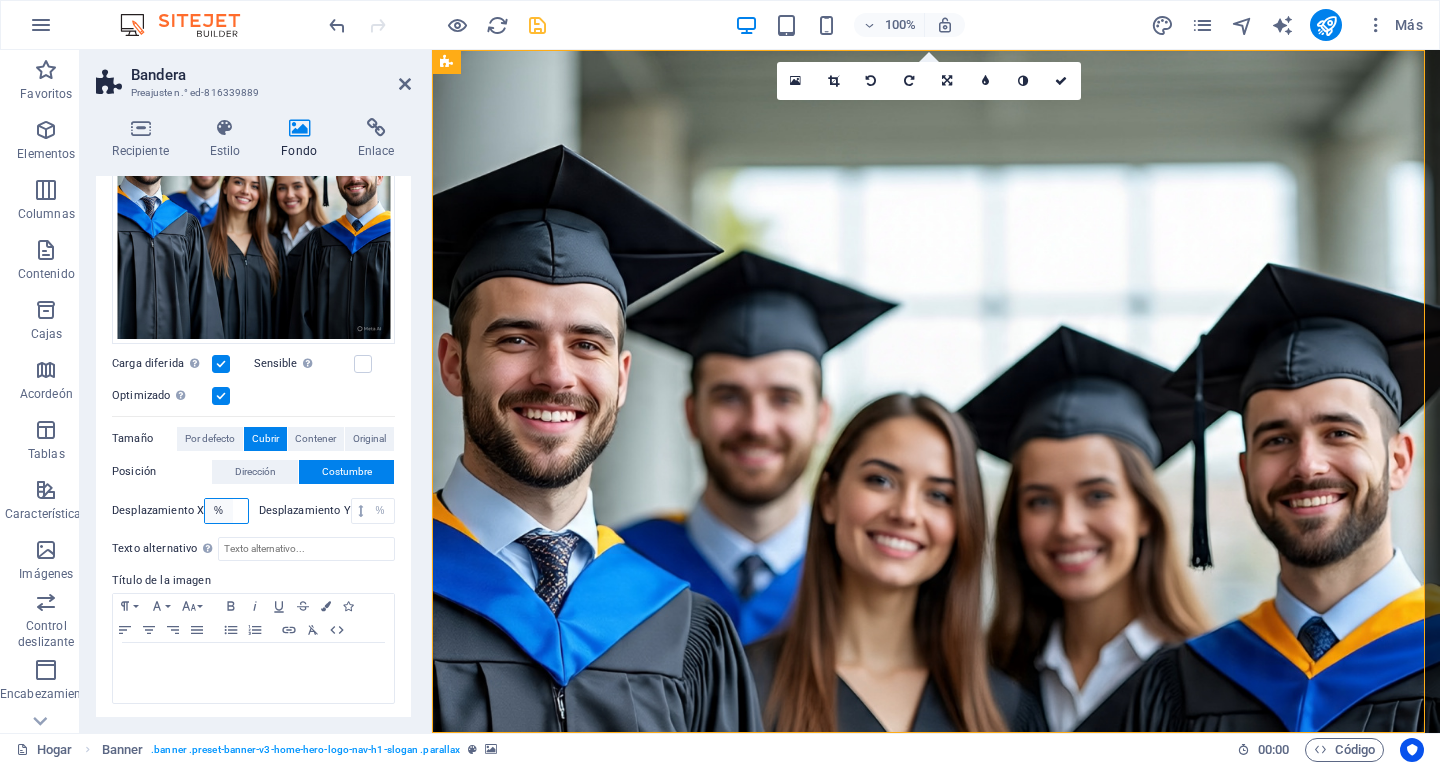click on "píxeles movimiento rápido del ojo % vh Volkswagen" at bounding box center [219, 511] 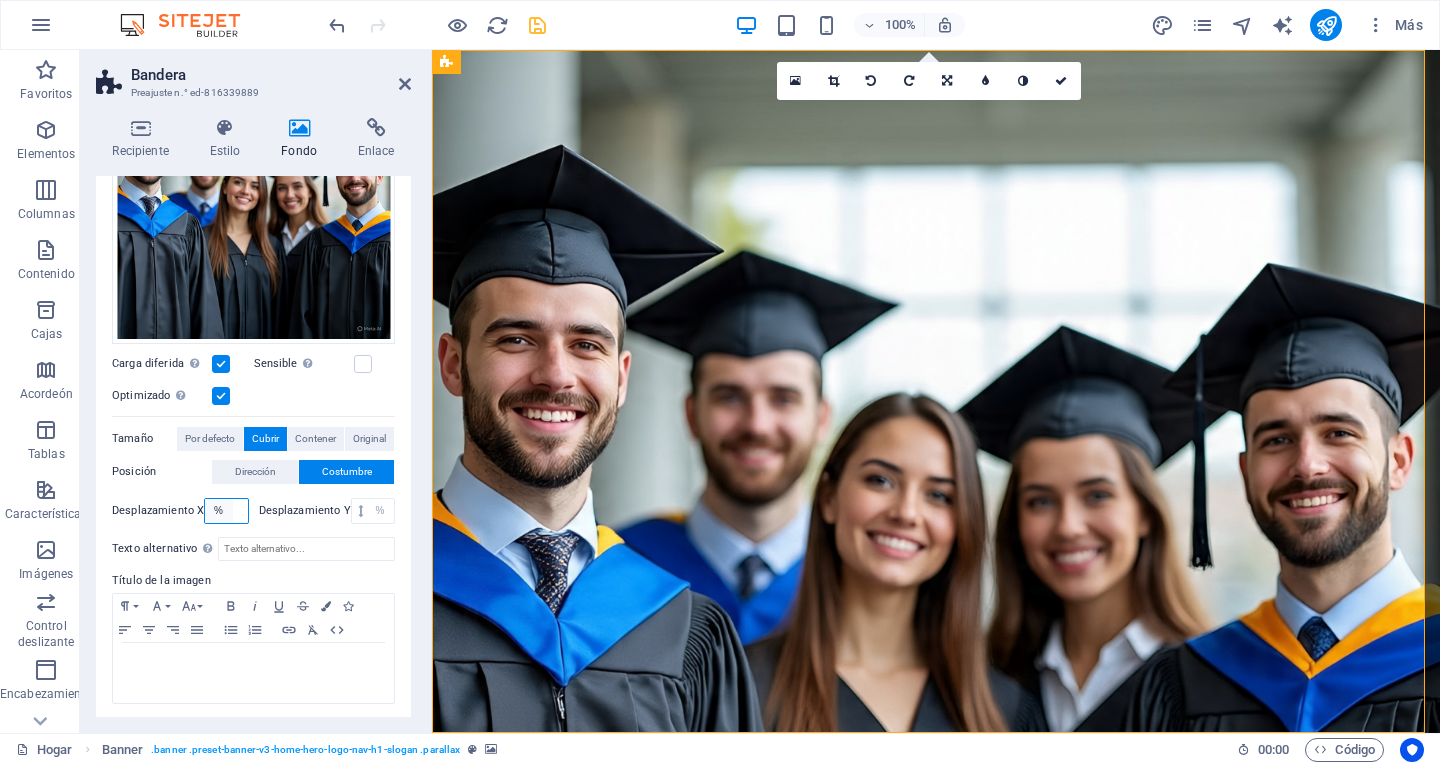 scroll, scrollTop: 0, scrollLeft: 0, axis: both 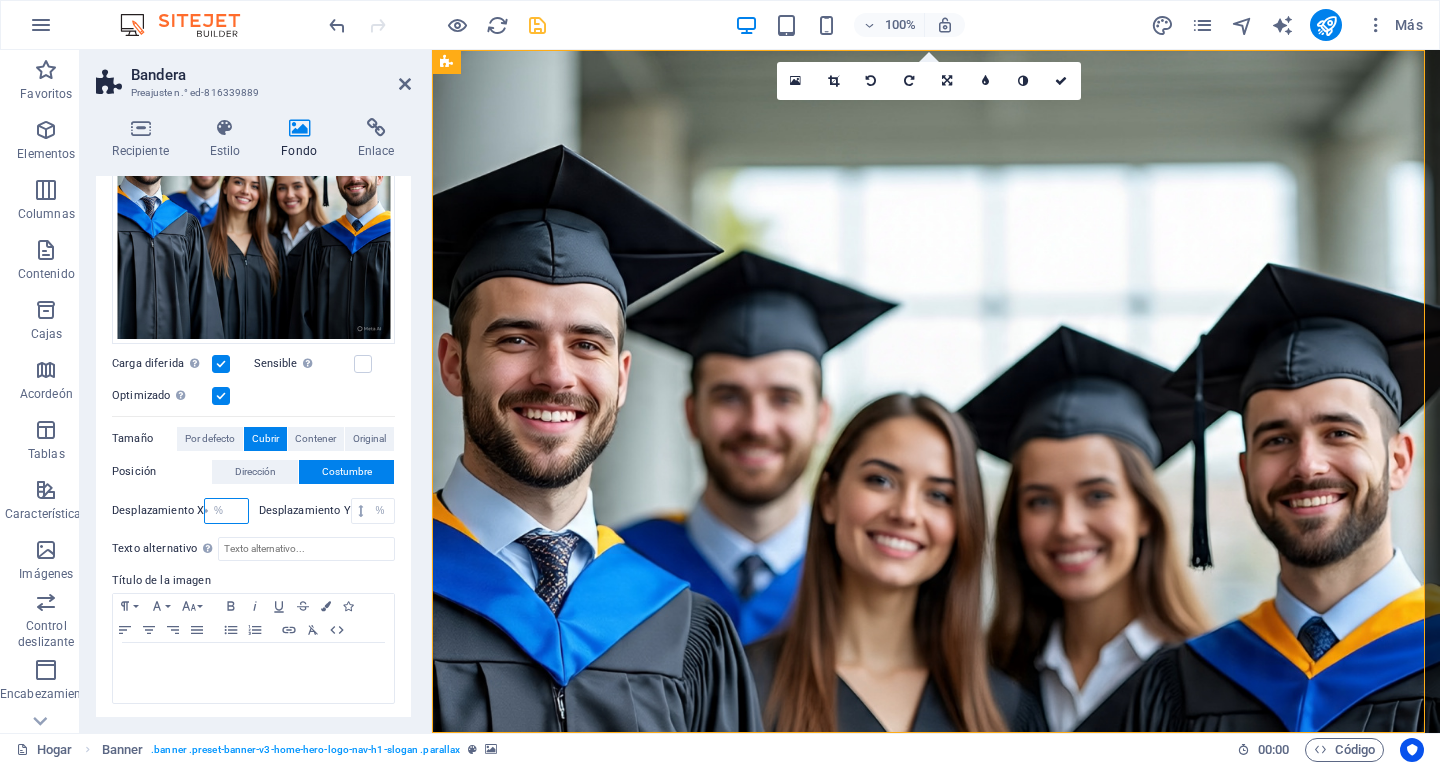 select on "px" 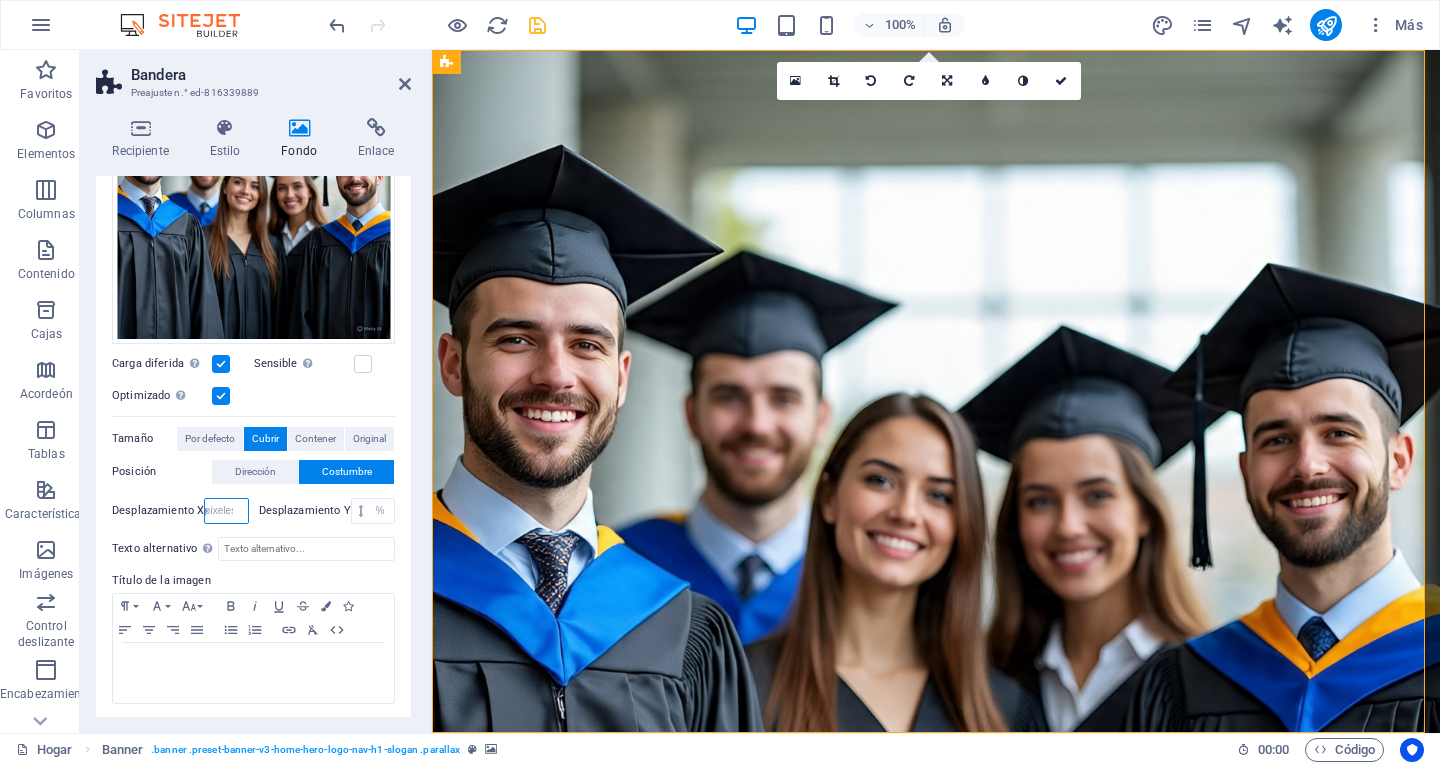 click on "píxeles movimiento rápido del ojo % vh Volkswagen" at bounding box center [219, 511] 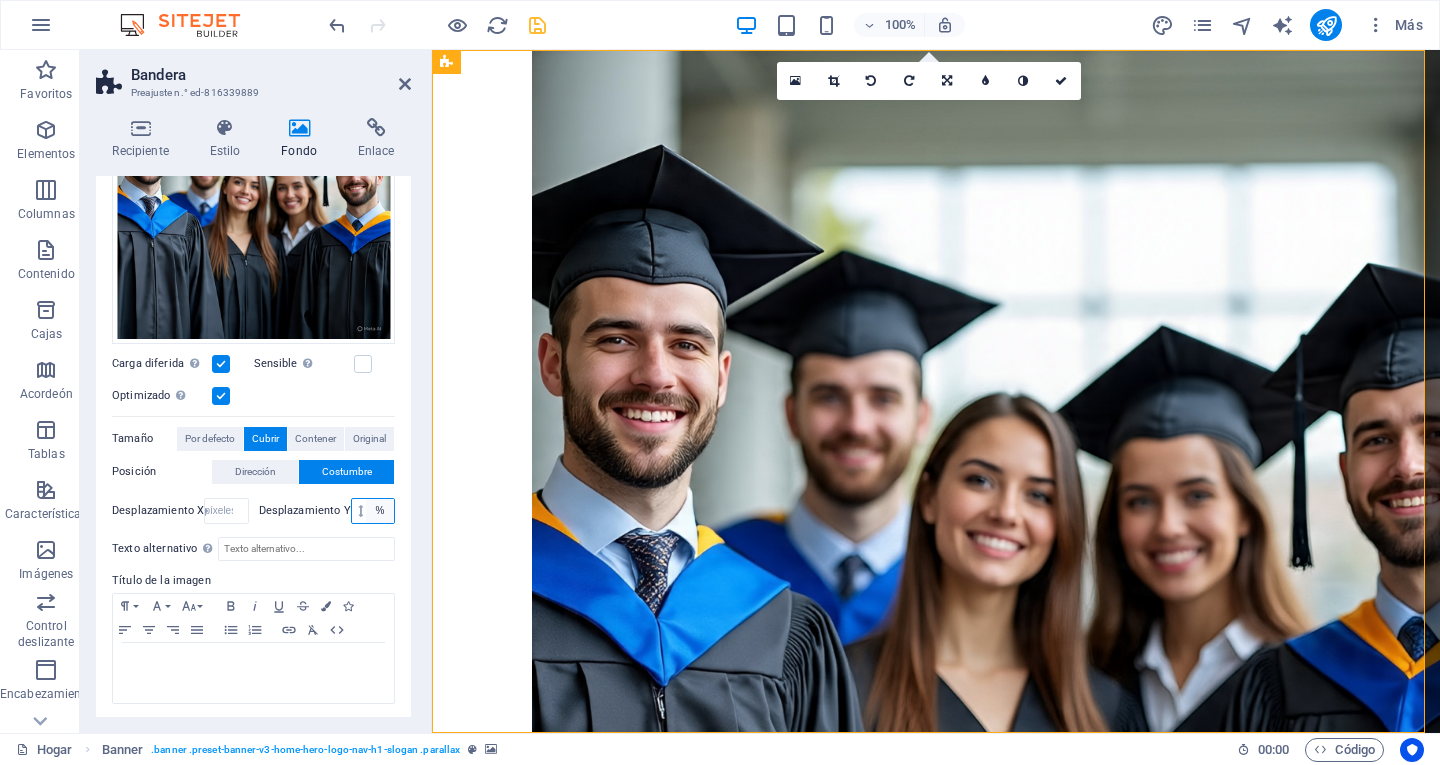 click on "píxeles movimiento rápido del ojo % vh Volkswagen" at bounding box center [380, 511] 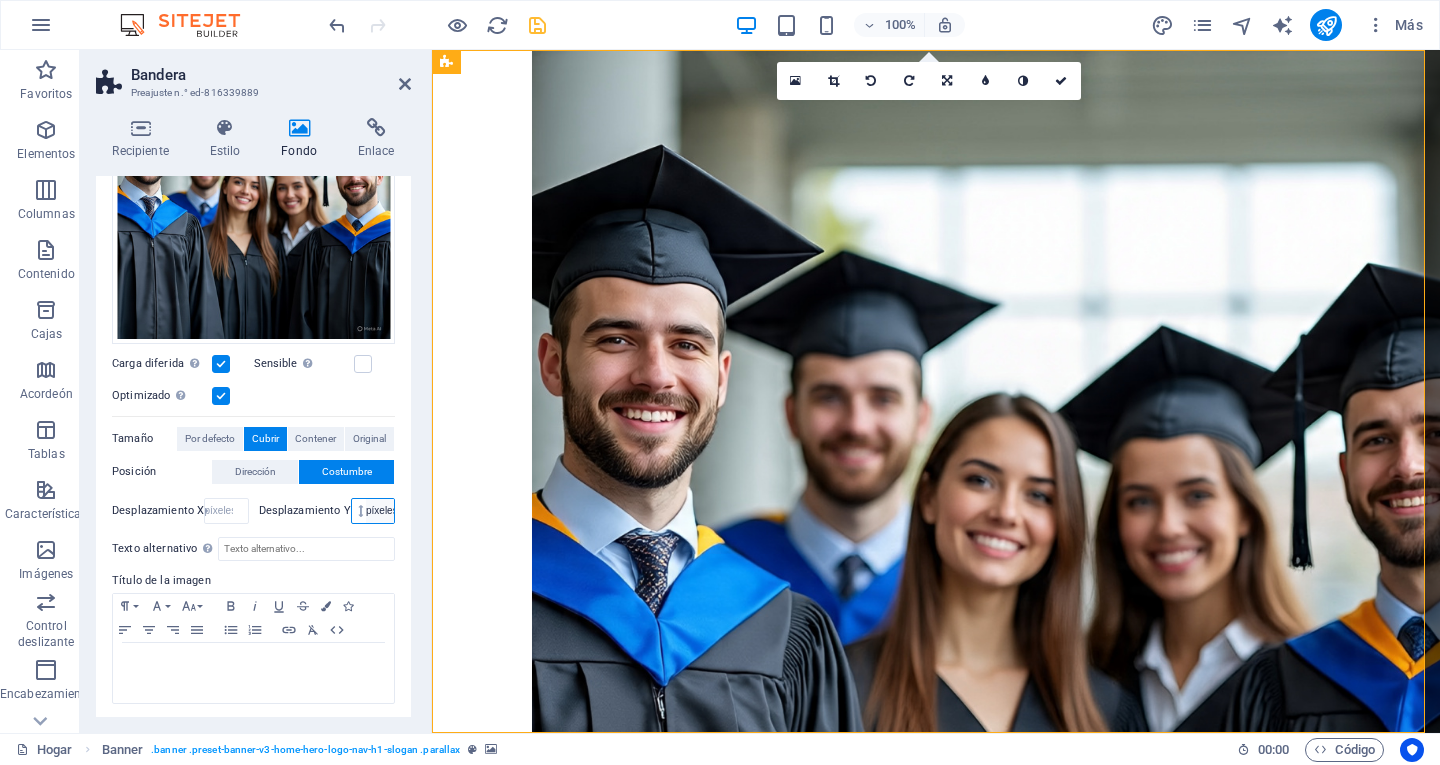 click on "píxeles movimiento rápido del ojo % vh Volkswagen" at bounding box center [380, 511] 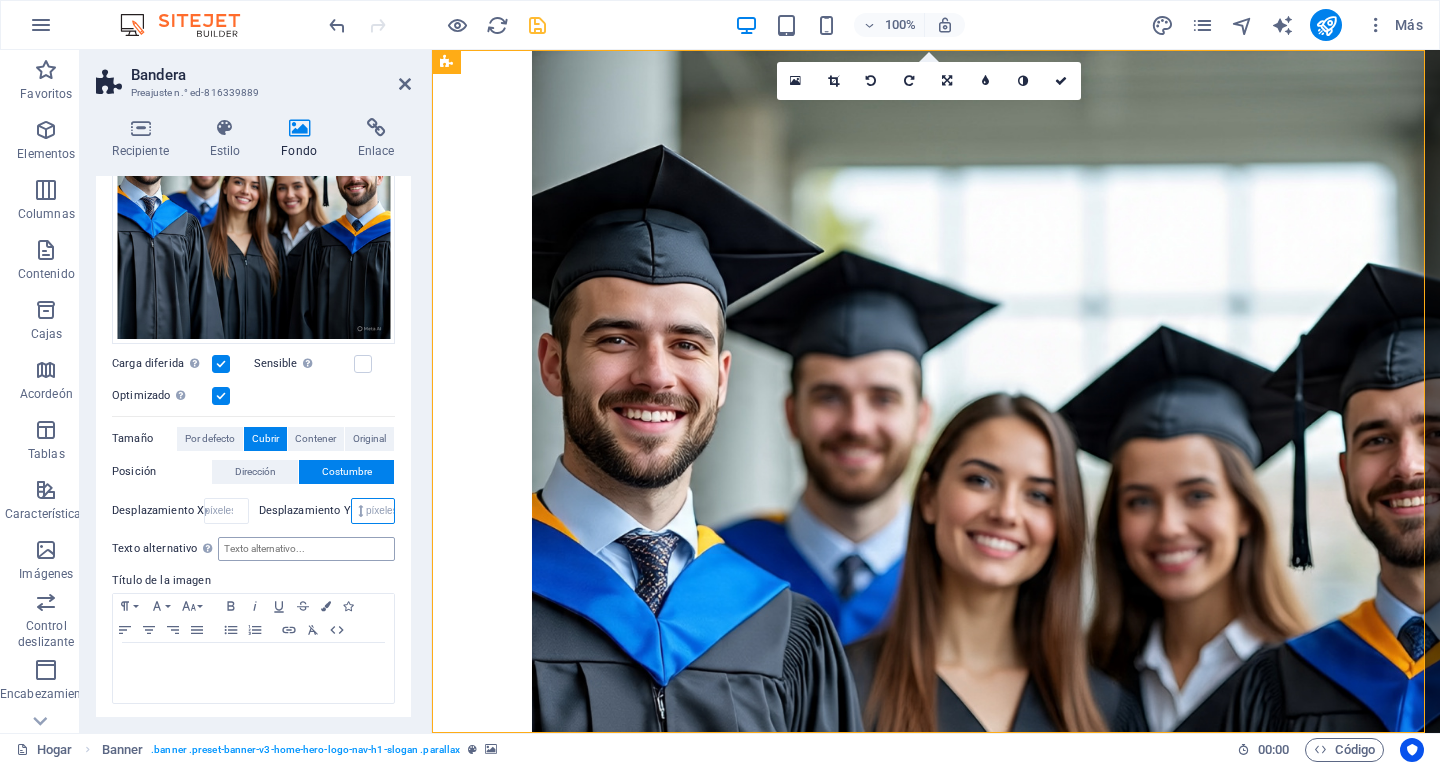 scroll, scrollTop: 0, scrollLeft: 8, axis: horizontal 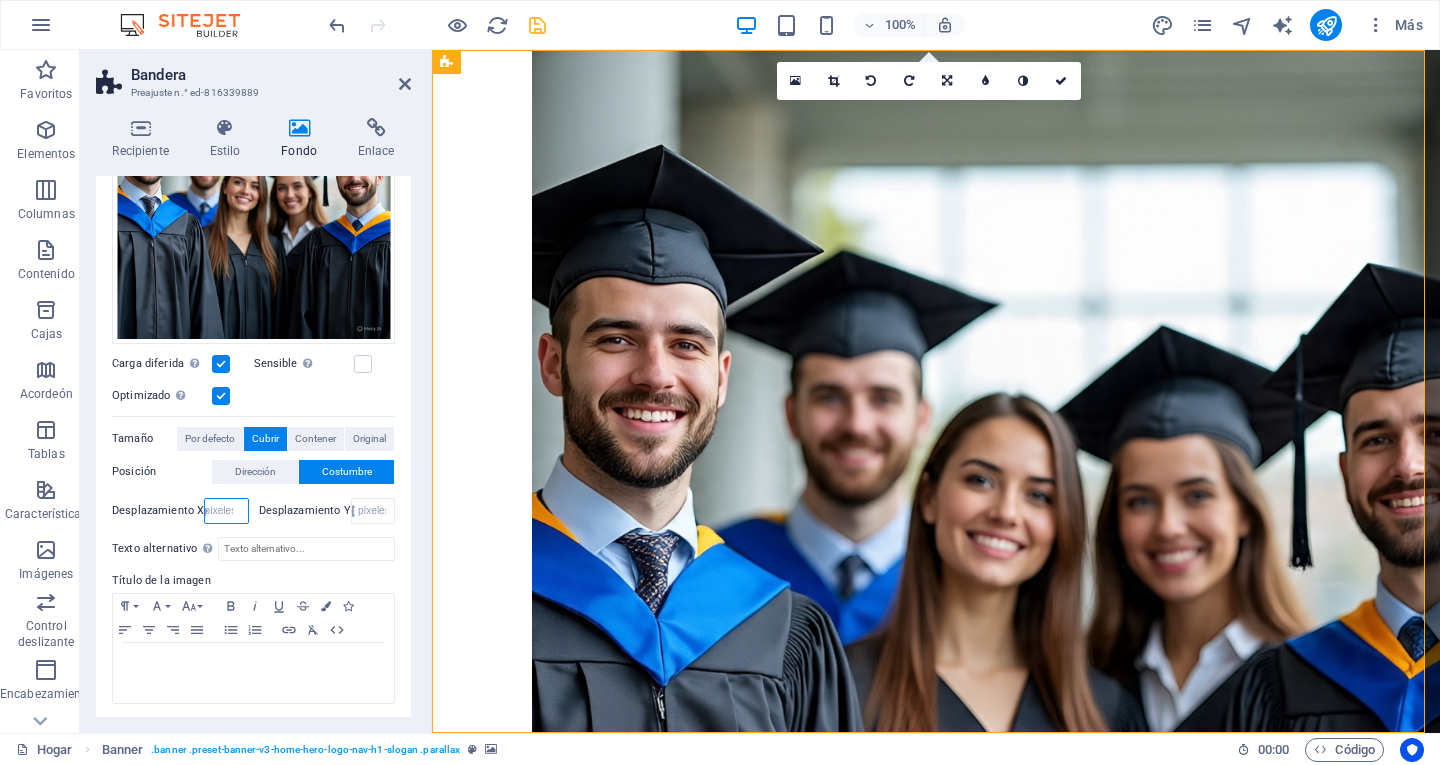 click on "100" at bounding box center [230, 511] 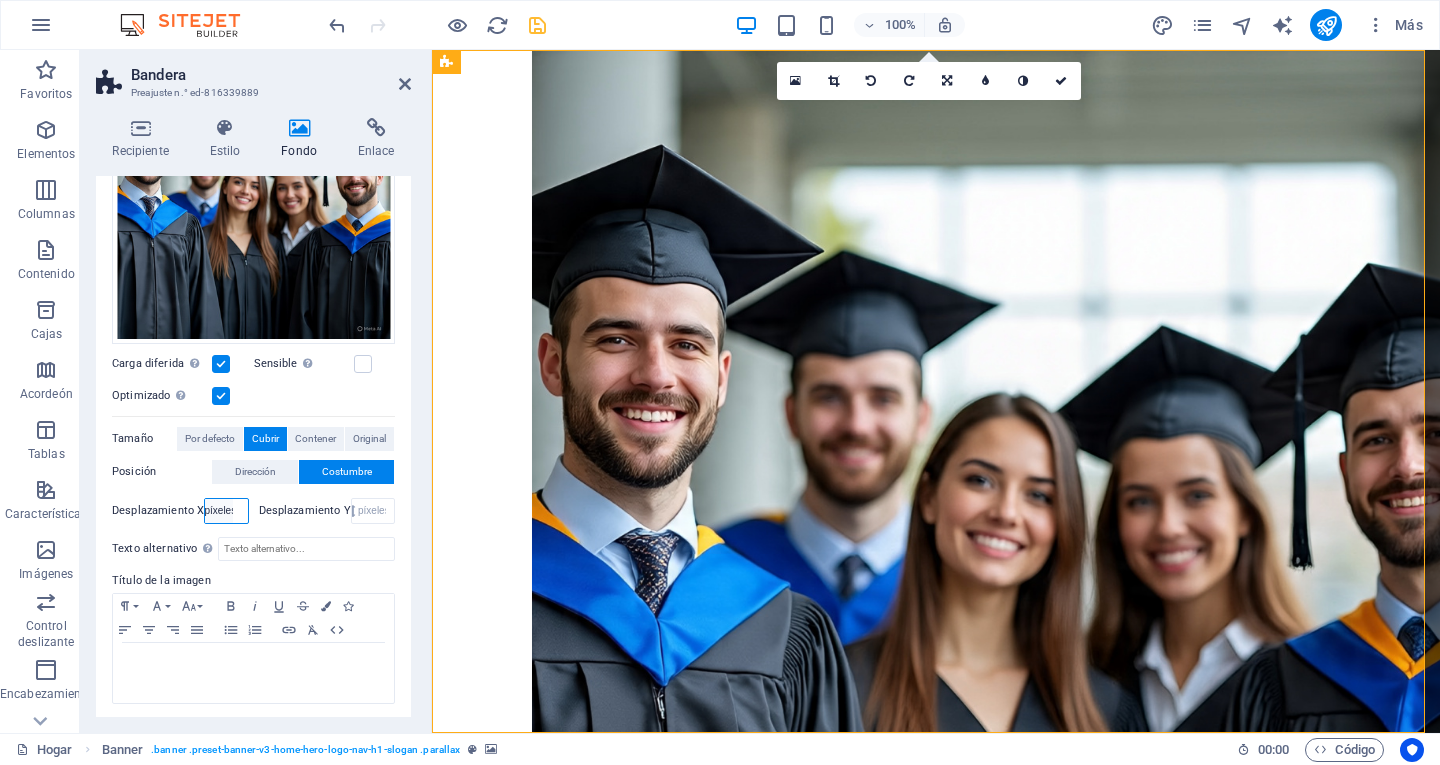 click on "píxeles movimiento rápido del ojo % vh Volkswagen" at bounding box center (219, 511) 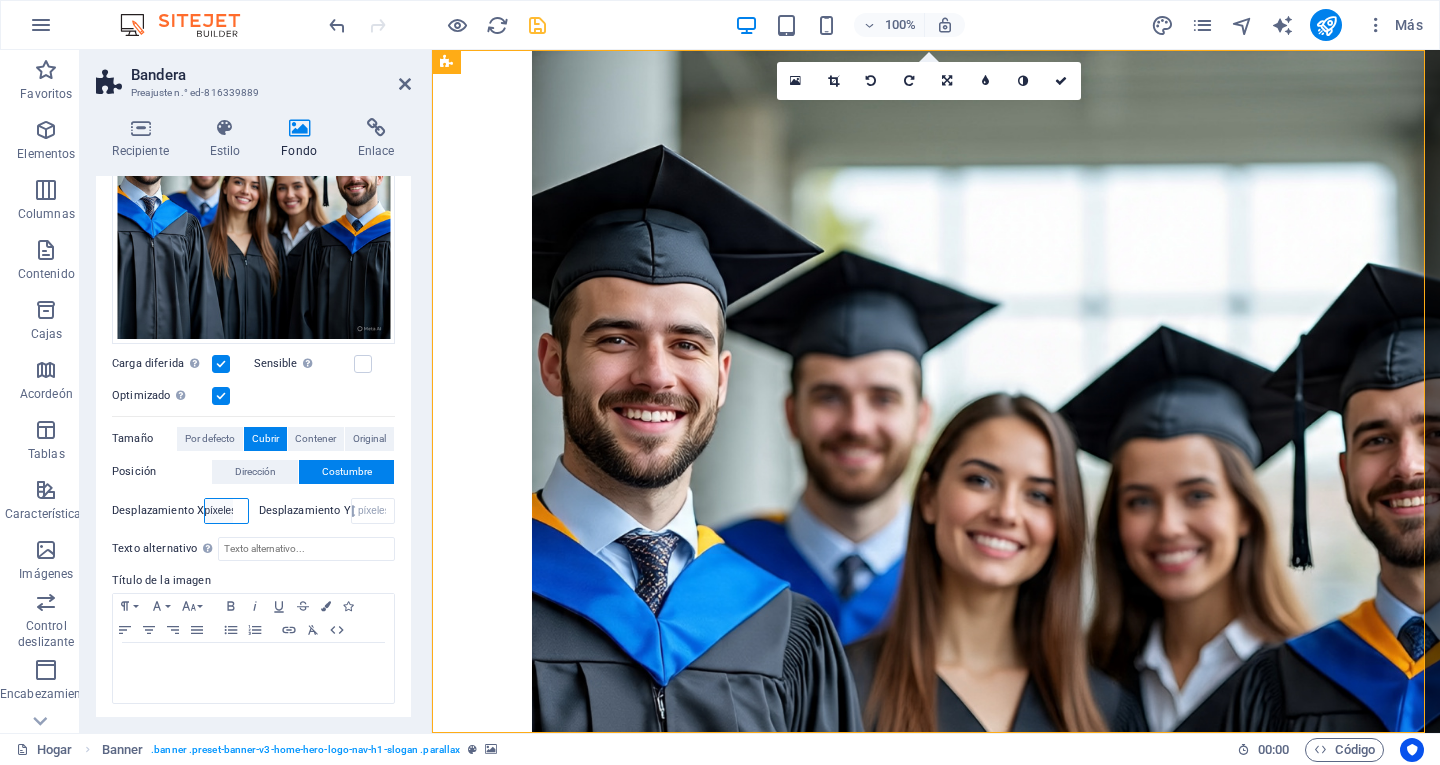 select on "rem" 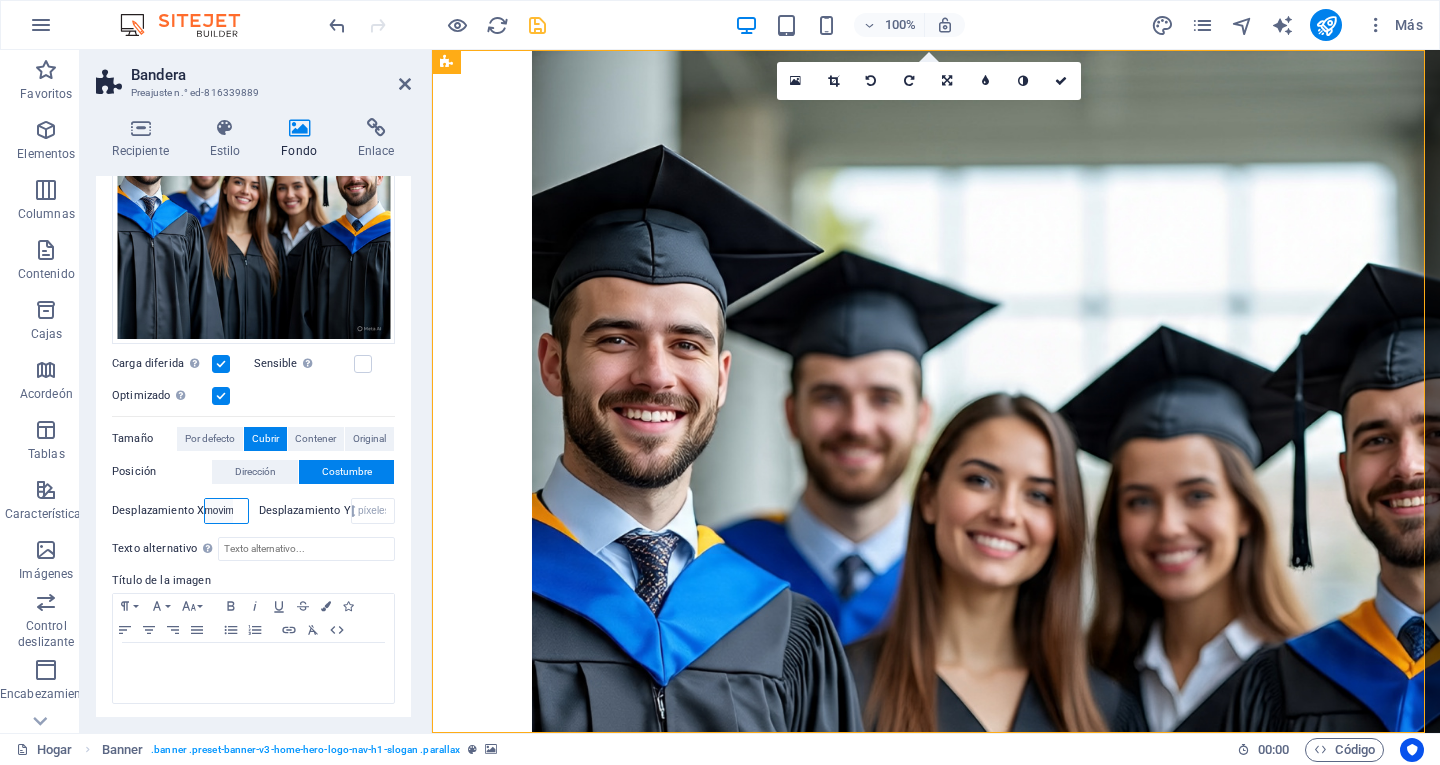 click on "píxeles movimiento rápido del ojo % vh Volkswagen" at bounding box center (219, 511) 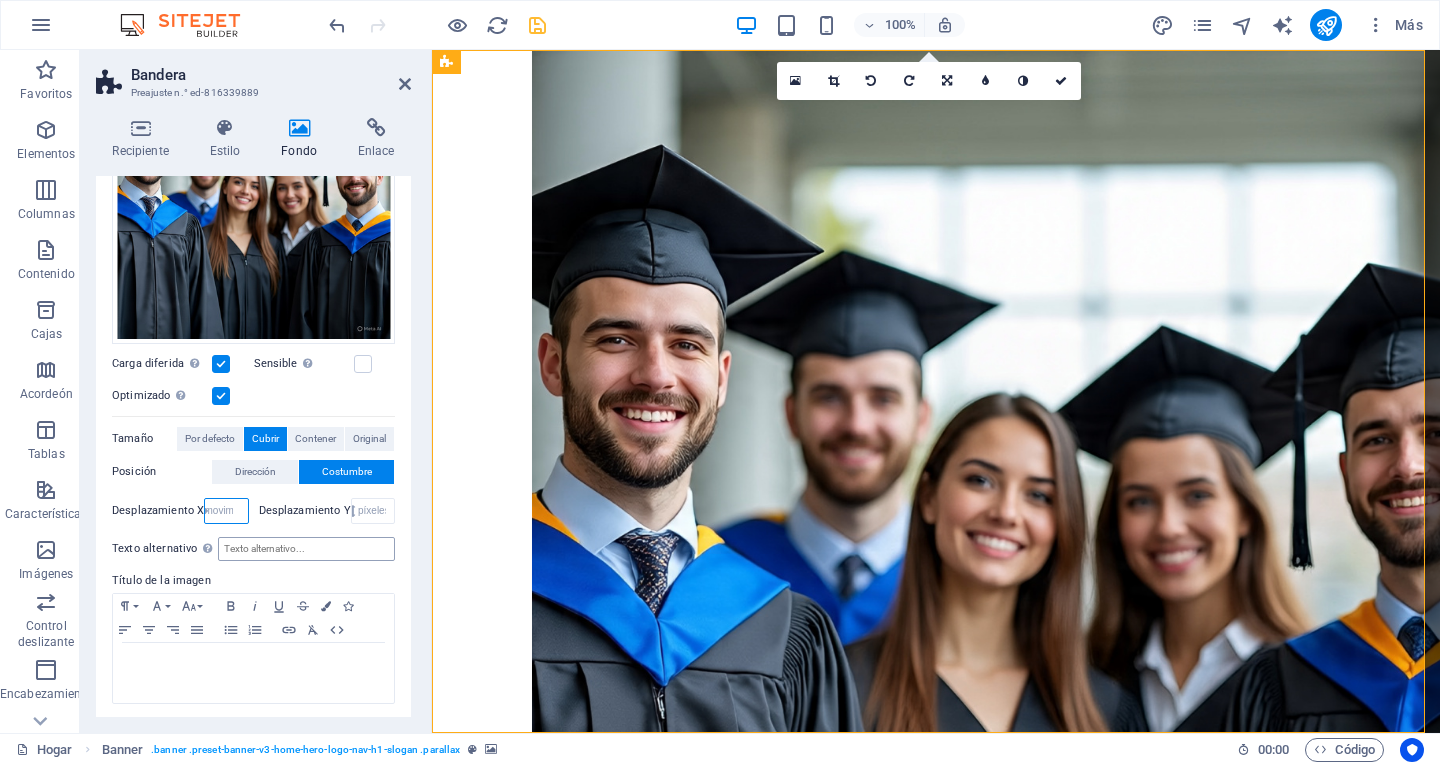 scroll, scrollTop: 0, scrollLeft: 18, axis: horizontal 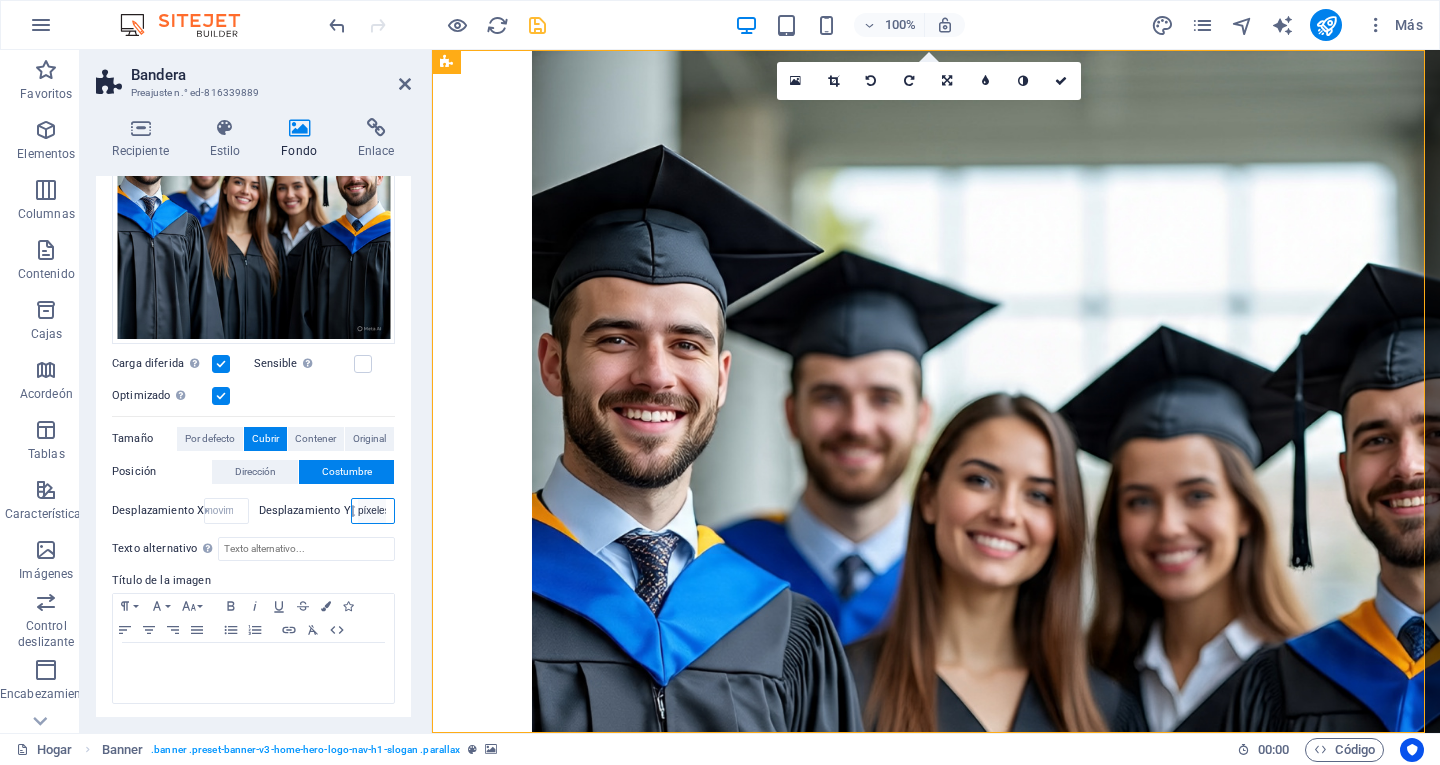 click on "píxeles movimiento rápido del ojo % vh Volkswagen" at bounding box center (372, 511) 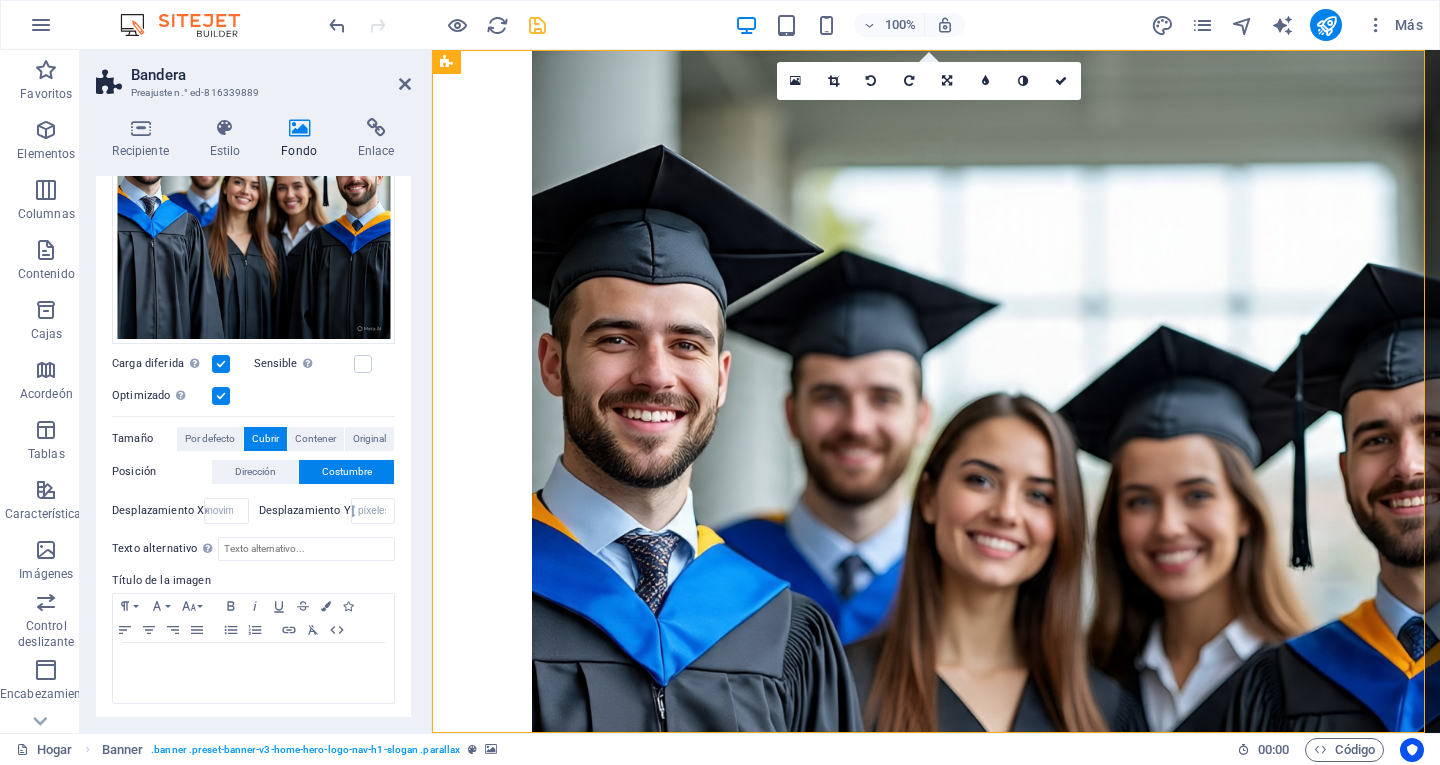 click on "Desplazamiento X 6.25 píxeles movimiento rápido del ojo % vh Volkswagen Desplazamiento Y 50 píxeles movimiento rápido del ojo % vh Volkswagen" at bounding box center (253, 511) 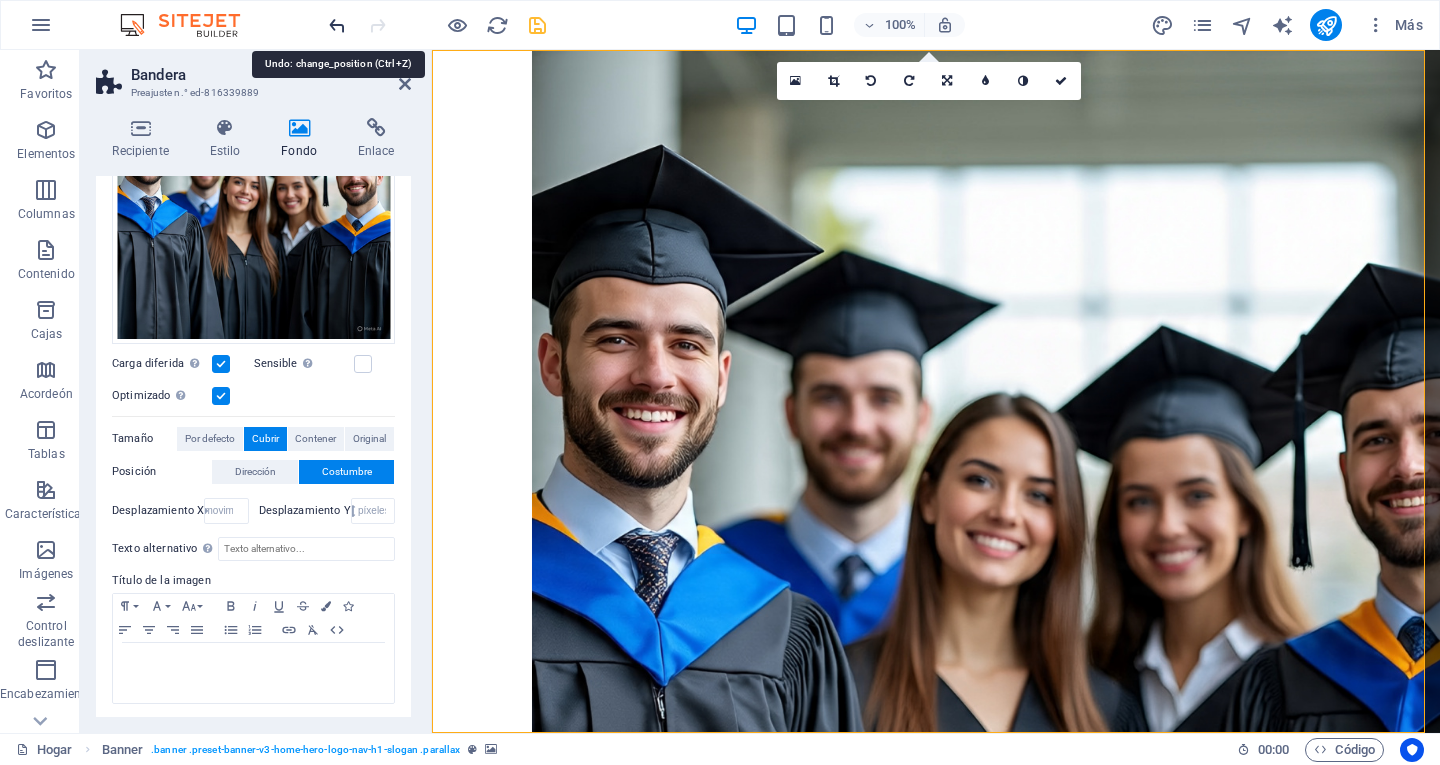 click at bounding box center [337, 25] 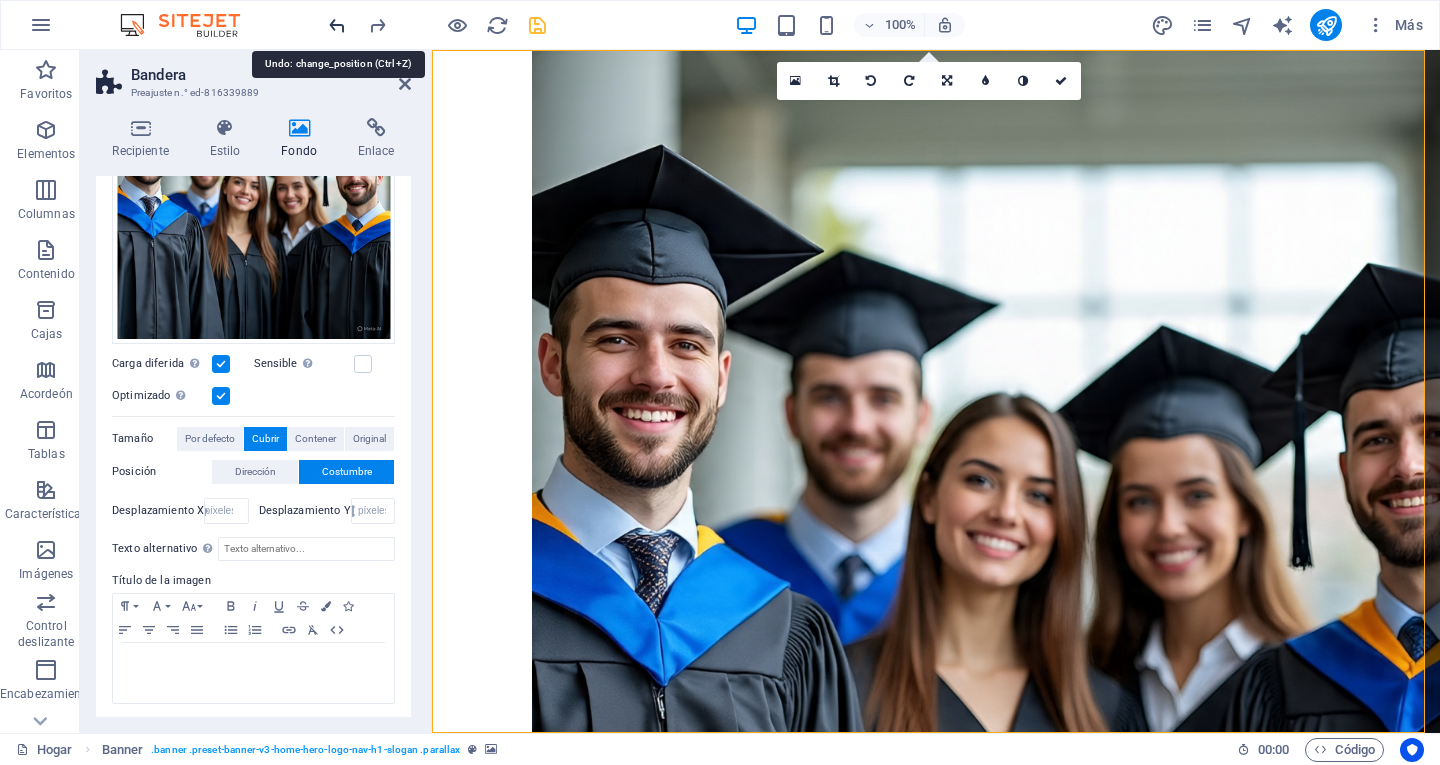 click at bounding box center [337, 25] 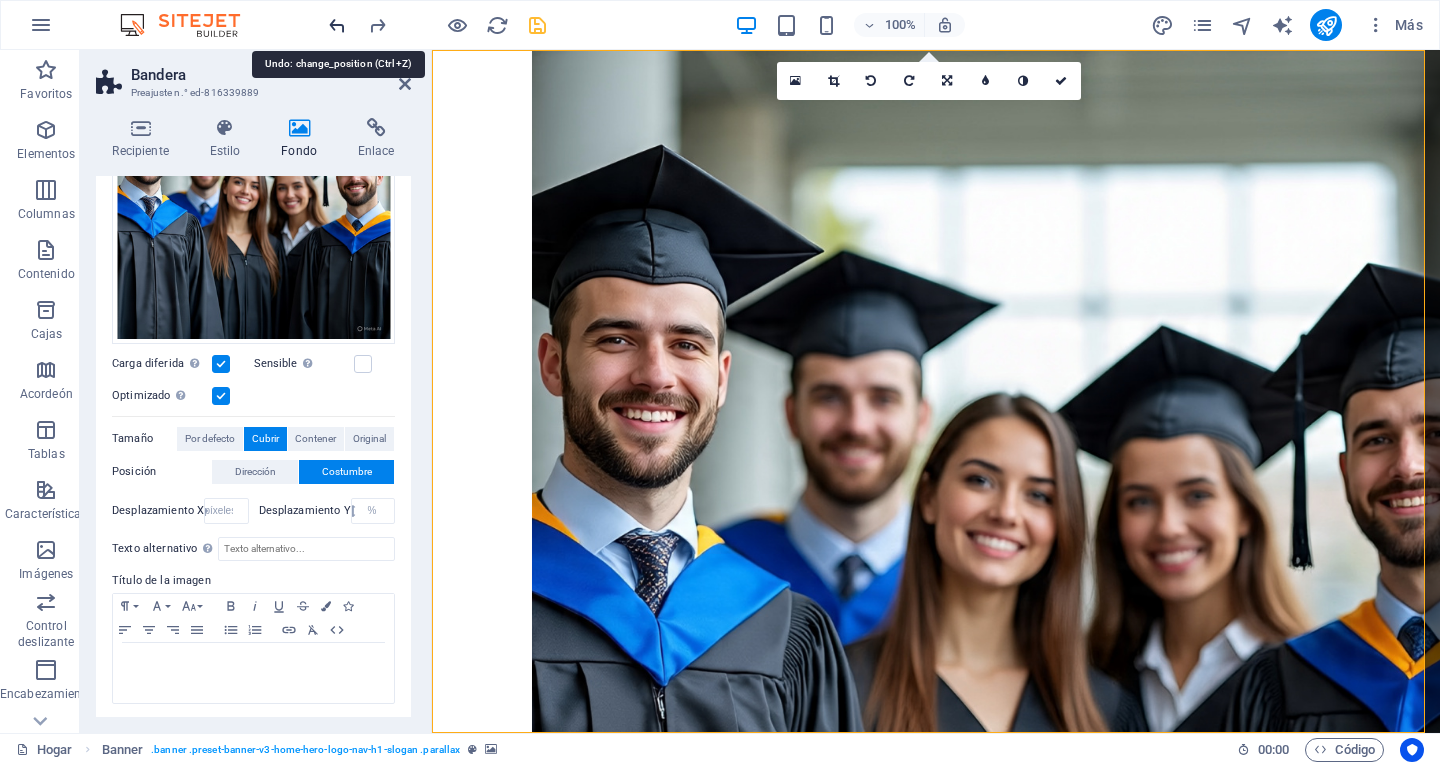 click at bounding box center [337, 25] 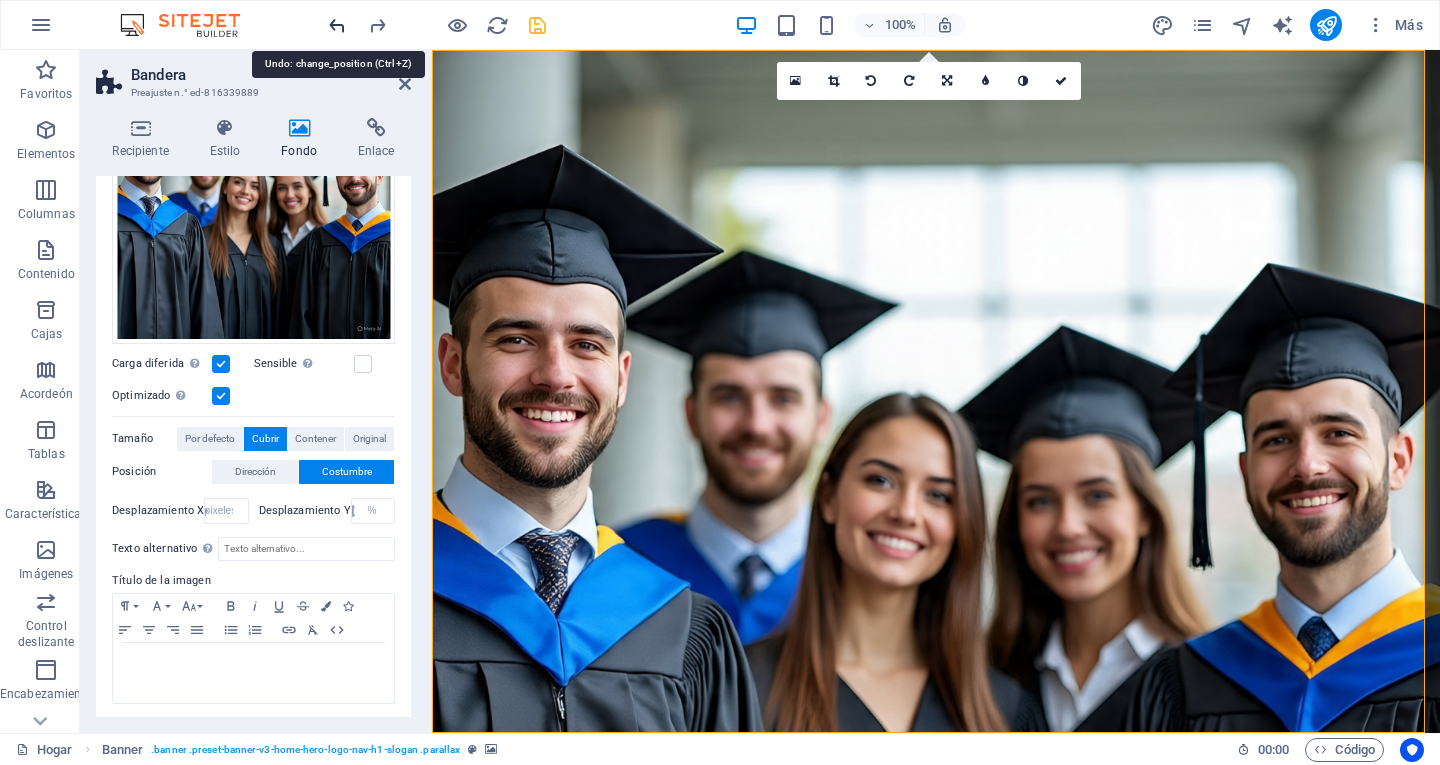 select on "%" 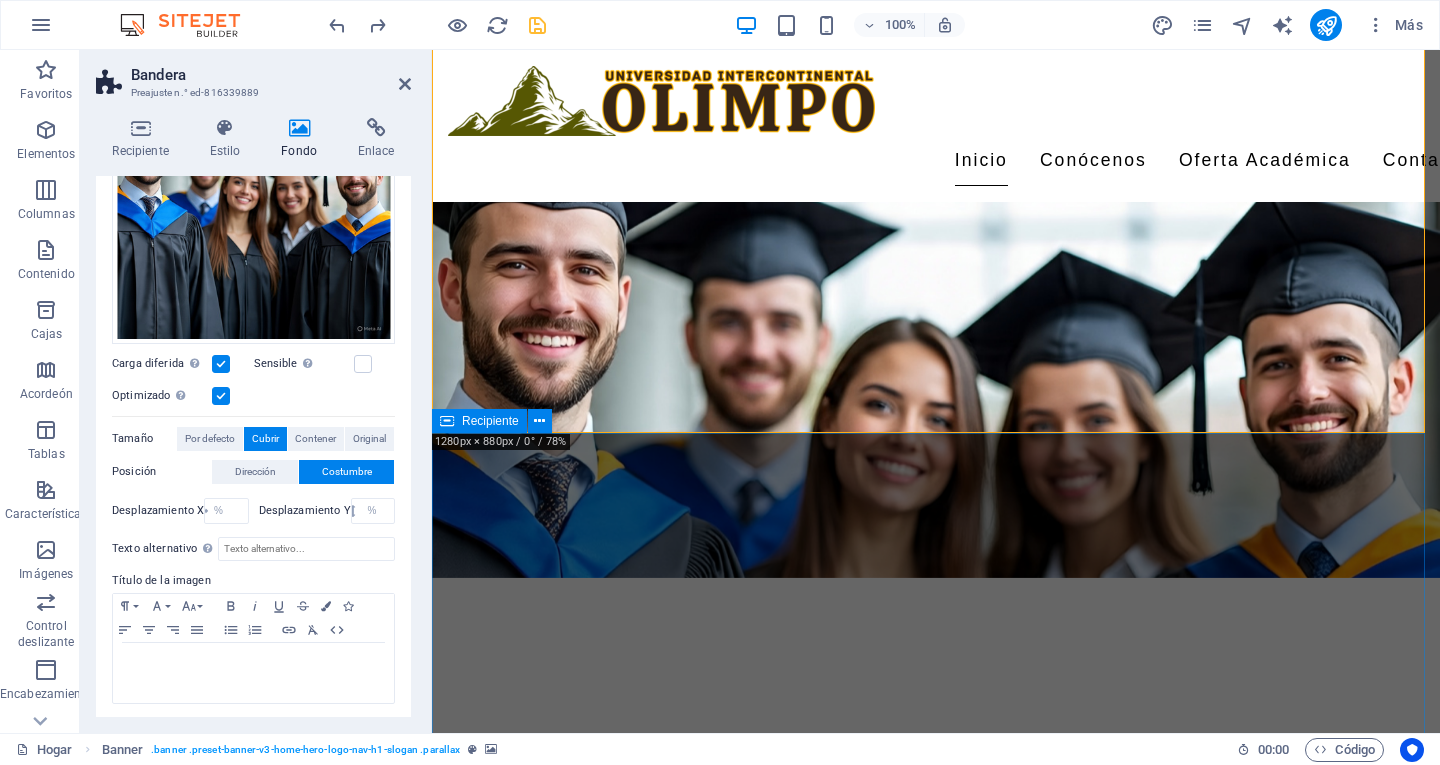 scroll, scrollTop: 300, scrollLeft: 0, axis: vertical 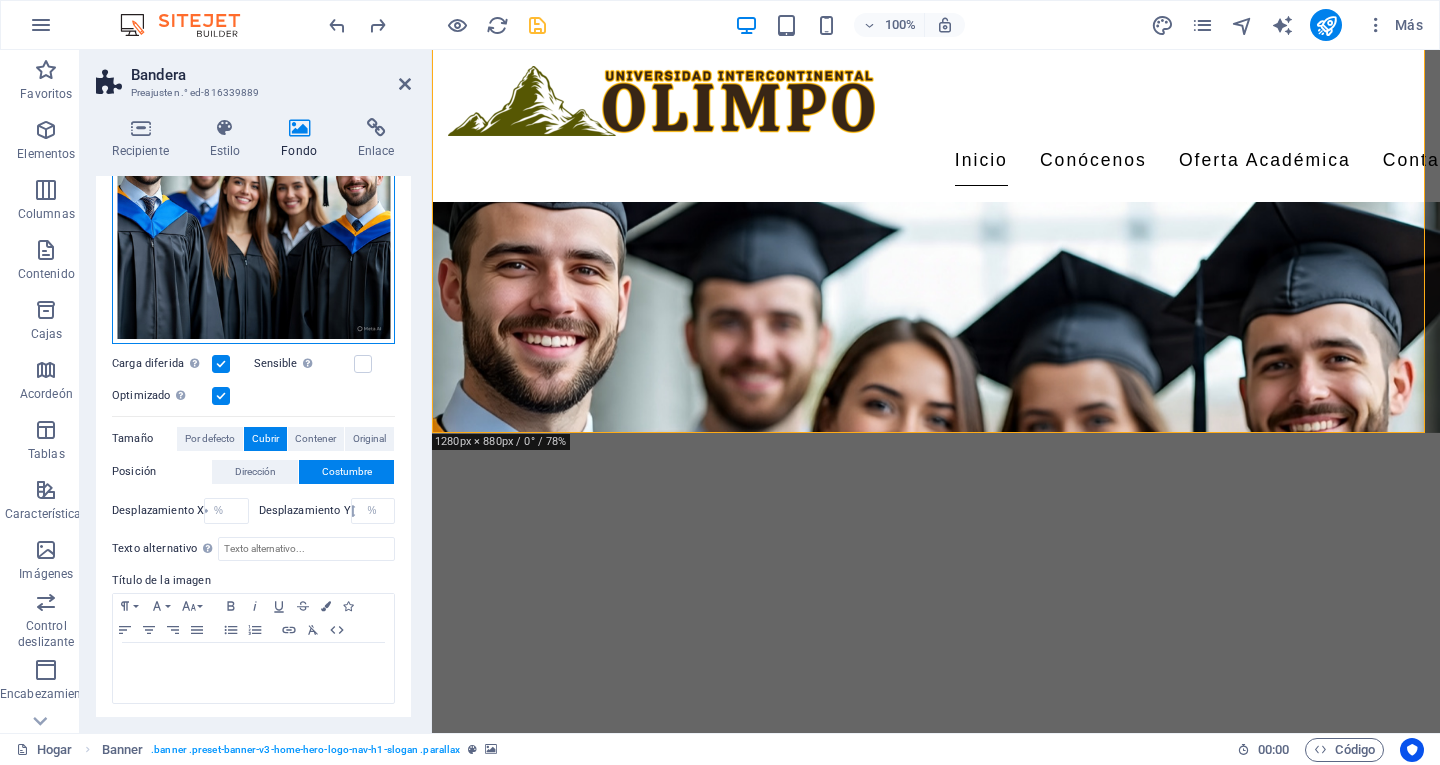 click on "Arrastre los archivos aquí, haga clic para elegir archivos o  seleccione archivos de Archivos o de nuestras fotos y videos de archivo gratuitos" at bounding box center (253, 202) 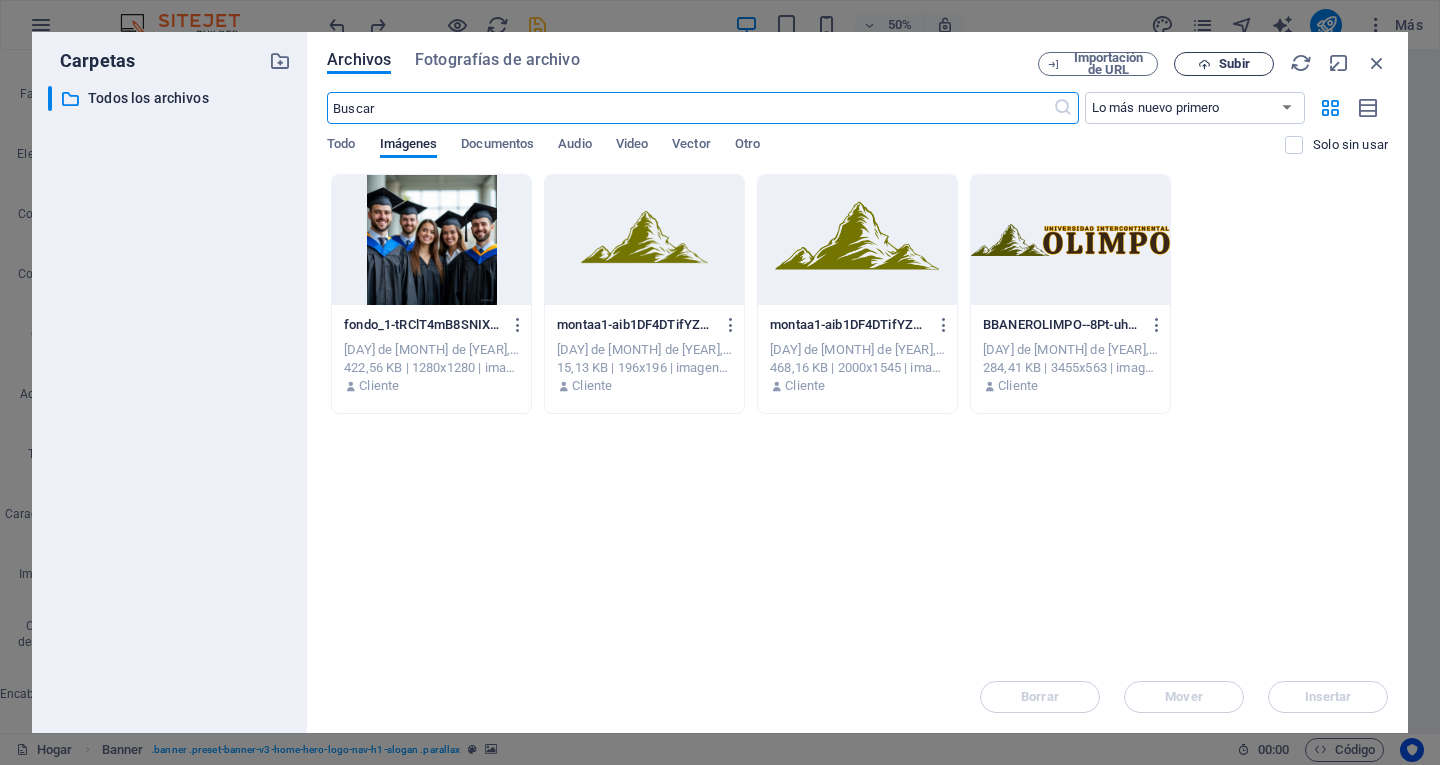 click on "Subir" at bounding box center (1234, 63) 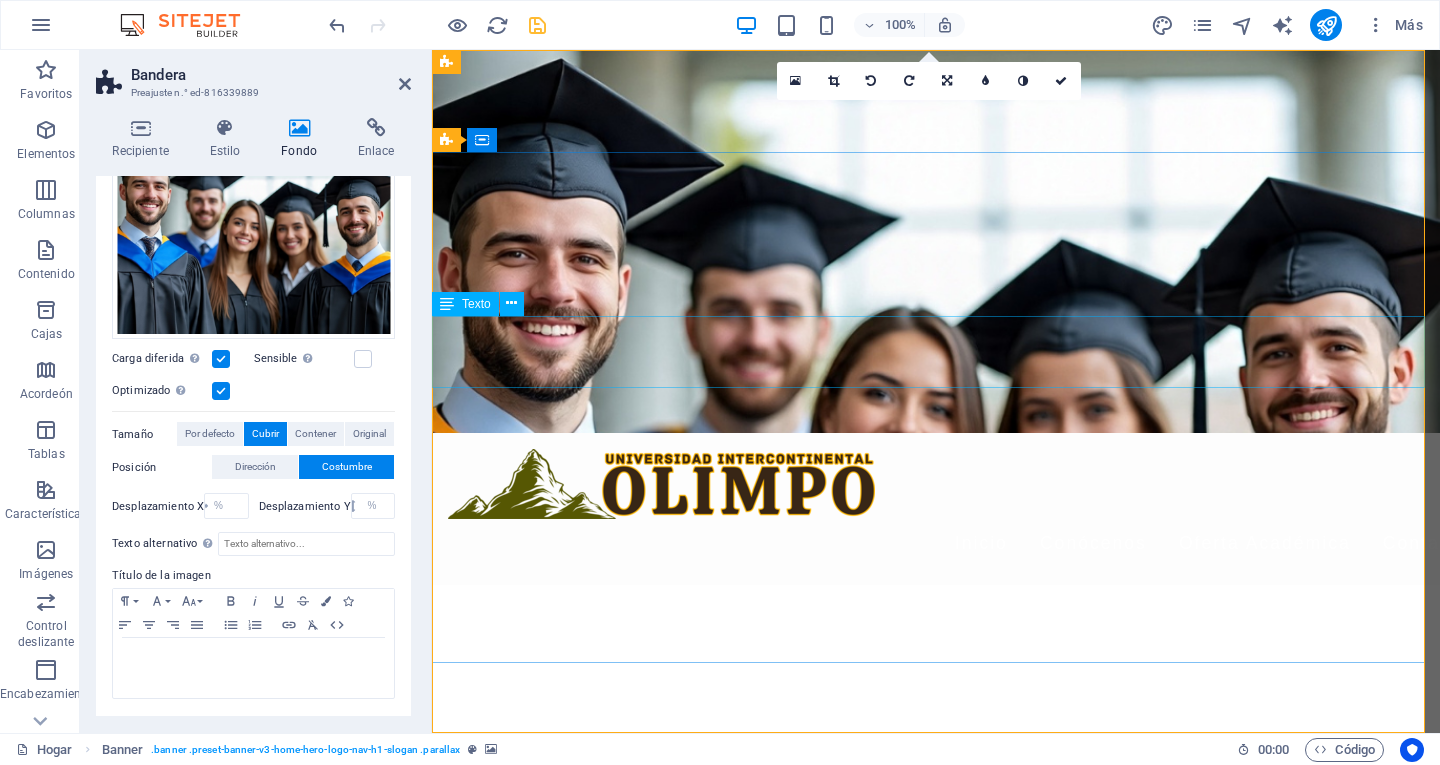 scroll, scrollTop: 0, scrollLeft: 0, axis: both 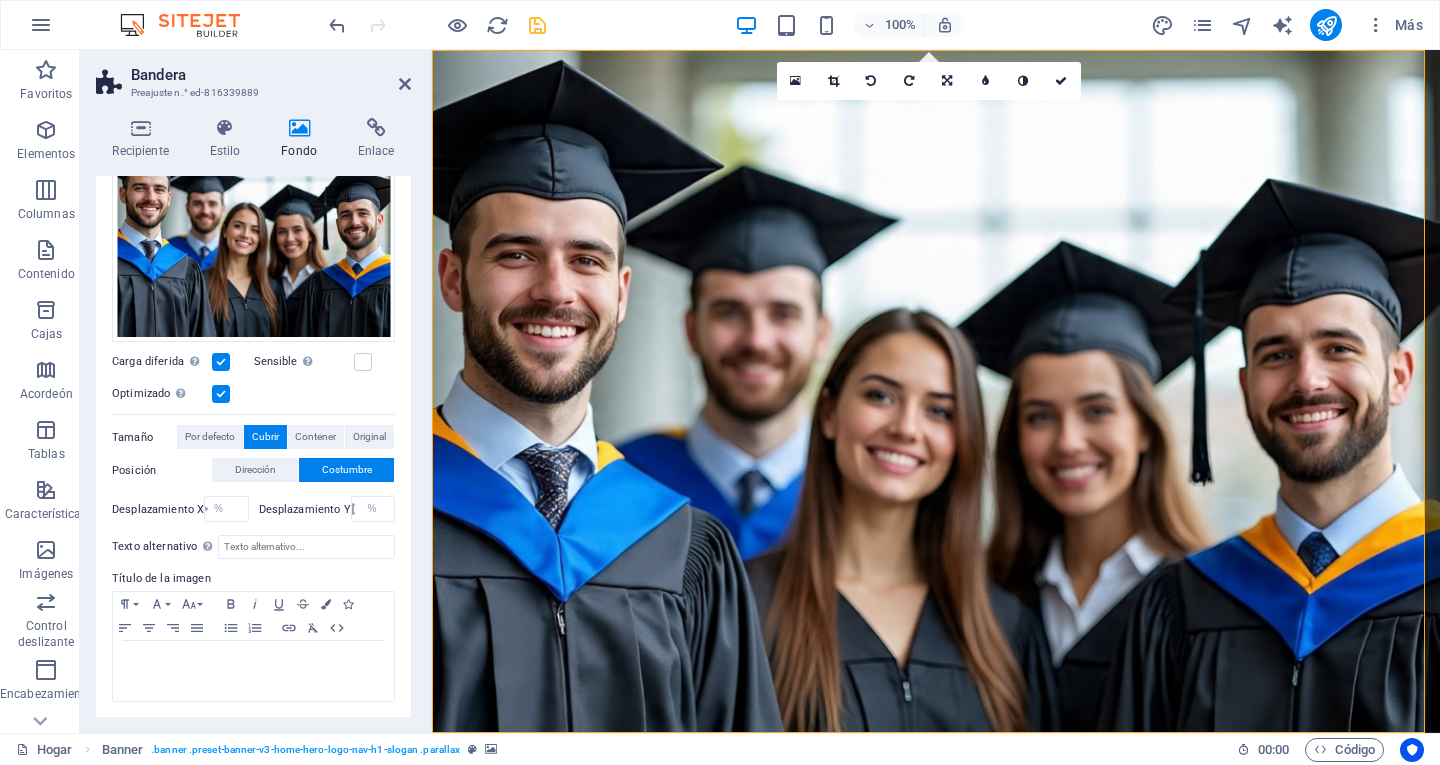 click at bounding box center (537, 25) 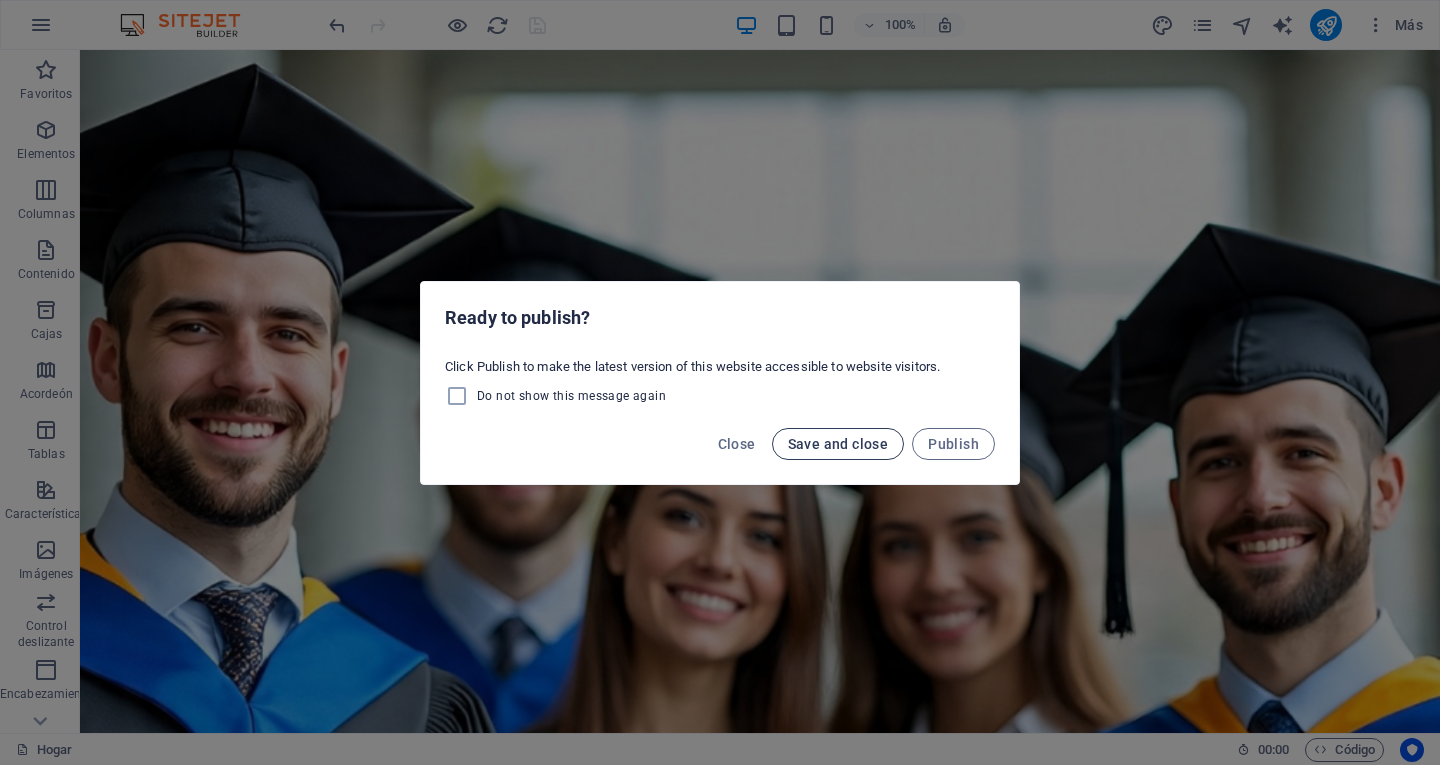 click on "Save and close" at bounding box center [838, 444] 